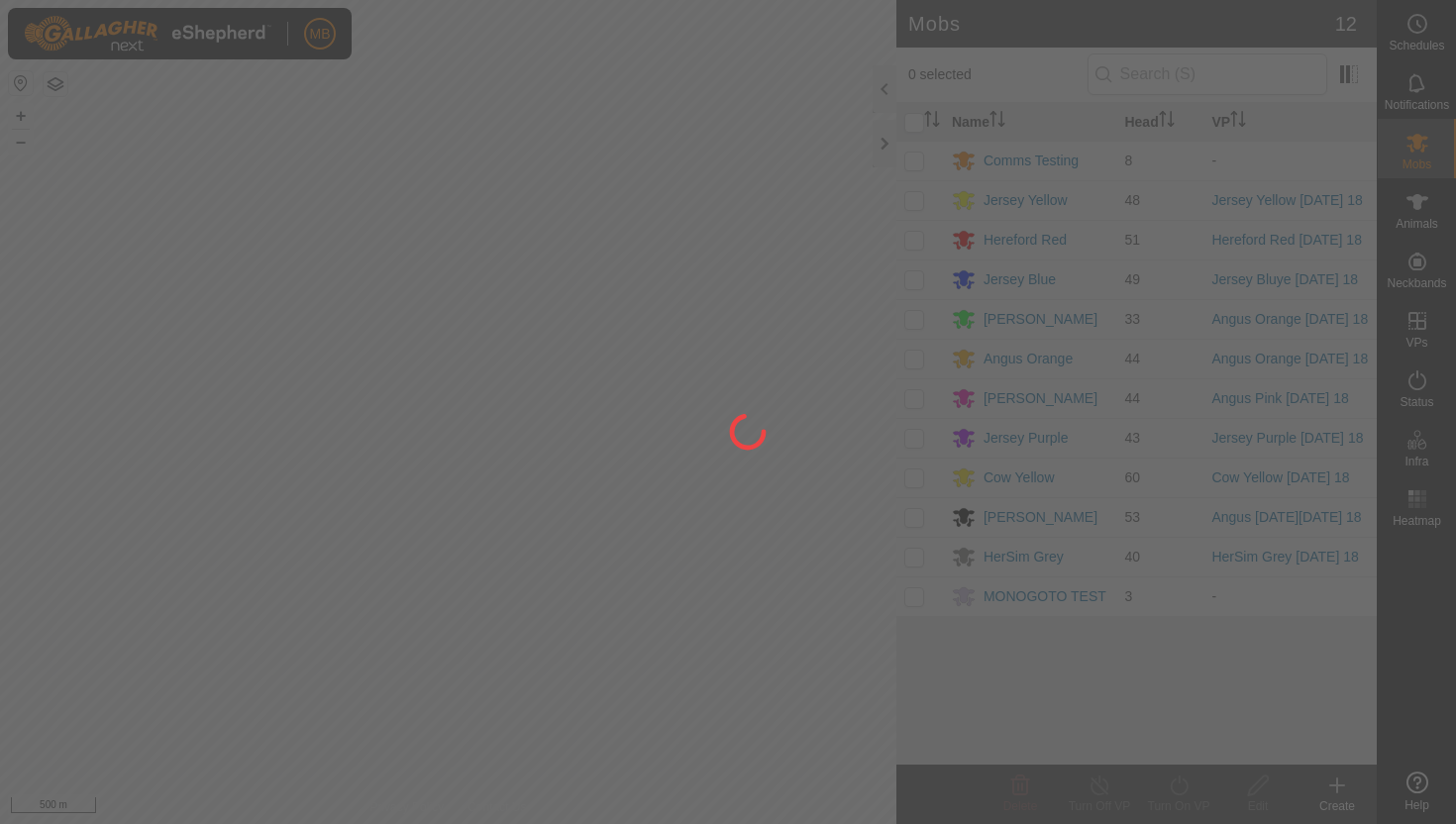 scroll, scrollTop: 0, scrollLeft: 0, axis: both 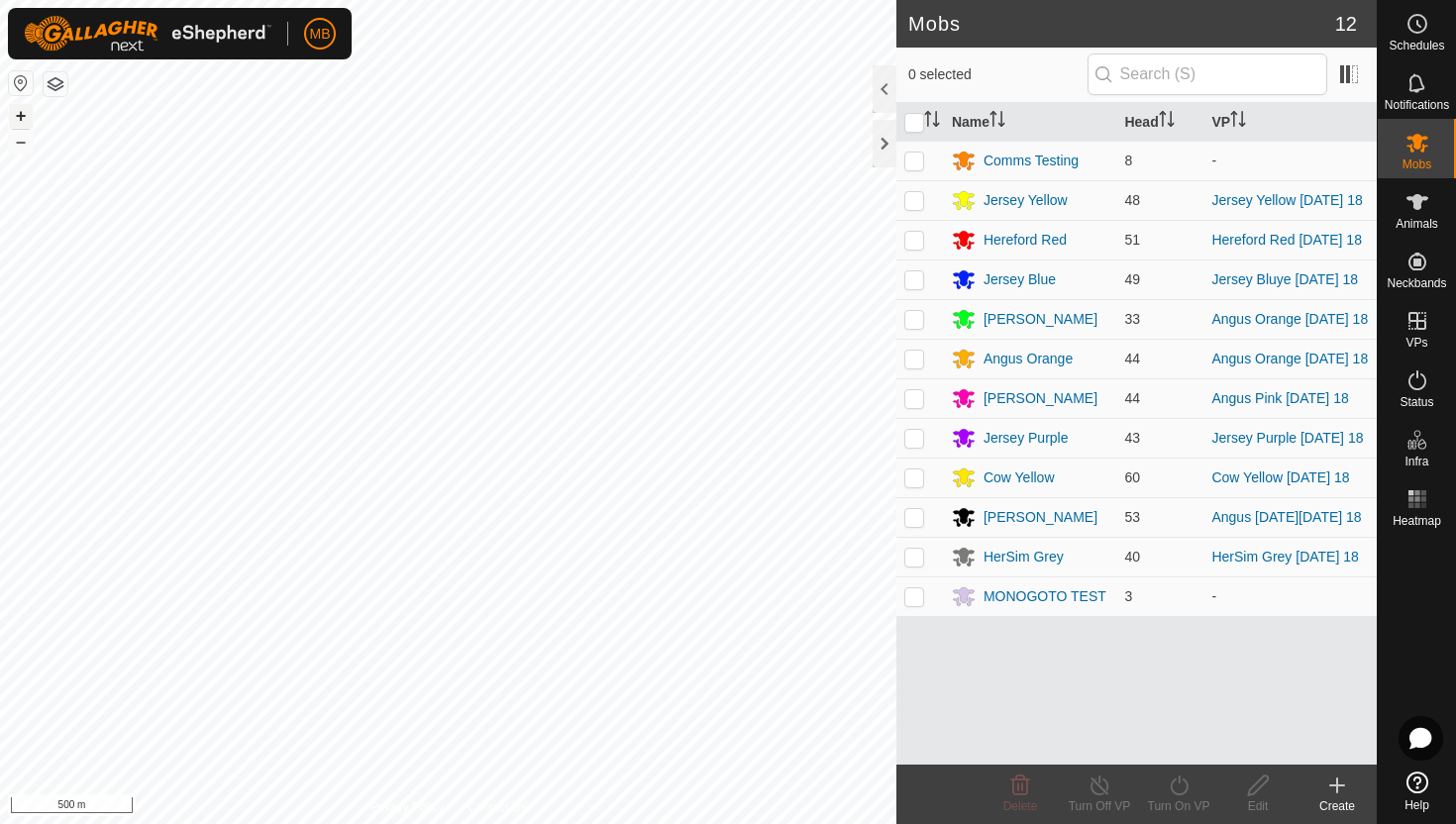 click on "+" at bounding box center (21, 116) 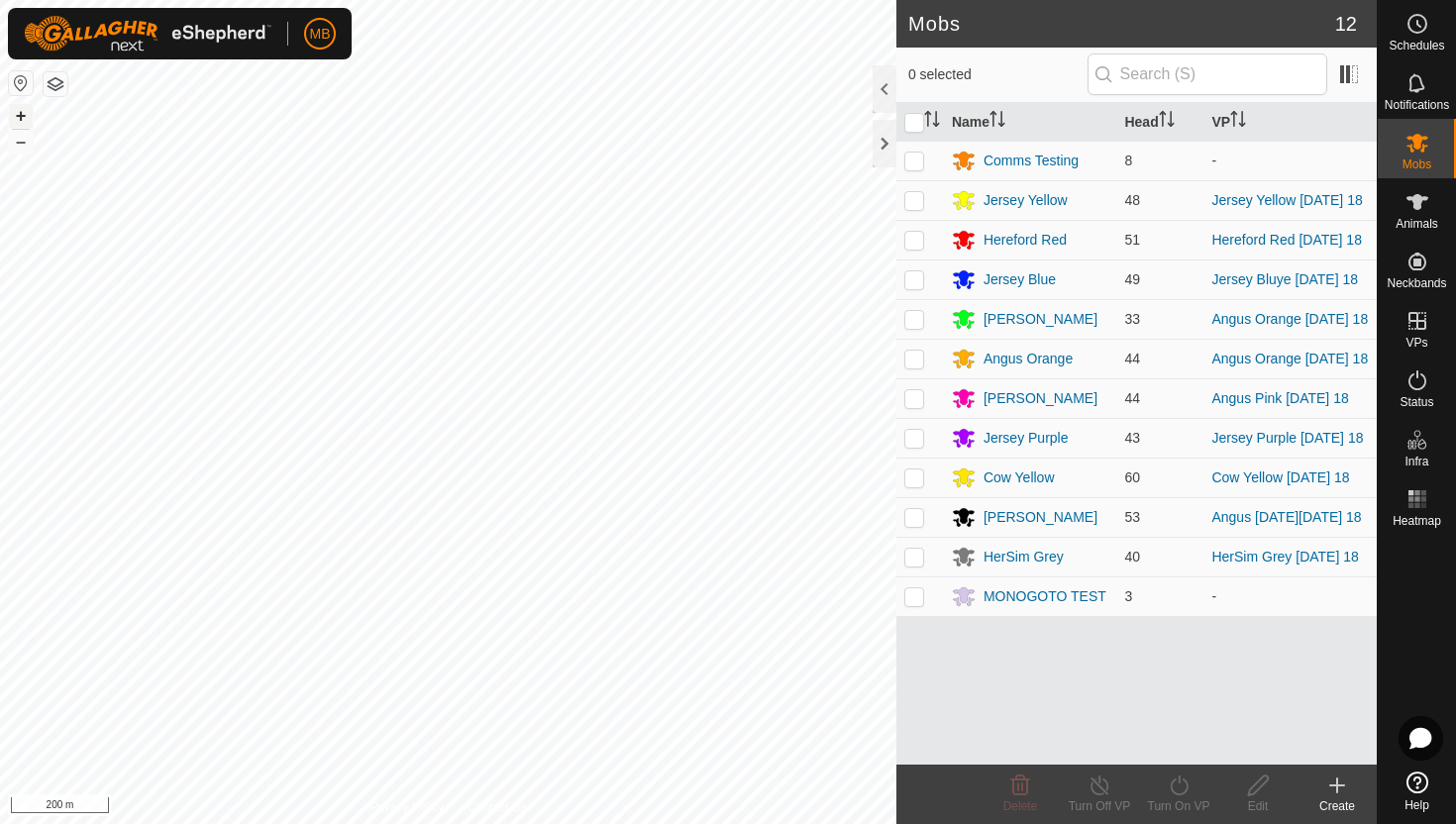 click on "+" at bounding box center (21, 116) 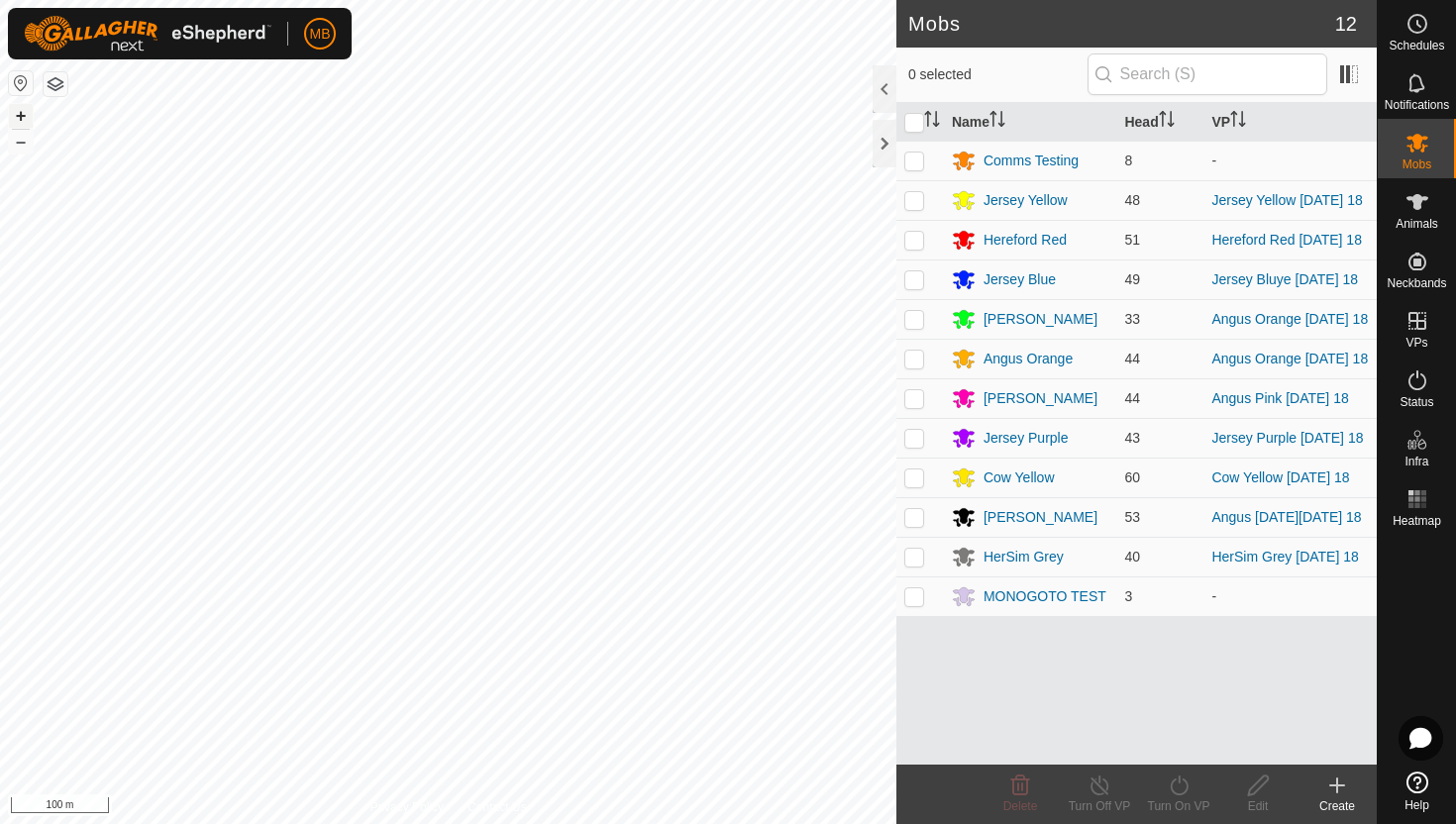 click on "+" at bounding box center (21, 116) 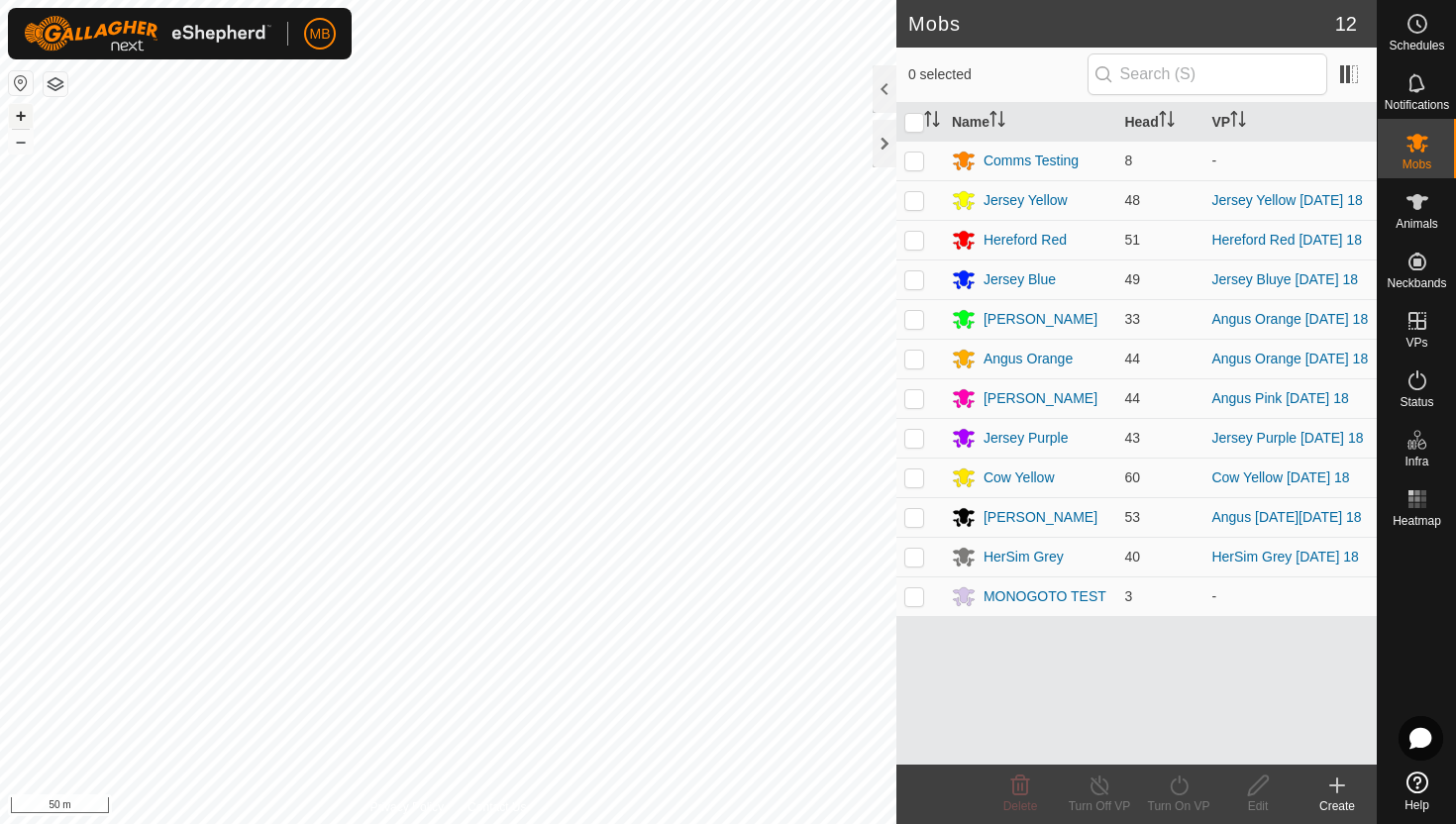 click on "+" at bounding box center [21, 116] 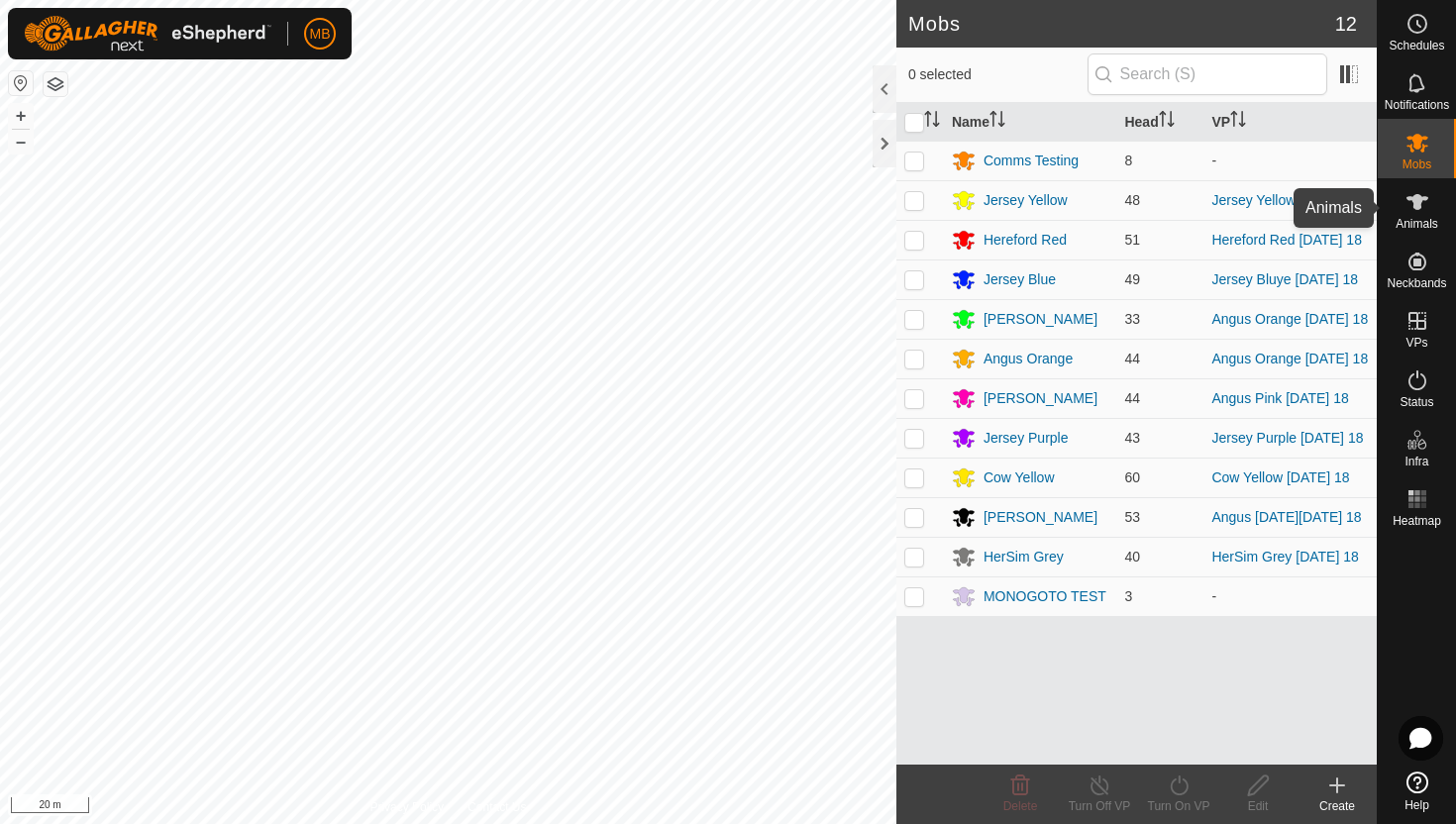 click 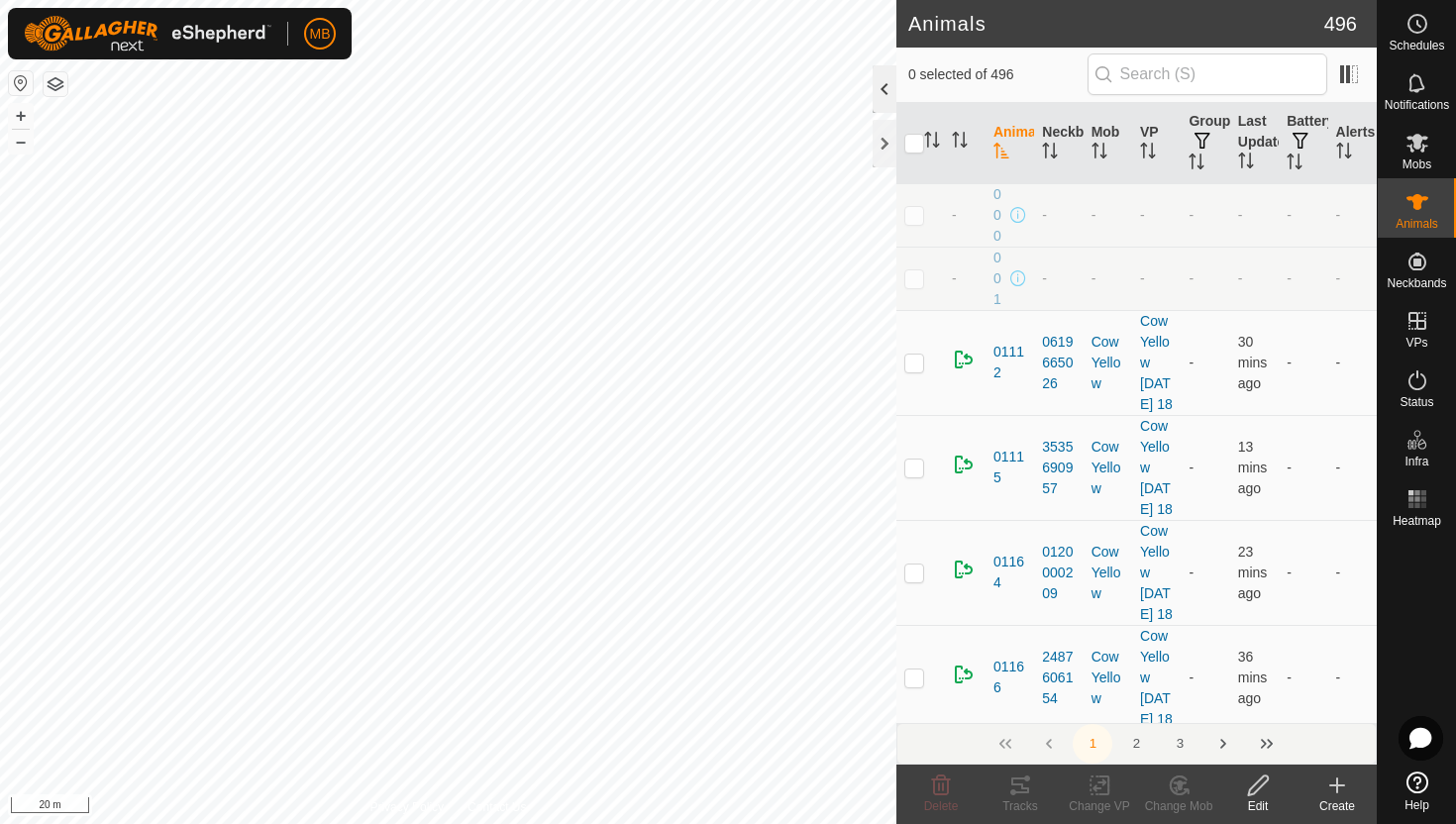 click 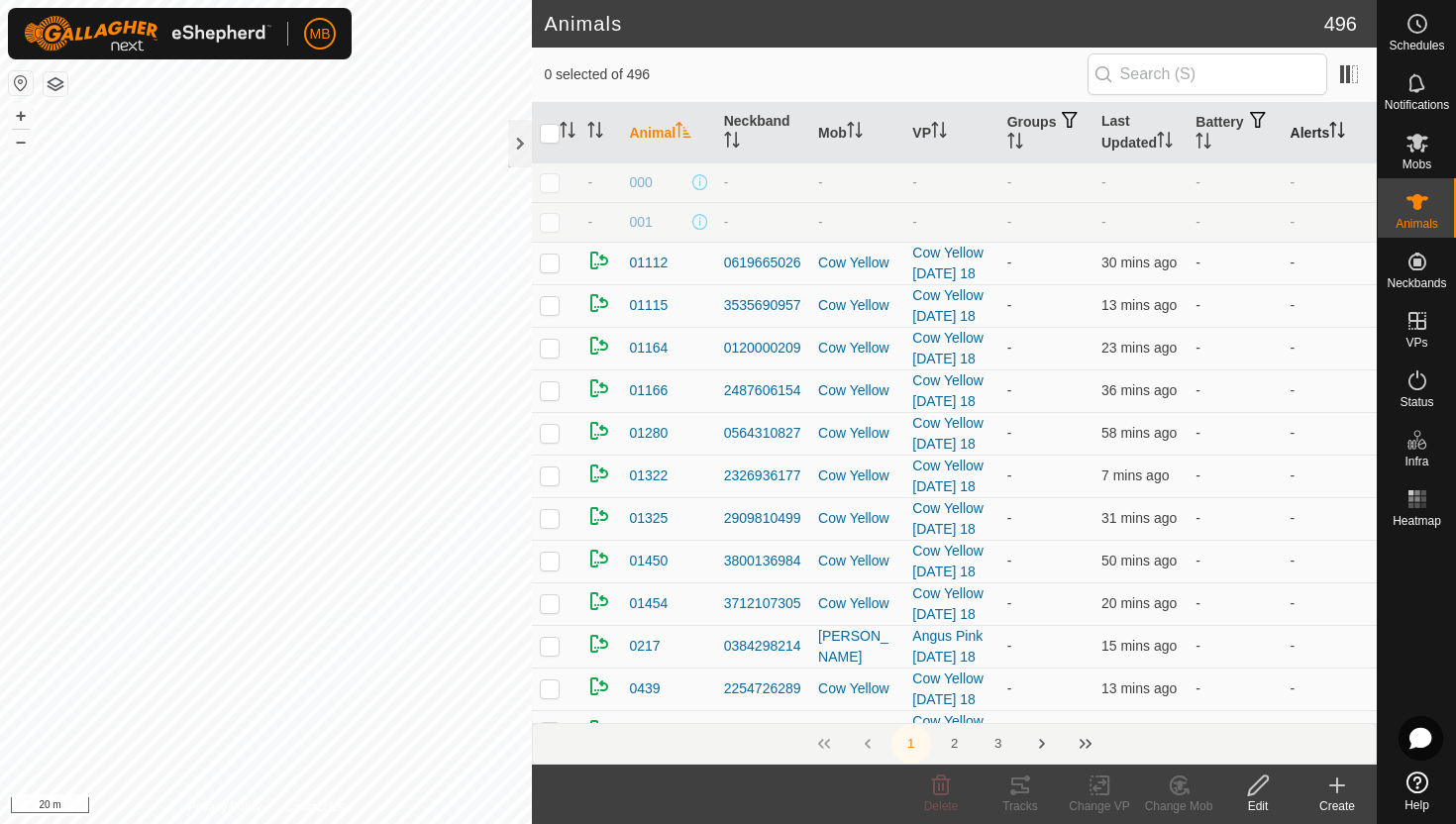 click 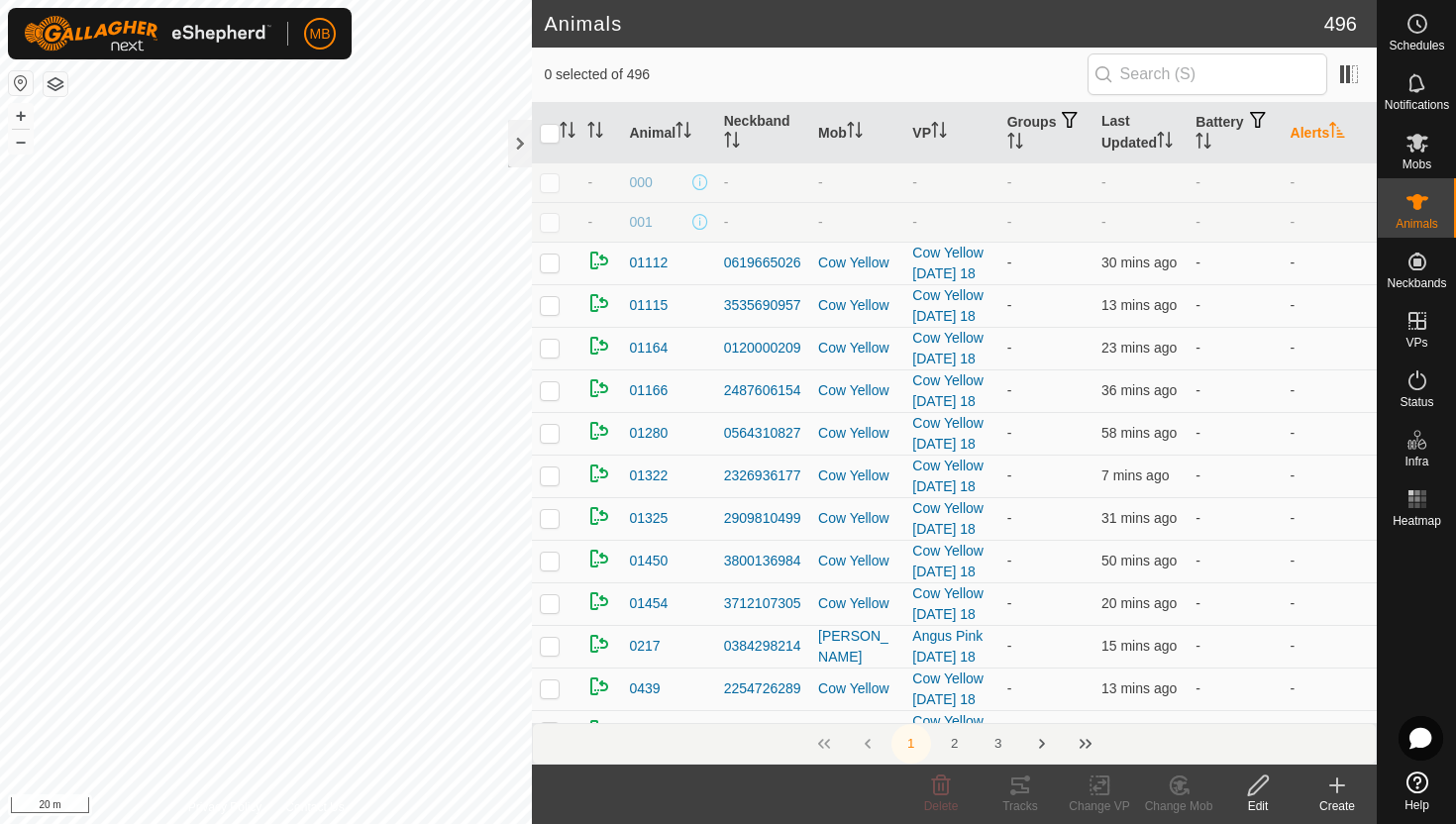 click 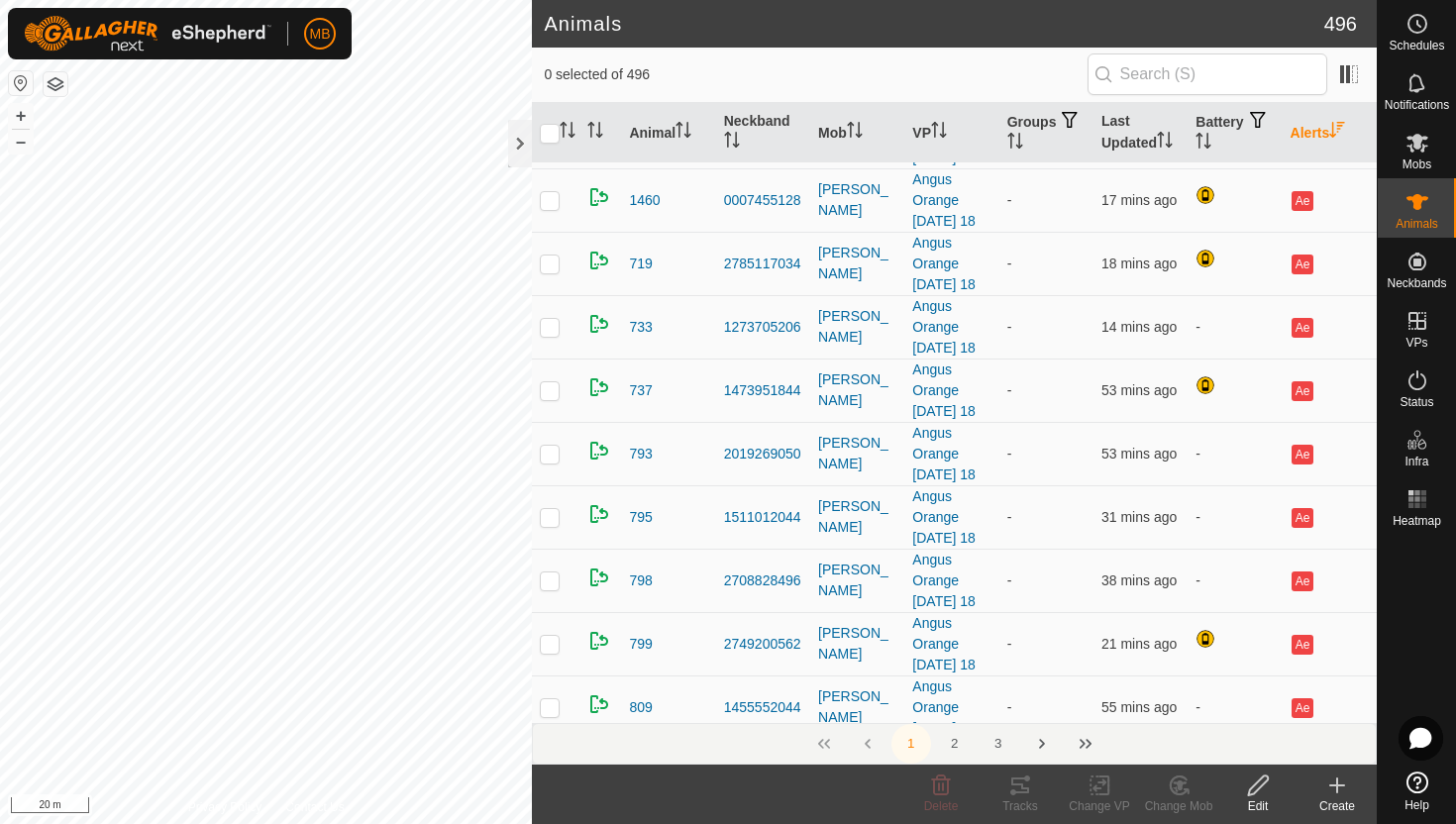 scroll, scrollTop: 0, scrollLeft: 0, axis: both 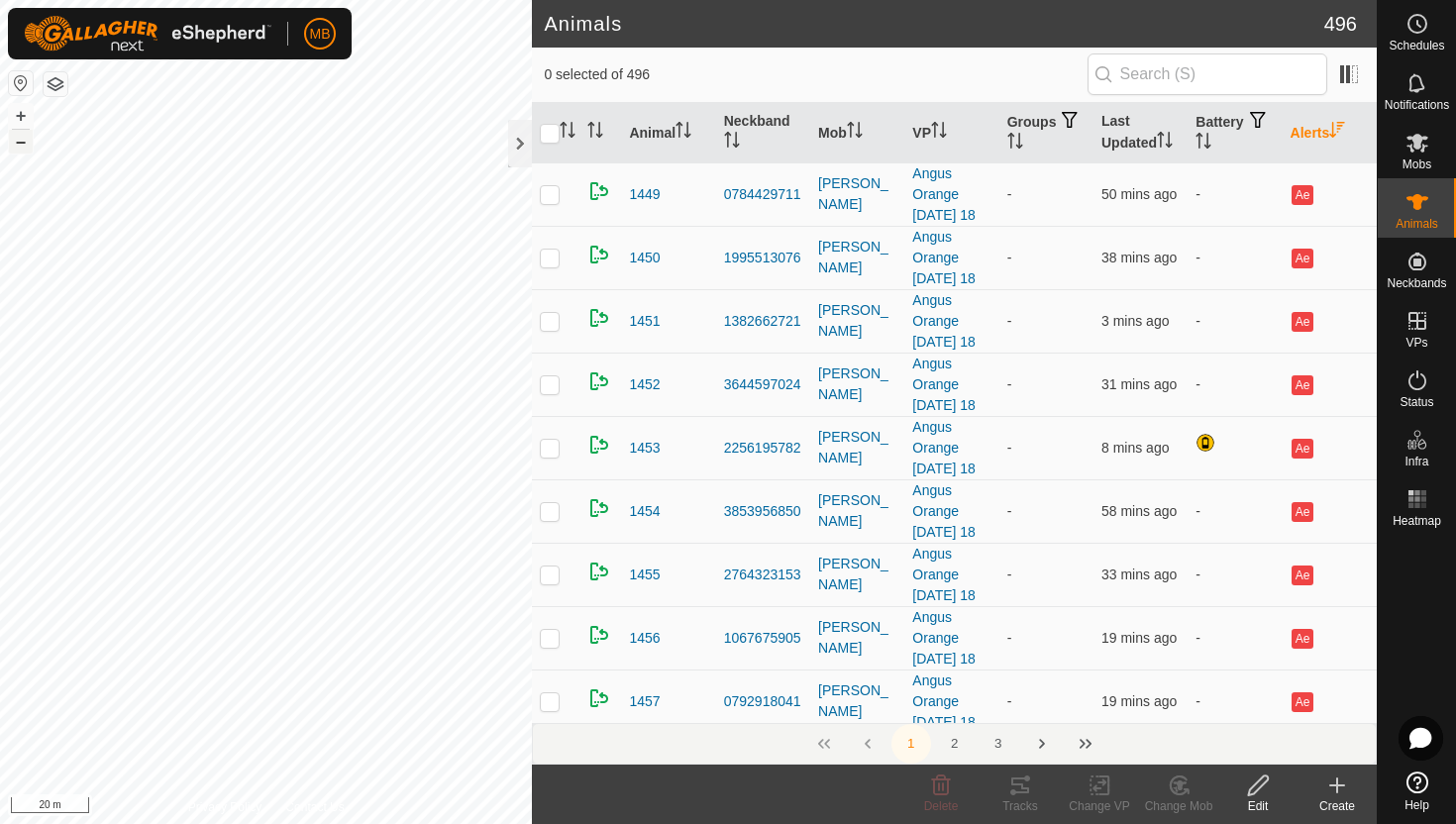 click on "–" at bounding box center (21, 142) 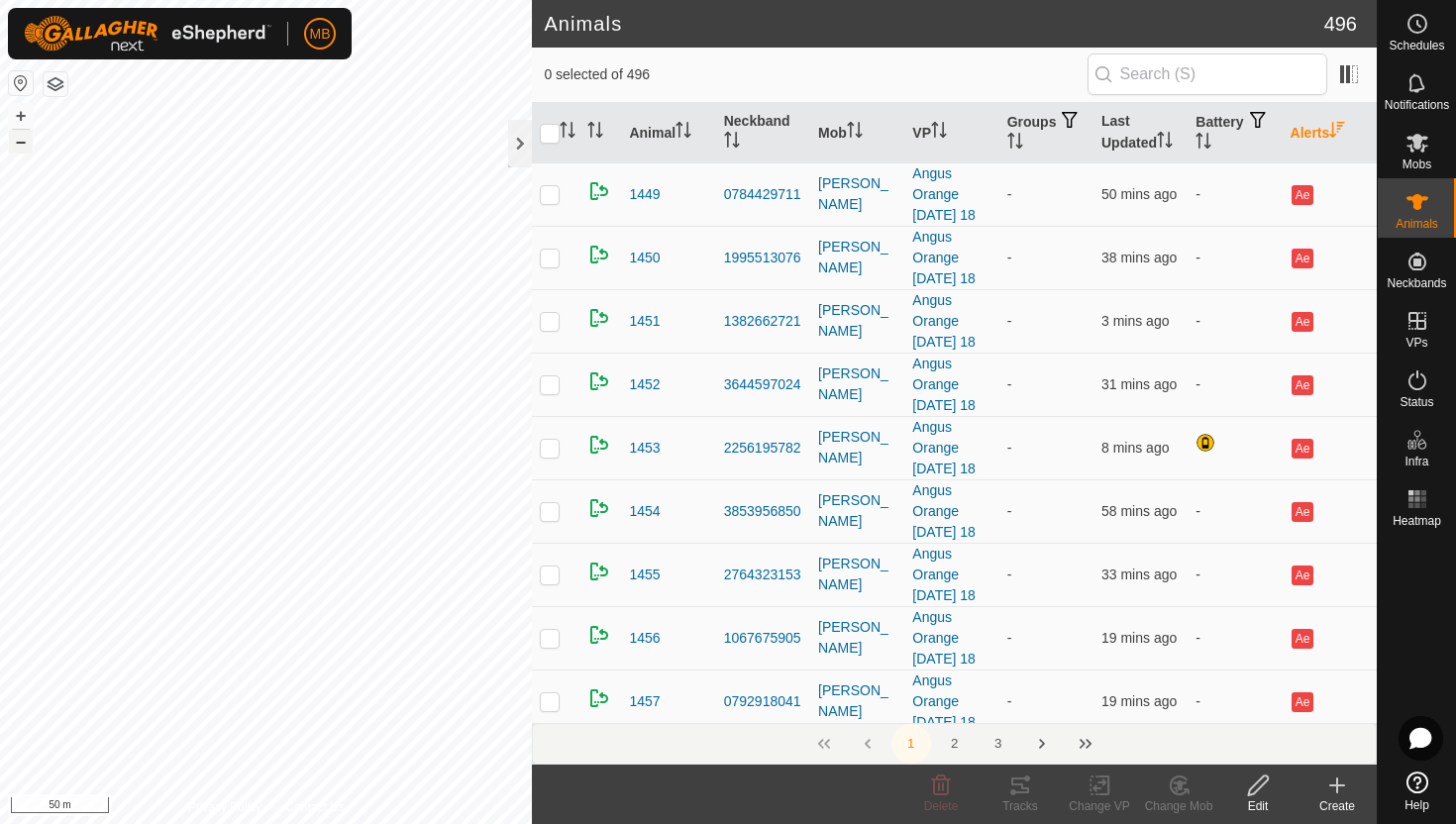 click on "–" at bounding box center (21, 142) 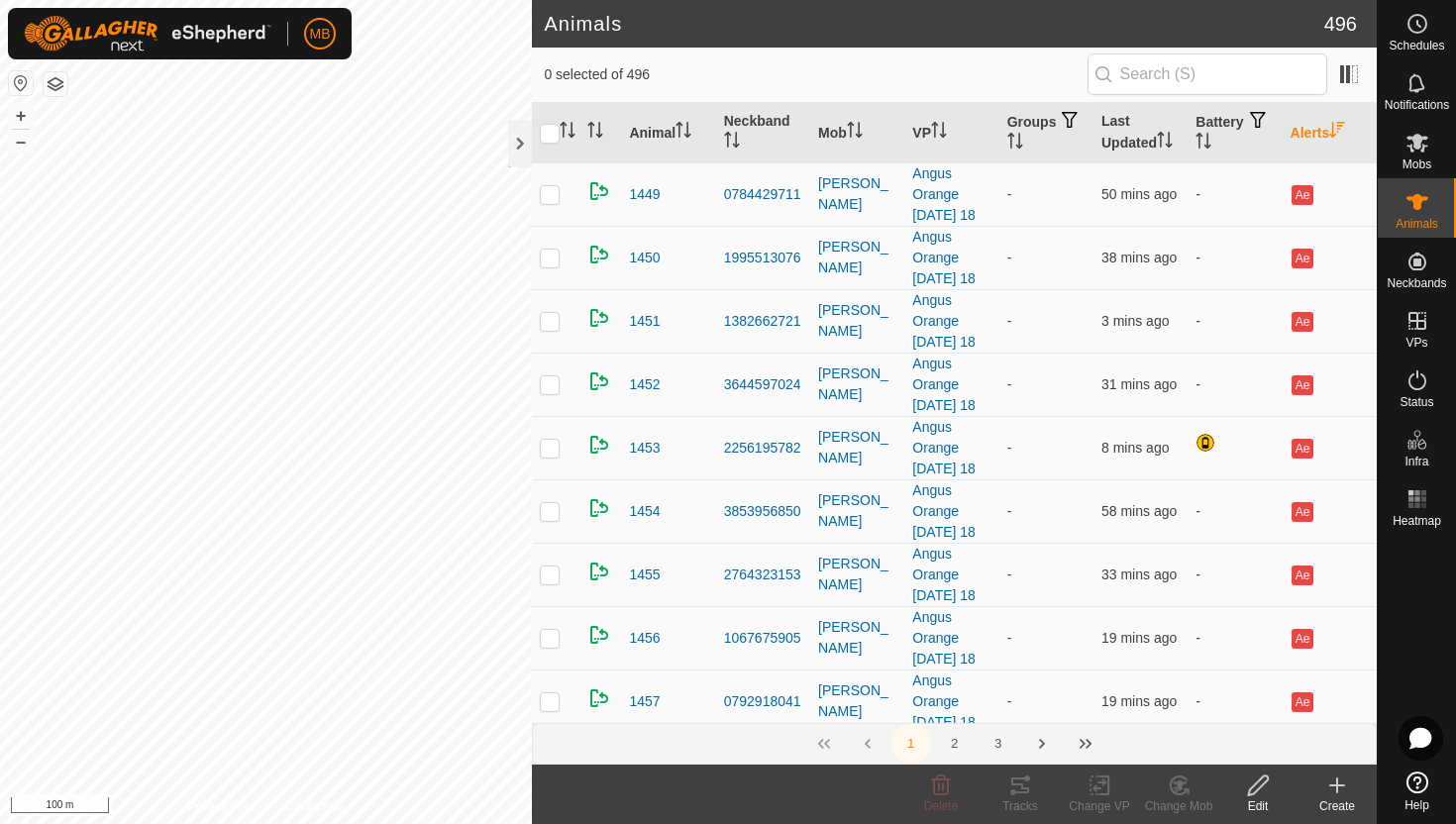 click on "MB Schedules Notifications Mobs Animals Neckbands VPs Status Infra Heatmap Help Animals 496  0 selected of 496      Animal   Neckband   Mob   VP   Groups   Last Updated   Battery   Alerts   1449   0784429711   Angus Green  Angus Orange Friday 18  -  50 mins ago -  Ae   1450   1995513076   Angus Green  Angus Orange Friday 18  -  38 mins ago -  Ae   1451   1382662721   Angus Green  Angus Orange Friday 18  -  3 mins ago -  Ae   1452   3644597024   Angus Green  Angus Orange Friday 18  -  31 mins ago -  Ae   1453   2256195782   Angus Green  Angus Orange Friday 18  -  8 mins ago  Ae   1454   3853956850   Angus Green  Angus Orange Friday 18  -  58 mins ago -  Ae   1455   2764323153   Angus Green  Angus Orange Friday 18  -  33 mins ago -  Ae   1456   1067675905   Angus Green  Angus Orange Friday 18  -  19 mins ago -  Ae   1457   0792918041   Angus Green  Angus Orange Friday 18  -  19 mins ago -  Ae   1458   2376450500   Angus Green  Angus Orange Friday 18  -  6 mins ago -  Ae   1459   1174609518   - -  Ae" at bounding box center (728, 412) 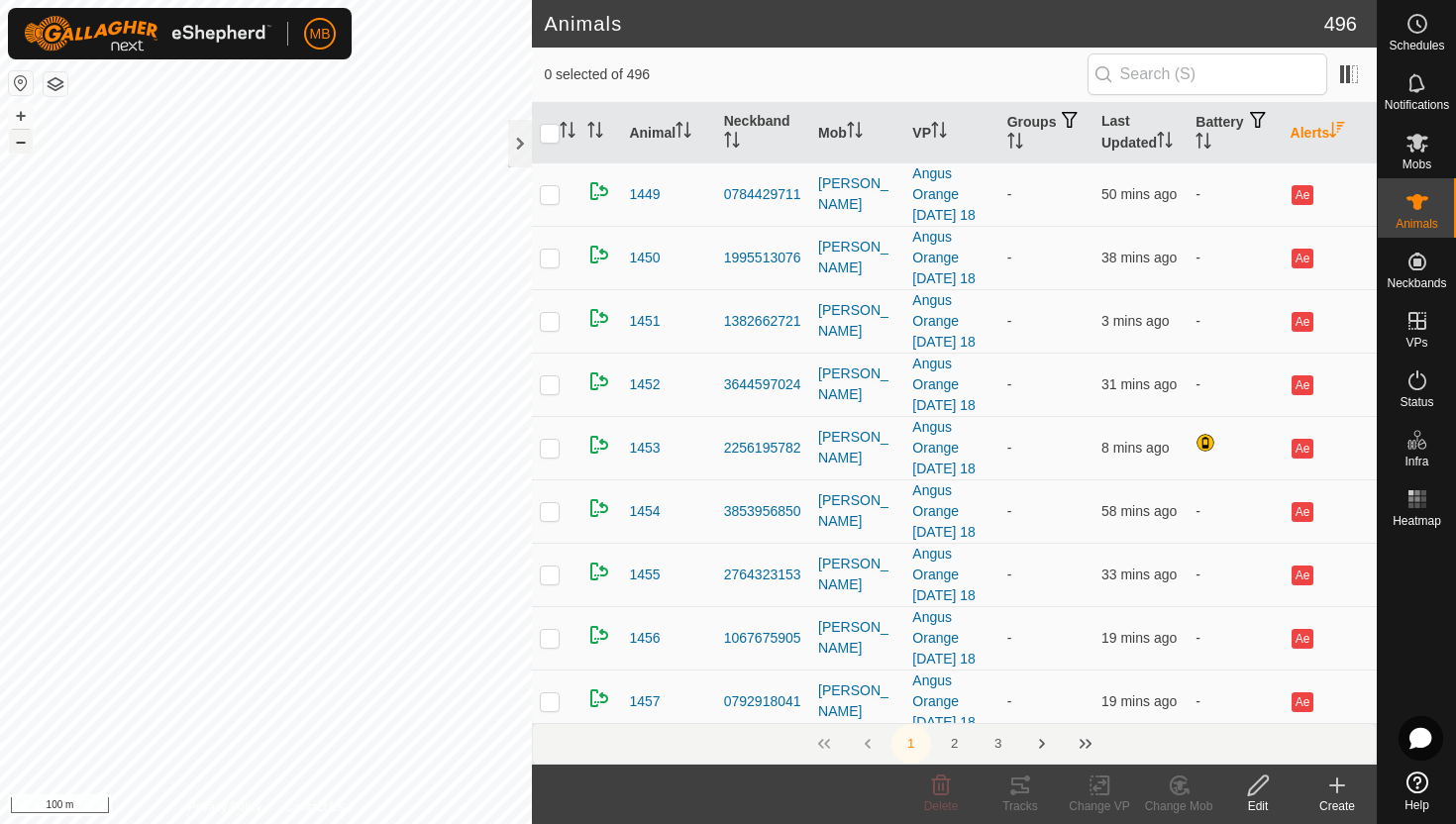 click on "–" at bounding box center (21, 142) 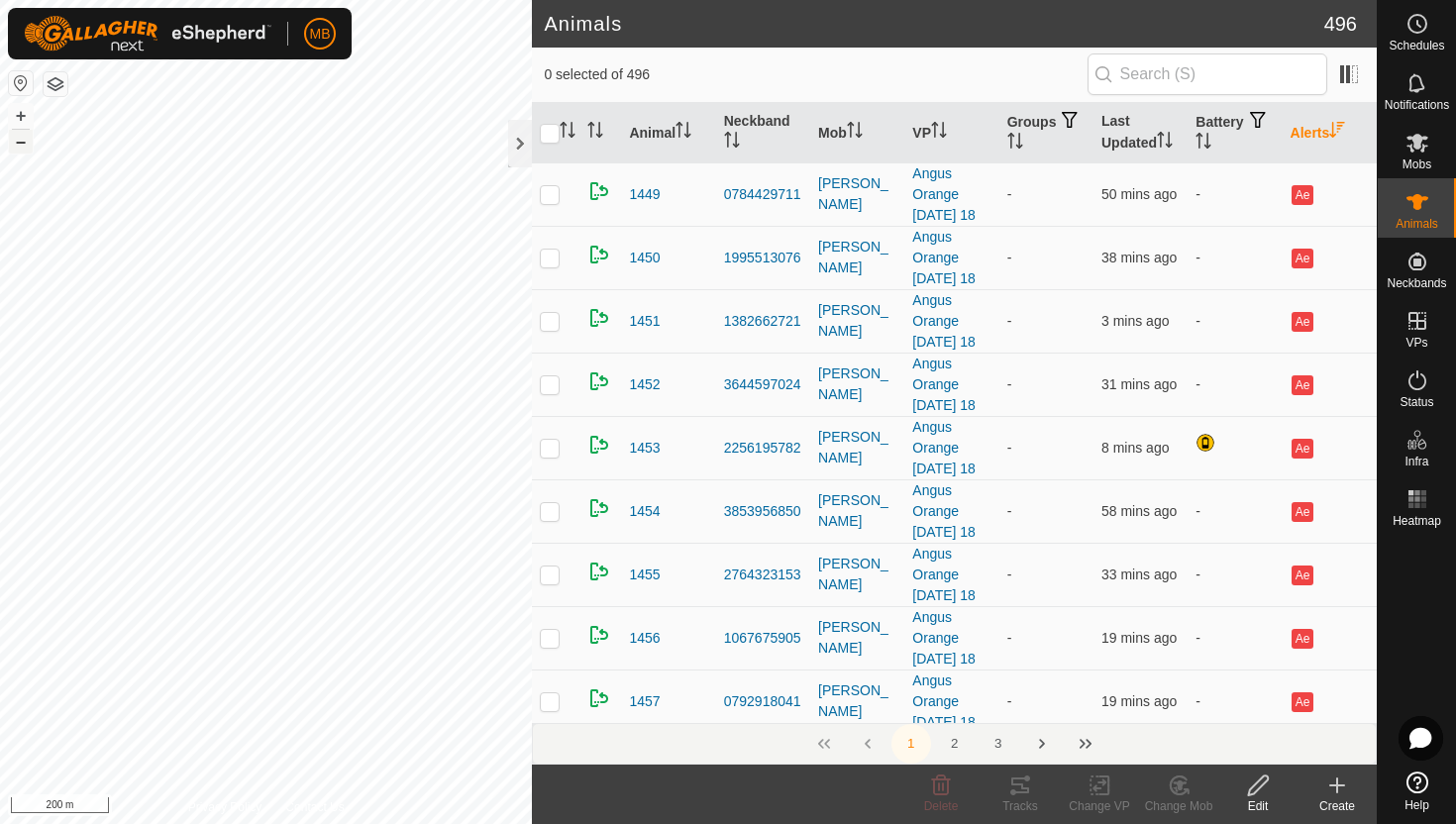 click on "–" at bounding box center [21, 142] 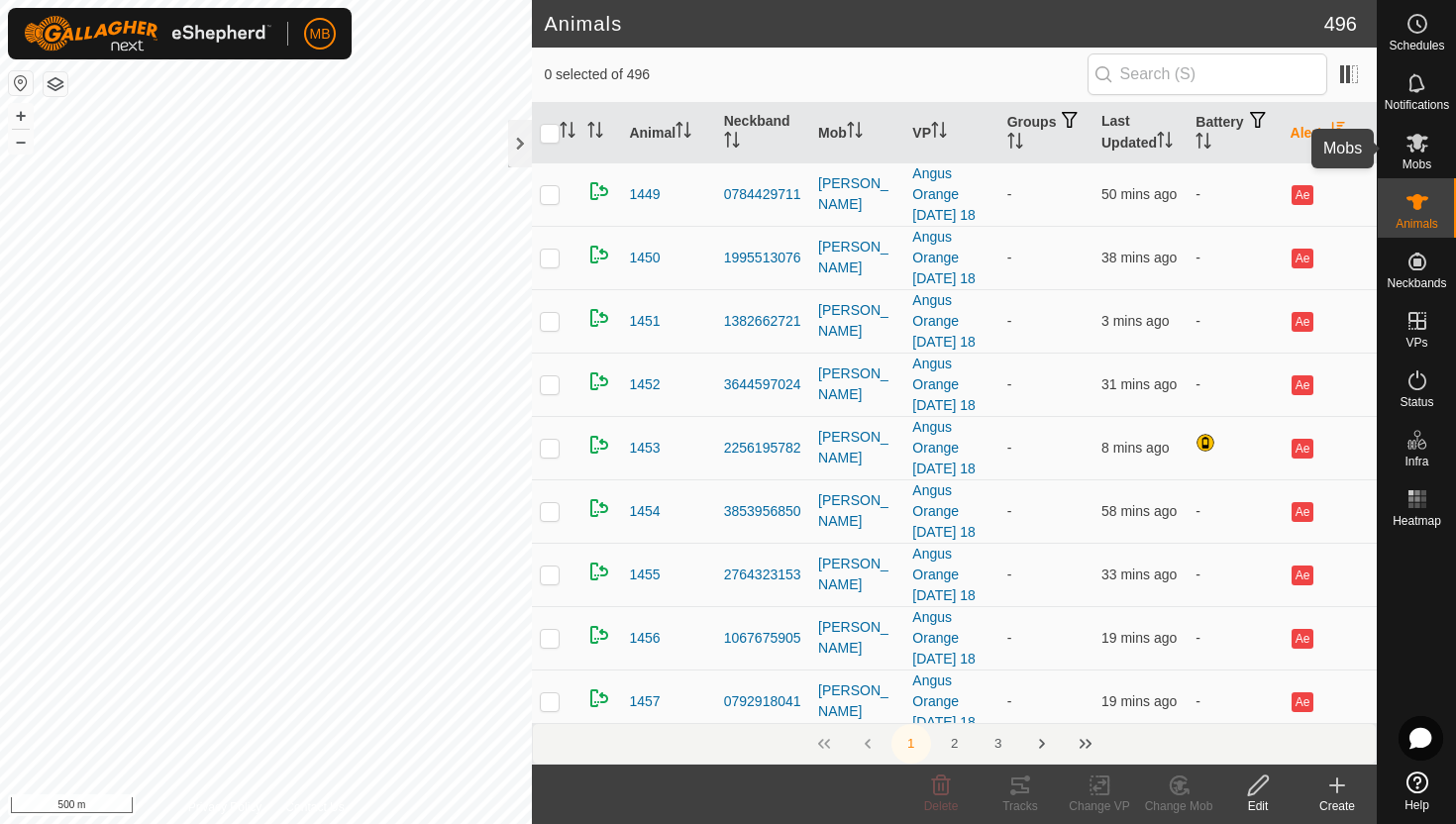 click 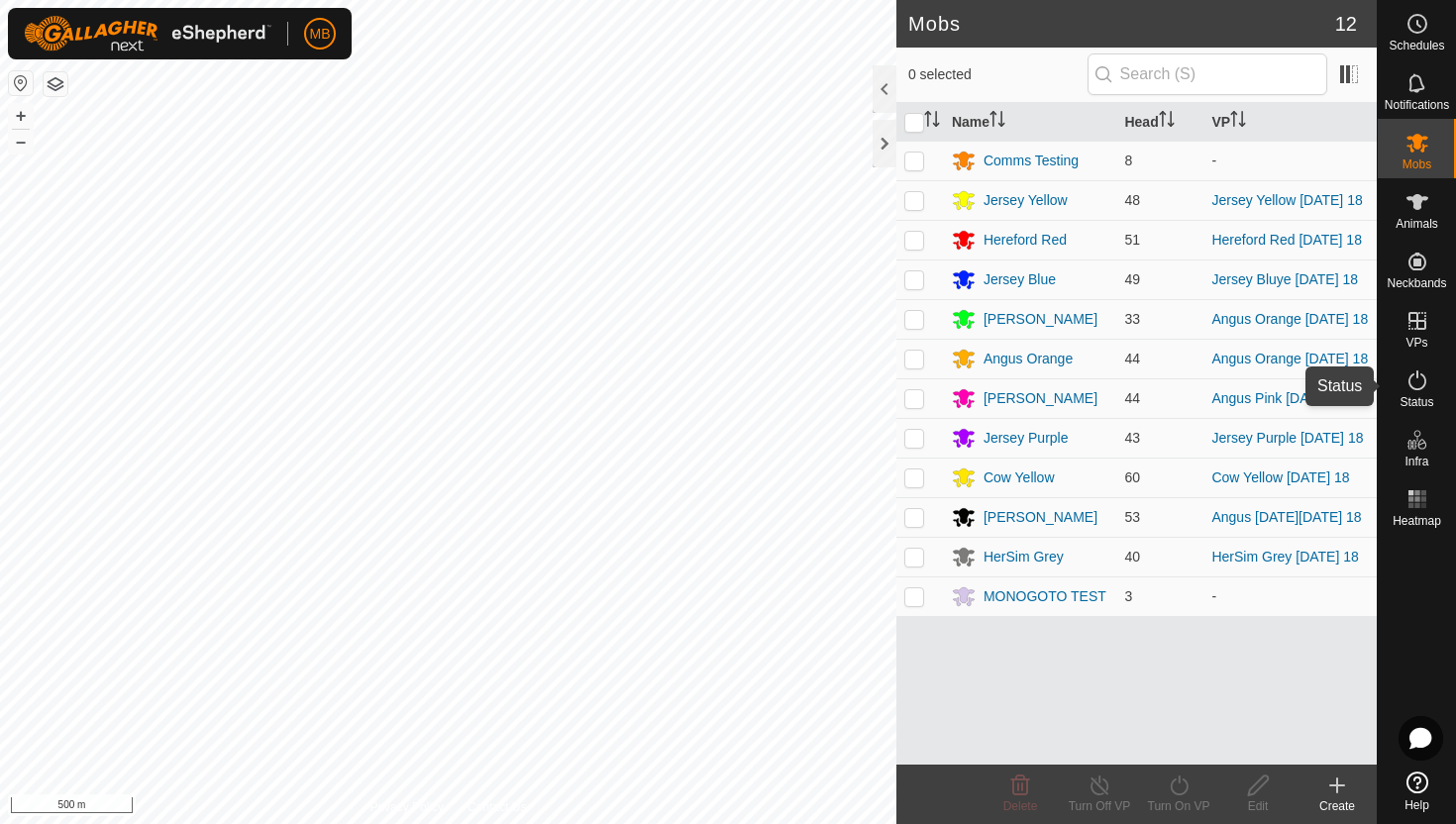 click 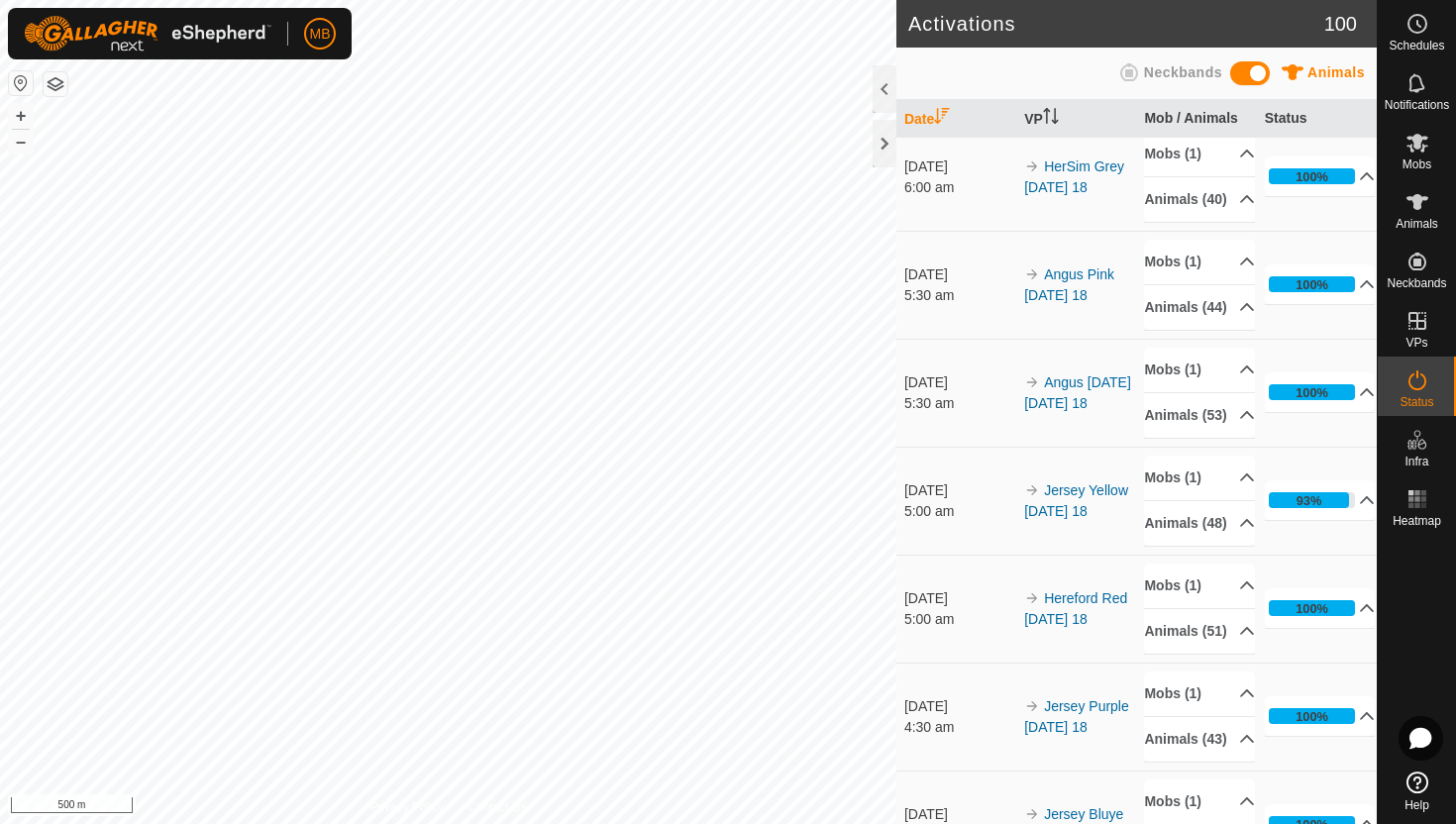 scroll, scrollTop: 0, scrollLeft: 0, axis: both 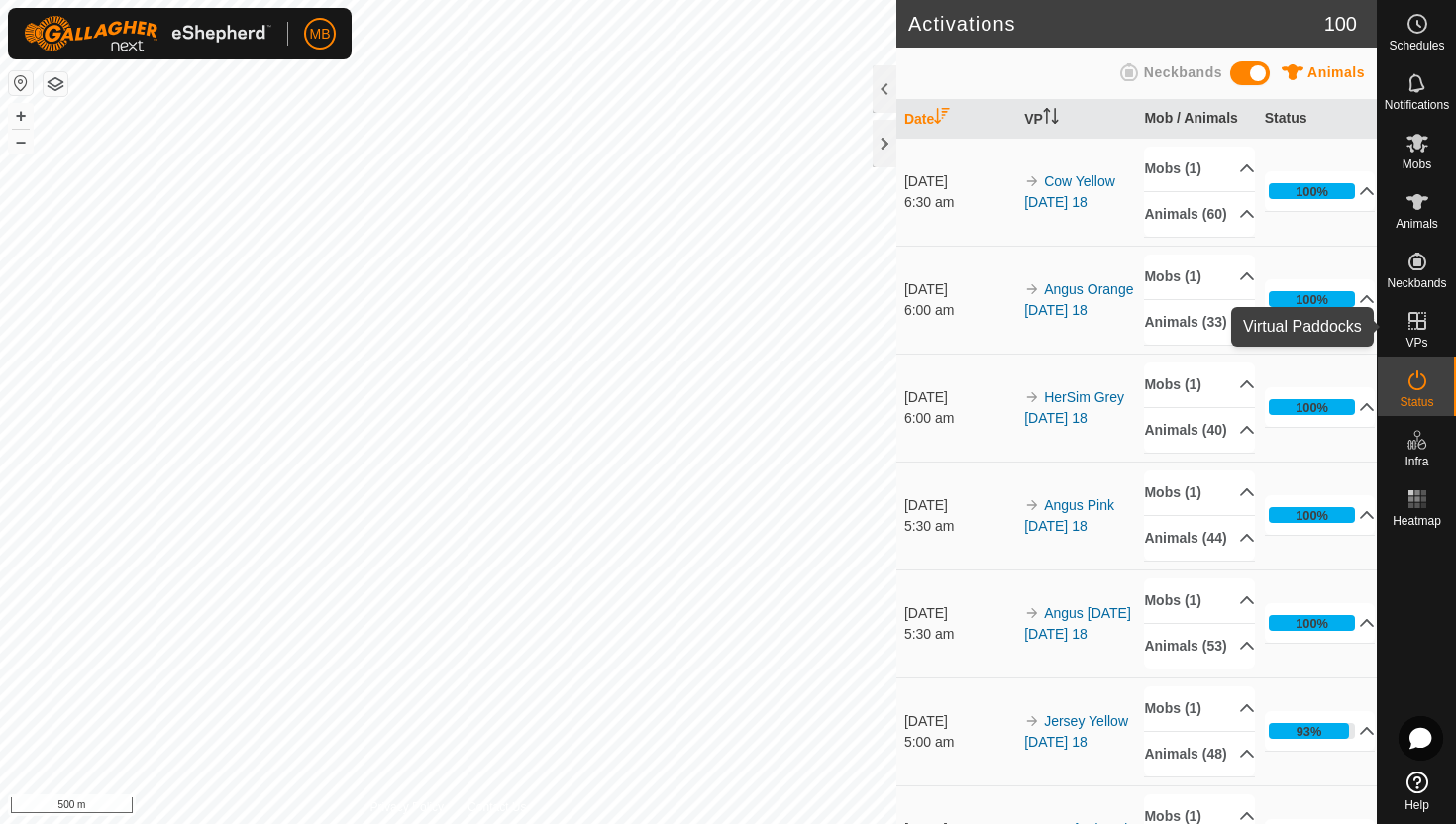 click 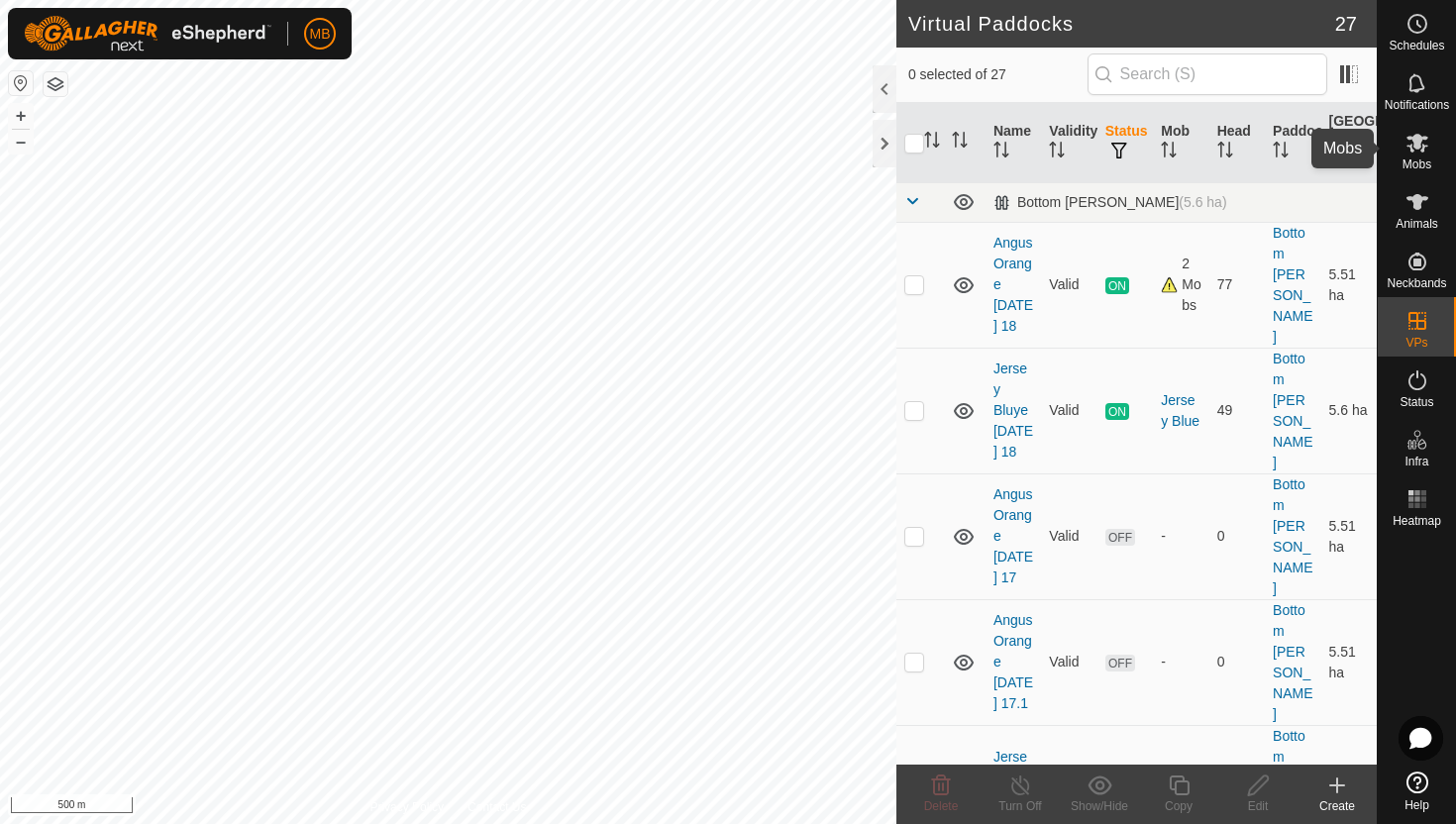 click 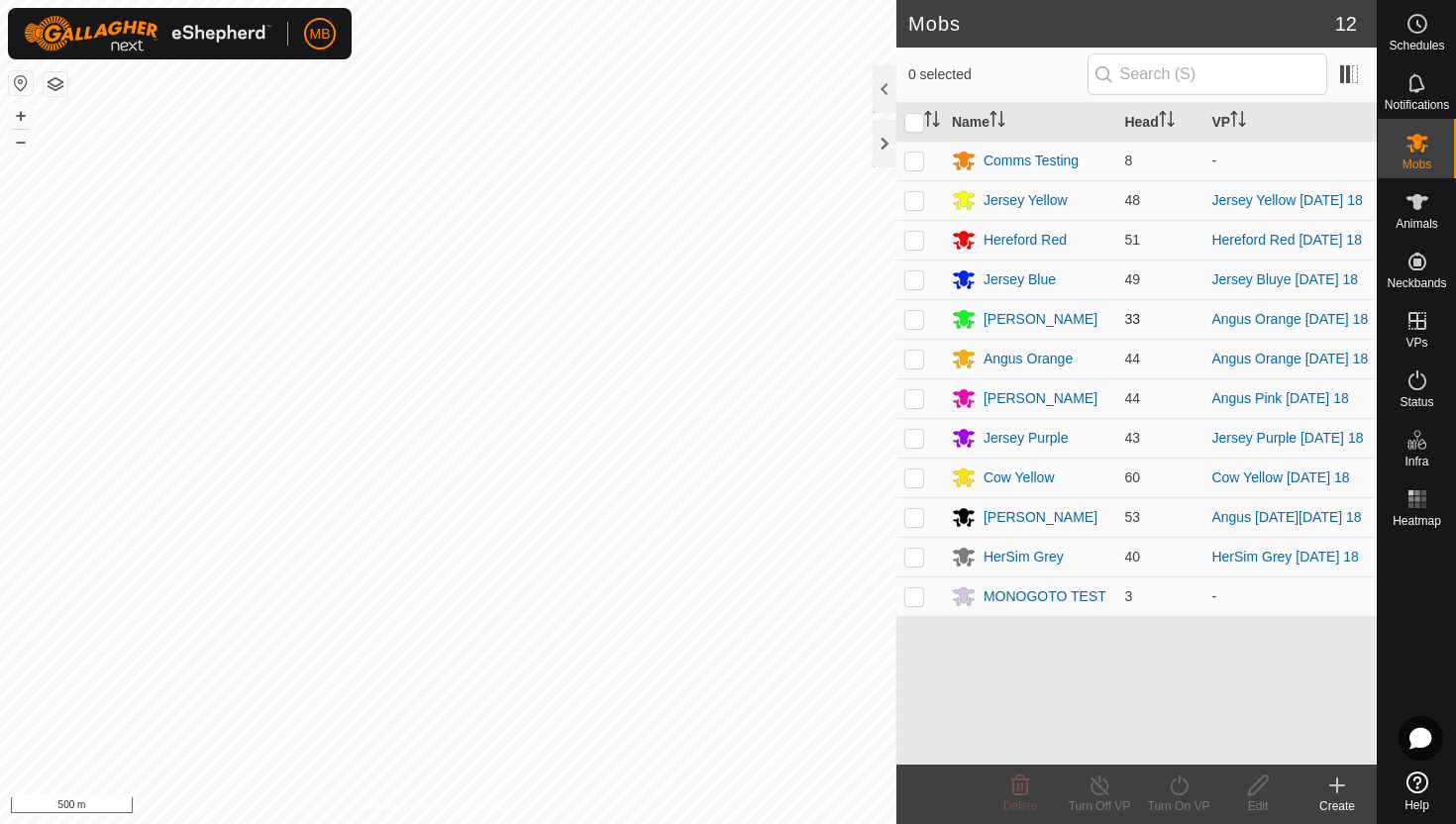 click at bounding box center (914, 319) 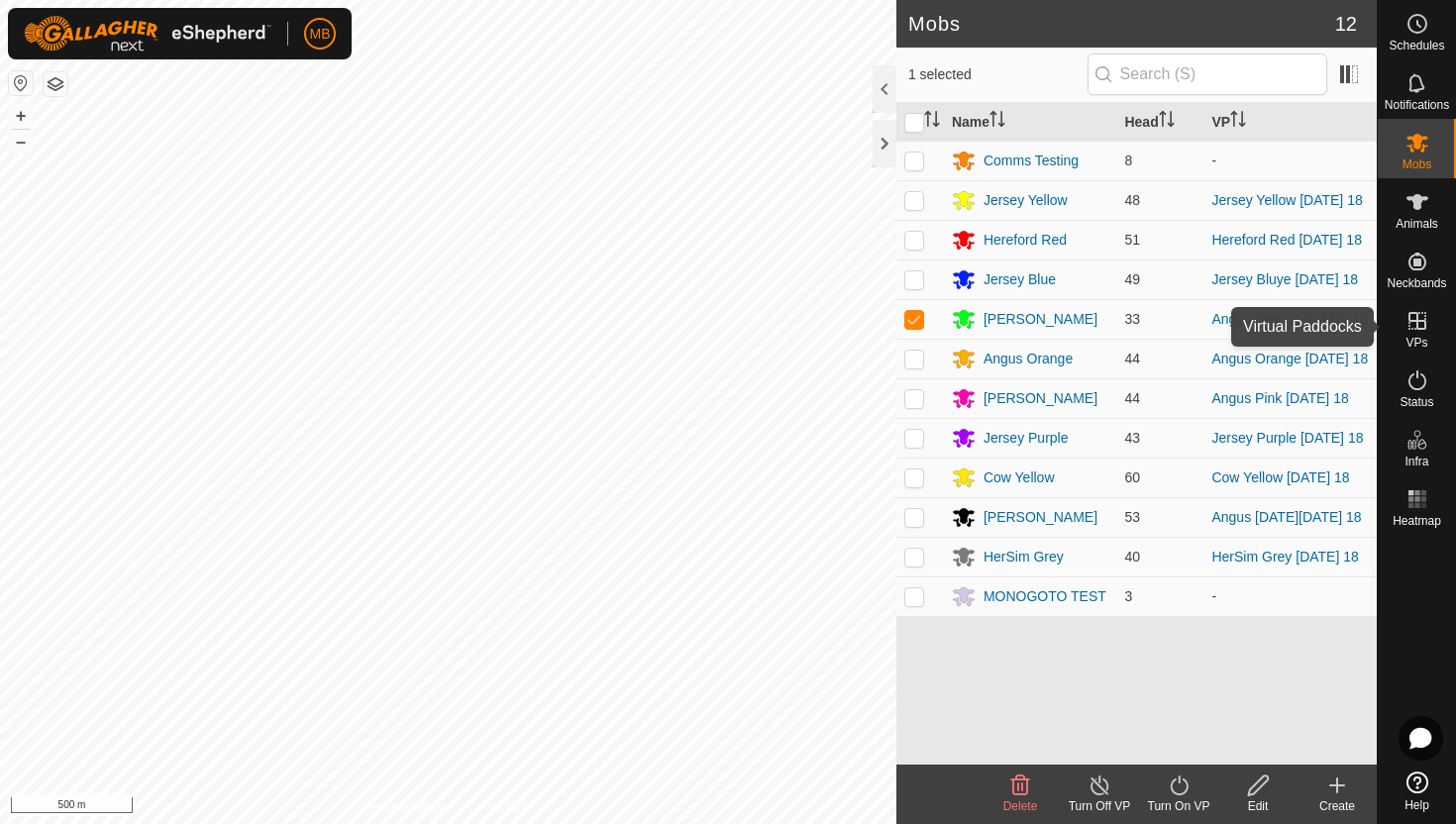 click 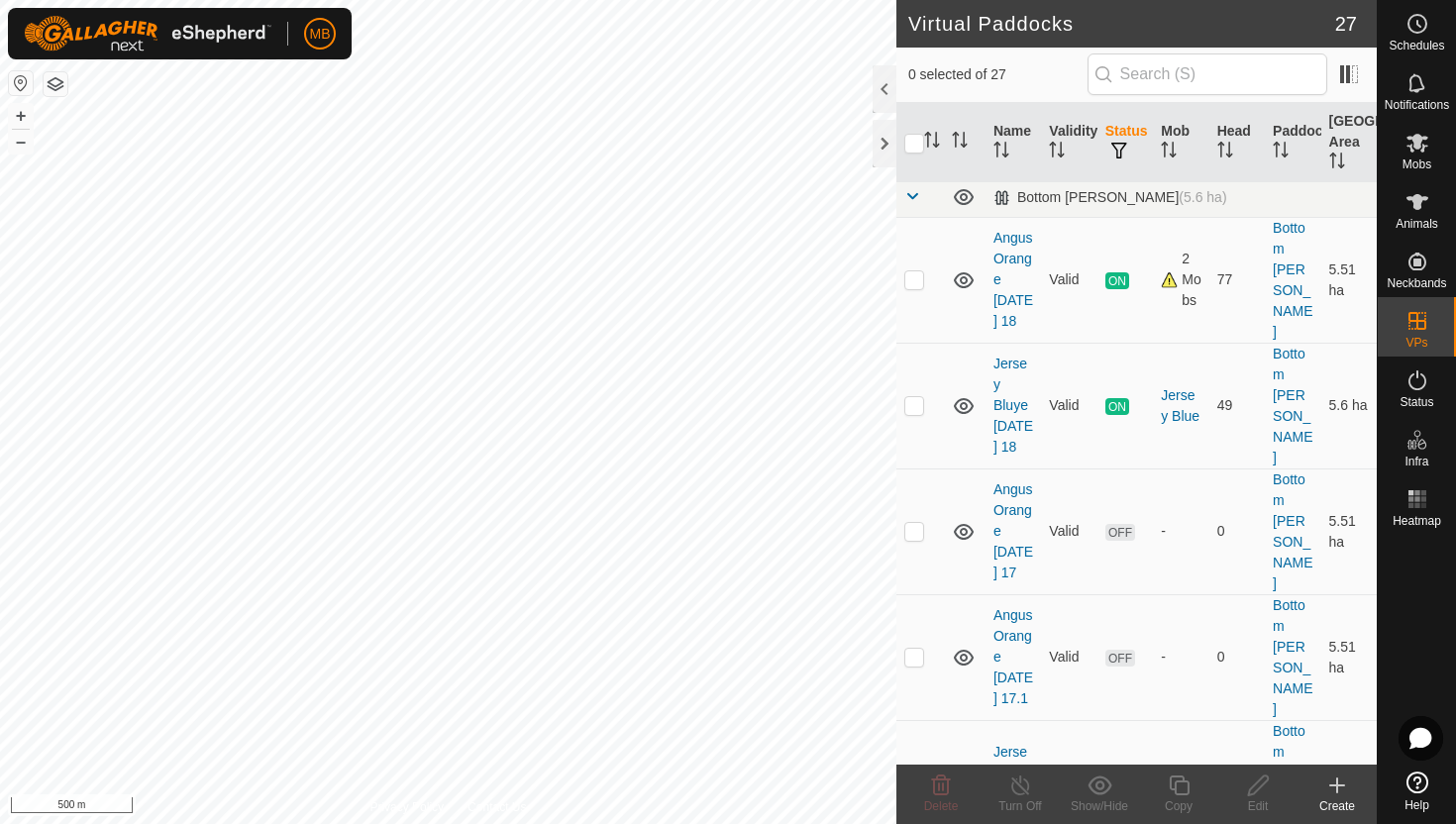 scroll, scrollTop: 0, scrollLeft: 0, axis: both 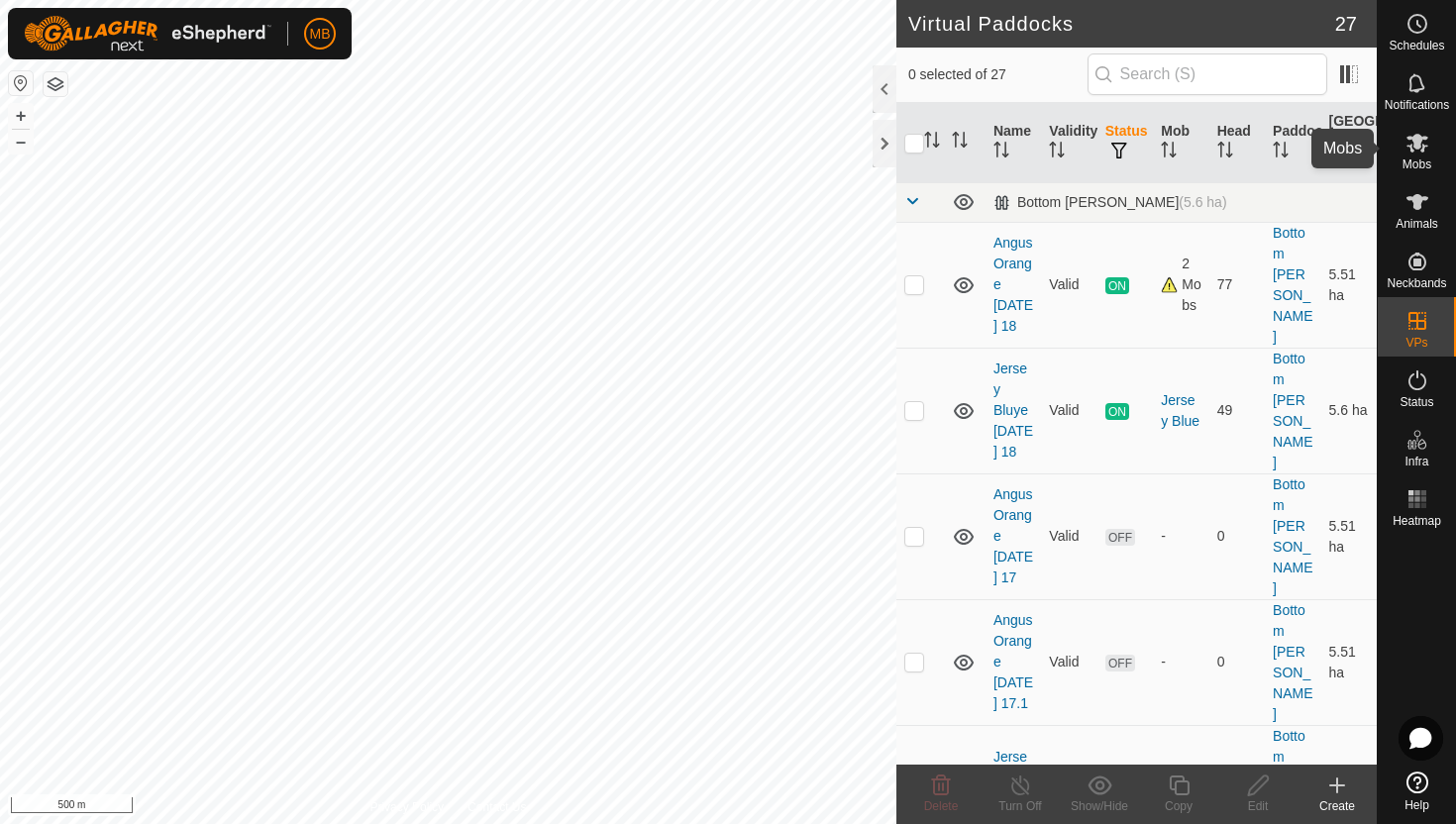 click 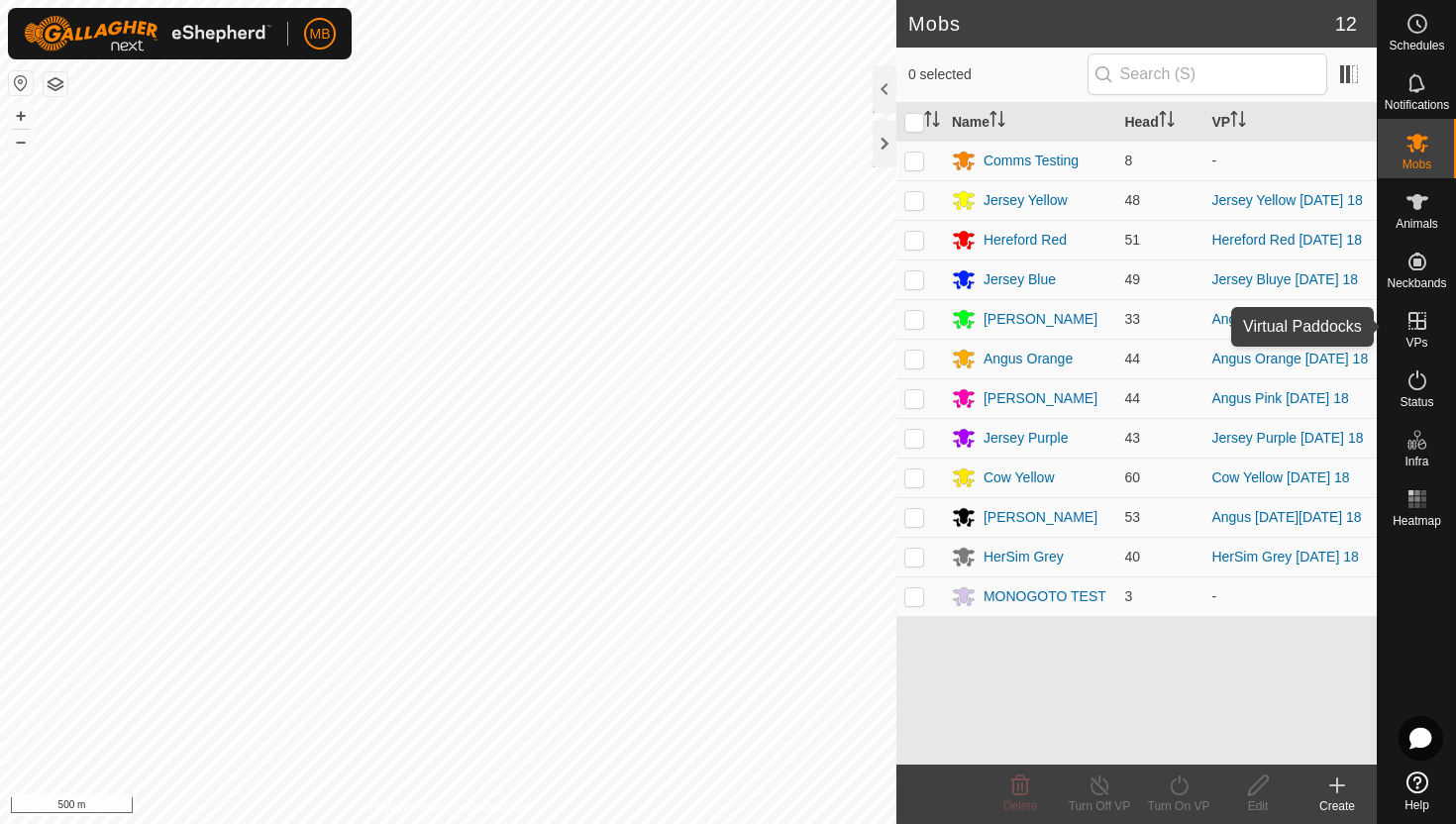 click 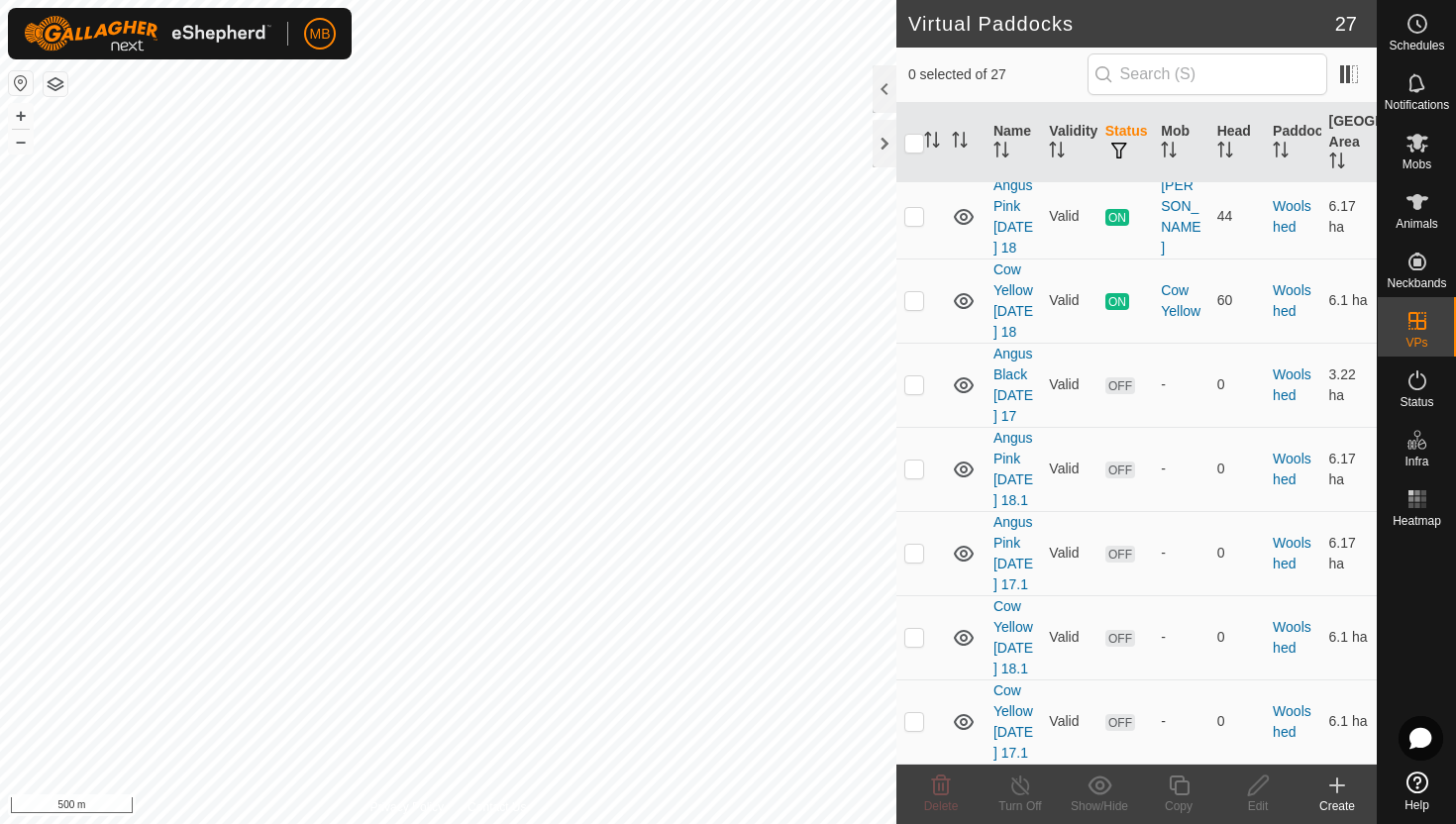 scroll, scrollTop: 2571, scrollLeft: 0, axis: vertical 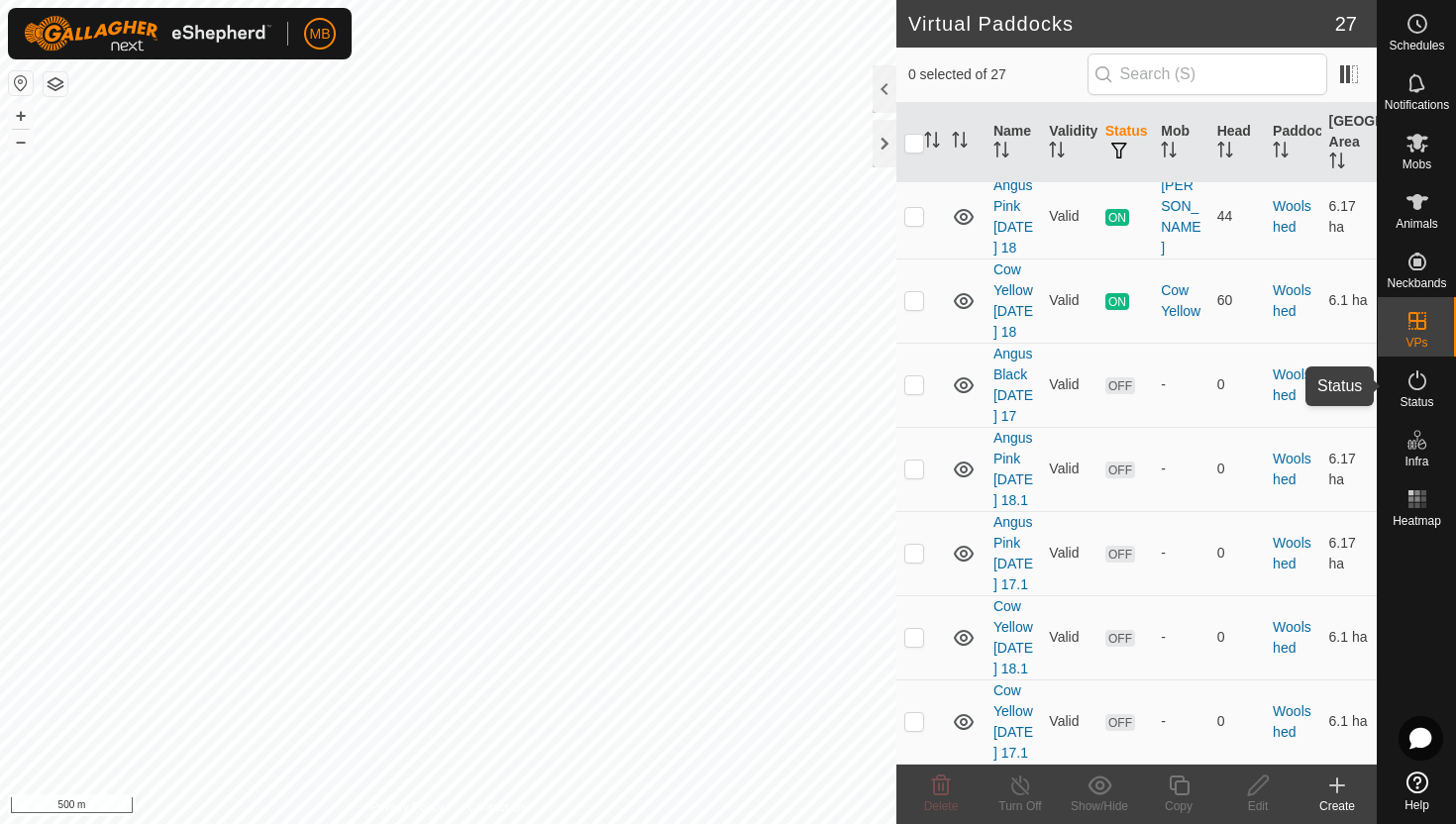 click 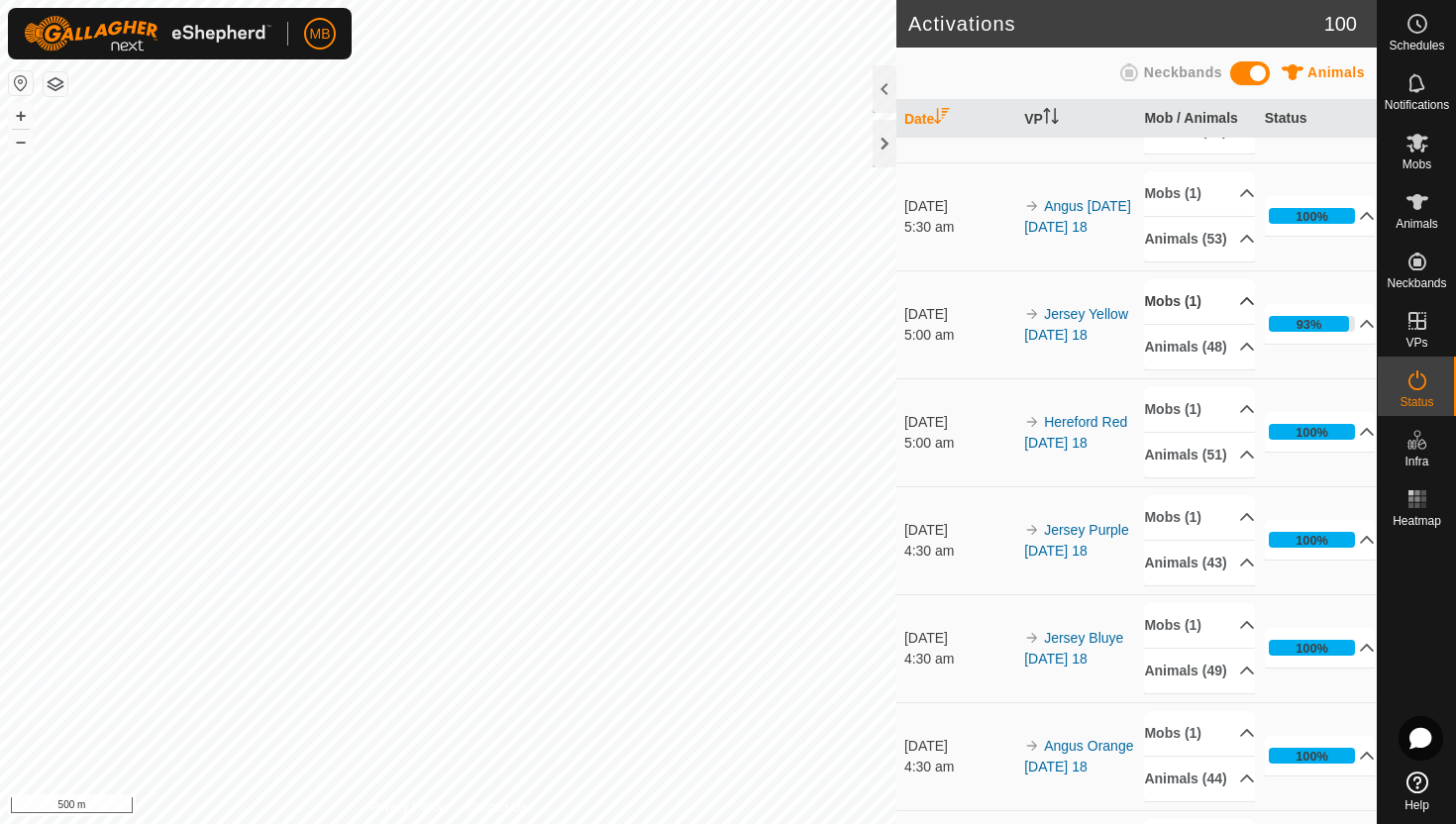 scroll, scrollTop: 391, scrollLeft: 0, axis: vertical 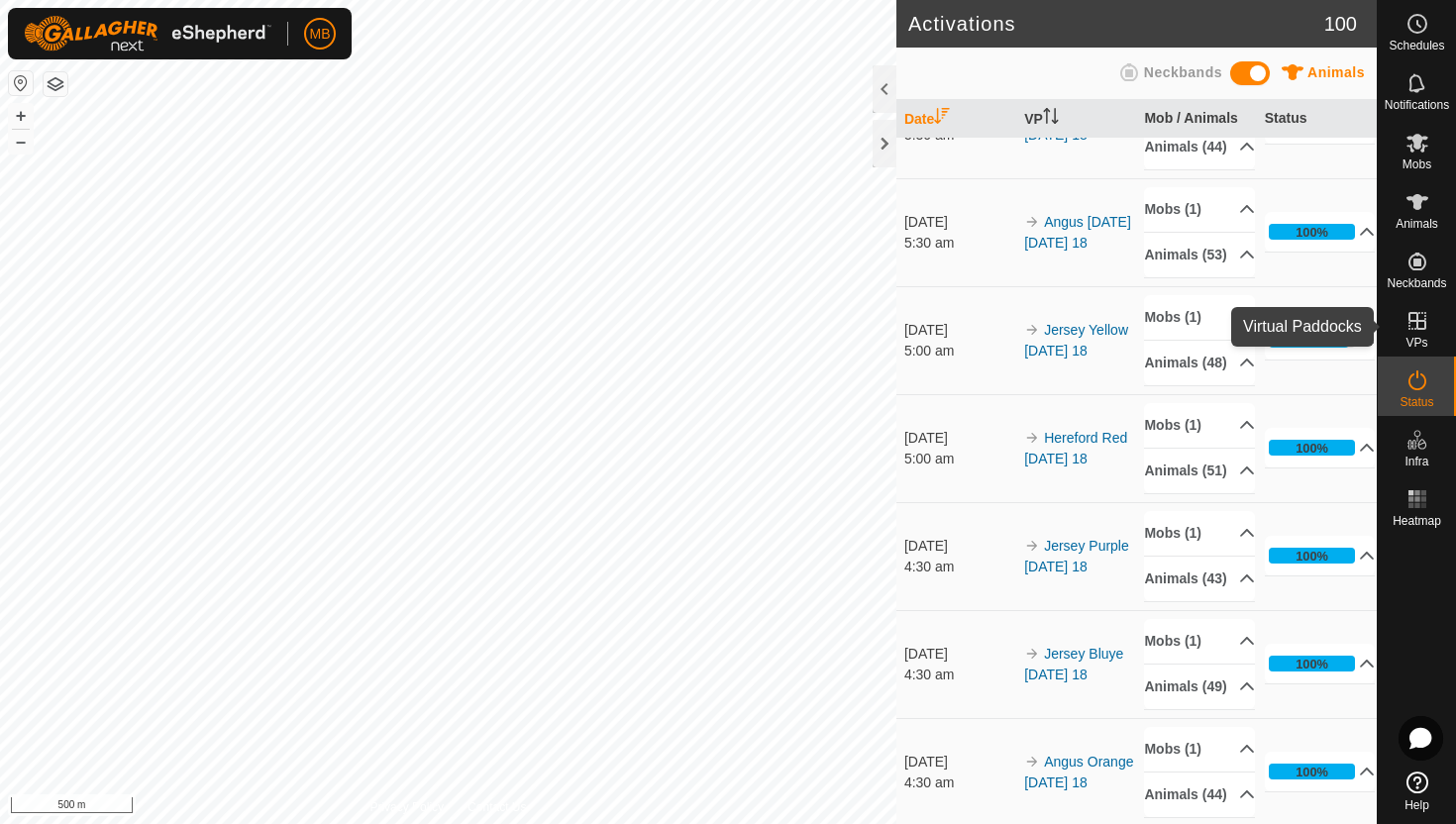 click 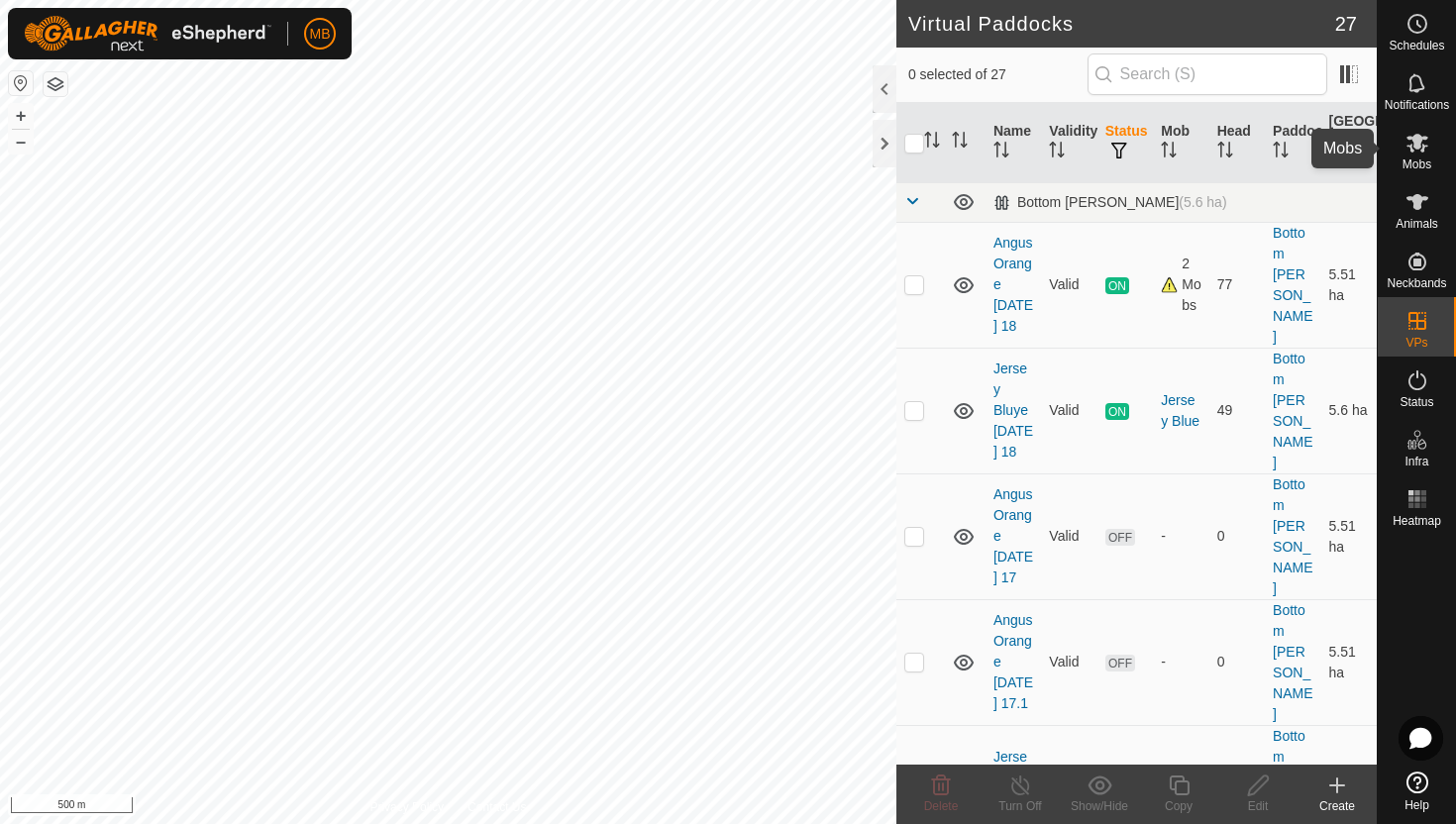 click 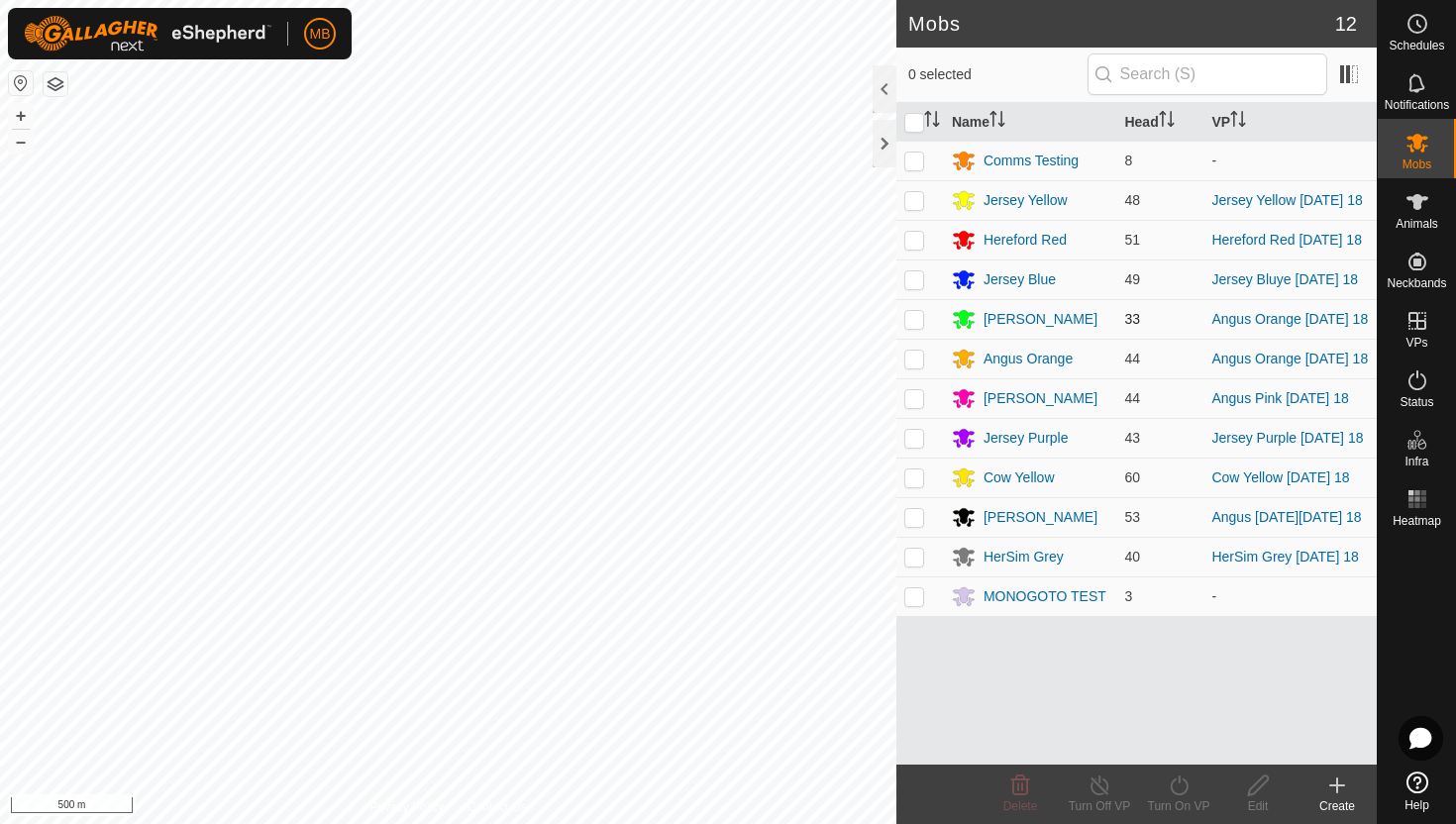 click at bounding box center [914, 319] 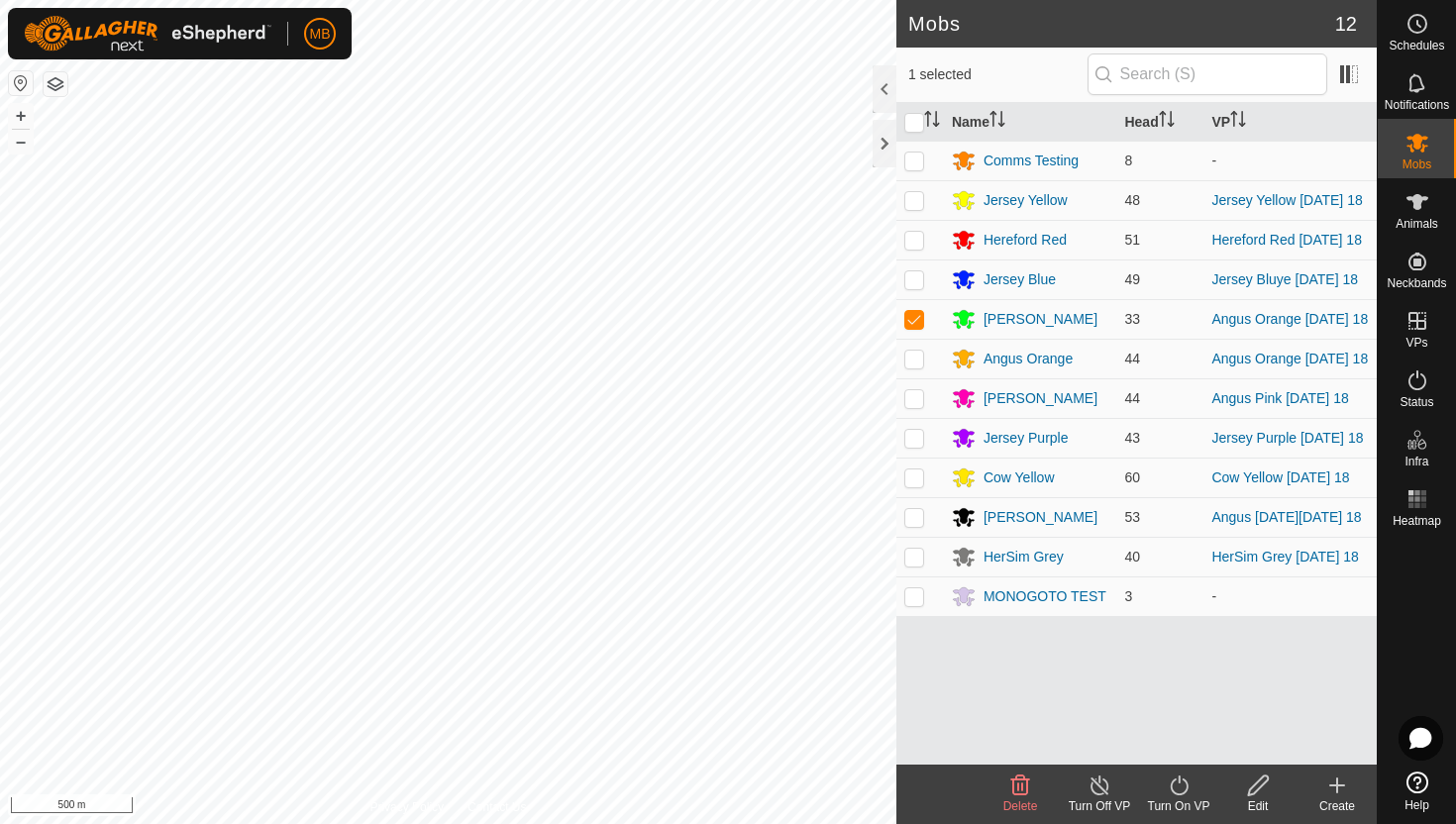 click 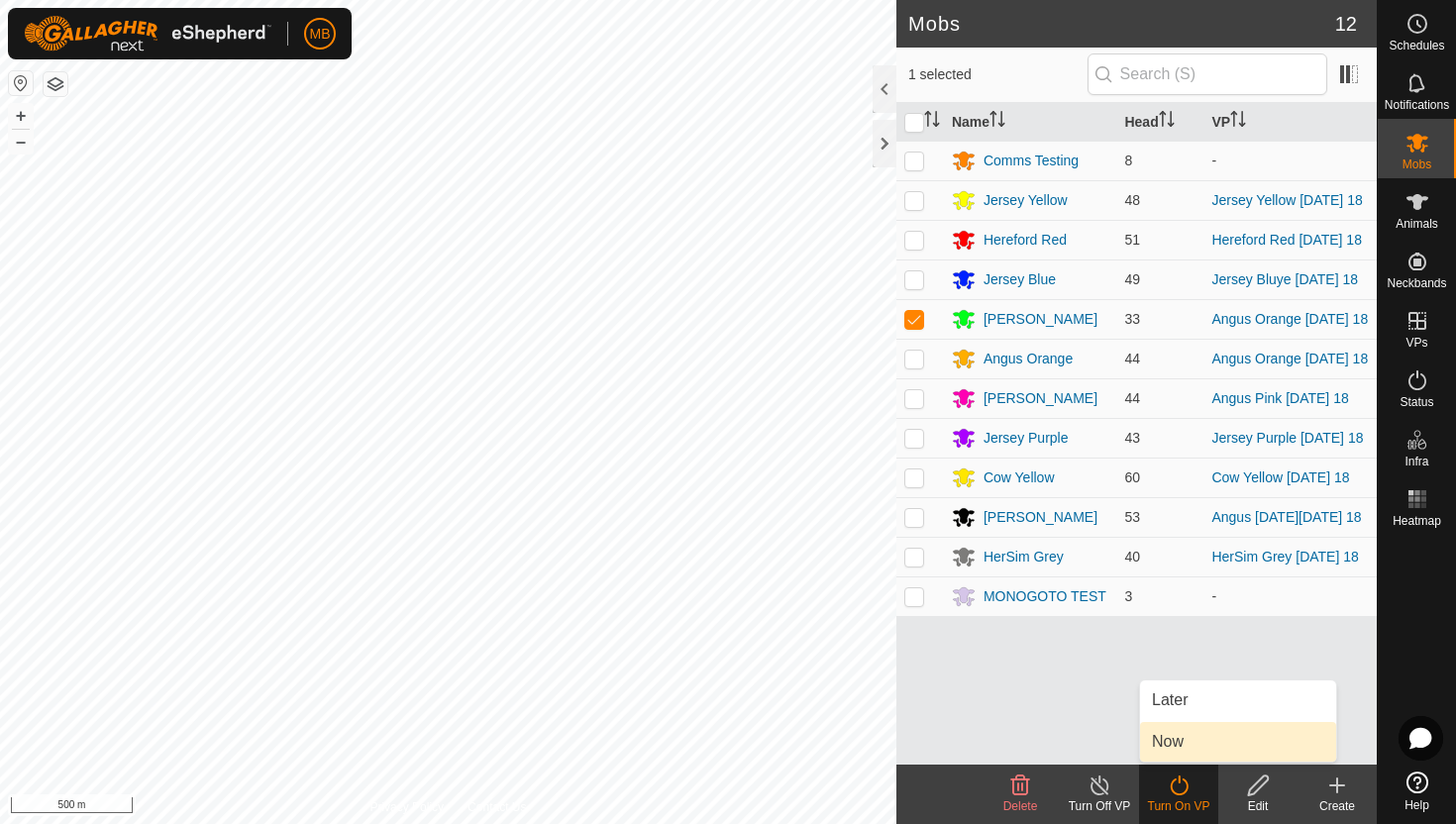 click on "Now" at bounding box center [1238, 742] 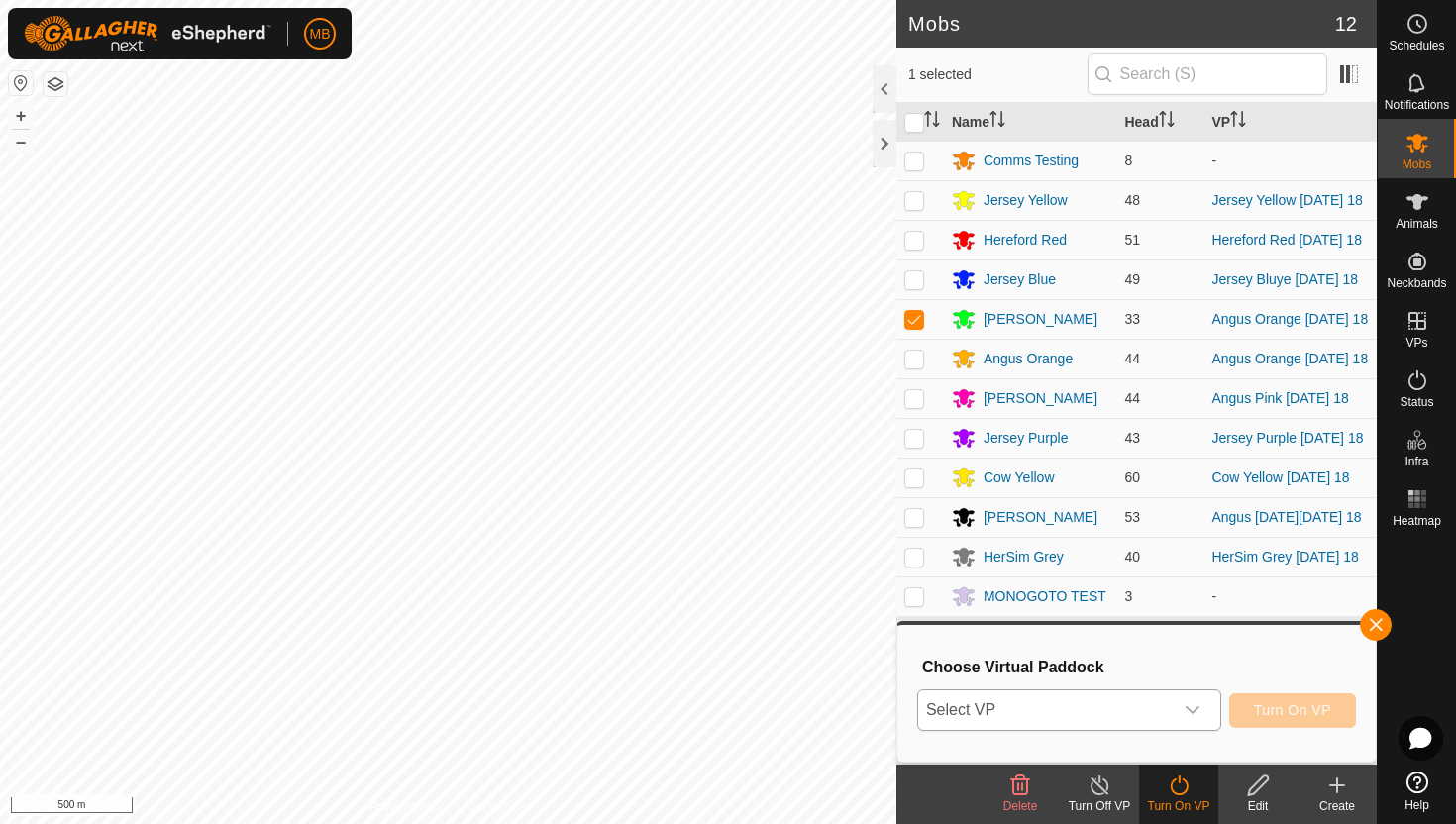click at bounding box center [1193, 710] 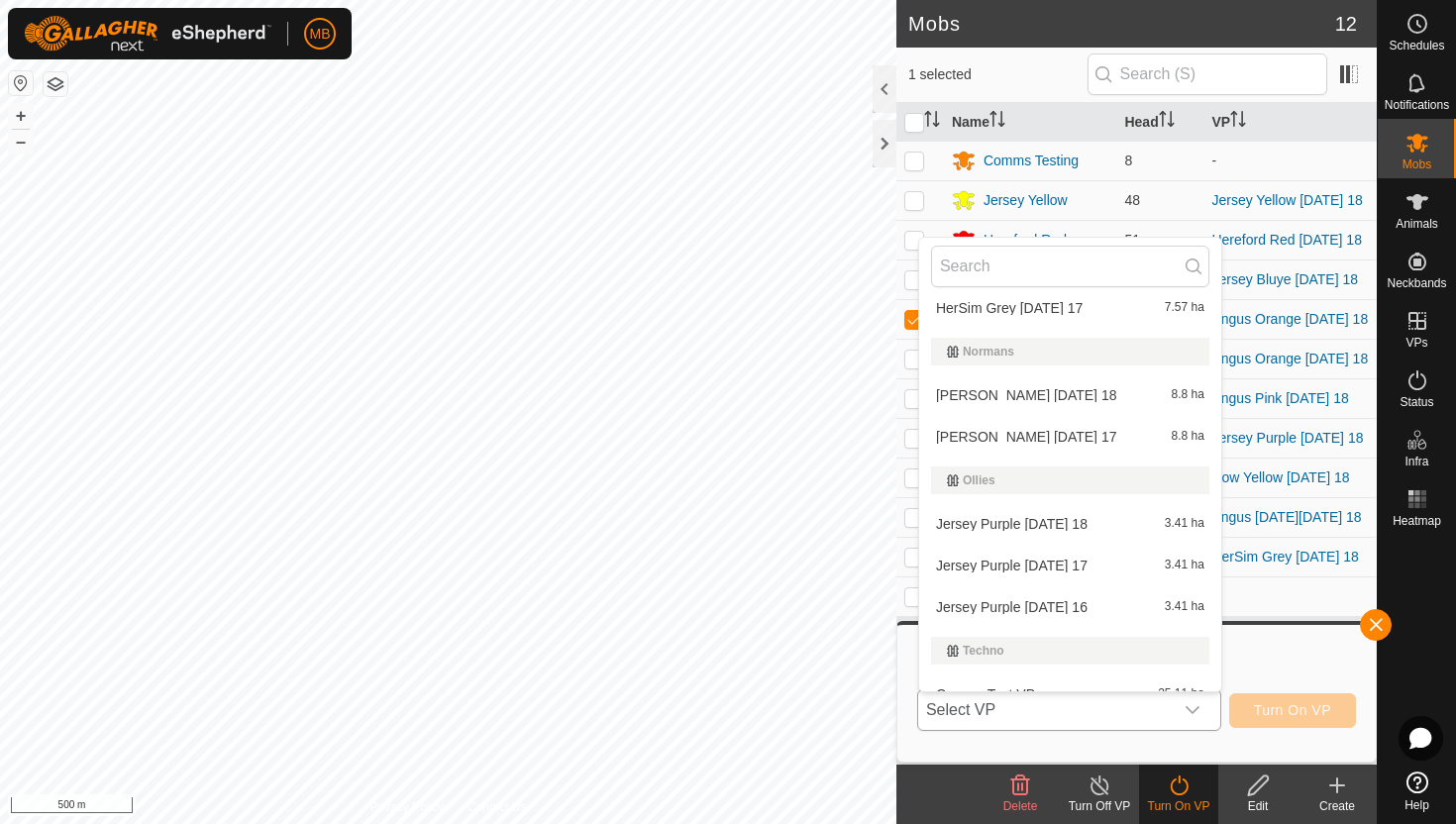 scroll, scrollTop: 437, scrollLeft: 0, axis: vertical 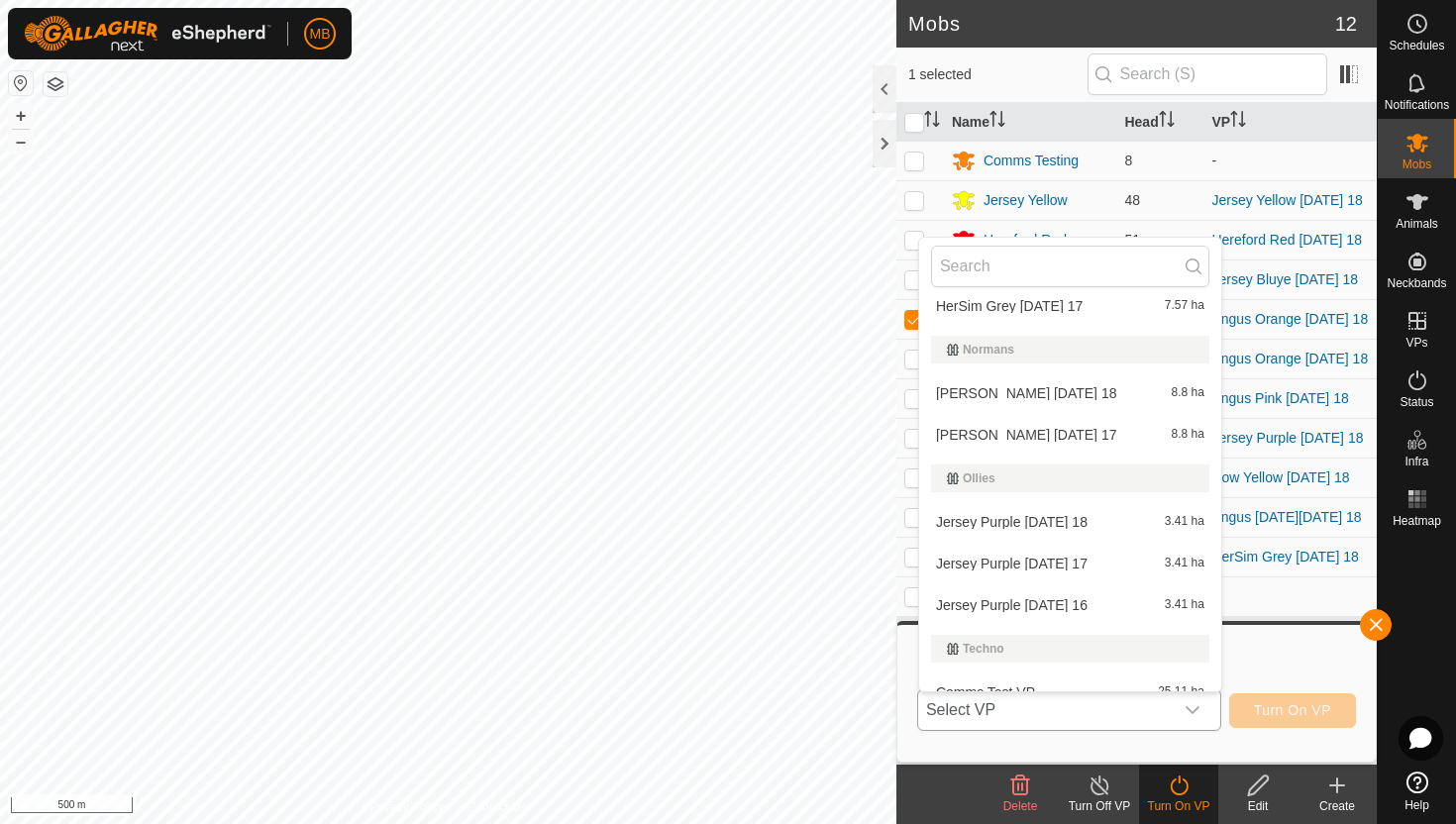 click on "Angus Green Friday 18  8.8 ha" at bounding box center [1070, 393] 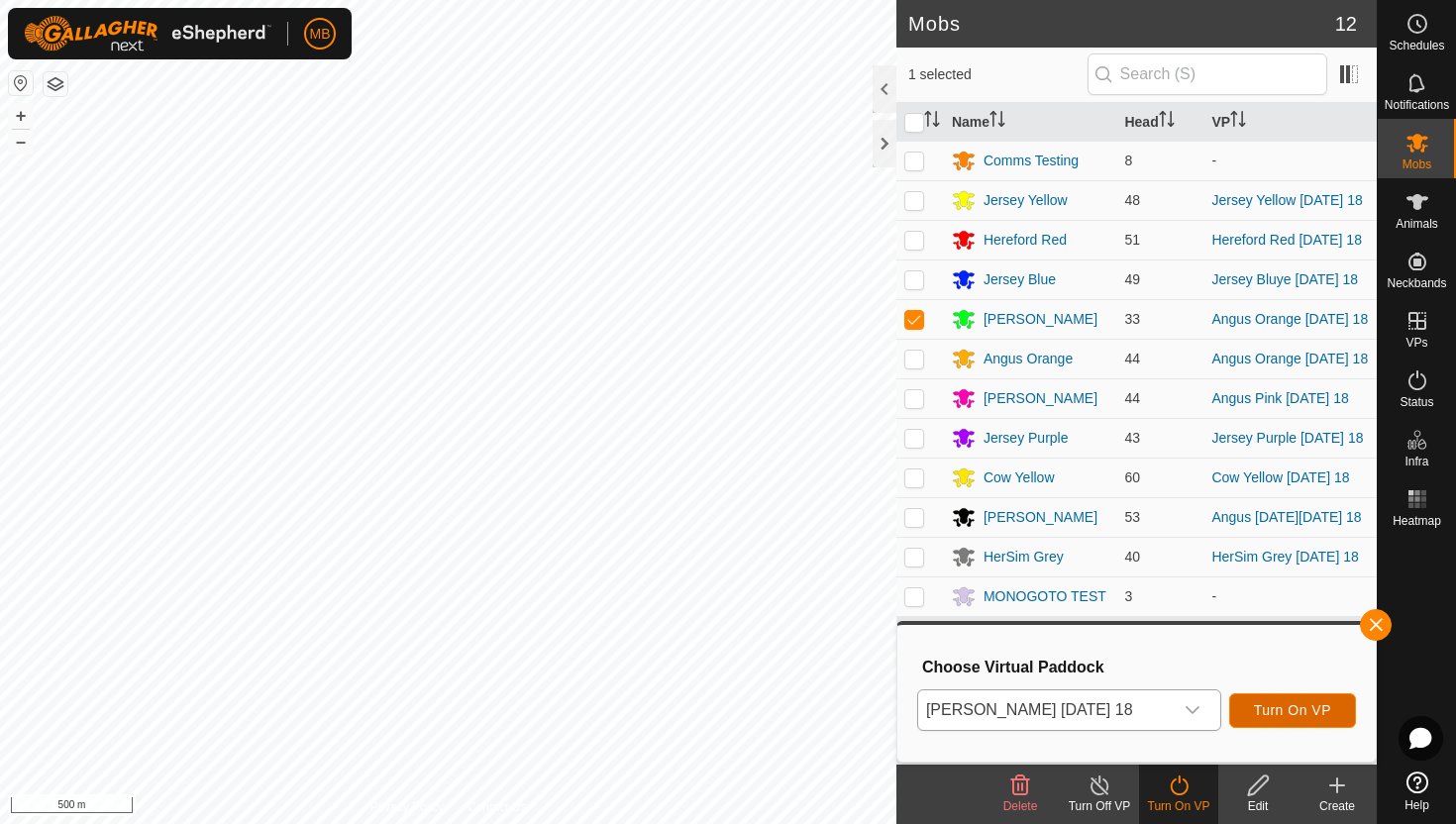 click on "Turn On VP" at bounding box center [1293, 710] 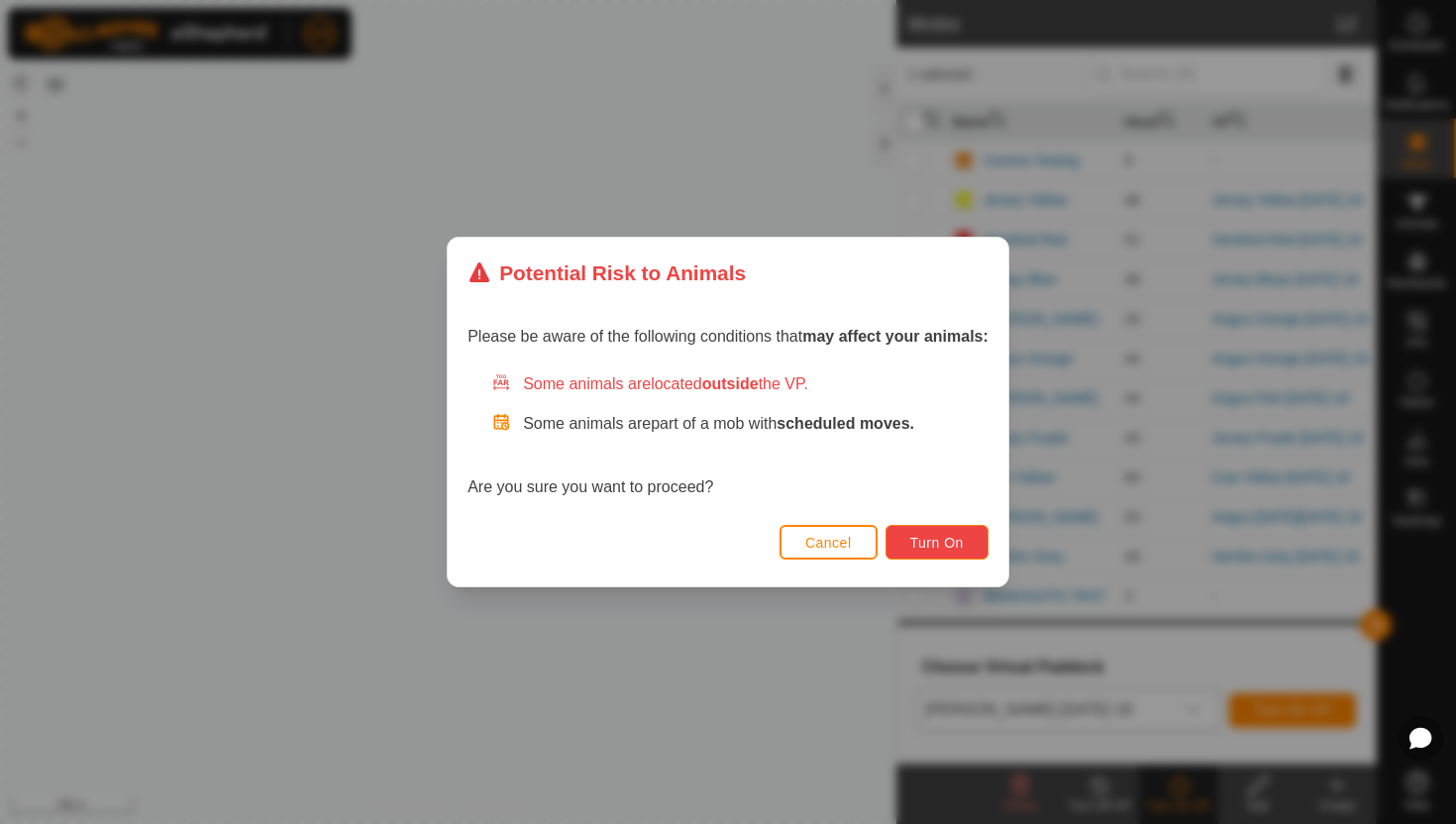 click on "Turn On" at bounding box center [937, 543] 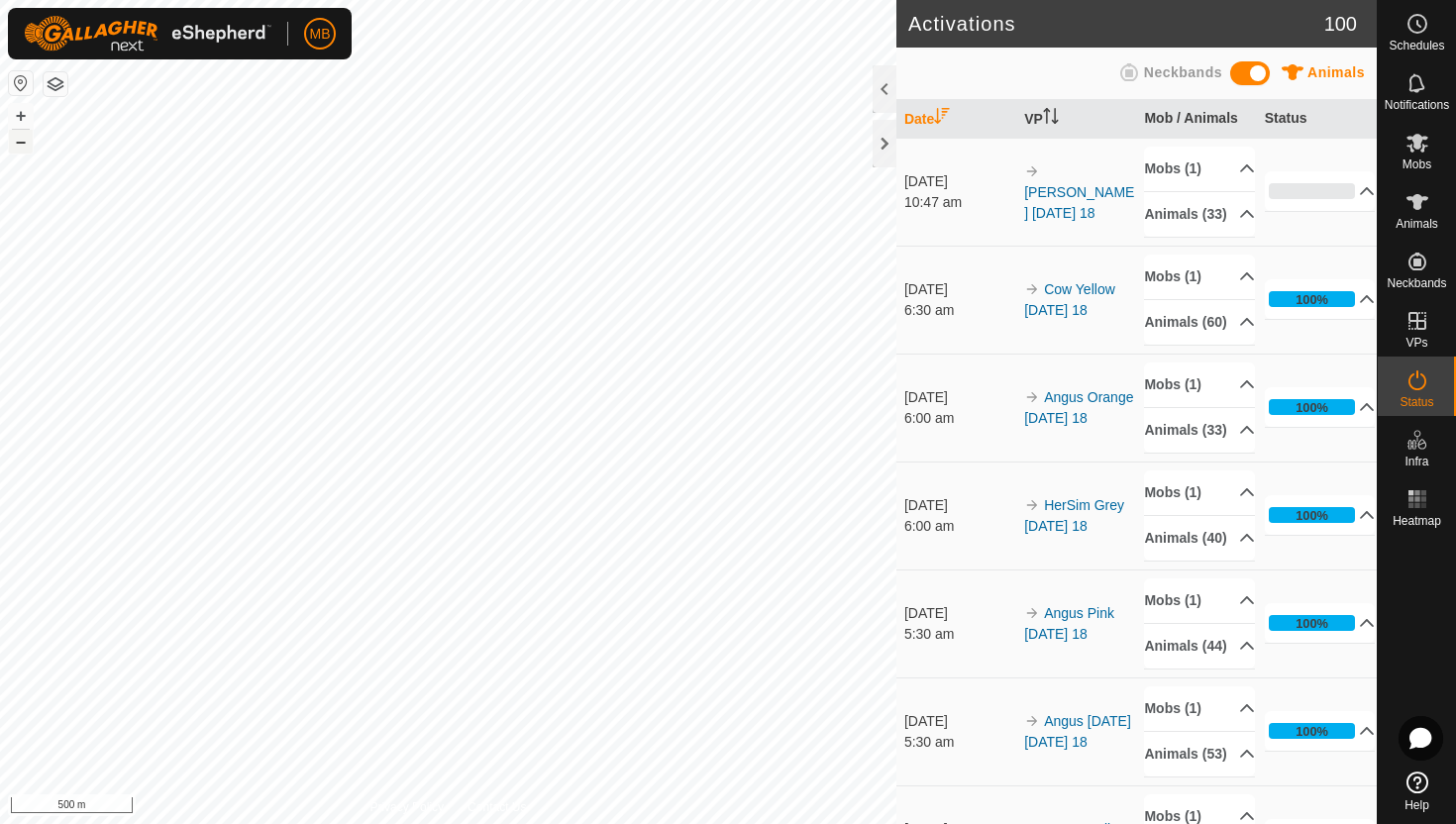 click on "–" at bounding box center (21, 142) 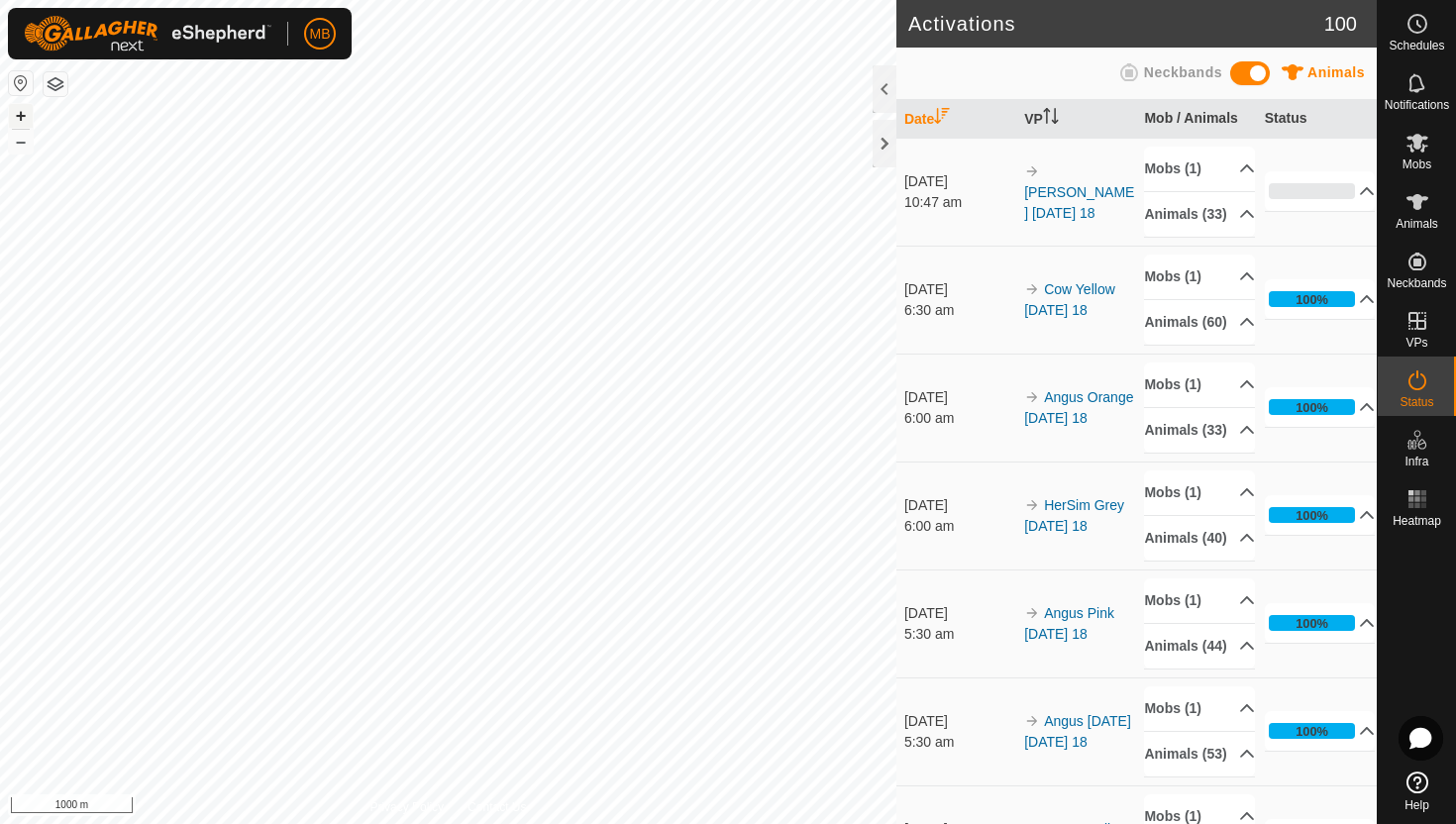 click on "+" at bounding box center (21, 116) 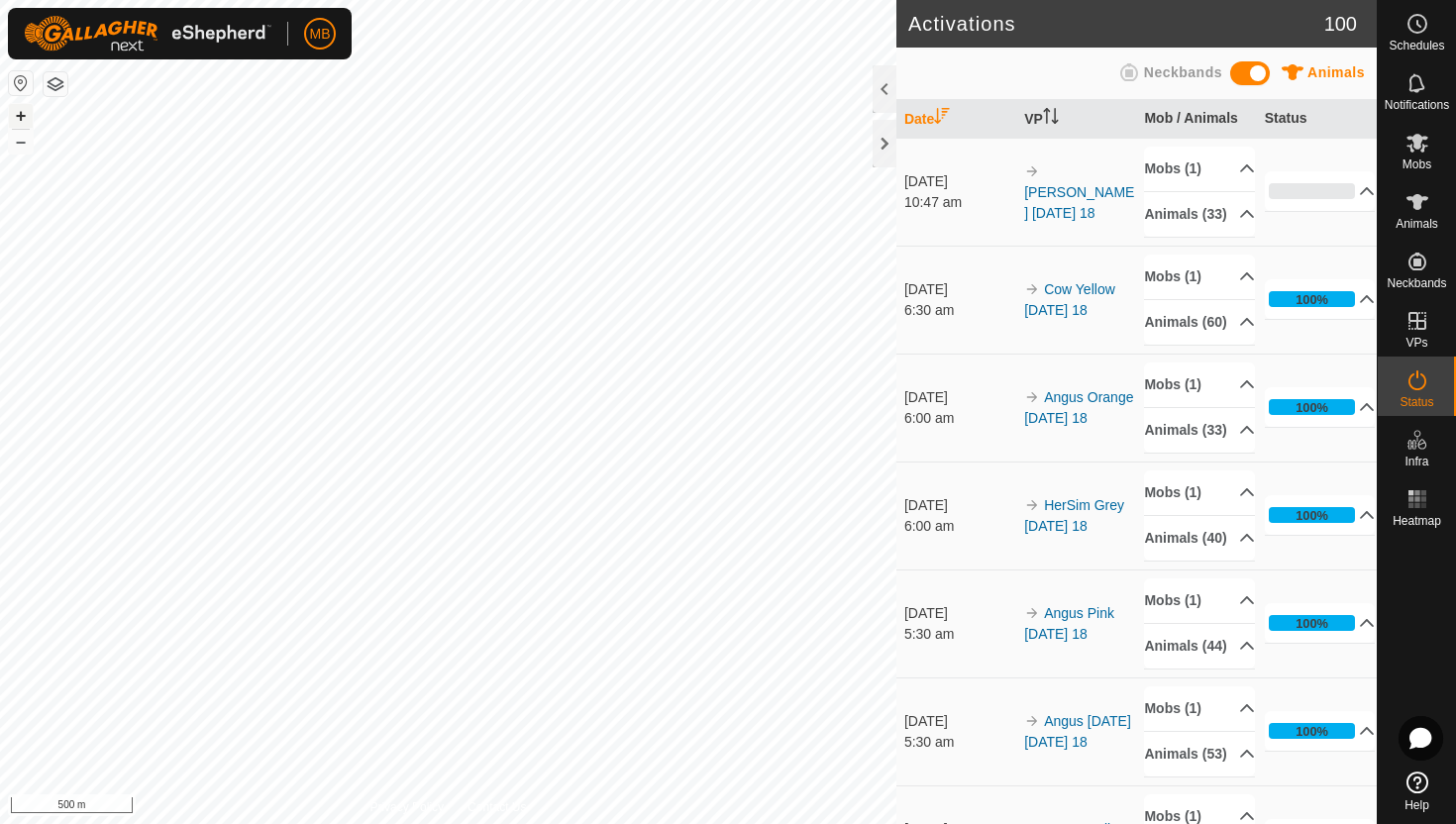 click on "+" at bounding box center (21, 116) 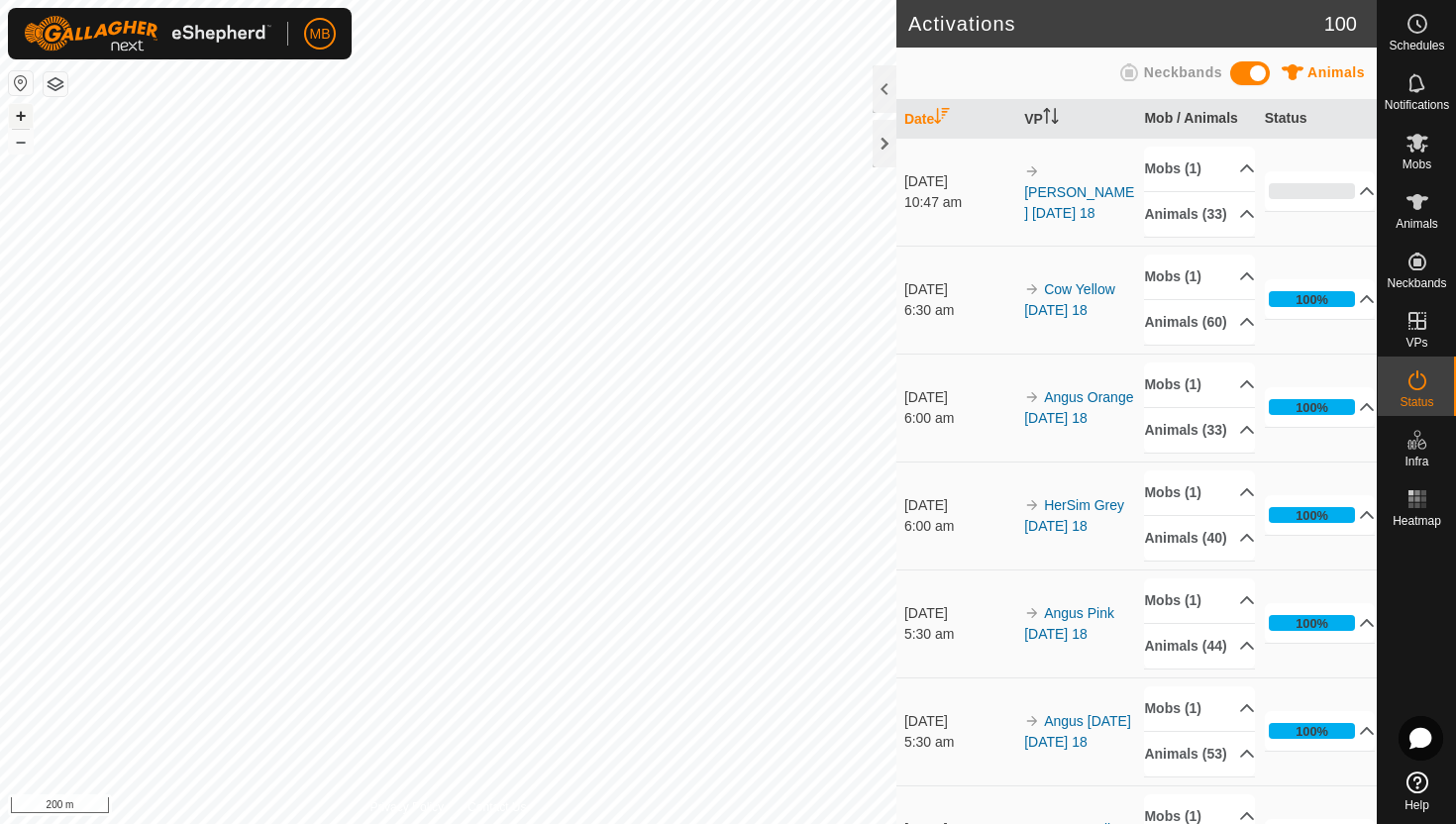 click on "+" at bounding box center [21, 116] 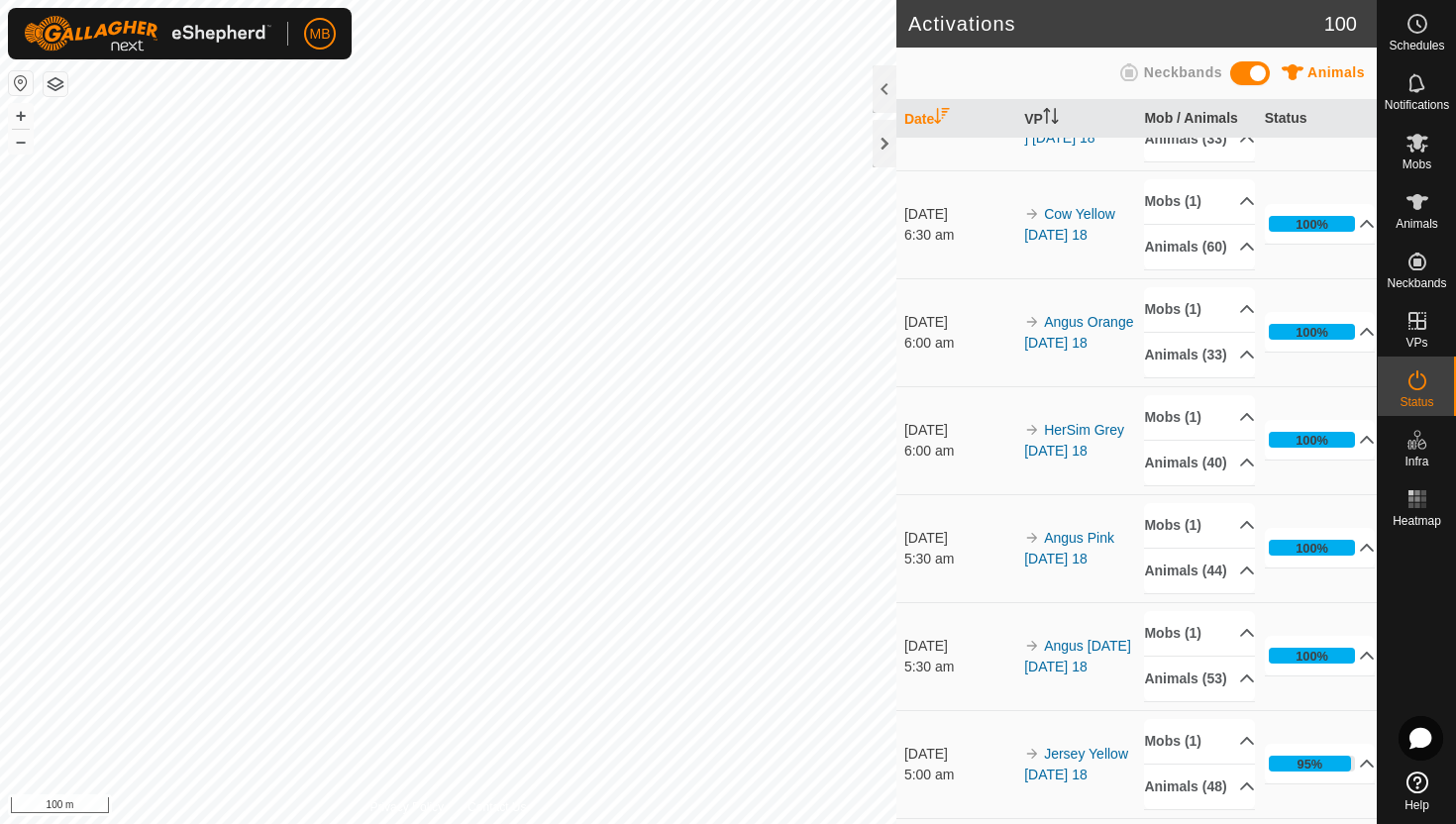 scroll, scrollTop: 79, scrollLeft: 0, axis: vertical 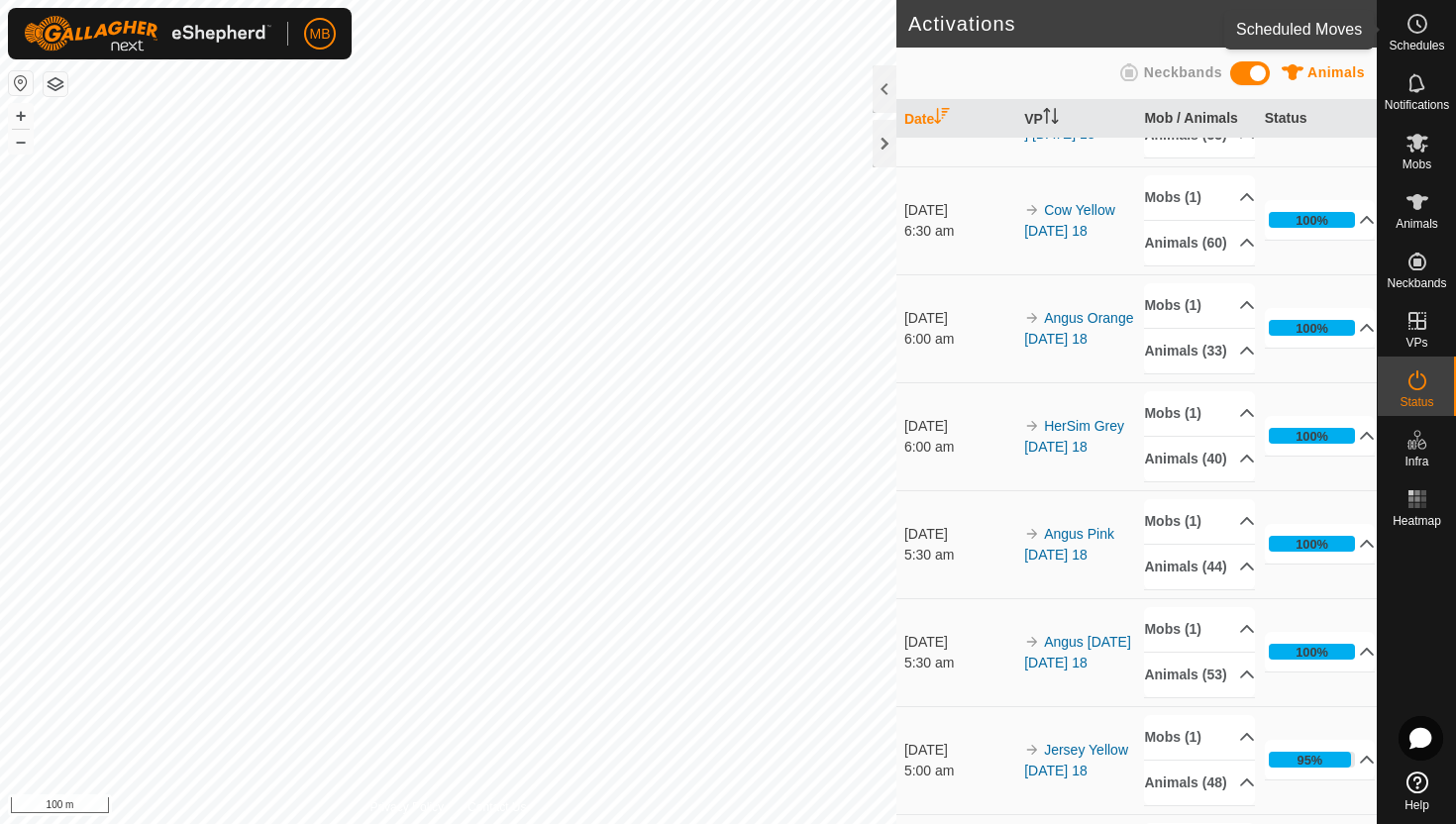 click 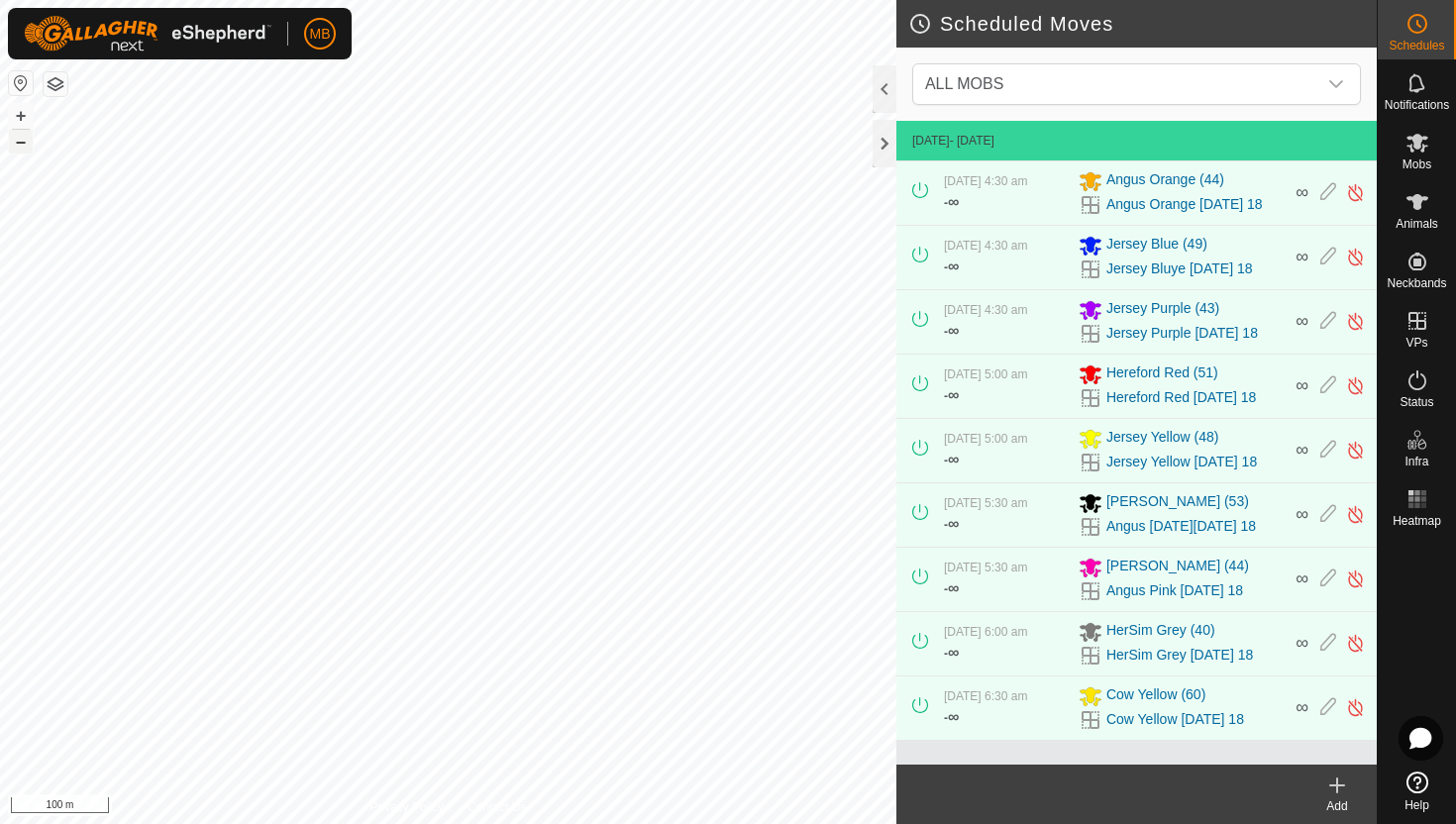 click on "–" at bounding box center (21, 142) 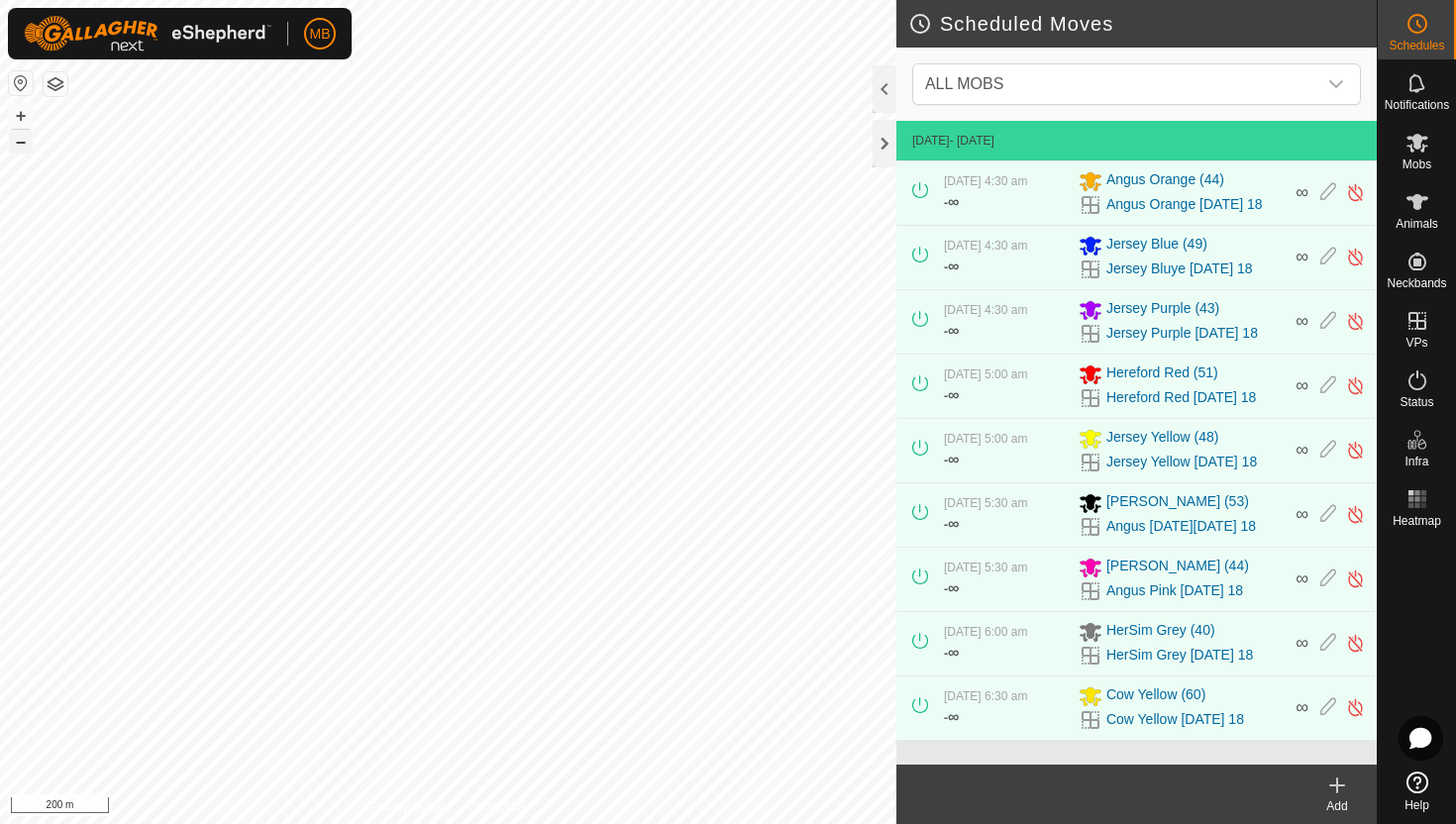 click on "–" at bounding box center [21, 142] 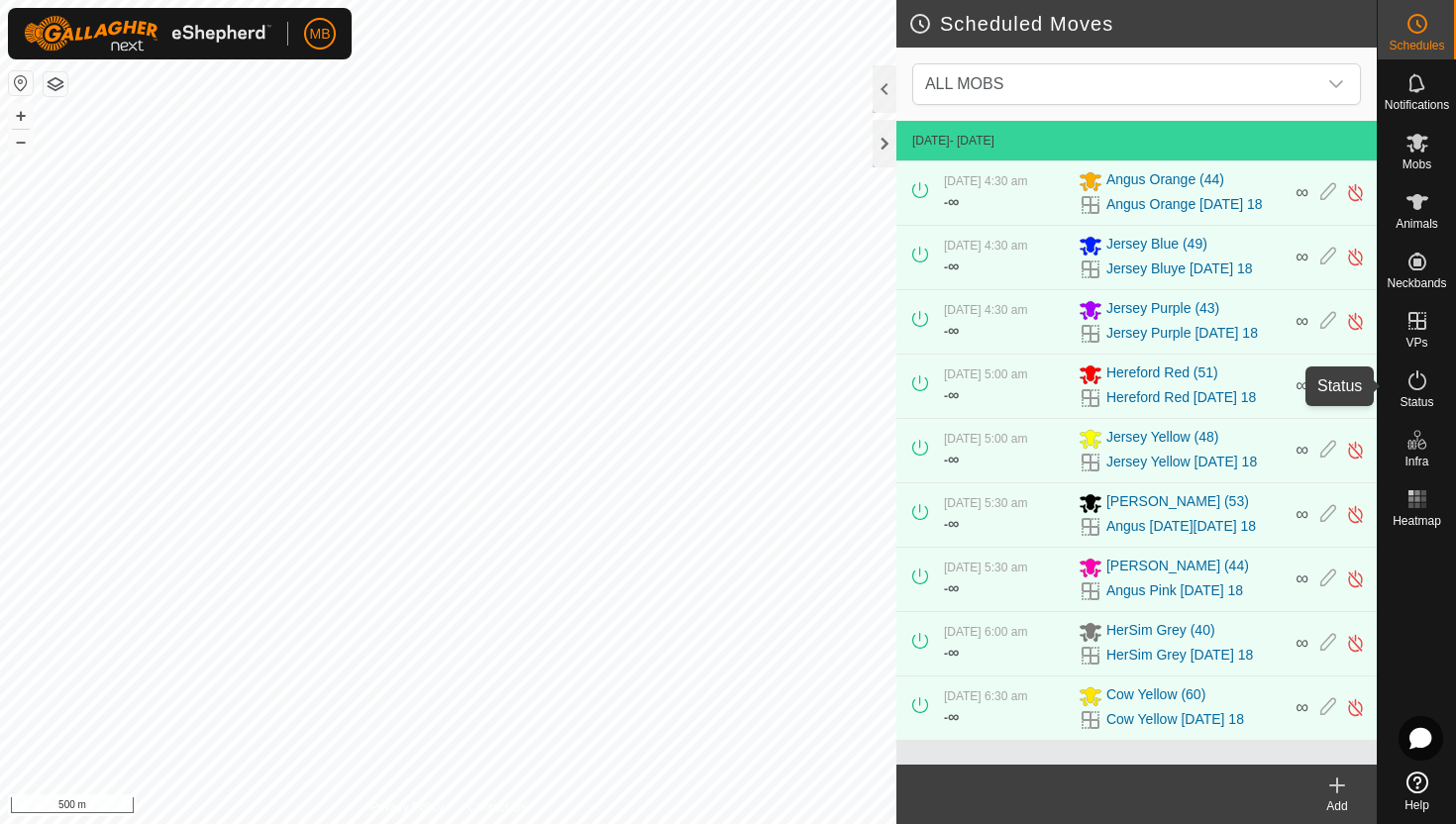 click 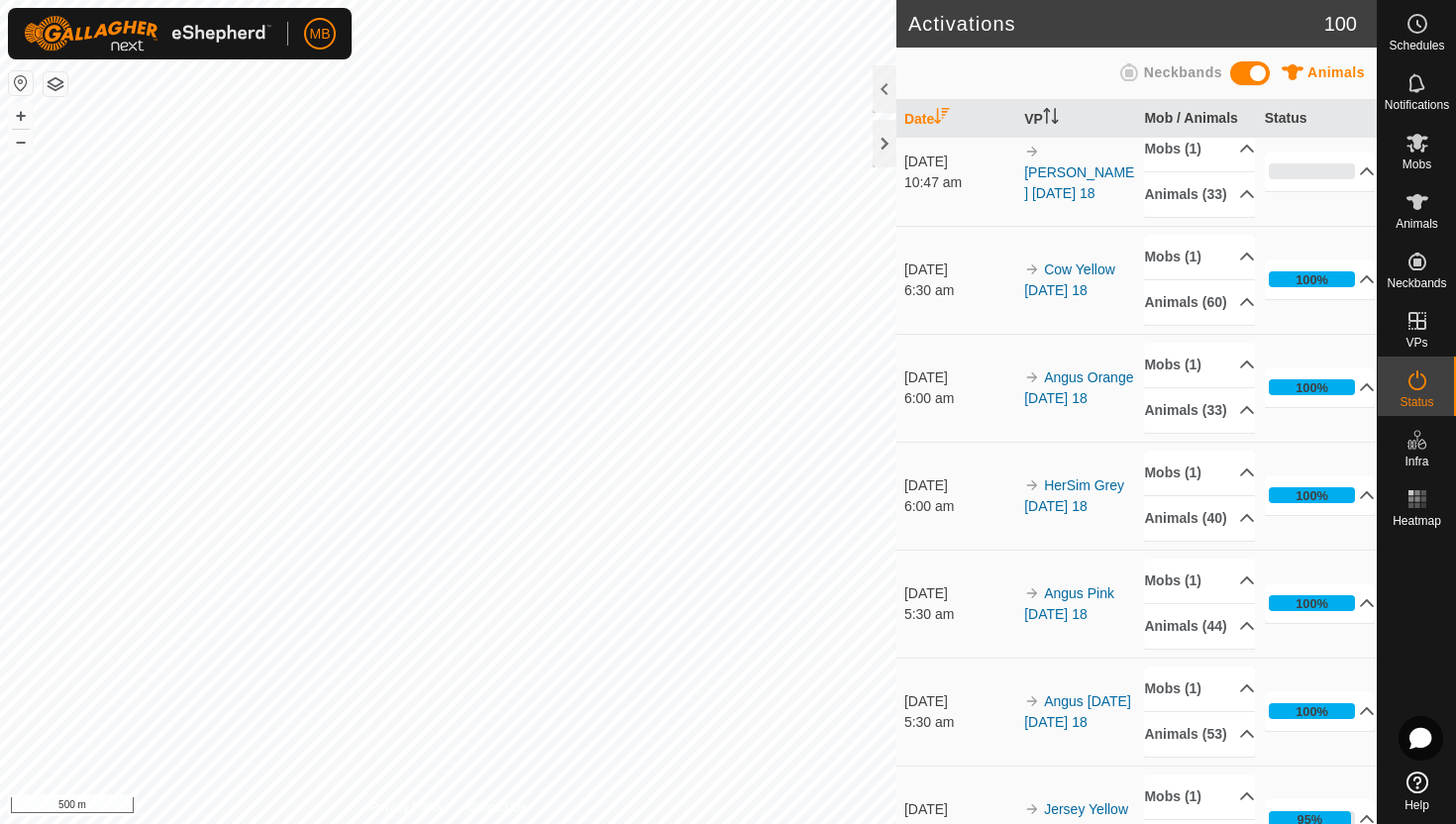 scroll, scrollTop: 0, scrollLeft: 0, axis: both 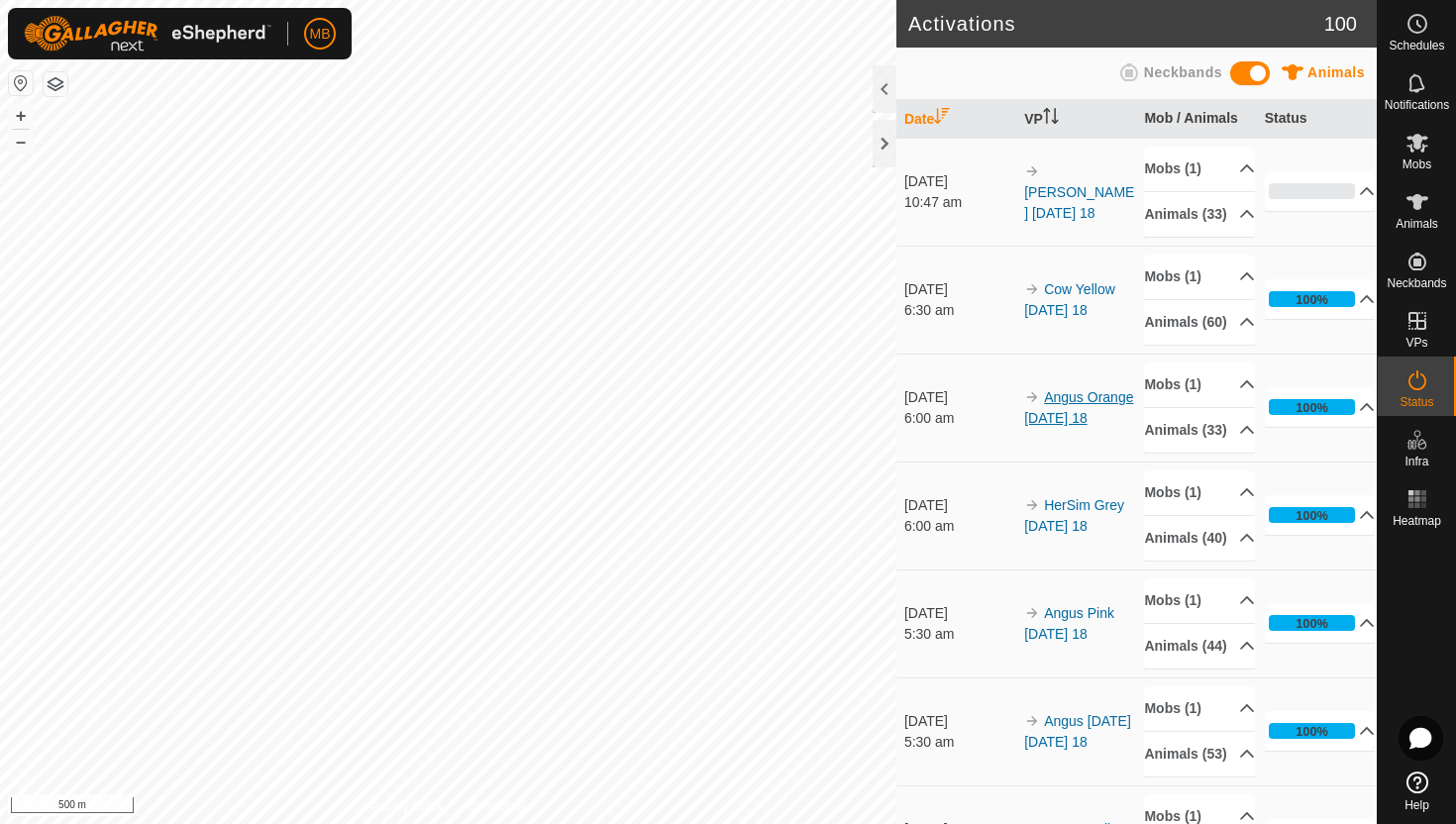 click on "Angus Orange [DATE] 18" at bounding box center [1079, 407] 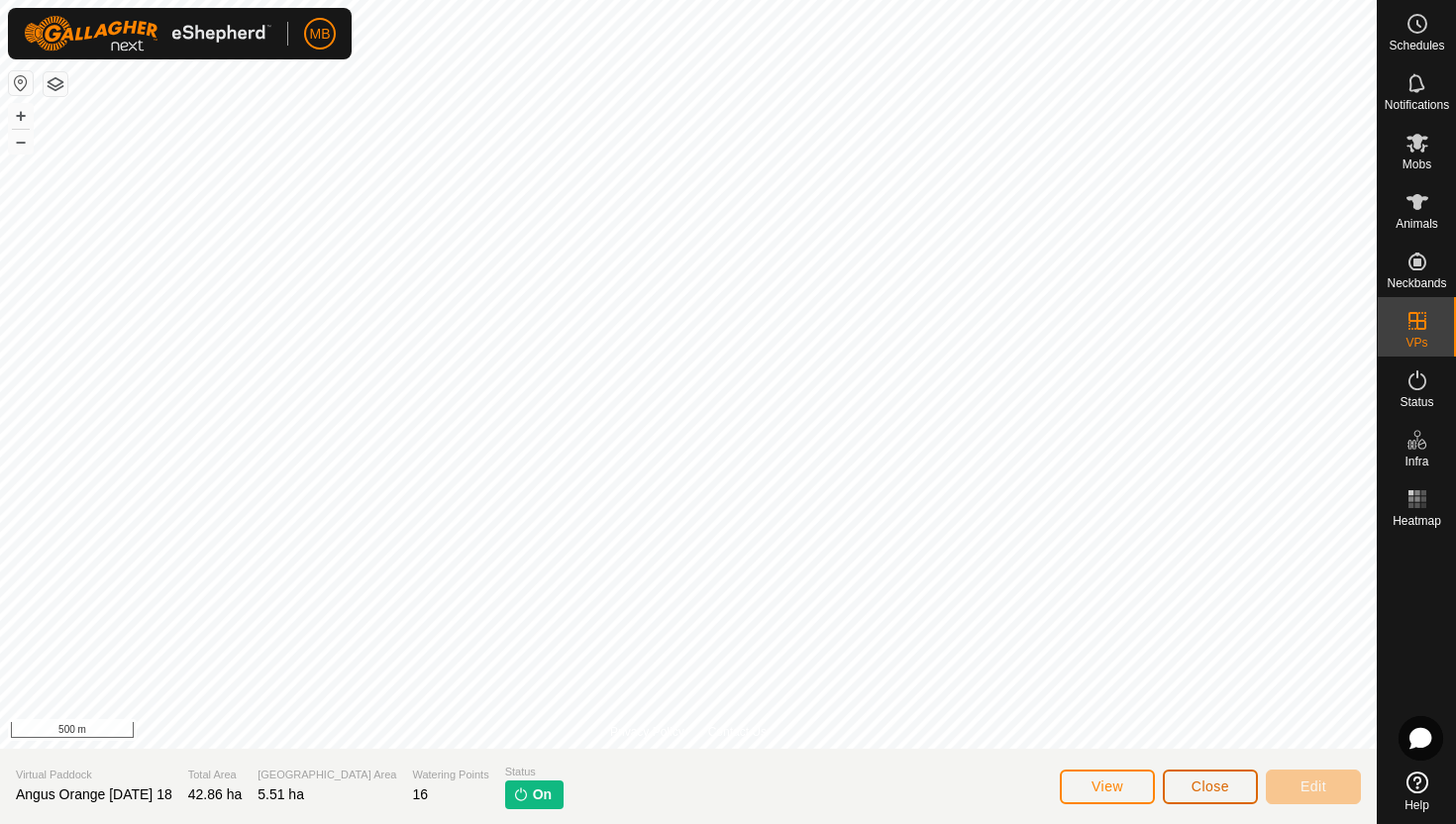 click on "Close" 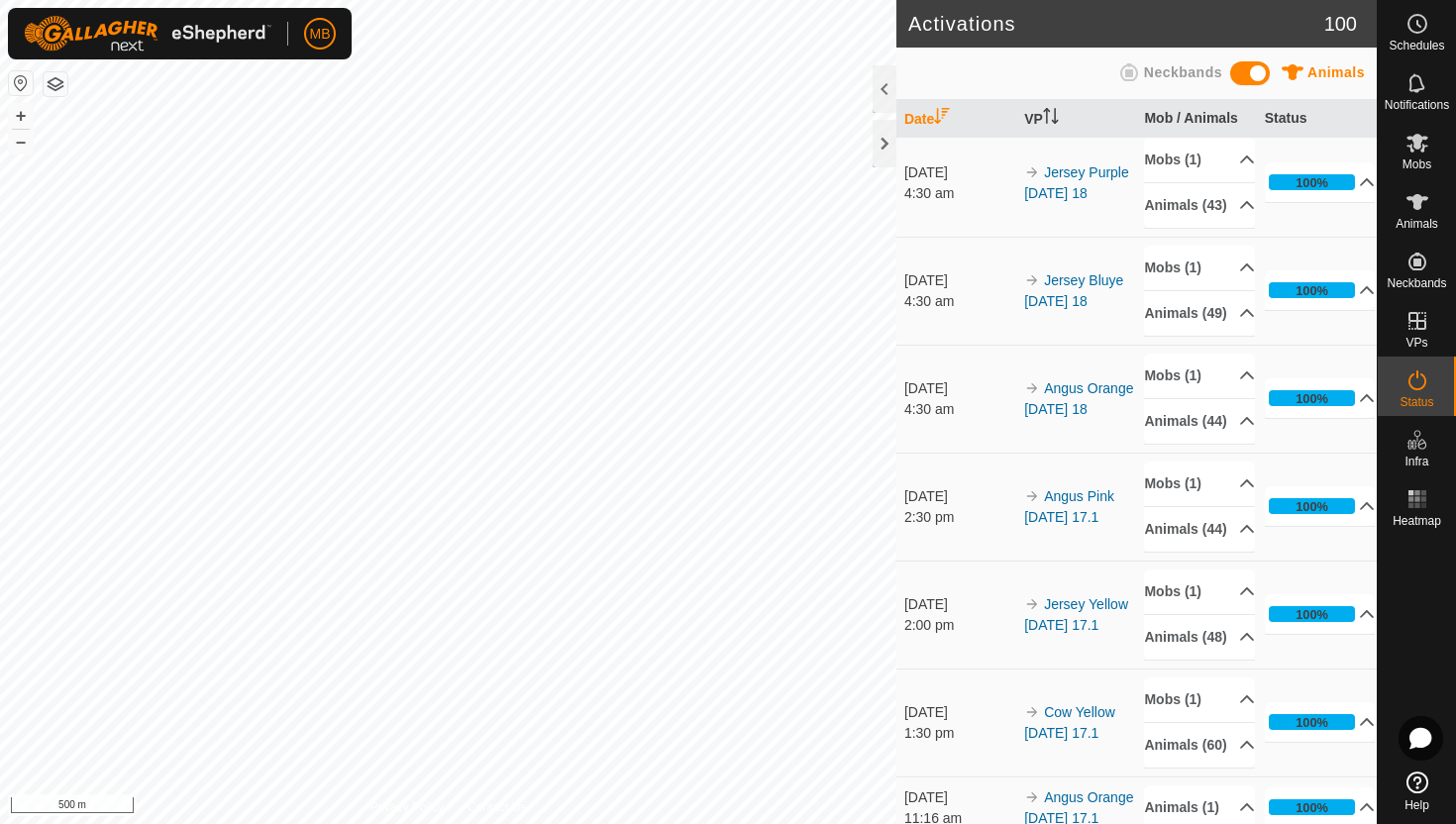 scroll, scrollTop: 874, scrollLeft: 0, axis: vertical 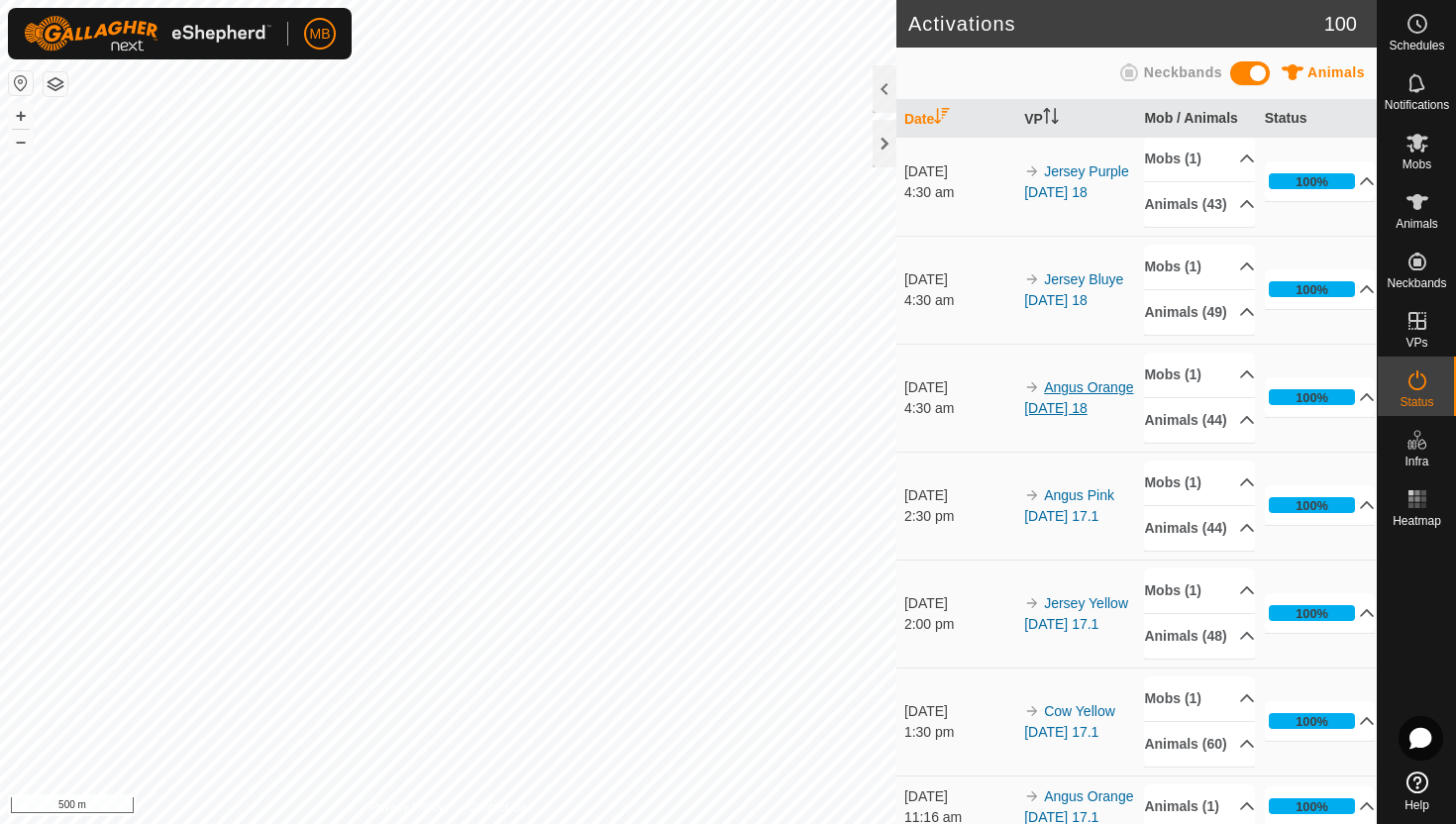 click on "Angus Orange [DATE] 18" at bounding box center [1079, 397] 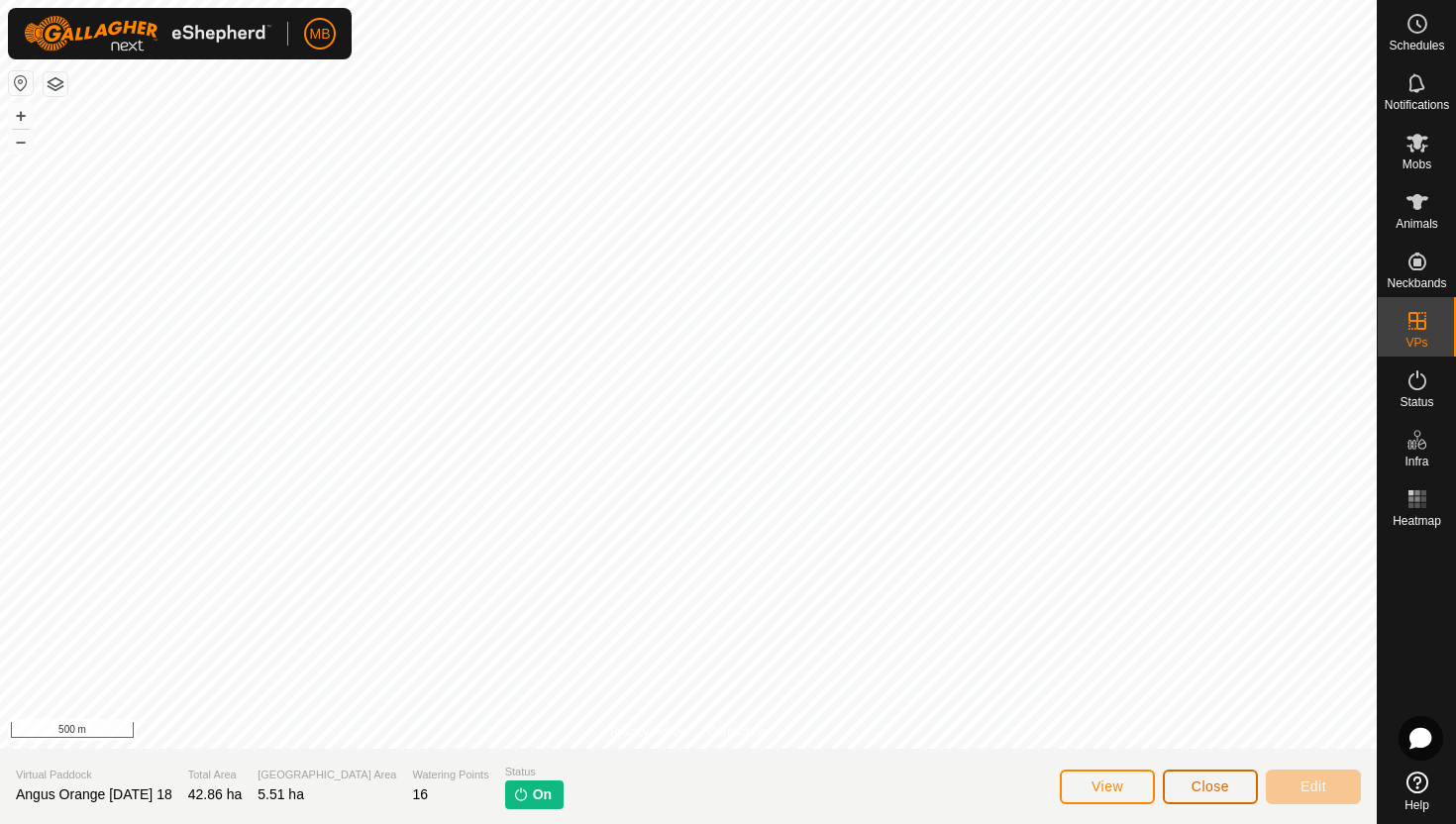 click on "Close" 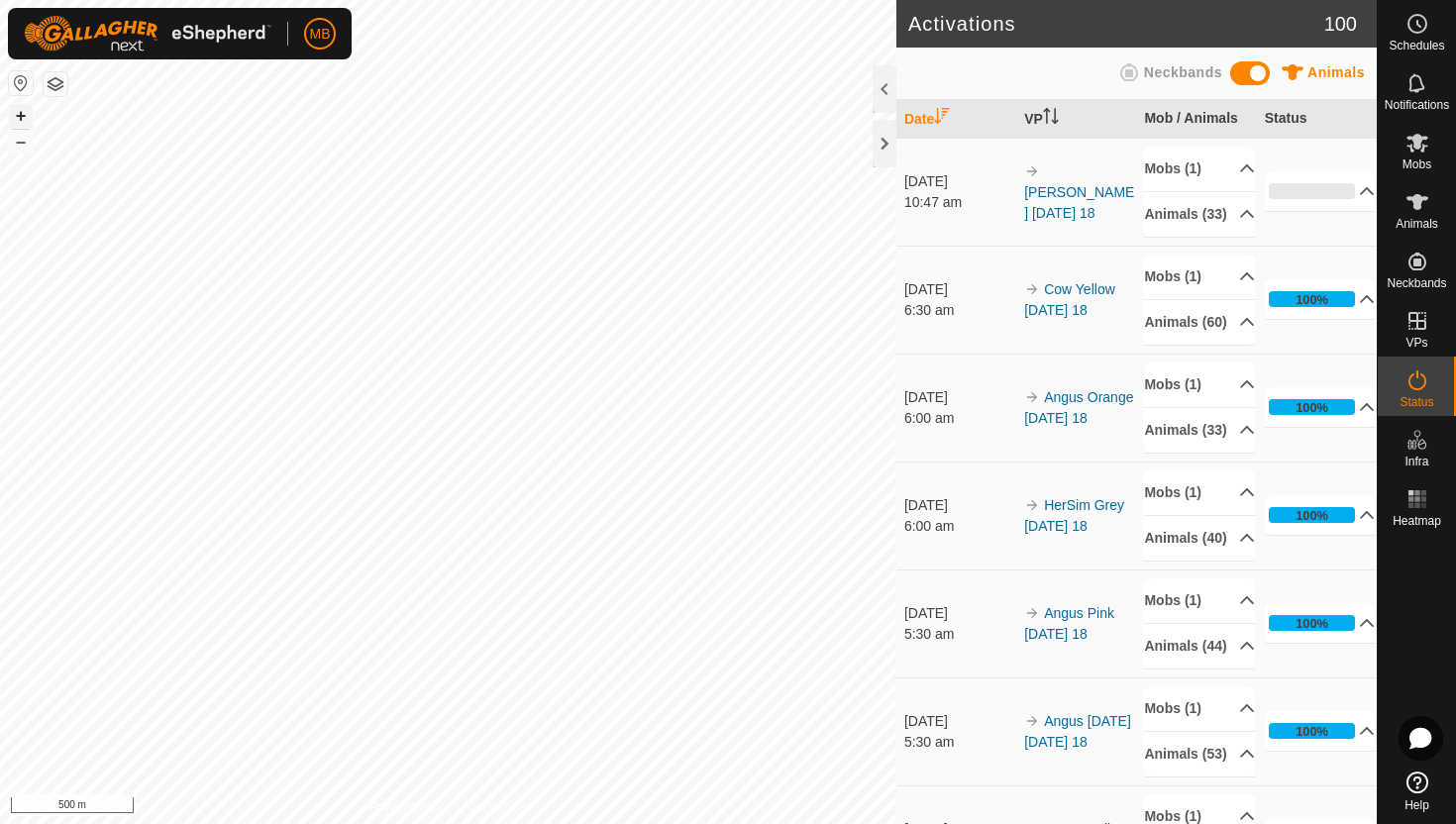 click on "+" at bounding box center (21, 116) 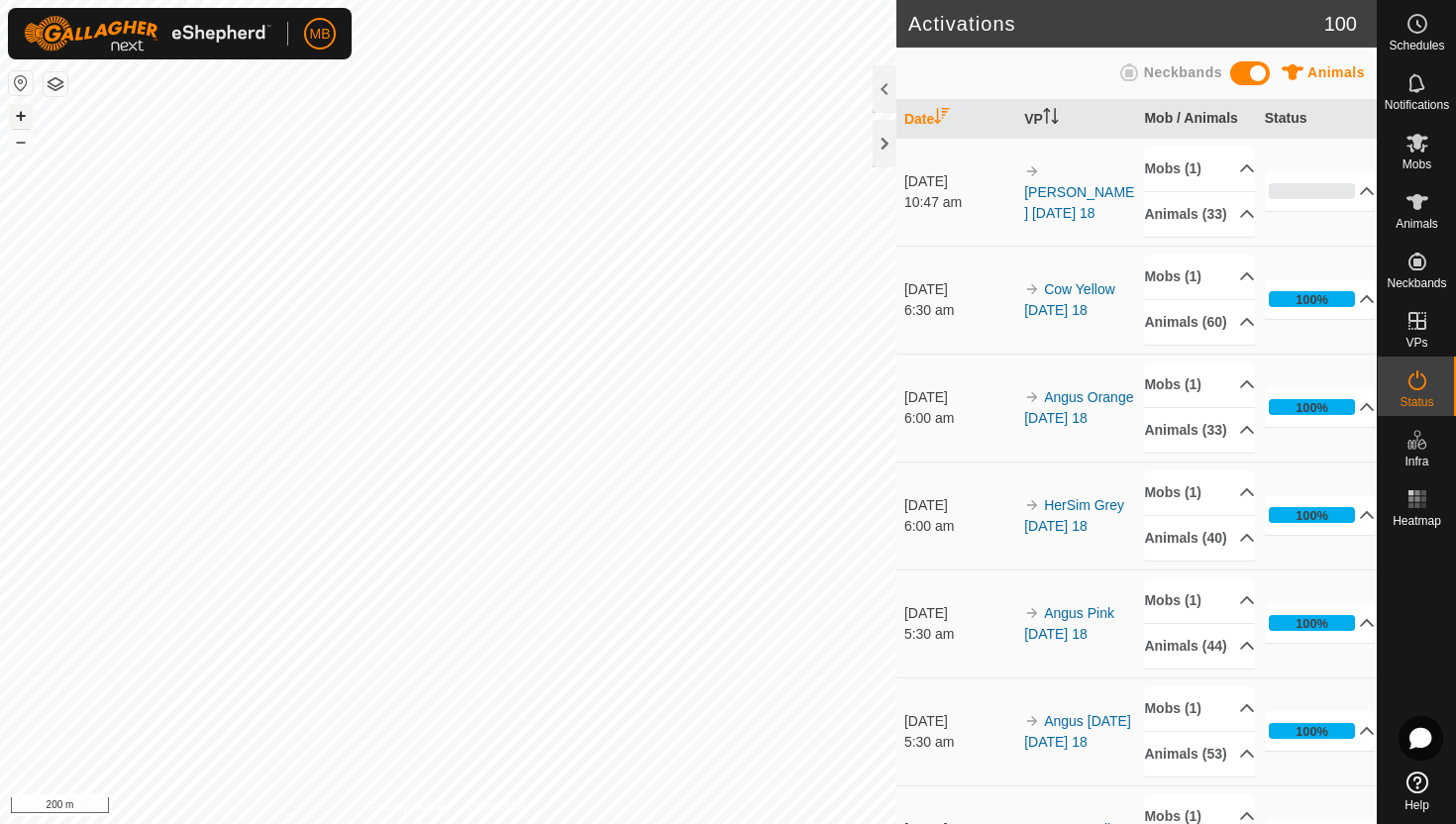 click on "+" at bounding box center [21, 116] 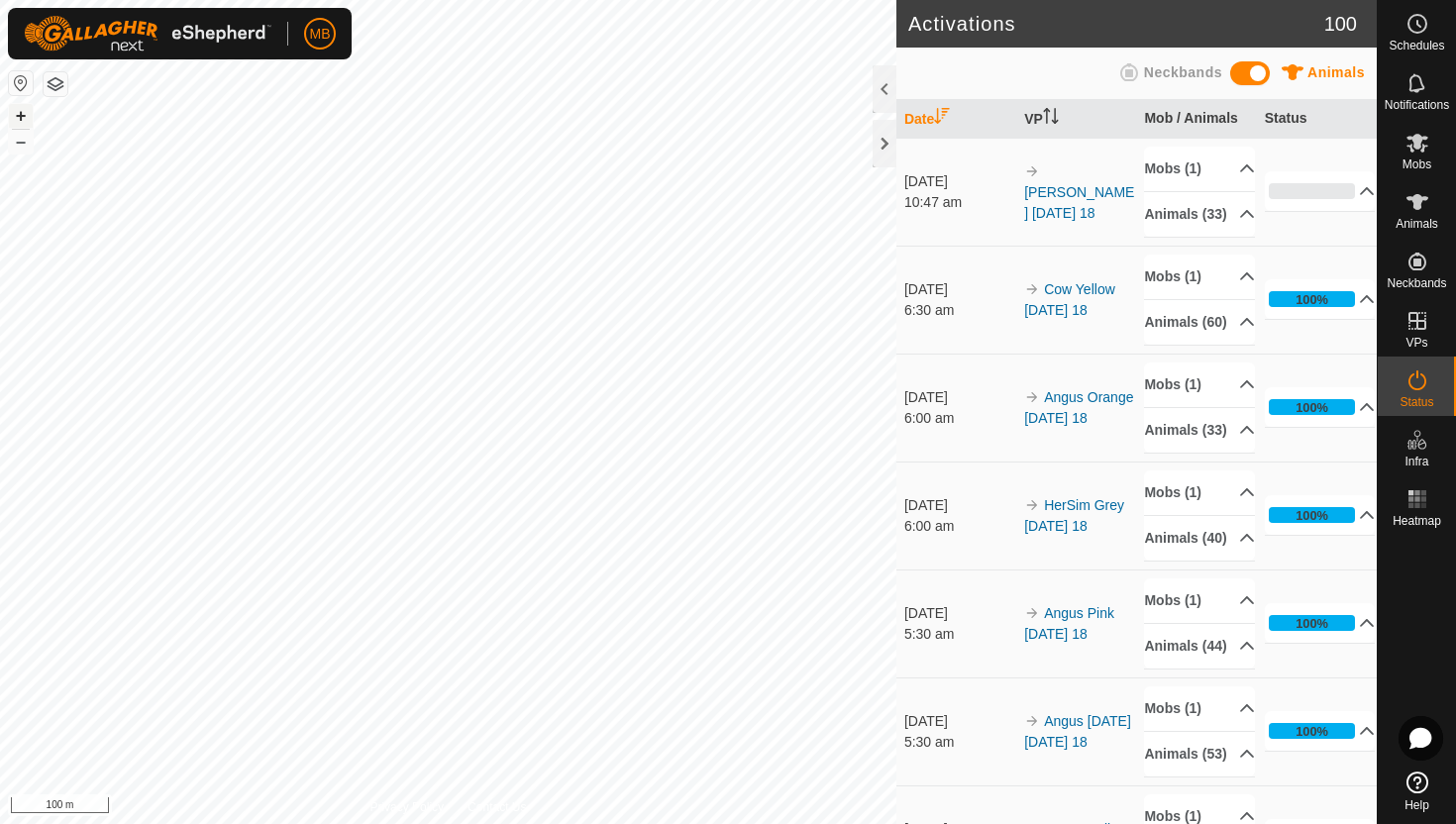 click on "+" at bounding box center (21, 116) 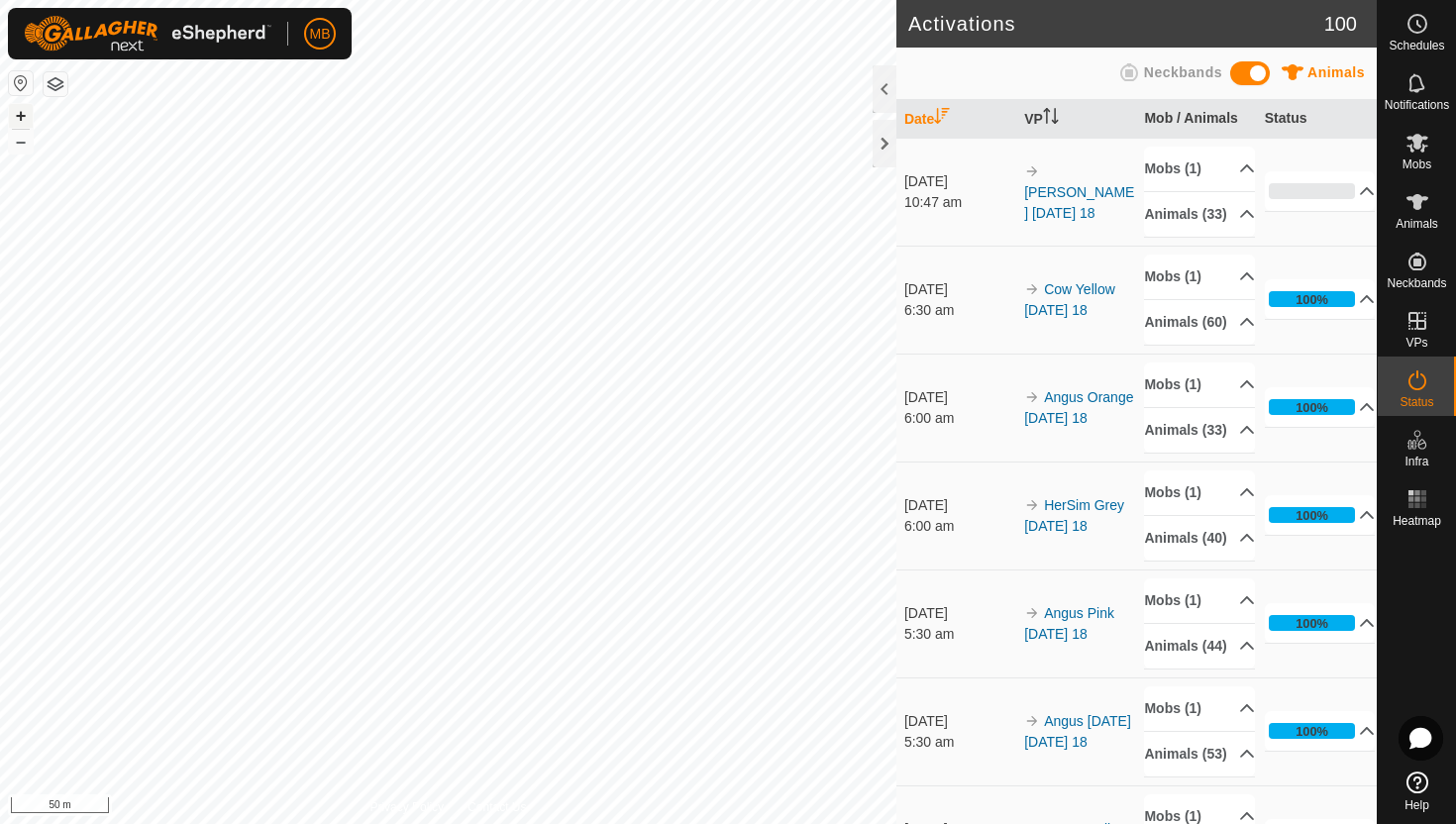 click on "+" at bounding box center [21, 116] 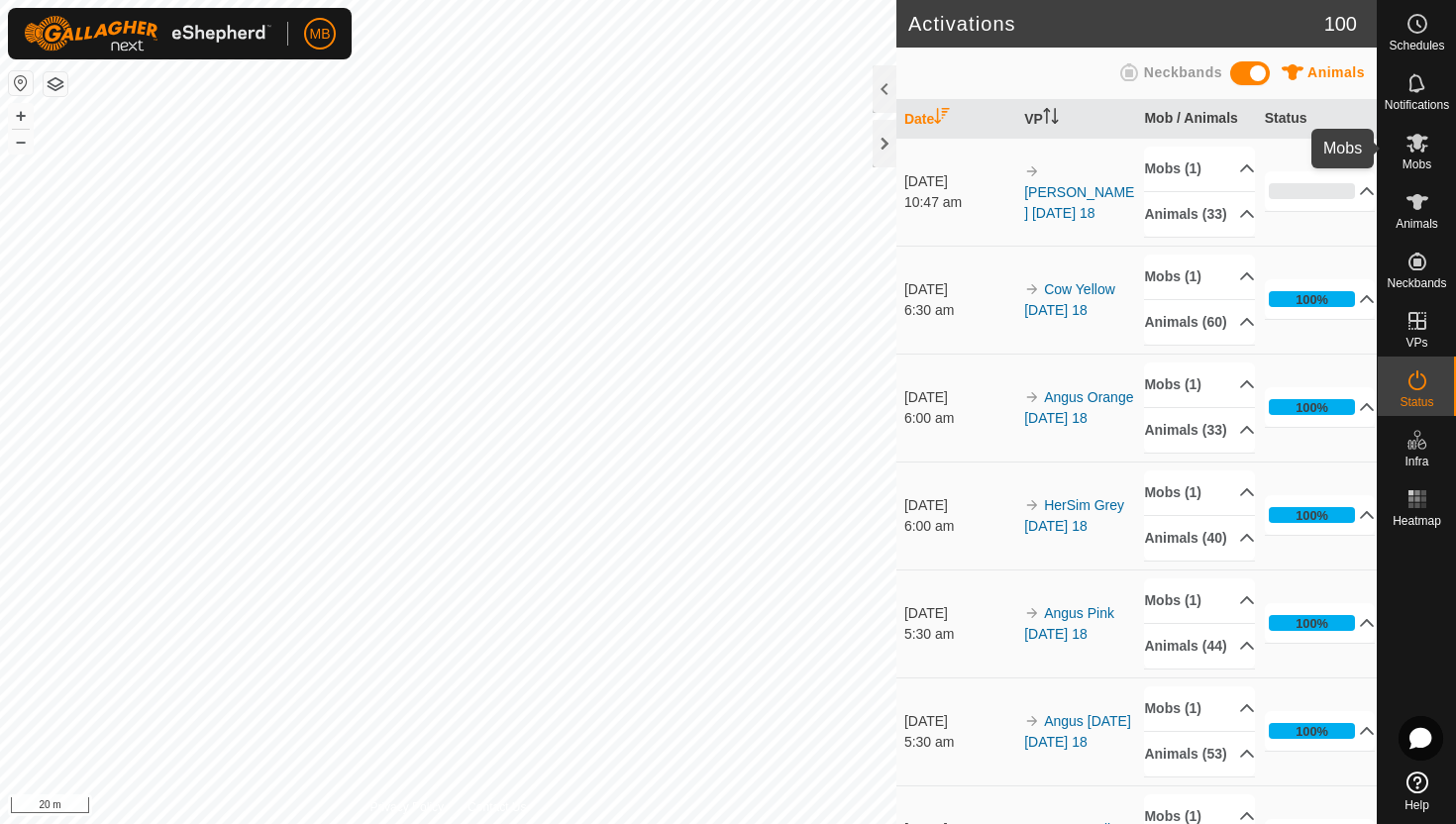 click 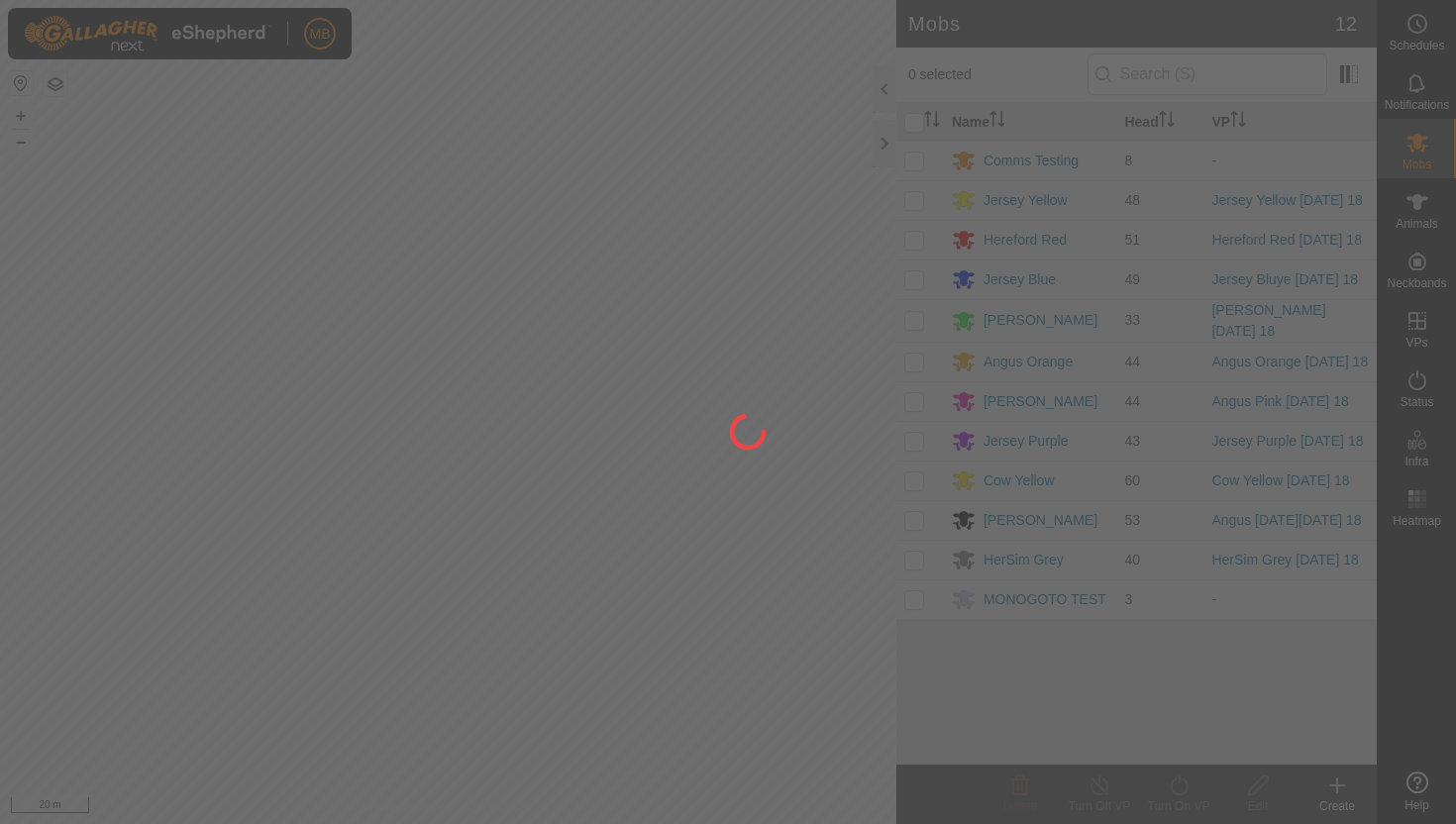 scroll, scrollTop: 0, scrollLeft: 0, axis: both 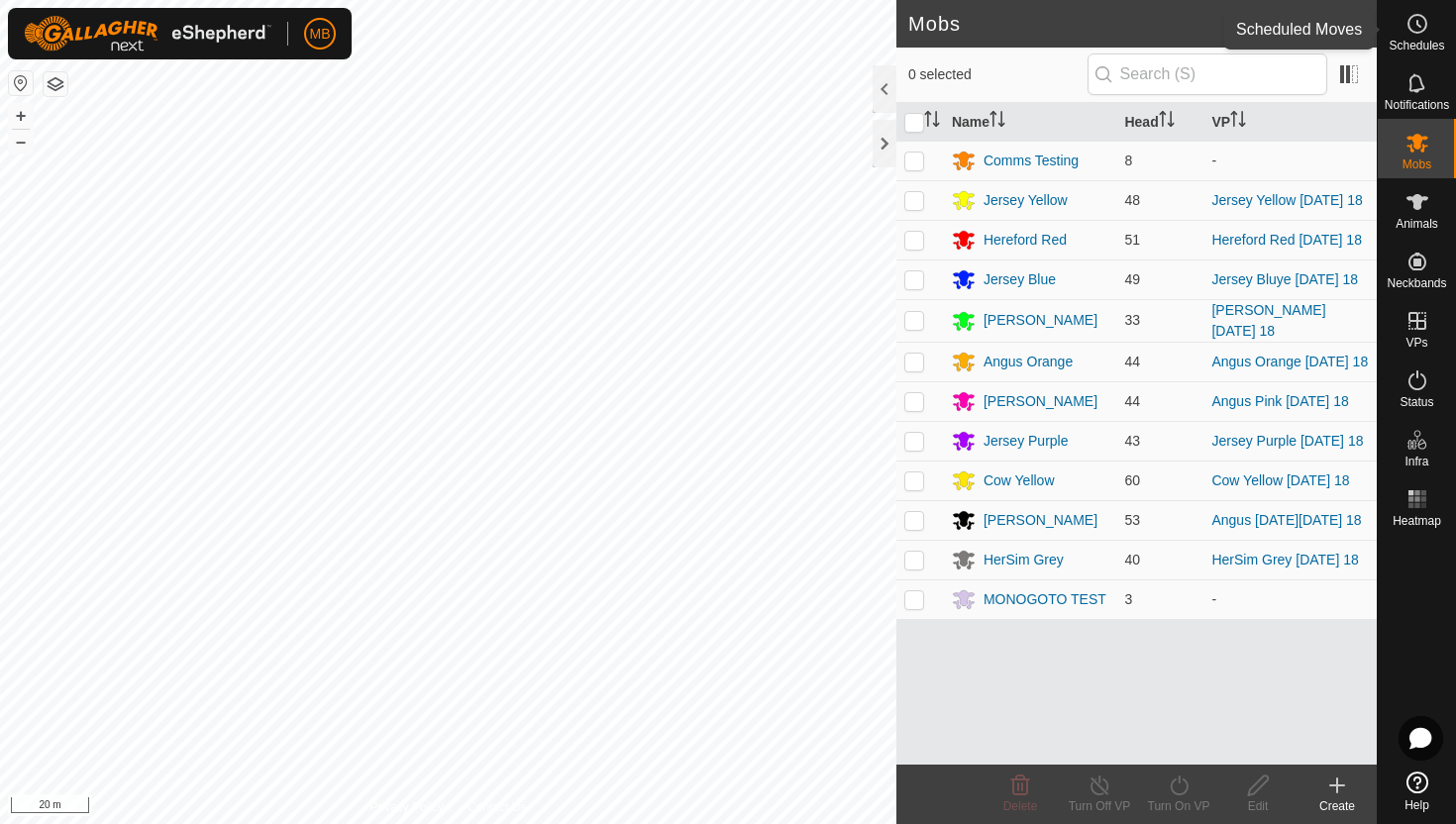 click 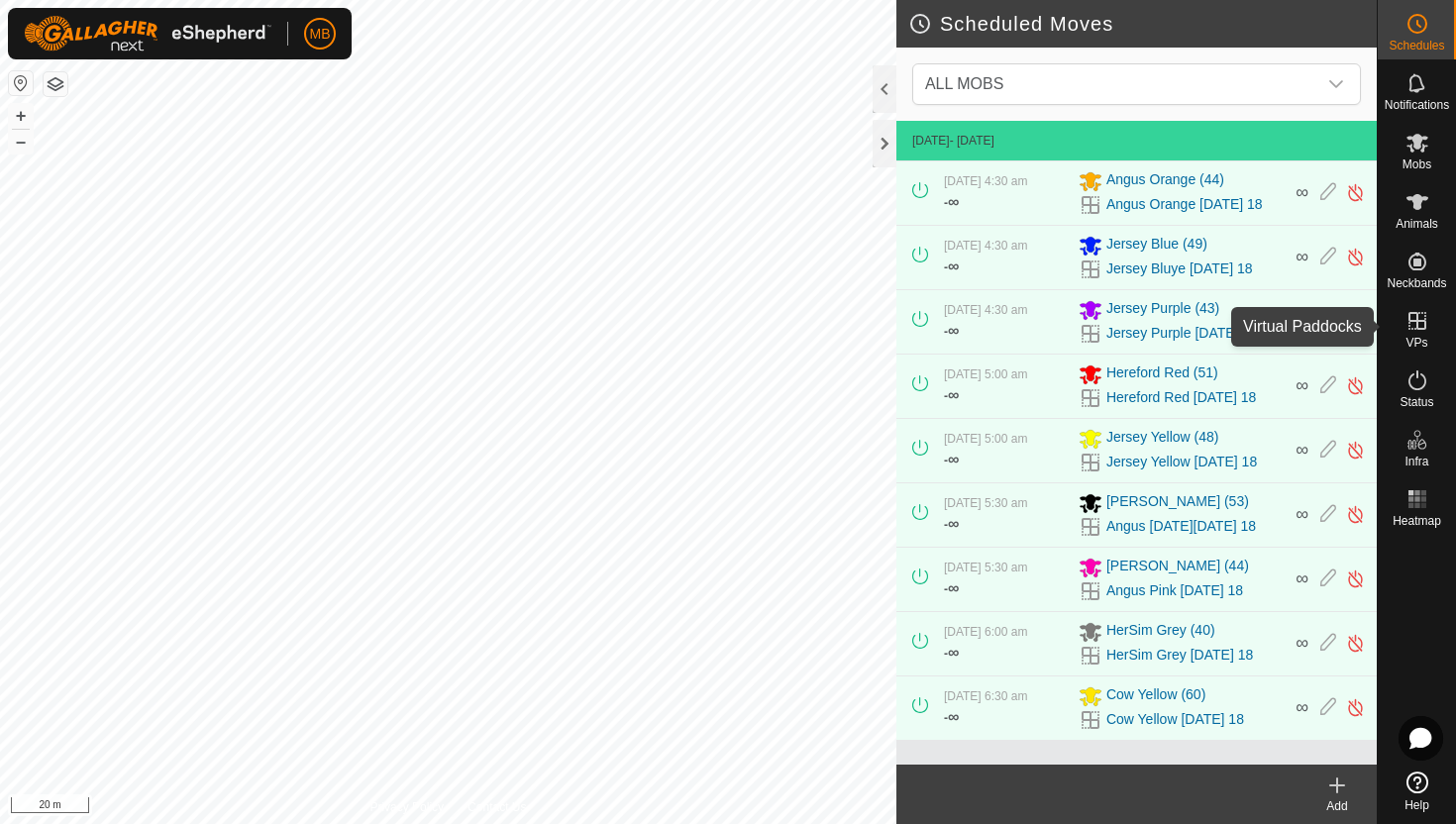 click 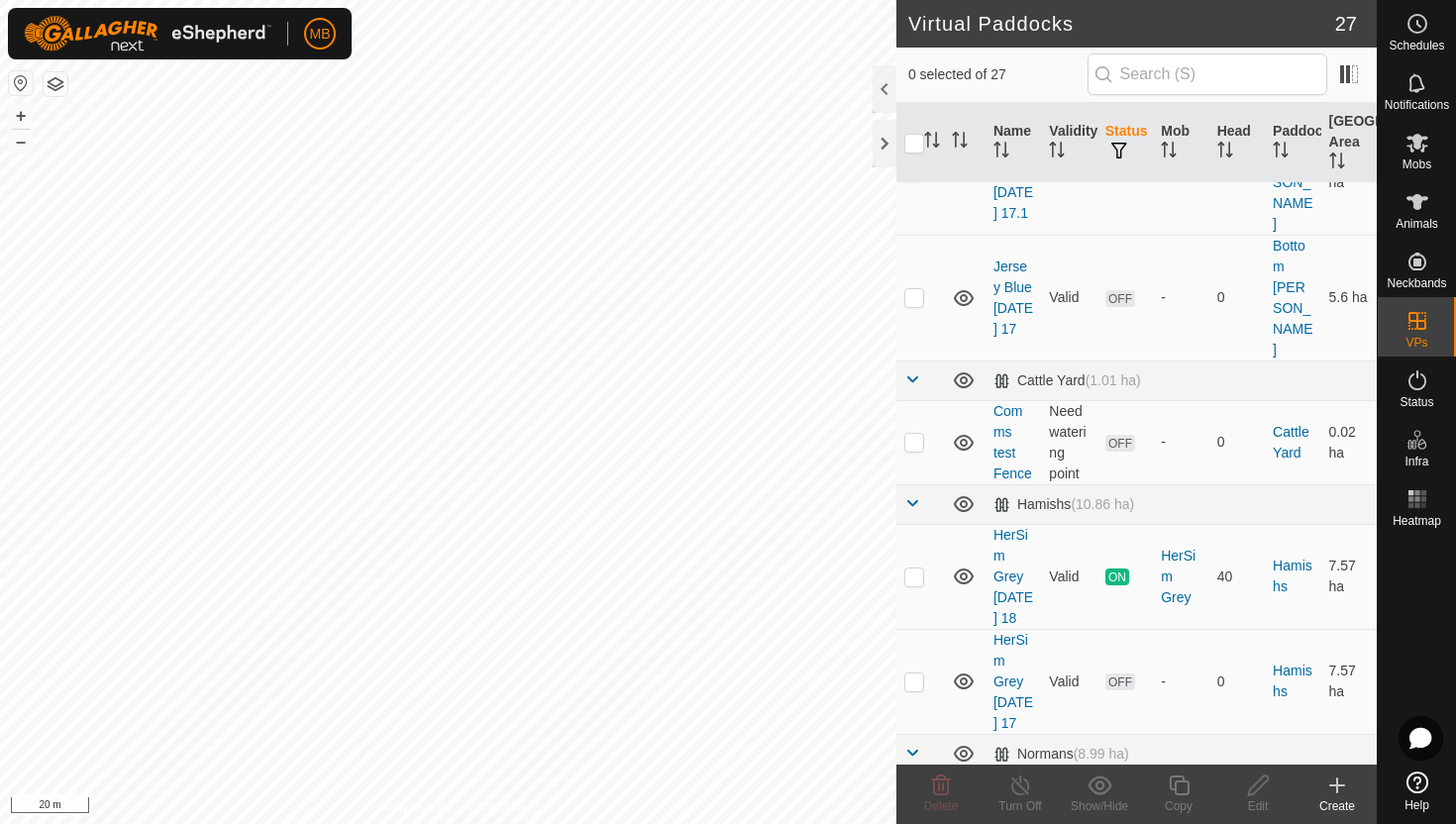 scroll, scrollTop: 477, scrollLeft: 0, axis: vertical 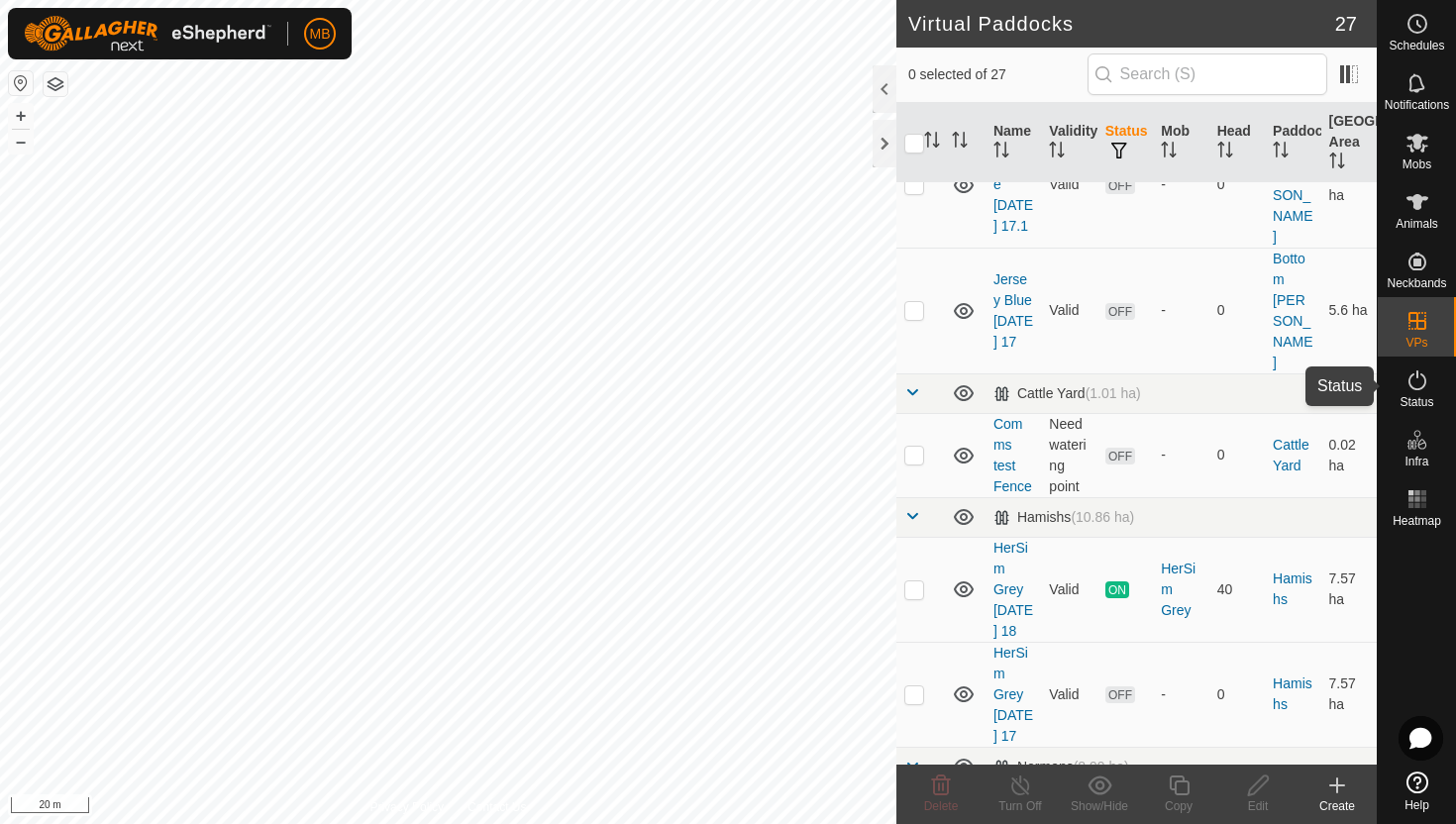 click 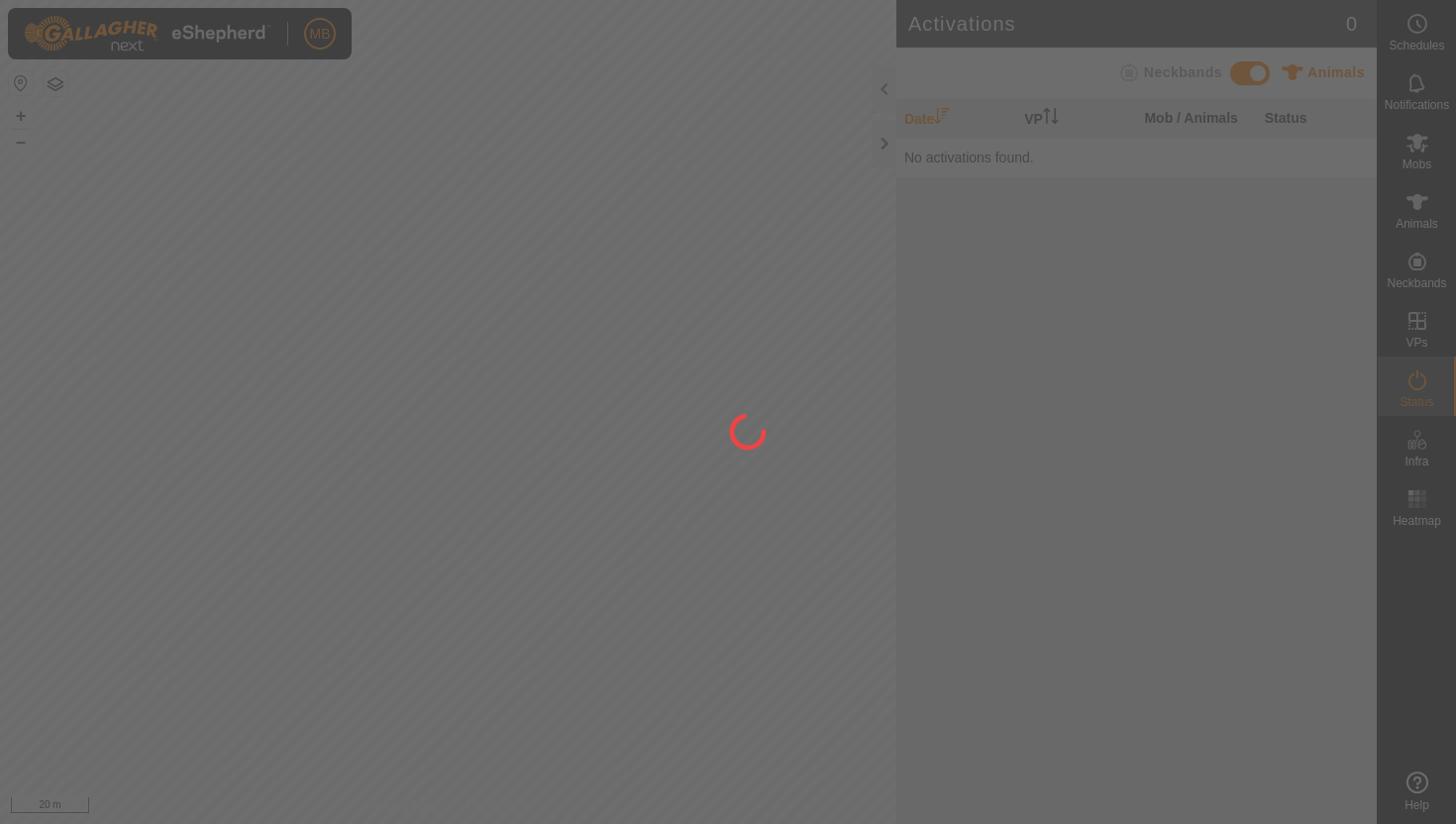 scroll, scrollTop: 0, scrollLeft: 0, axis: both 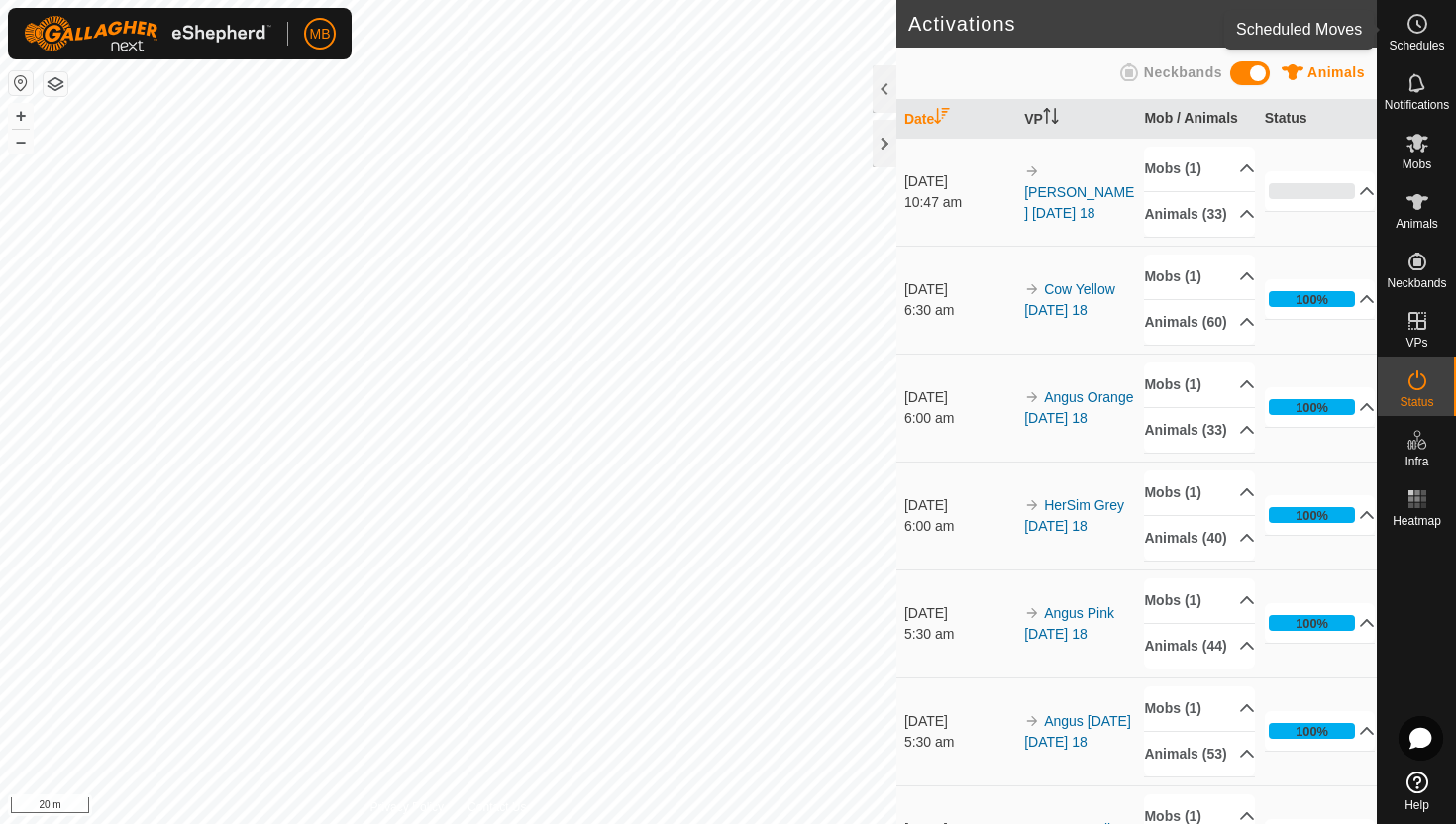 click 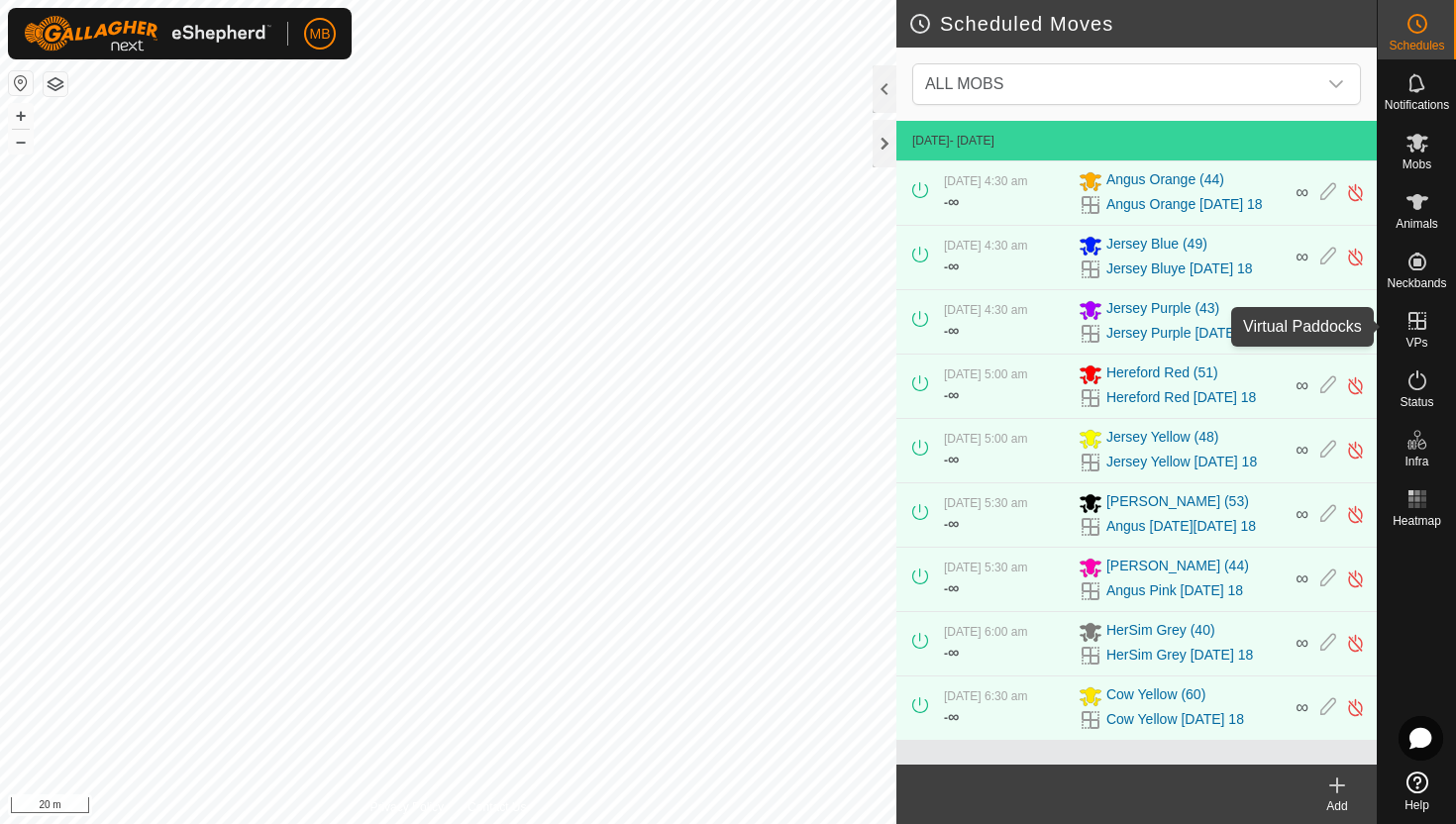 click 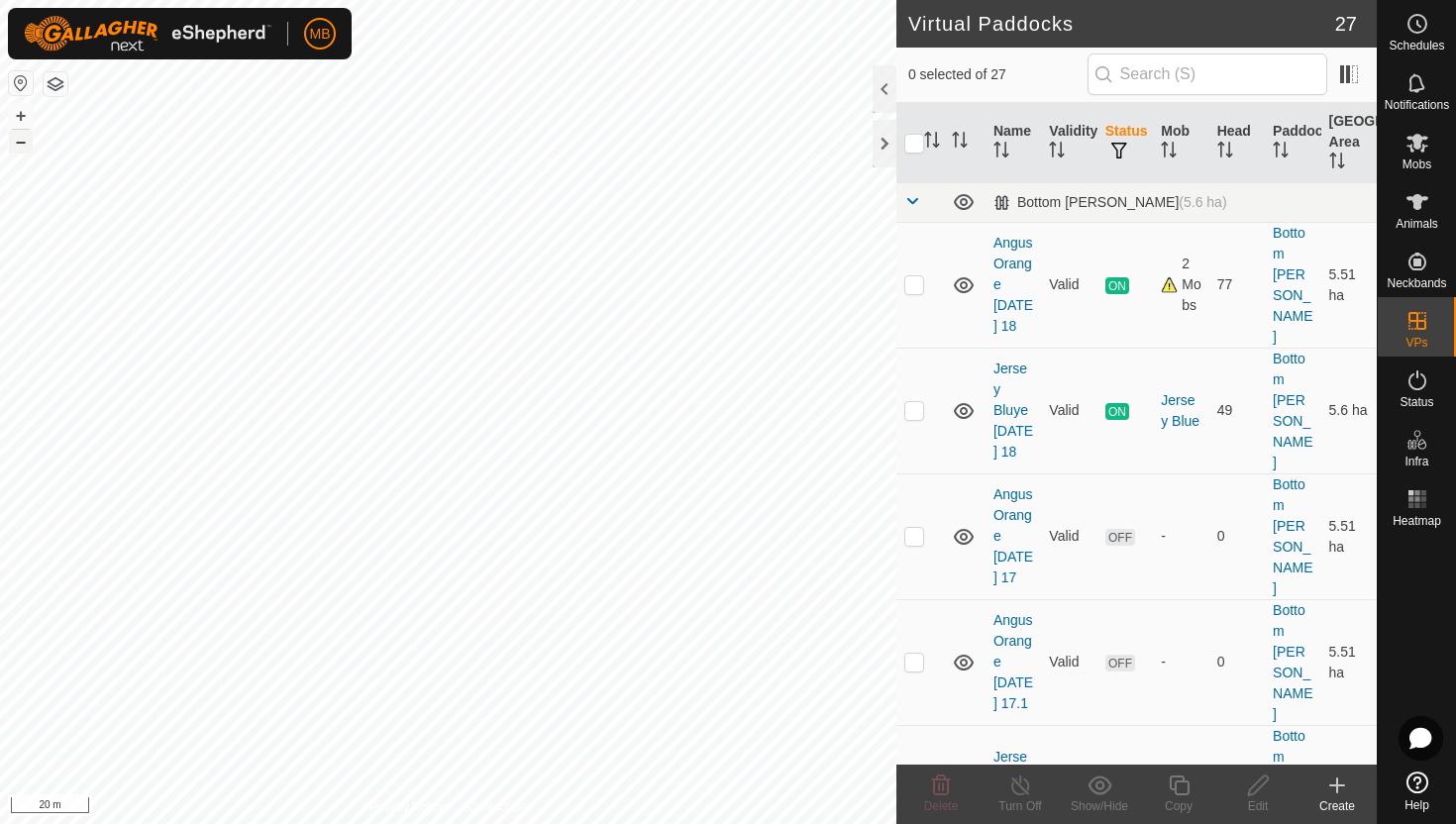 click on "–" at bounding box center (21, 142) 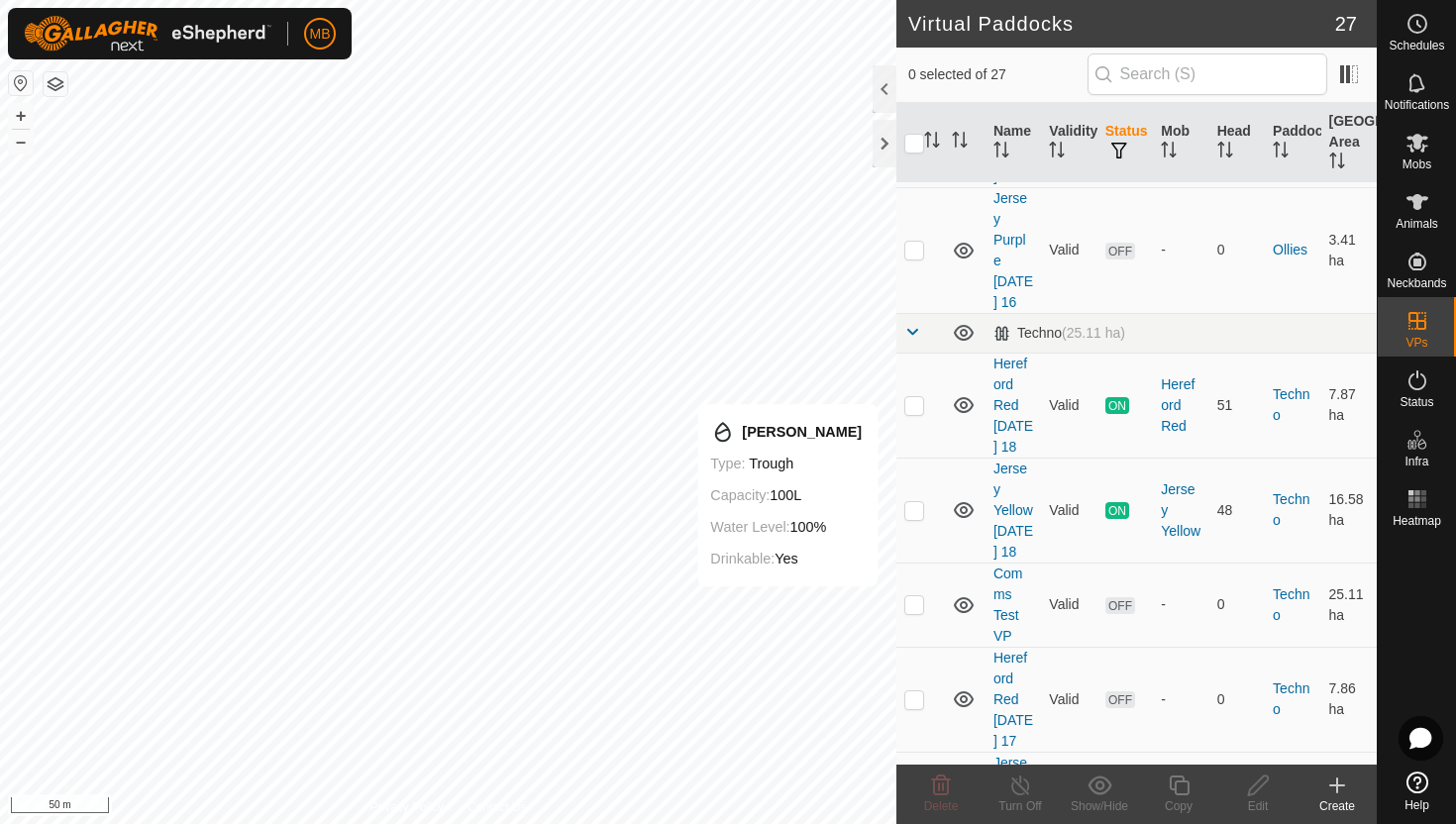 scroll, scrollTop: 1623, scrollLeft: 0, axis: vertical 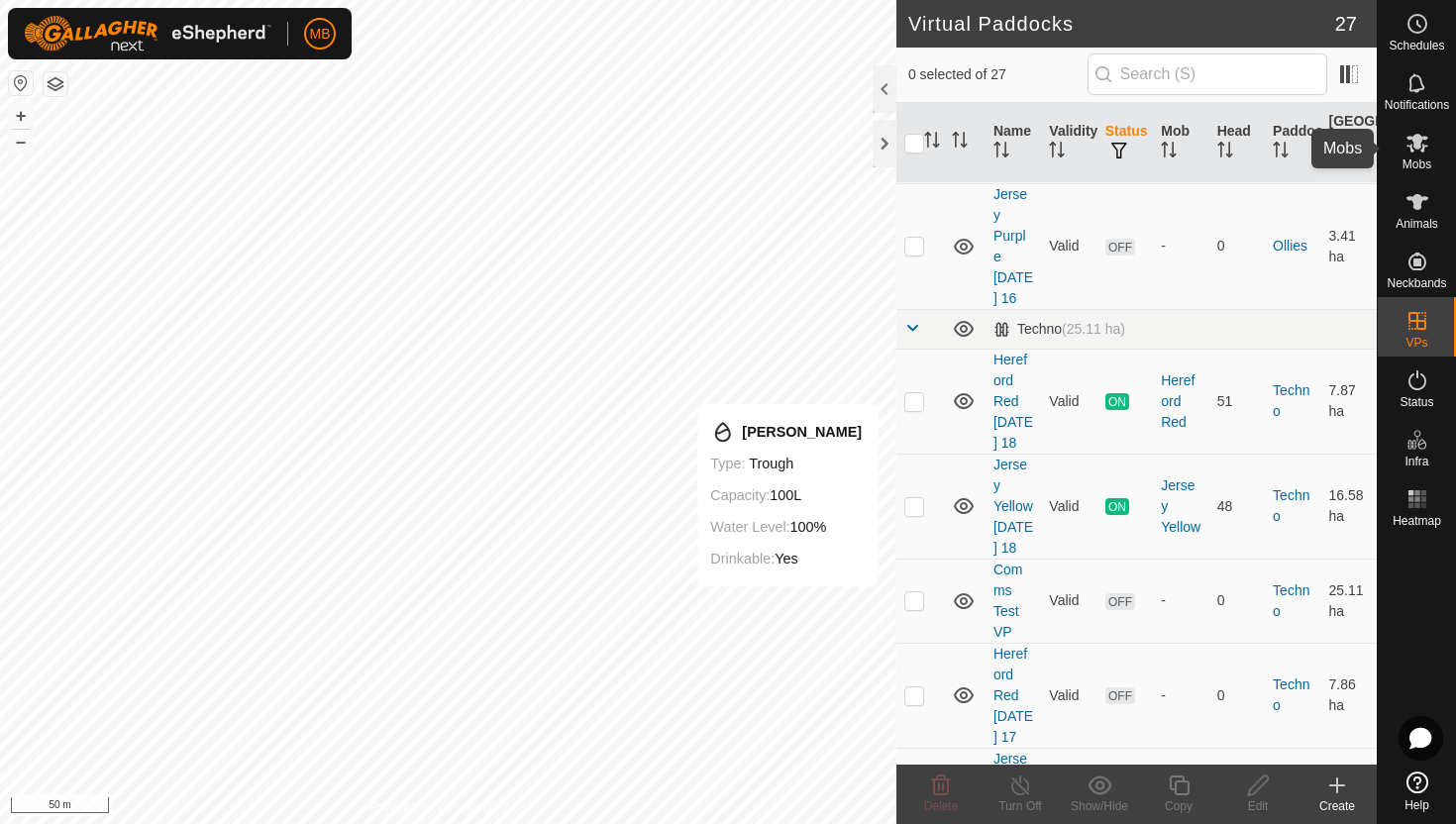 click 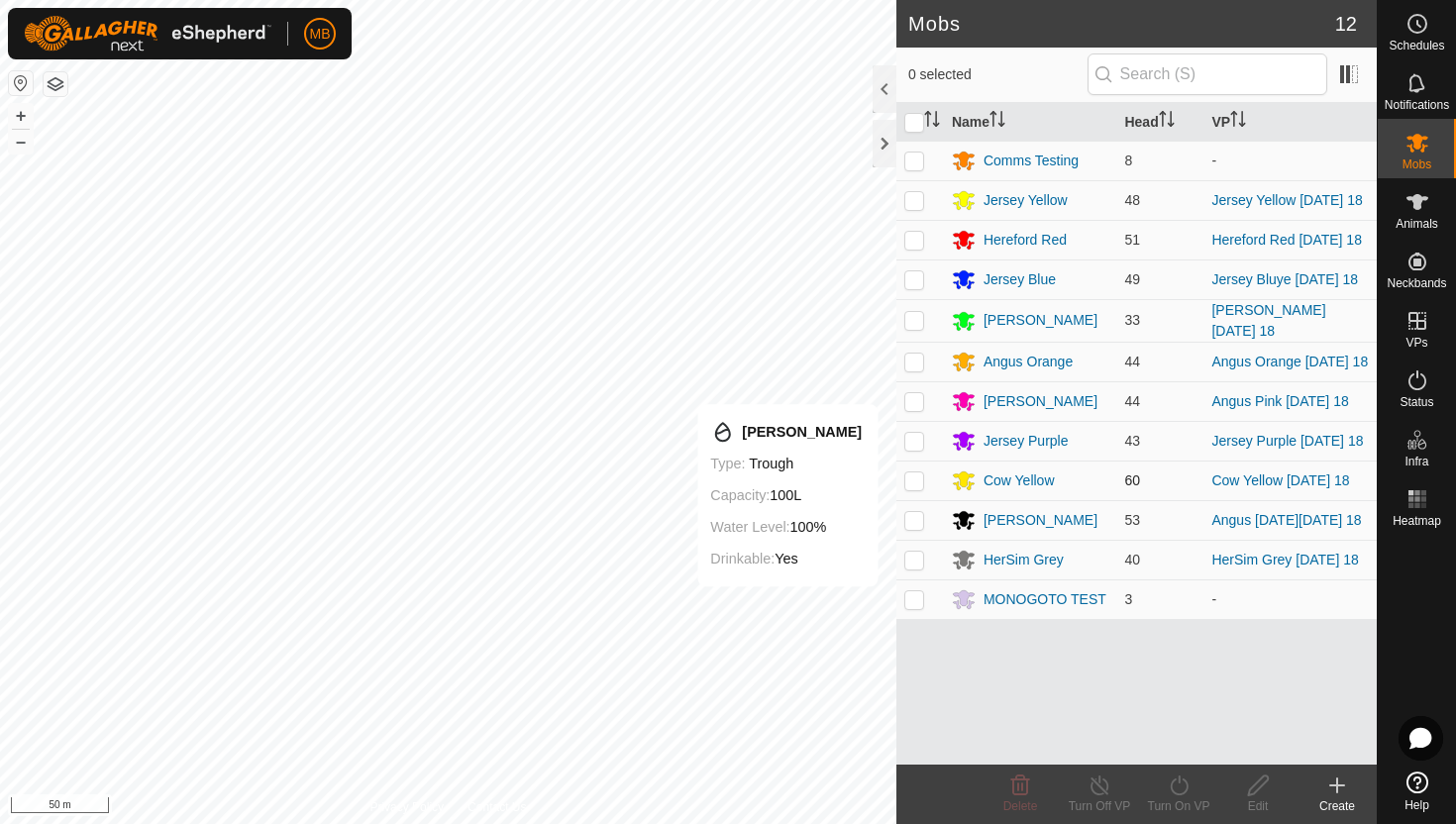 click at bounding box center (914, 480) 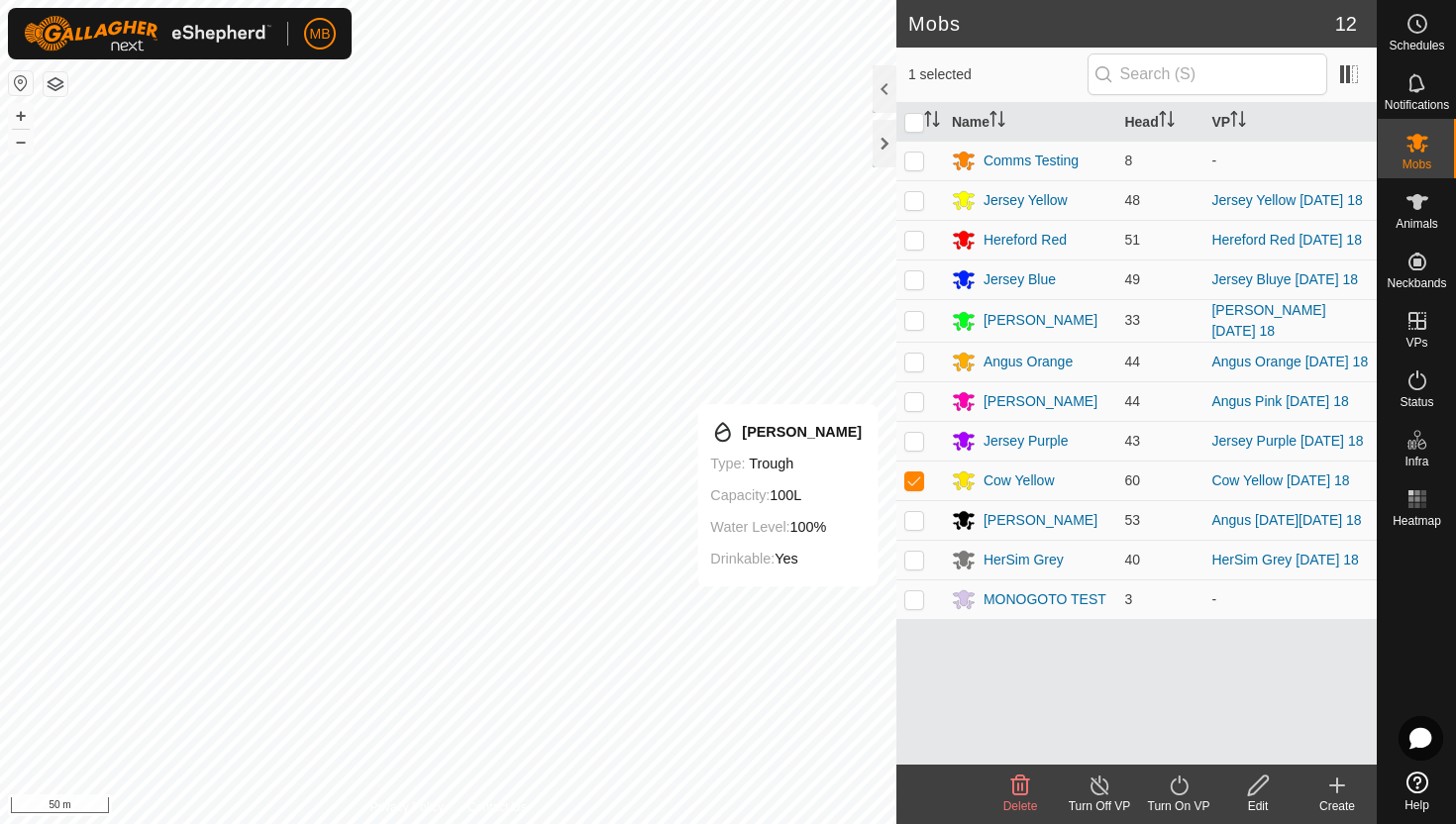 click 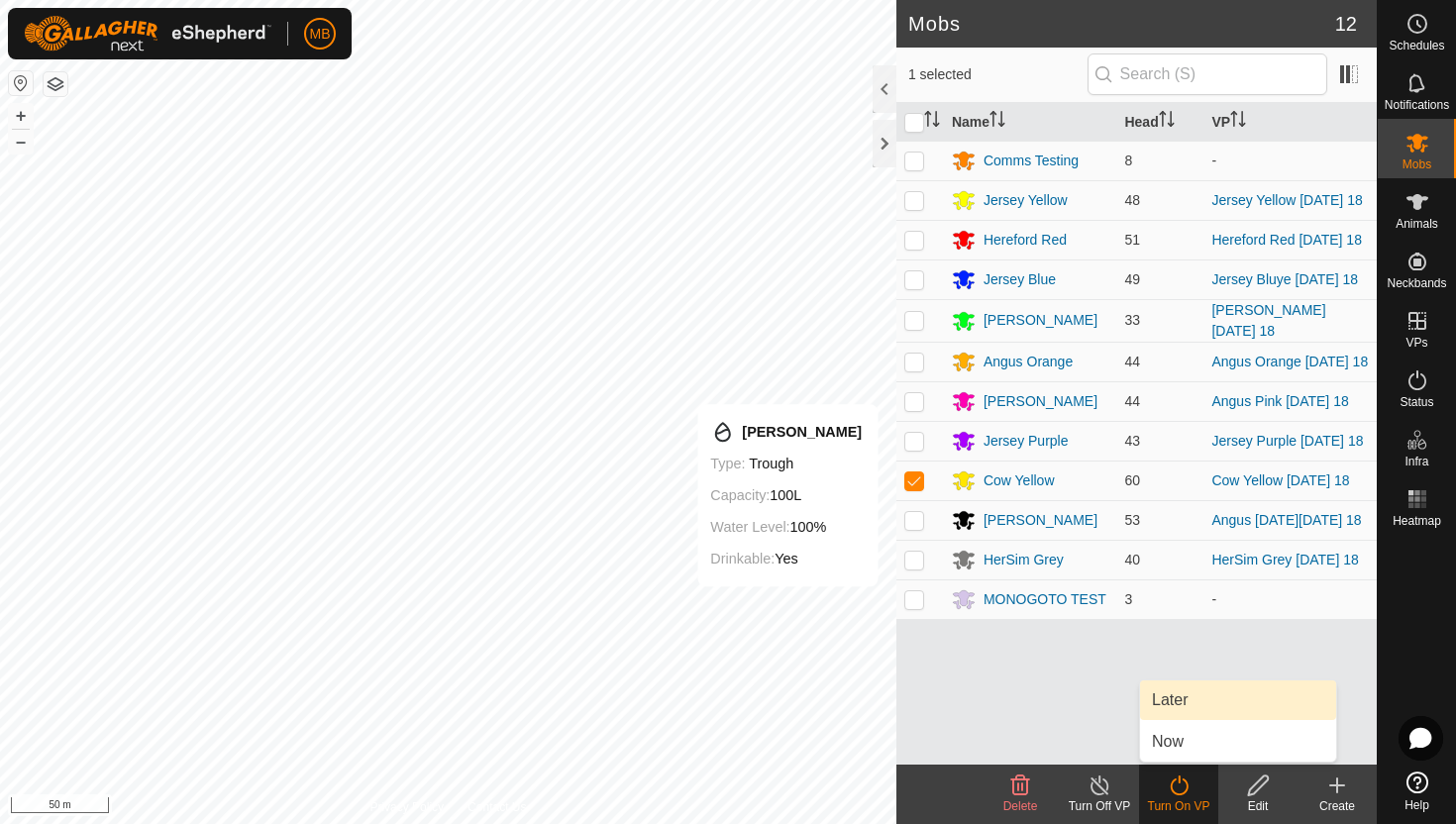 click on "Later" at bounding box center (1238, 700) 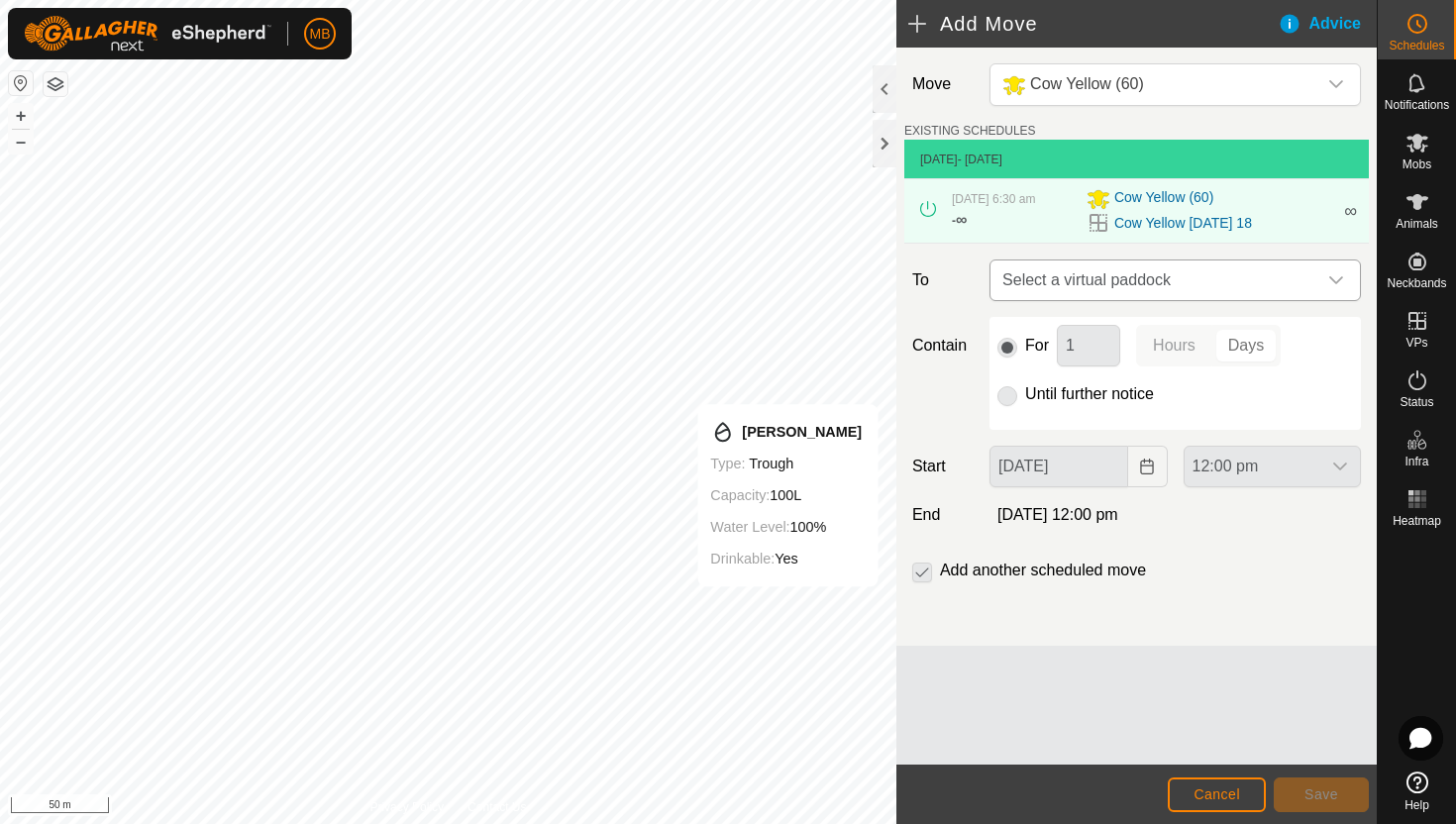 click 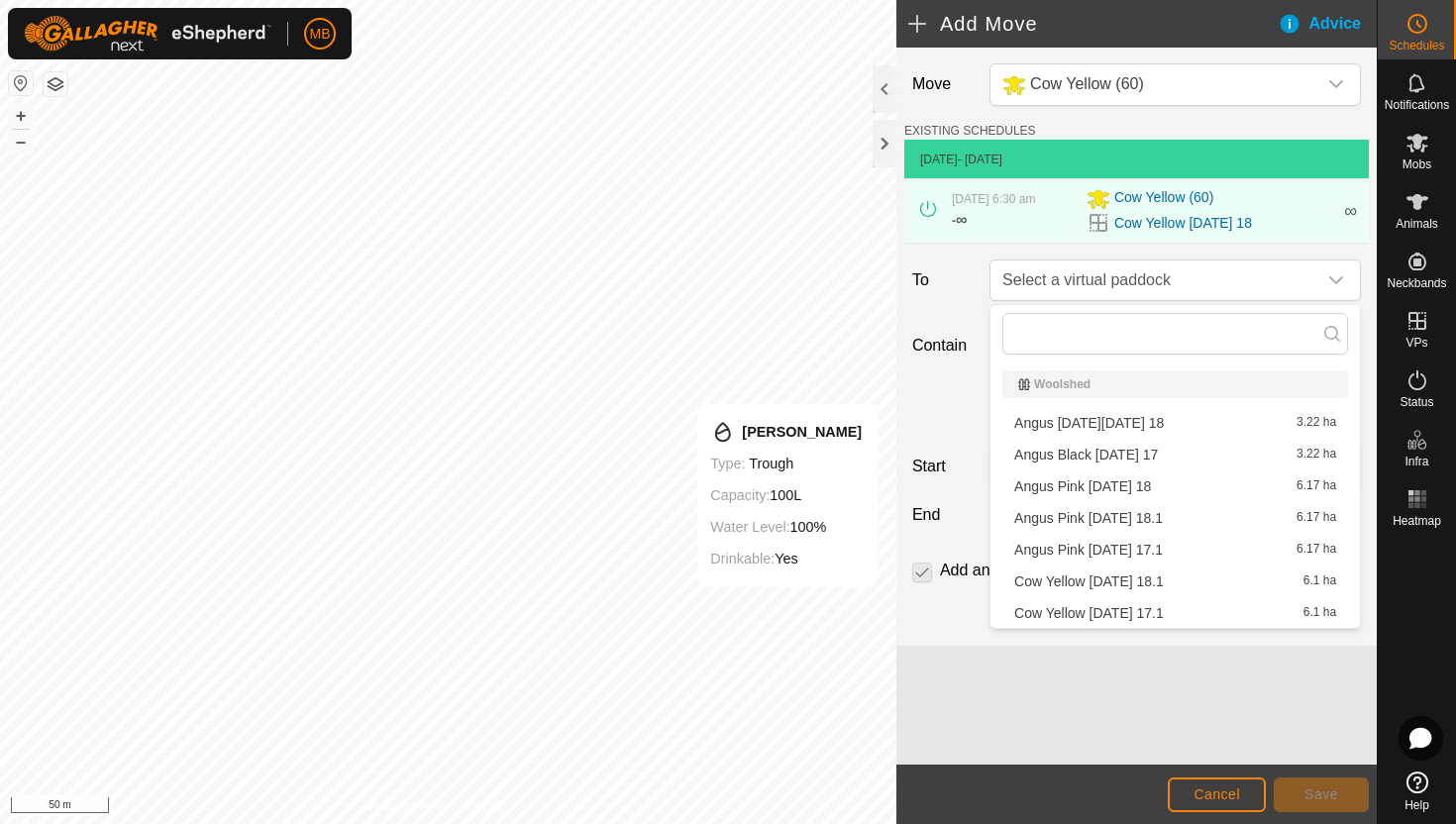 click on "Cow Yellow Friday 18.1  6.1 ha" at bounding box center (1175, 581) 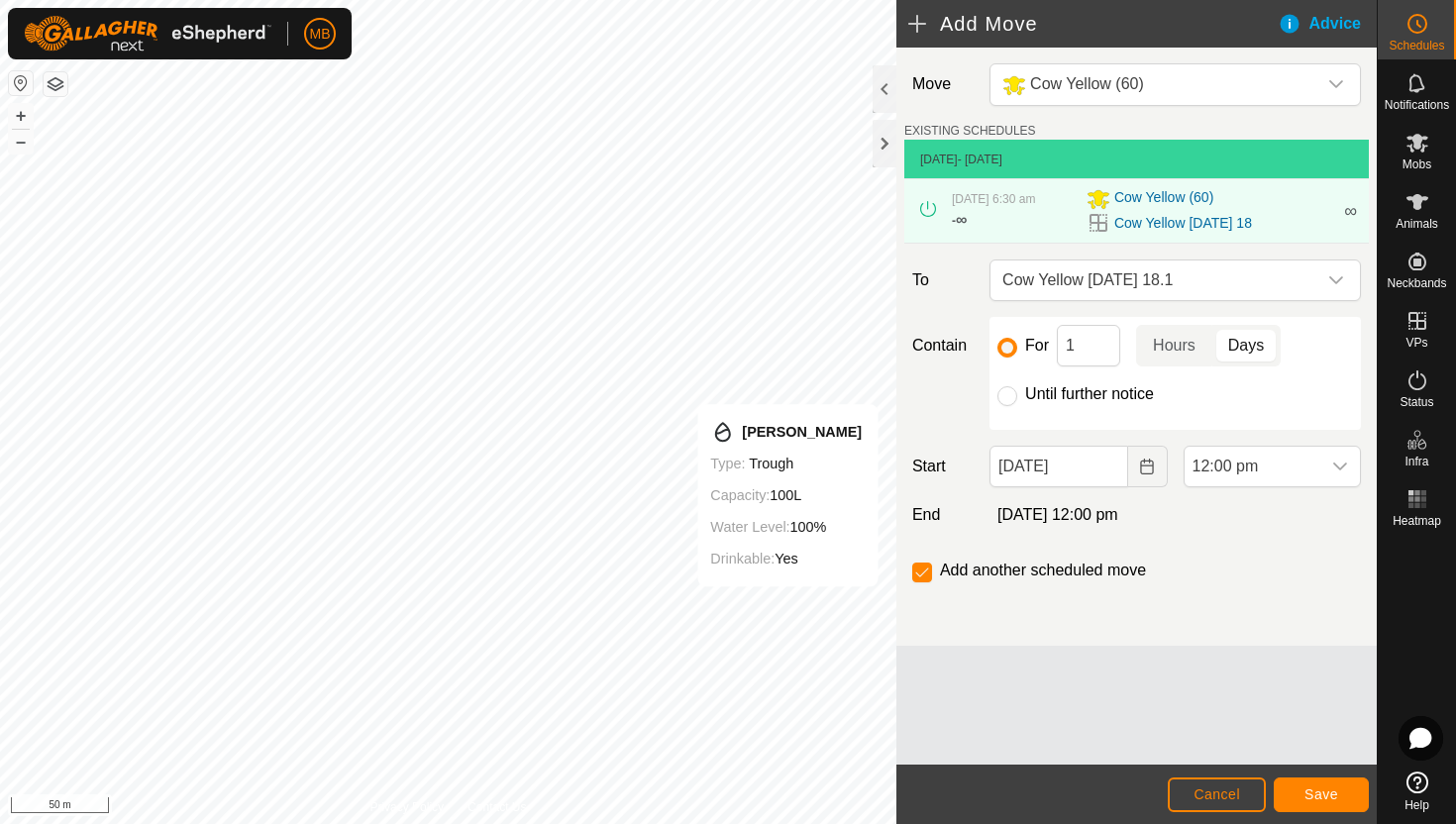 click on "Until further notice" 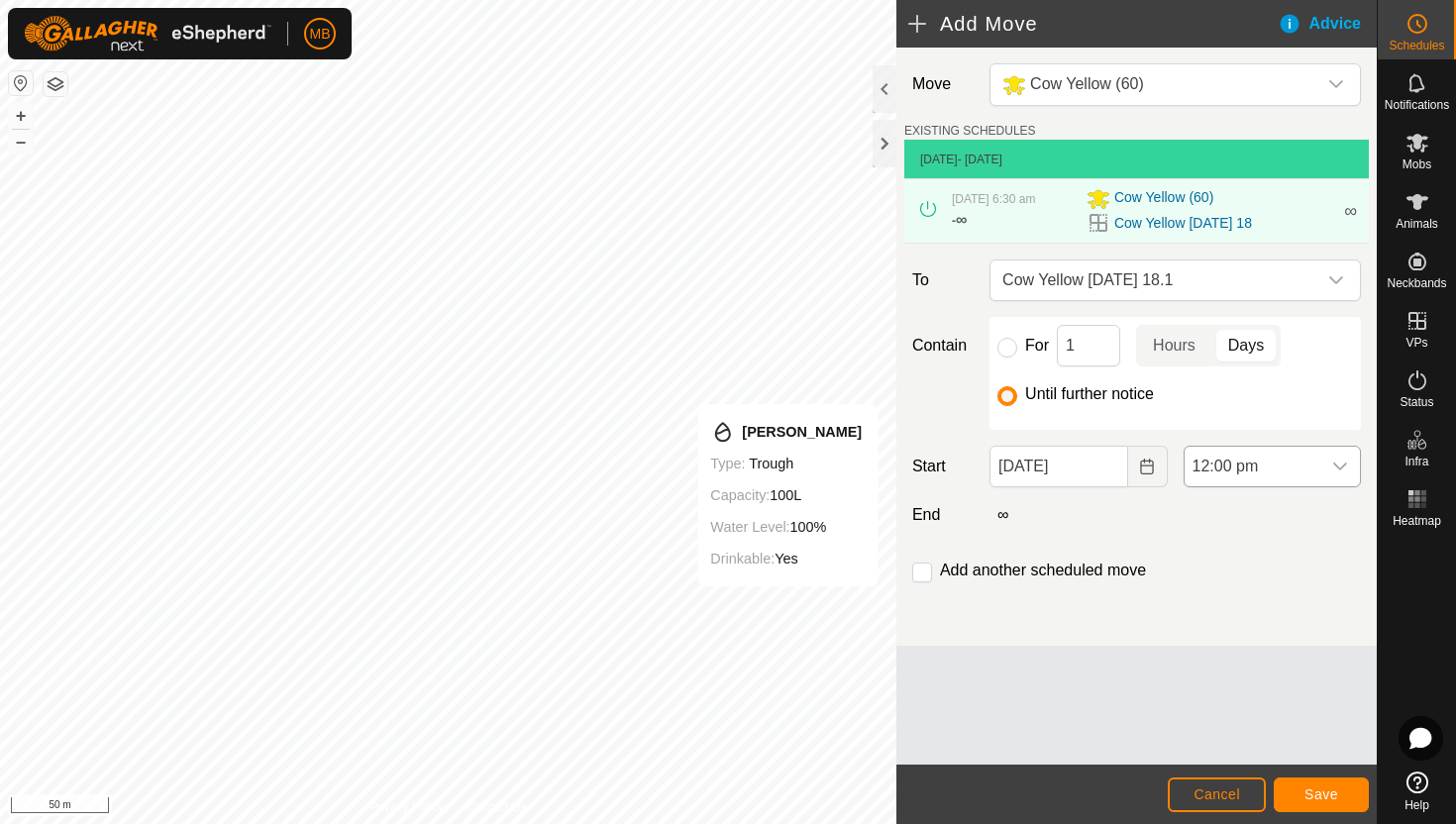 click on "12:00 pm" at bounding box center [1252, 466] 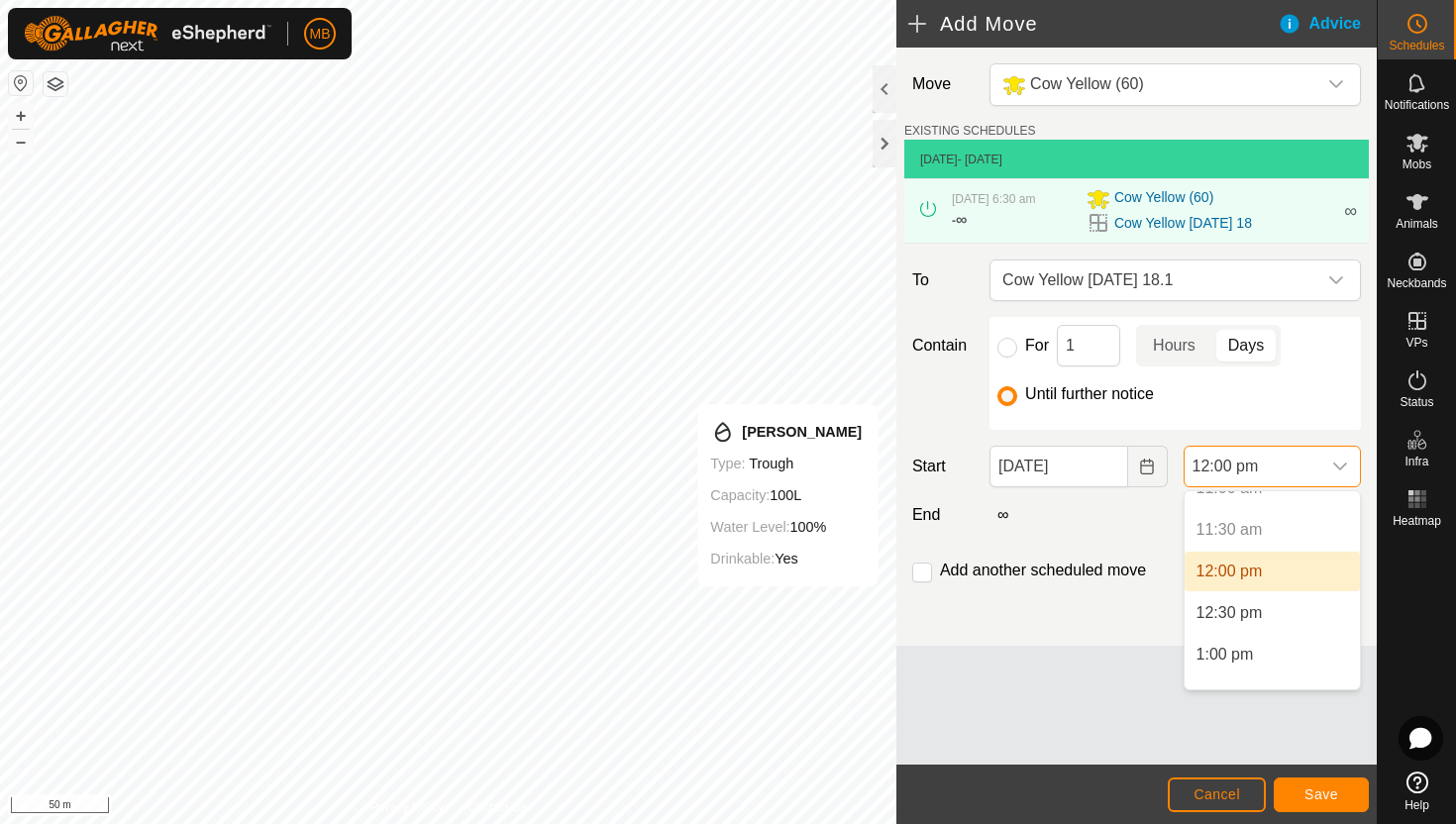 scroll, scrollTop: 940, scrollLeft: 0, axis: vertical 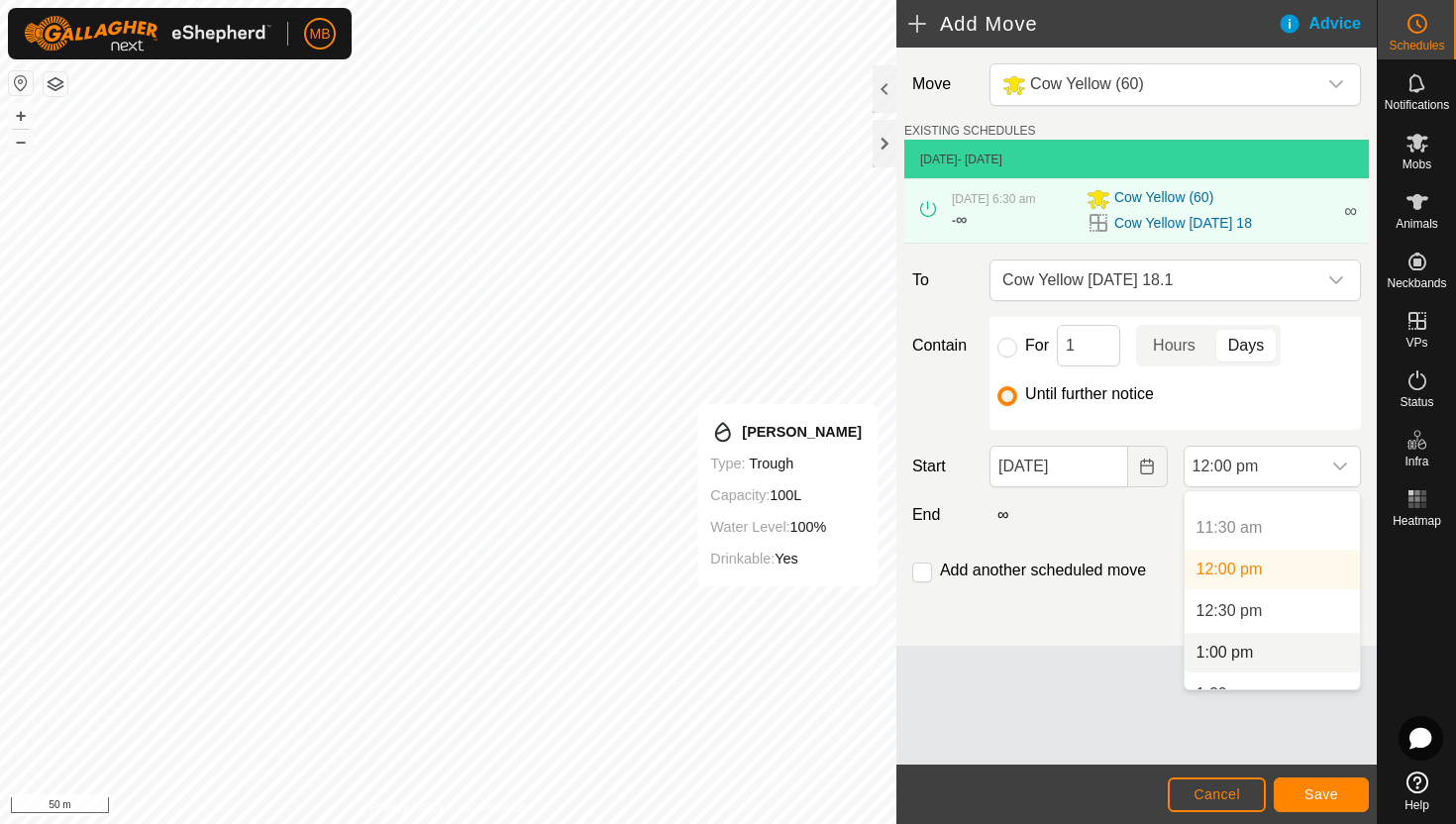 click on "1:00 pm" at bounding box center [1272, 653] 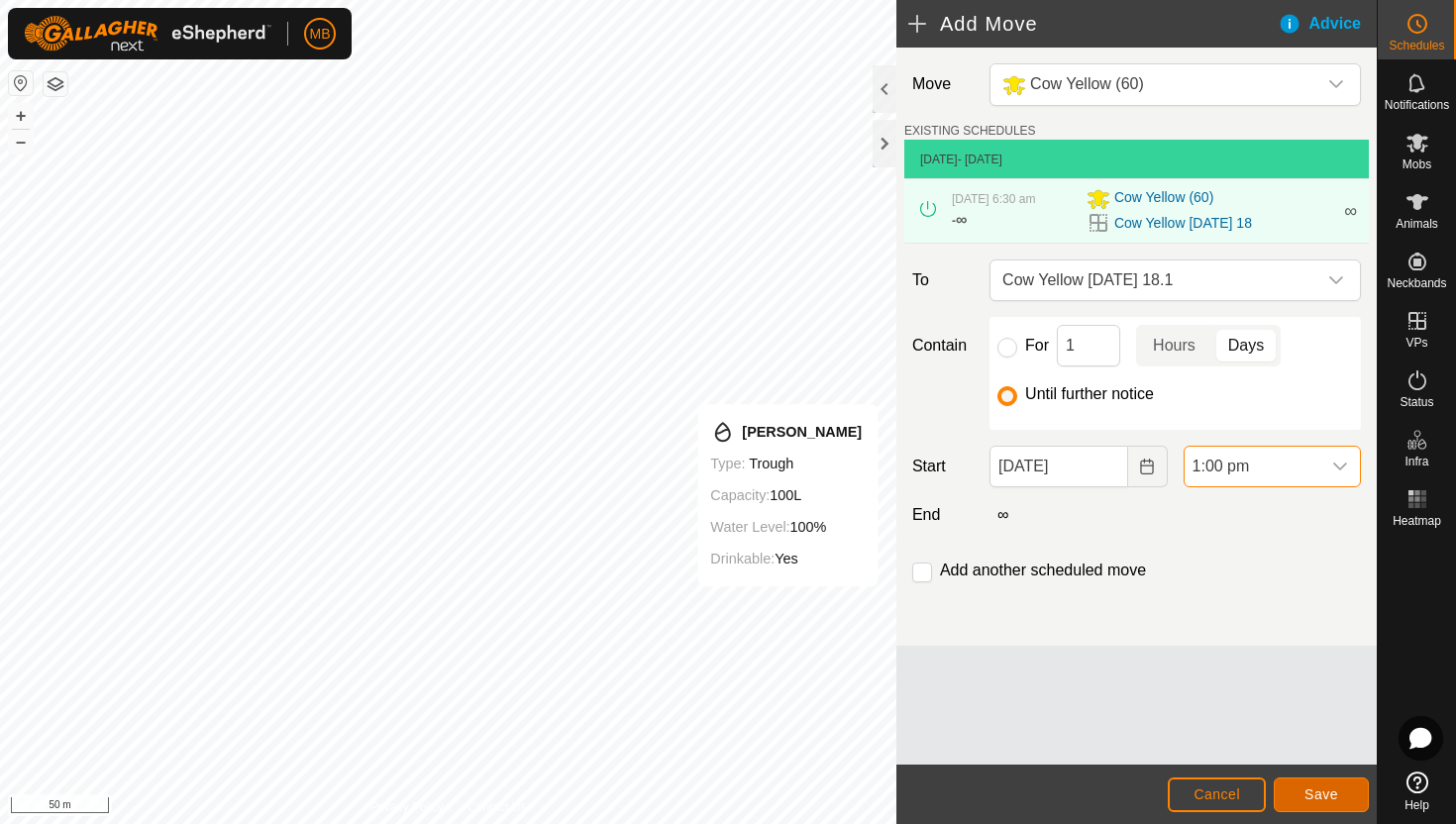 click on "Save" 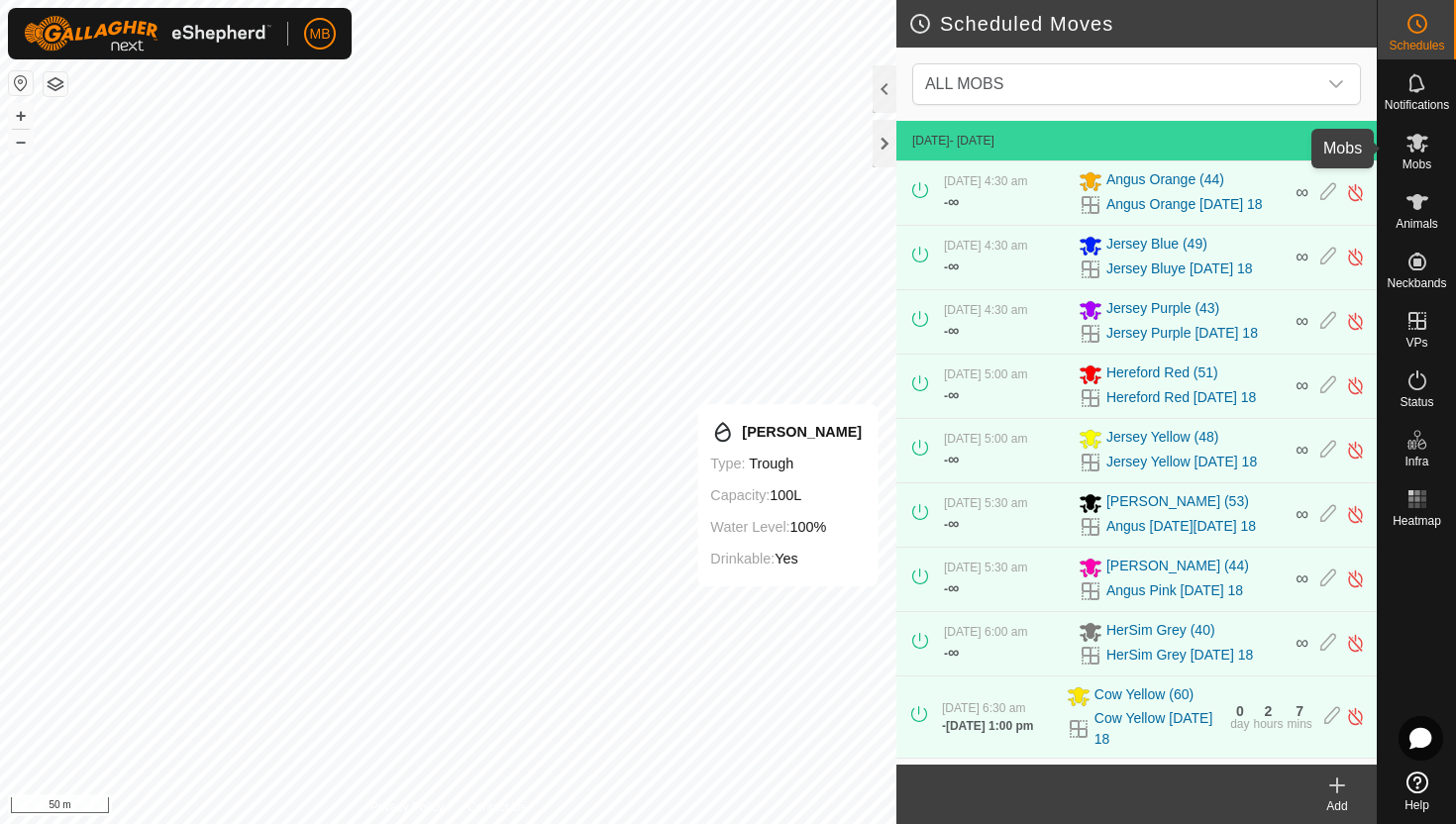 click 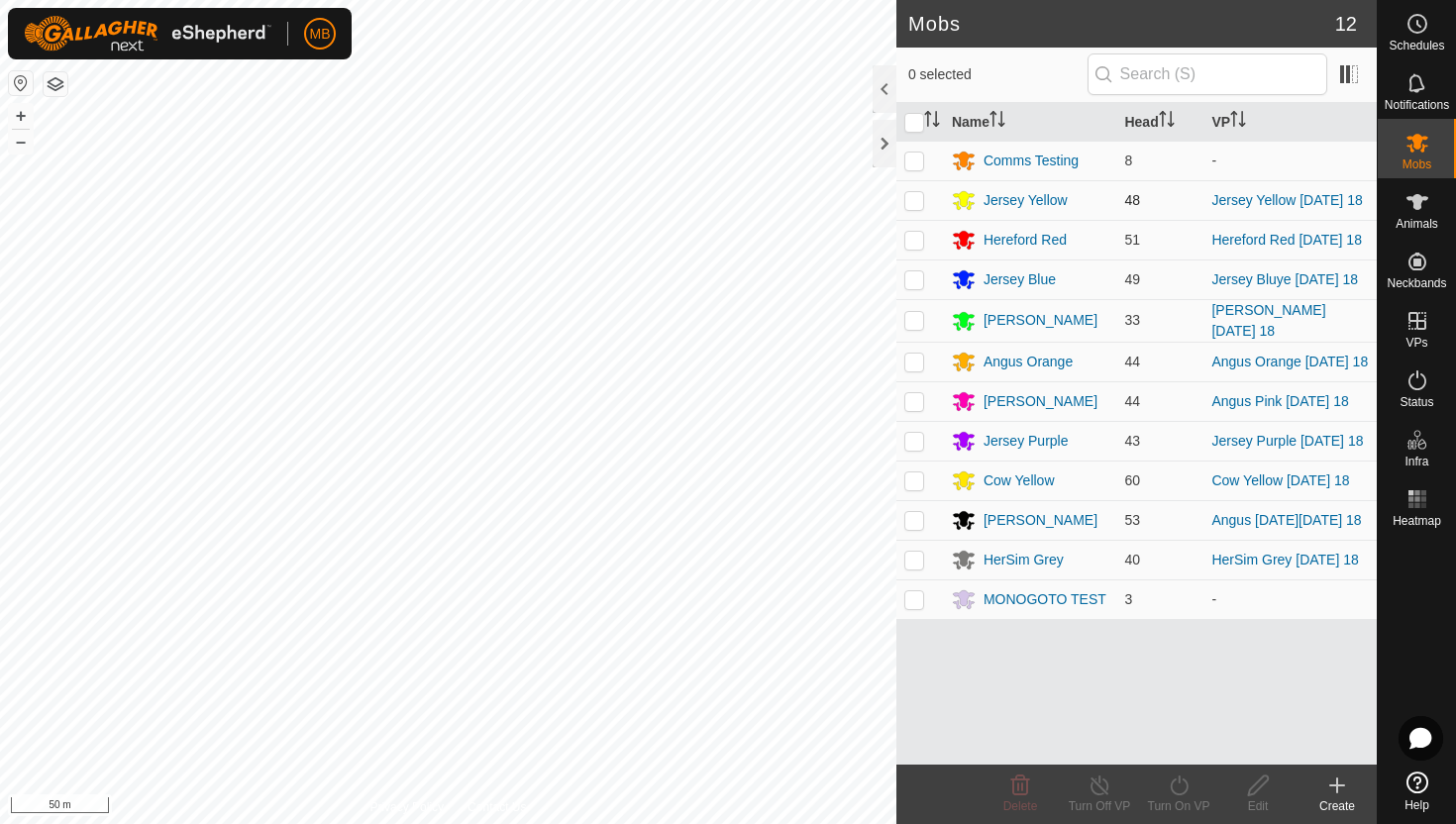 click at bounding box center [914, 200] 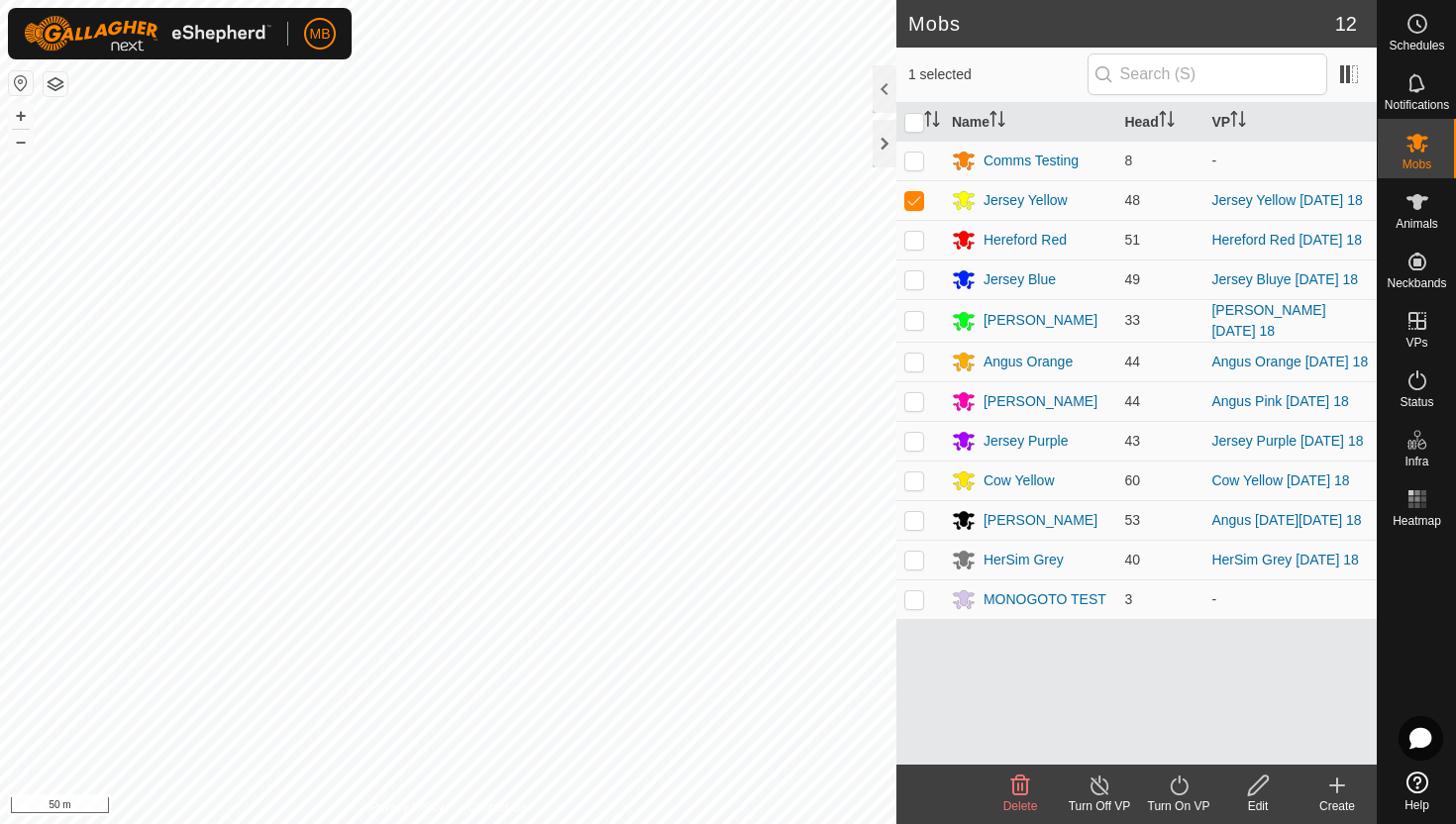 click 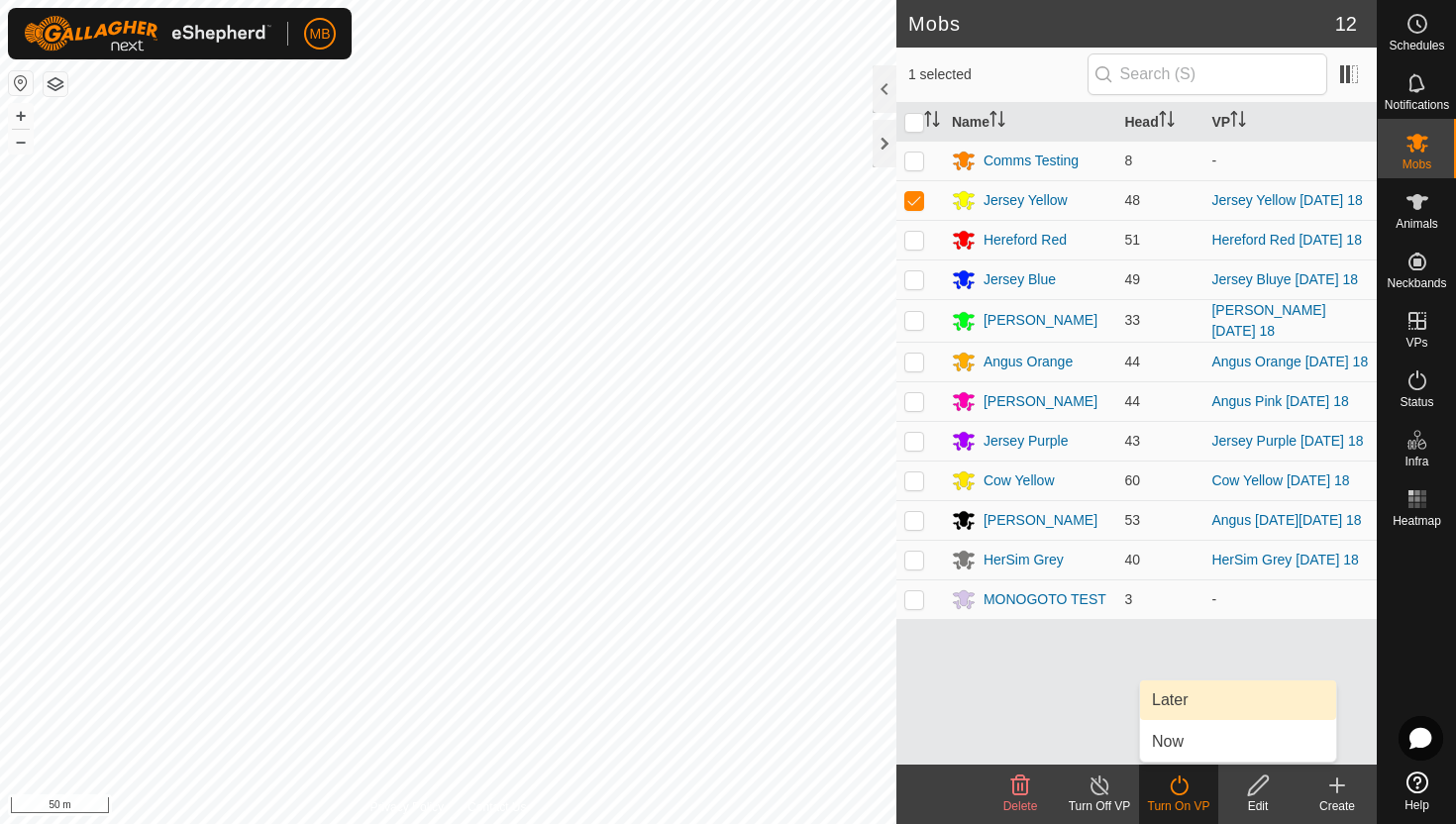 click on "Later" at bounding box center (1238, 700) 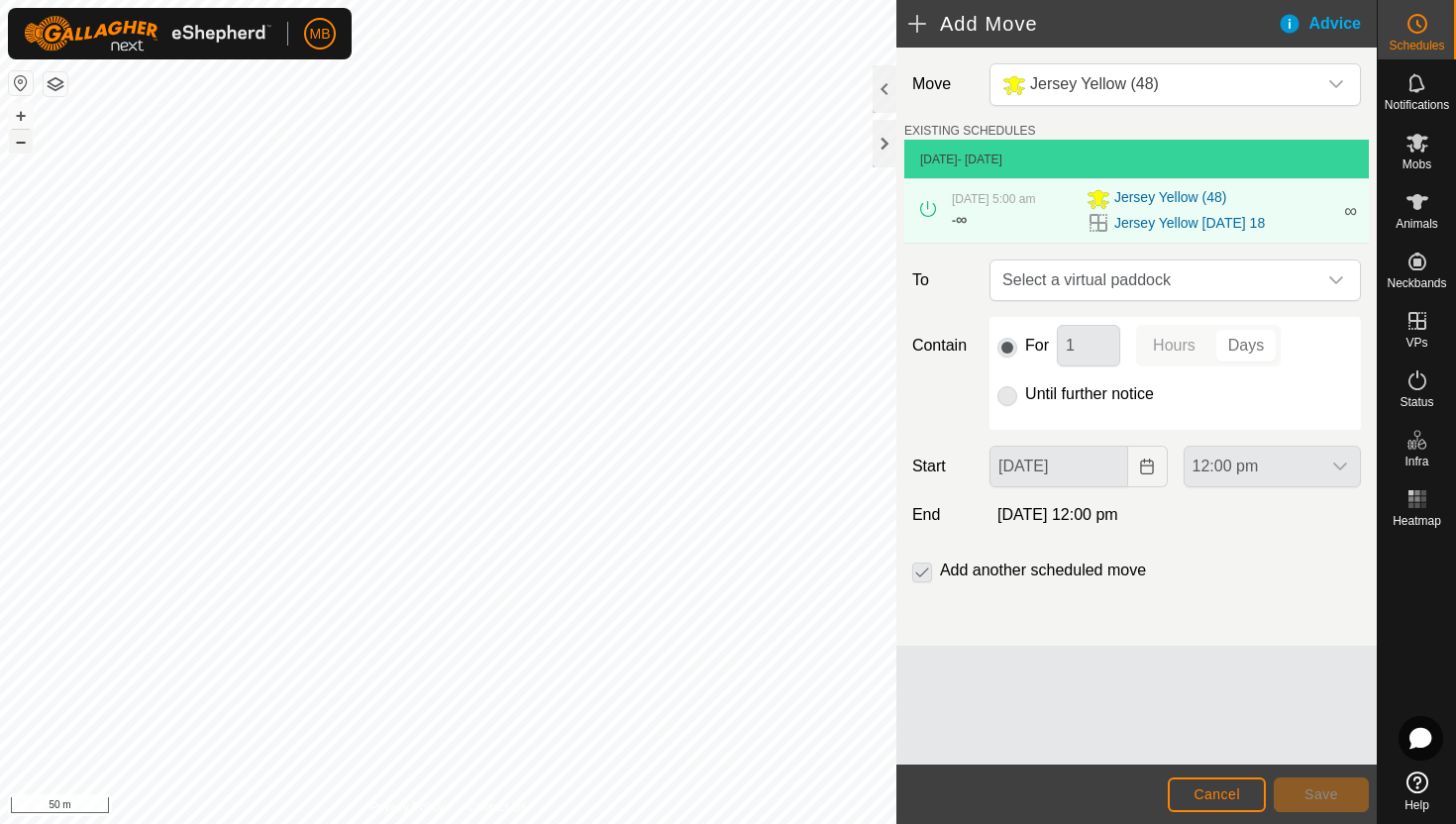 click on "–" at bounding box center (21, 142) 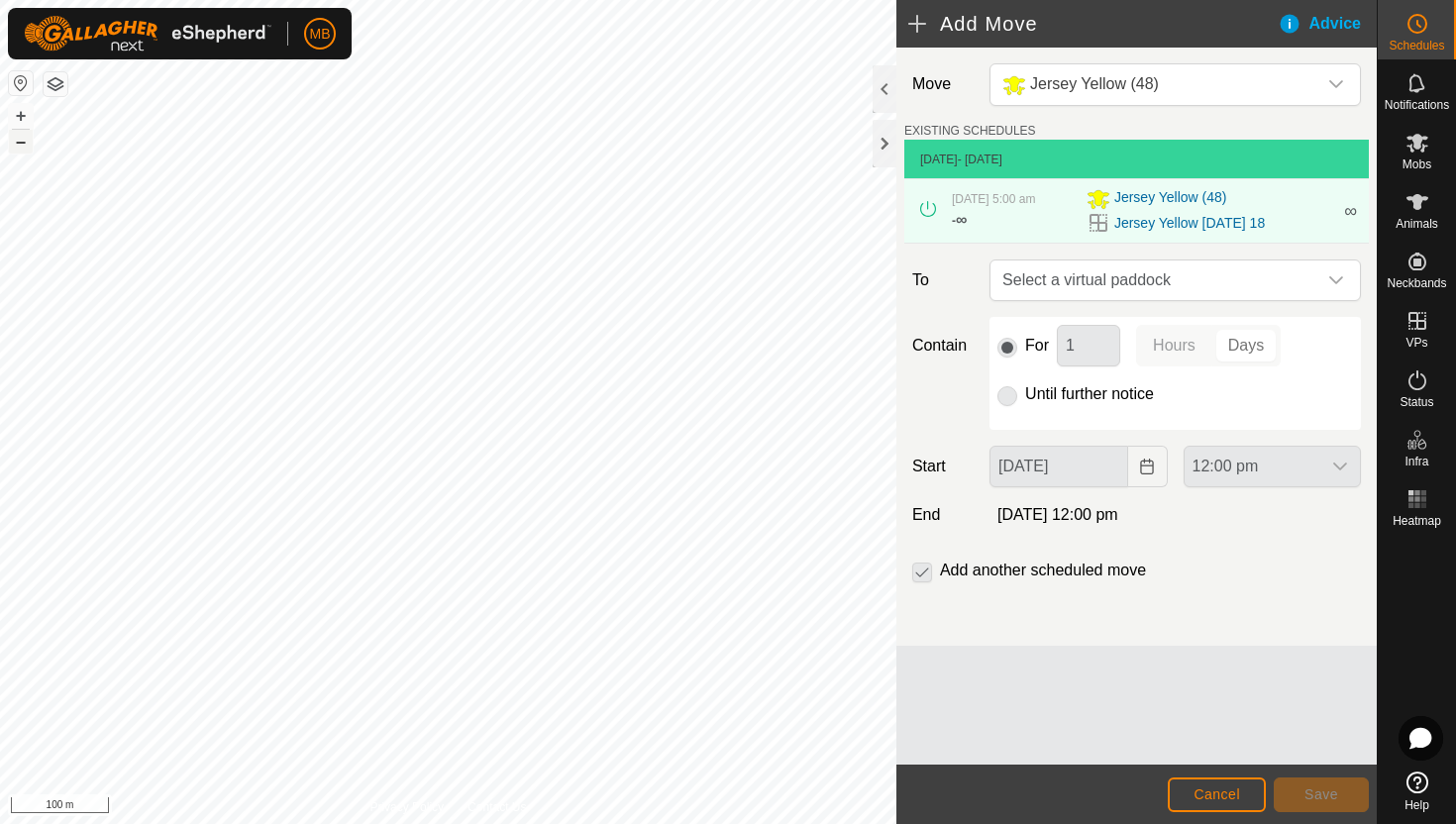 click on "–" at bounding box center [21, 142] 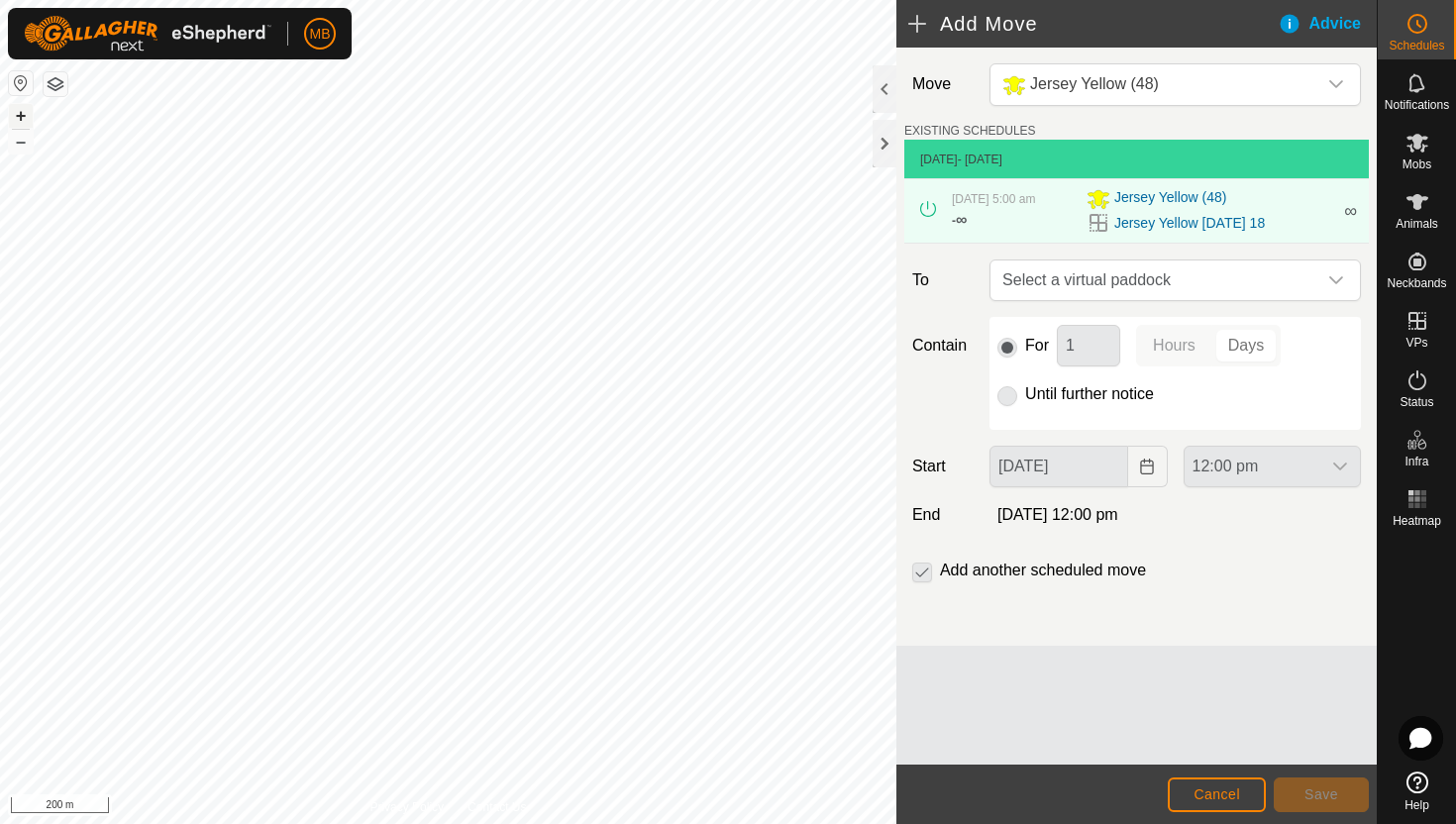 click on "+" at bounding box center (21, 116) 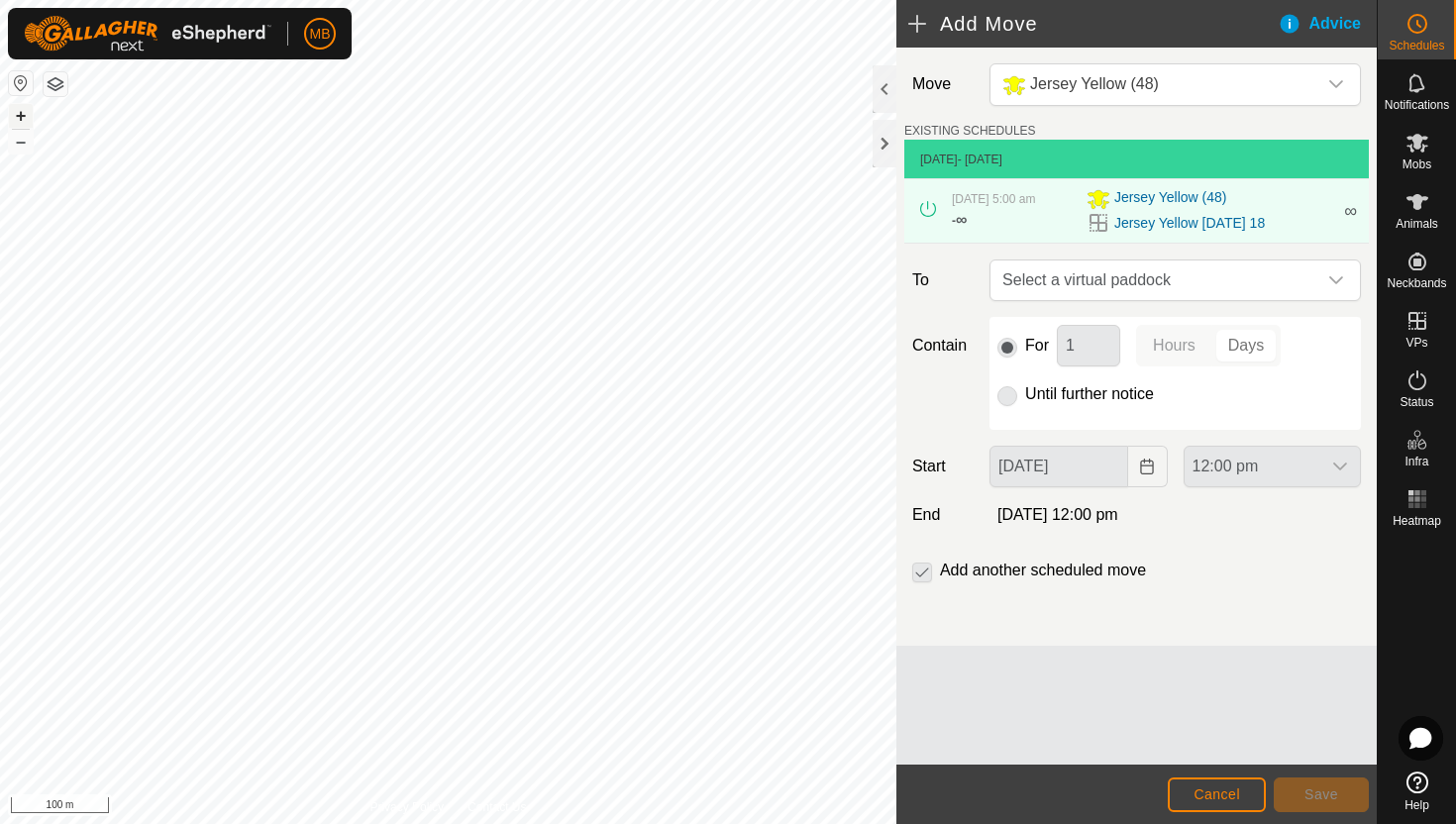 click on "+" at bounding box center [21, 116] 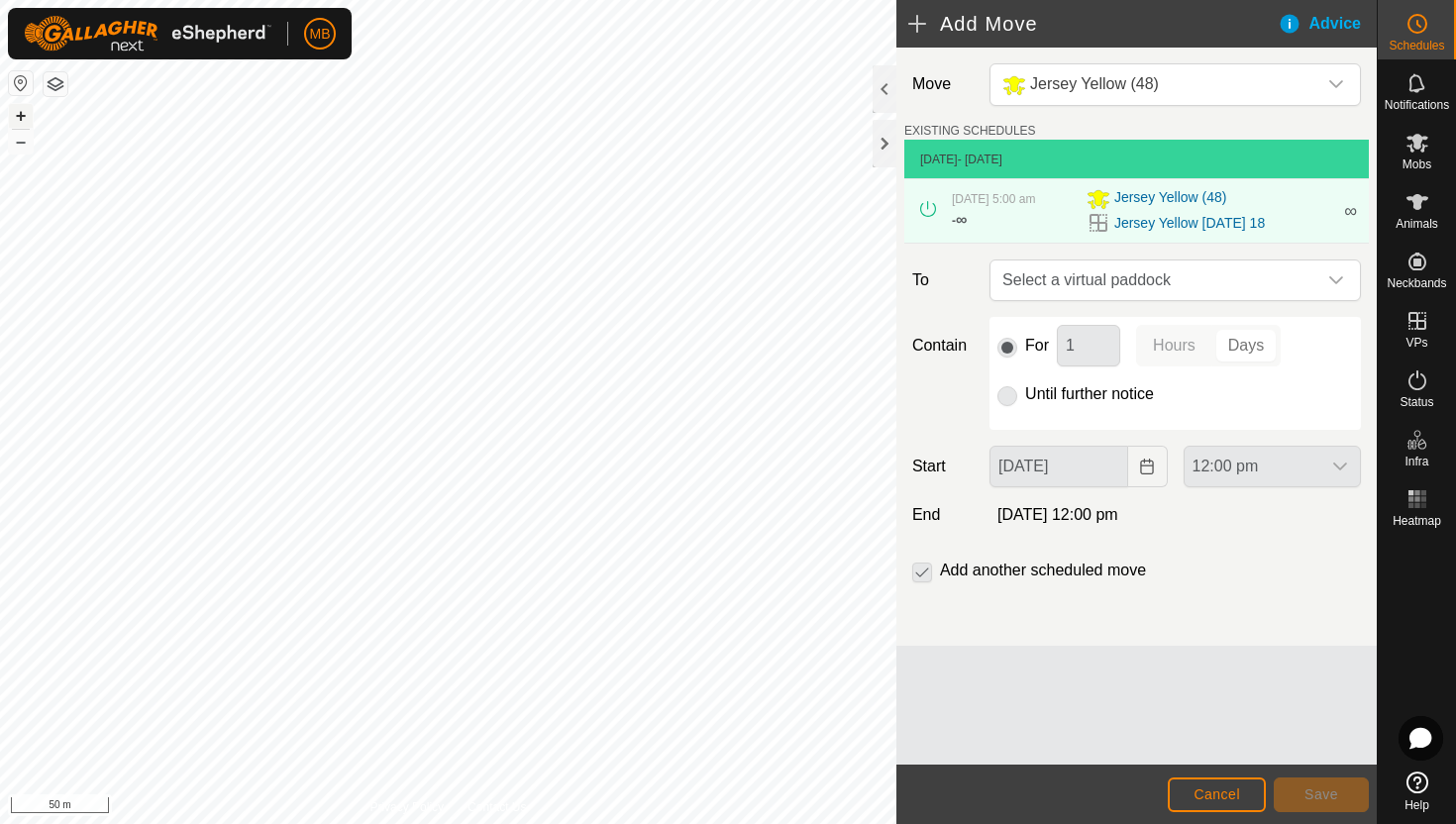 click on "+" at bounding box center (21, 116) 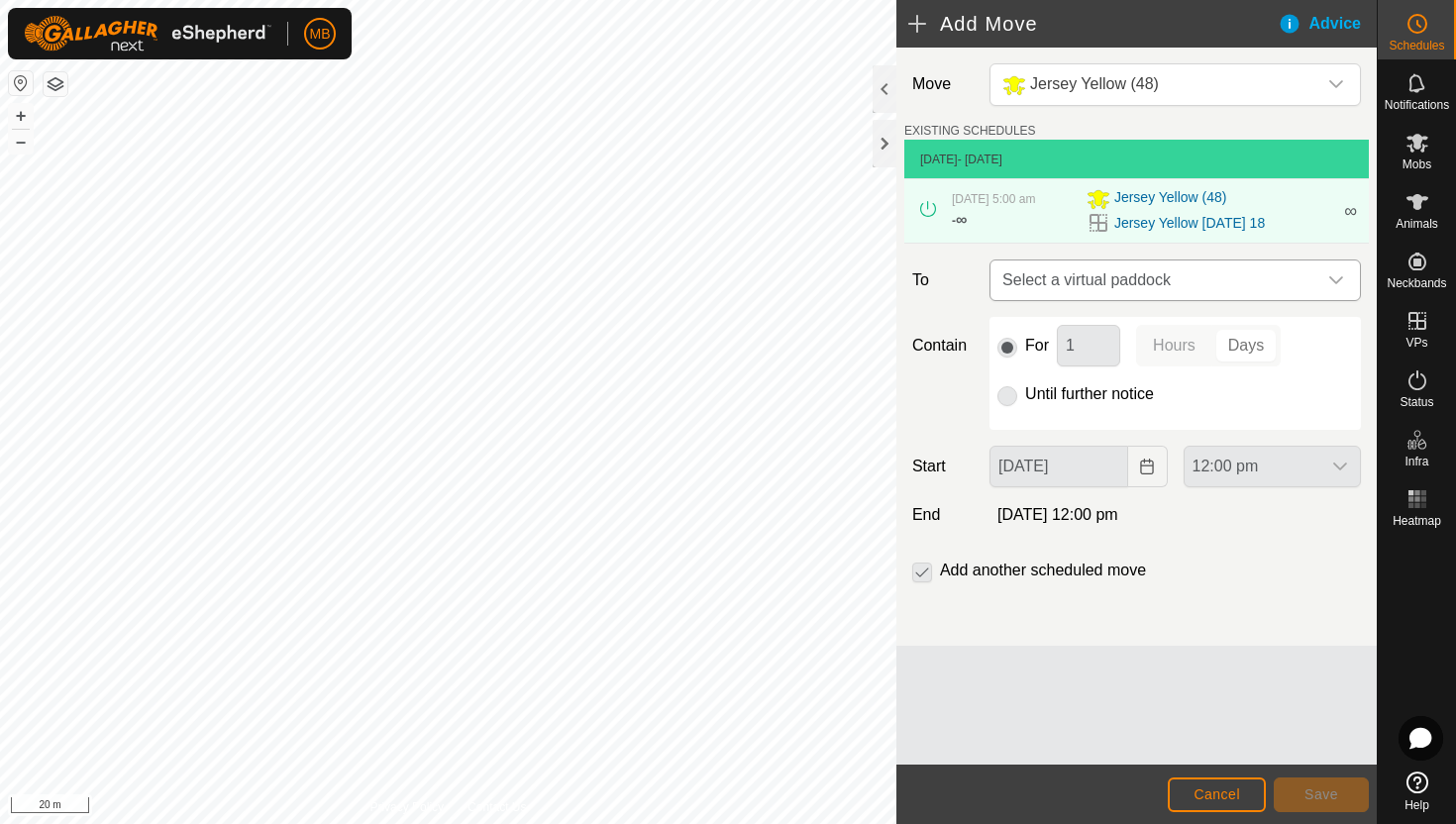 click at bounding box center (1336, 280) 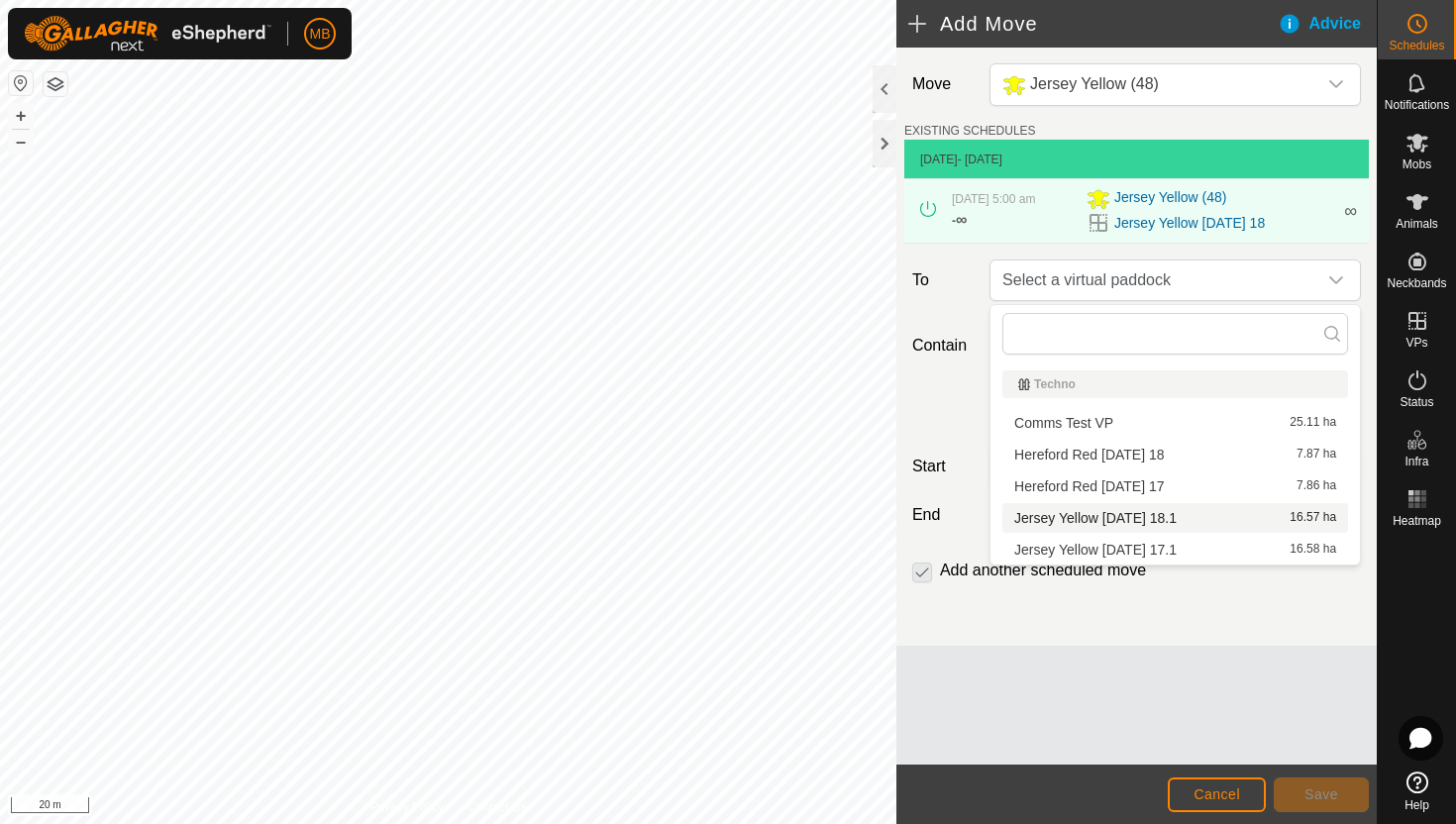 click on "Jersey Yellow Friday 18.1  16.57 ha" at bounding box center (1175, 518) 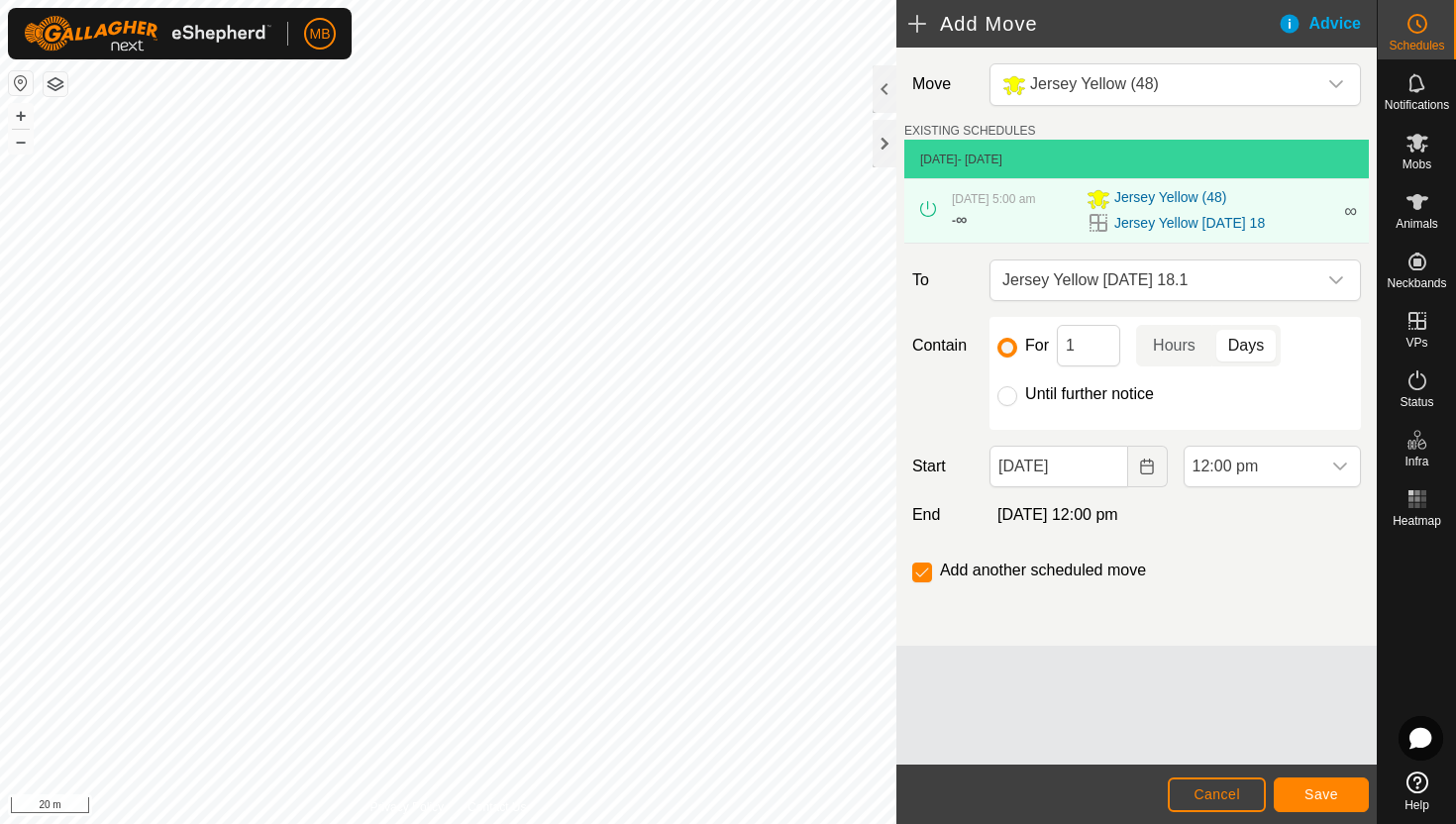 click on "Until further notice" 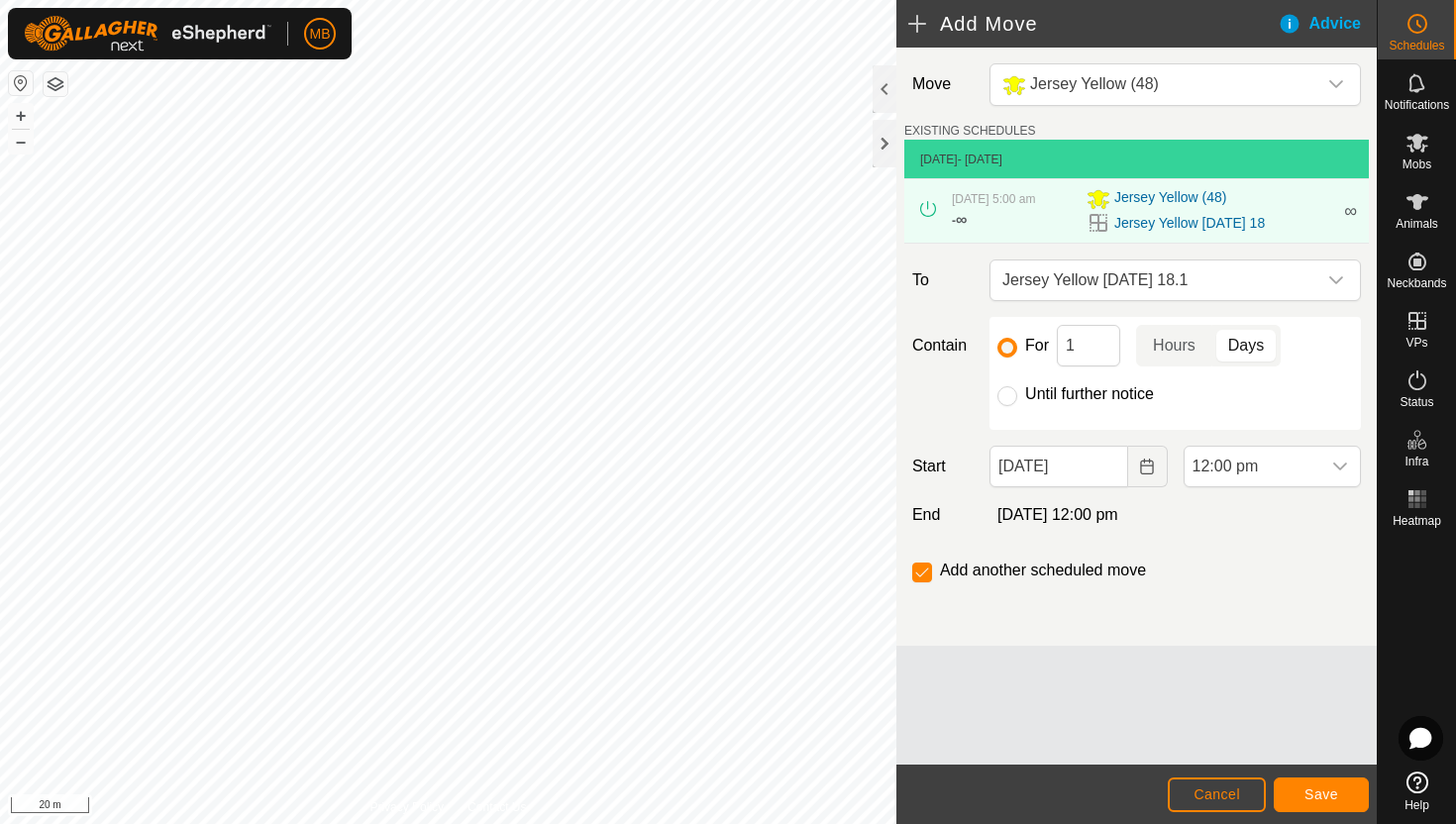click on "Until further notice" at bounding box center [1007, 396] 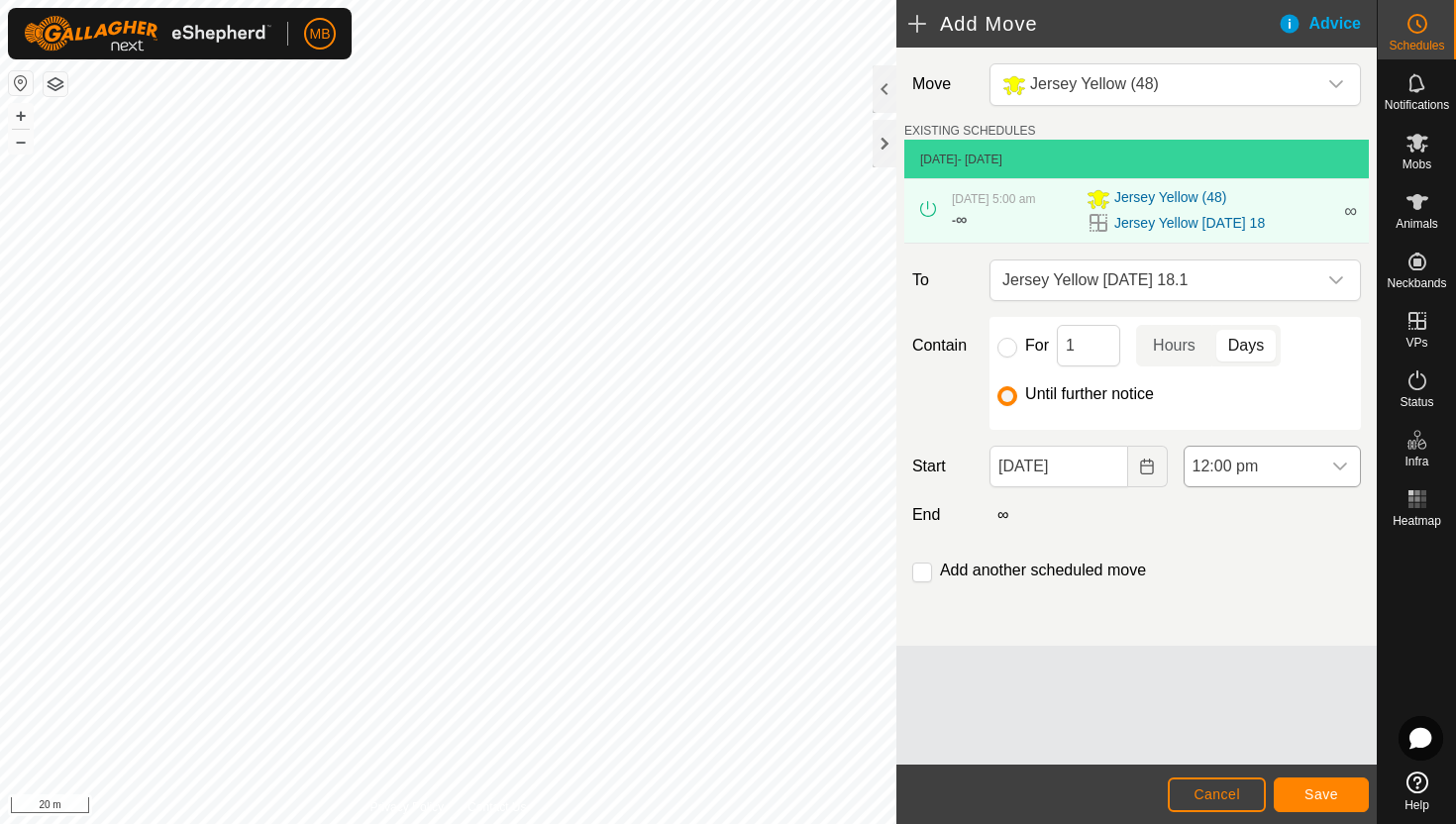 click on "12:00 pm" at bounding box center (1252, 466) 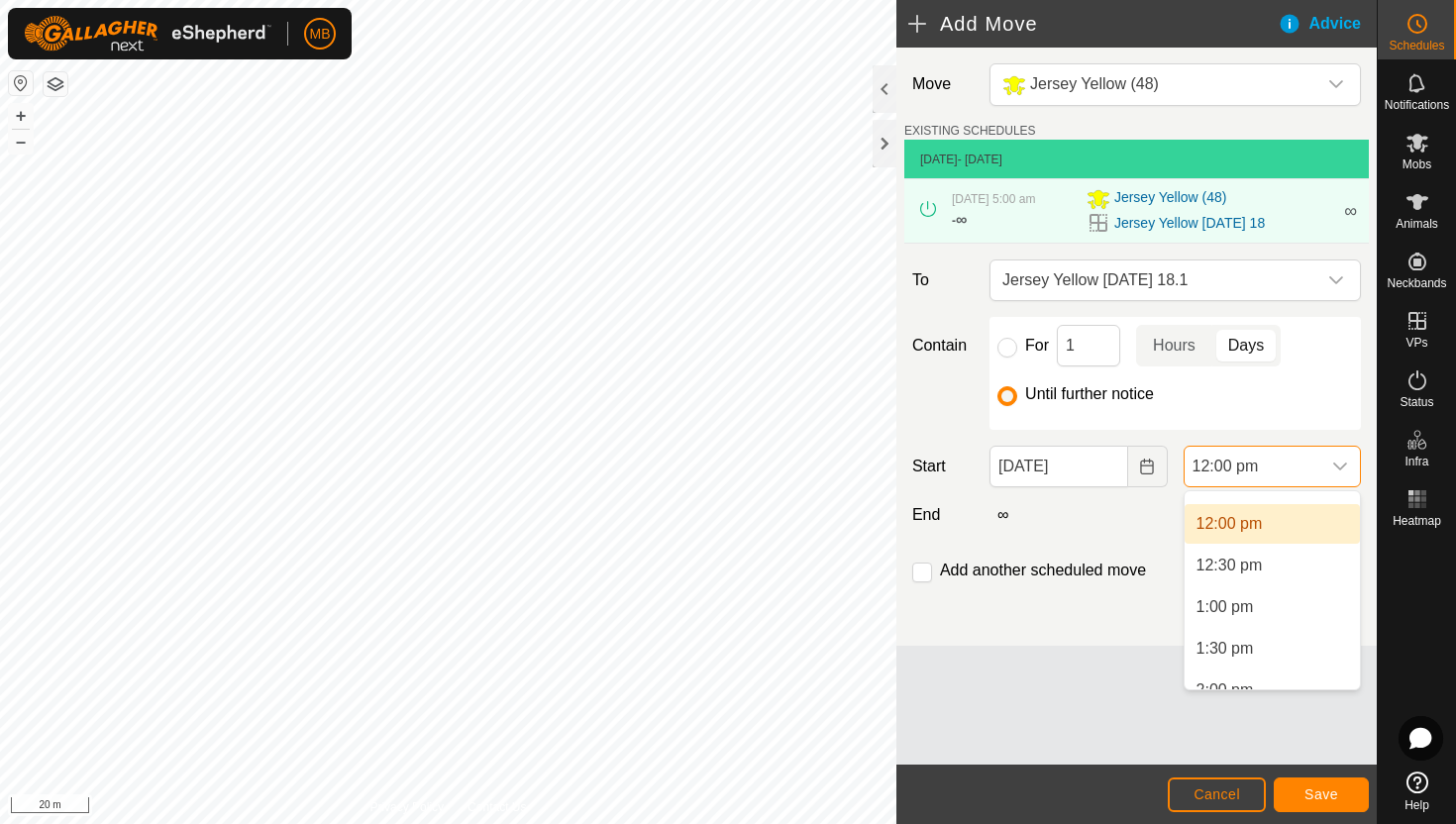 scroll, scrollTop: 987, scrollLeft: 0, axis: vertical 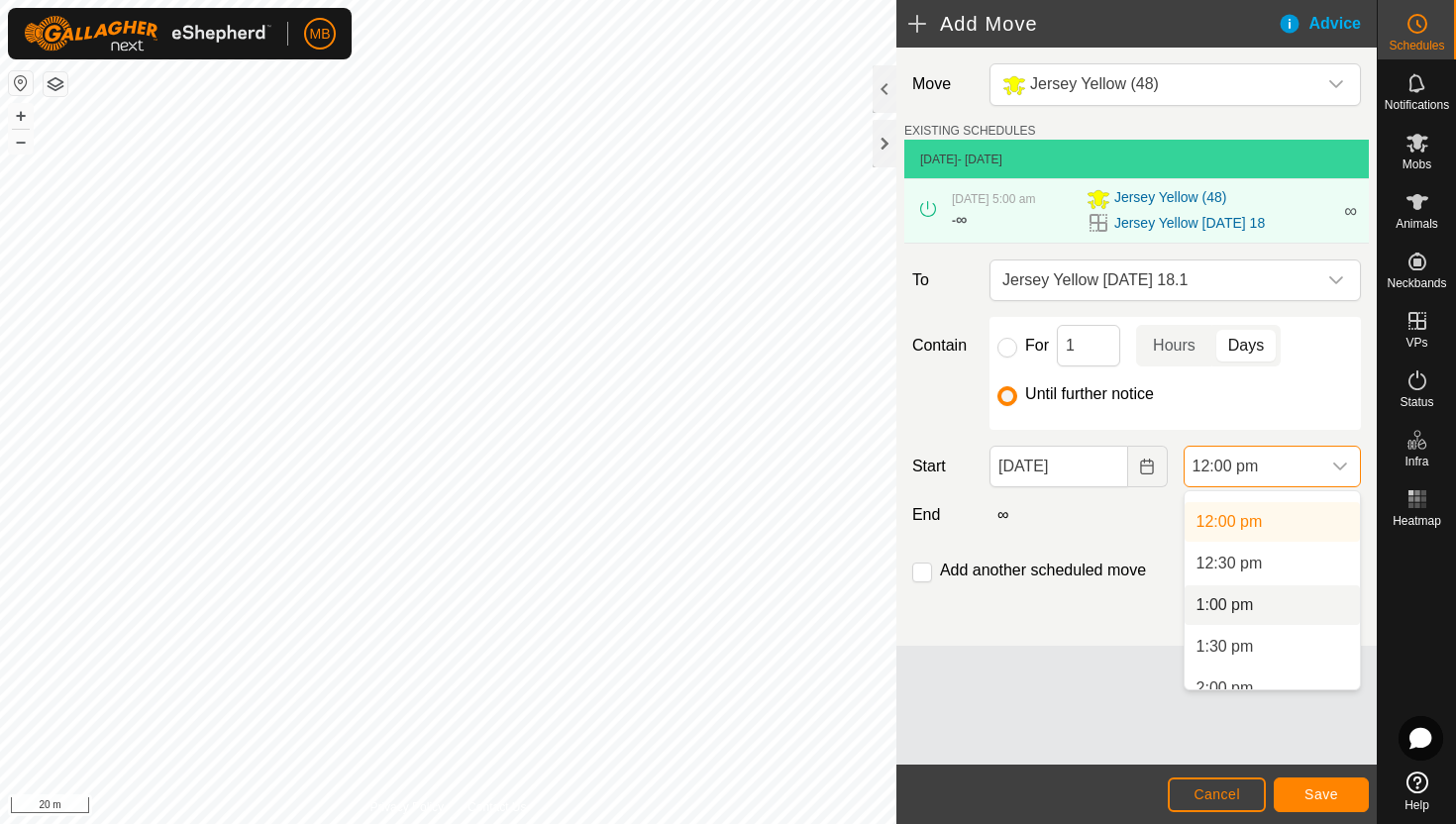 click on "1:00 pm" at bounding box center [1272, 605] 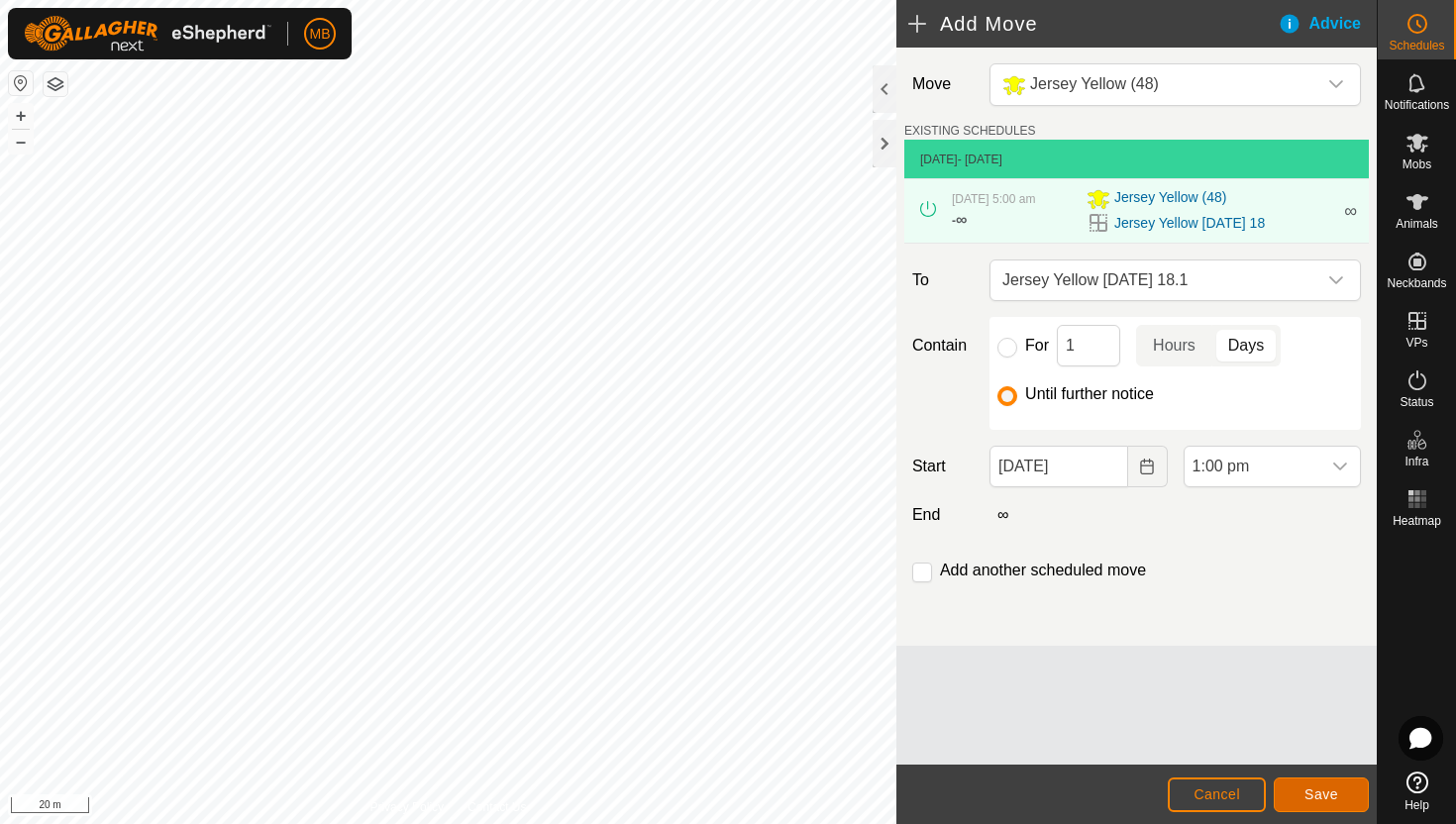 click on "Save" 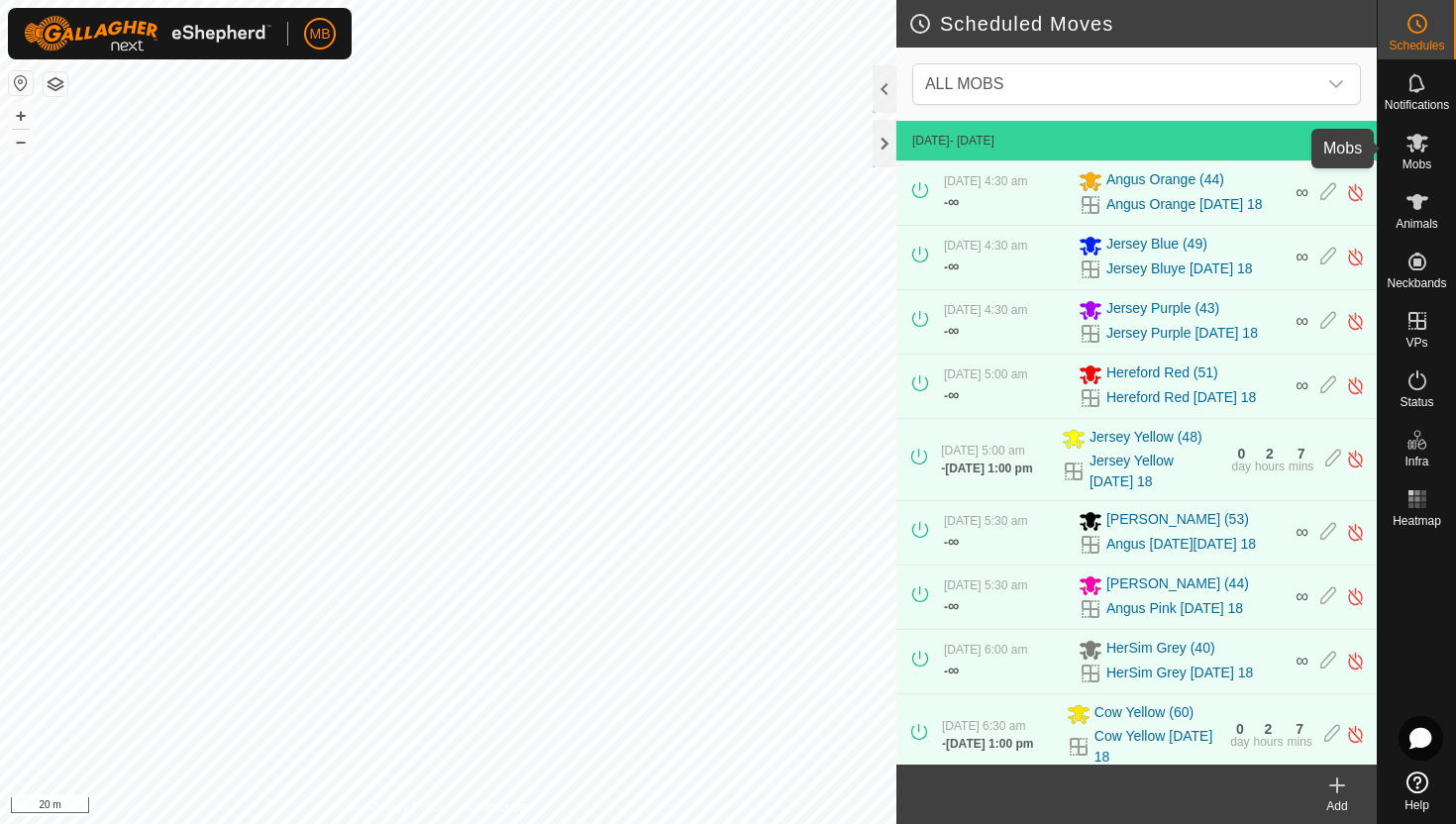 click 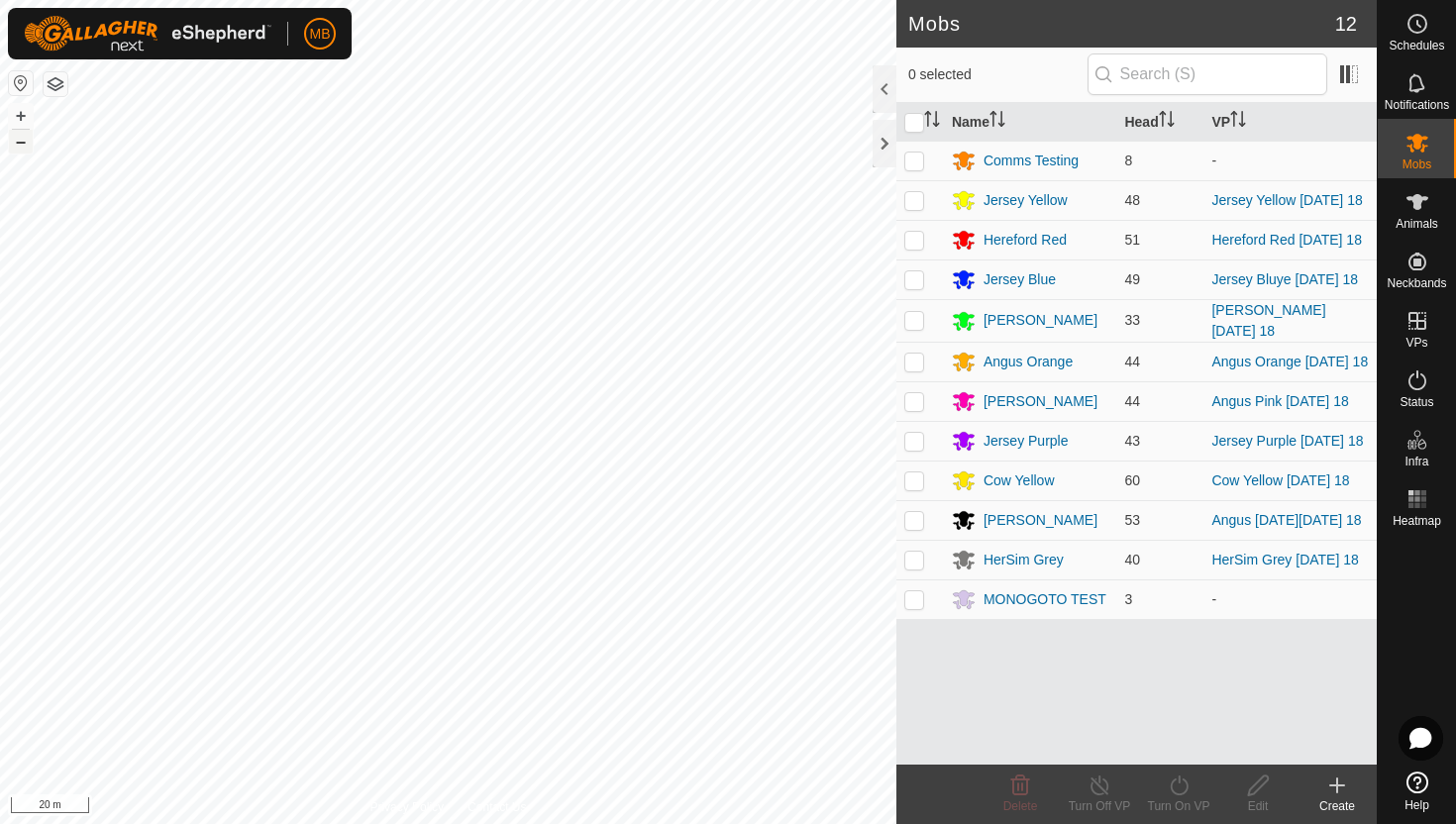 click on "–" at bounding box center [21, 142] 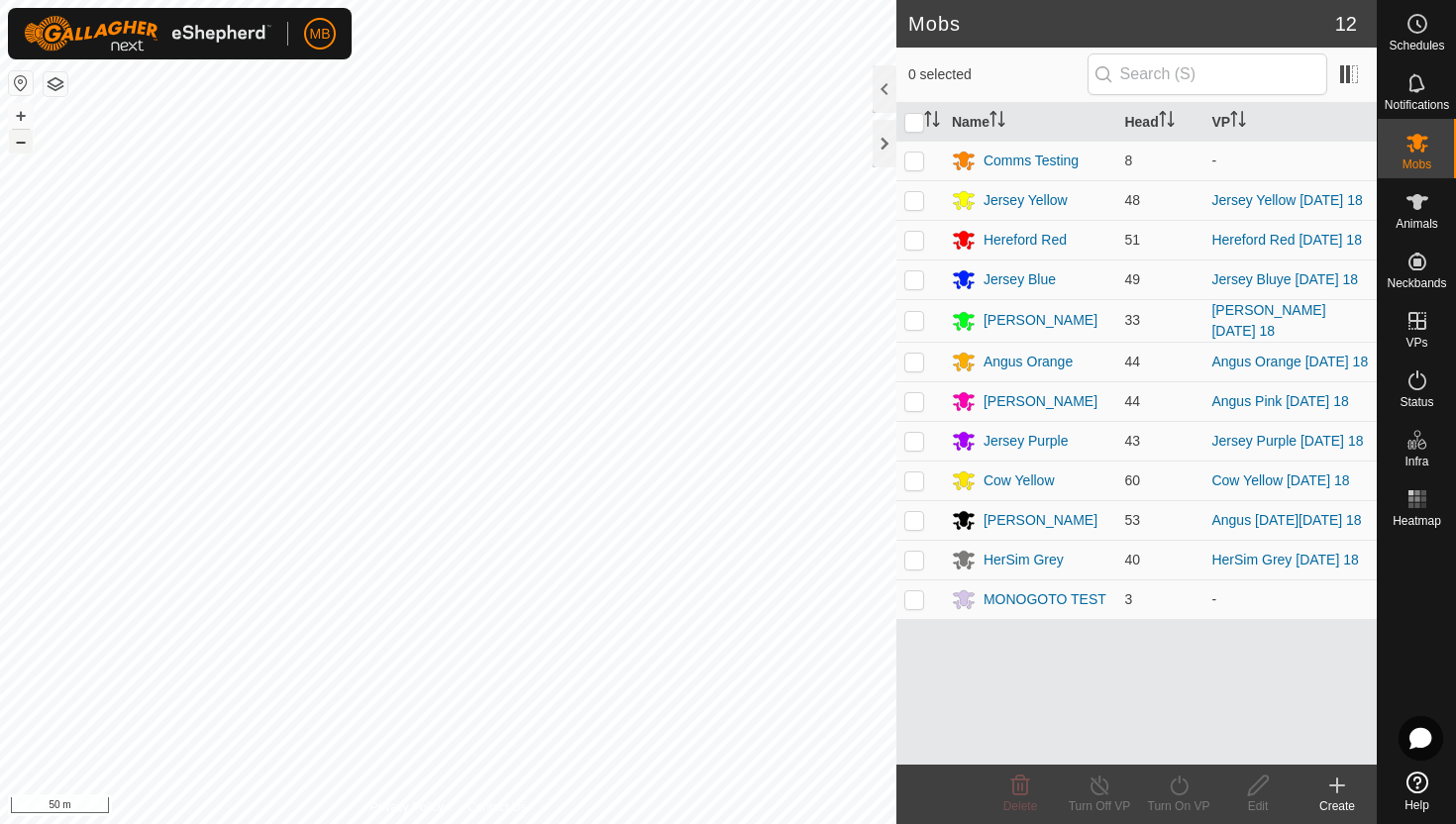 click on "–" at bounding box center [21, 142] 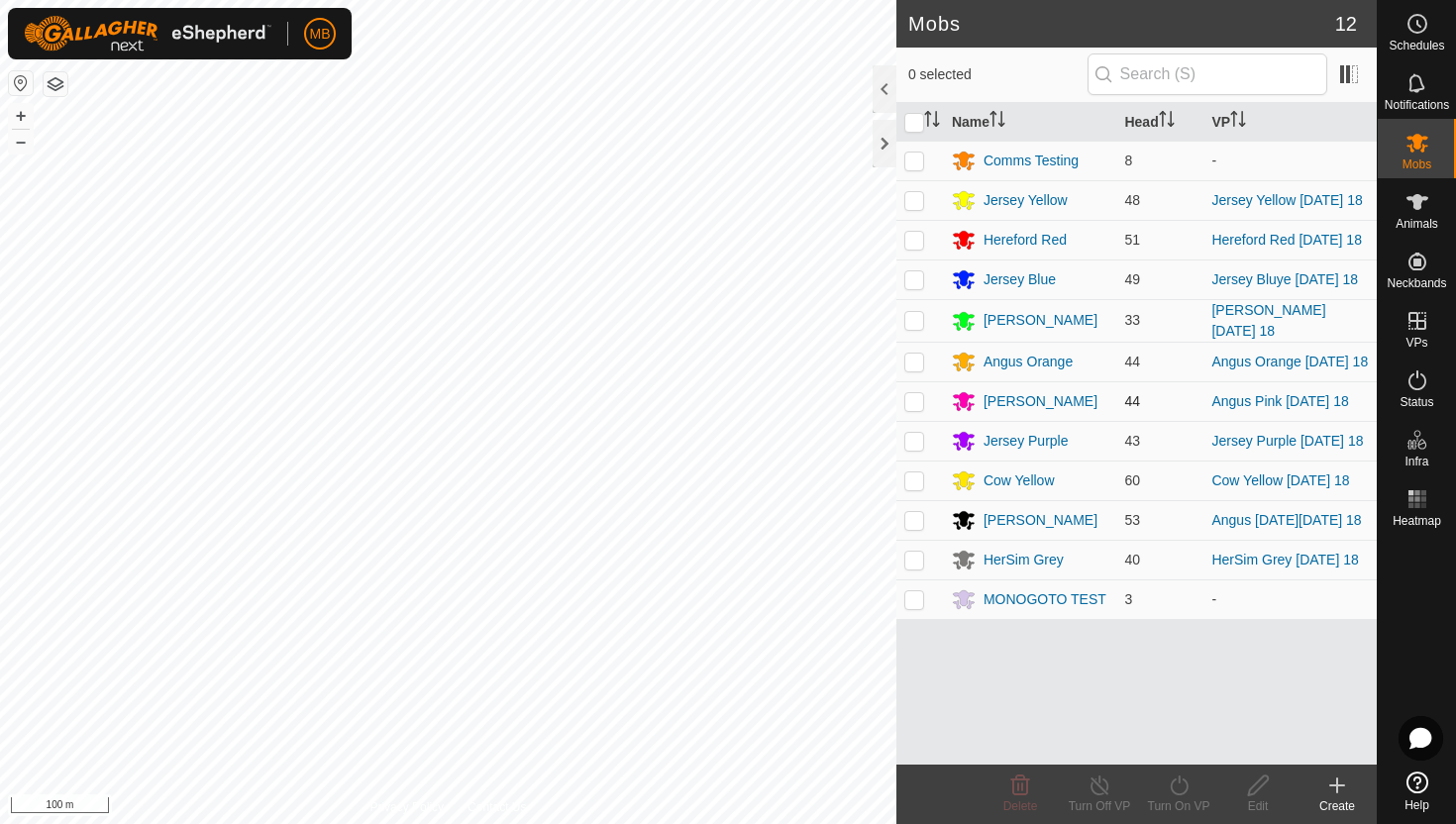 click at bounding box center [914, 401] 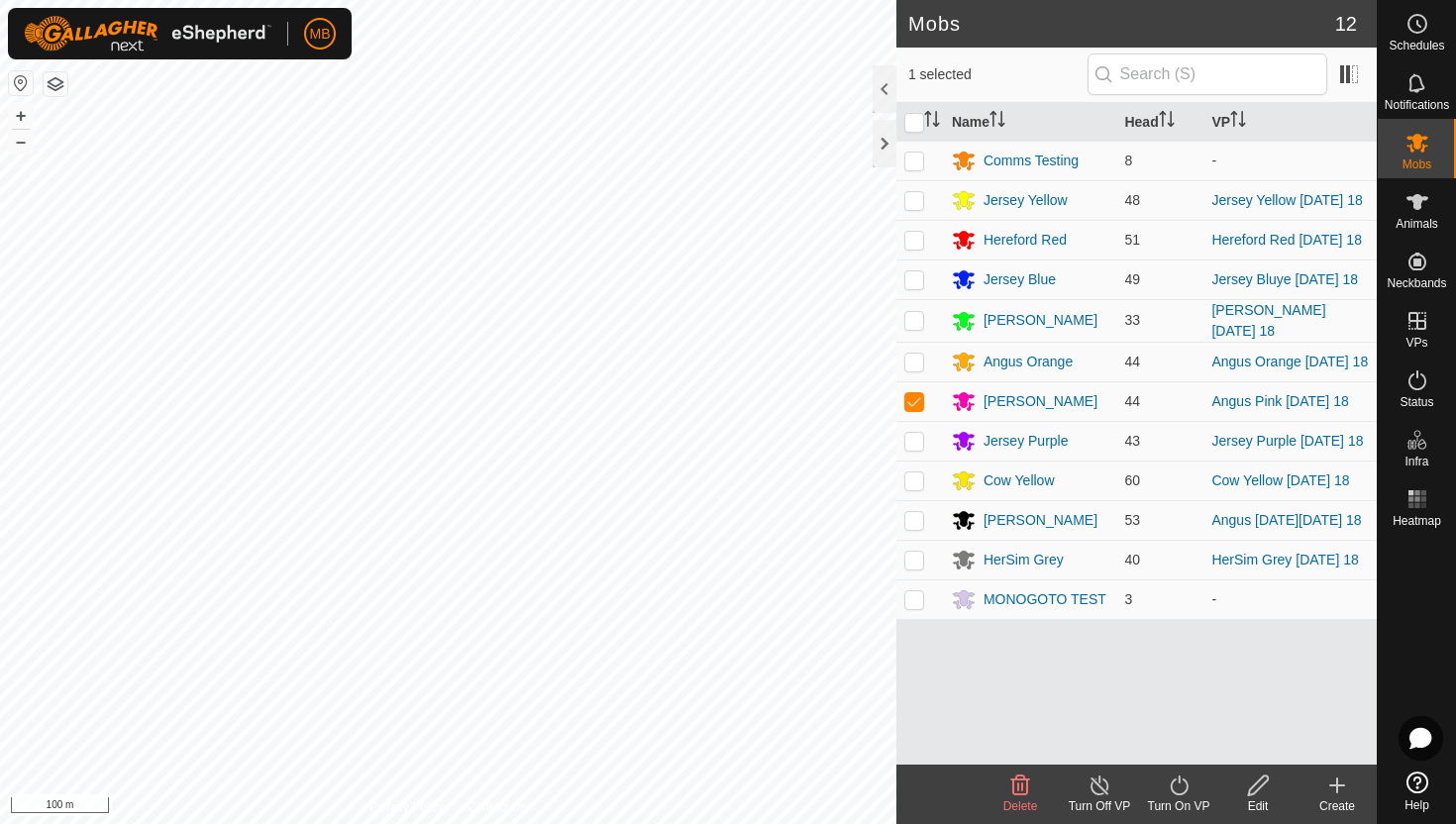 click 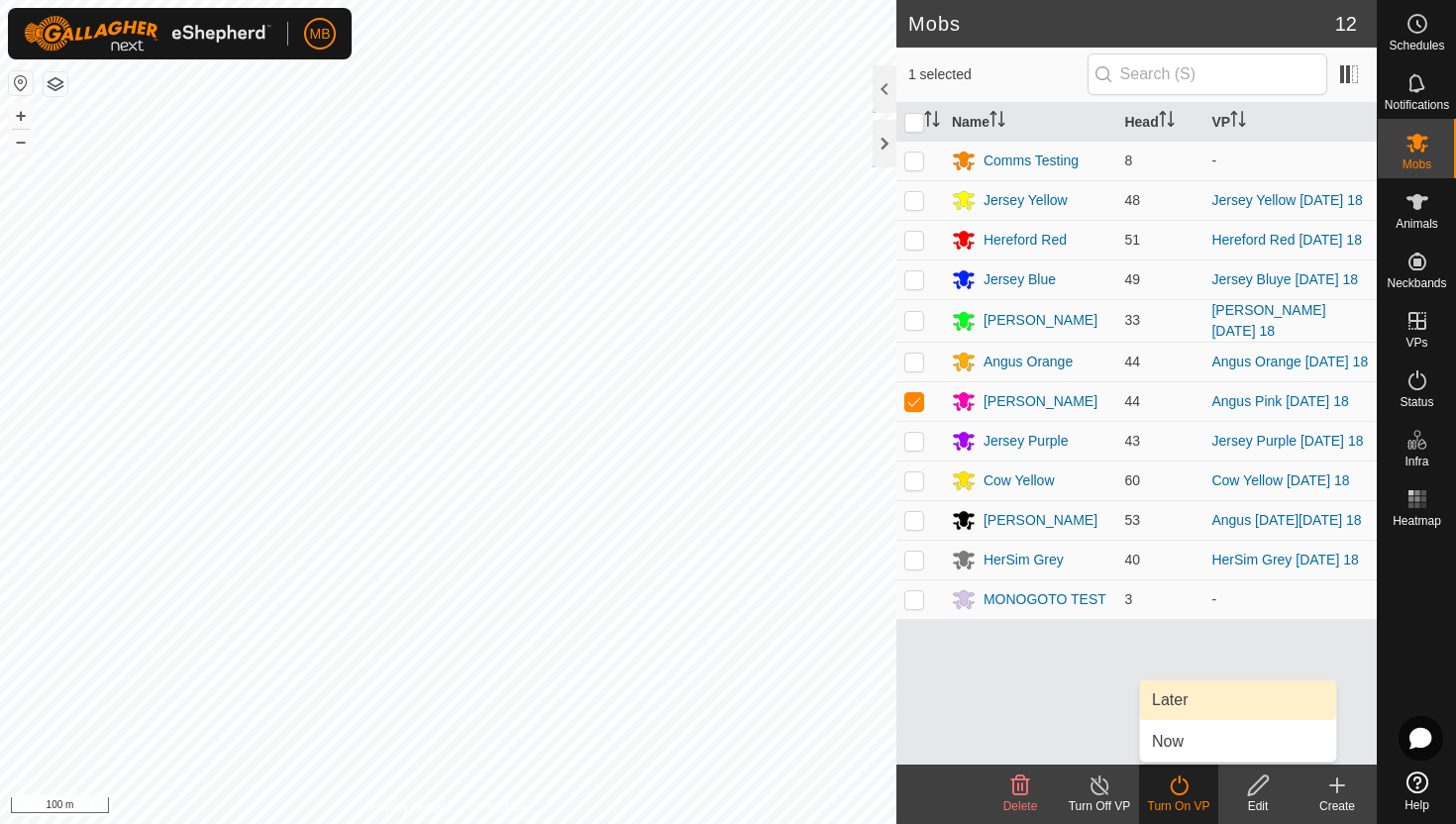 click on "Later" at bounding box center [1238, 700] 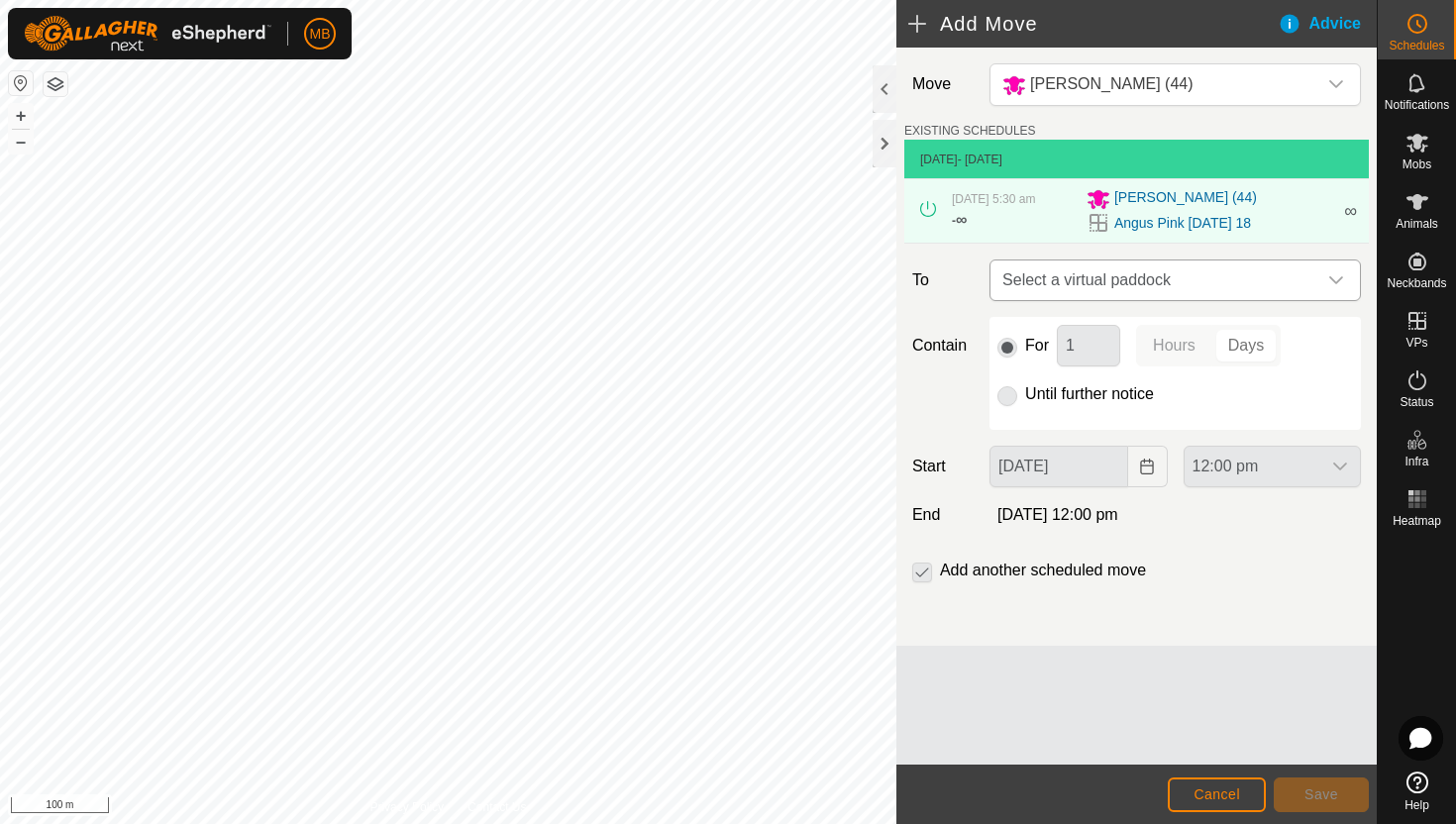 click 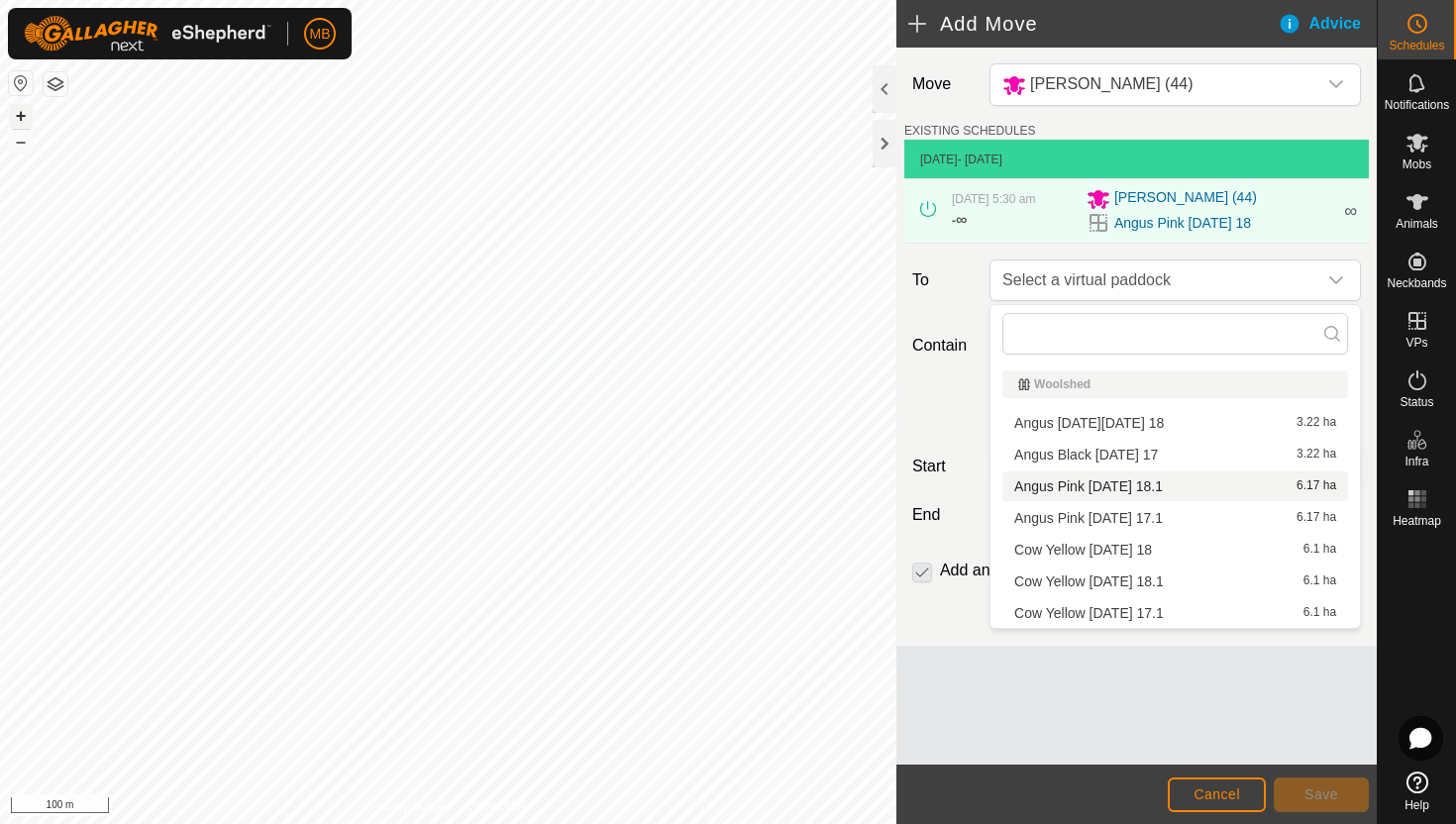 click on "+" at bounding box center (21, 116) 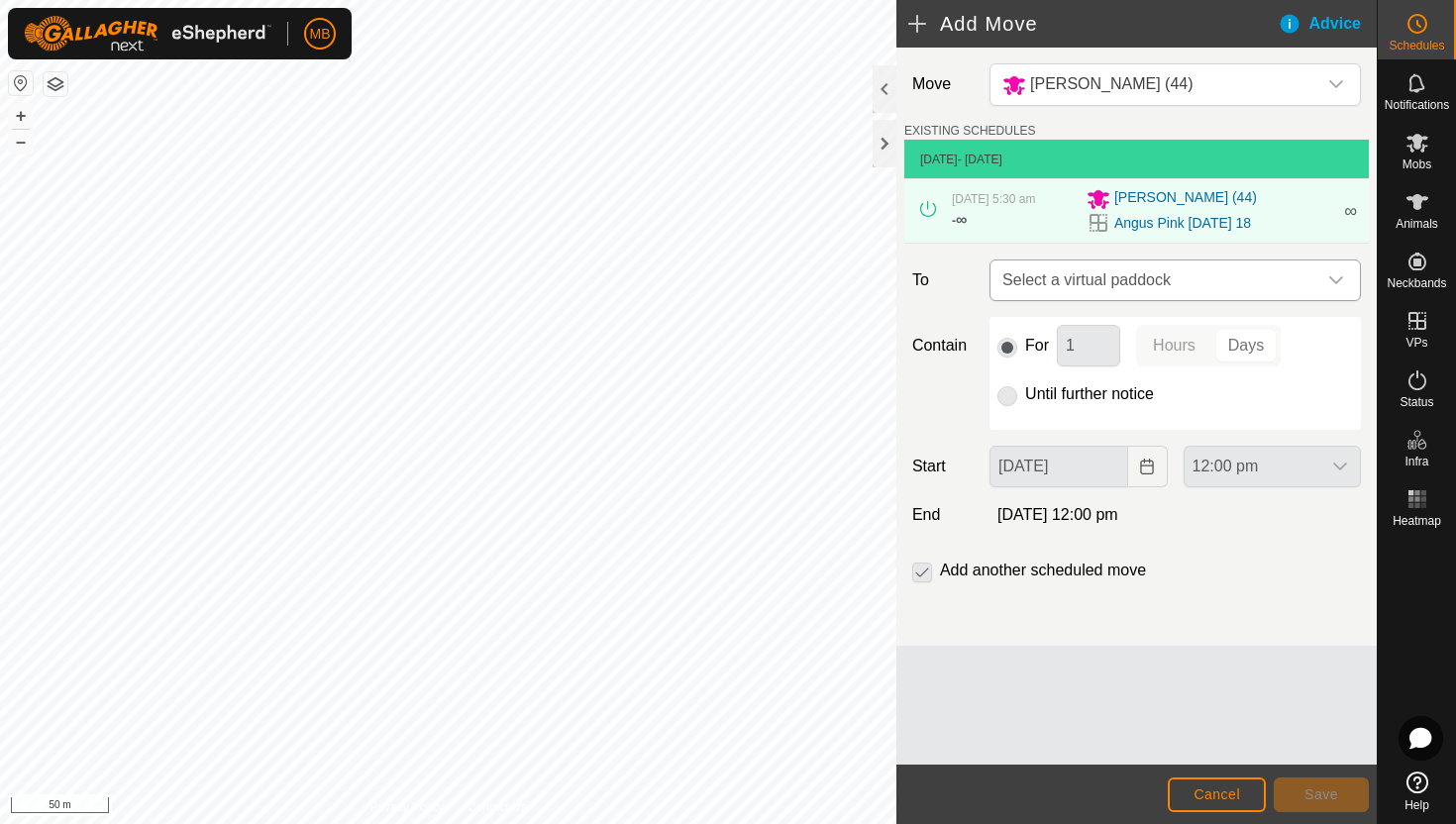 click on "Select a virtual paddock" at bounding box center (1155, 280) 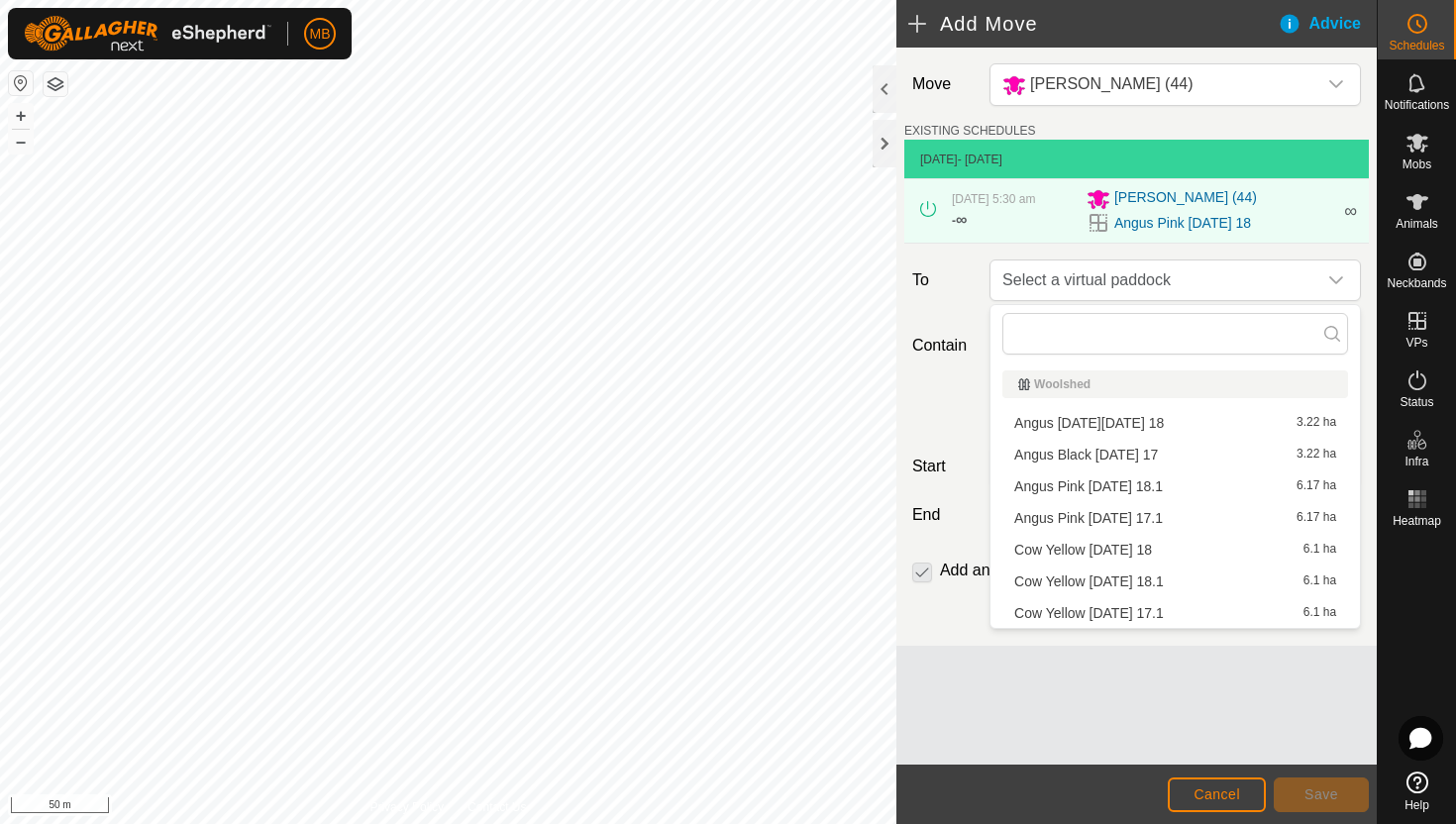 click on "Angus Pink Friday 18.1  6.17 ha" at bounding box center (1175, 486) 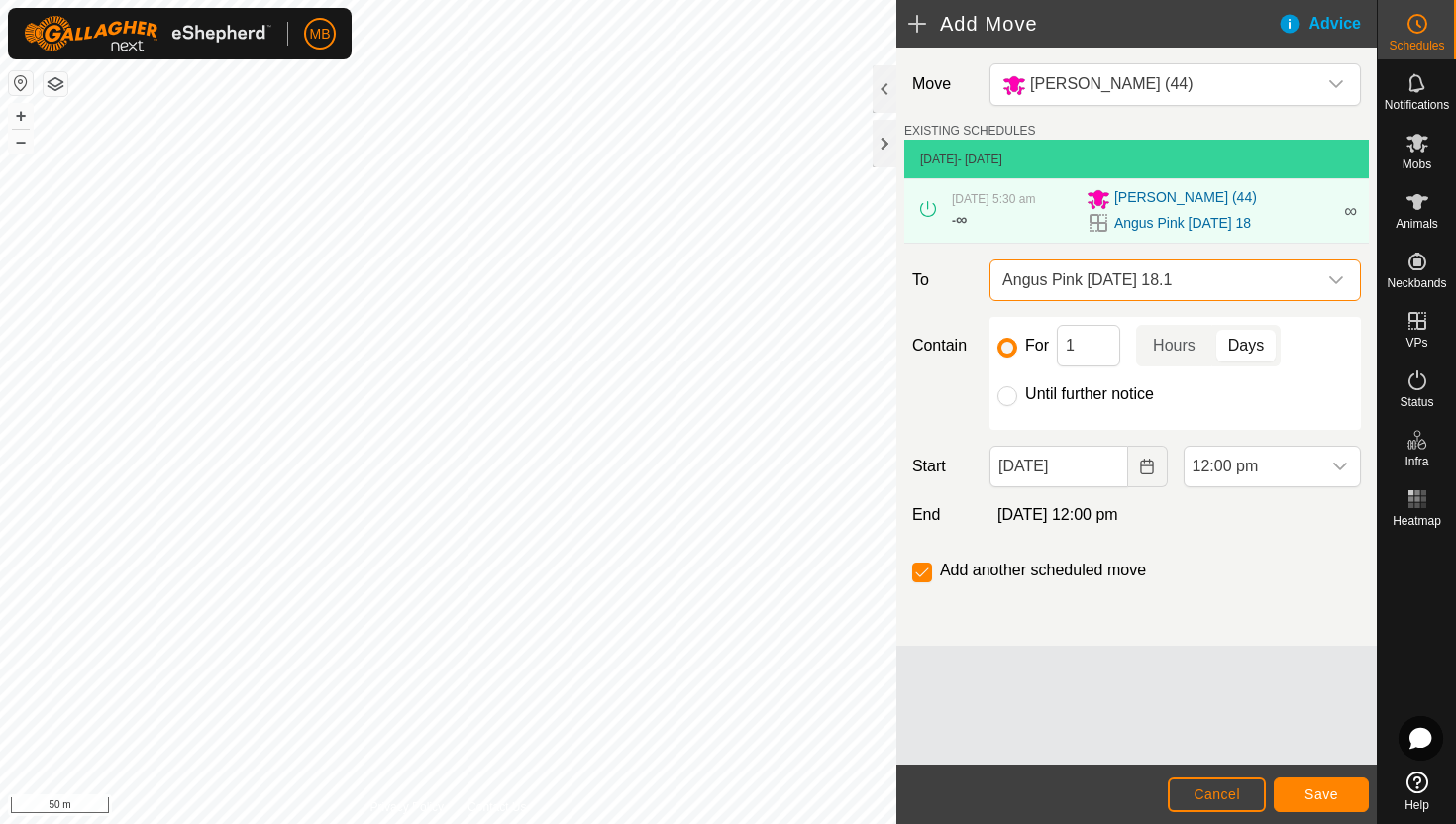 click on "Until further notice" 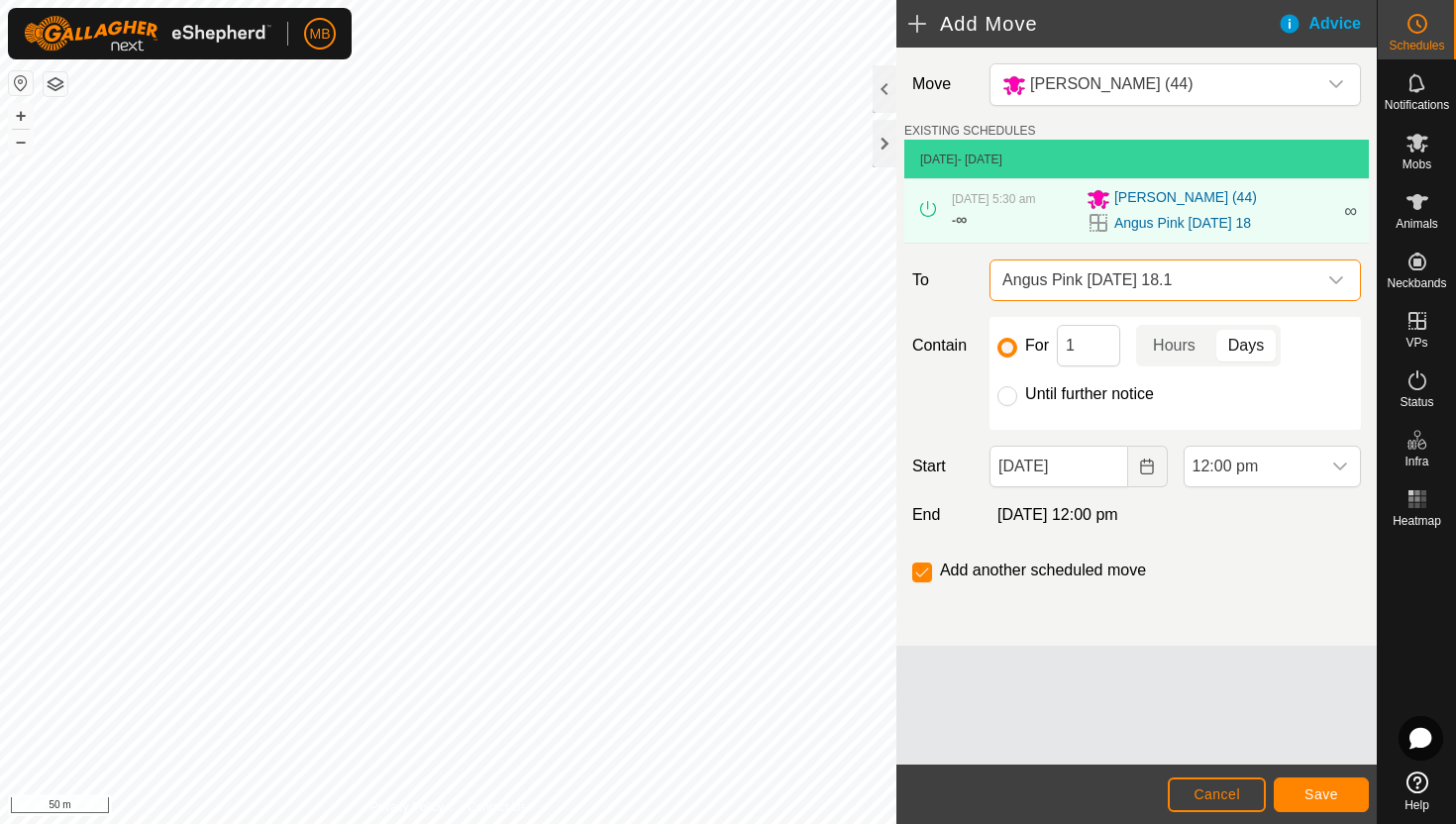 click on "Until further notice" at bounding box center (1007, 396) 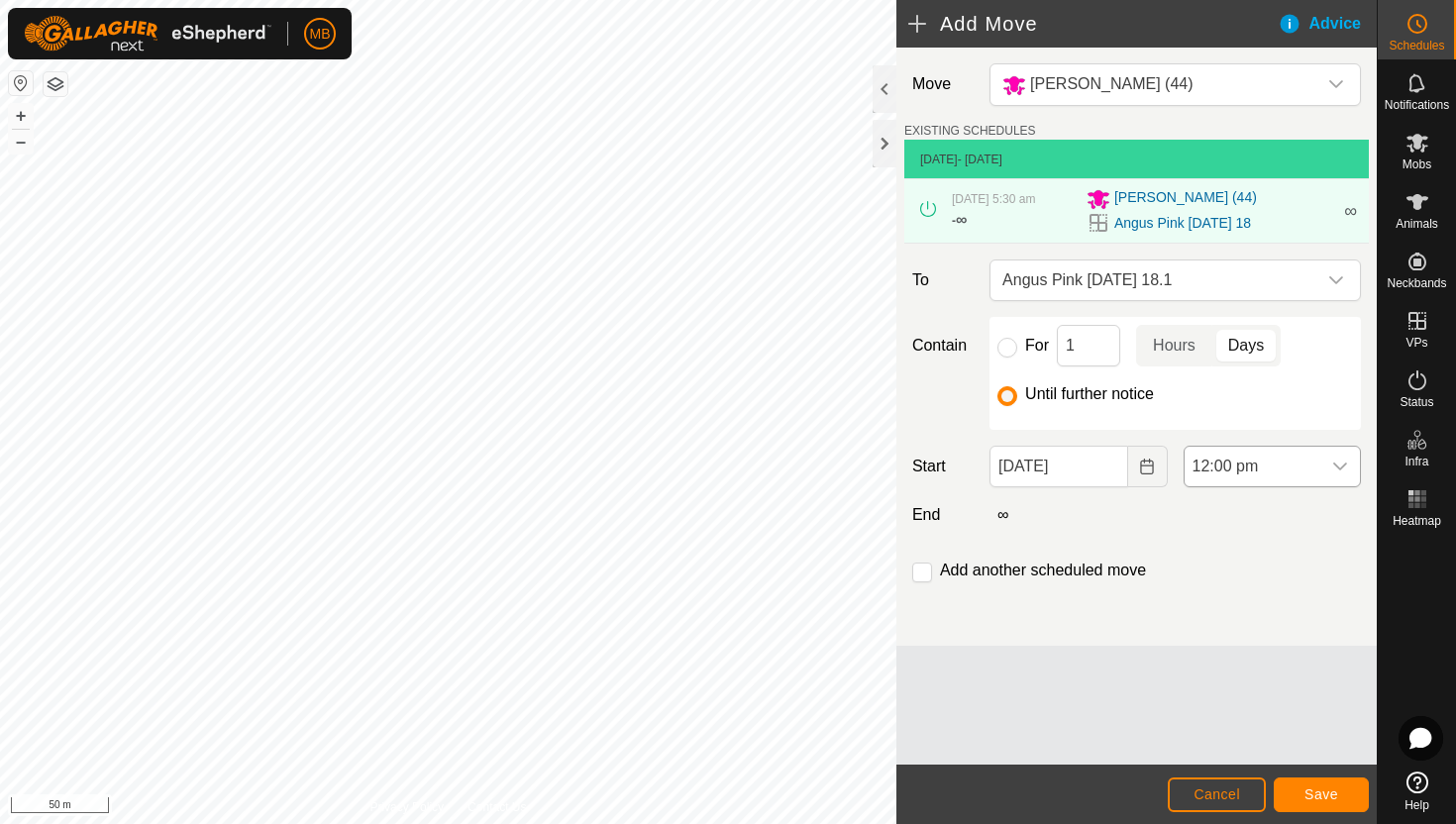 click on "12:00 pm" at bounding box center (1252, 466) 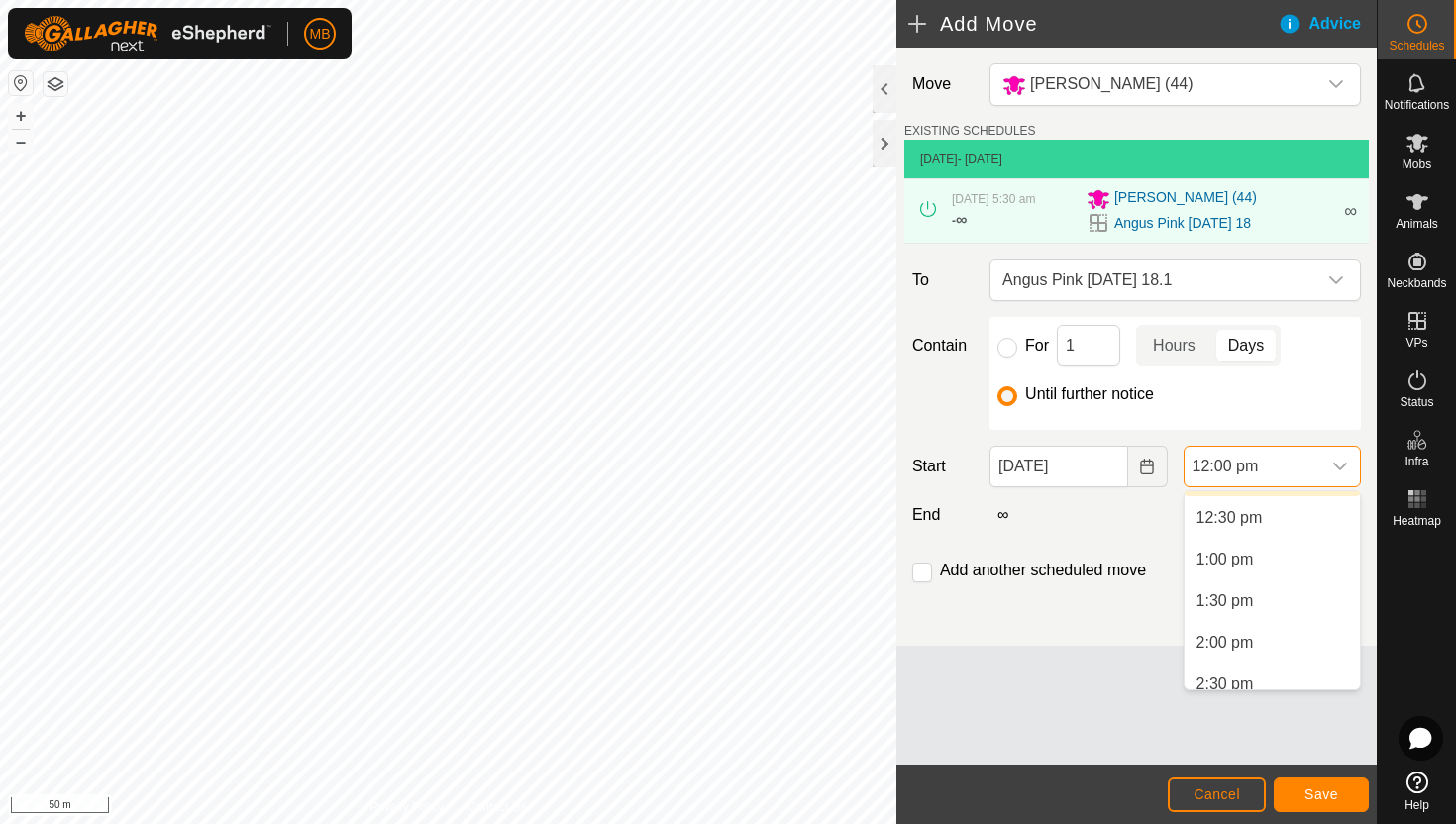 scroll, scrollTop: 1036, scrollLeft: 0, axis: vertical 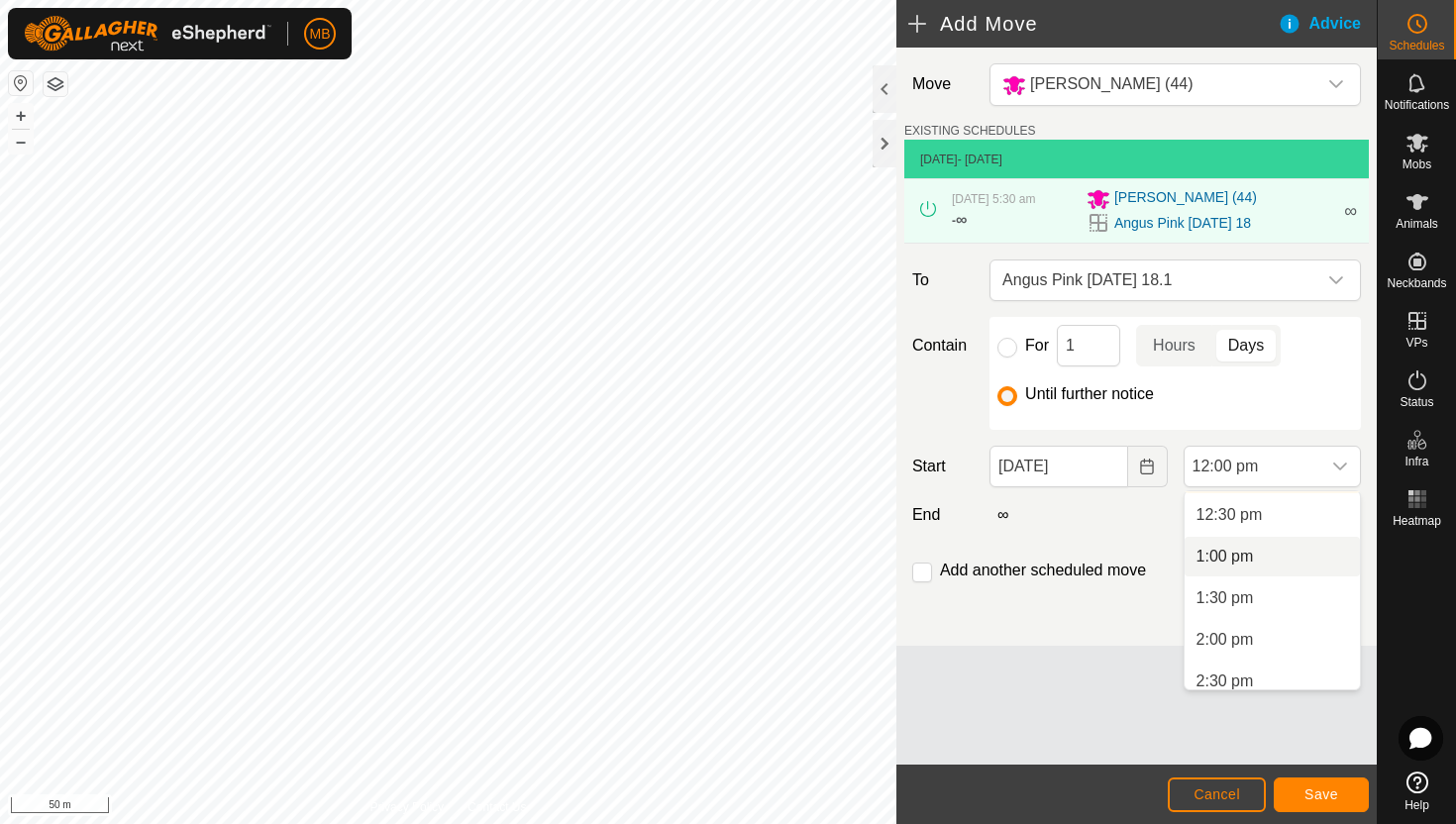 click on "1:00 pm" at bounding box center (1272, 557) 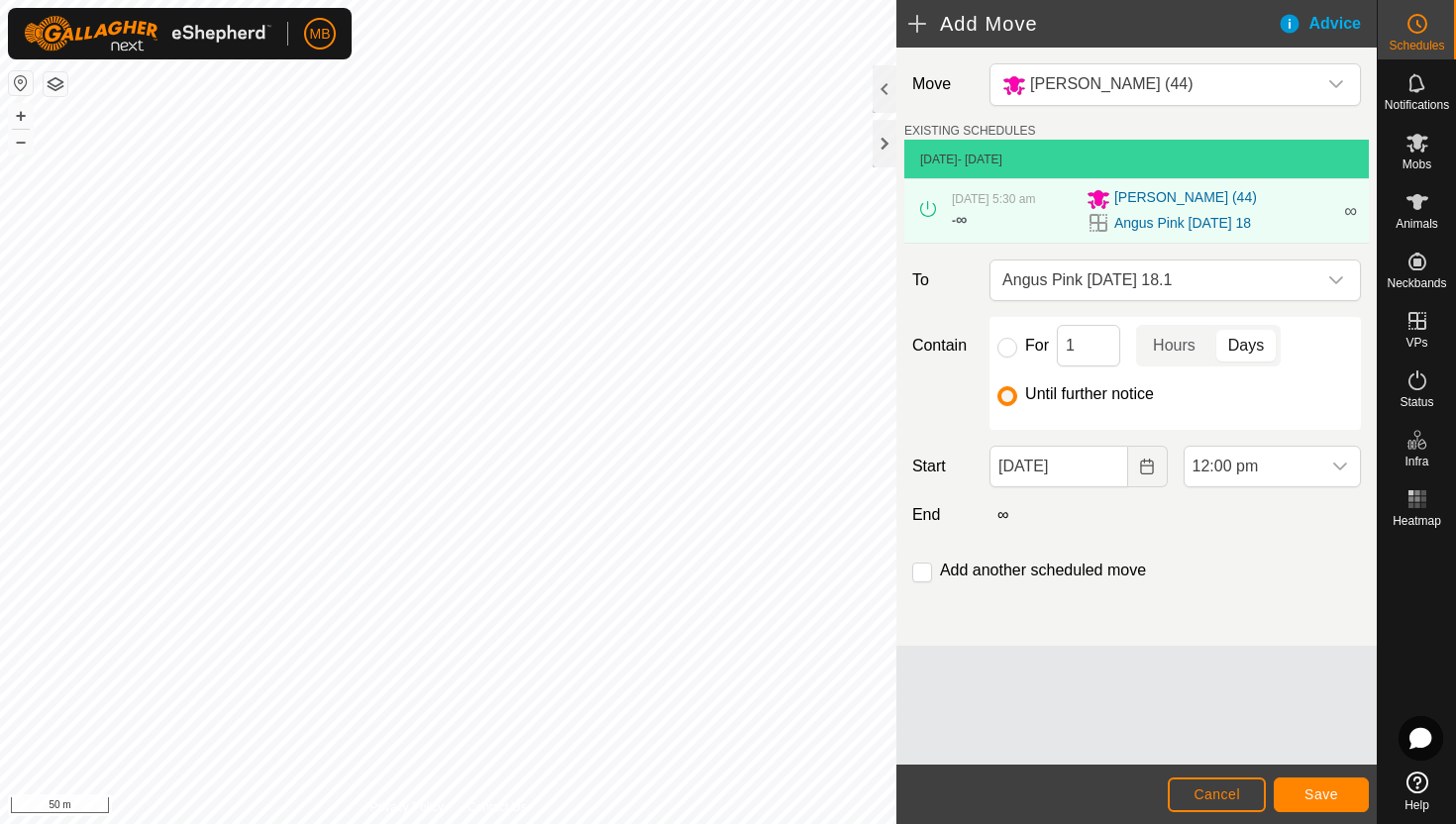 scroll, scrollTop: 998, scrollLeft: 0, axis: vertical 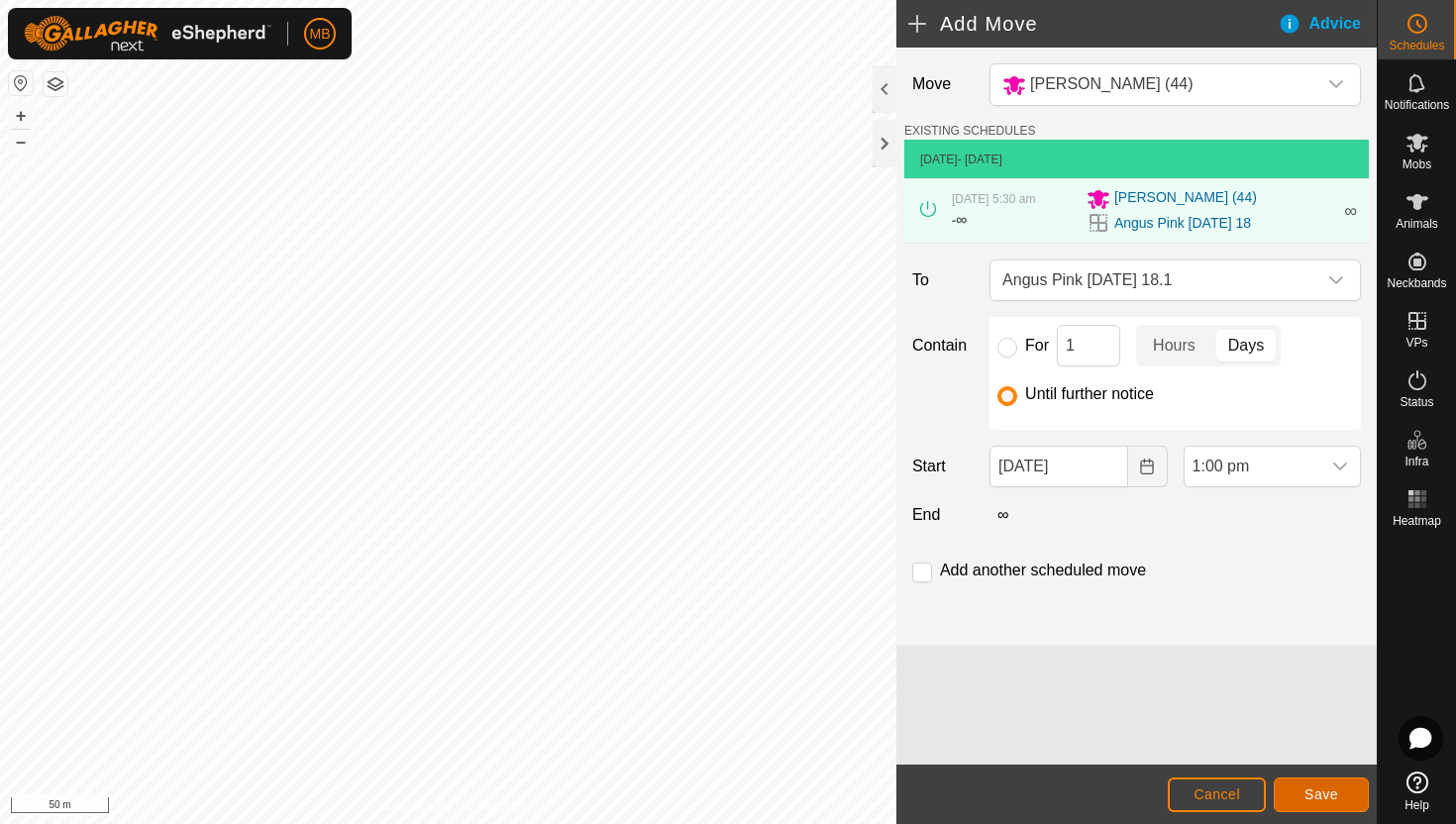 click on "Save" 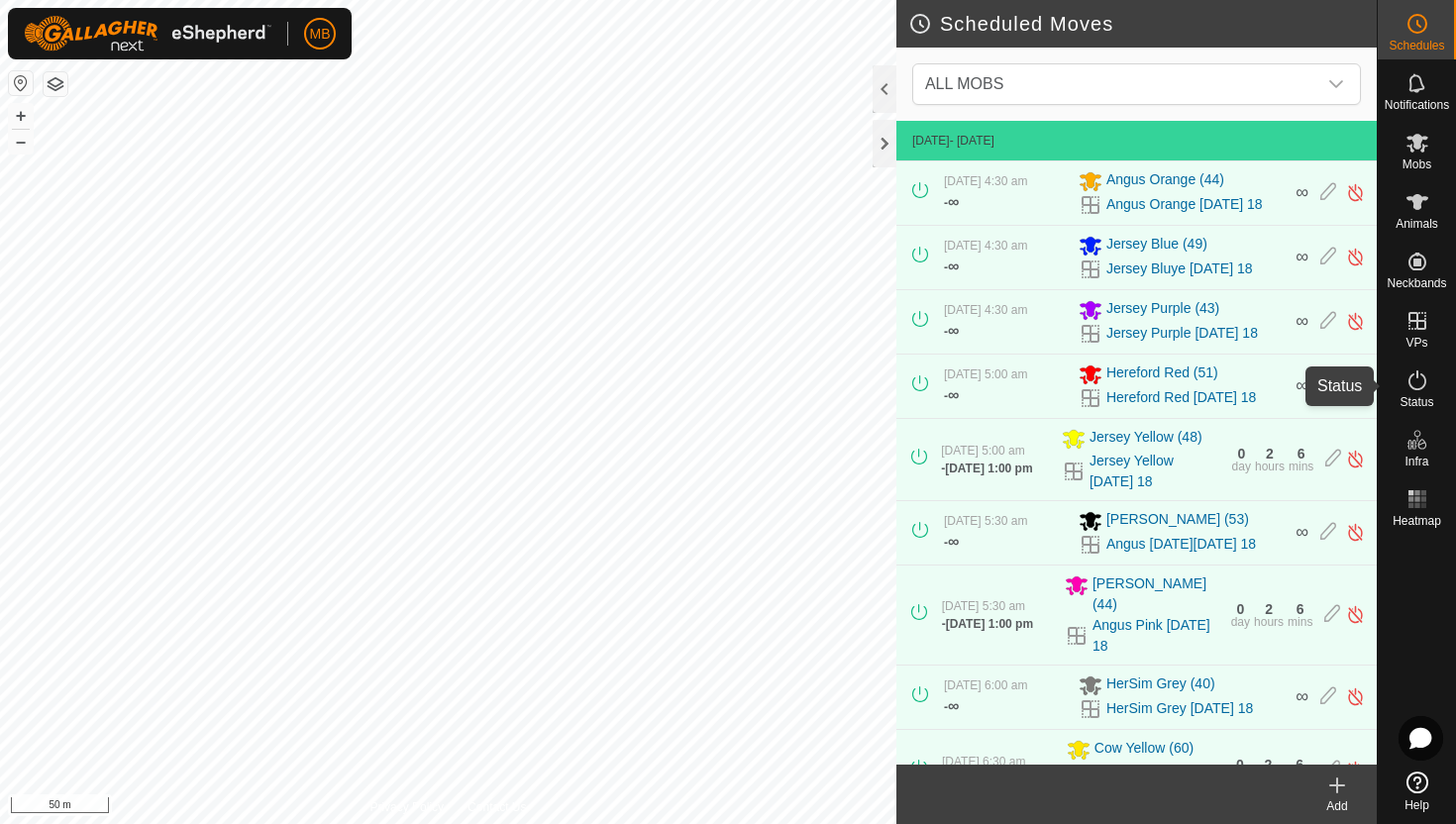 click 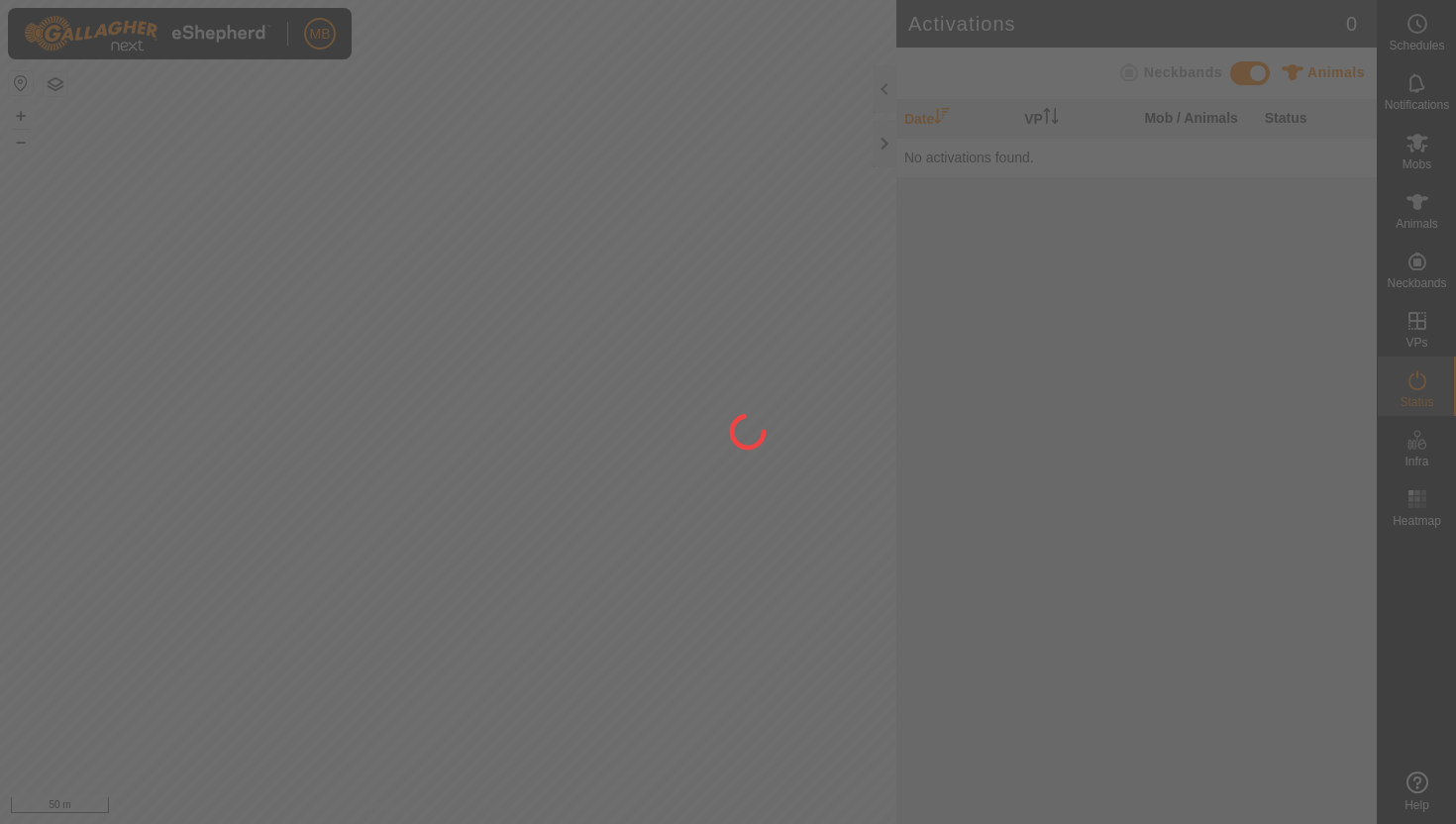 scroll, scrollTop: 0, scrollLeft: 0, axis: both 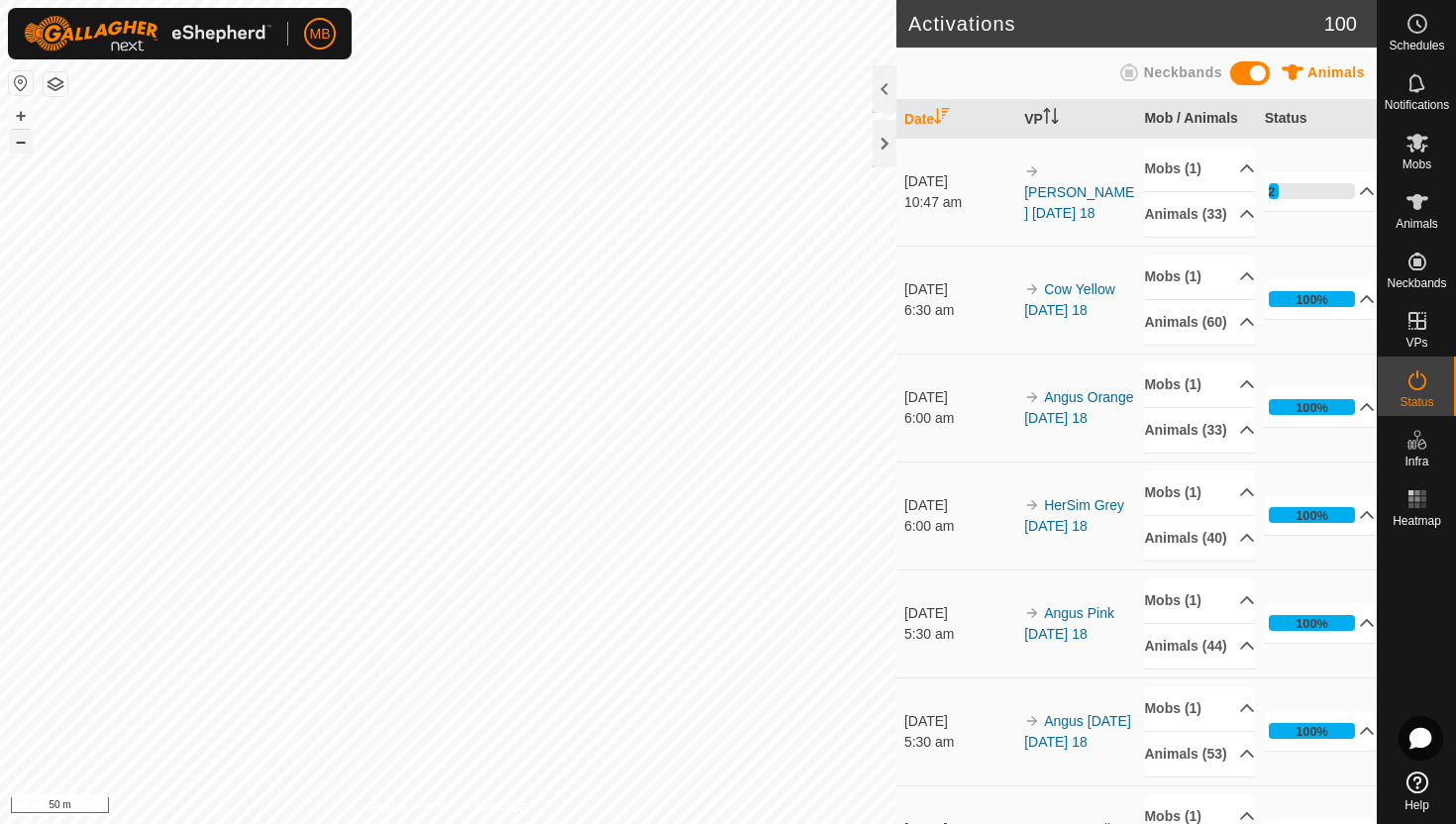 click on "–" at bounding box center [21, 142] 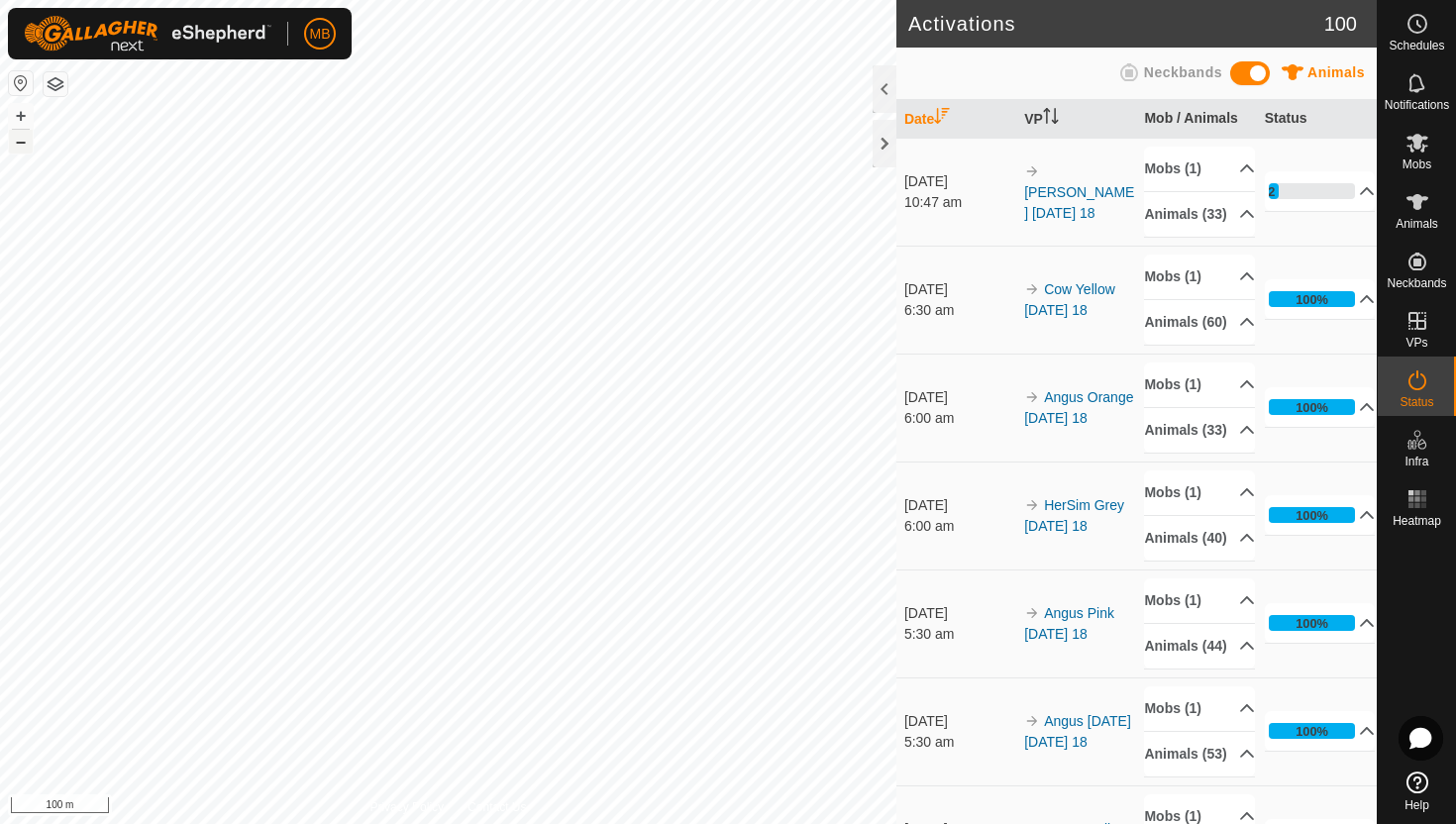 click on "–" at bounding box center [21, 142] 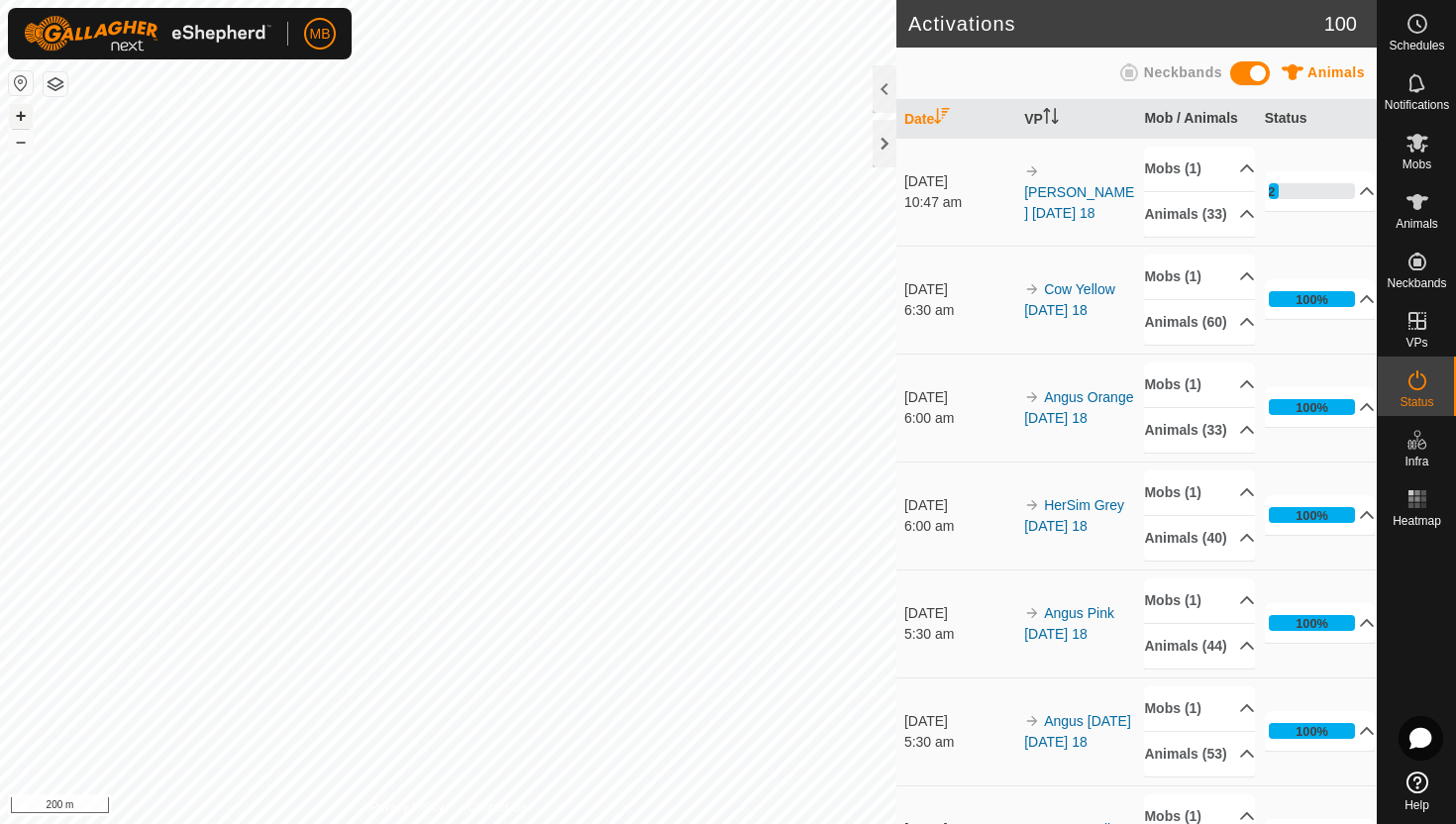 click on "+" at bounding box center (21, 116) 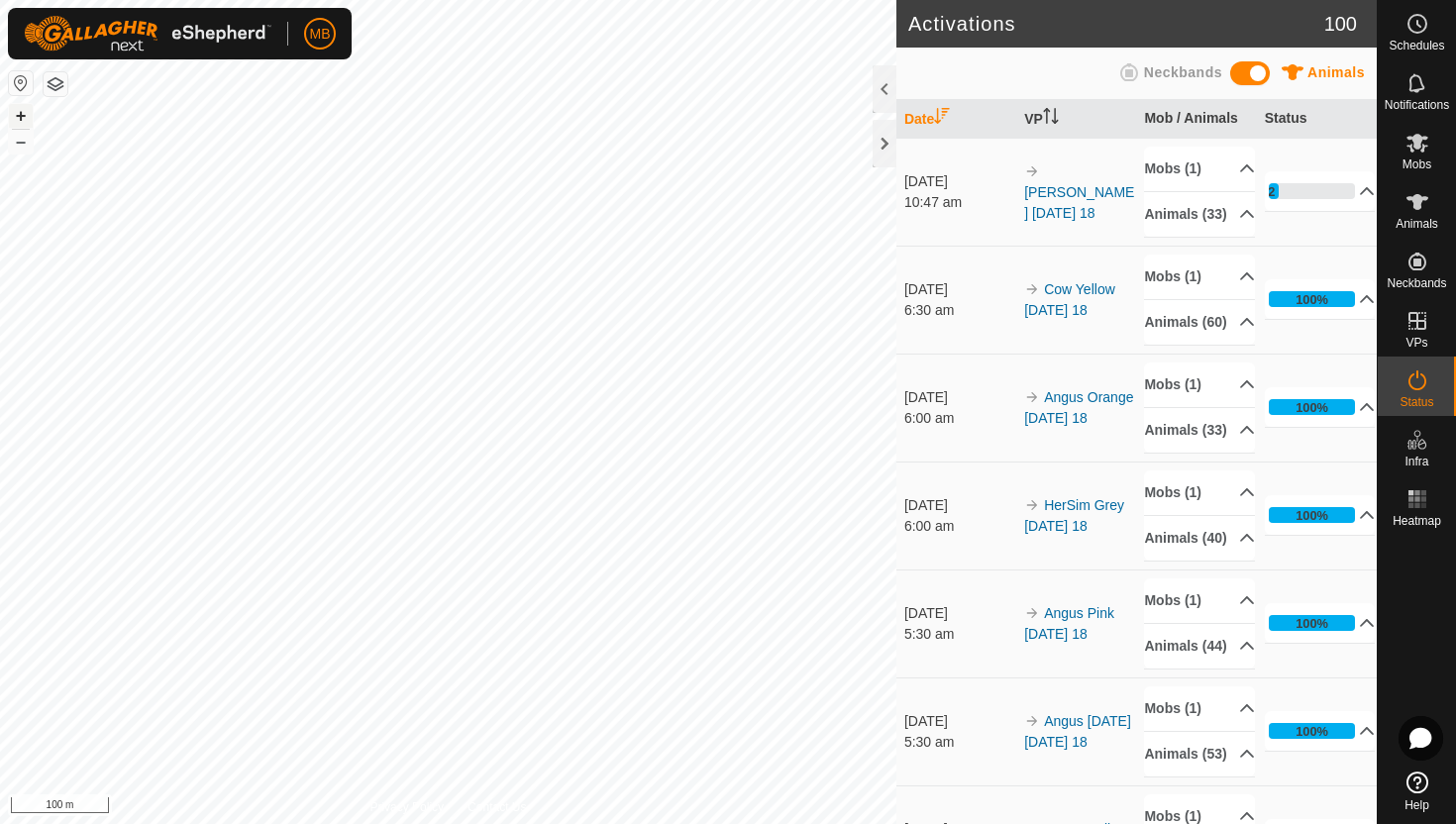 click on "+" at bounding box center [21, 116] 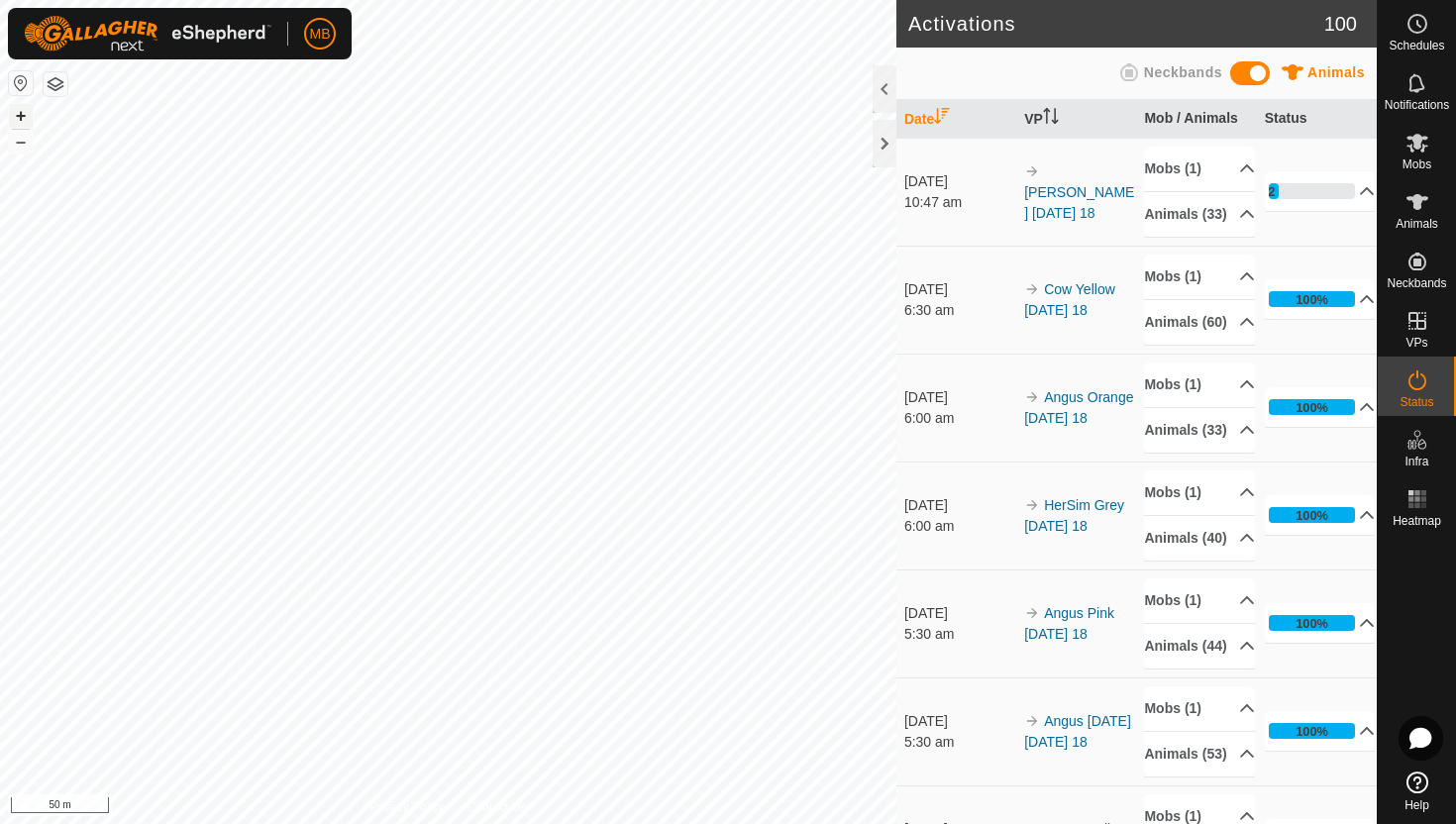 click on "+" at bounding box center [21, 116] 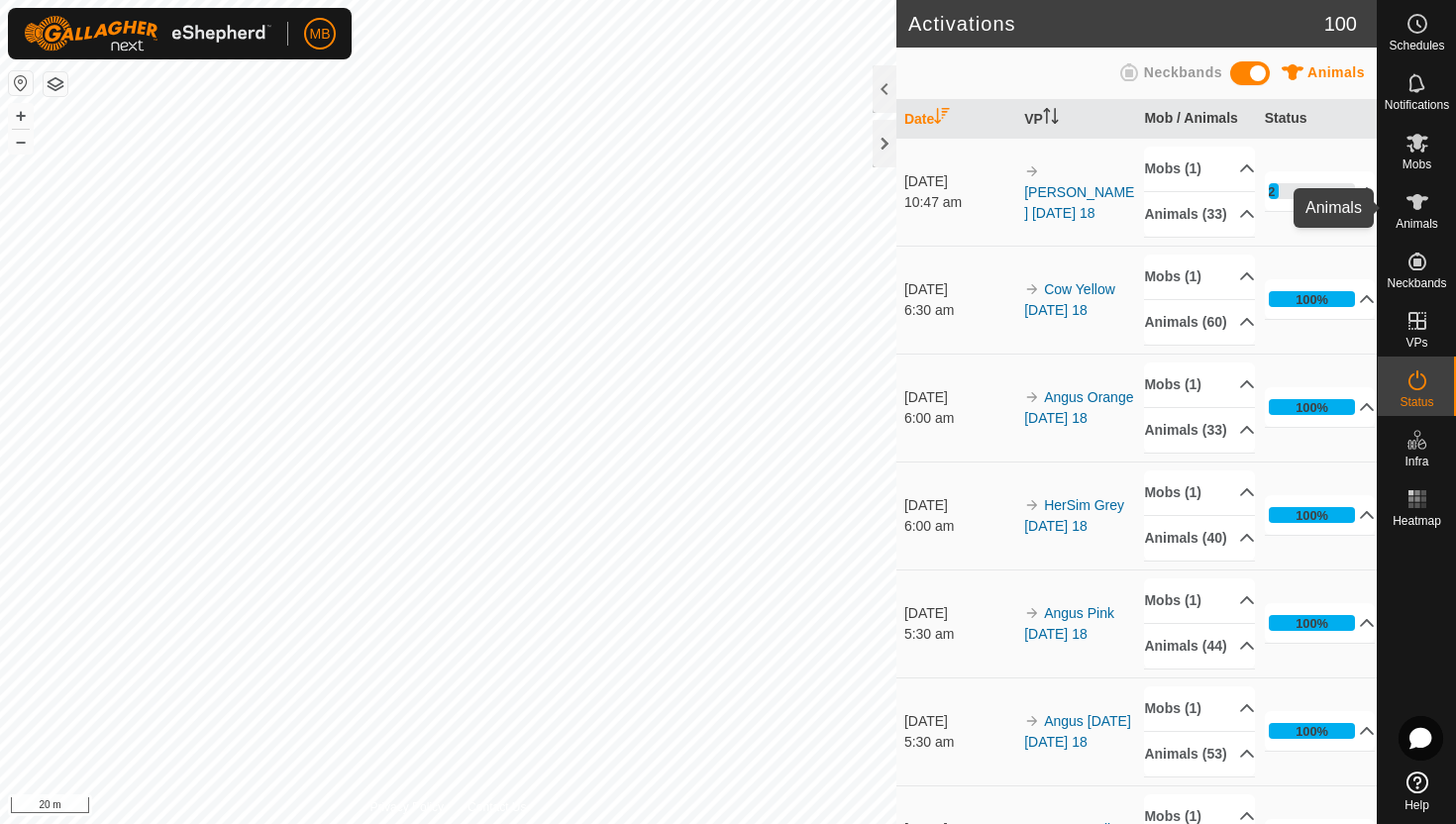 click 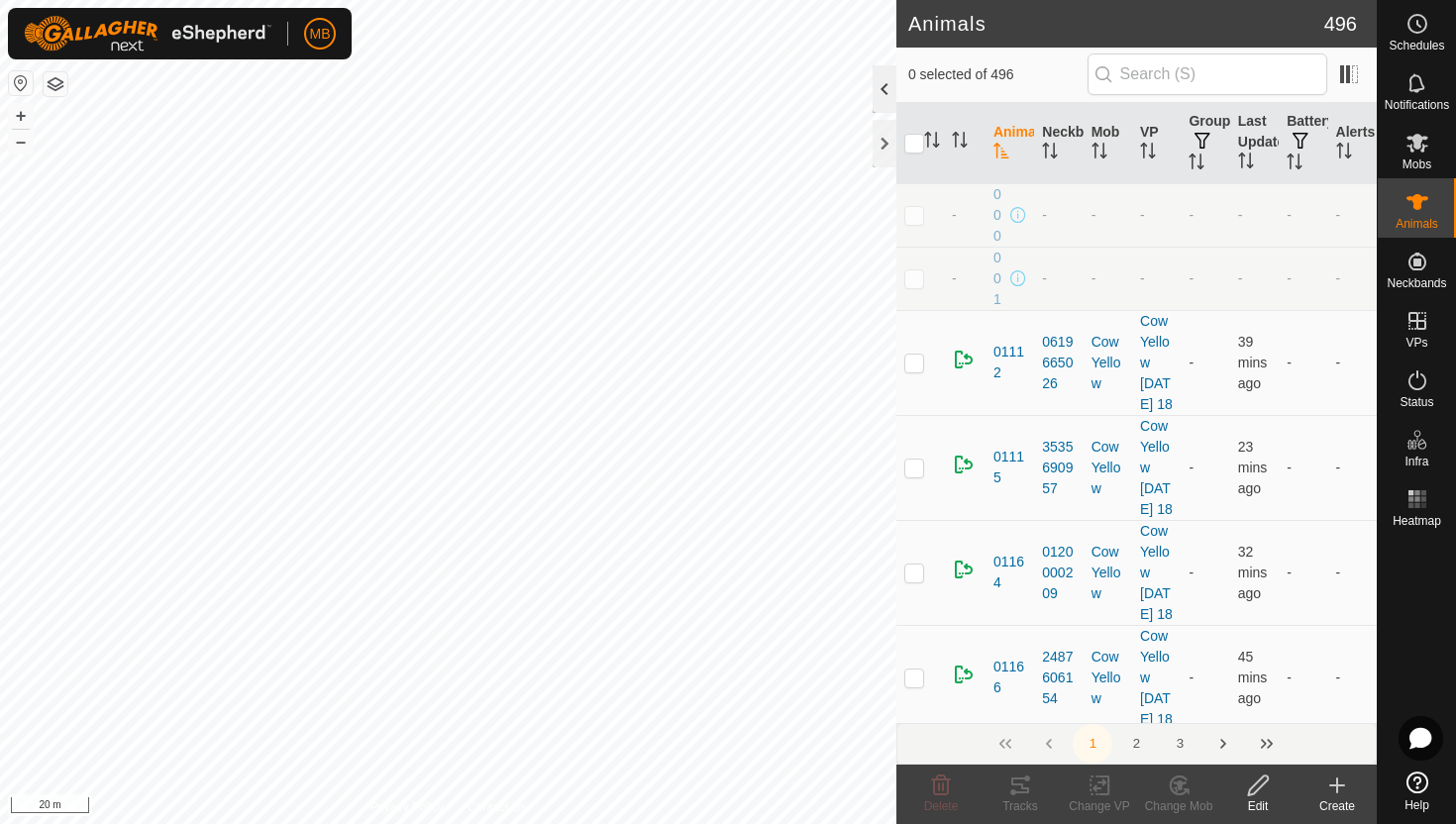 click 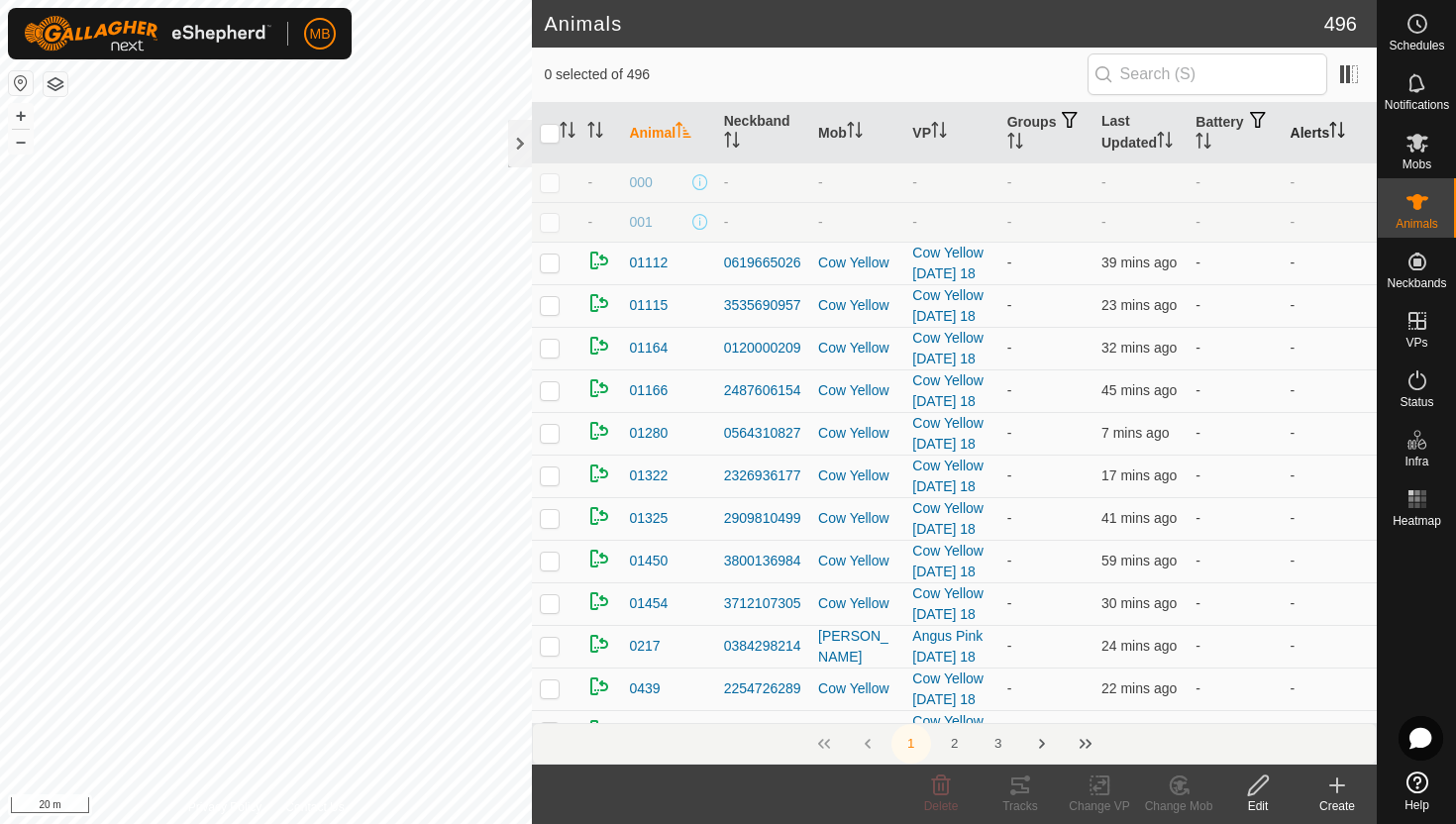 click 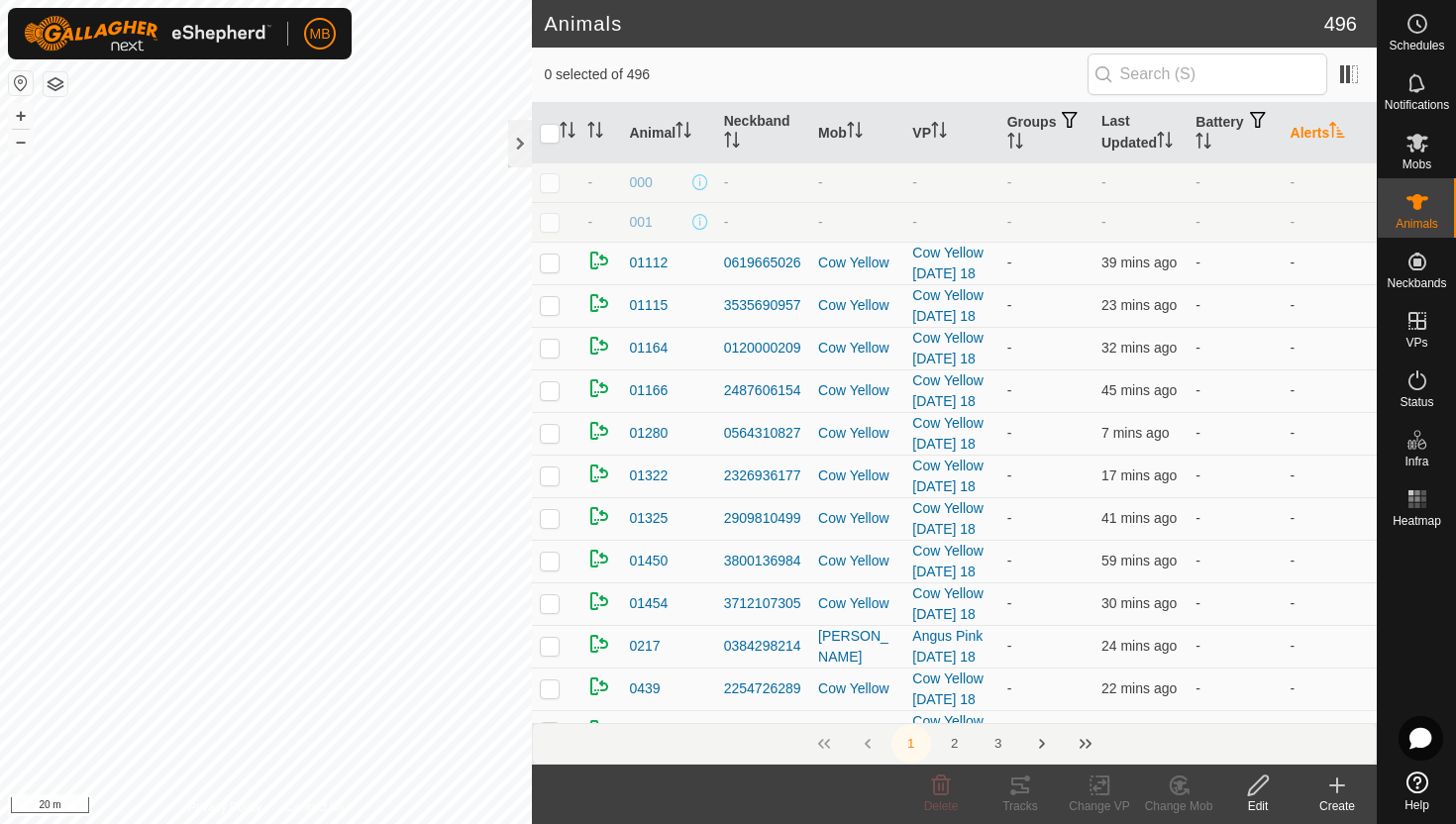 click 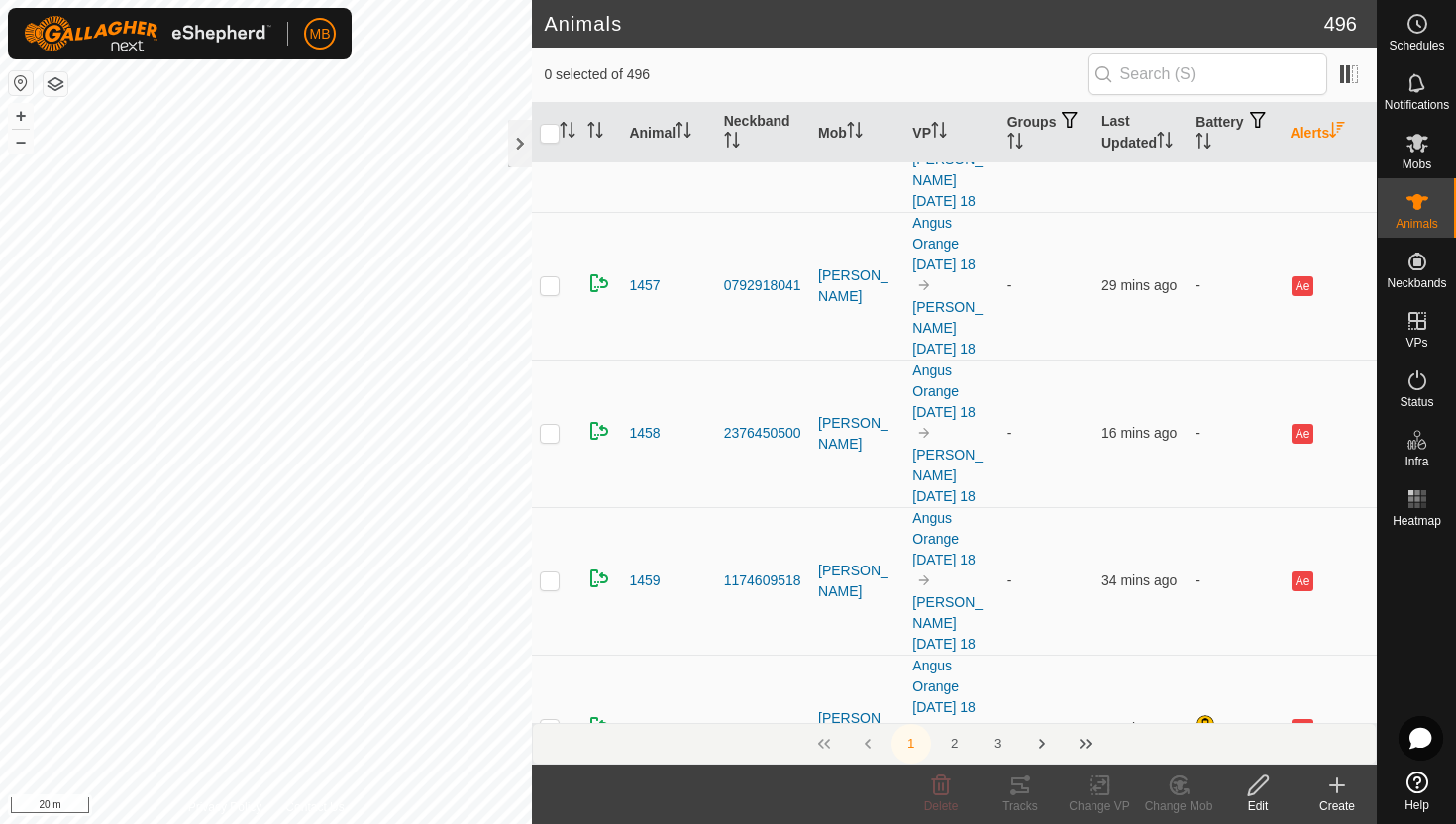 scroll, scrollTop: 846, scrollLeft: 0, axis: vertical 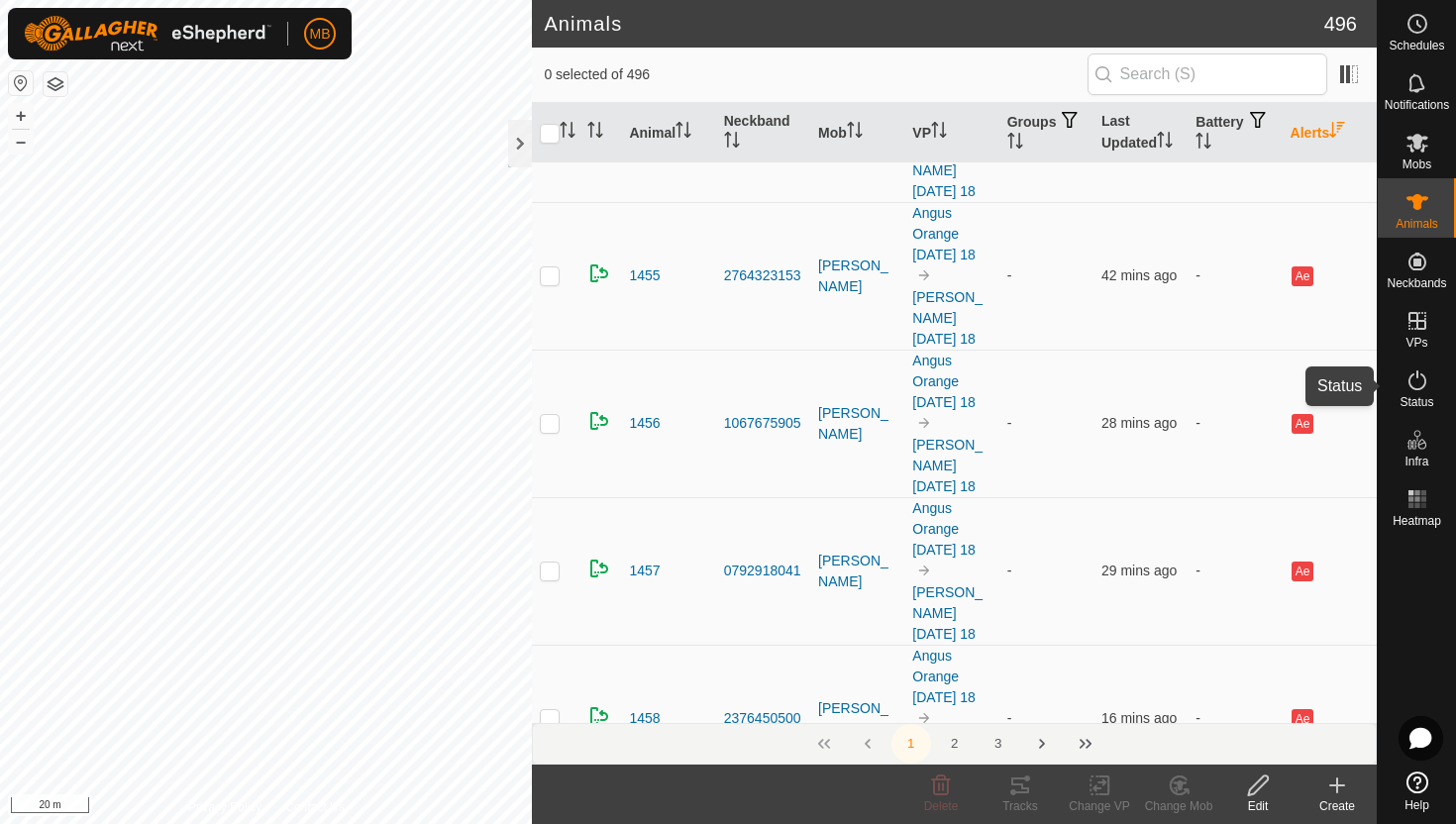 click 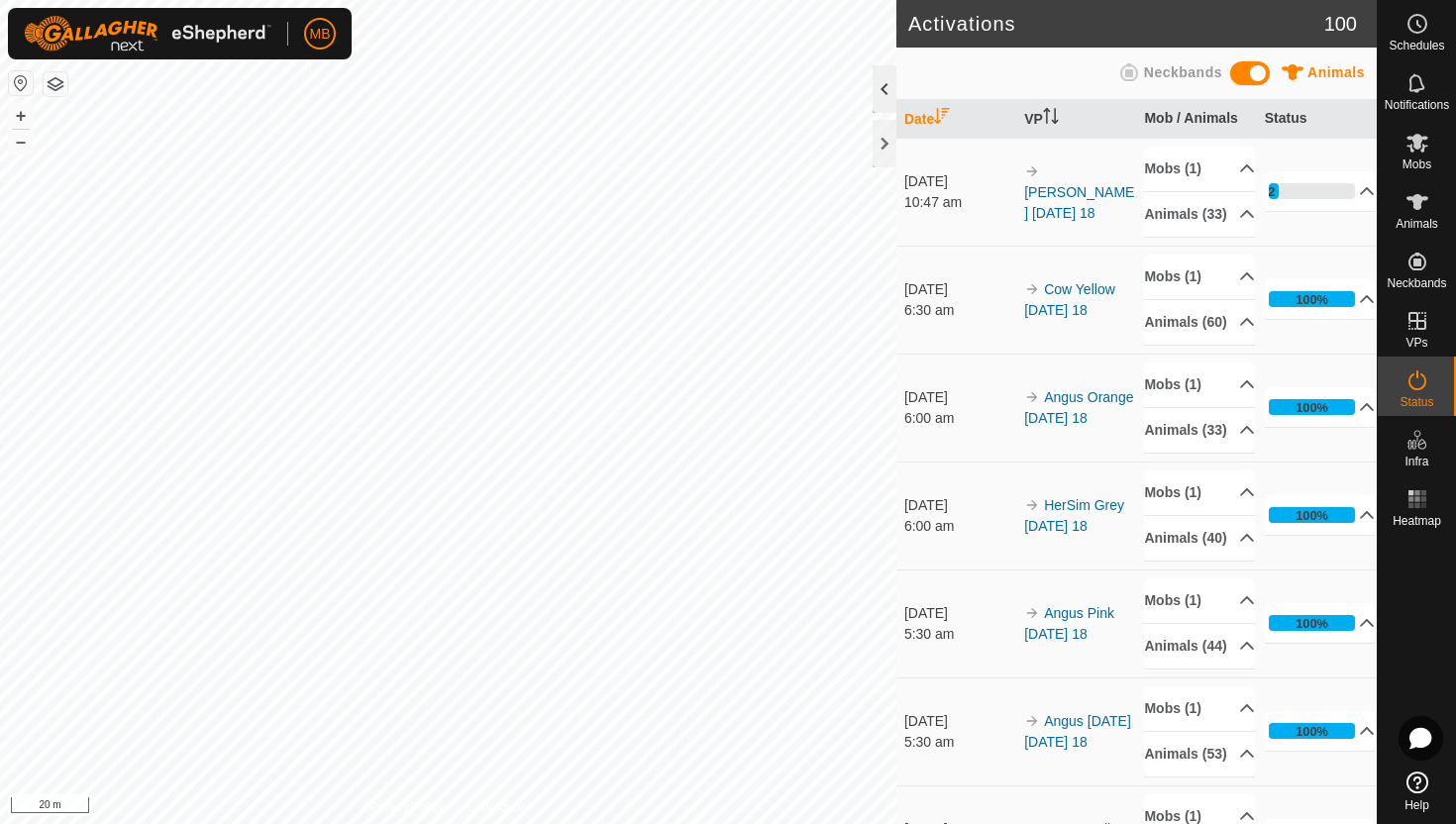 click 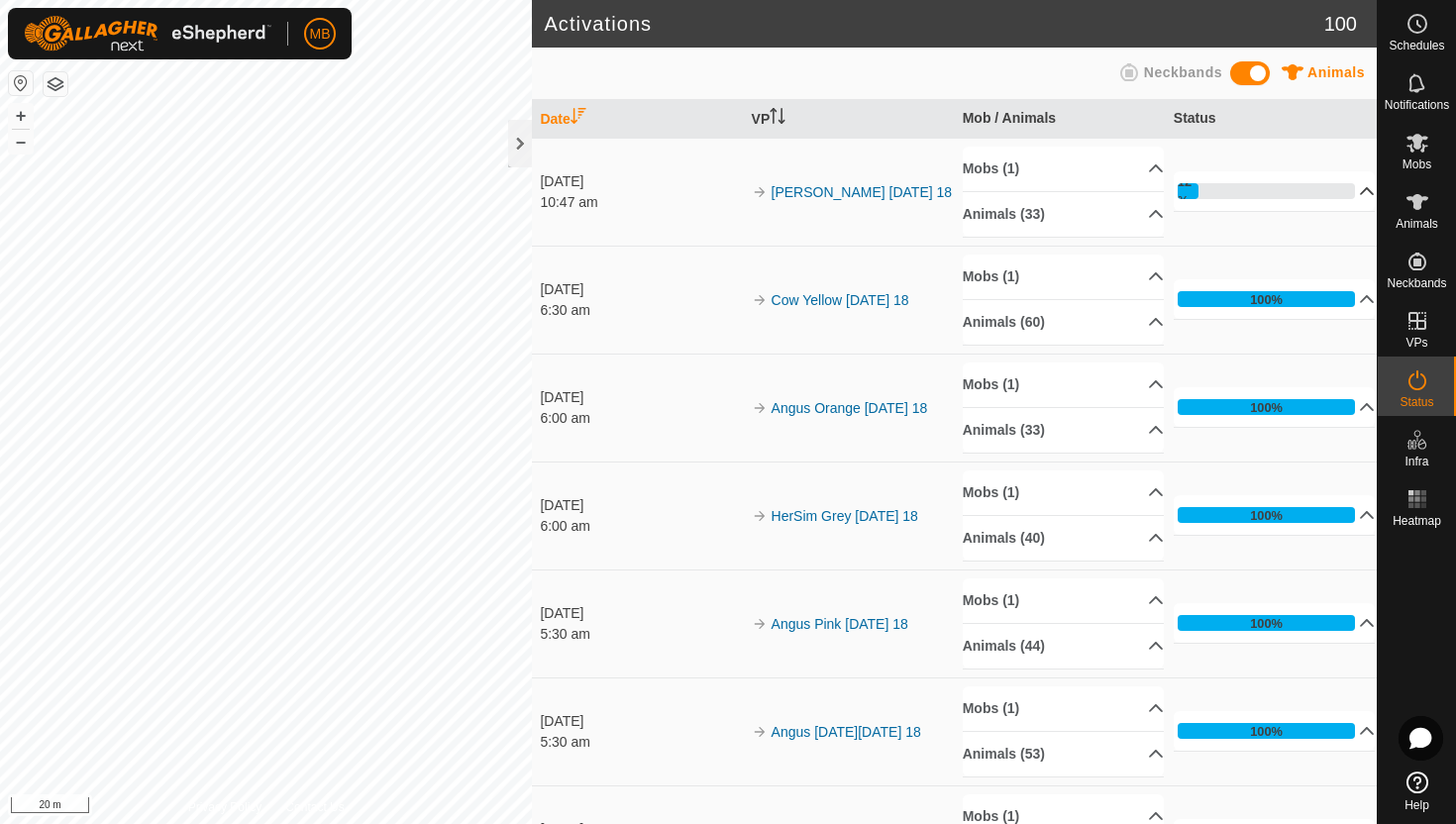 click on "12%" at bounding box center (1275, 191) 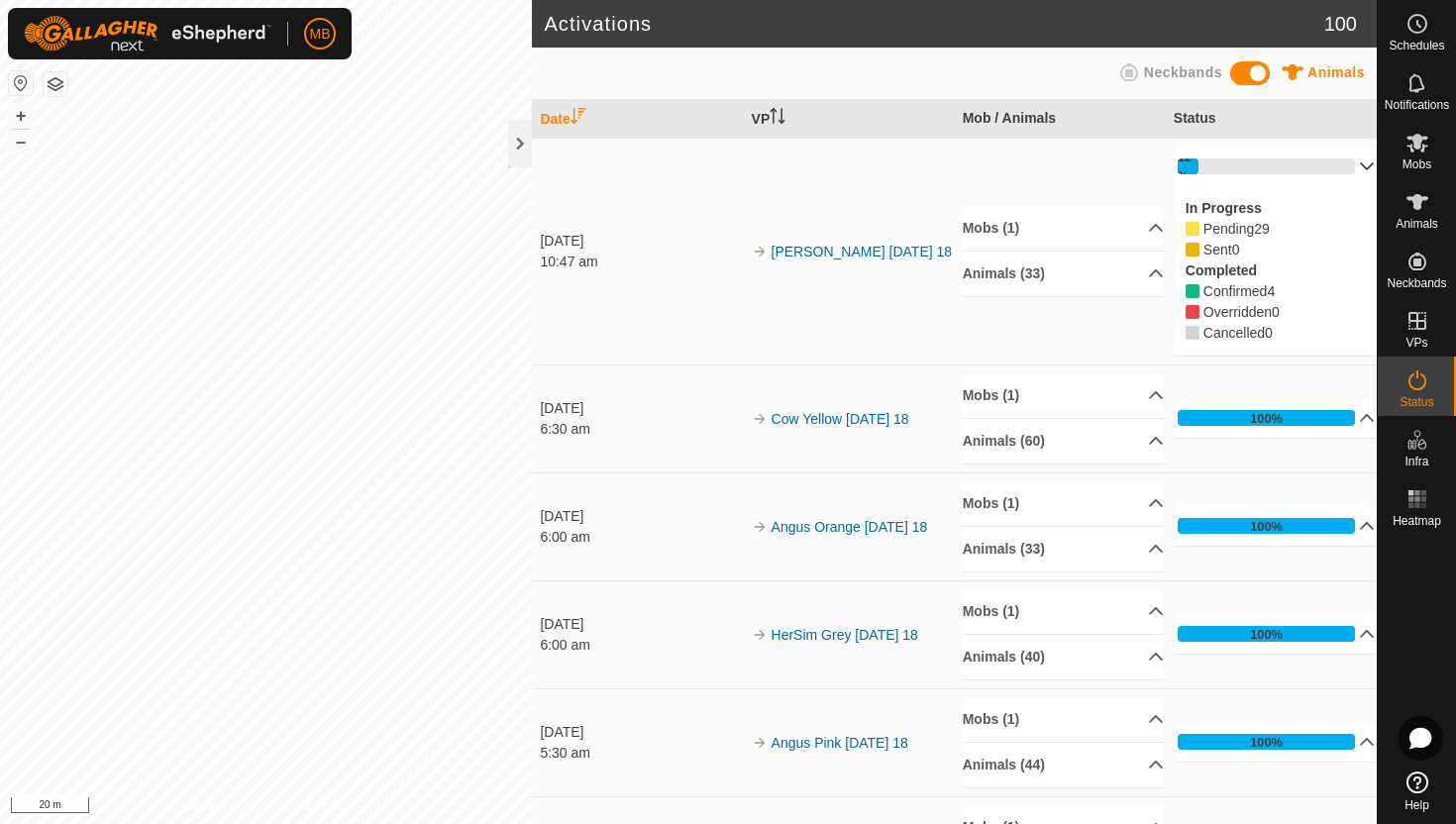 click on "12%" at bounding box center (1275, 166) 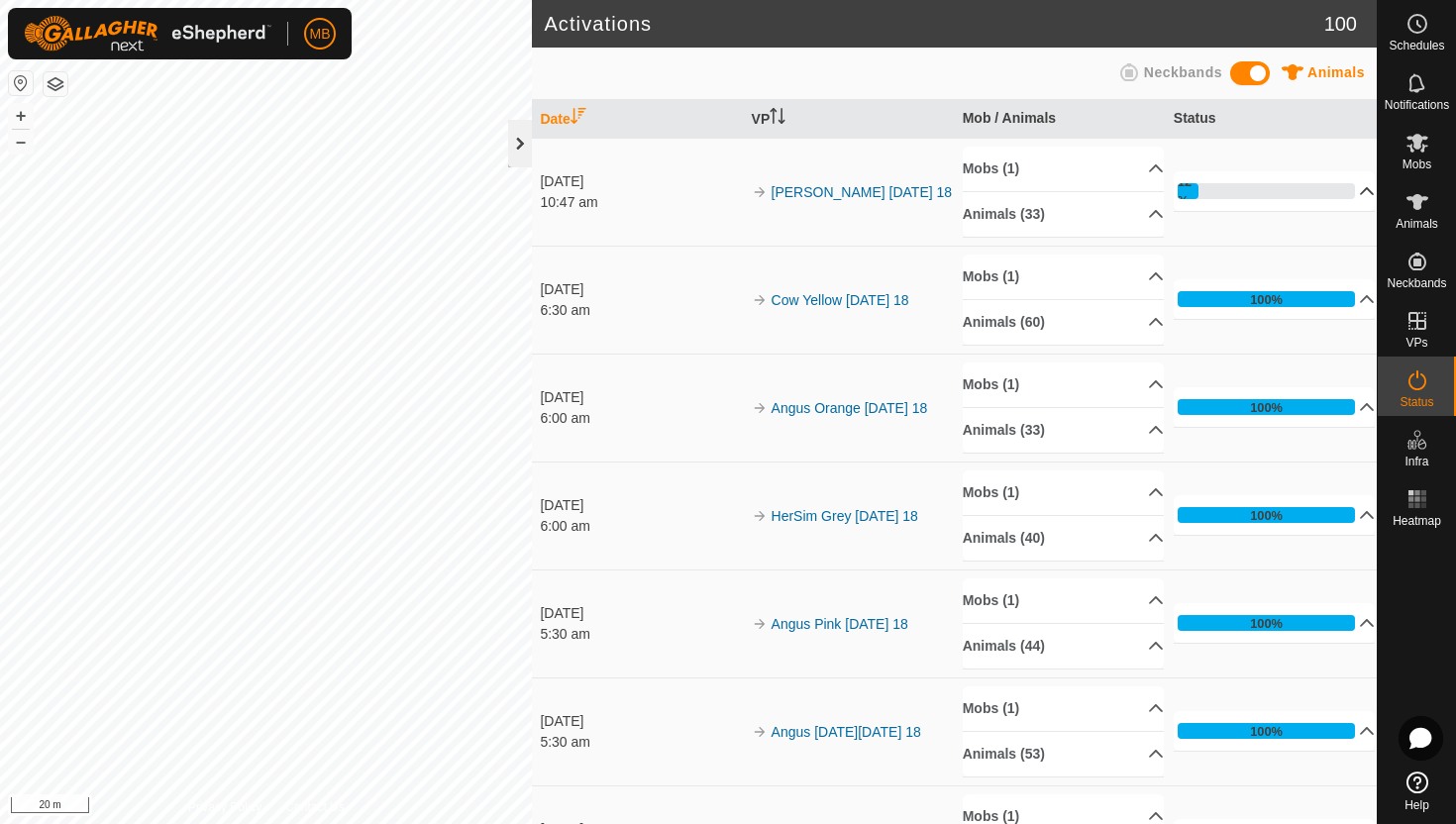 click 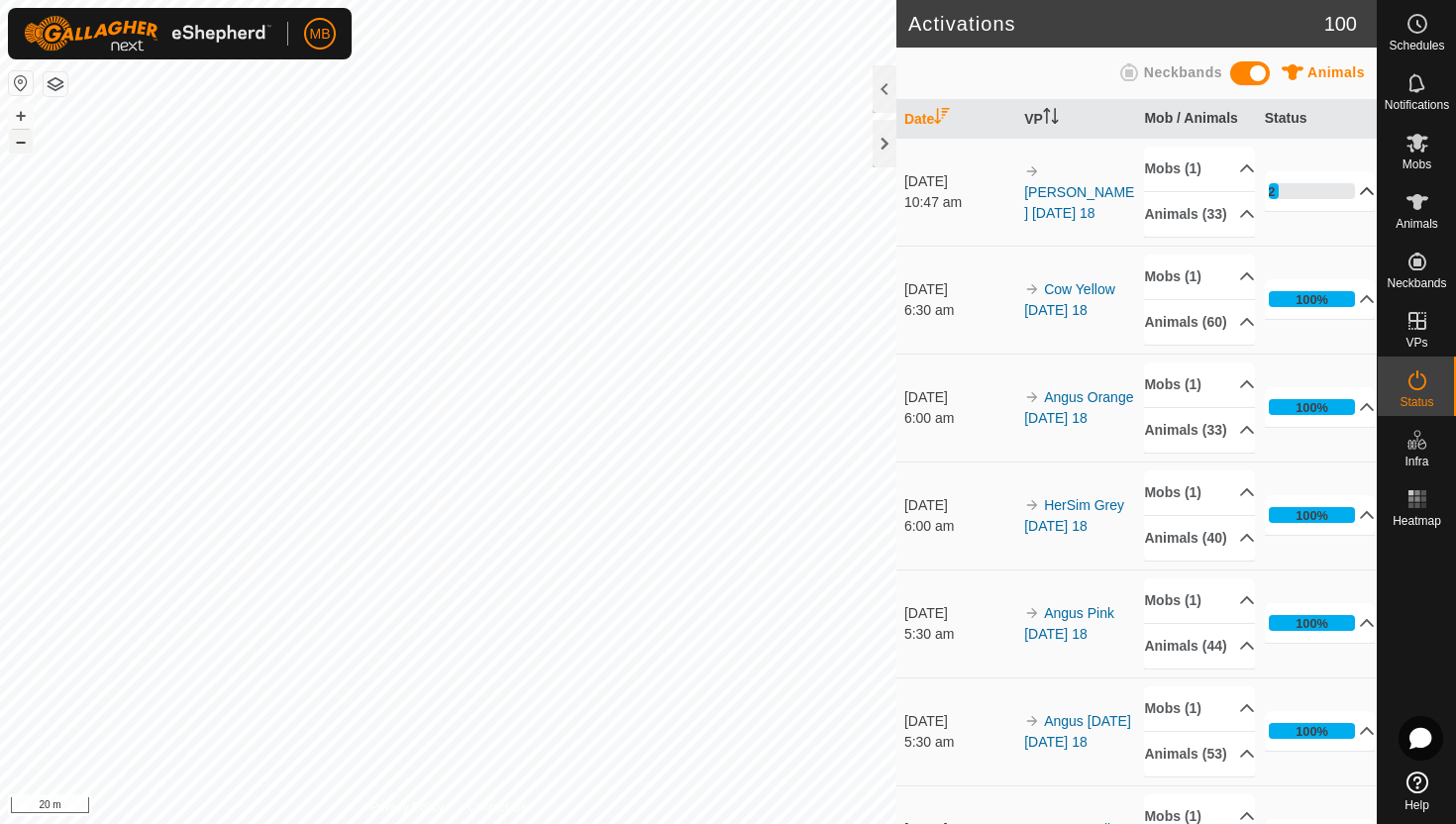 click on "–" at bounding box center [21, 142] 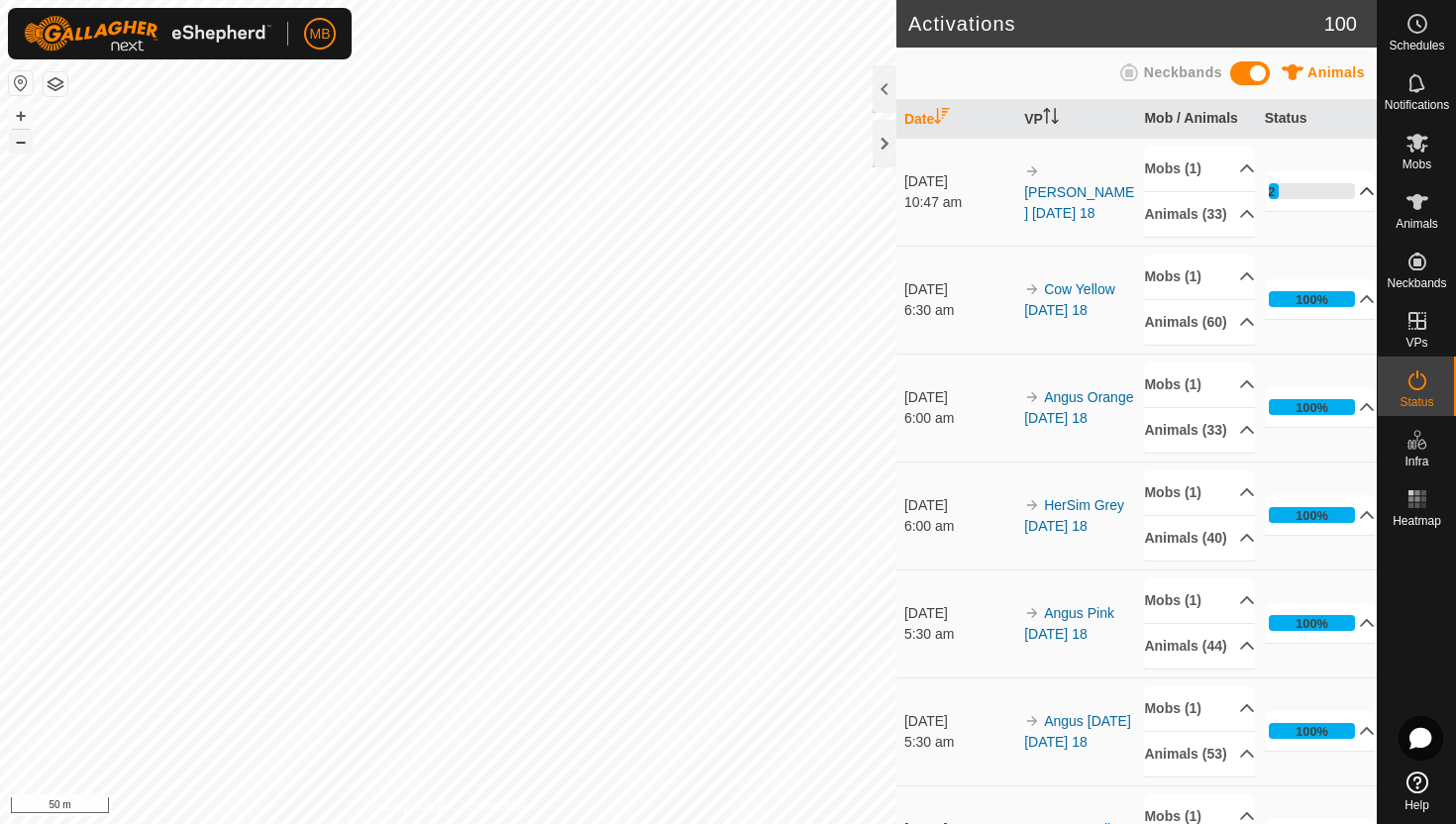 click on "–" at bounding box center (21, 142) 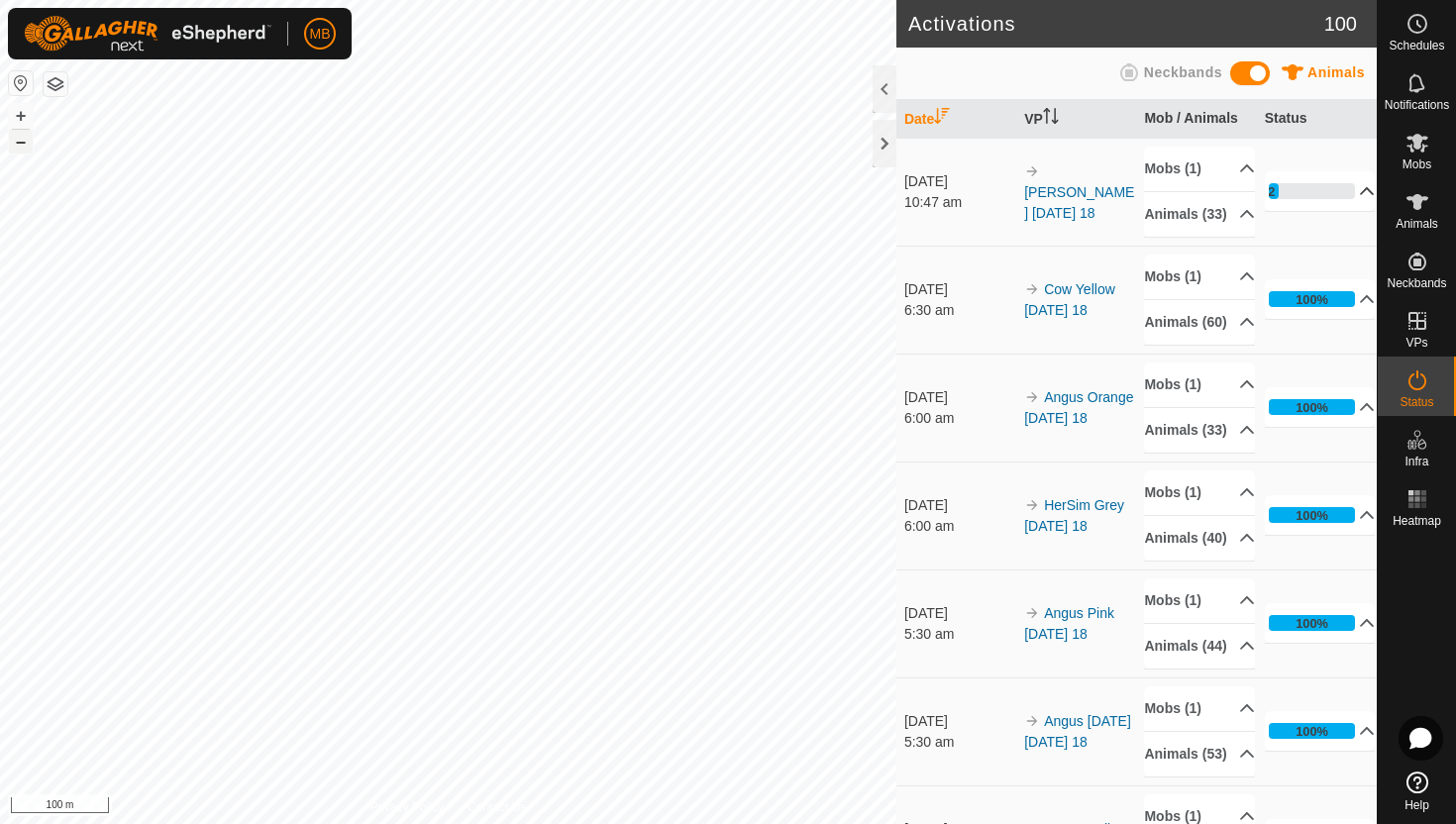 click on "–" at bounding box center (21, 142) 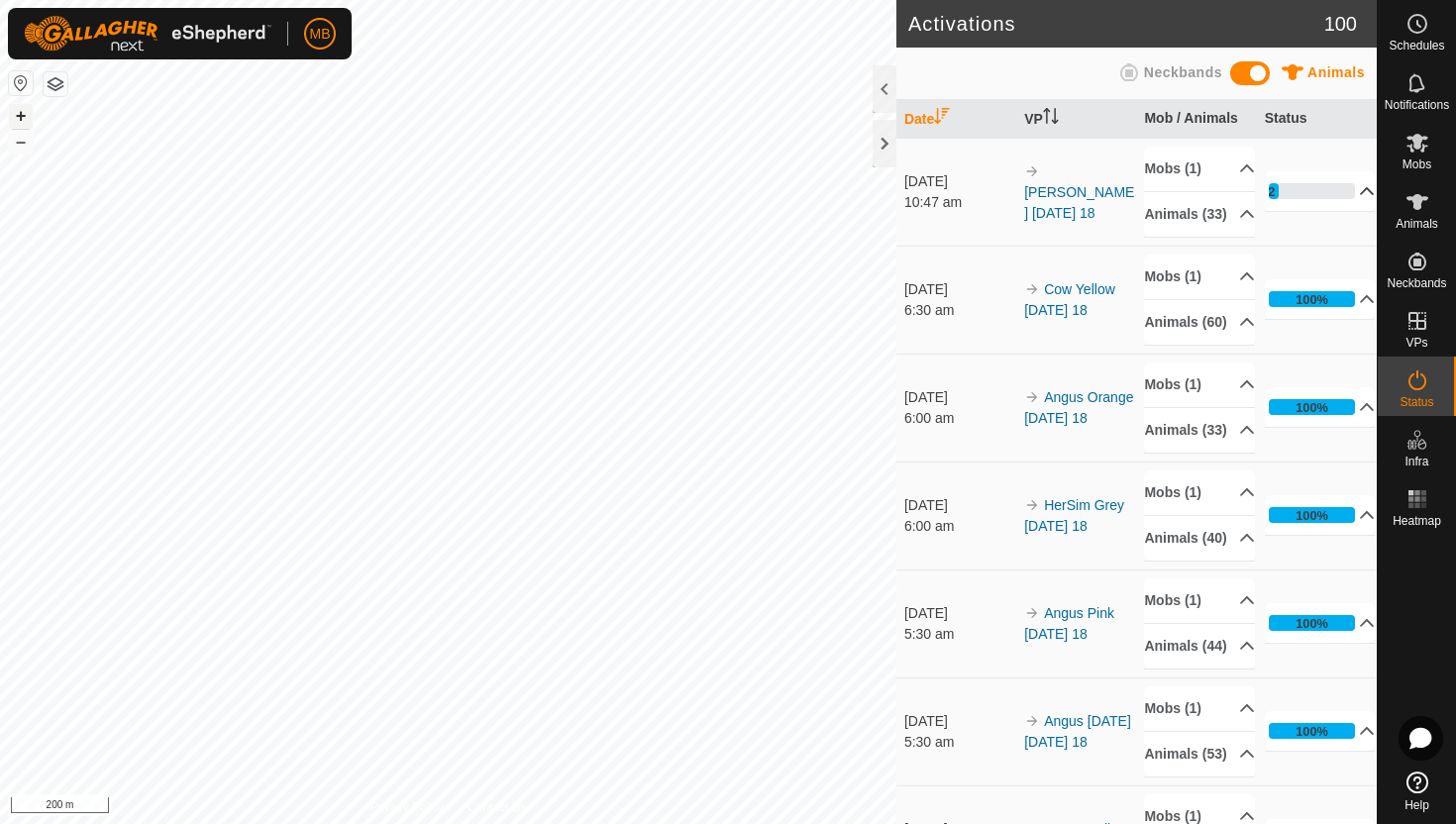 click on "+" at bounding box center [21, 116] 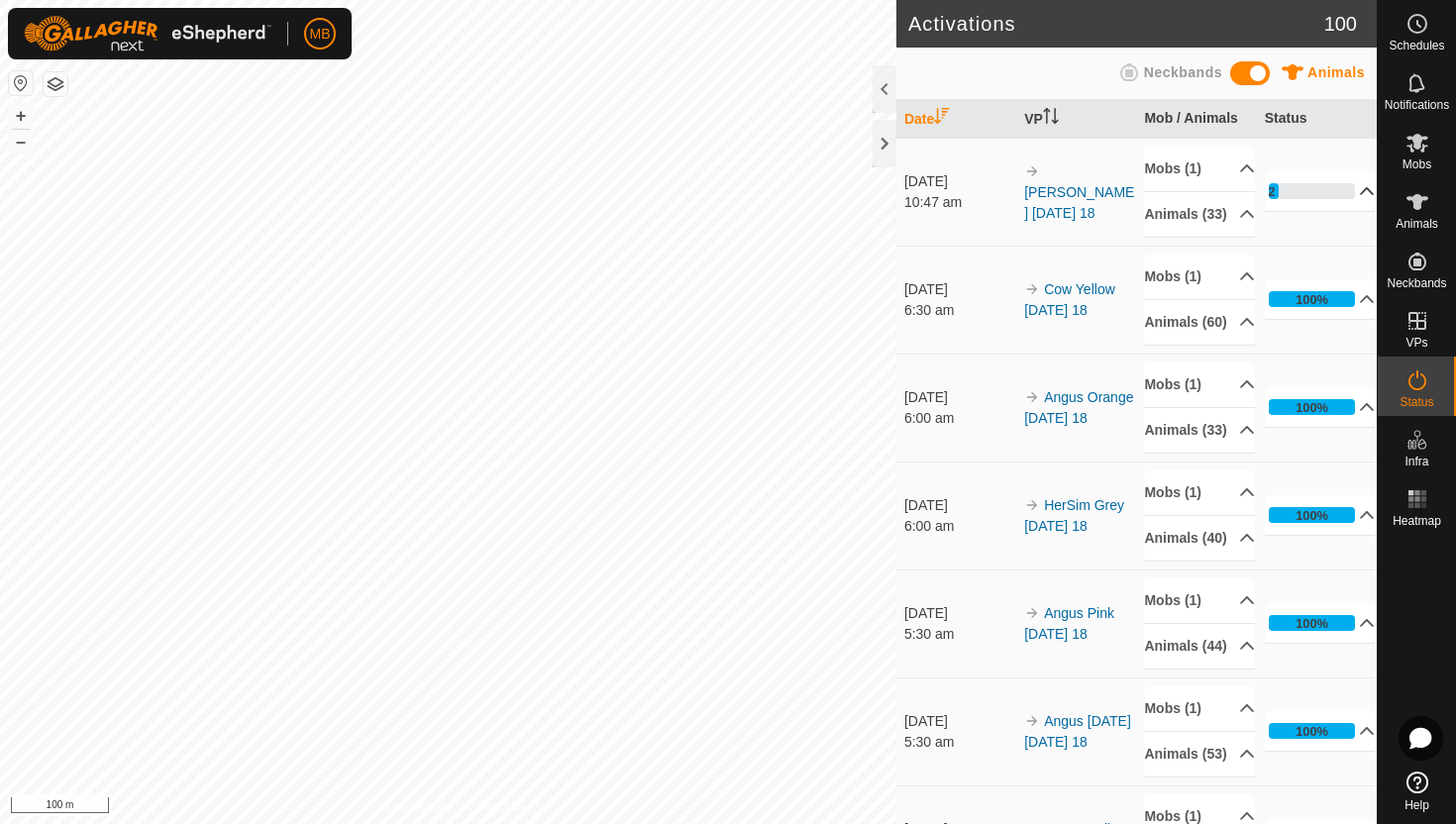 click on "12%" at bounding box center (1320, 191) 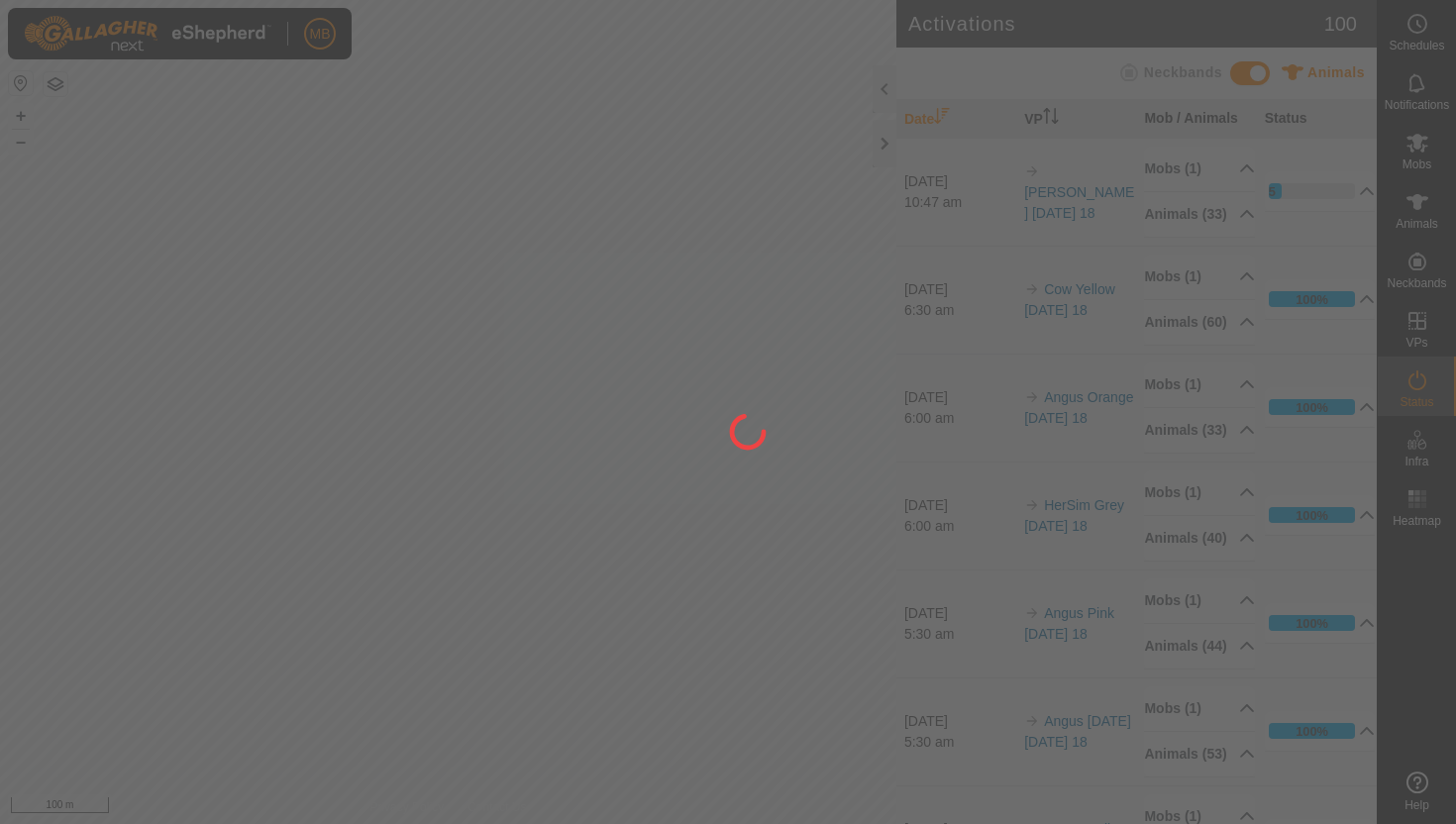 scroll, scrollTop: 0, scrollLeft: 0, axis: both 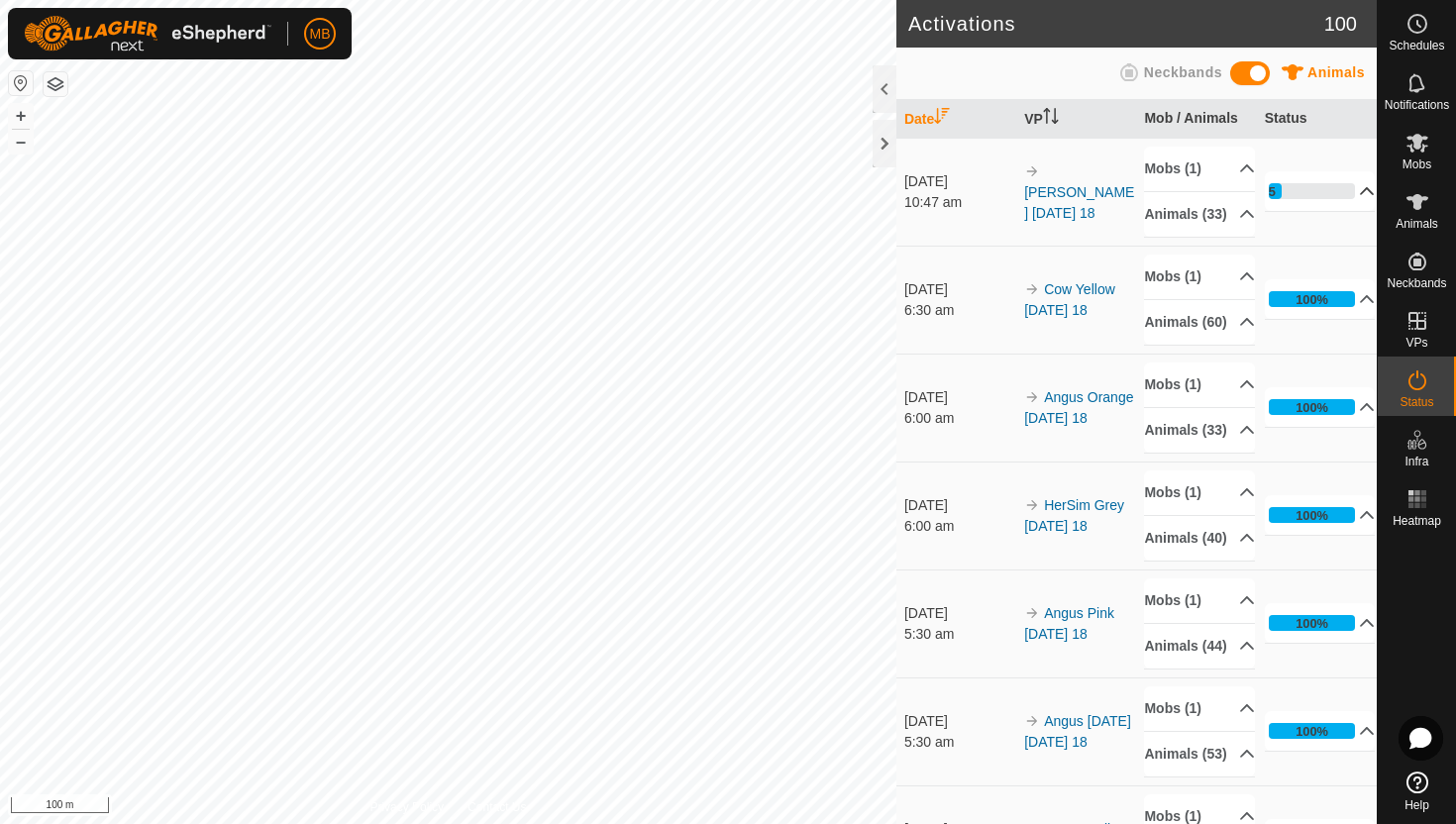 click on "15%" at bounding box center (1320, 191) 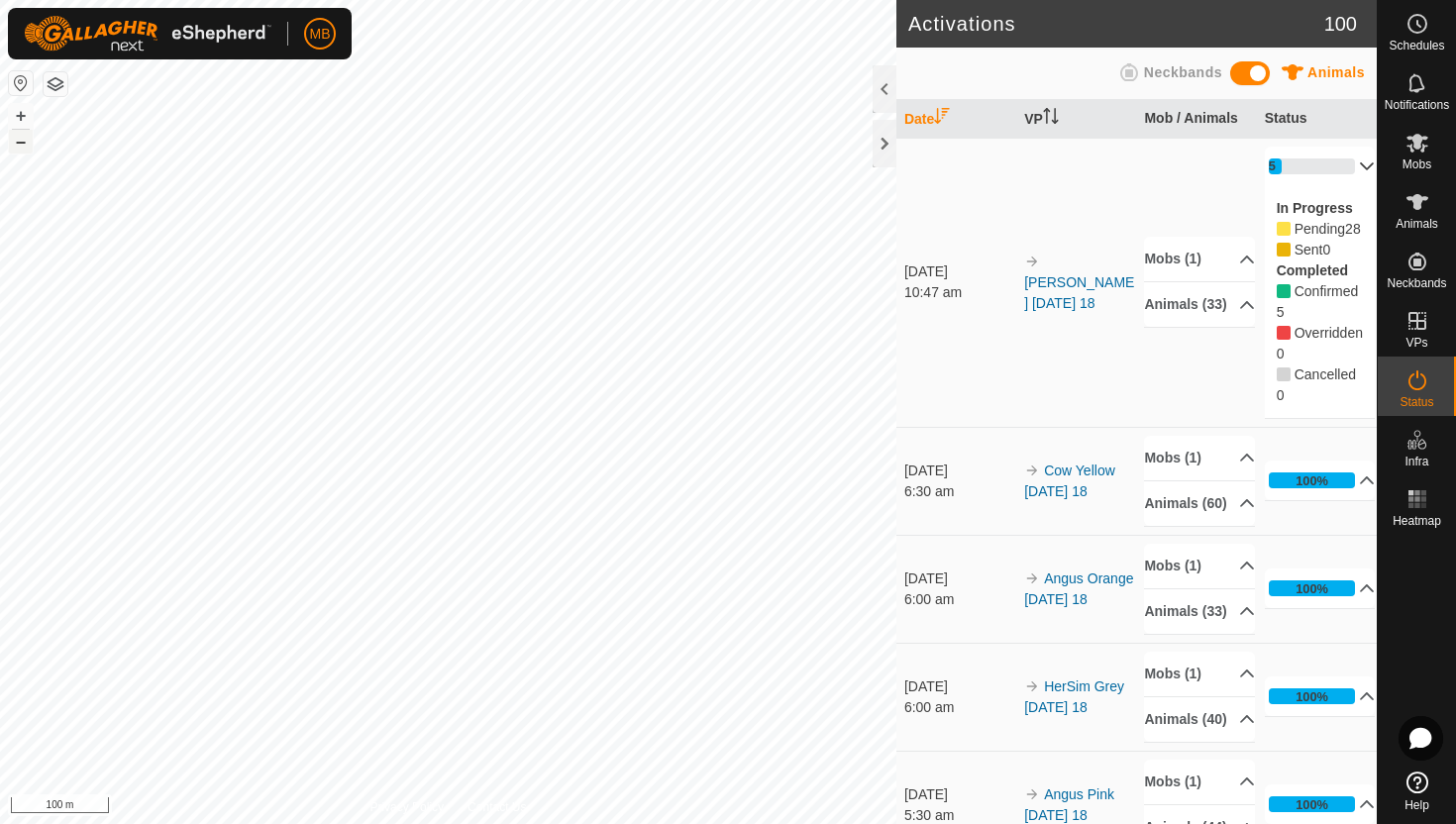 click on "–" at bounding box center (21, 142) 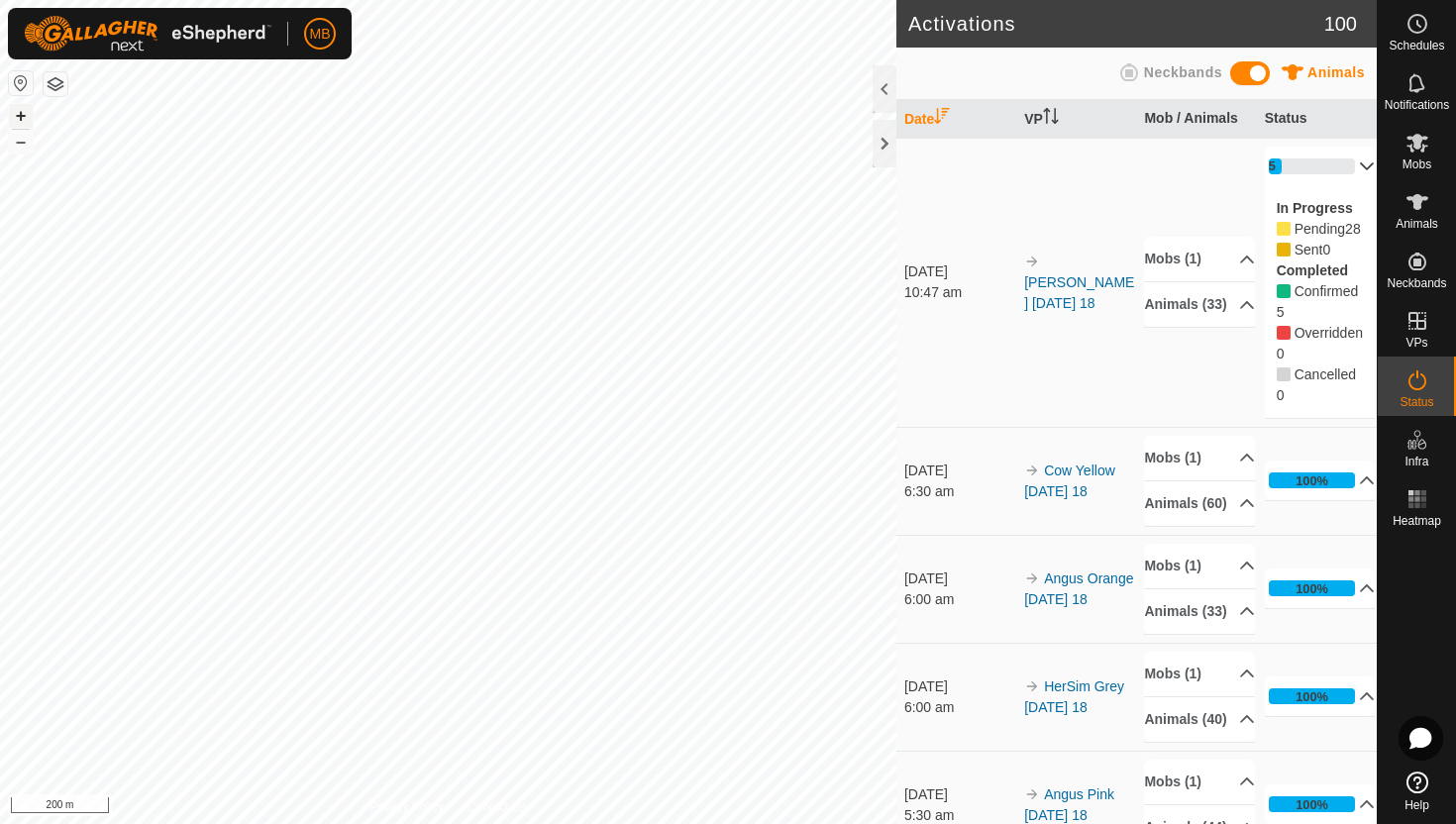 click on "+" at bounding box center (21, 116) 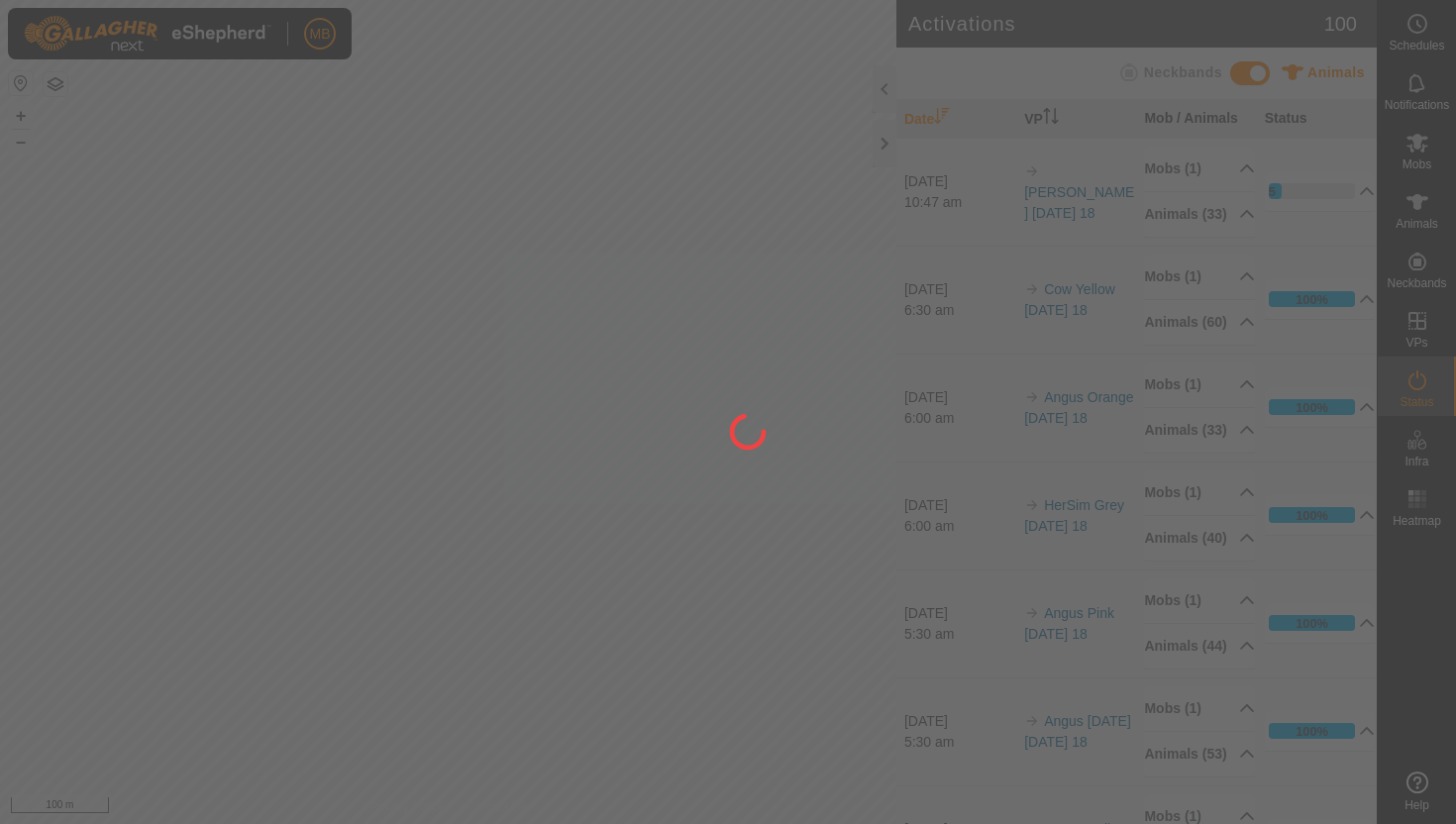 scroll, scrollTop: 0, scrollLeft: 0, axis: both 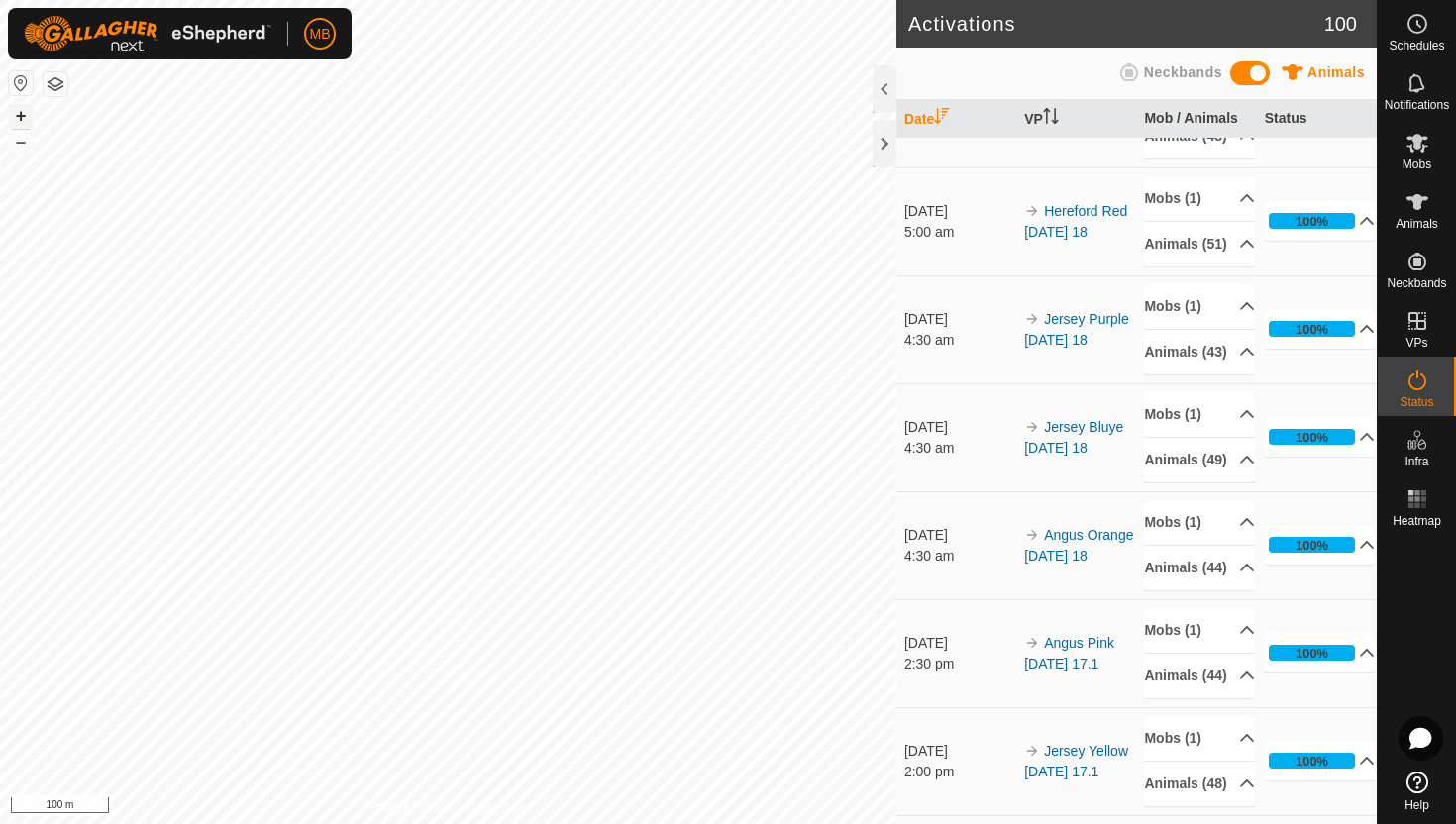 click on "+" at bounding box center (21, 116) 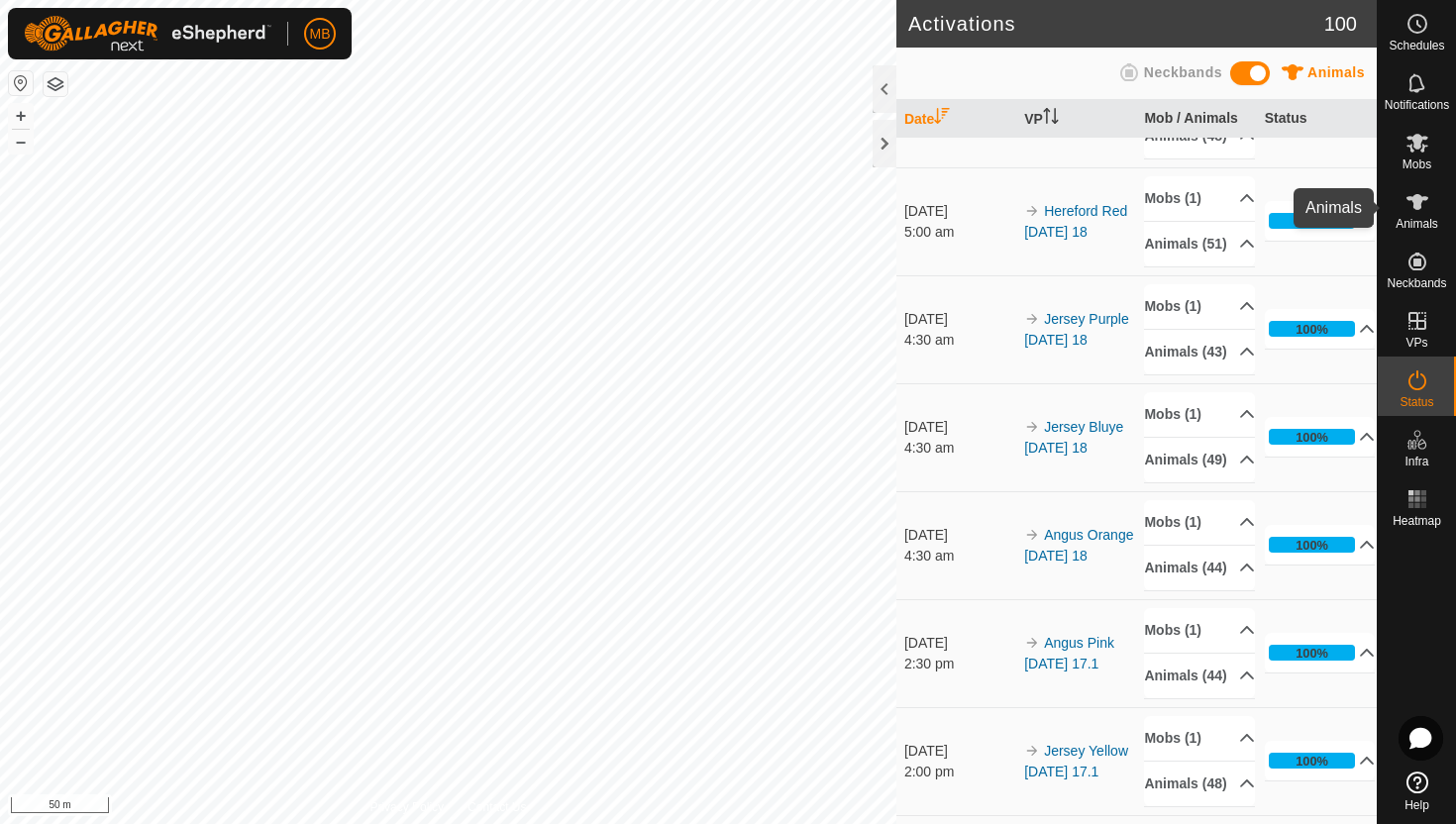 click 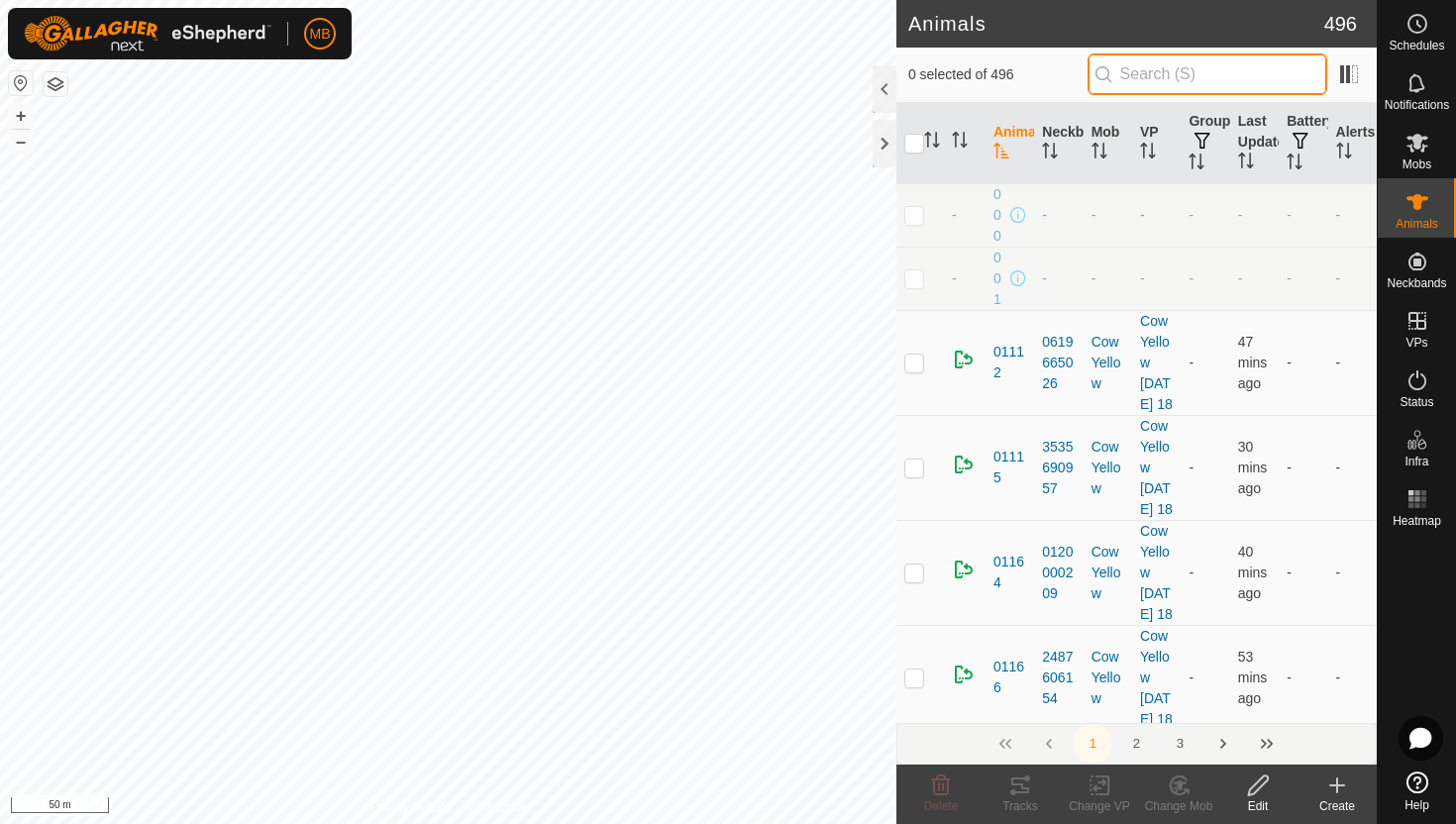 click at bounding box center [1207, 74] 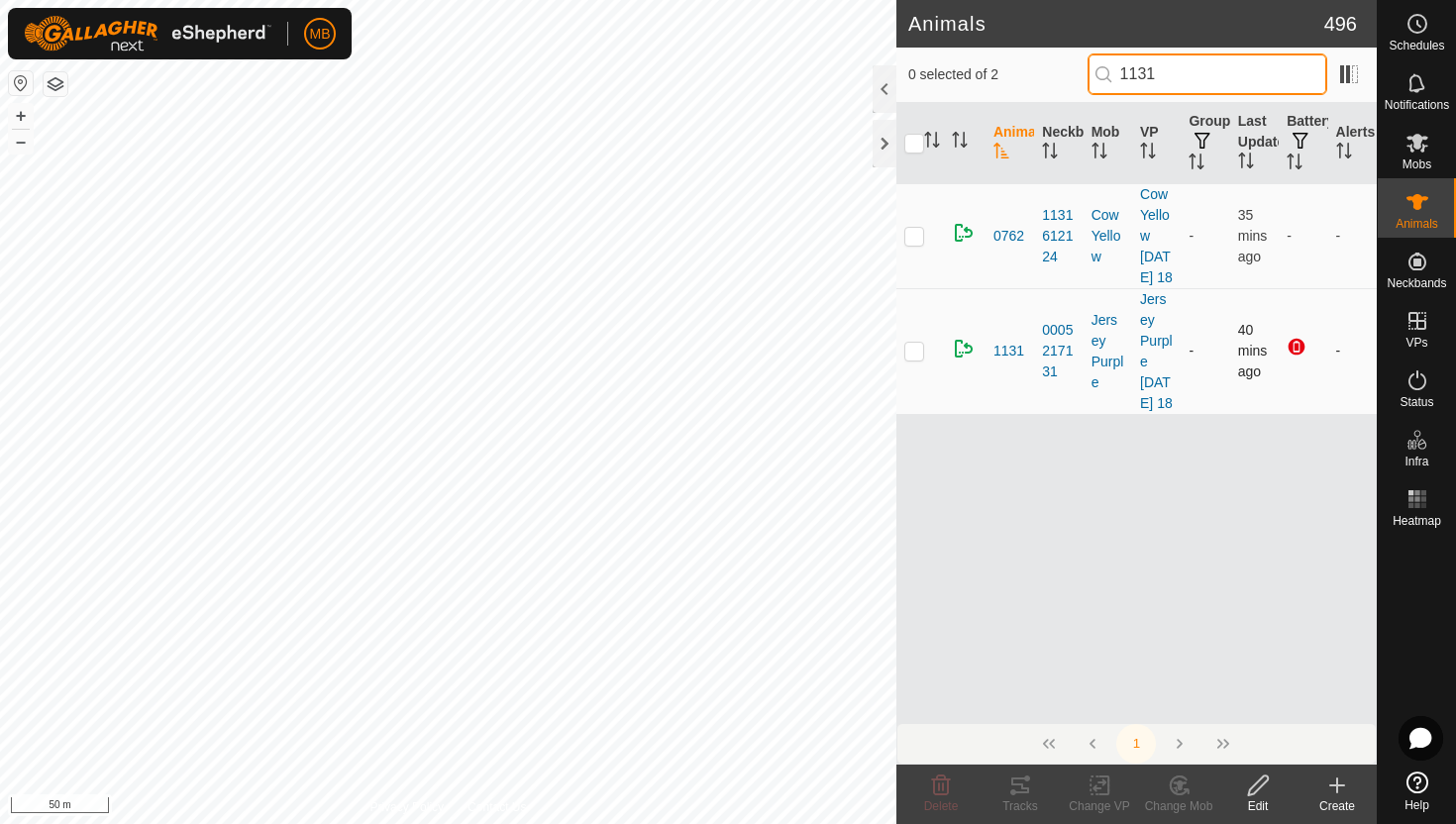 type on "1131" 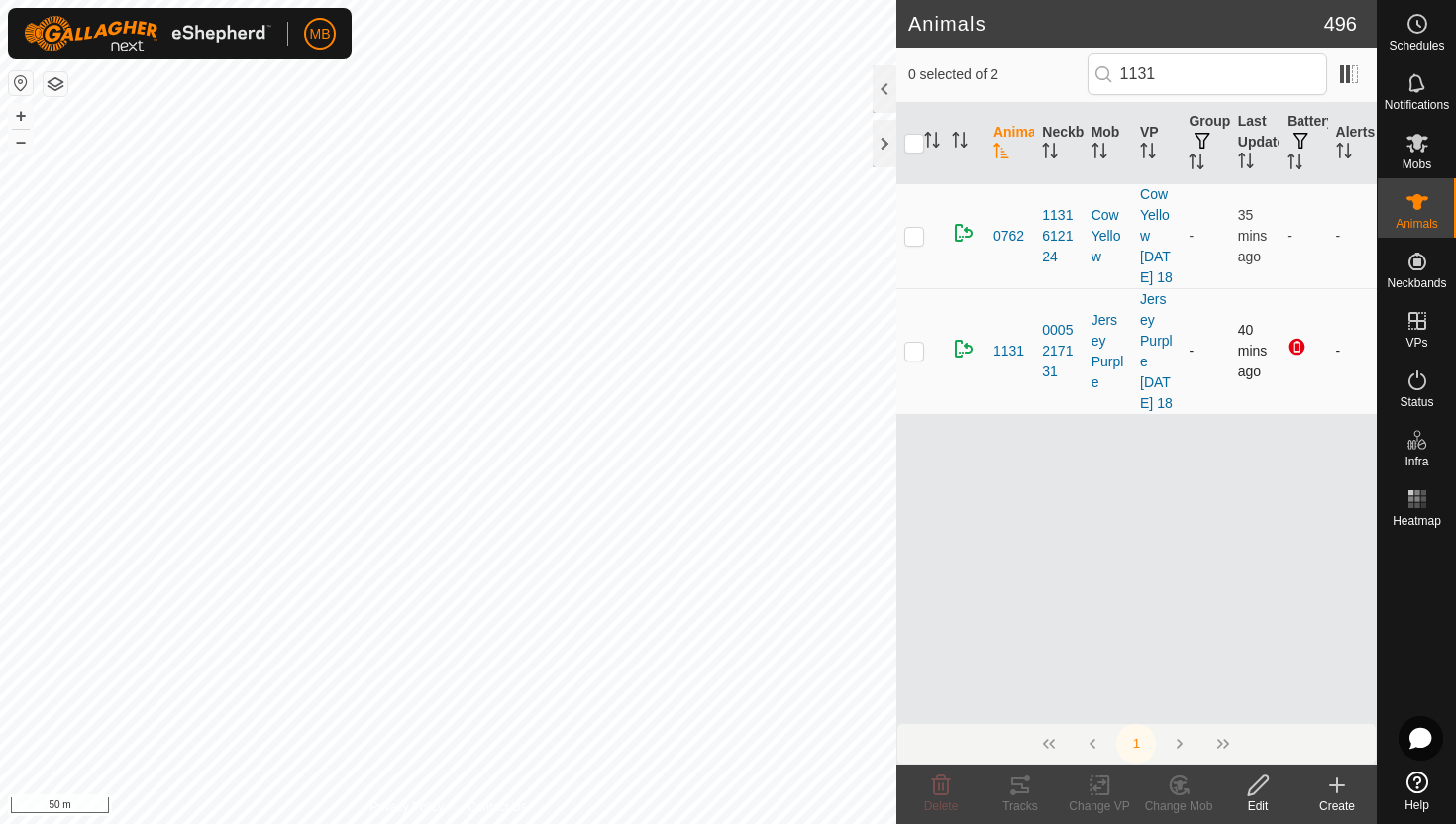 click at bounding box center (914, 351) 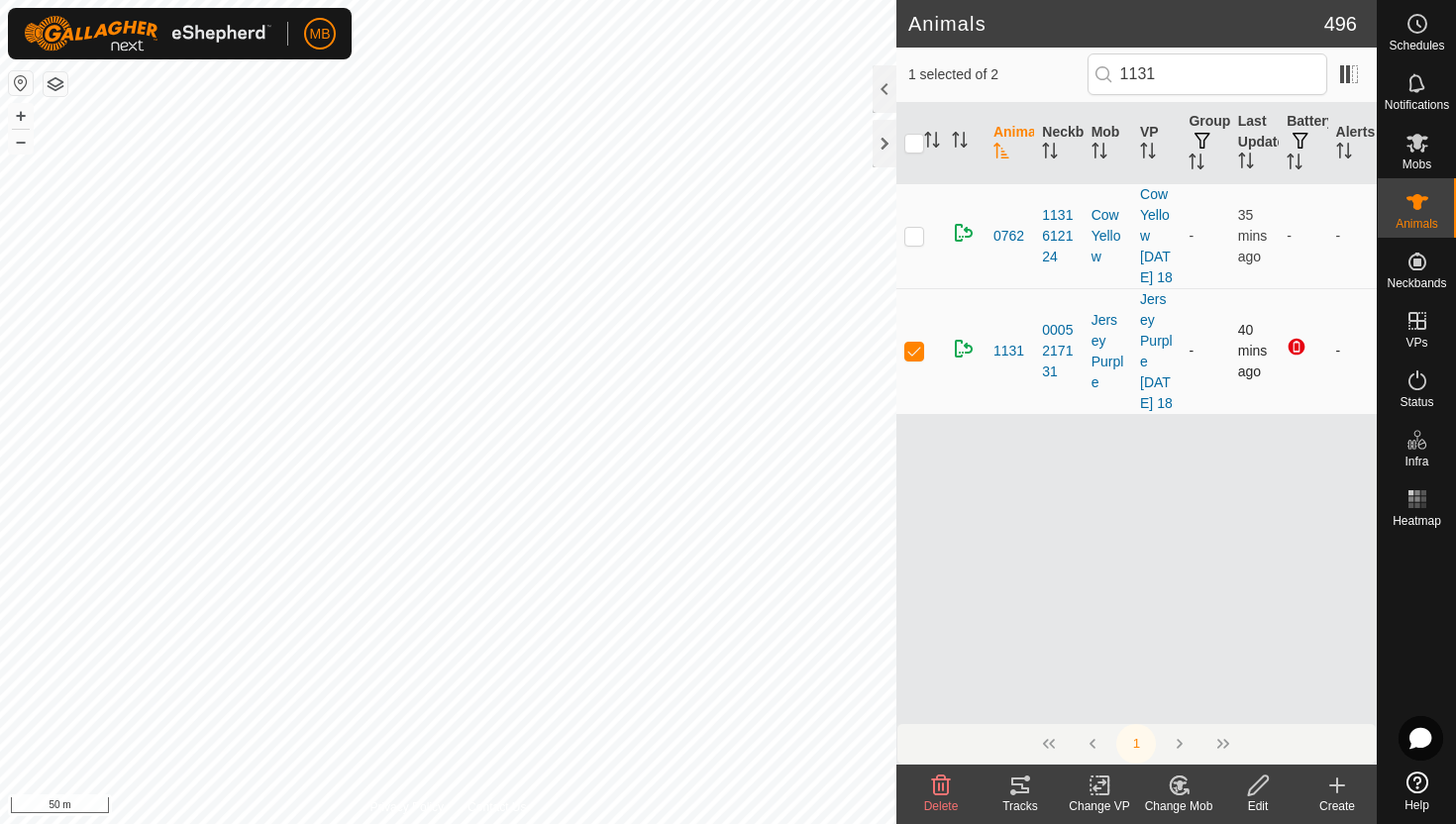 click at bounding box center (914, 351) 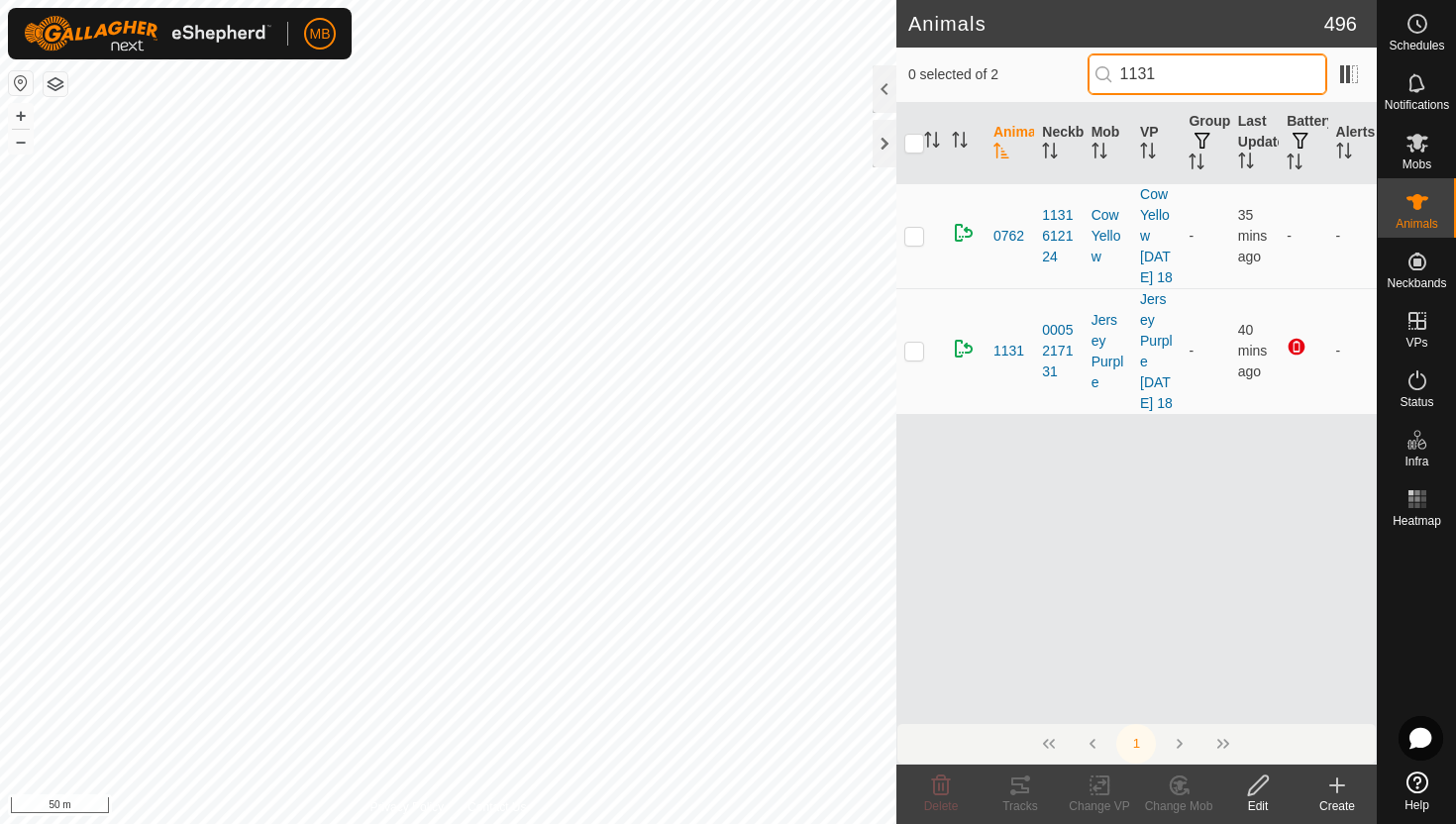 click on "1131" at bounding box center (1207, 74) 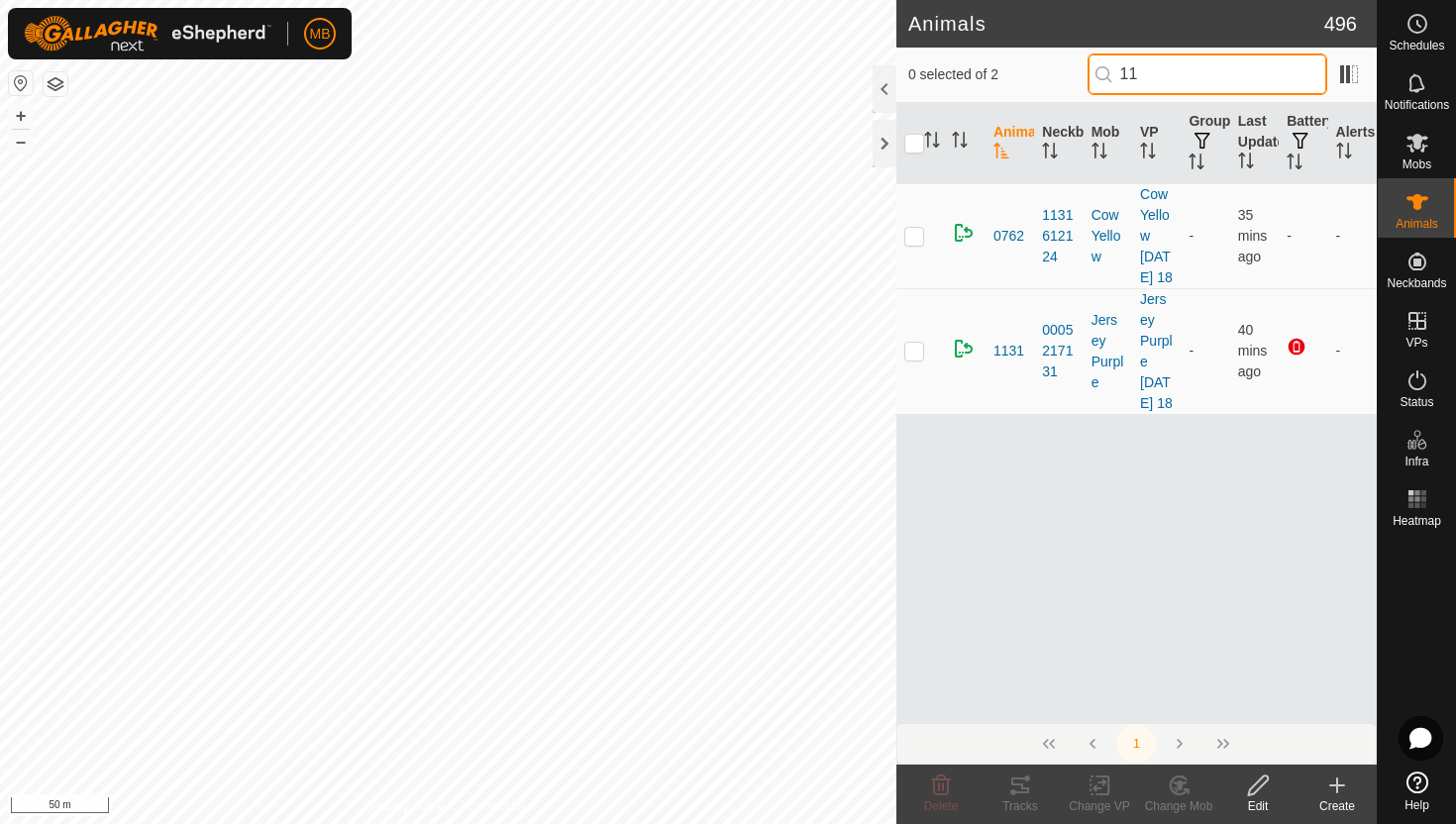 type on "1" 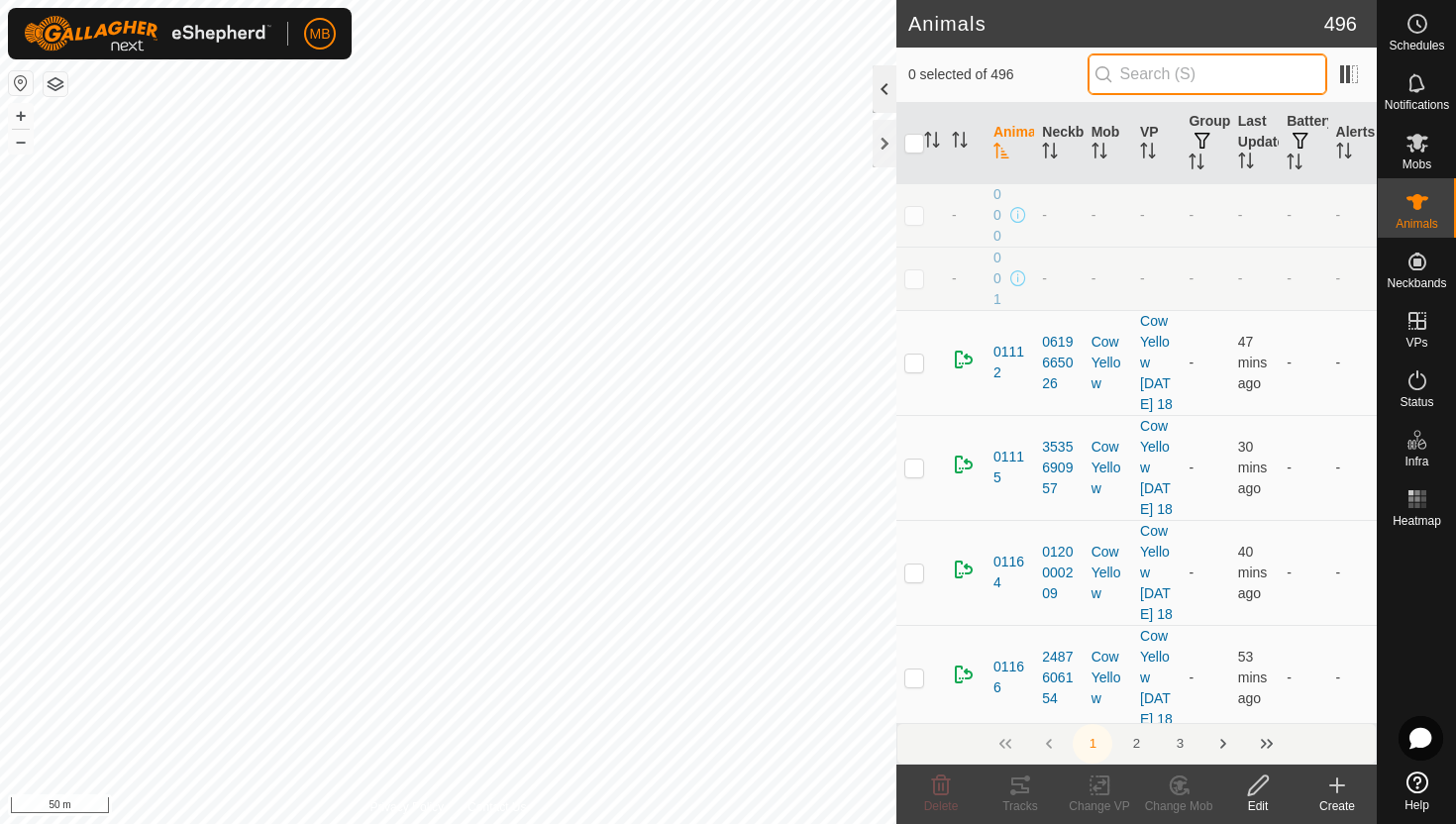 type 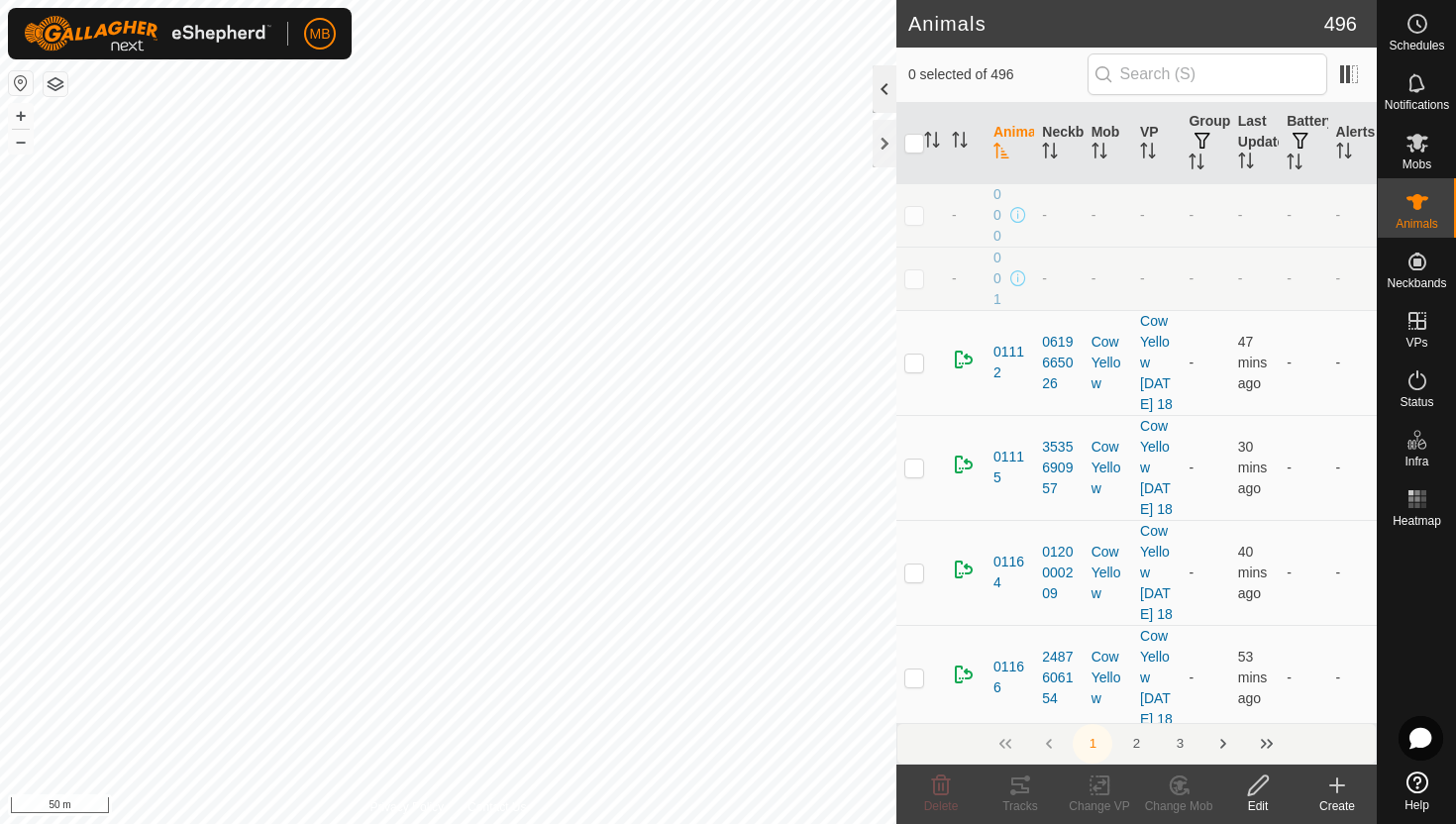 click 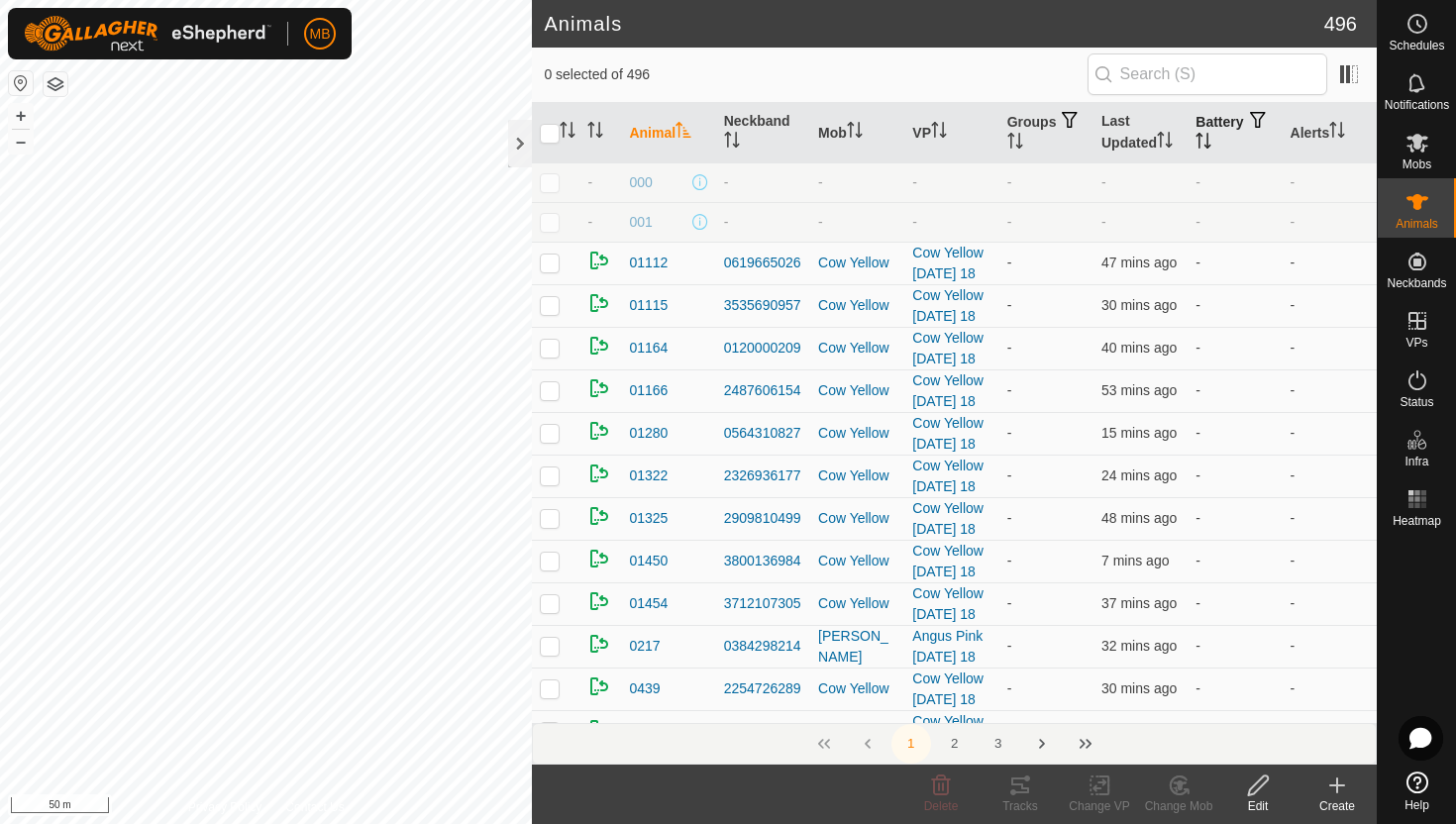 click 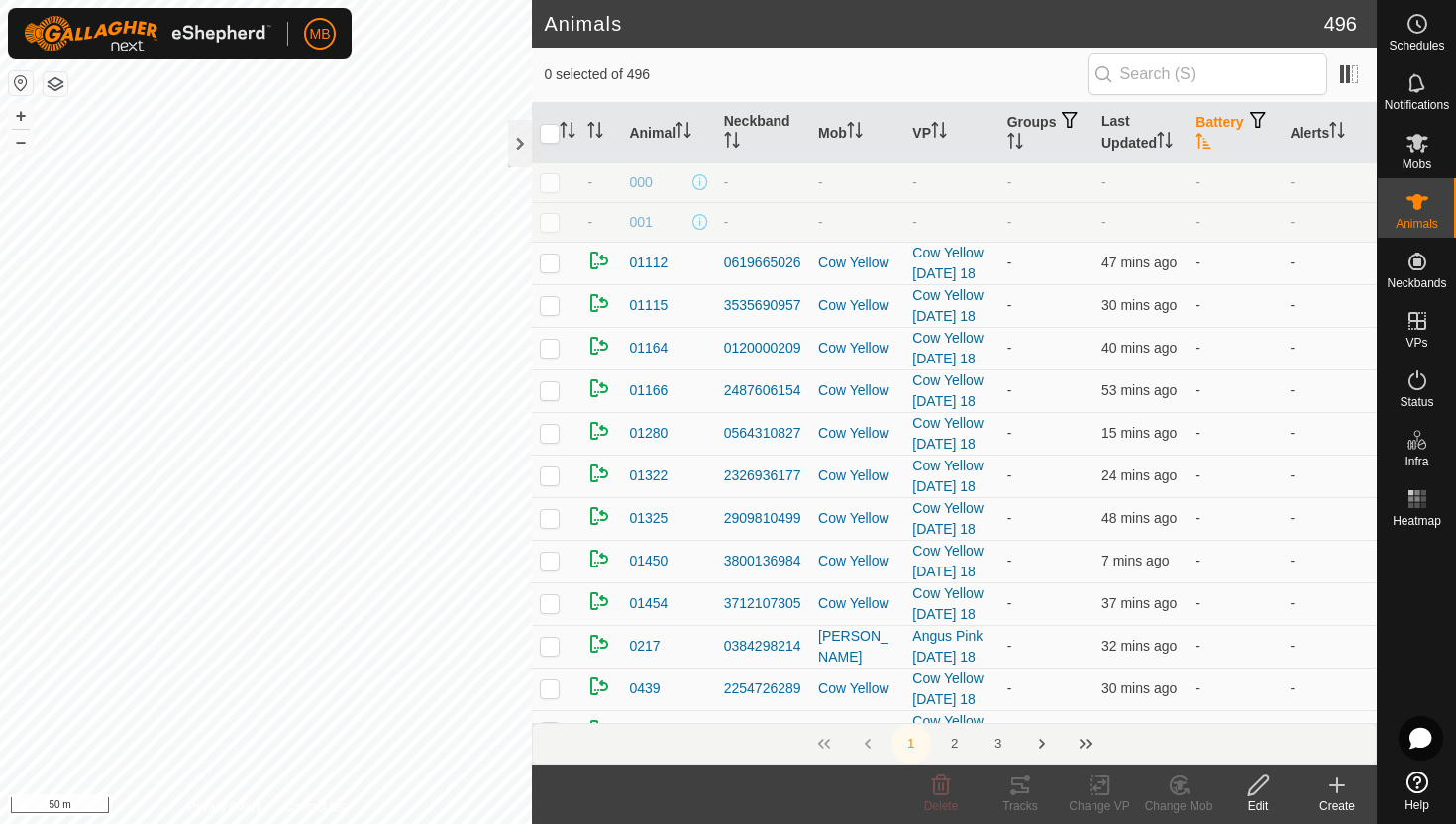 click 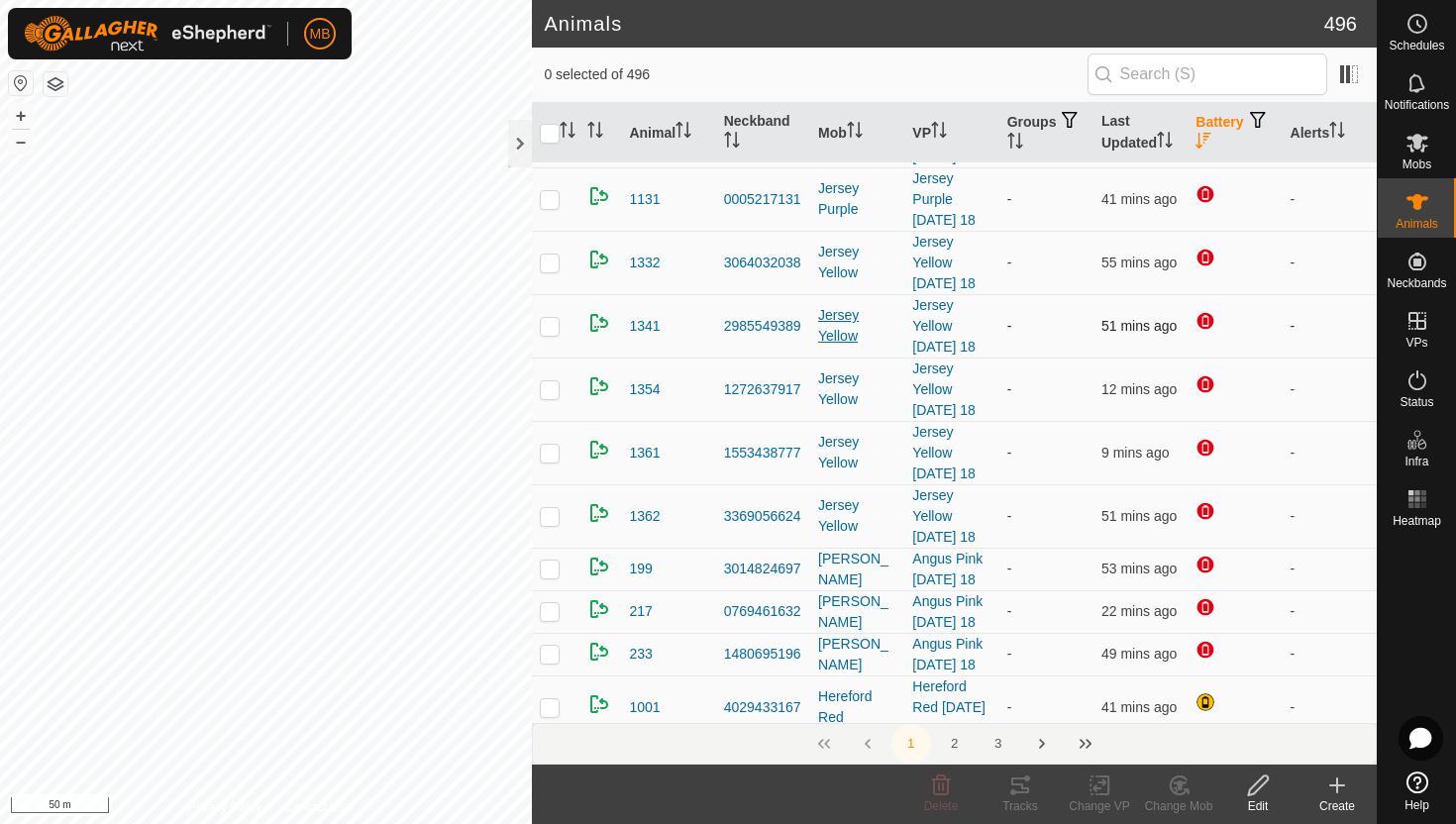 scroll, scrollTop: 182, scrollLeft: 0, axis: vertical 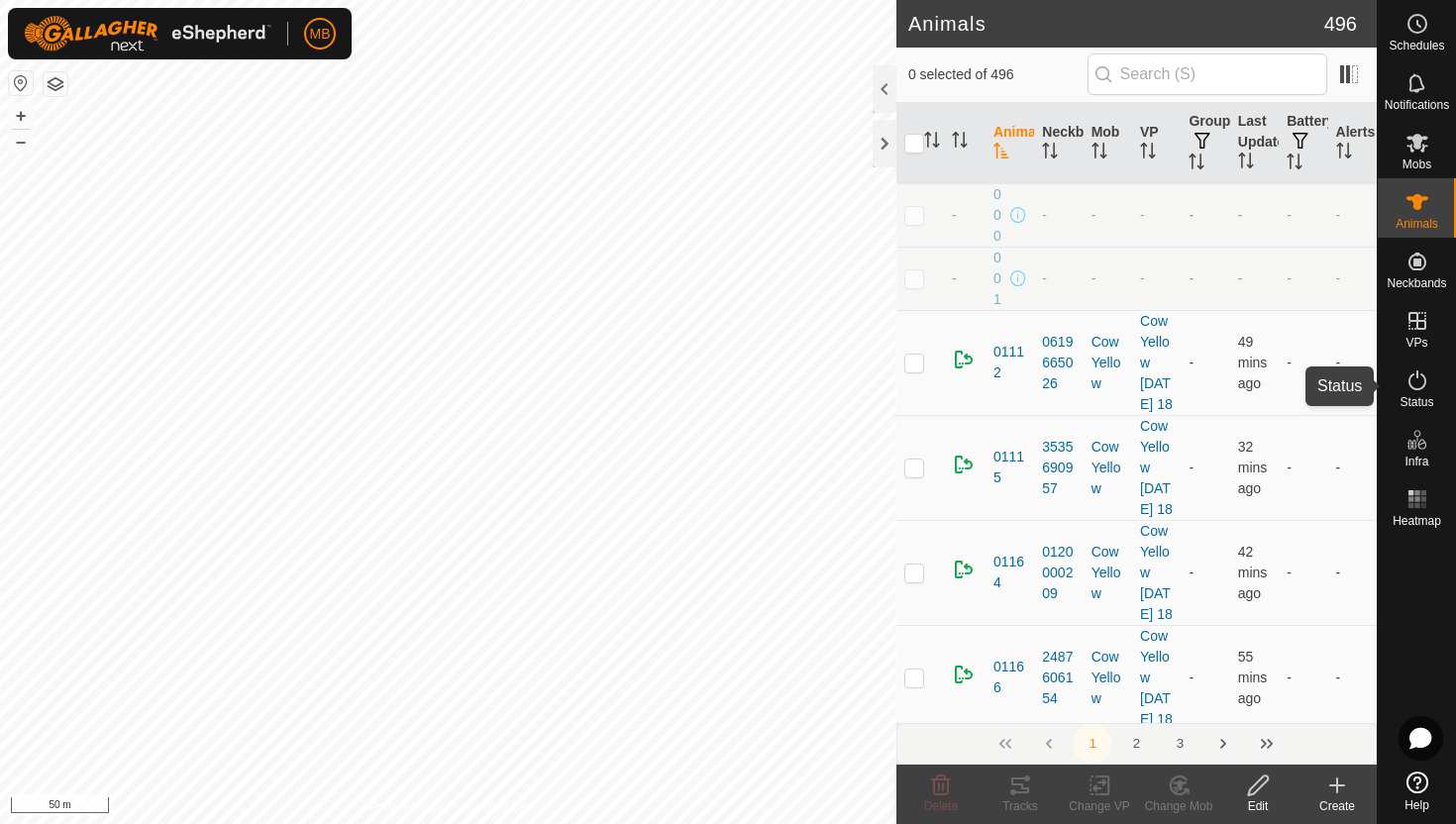 click 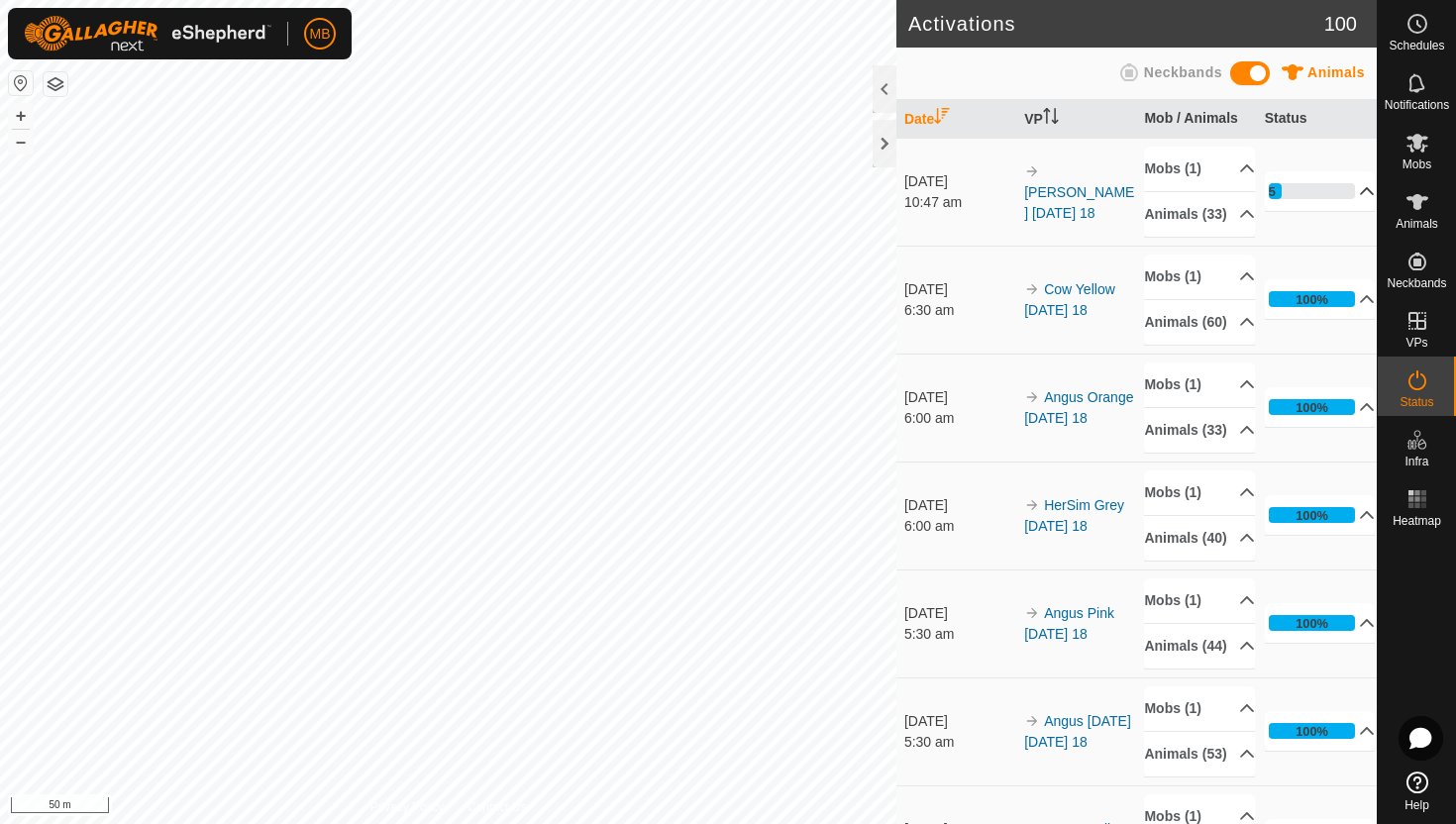 click on "15%" at bounding box center (1320, 191) 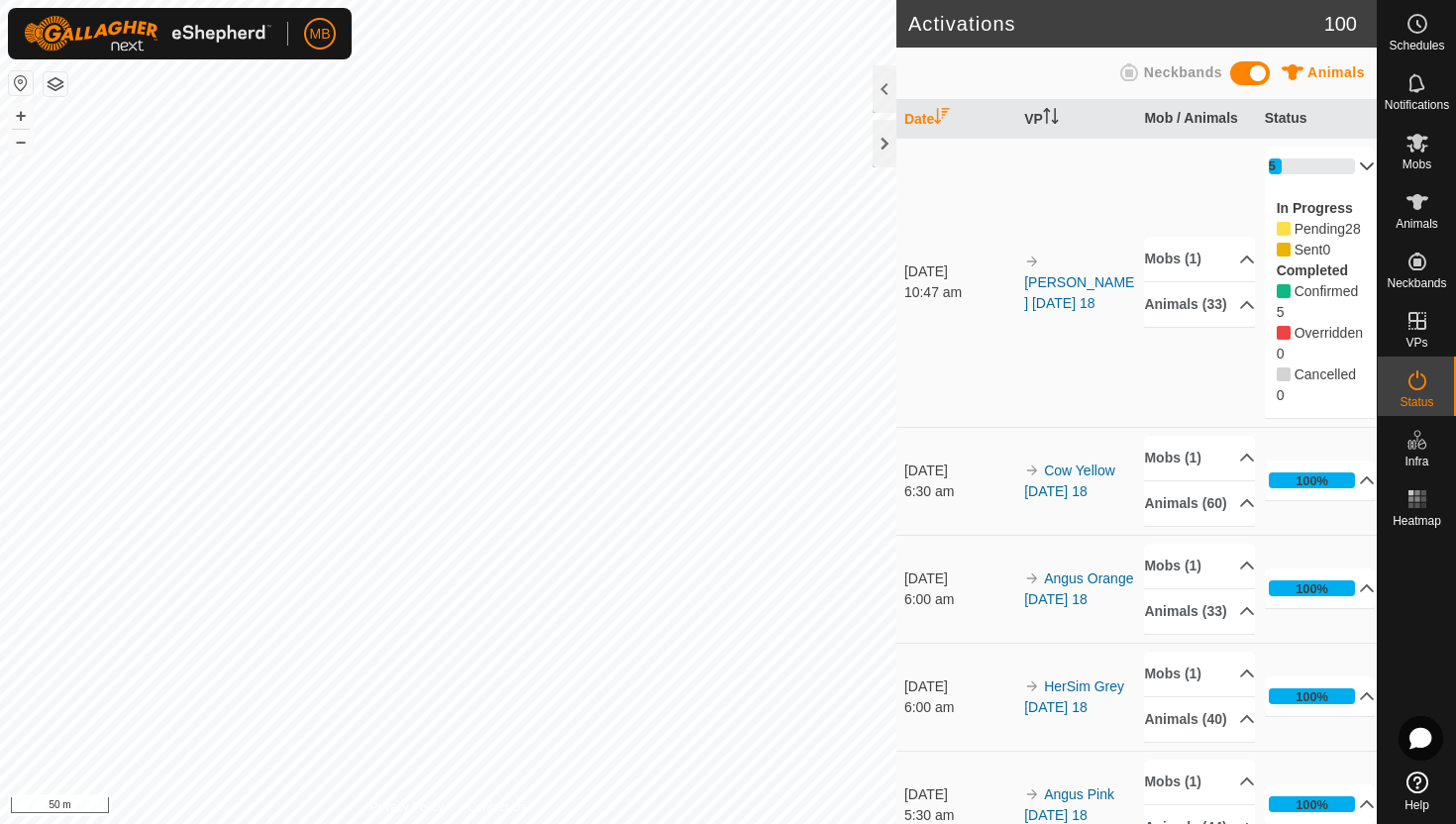 click on "15%" at bounding box center [1320, 166] 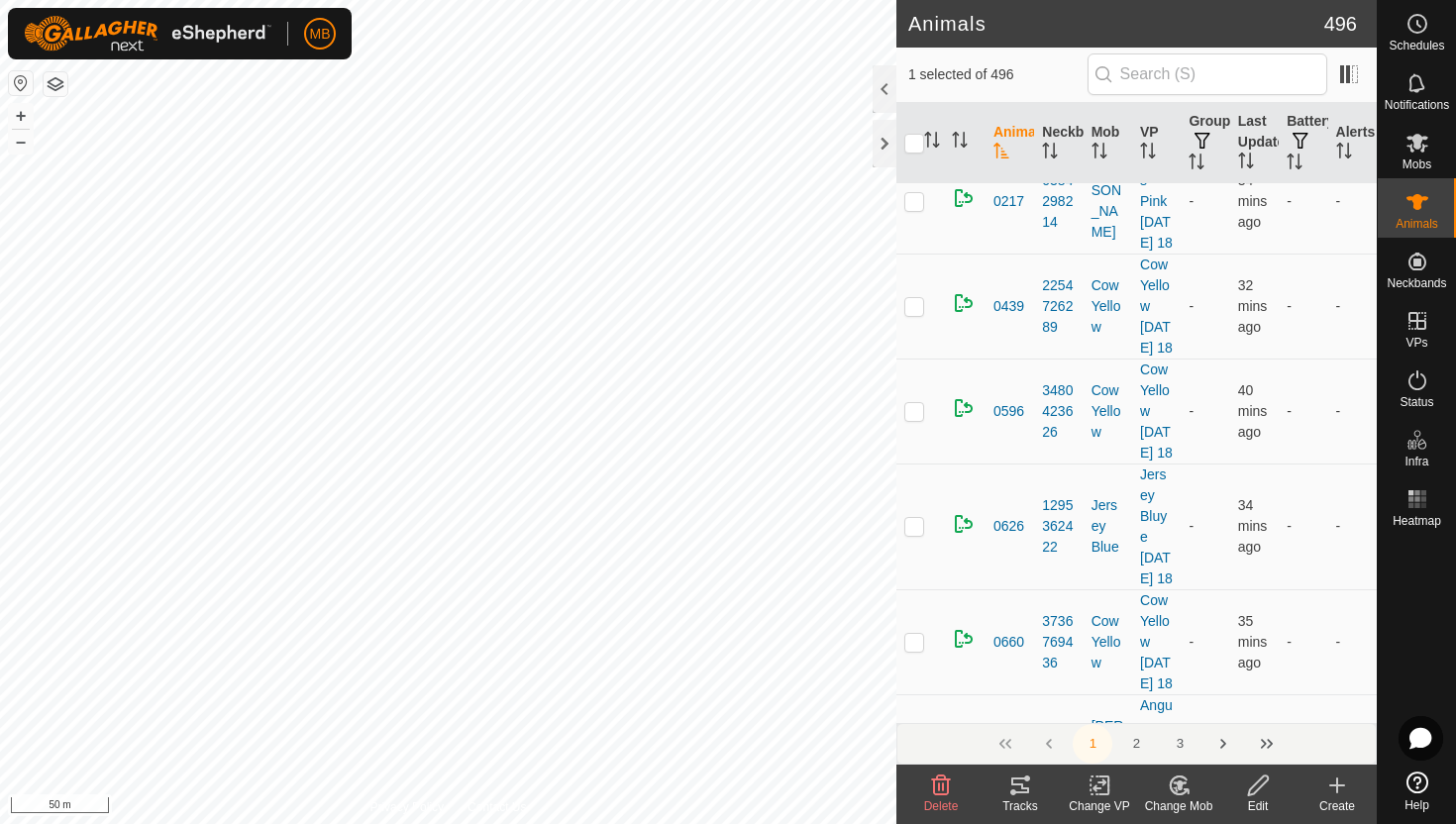scroll, scrollTop: 0, scrollLeft: 0, axis: both 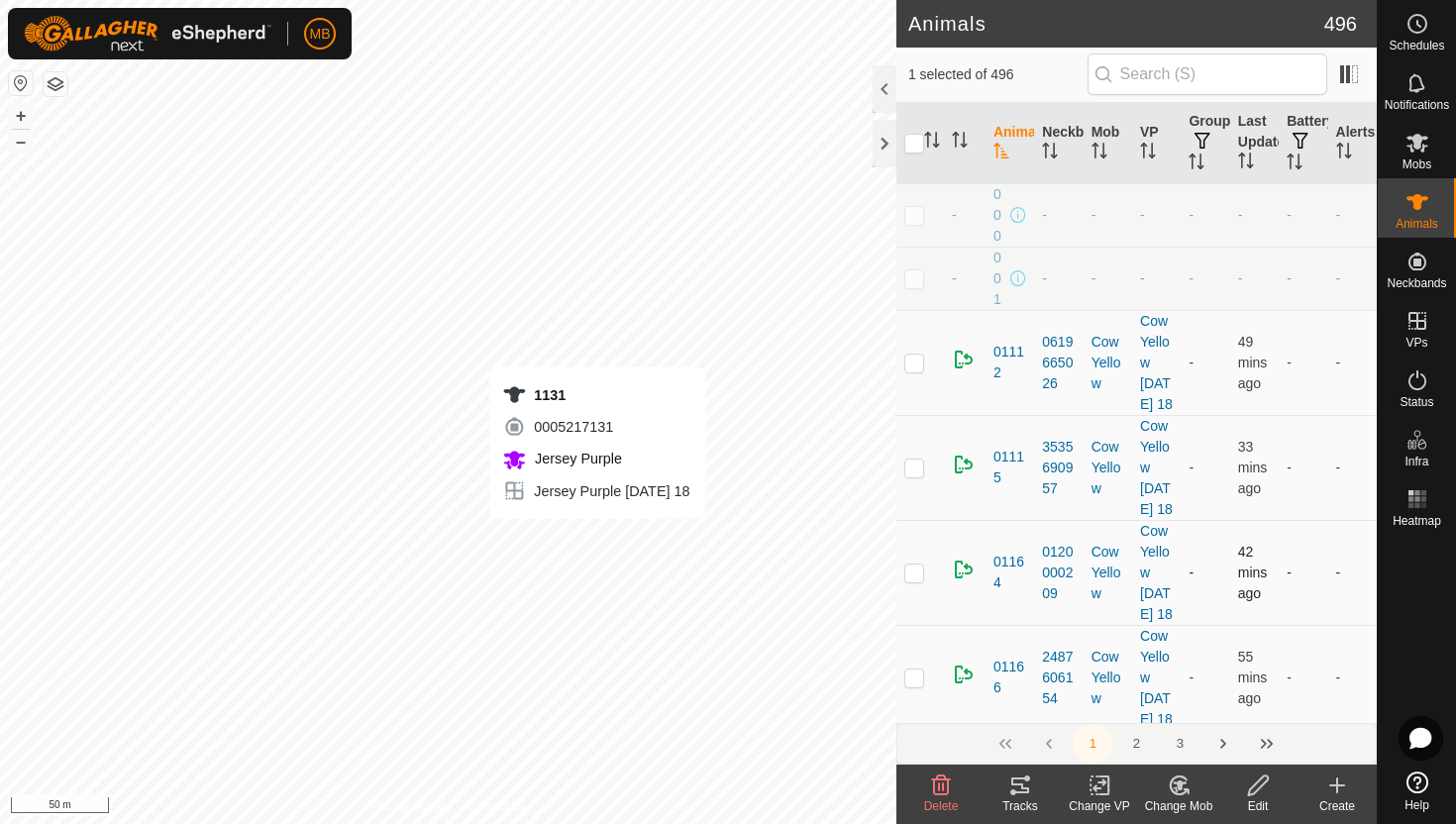 checkbox on "false" 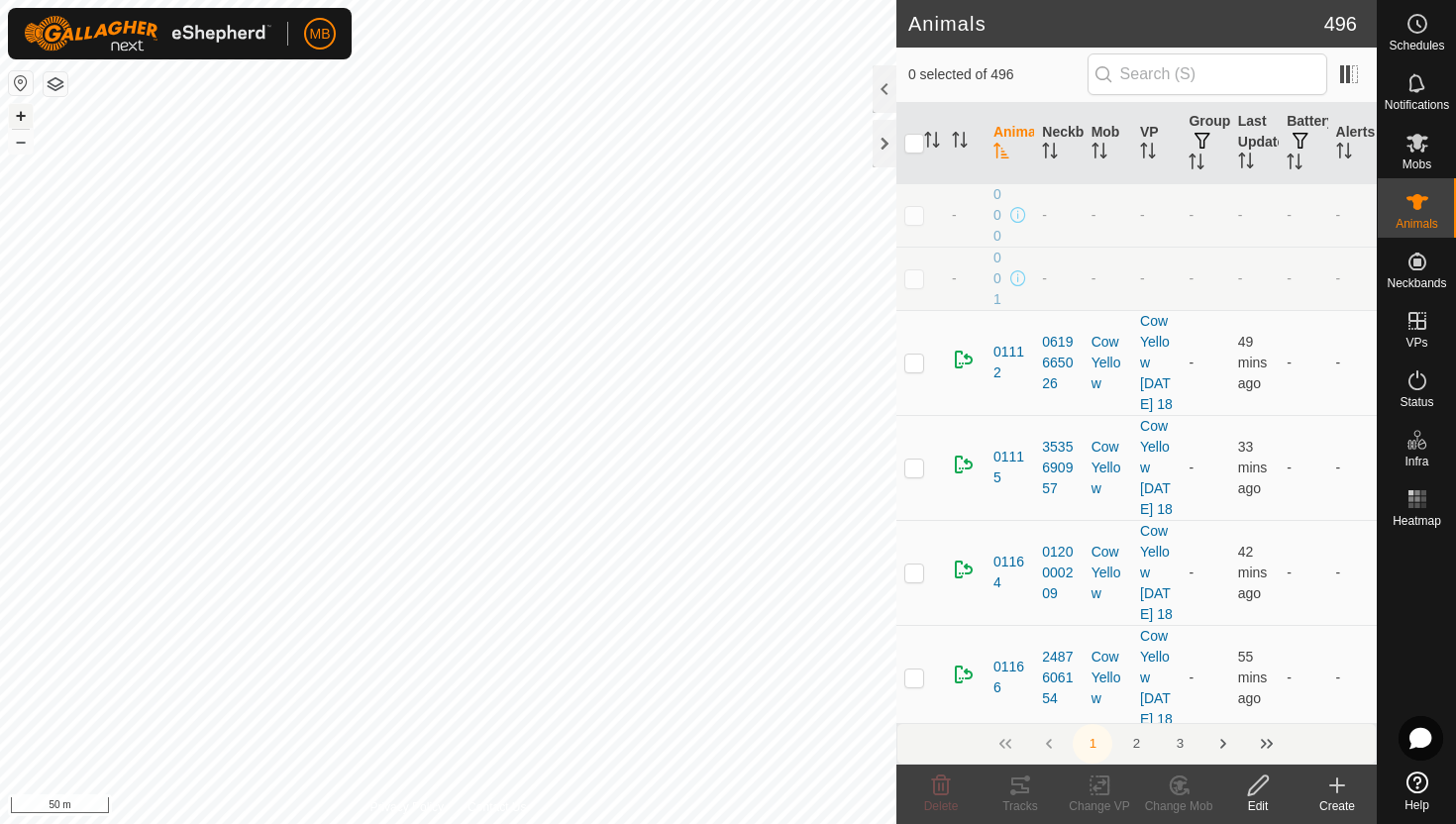 click on "+" at bounding box center [21, 116] 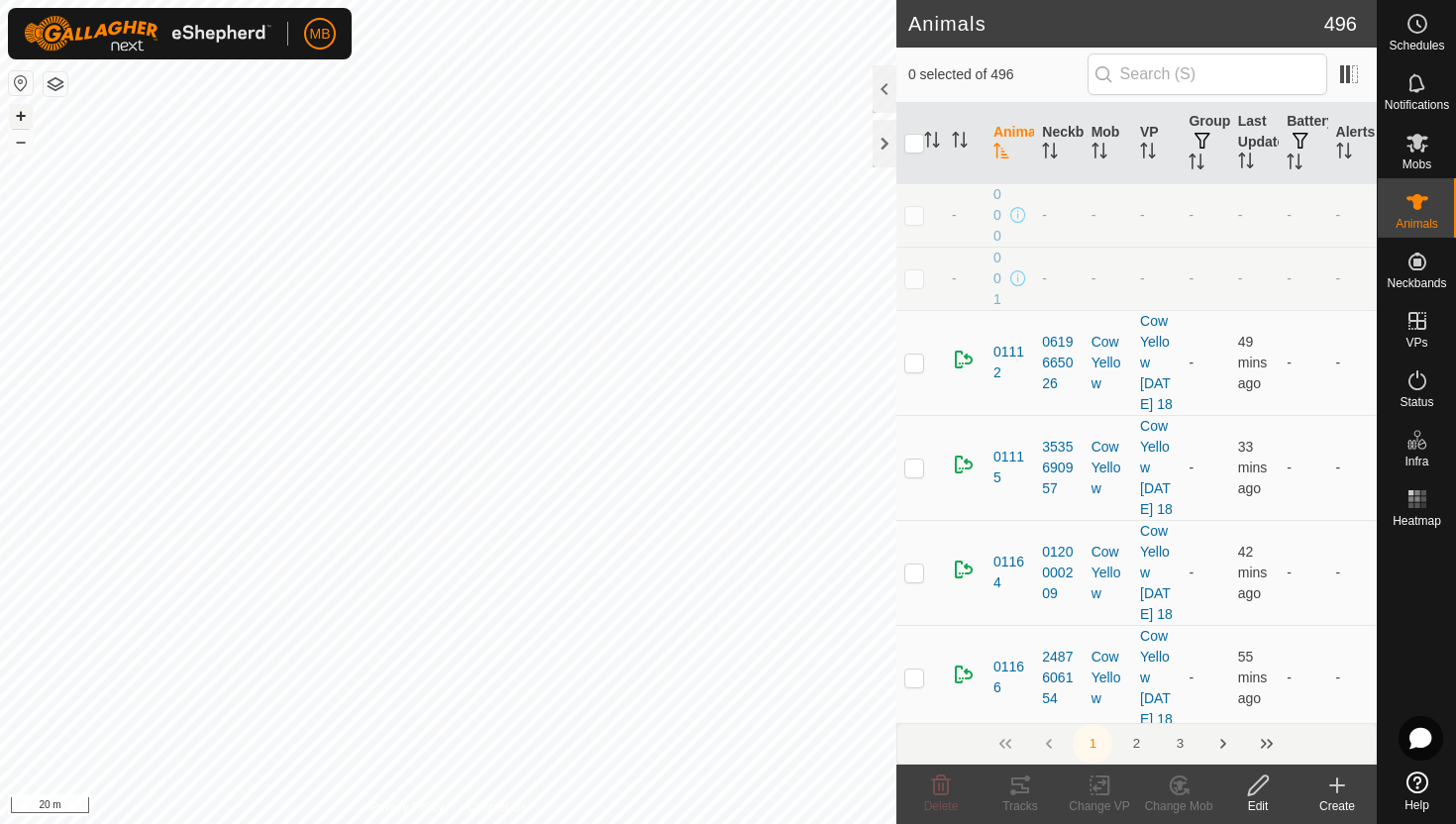 click on "+" at bounding box center [21, 116] 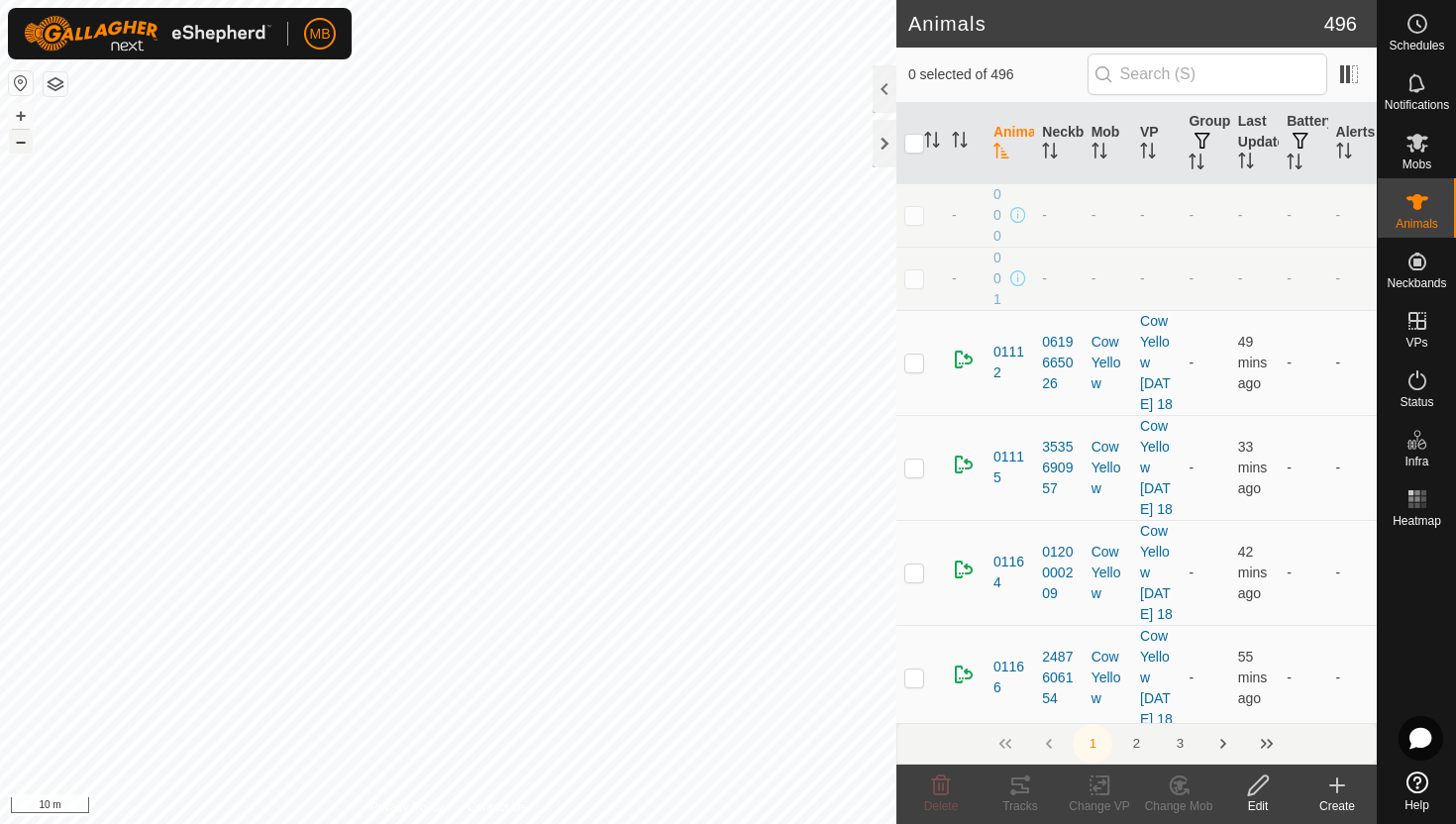 click on "–" at bounding box center (21, 142) 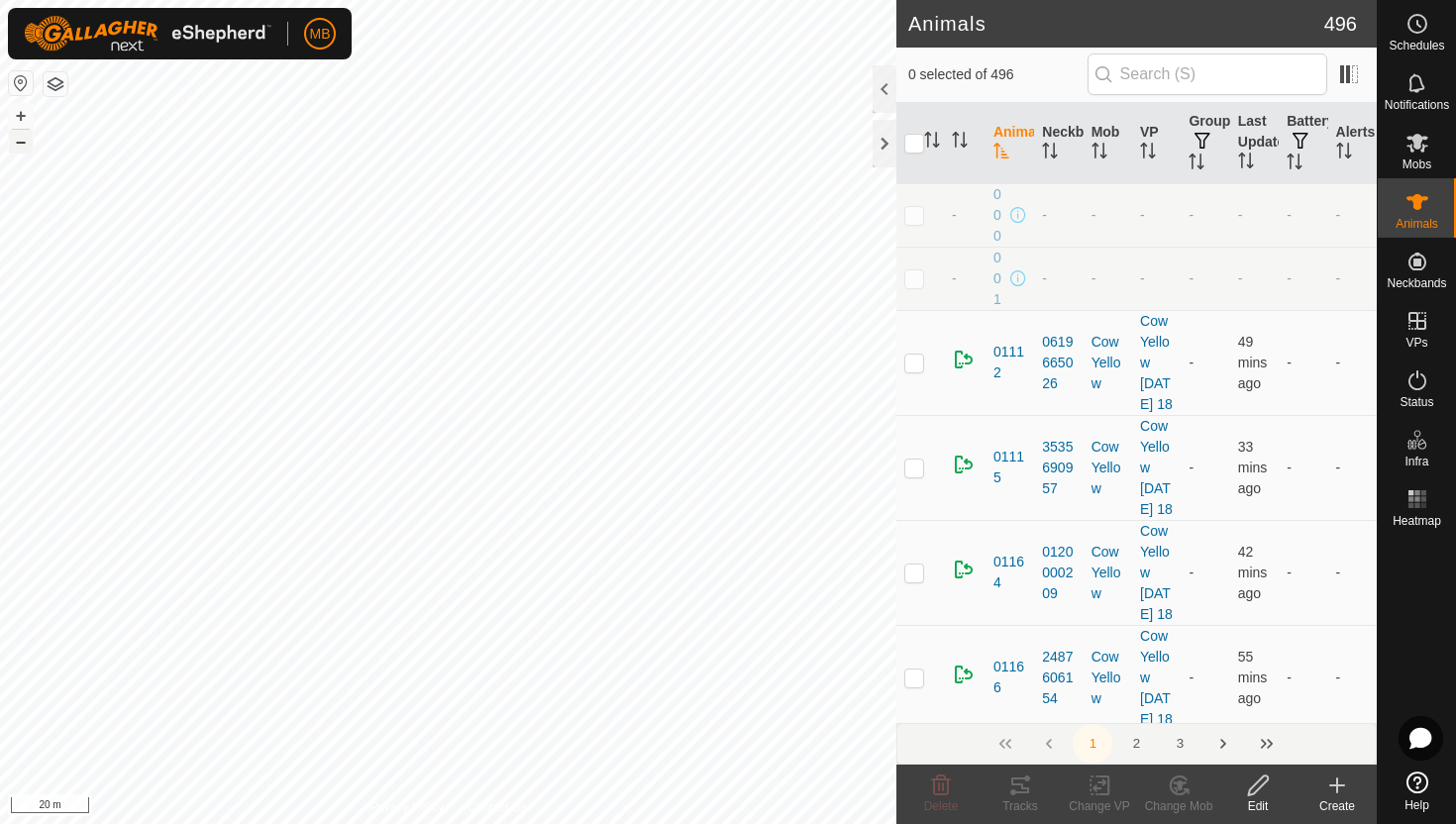 click on "–" at bounding box center (21, 142) 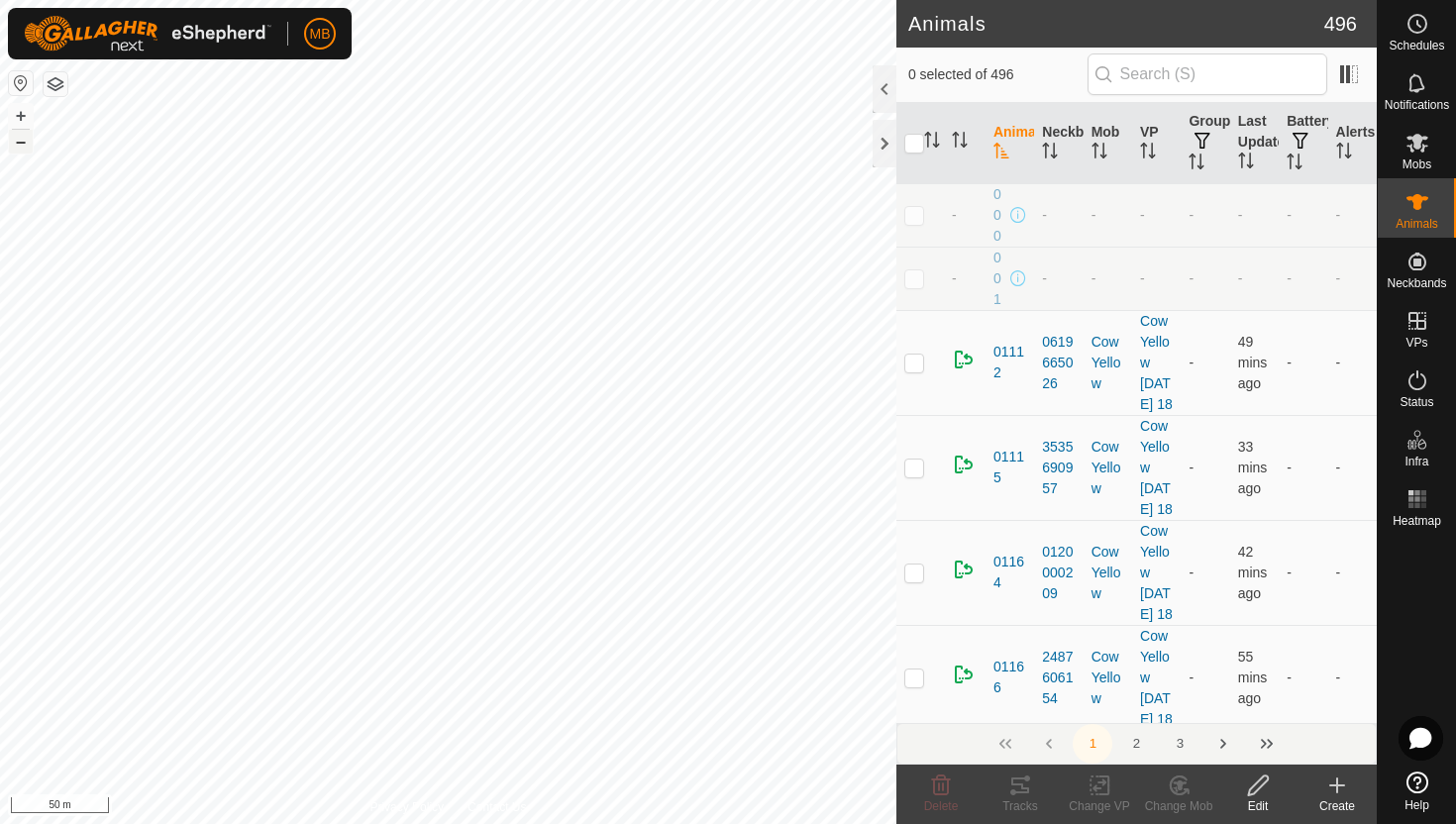 click on "–" at bounding box center (21, 142) 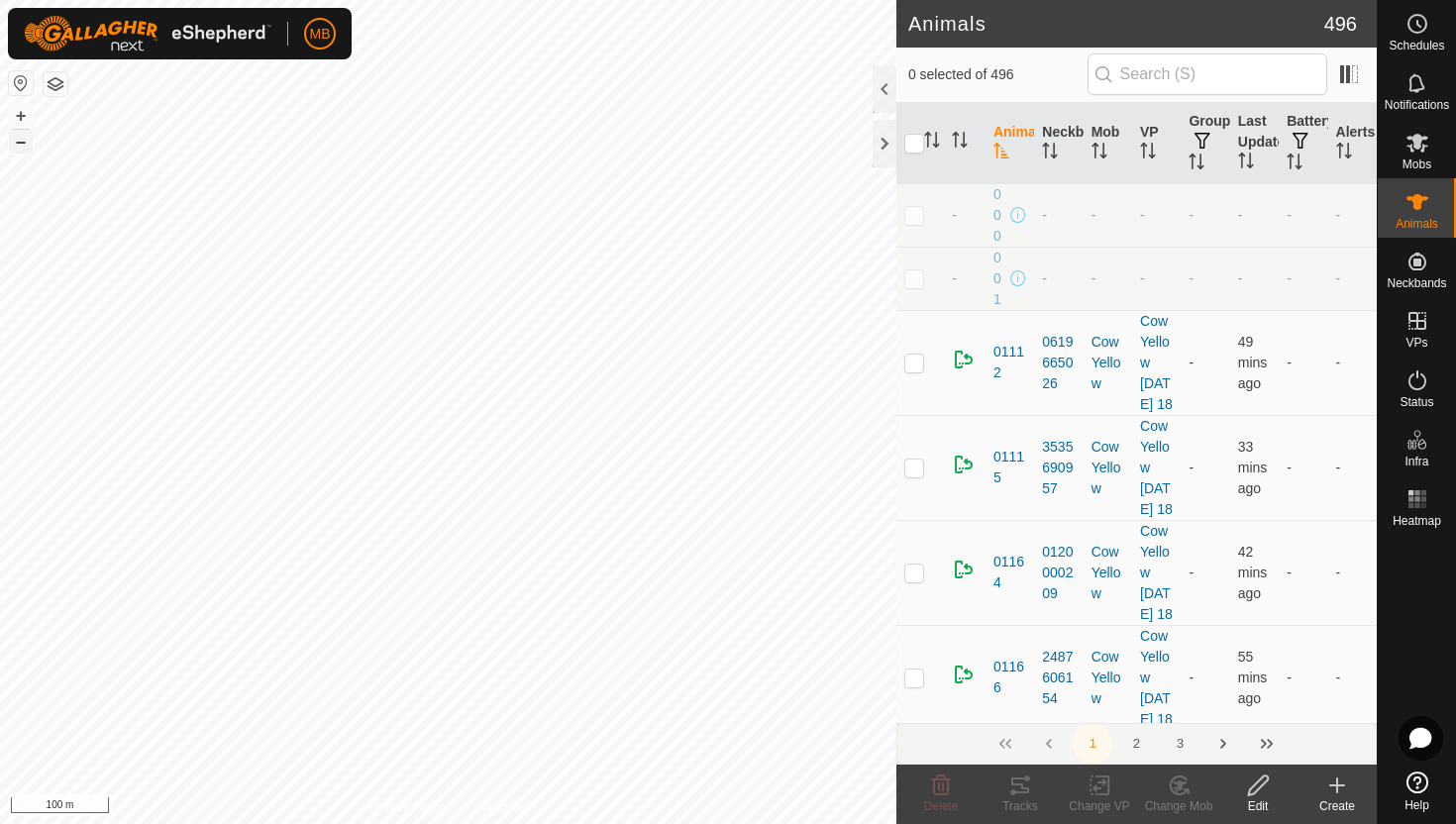 click on "–" at bounding box center [21, 142] 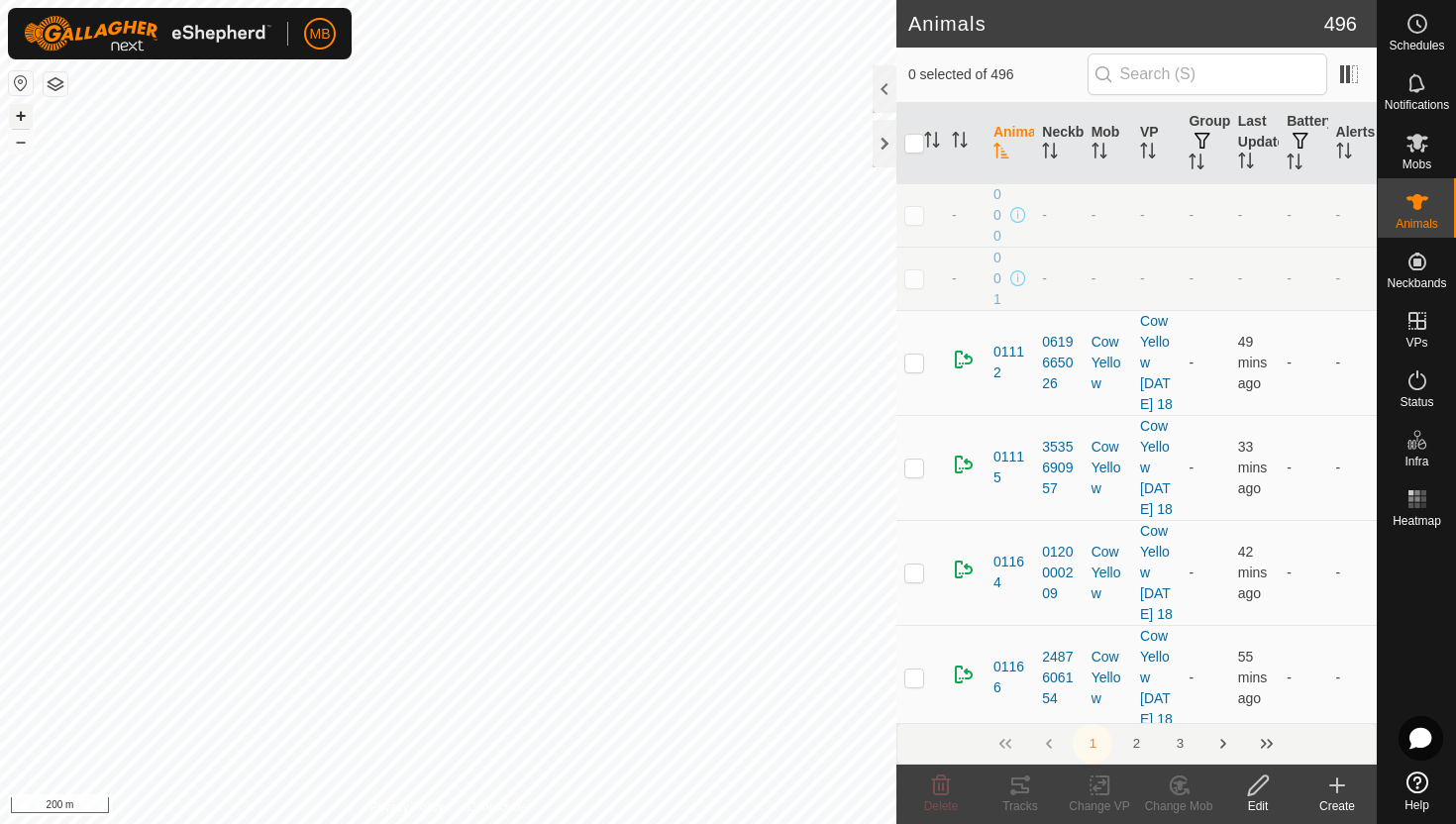 click on "+" at bounding box center (21, 116) 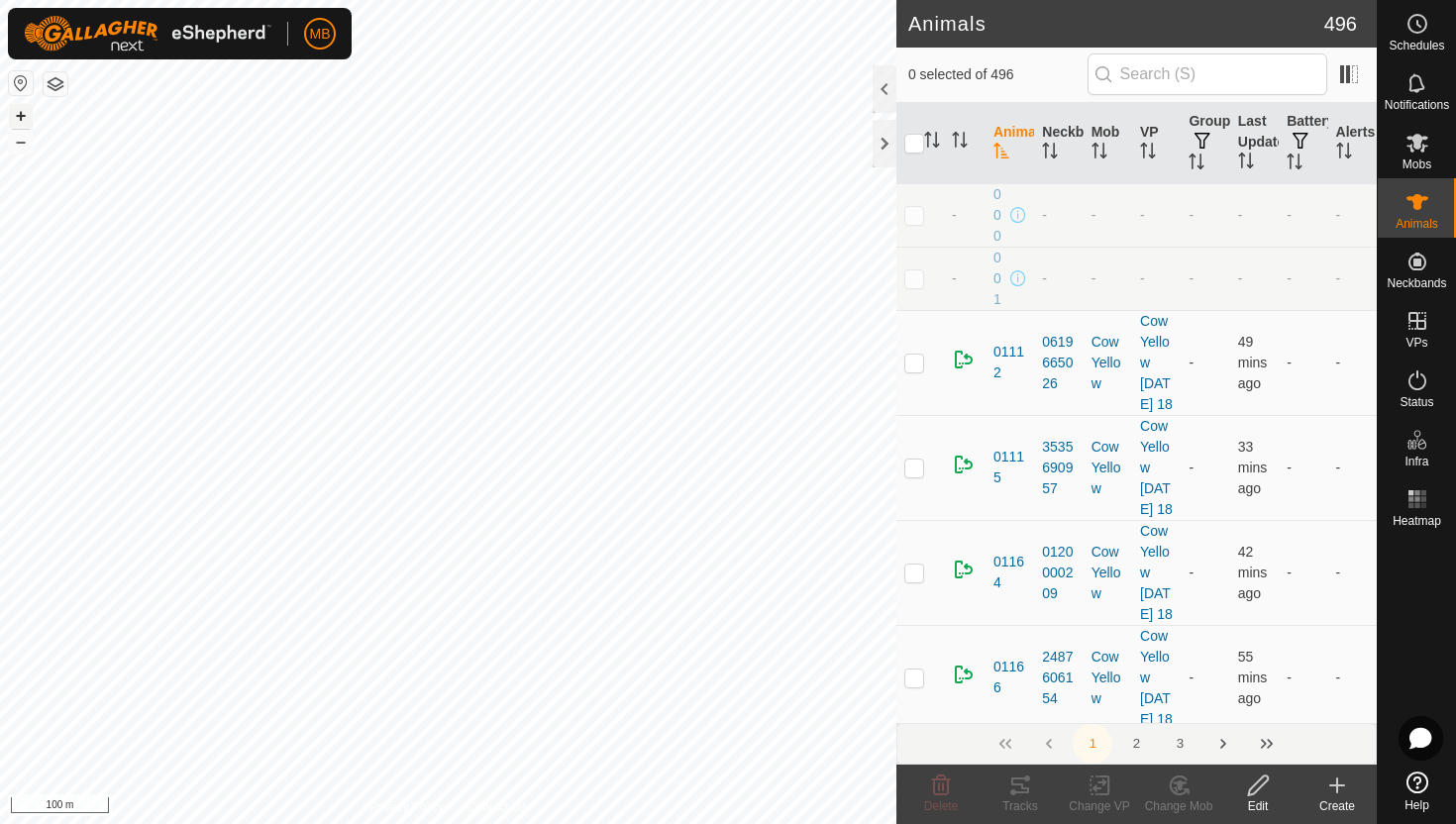 click on "+" at bounding box center (21, 116) 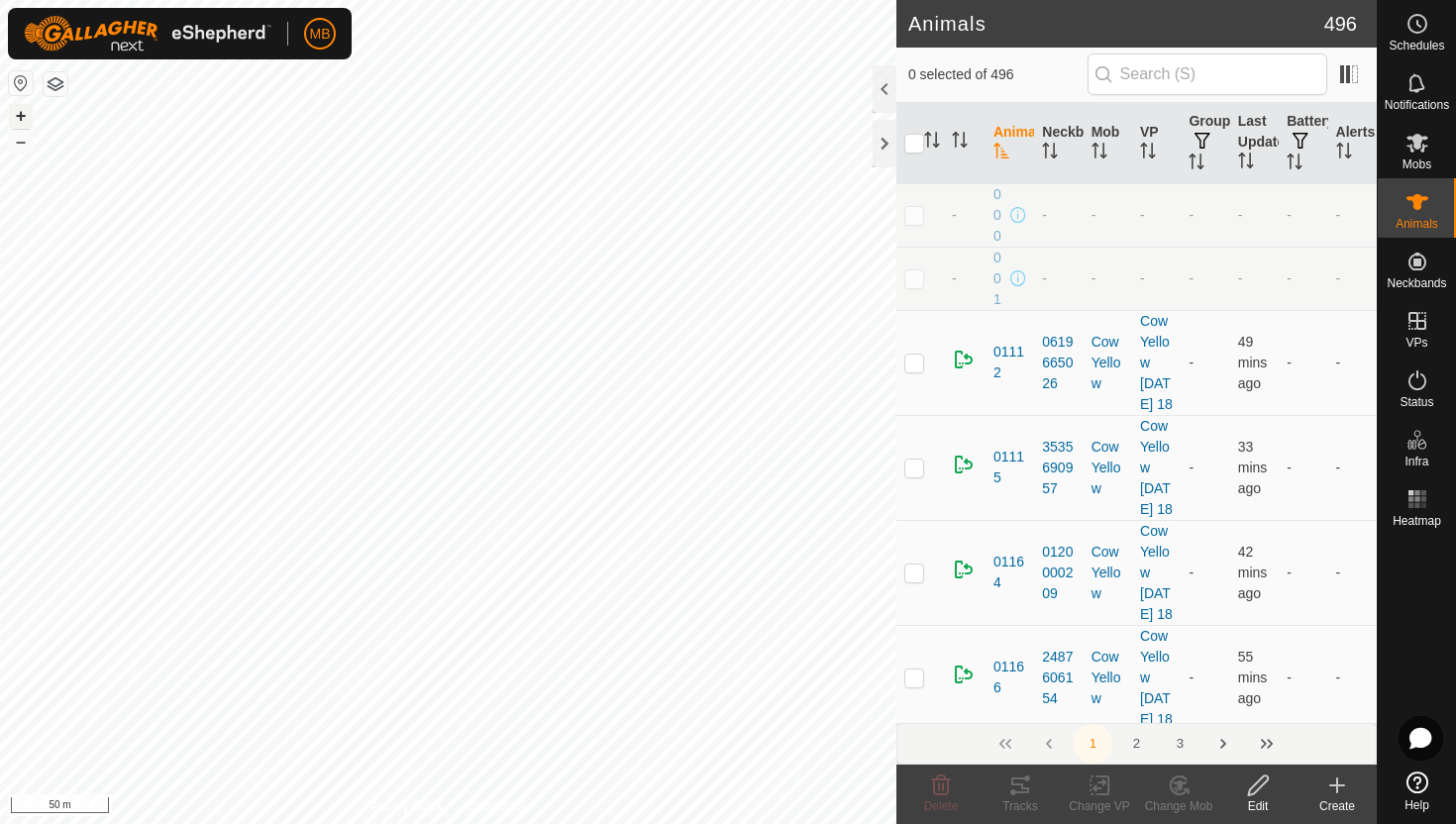 click on "+" at bounding box center [21, 116] 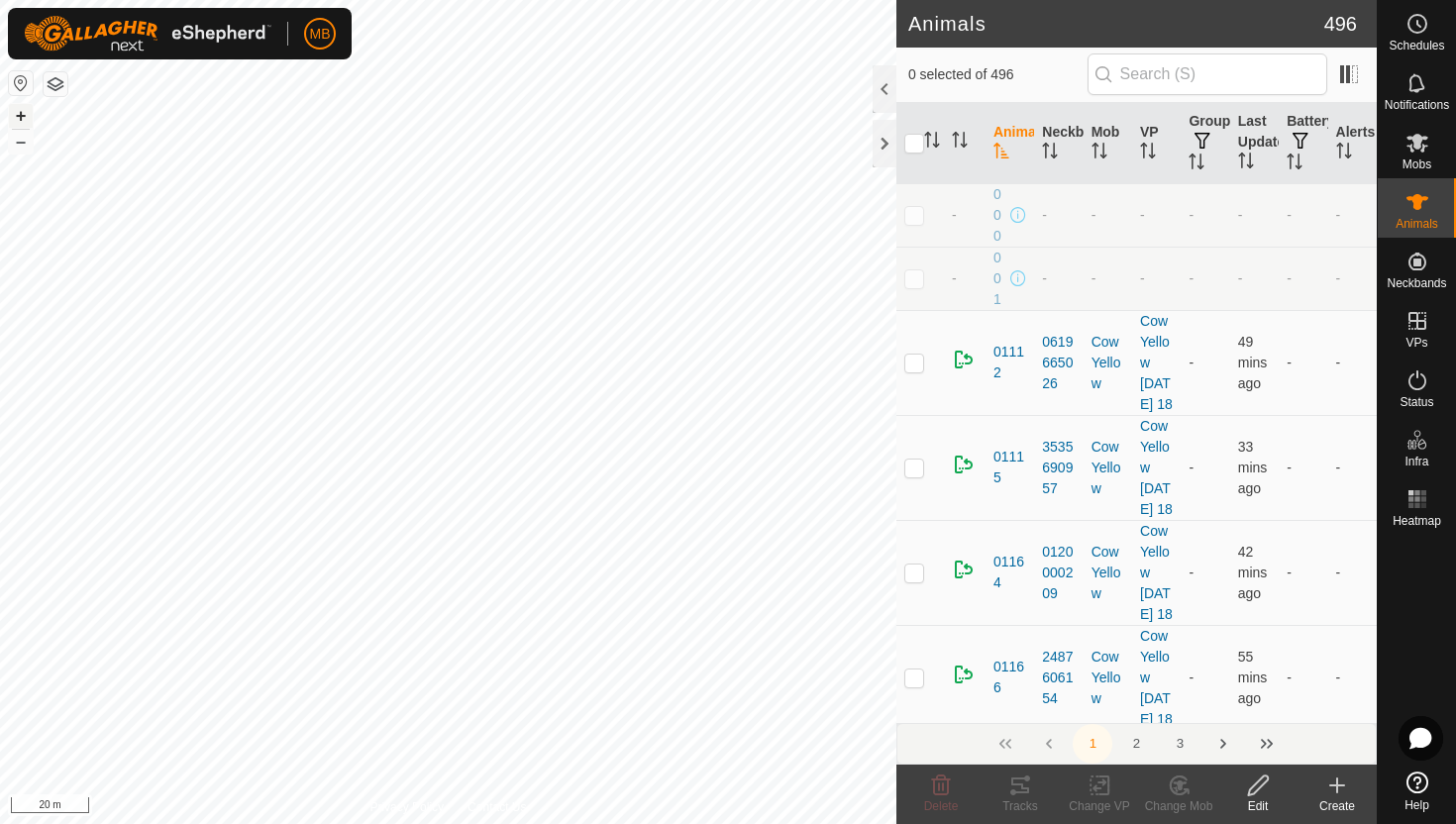 click on "+" at bounding box center (21, 116) 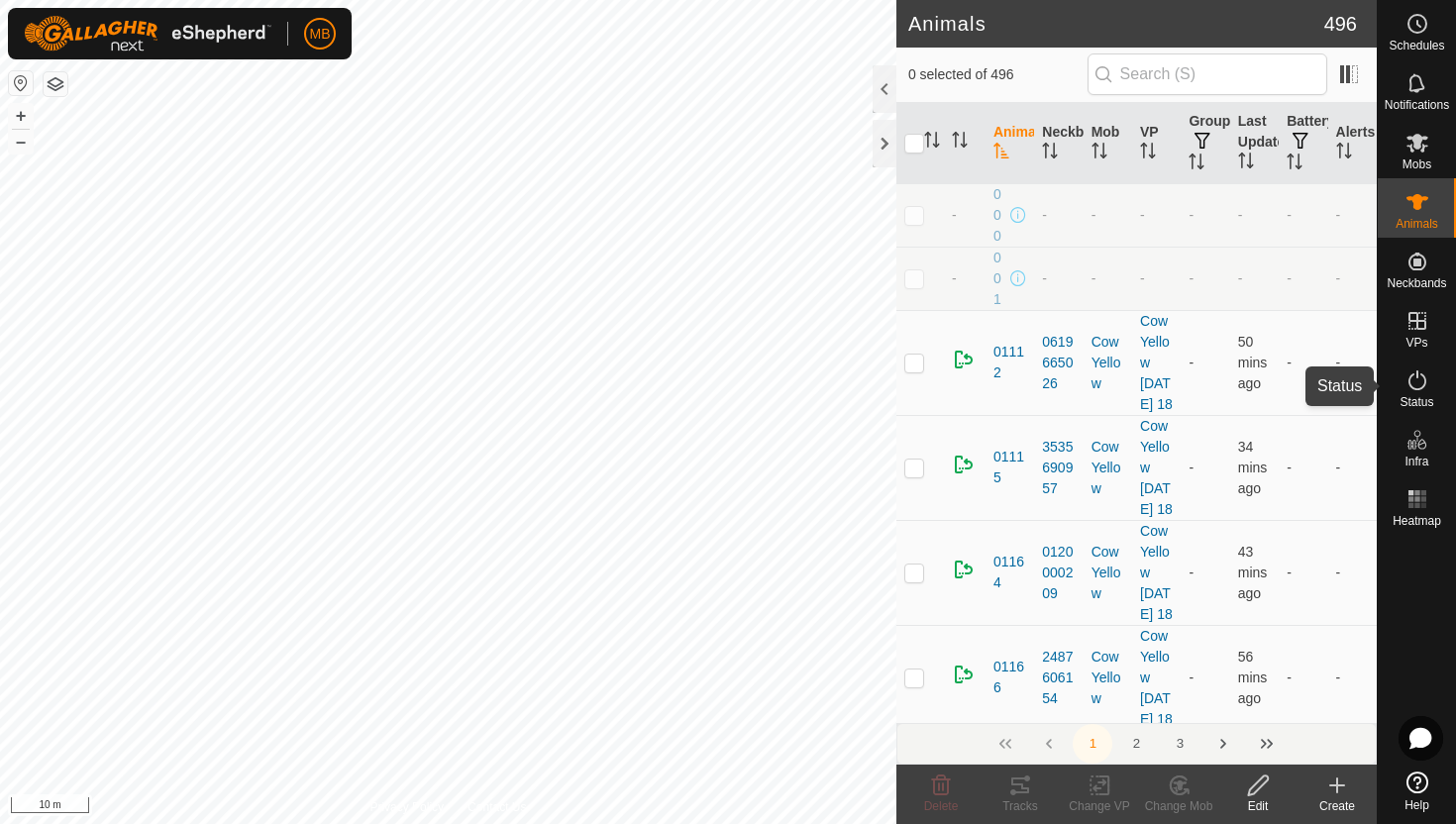 click 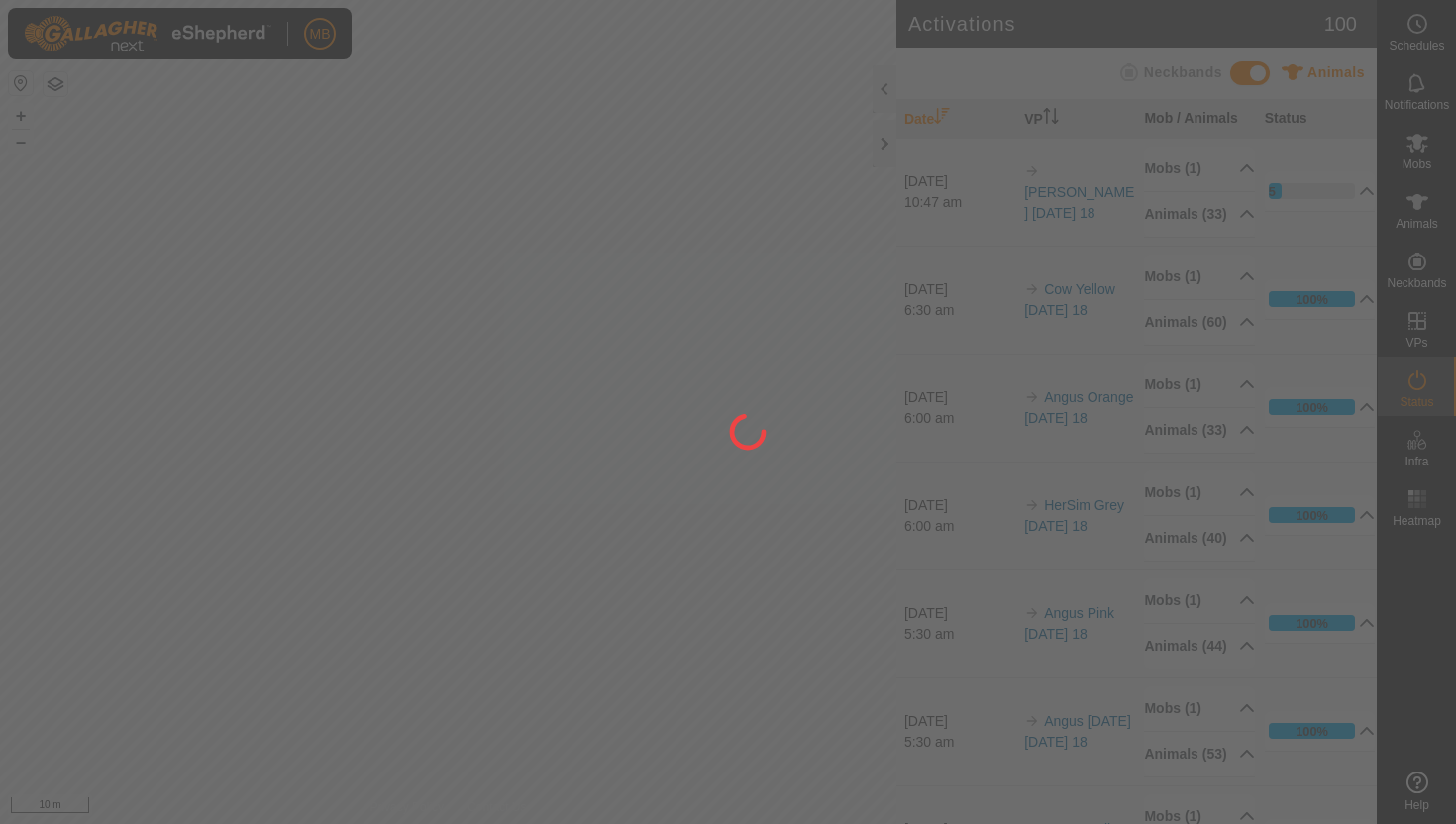 scroll, scrollTop: 0, scrollLeft: 0, axis: both 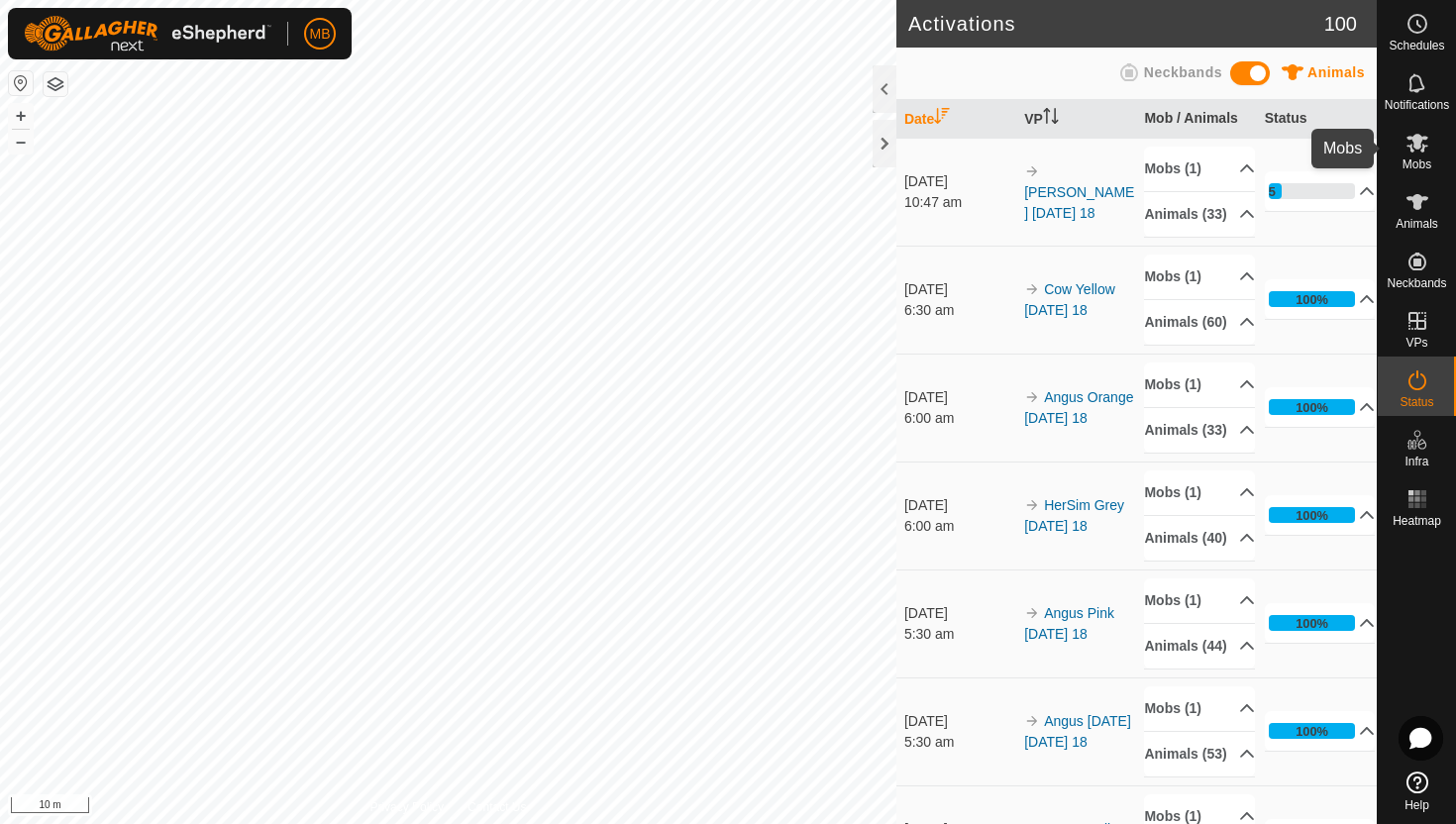 click 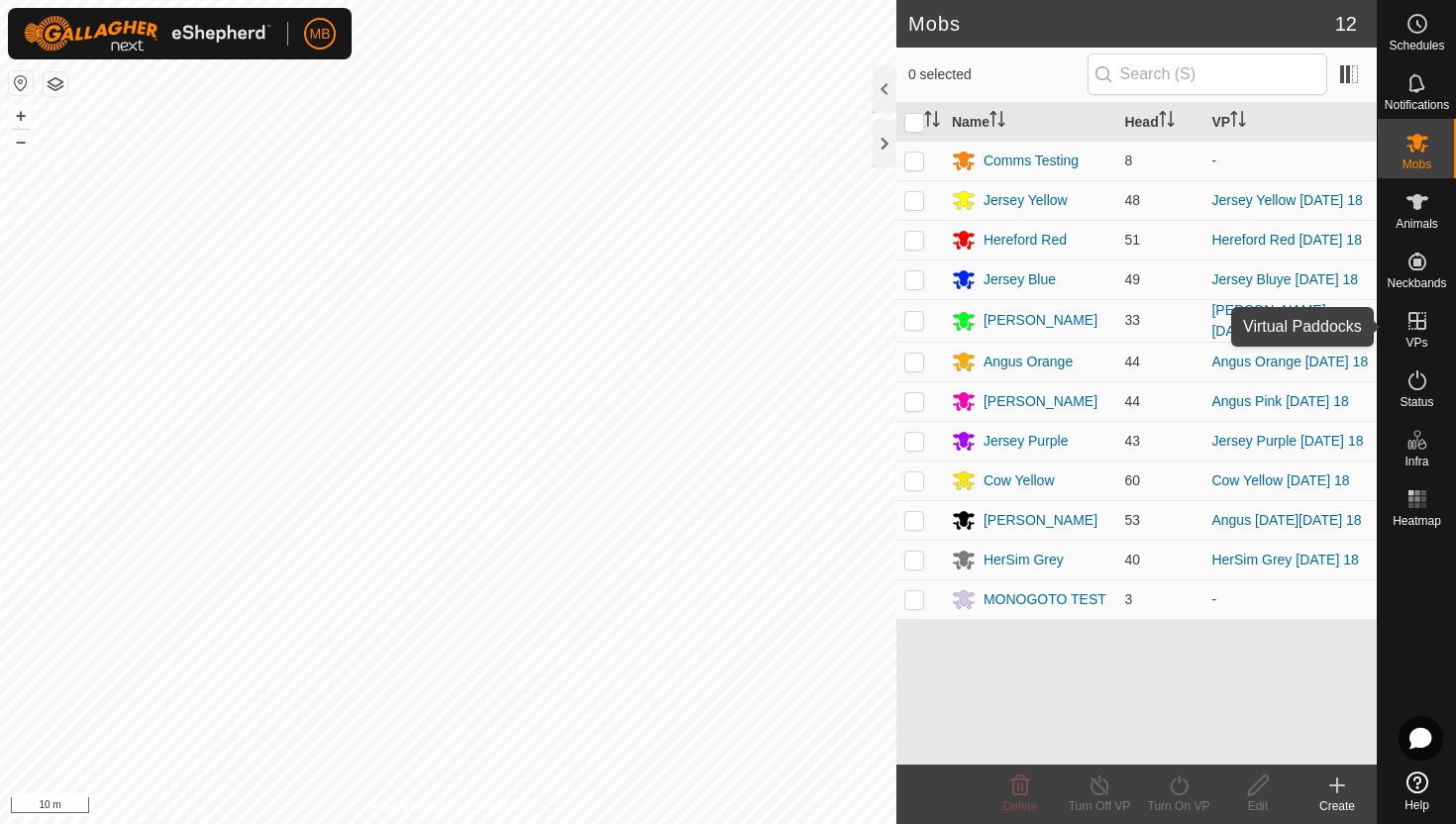 click 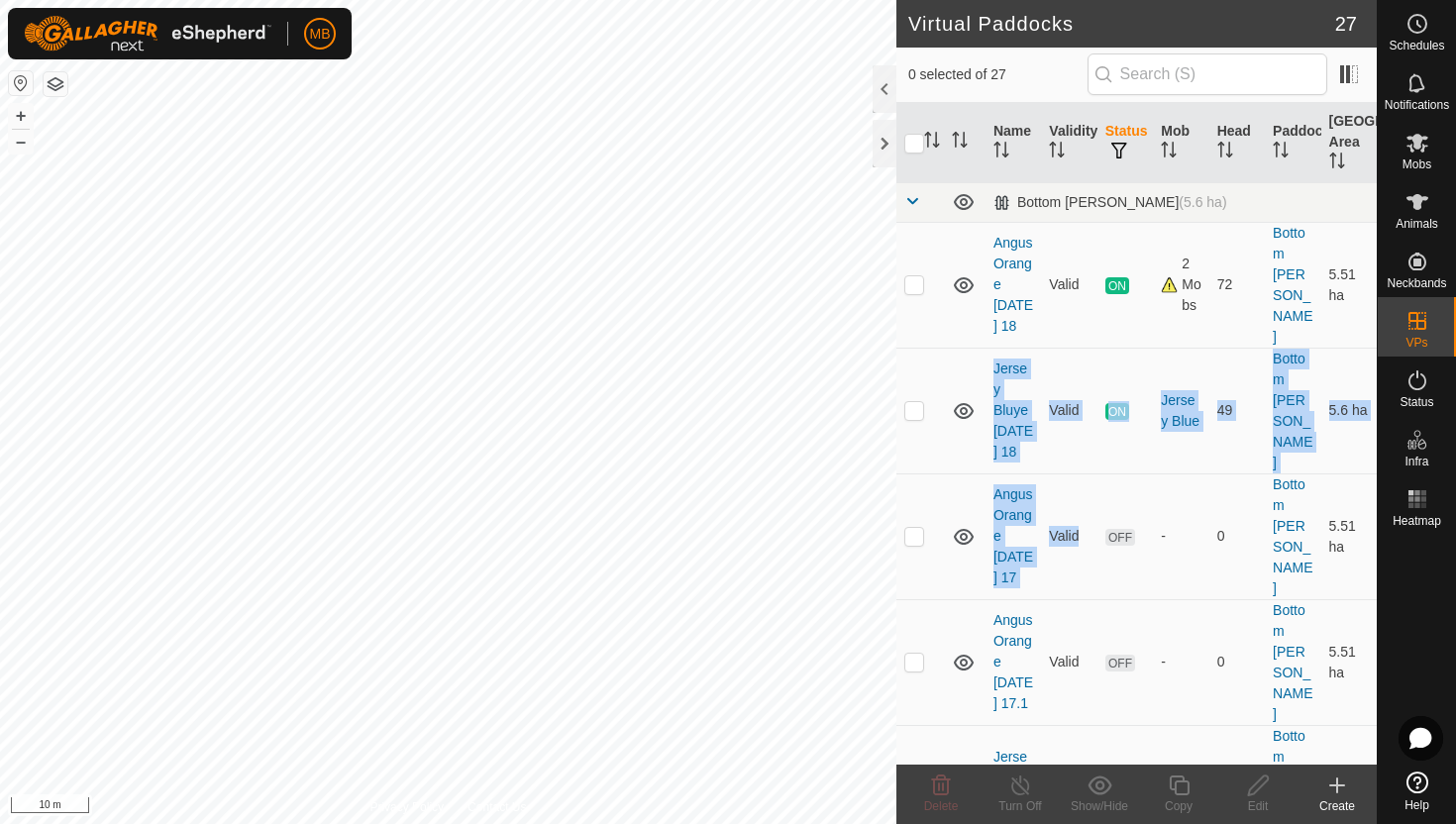drag, startPoint x: 972, startPoint y: 368, endPoint x: 1140, endPoint y: 469, distance: 196.02296 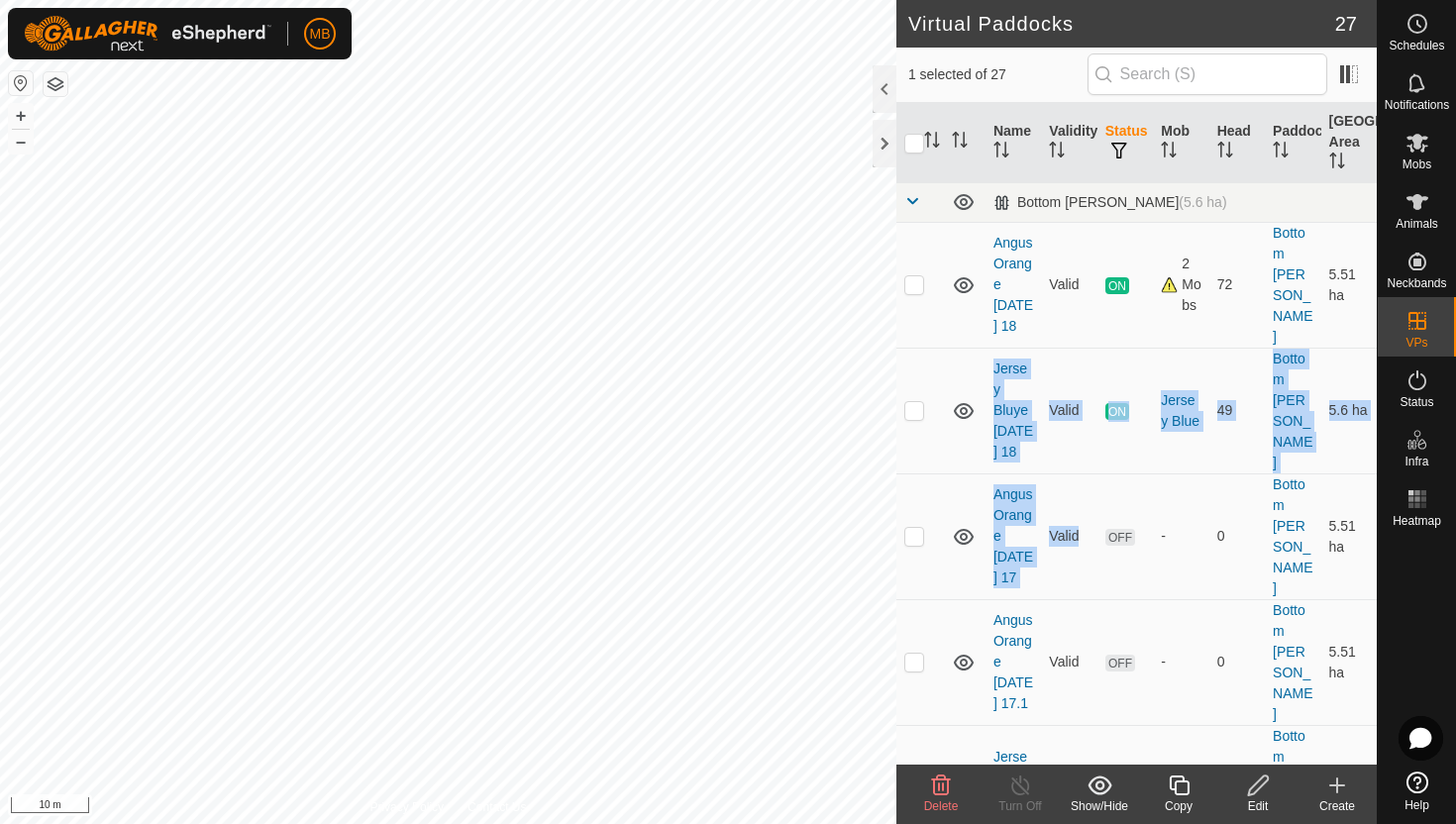 checkbox on "false" 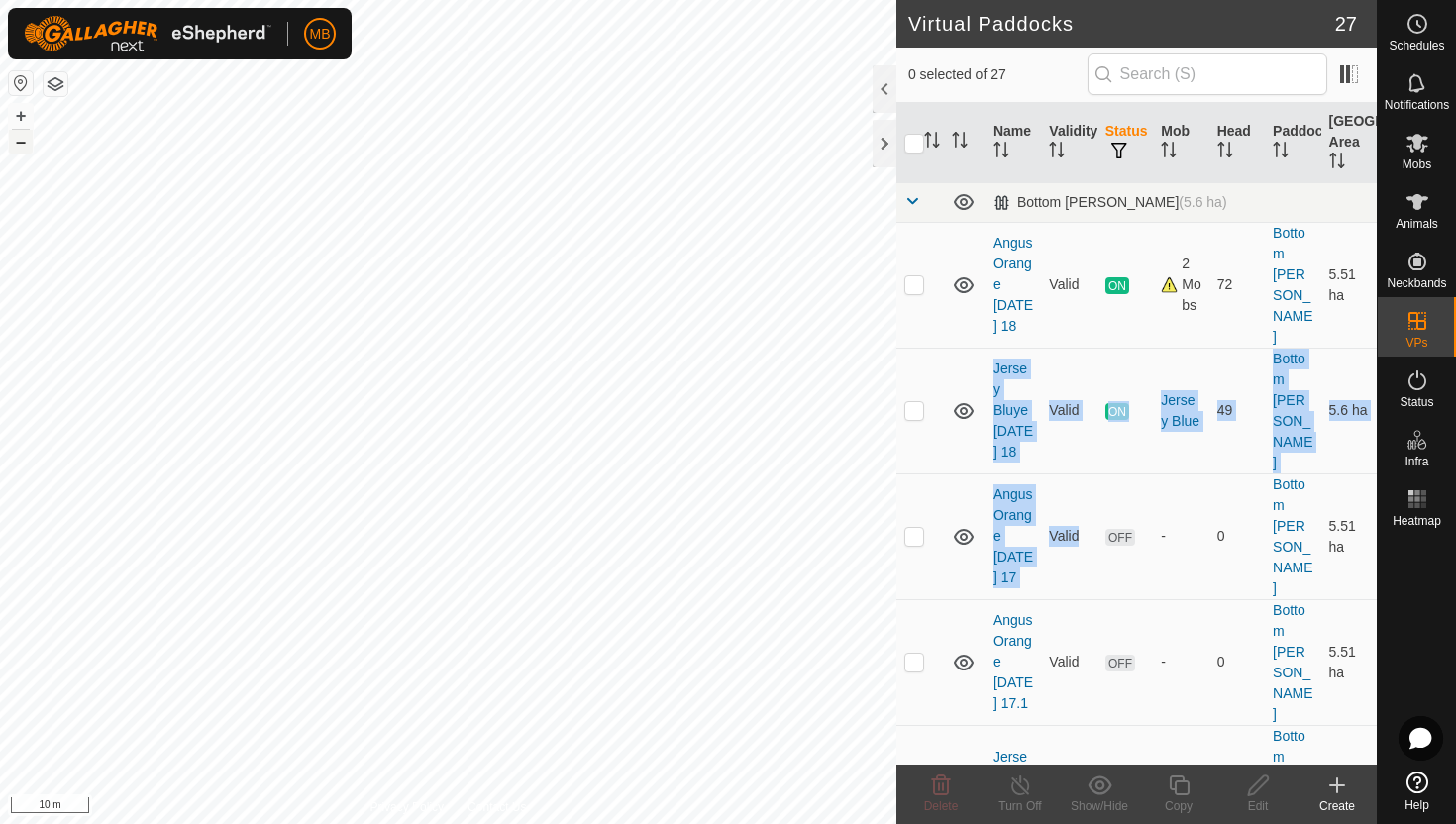 click on "–" at bounding box center [21, 142] 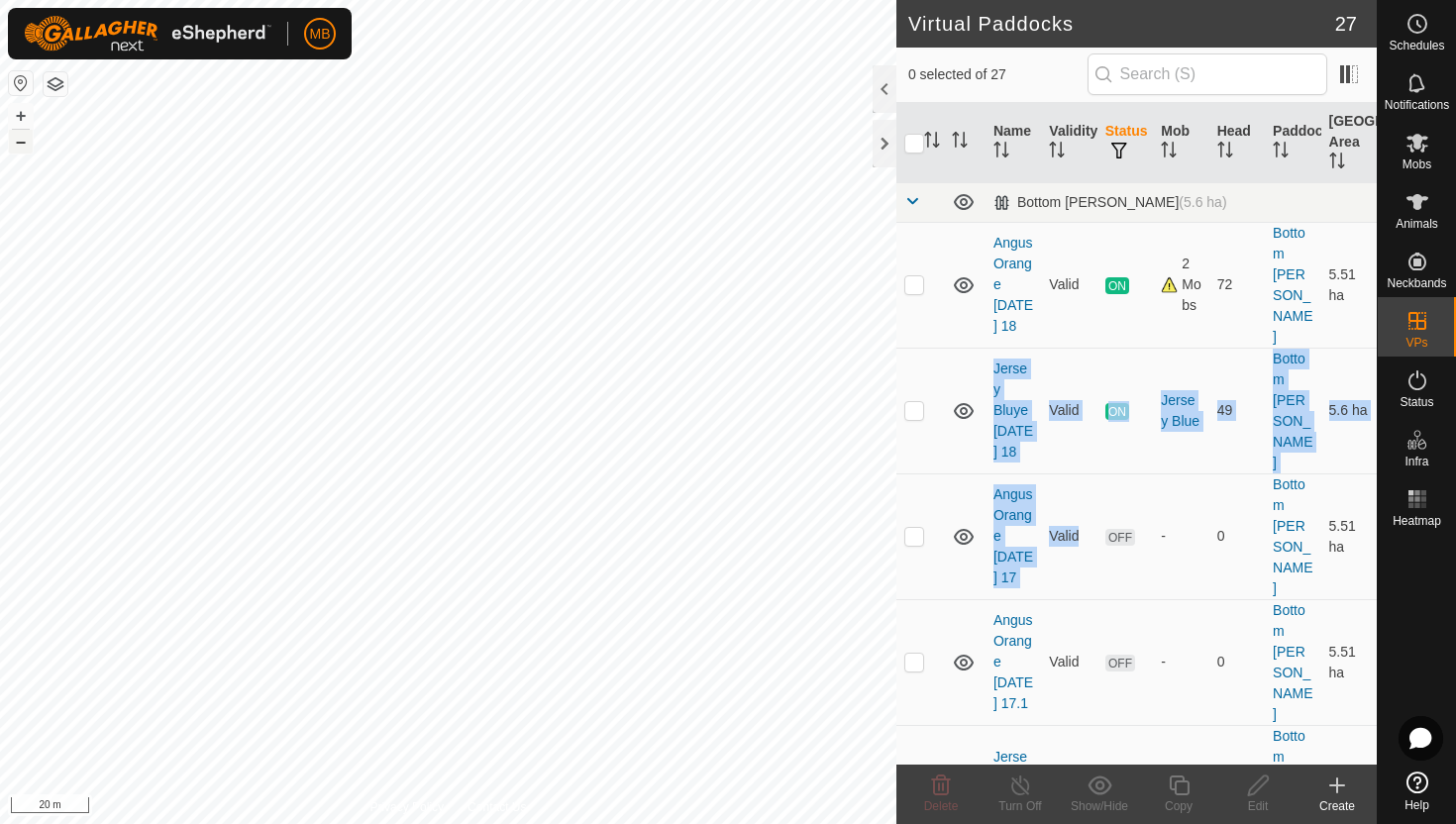 click on "–" at bounding box center [21, 142] 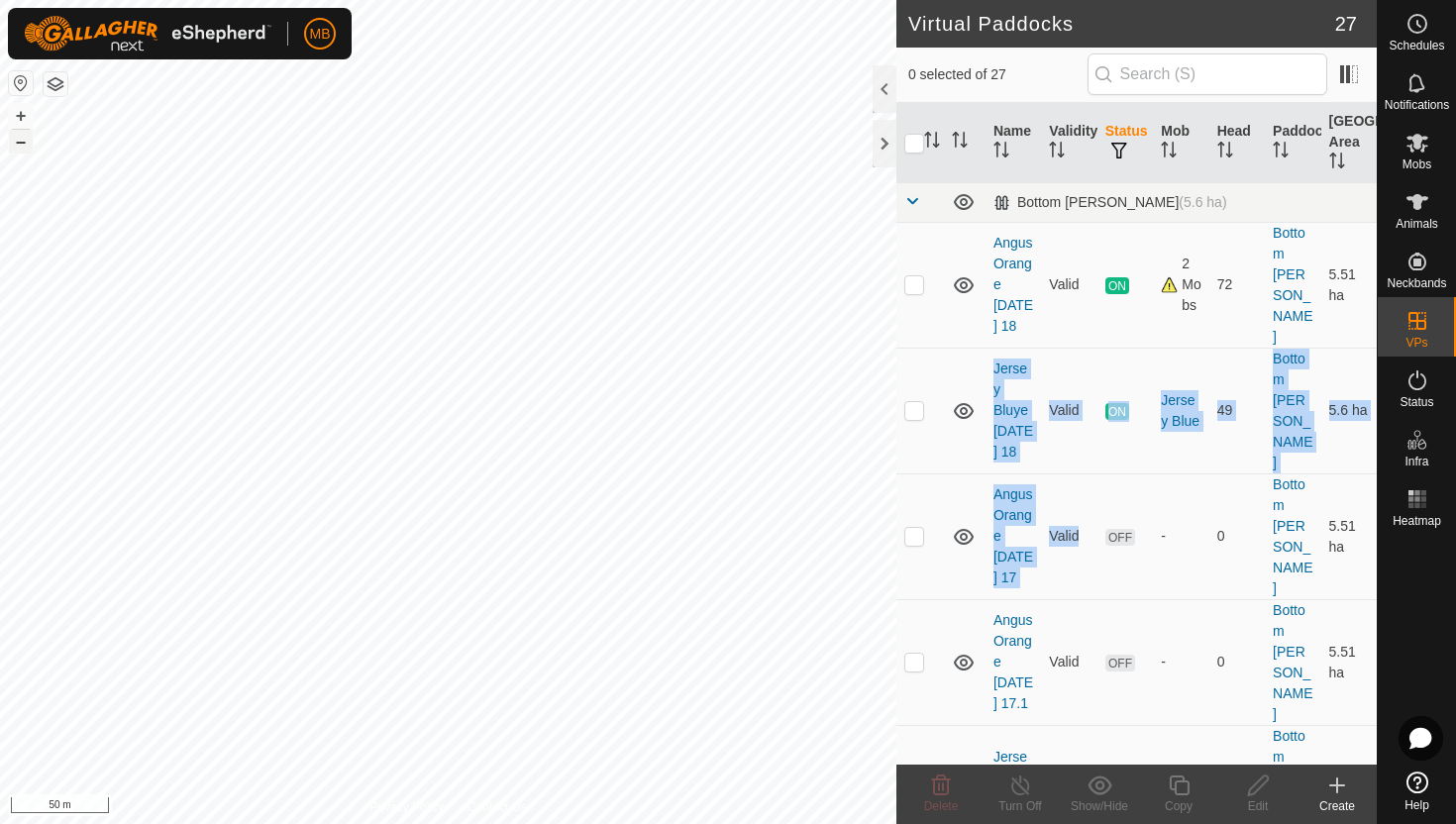 click on "–" at bounding box center (21, 142) 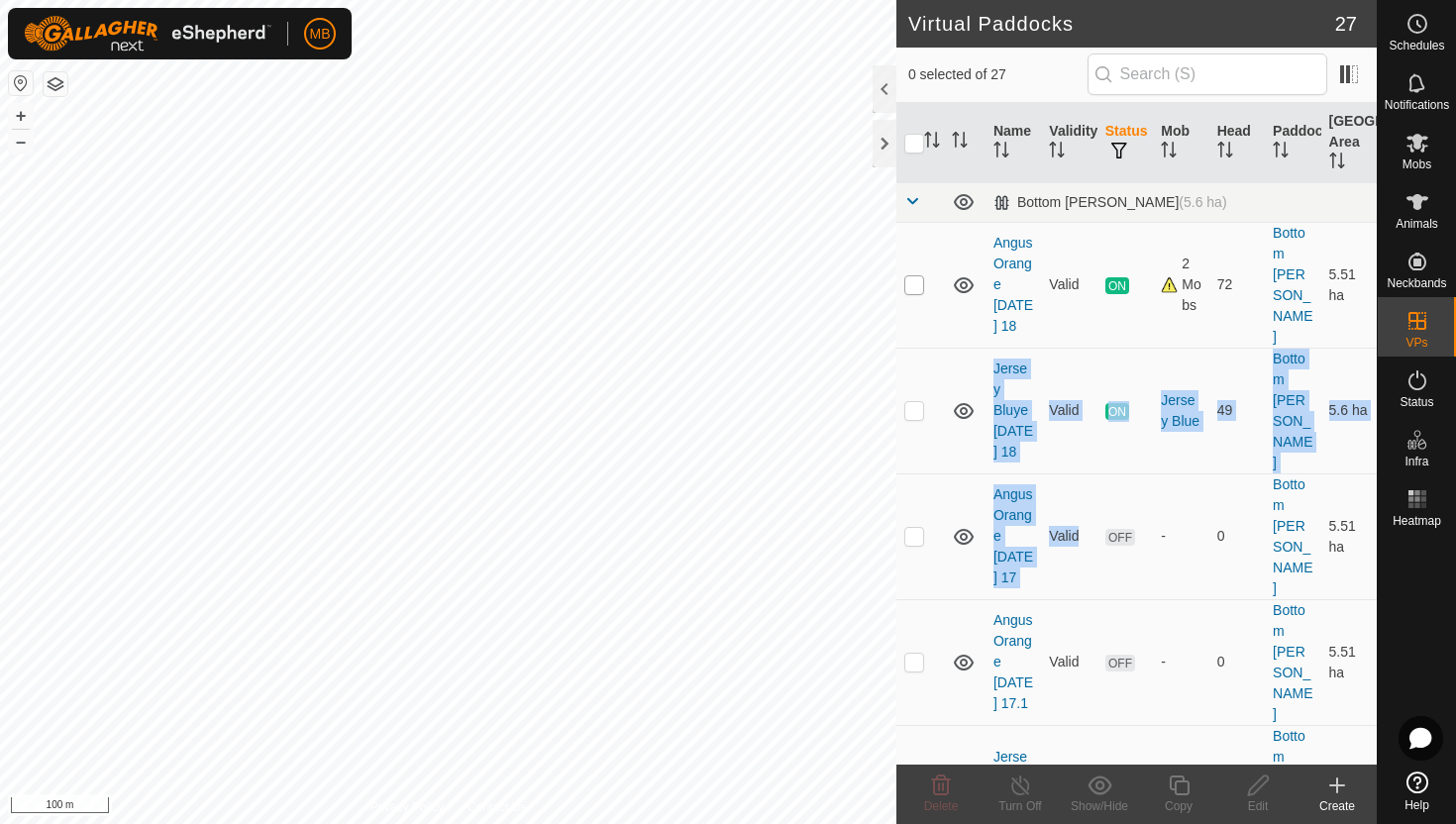 click at bounding box center (914, 285) 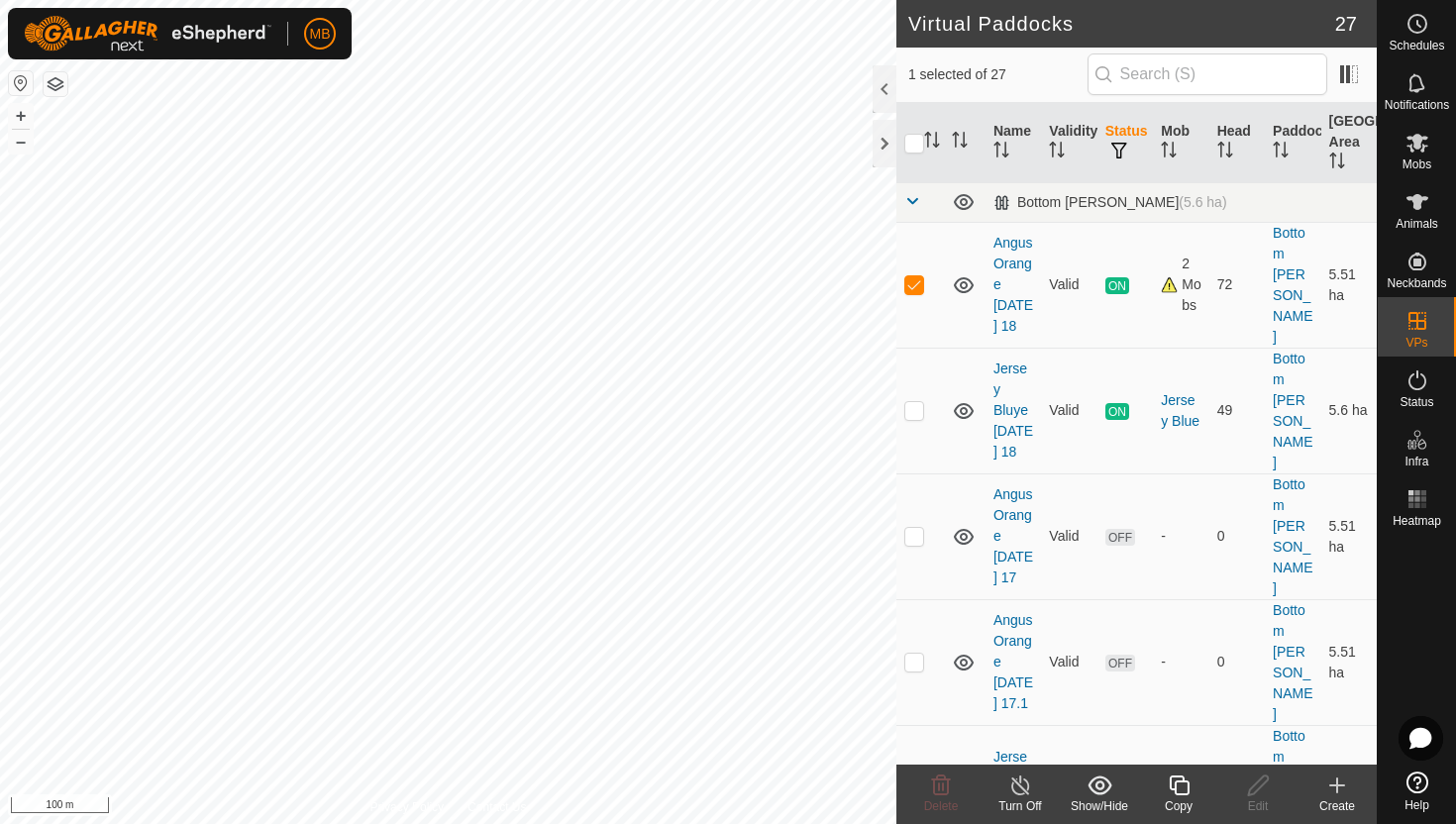 click 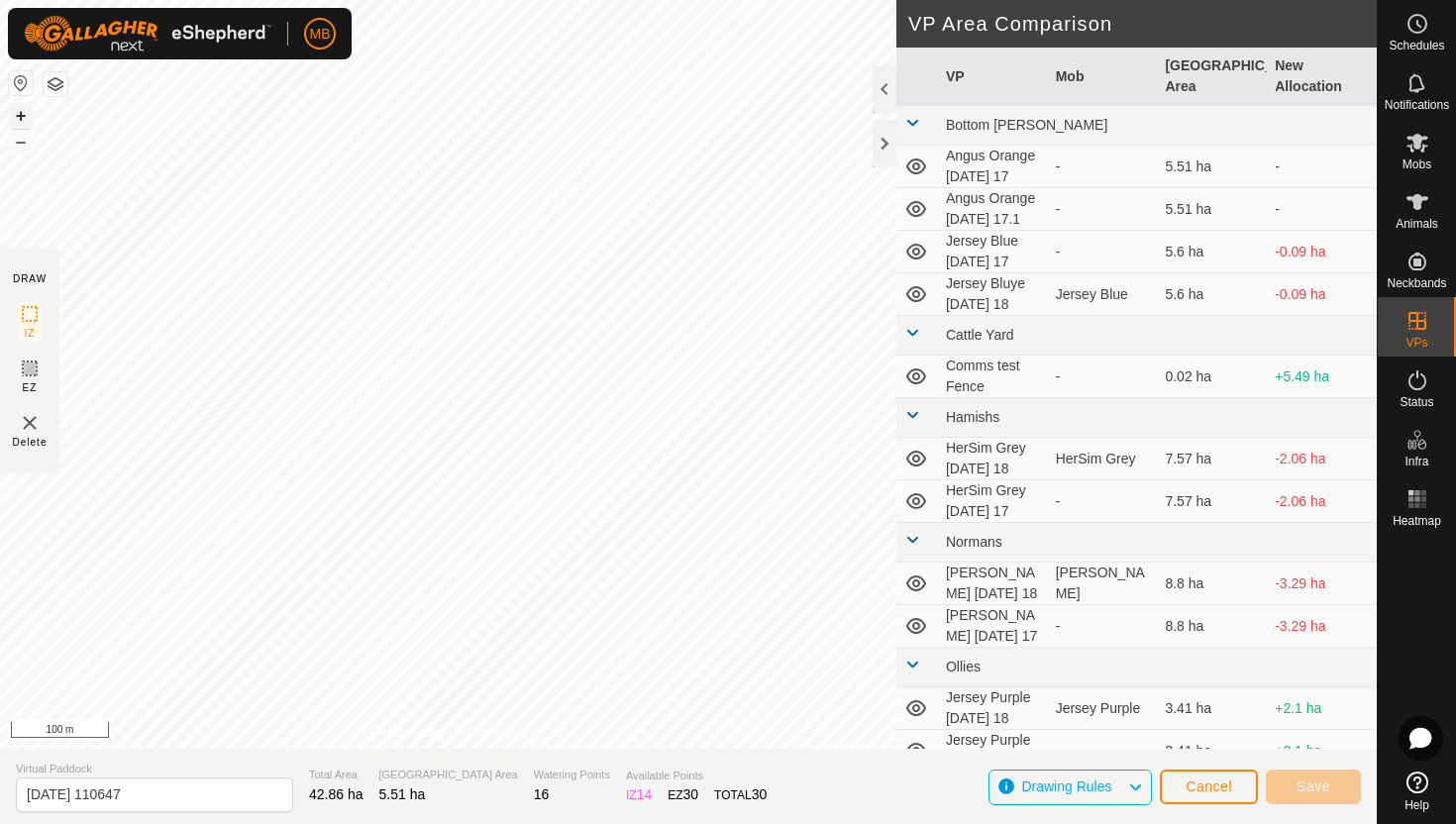 click on "+" at bounding box center (21, 116) 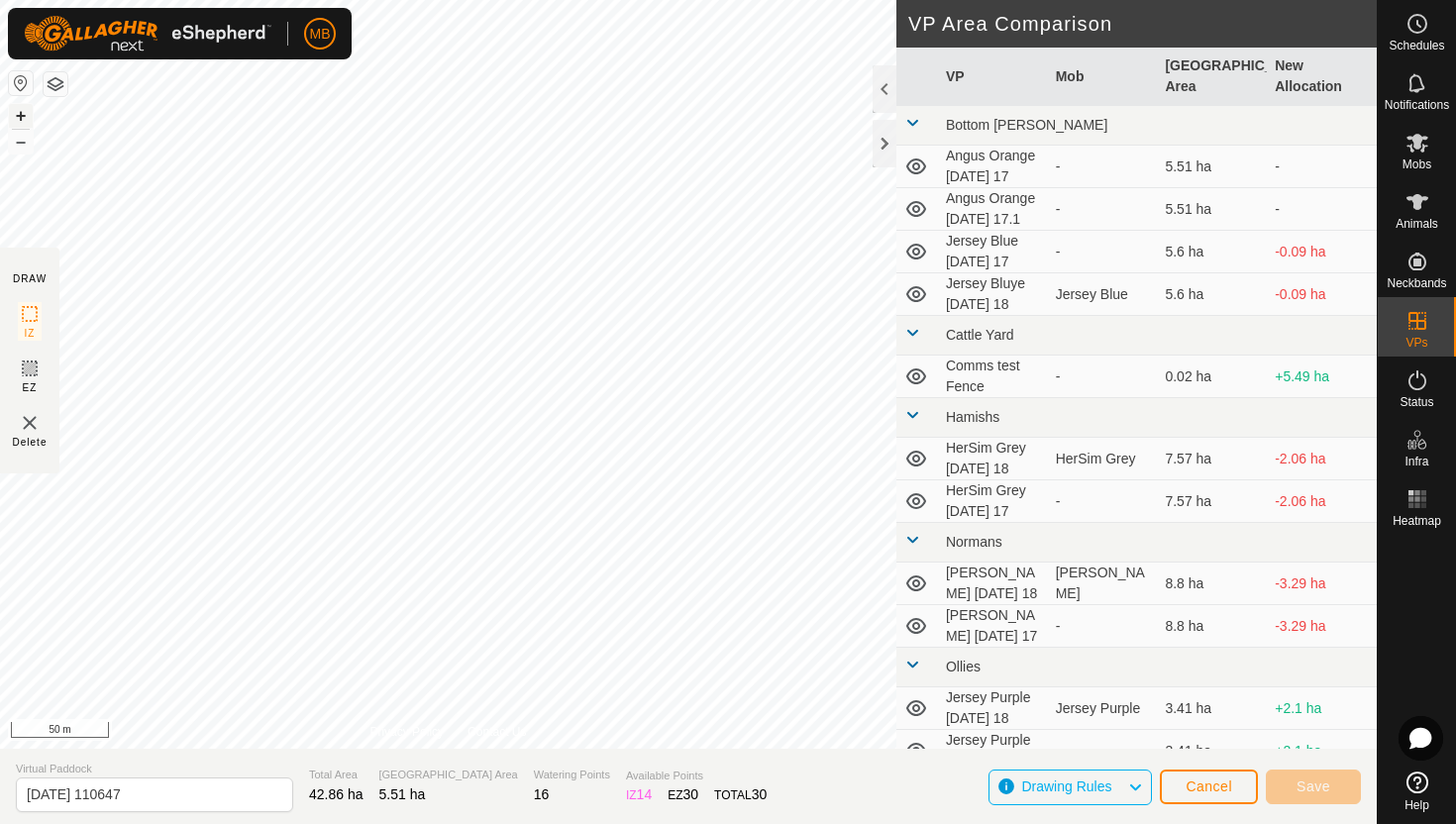 click on "+" at bounding box center (21, 116) 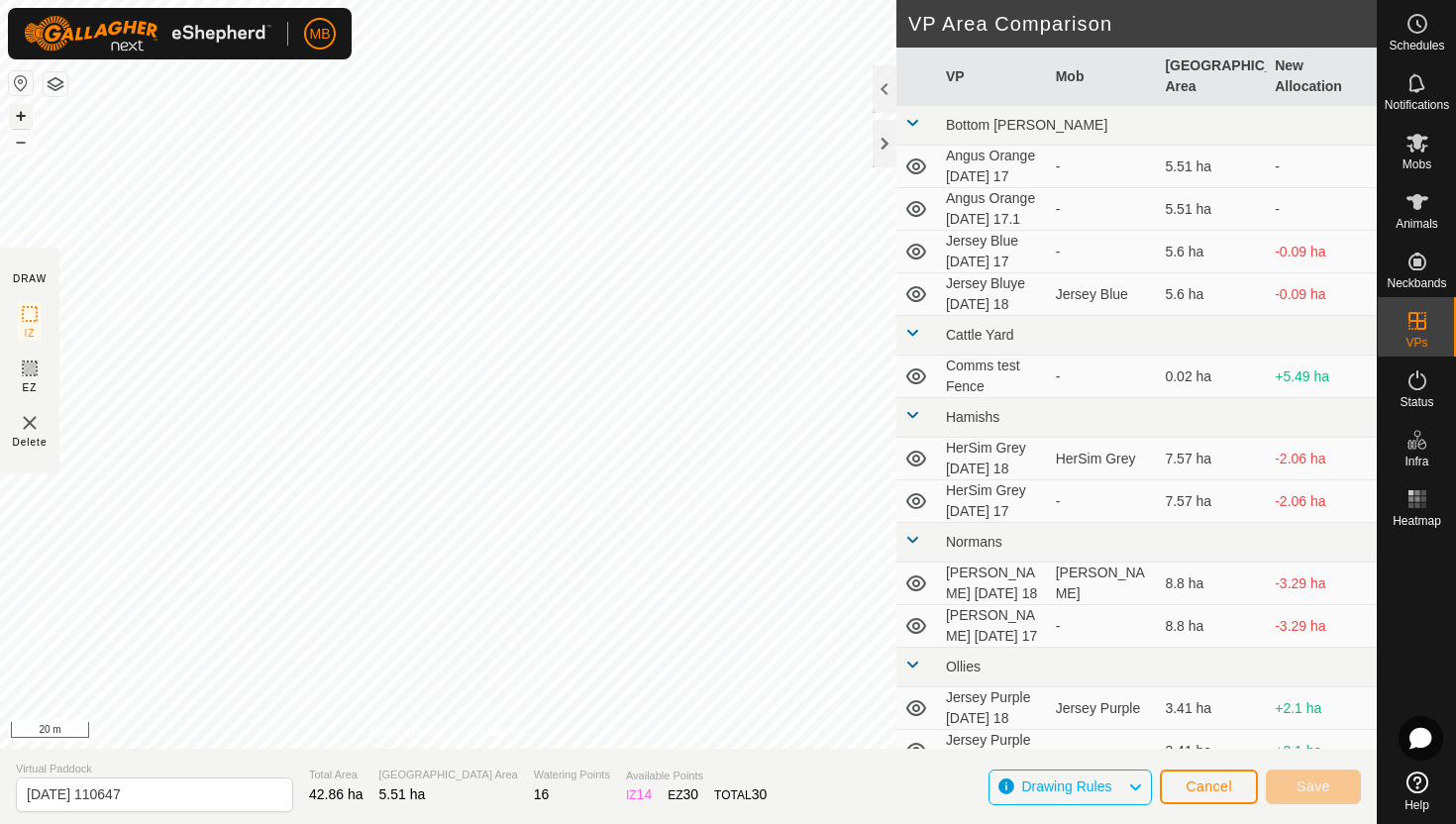 click on "+" at bounding box center (21, 116) 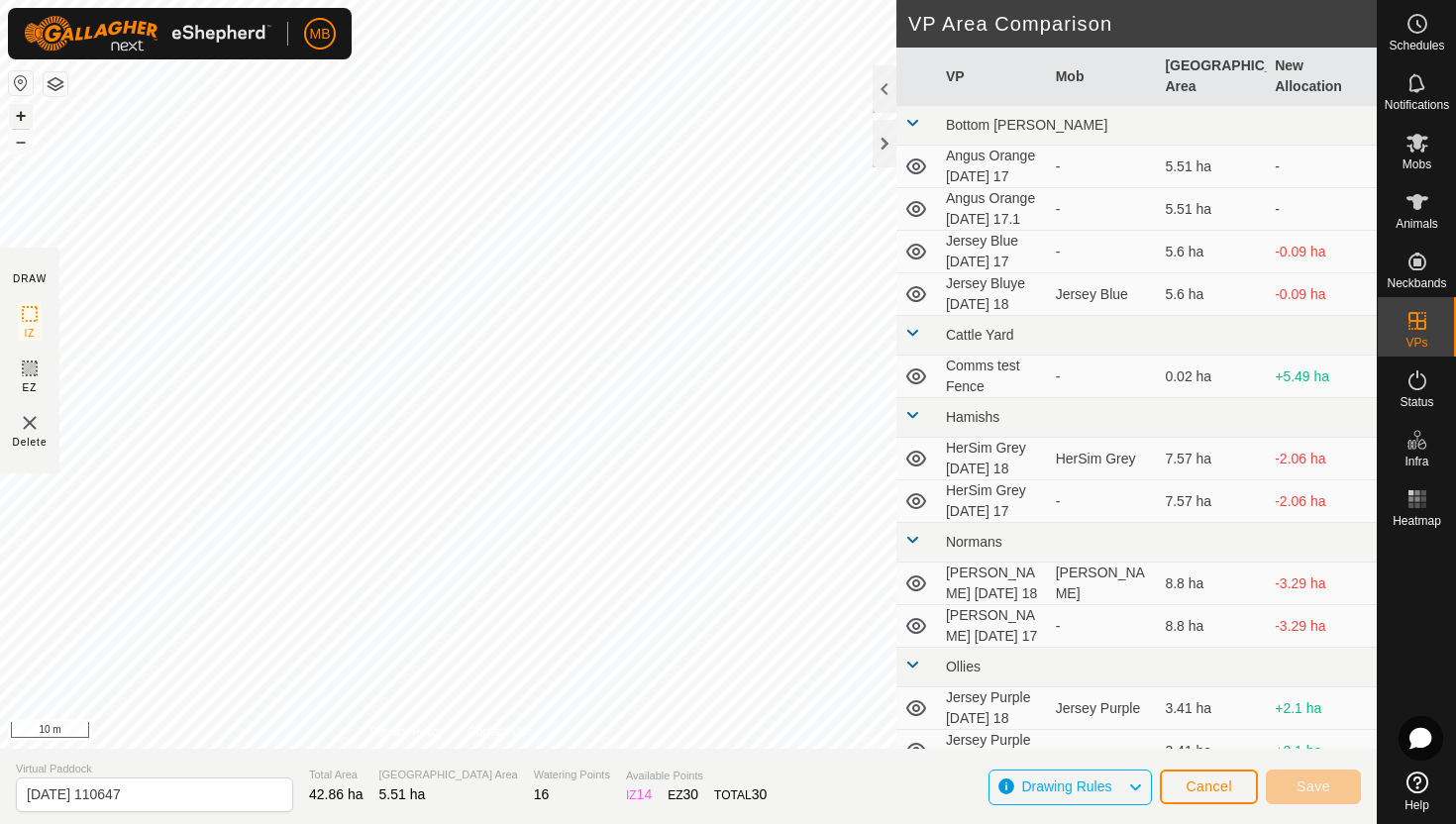 click on "+" at bounding box center [21, 116] 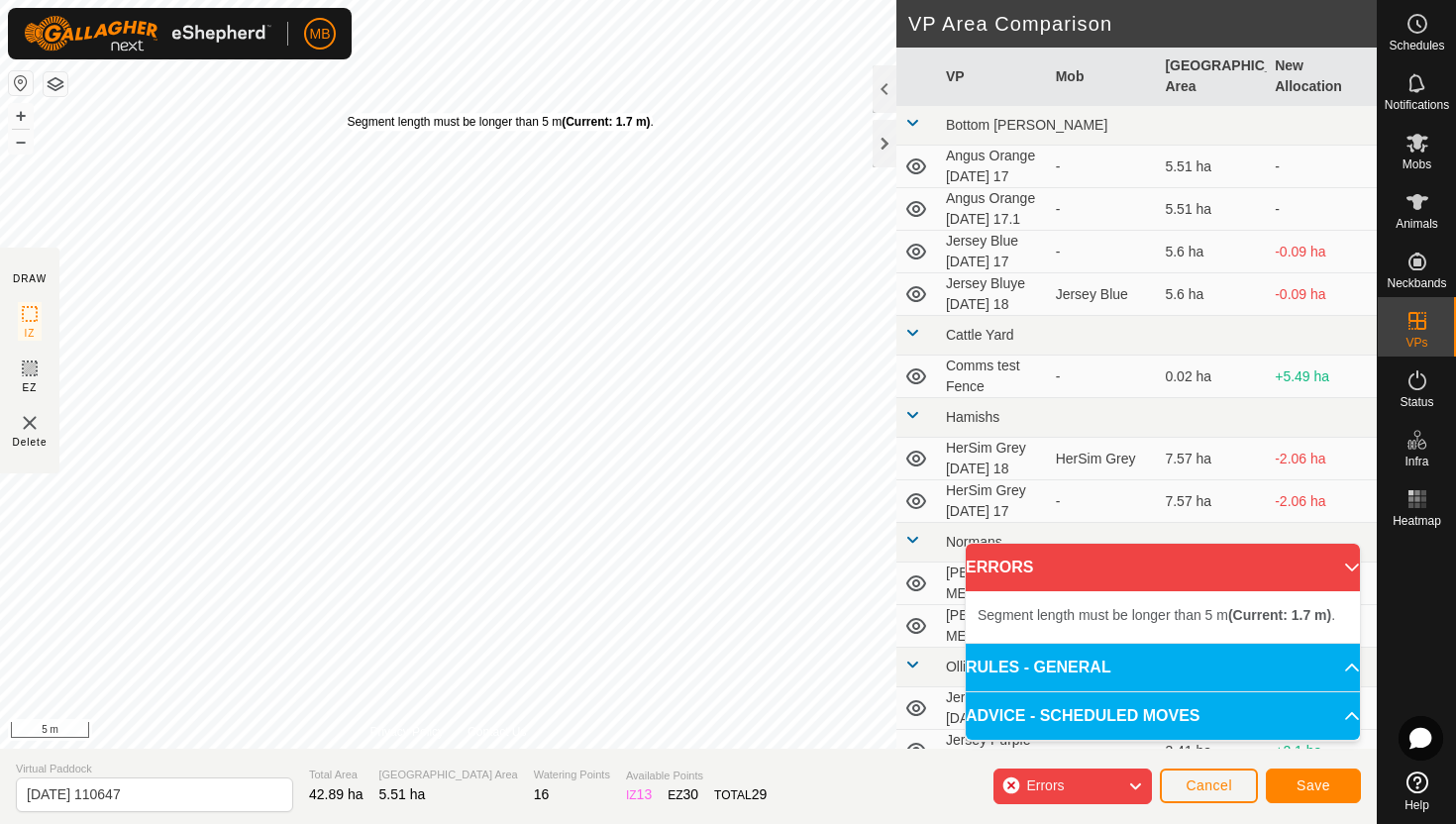 click on "Segment length must be longer than 5 m  (Current: 1.7 m) ." at bounding box center (499, 122) 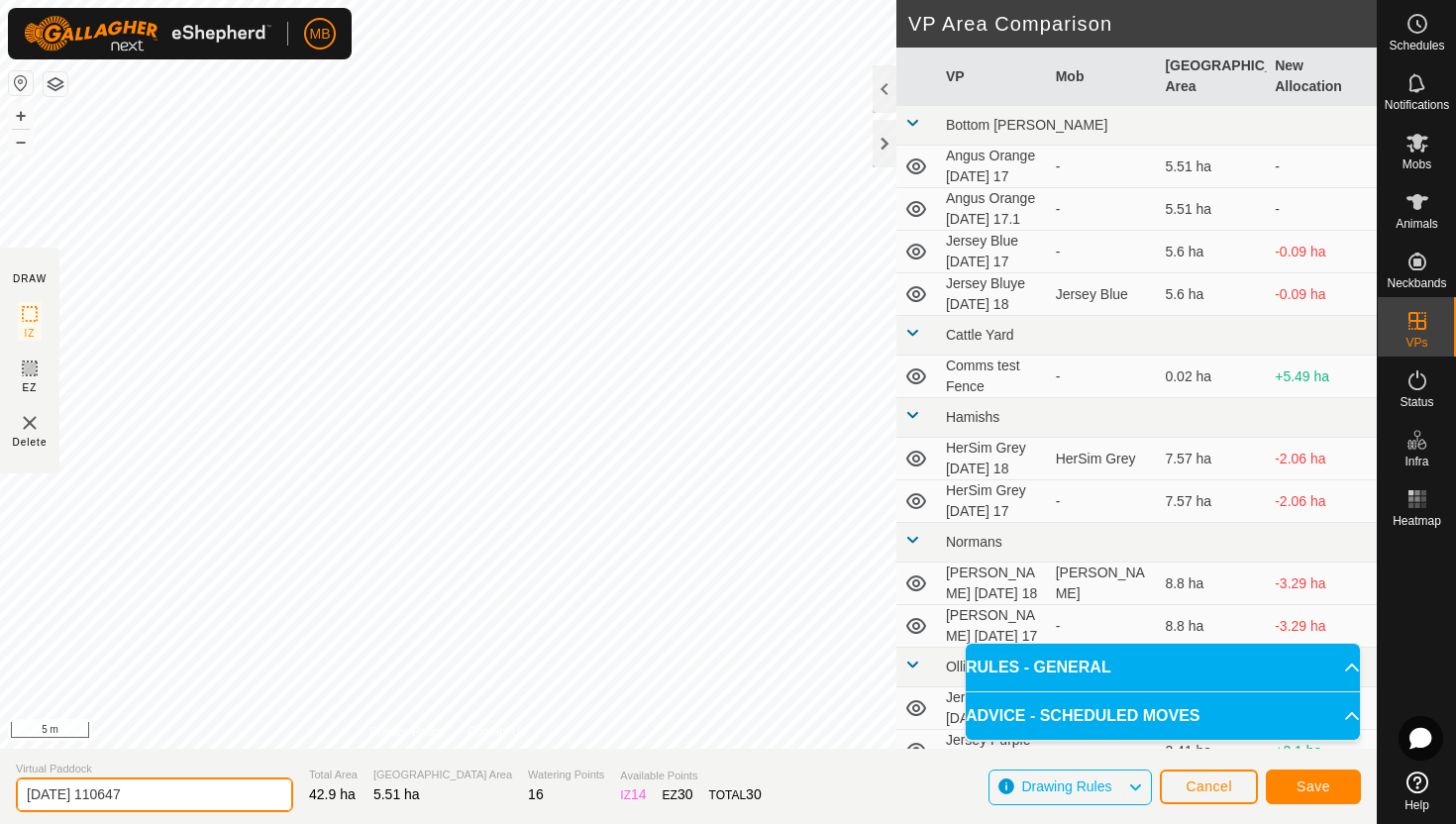 click on "2025-07-18 110647" 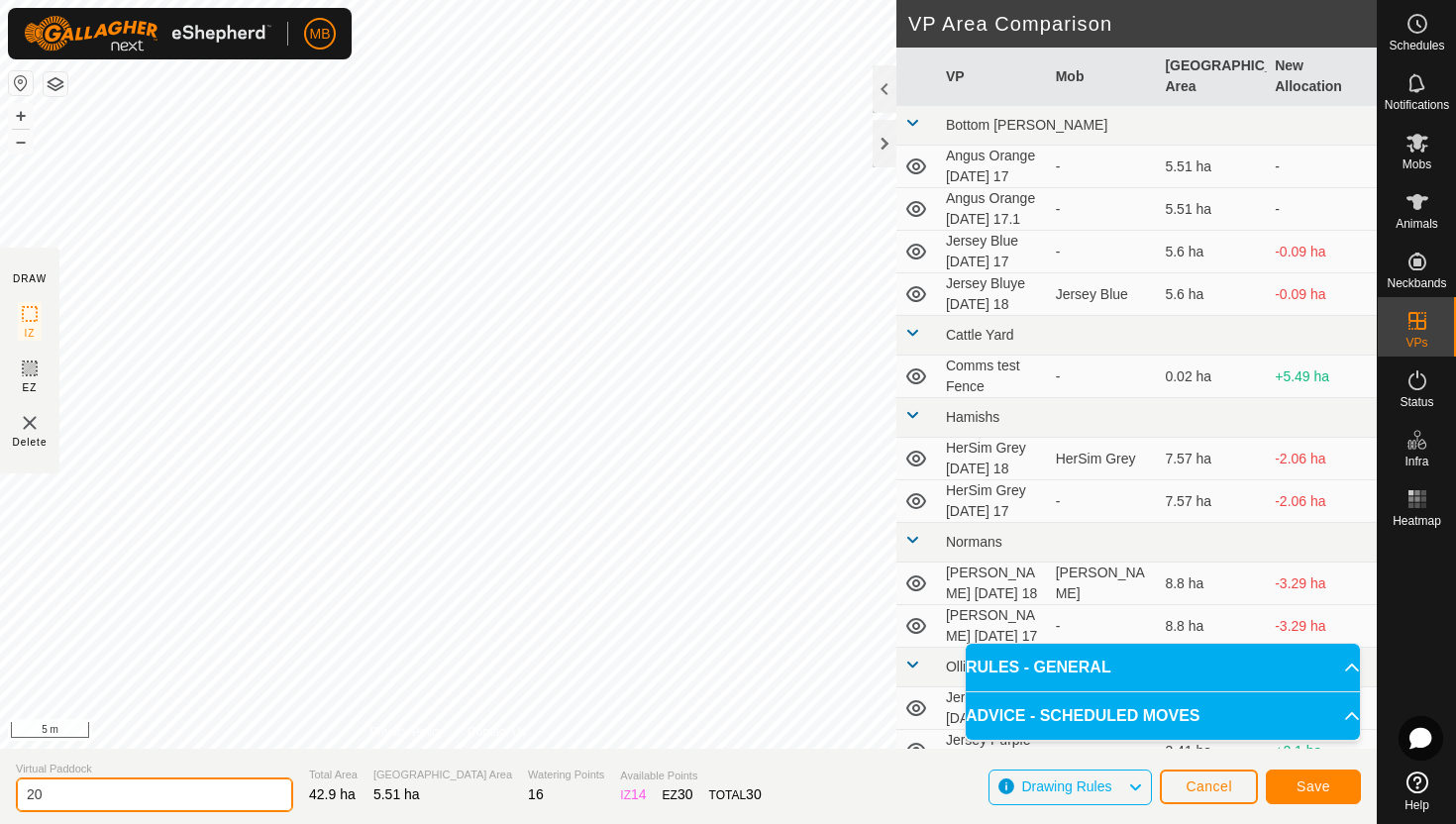 type on "2" 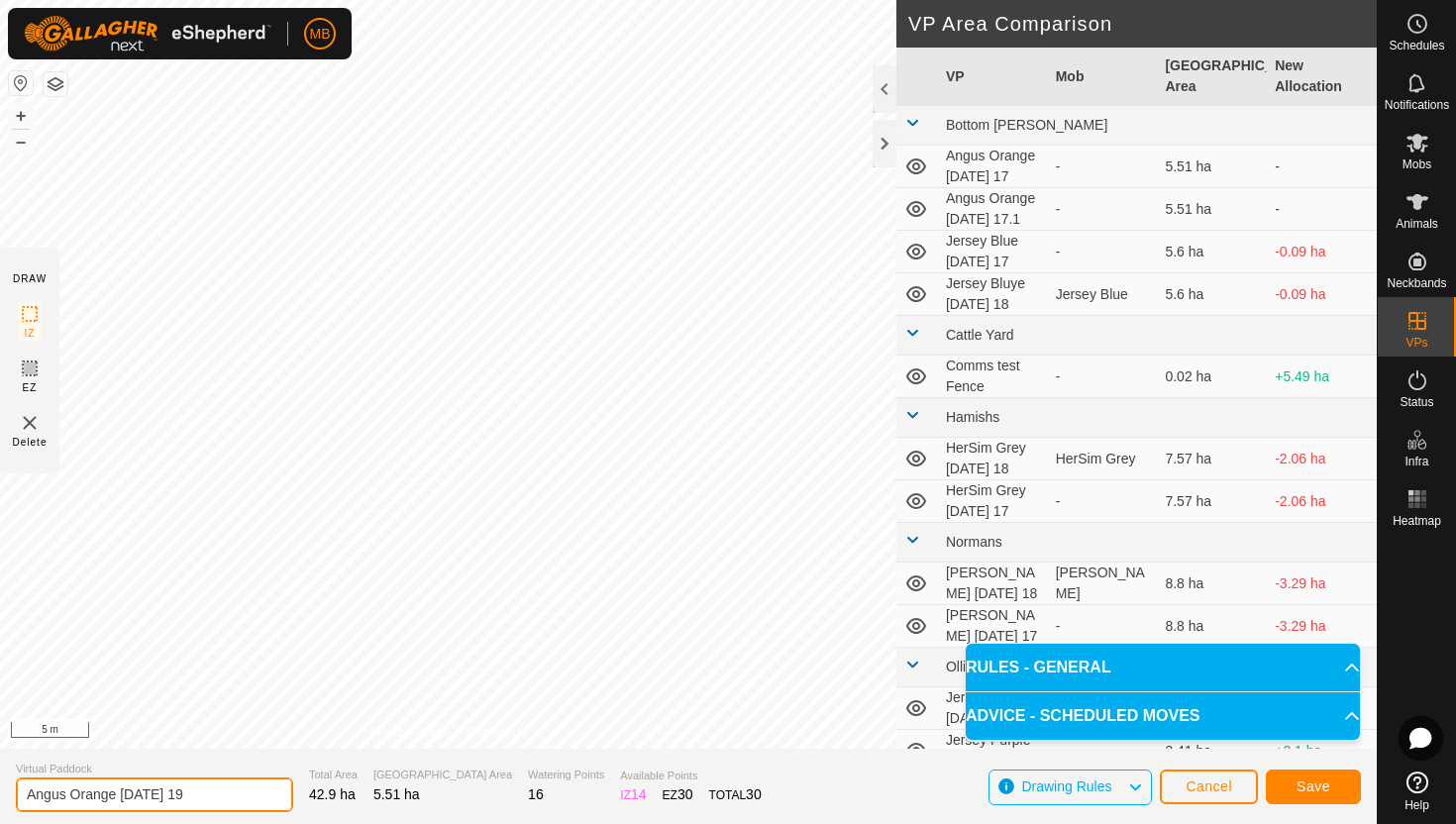 type on "Angus Orange [DATE] 19" 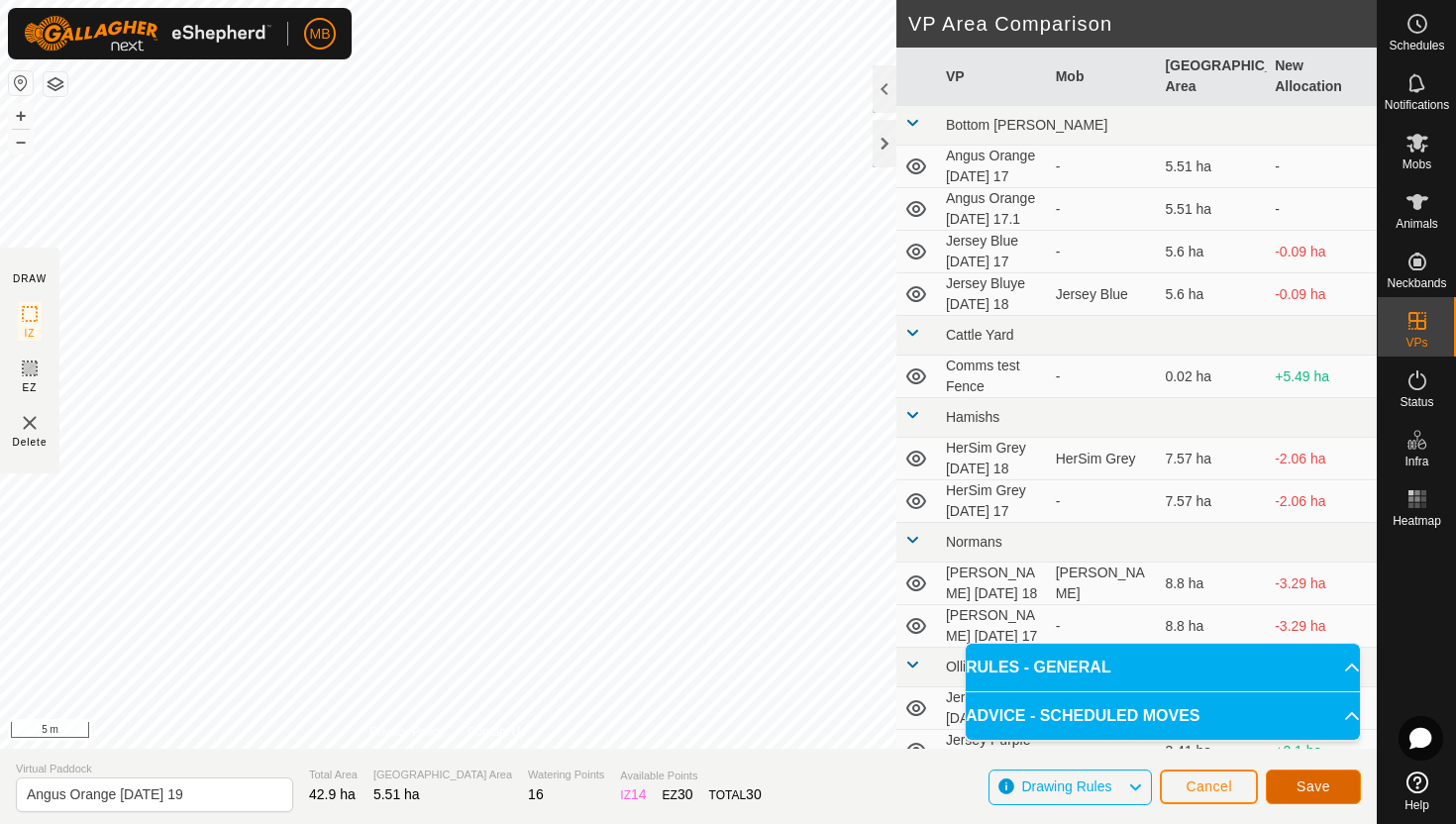 click on "Save" 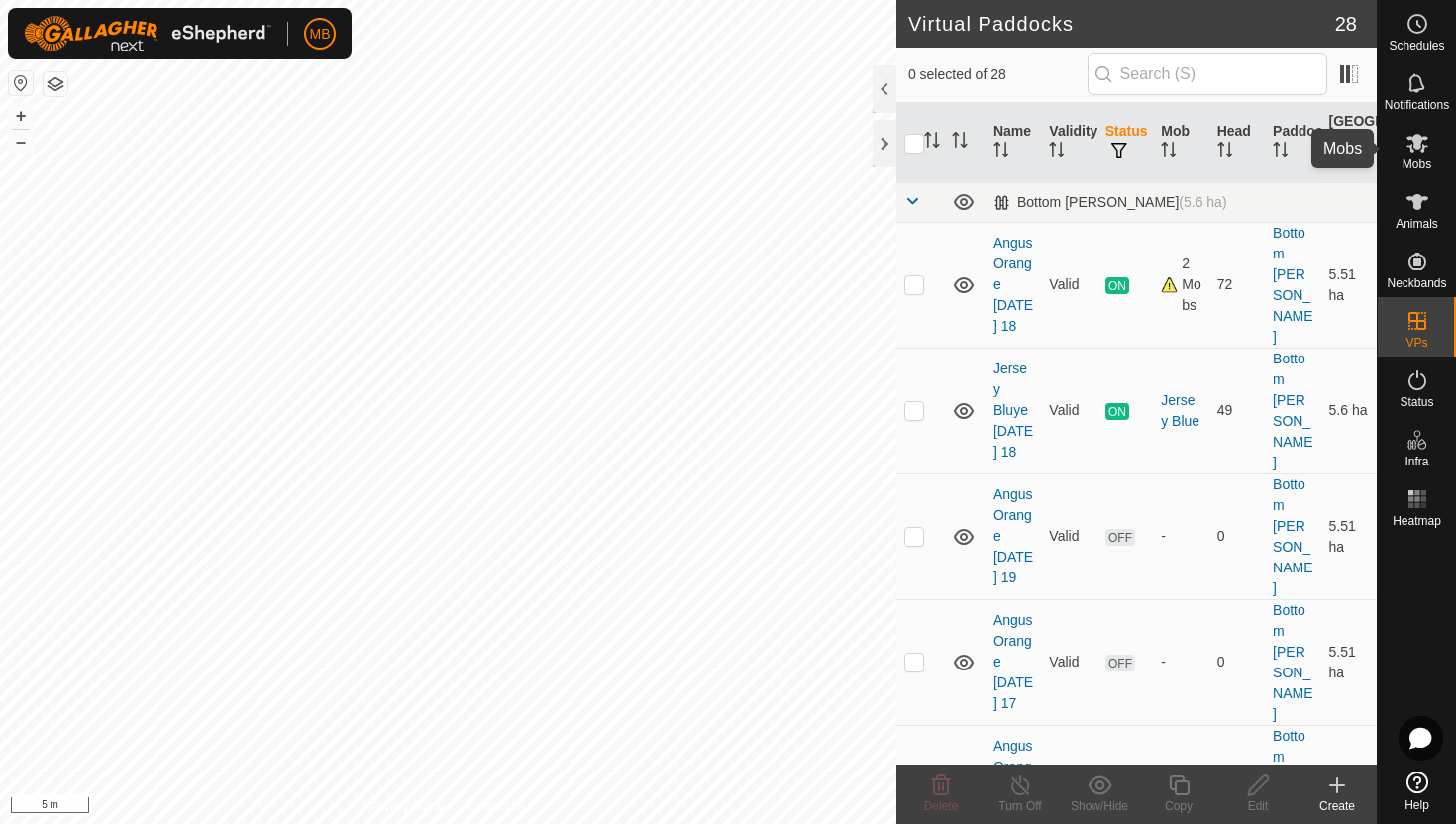 click 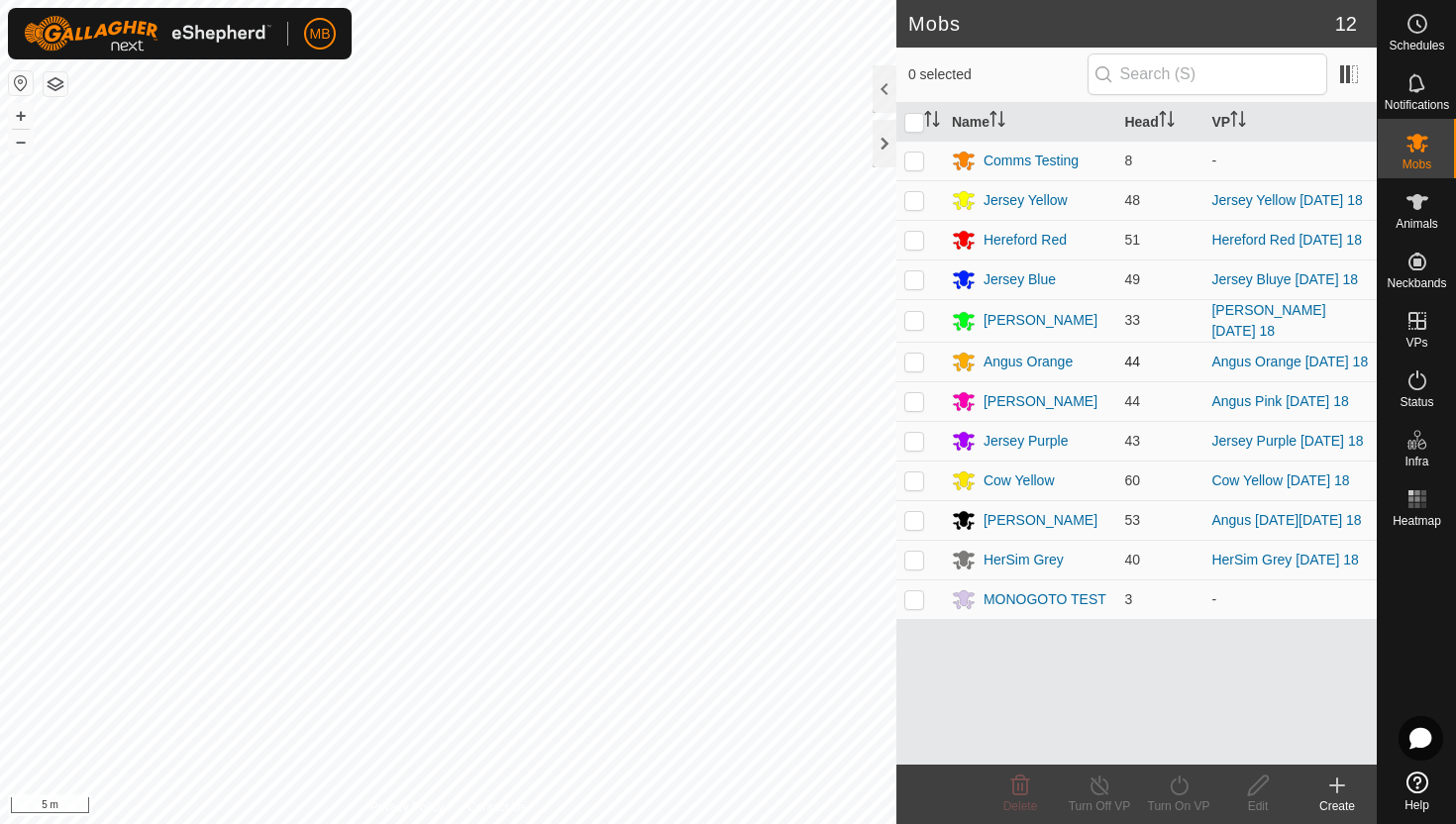 click at bounding box center [914, 361] 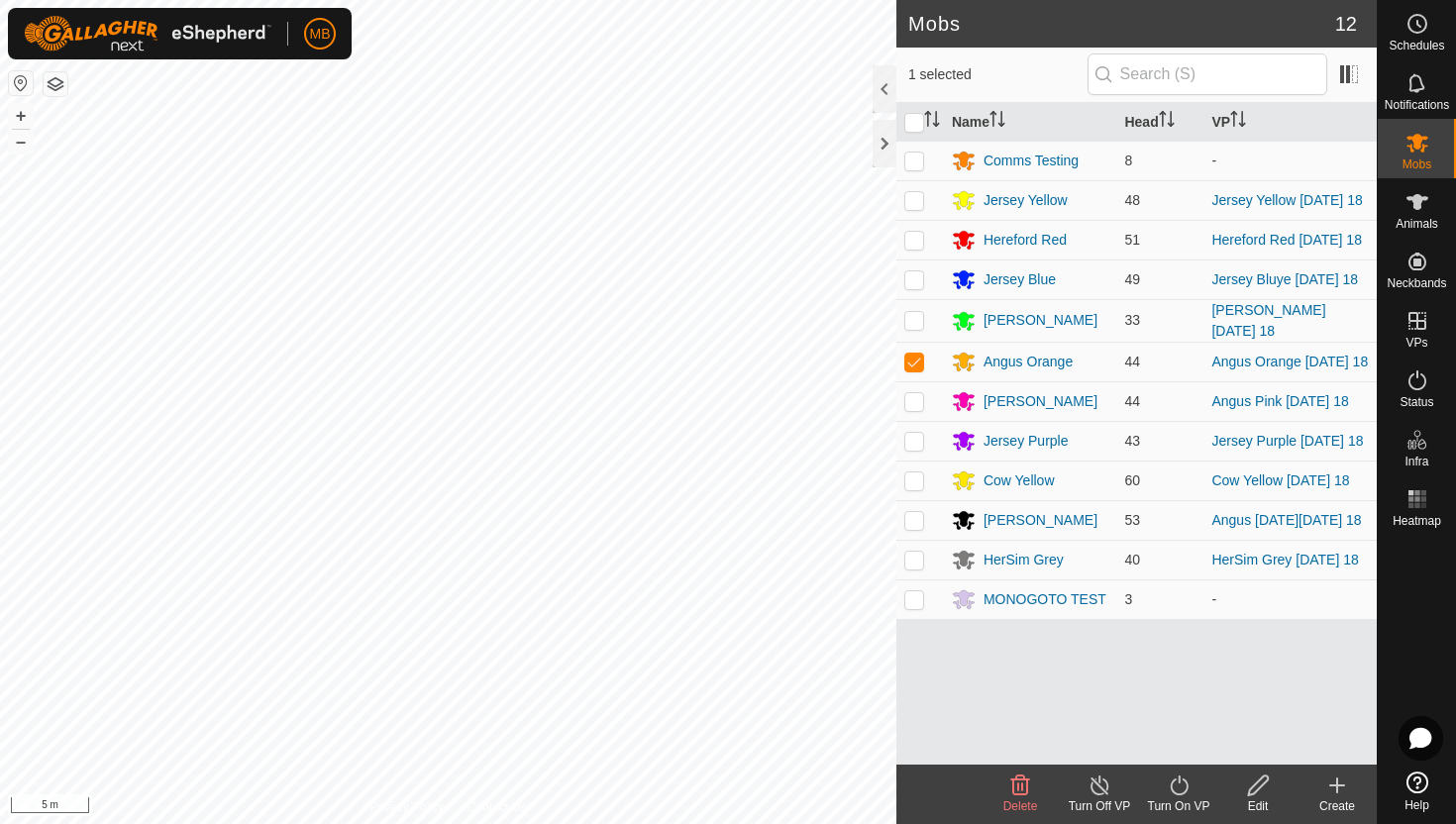 click 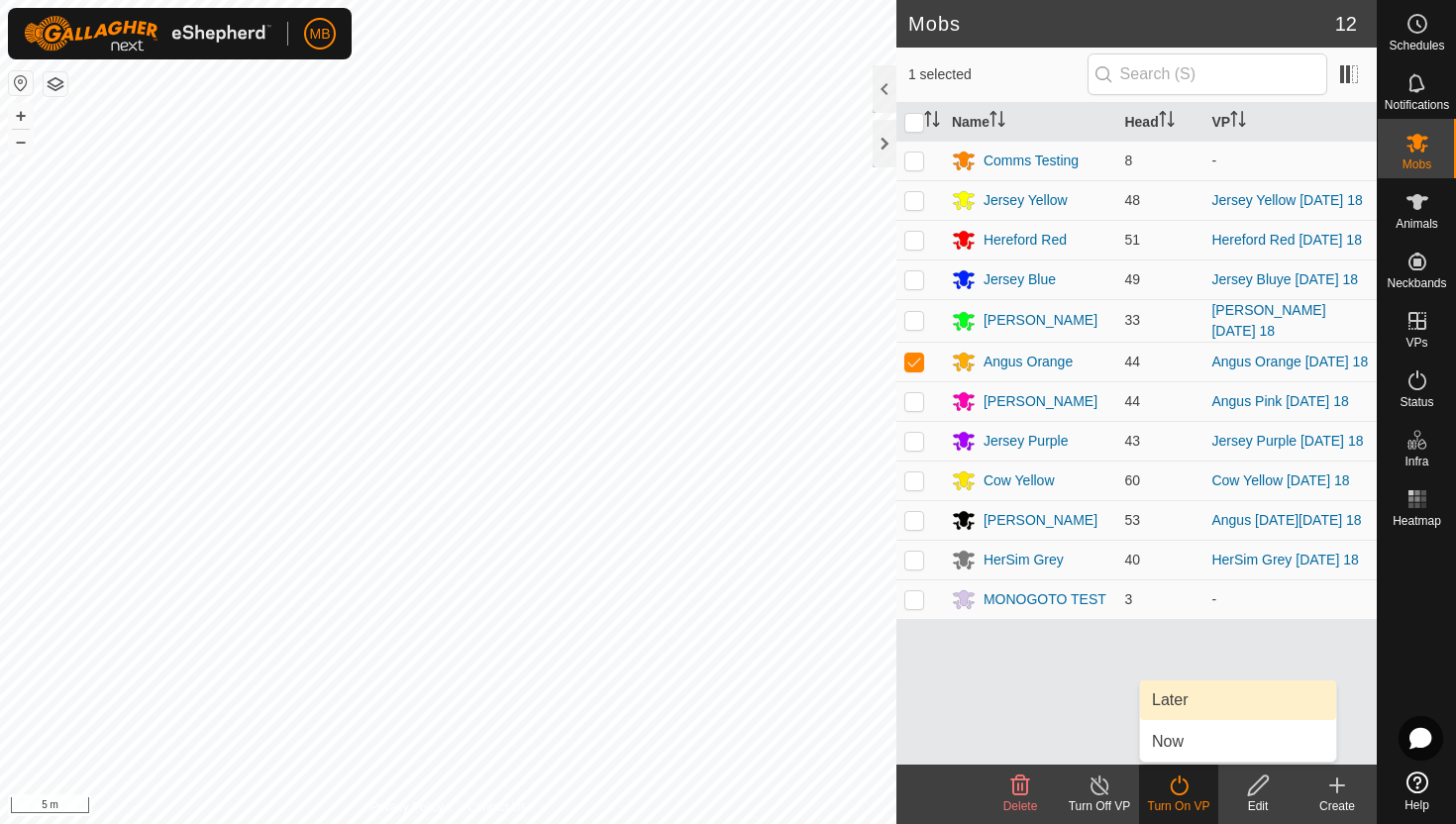 click on "Later" at bounding box center [1238, 700] 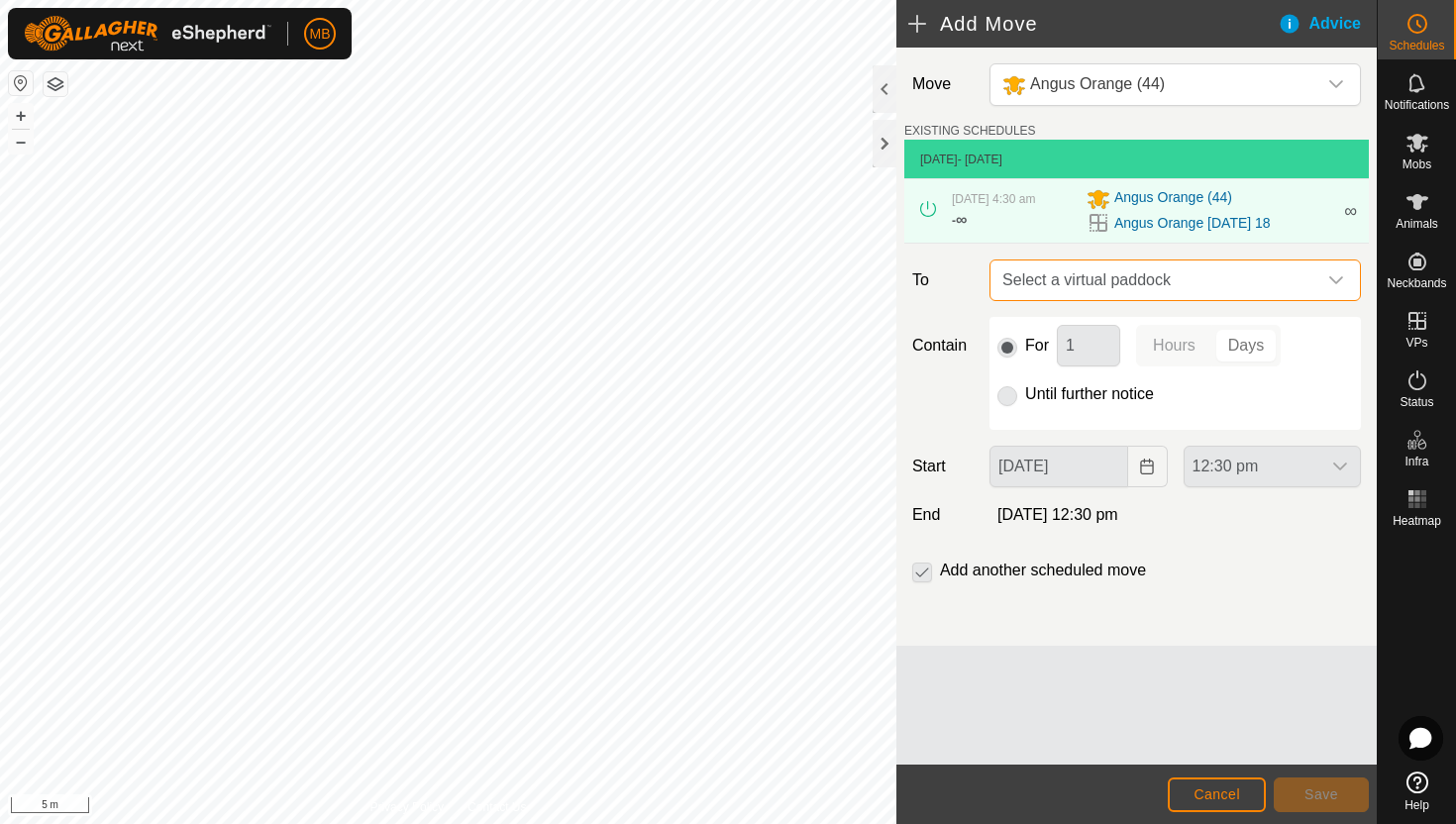 click on "Select a virtual paddock" at bounding box center [1155, 280] 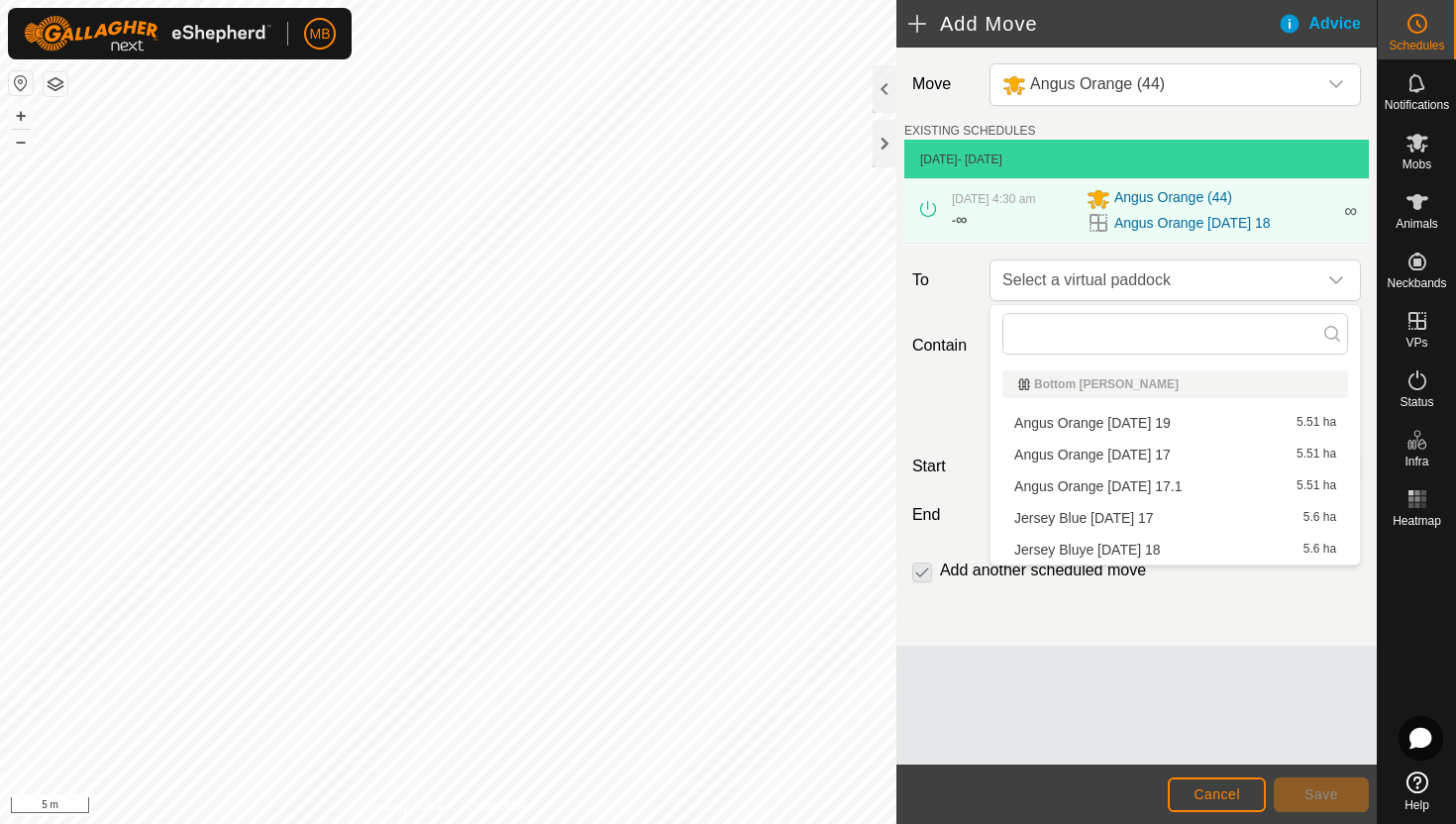 click on "Angus Orange Saturday 19  5.51 ha" at bounding box center (1175, 423) 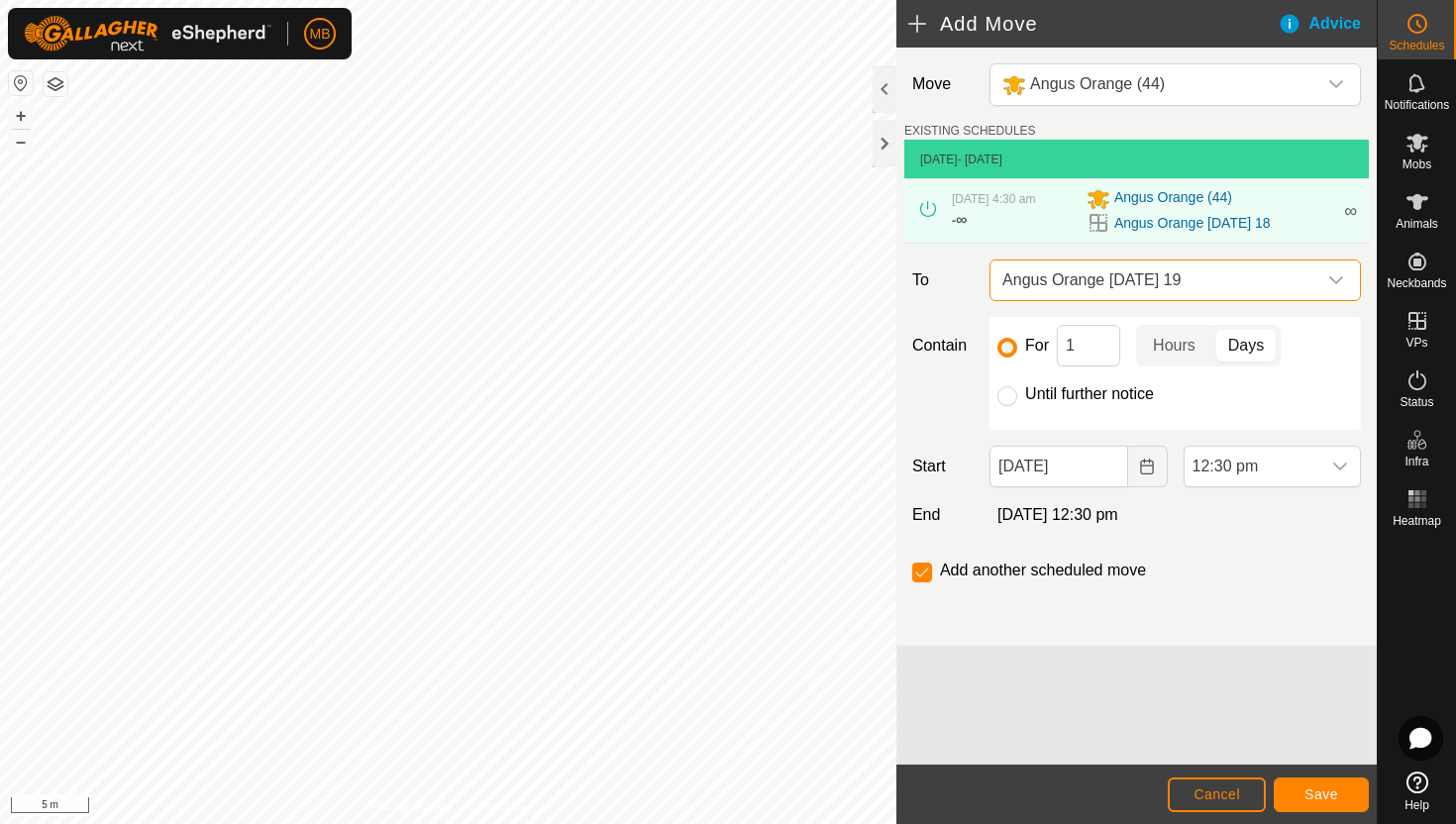 click on "Until further notice" 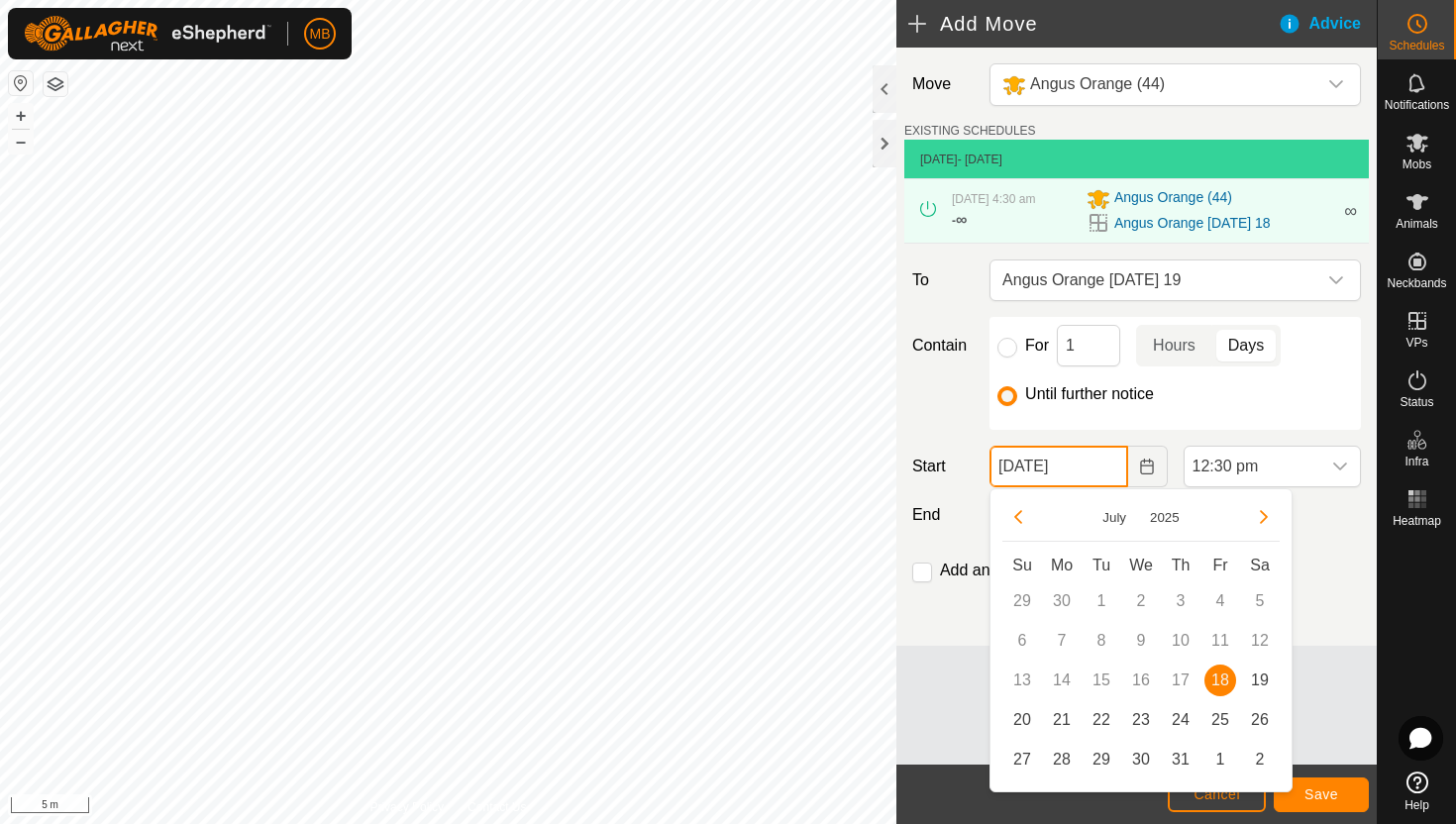 click on "[DATE]" 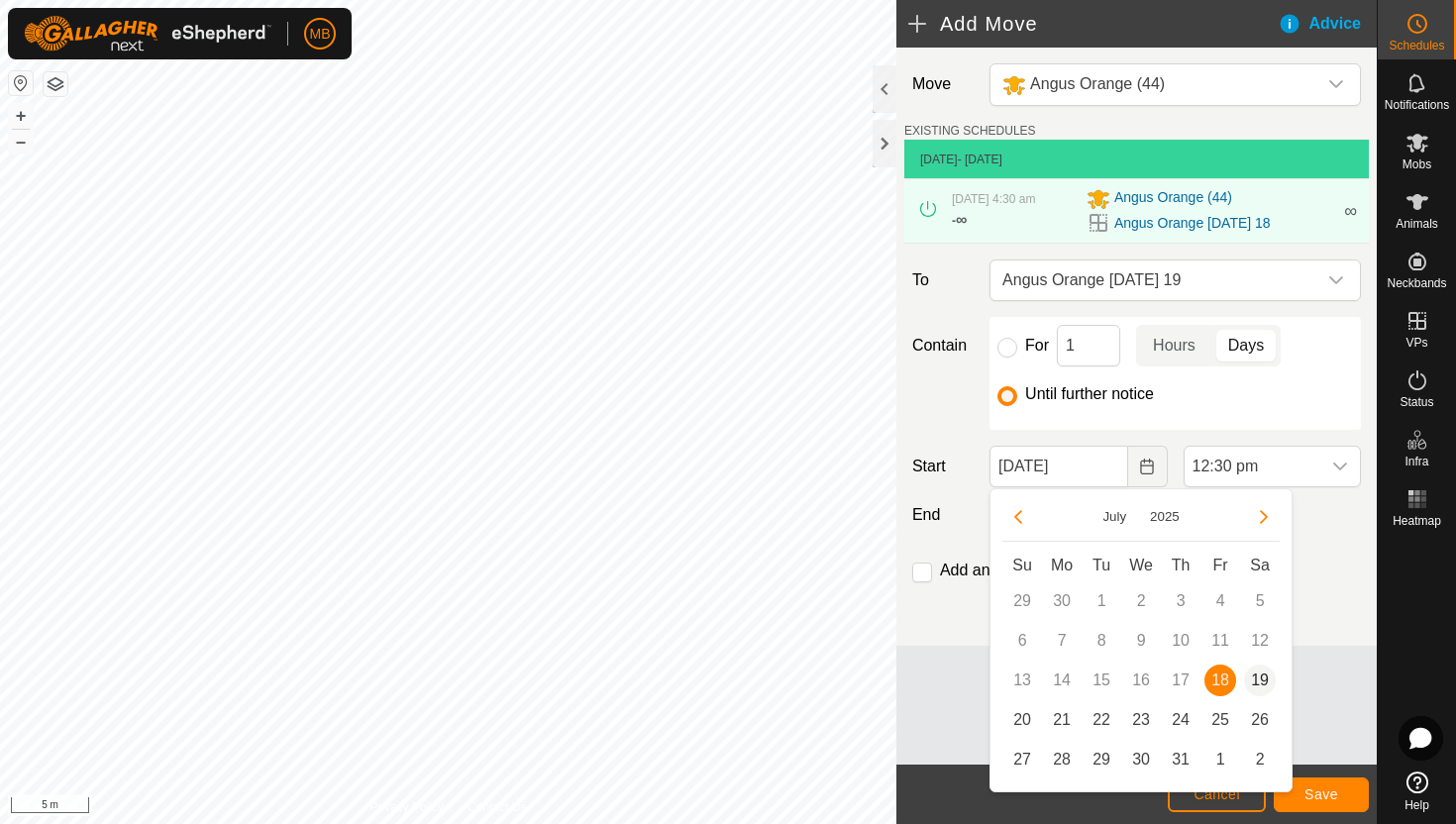 click on "19" at bounding box center [1260, 680] 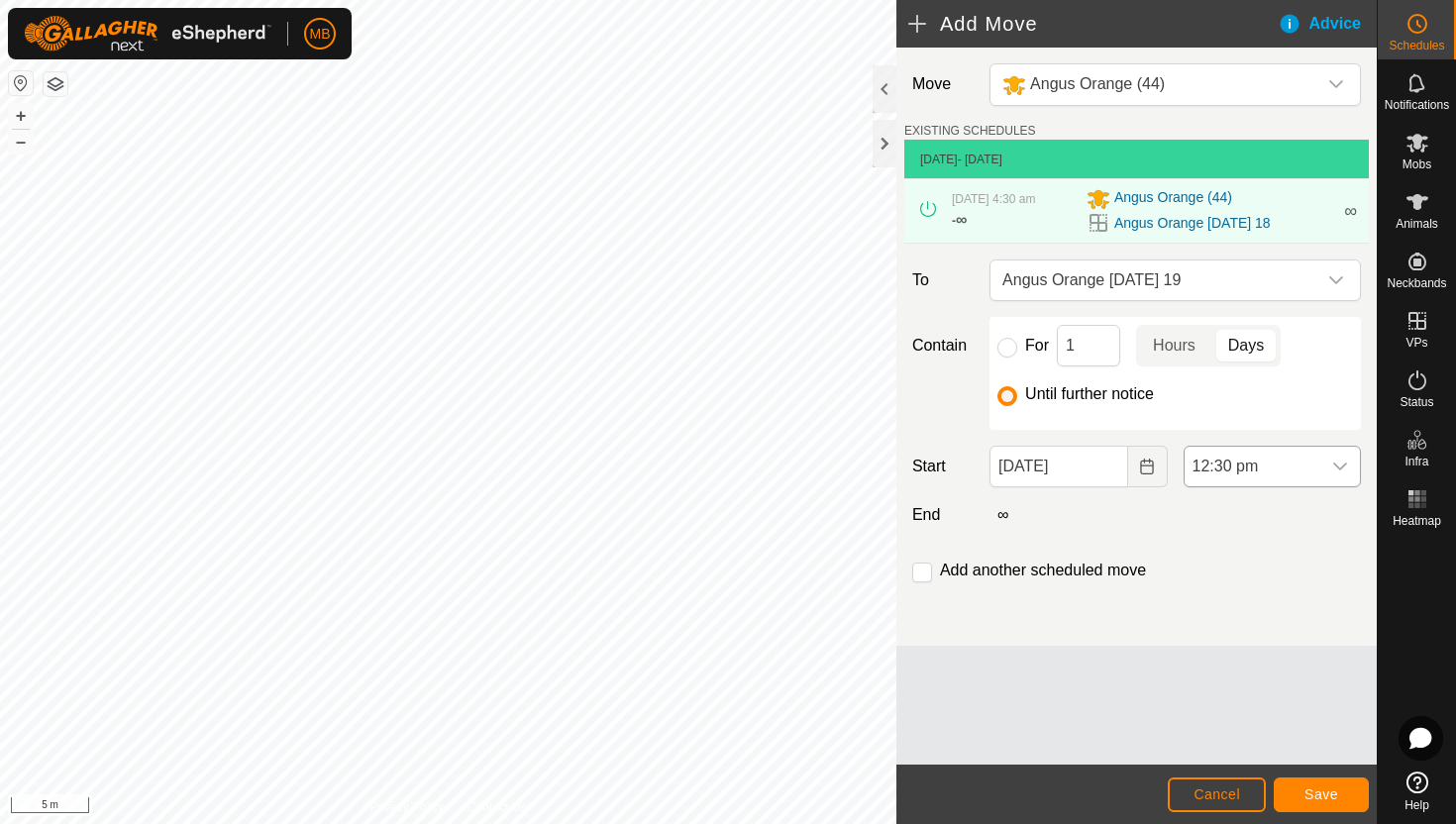 click on "12:30 pm" at bounding box center [1252, 466] 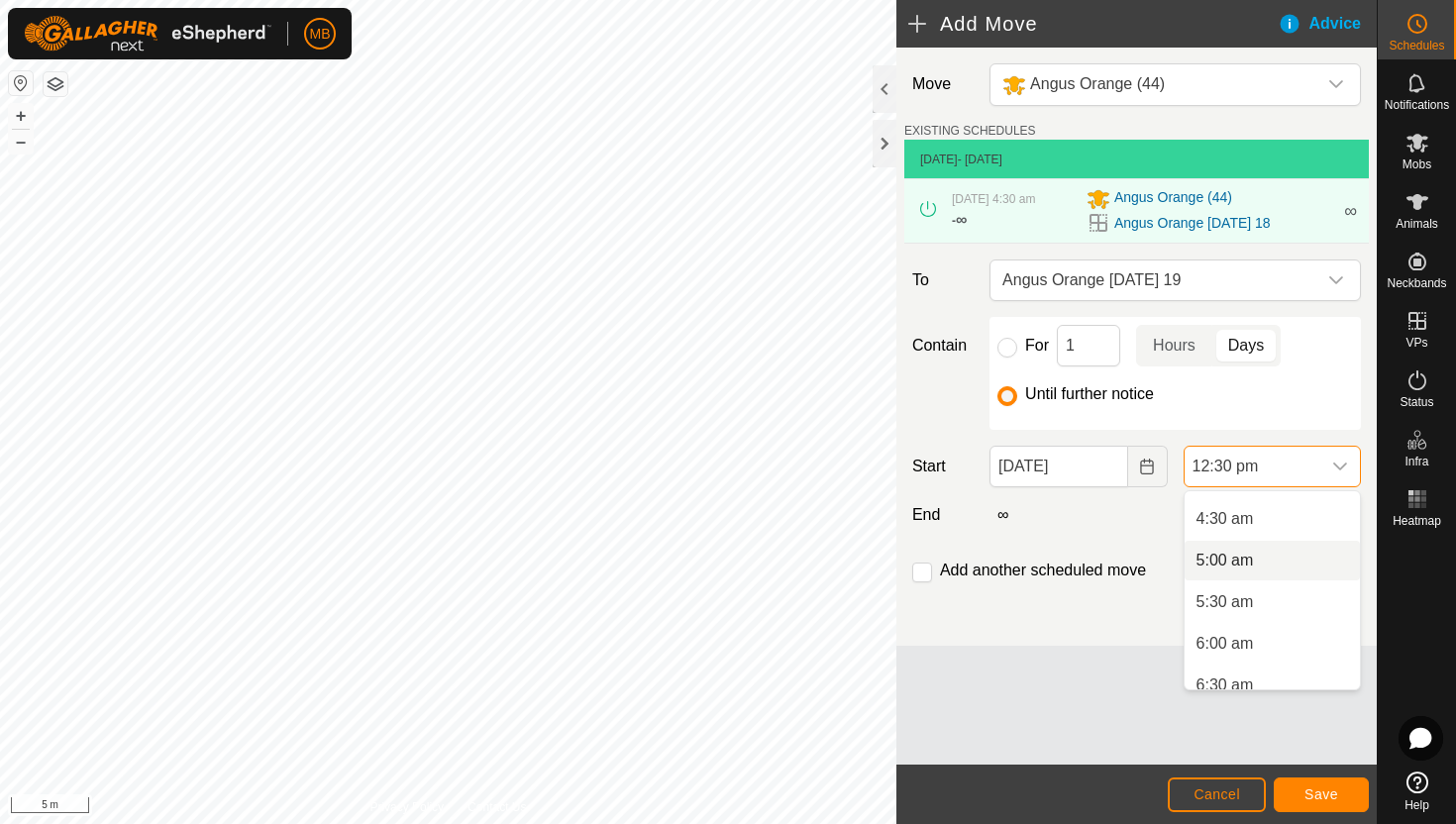 scroll, scrollTop: 358, scrollLeft: 0, axis: vertical 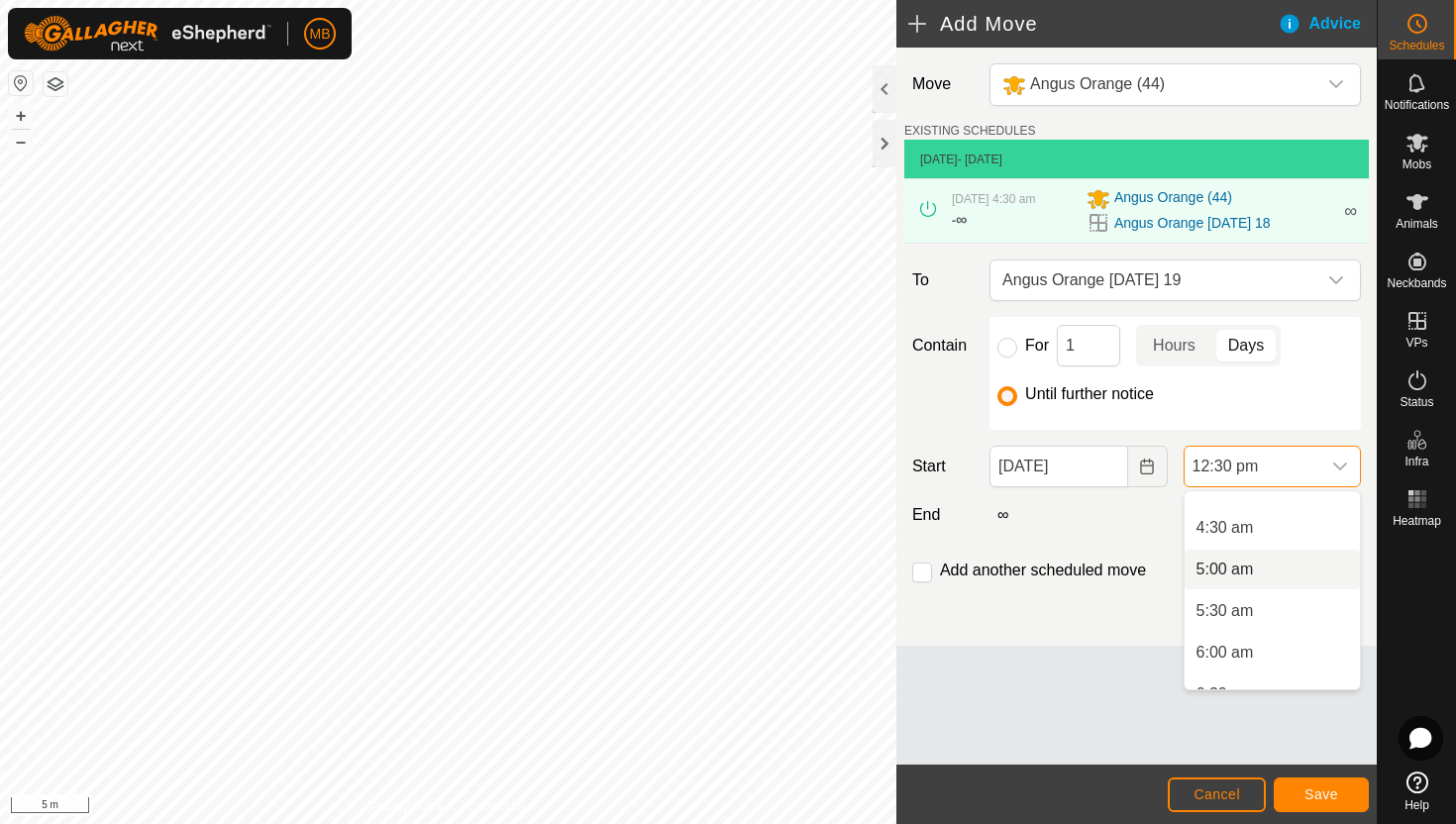 click on "5:00 am" at bounding box center (1272, 569) 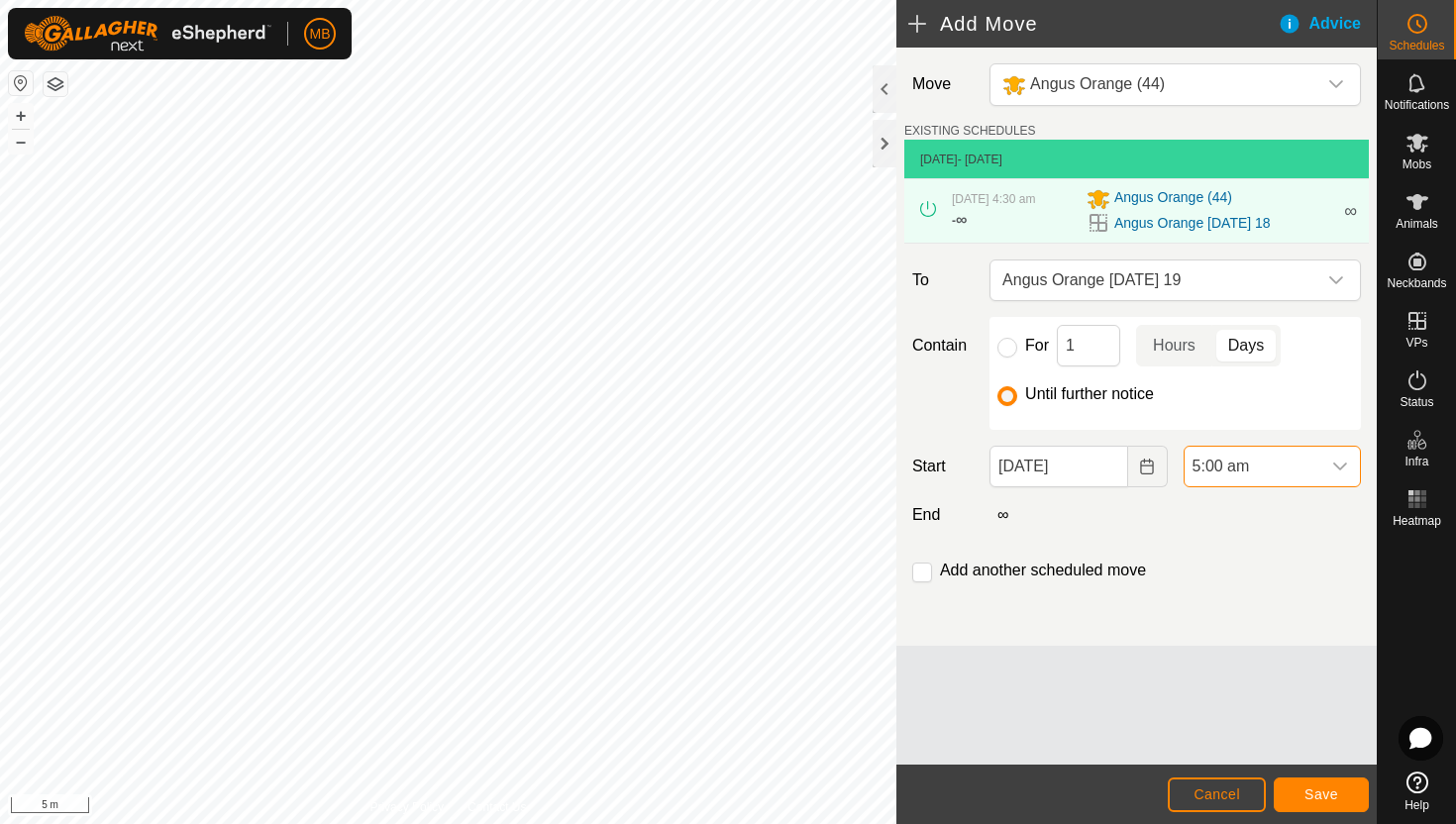 scroll, scrollTop: 881, scrollLeft: 0, axis: vertical 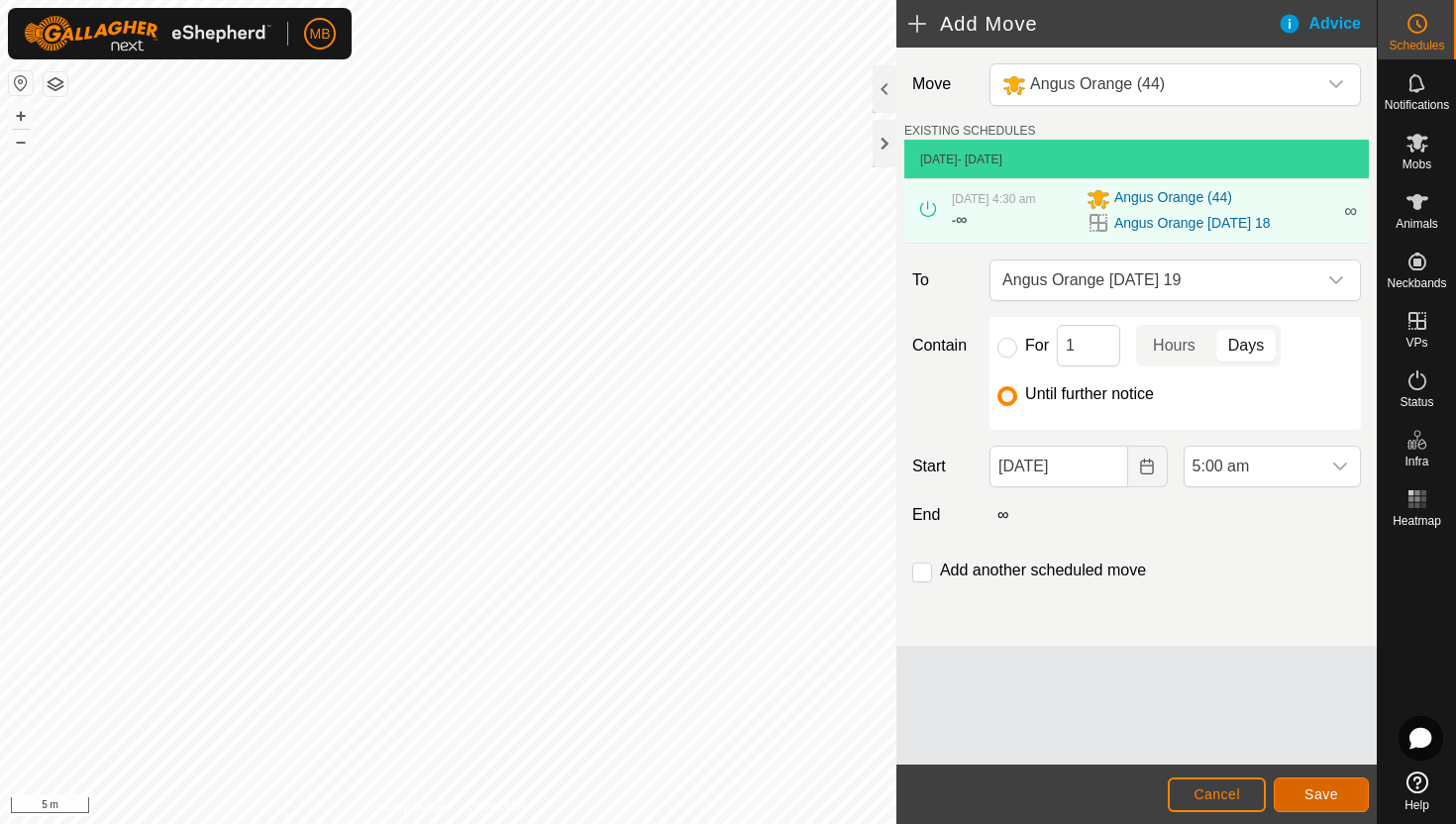 click on "Save" 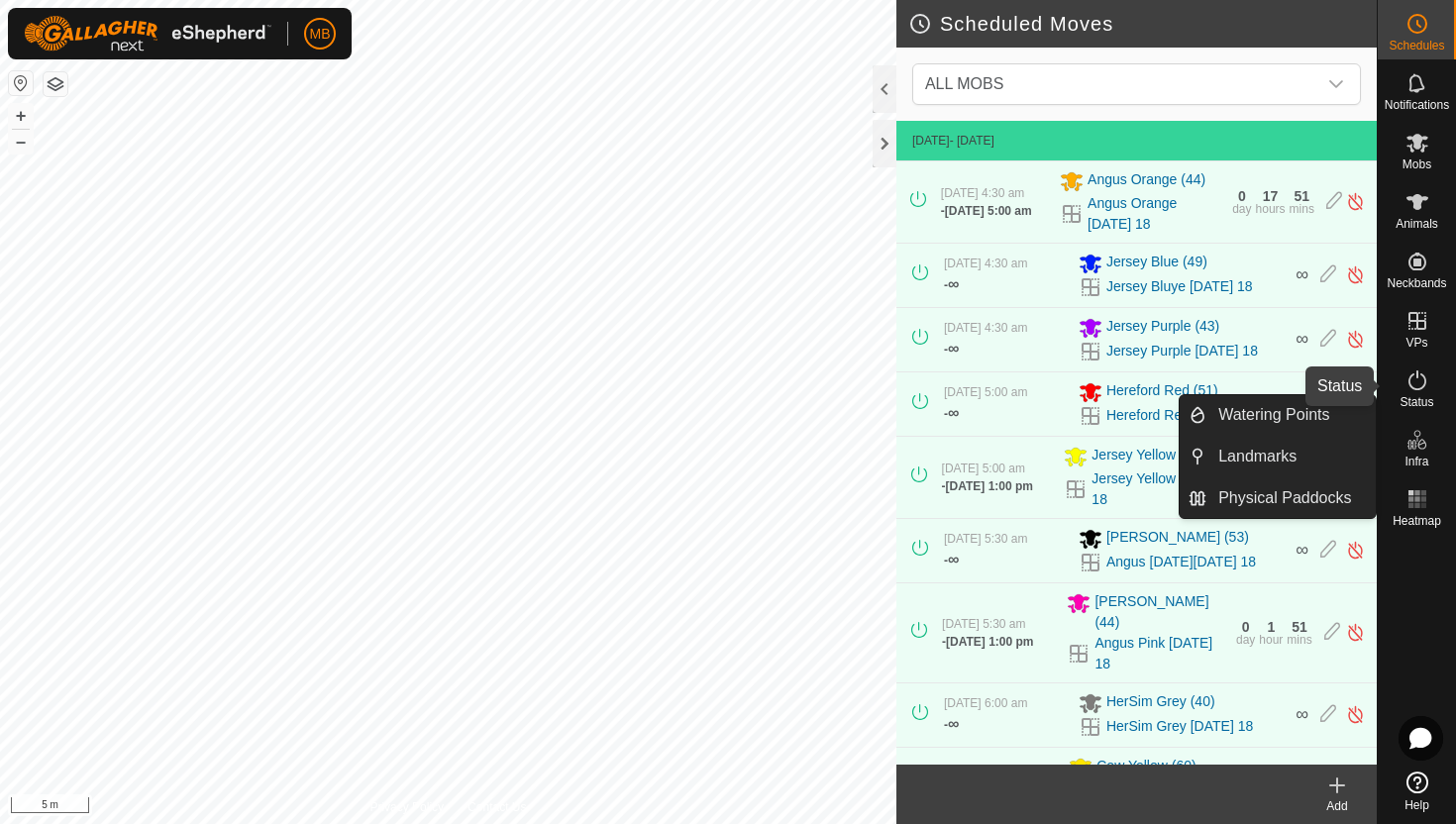 click 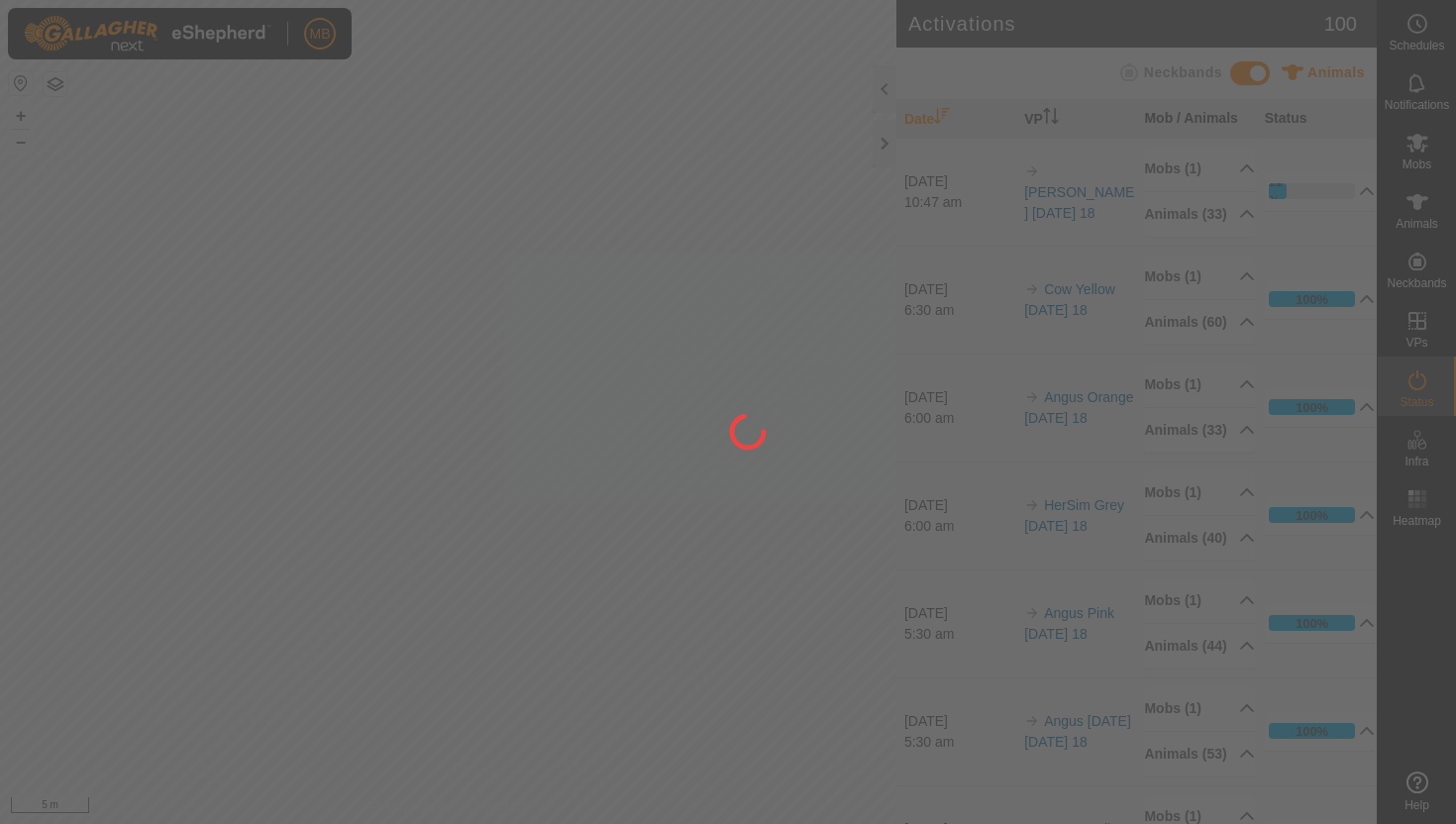 scroll, scrollTop: 0, scrollLeft: 0, axis: both 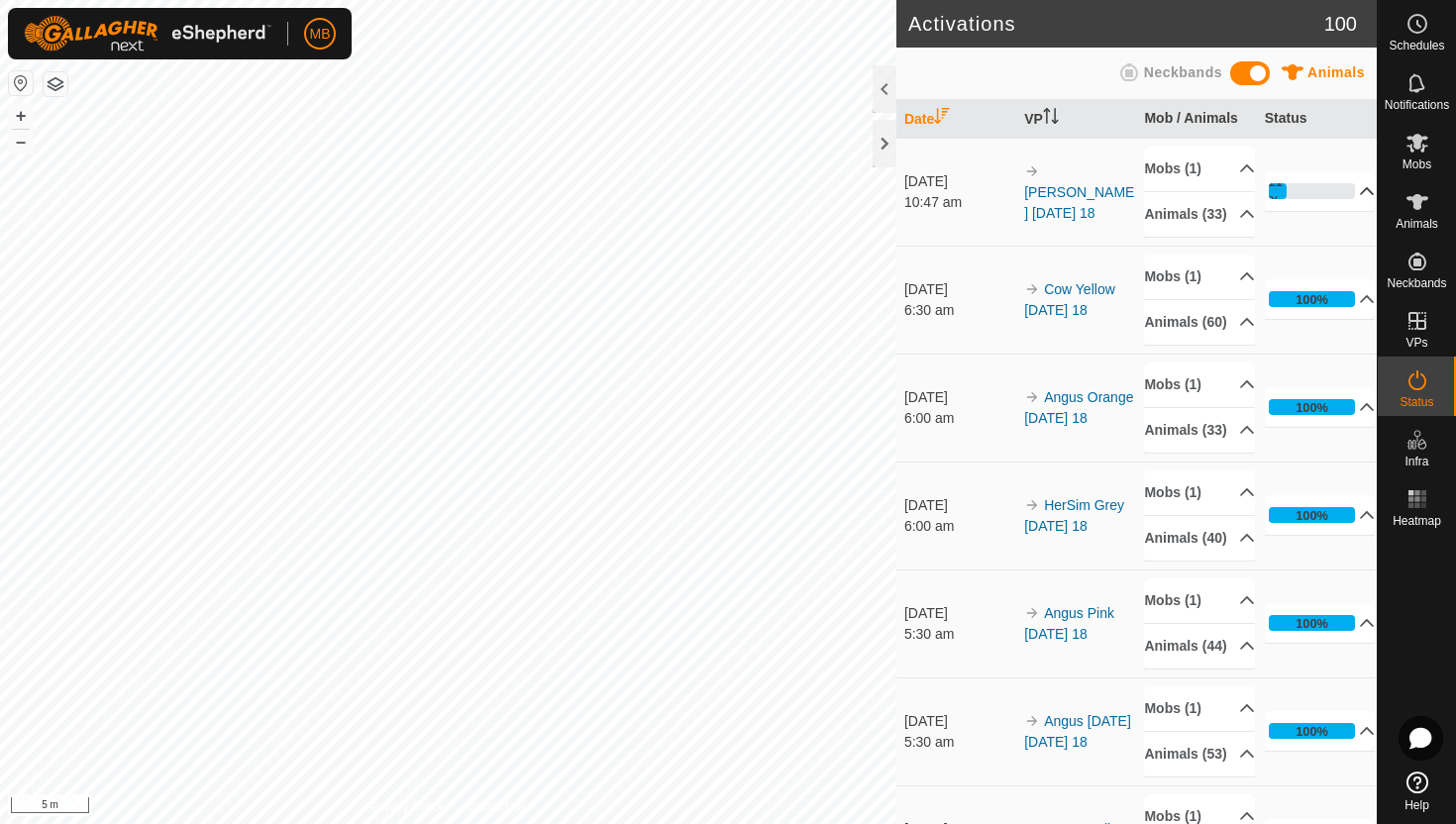 click on "21%" at bounding box center (1320, 191) 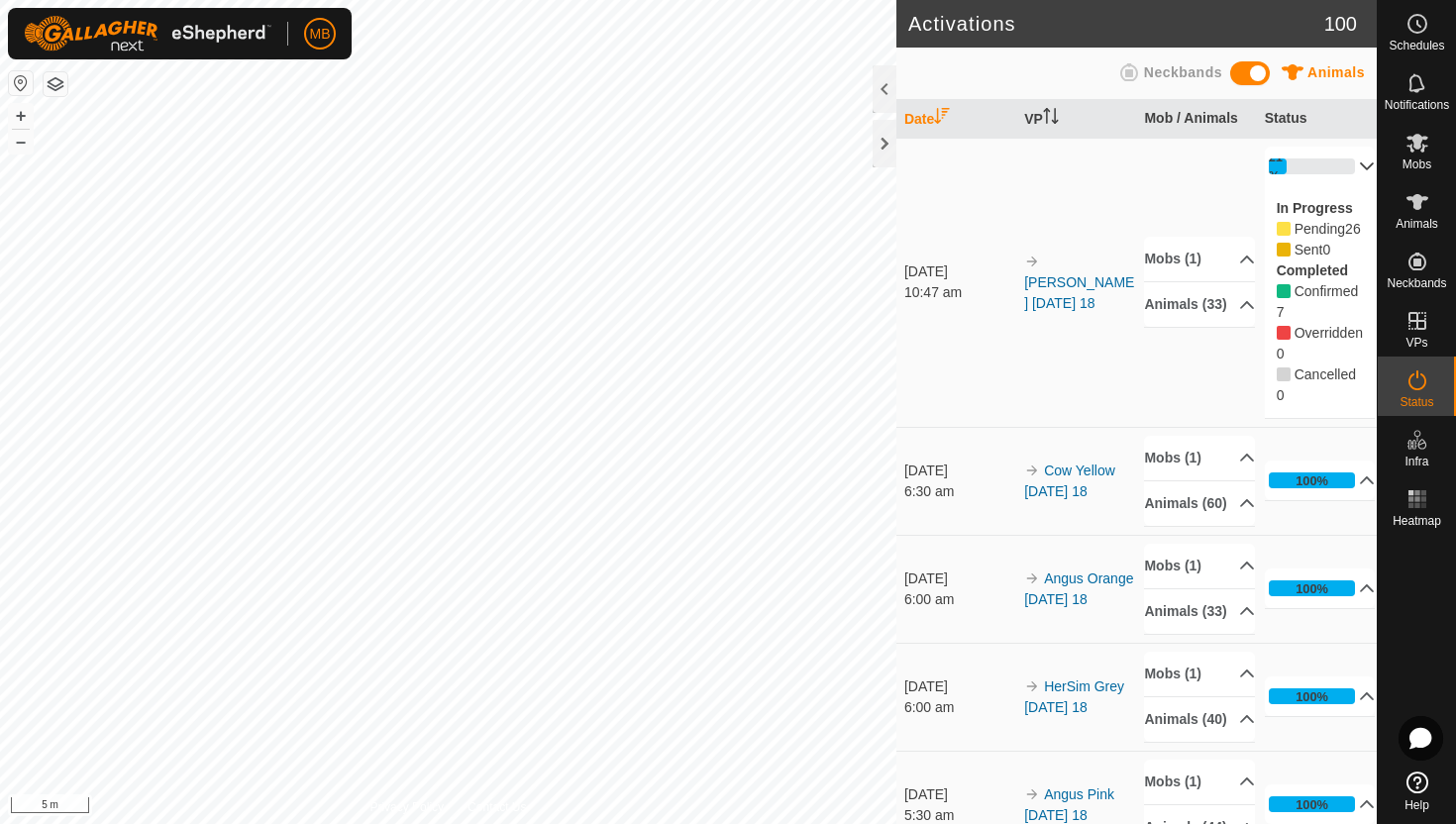 click on "21%" at bounding box center [1320, 166] 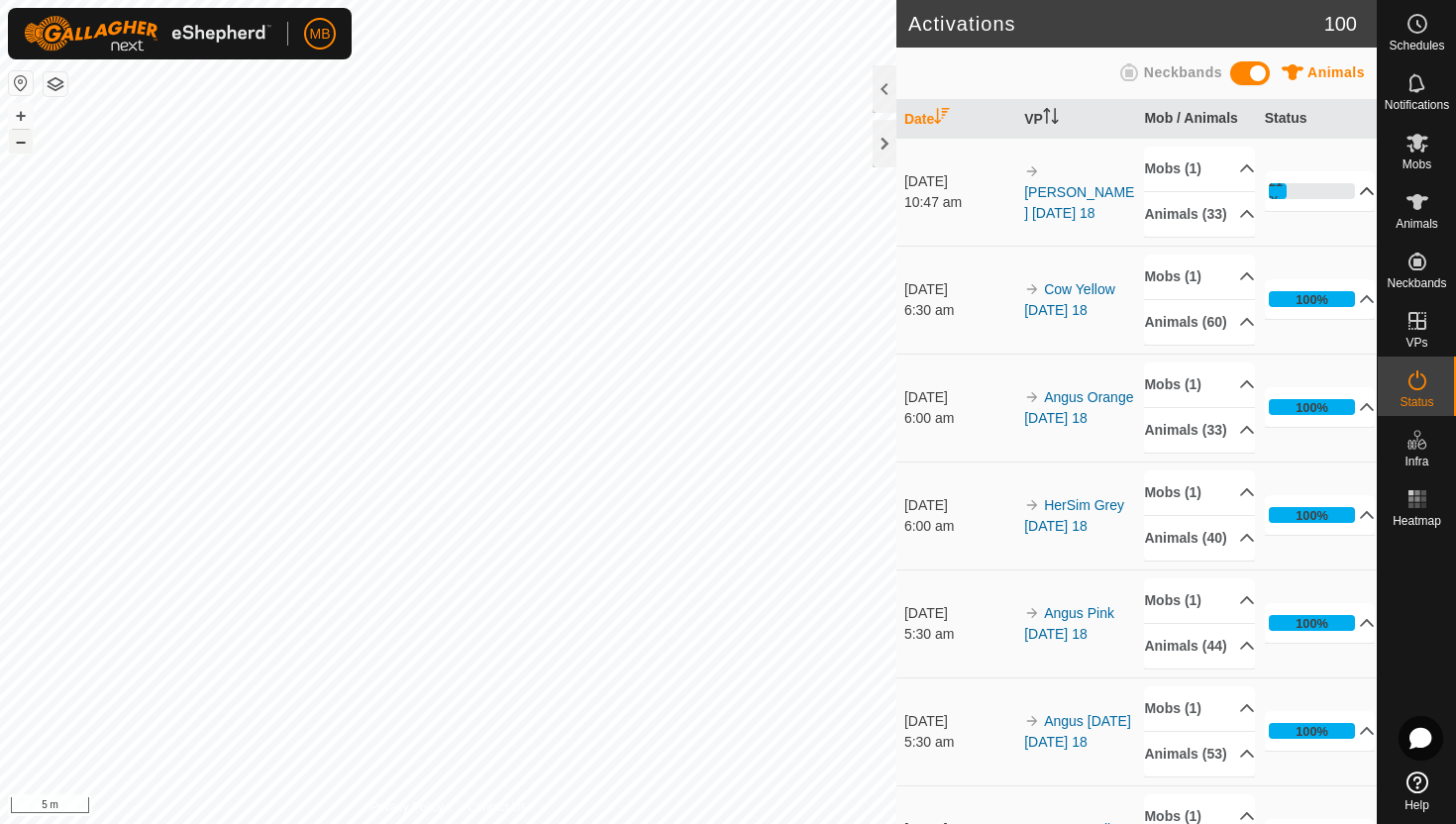 click on "–" at bounding box center (21, 142) 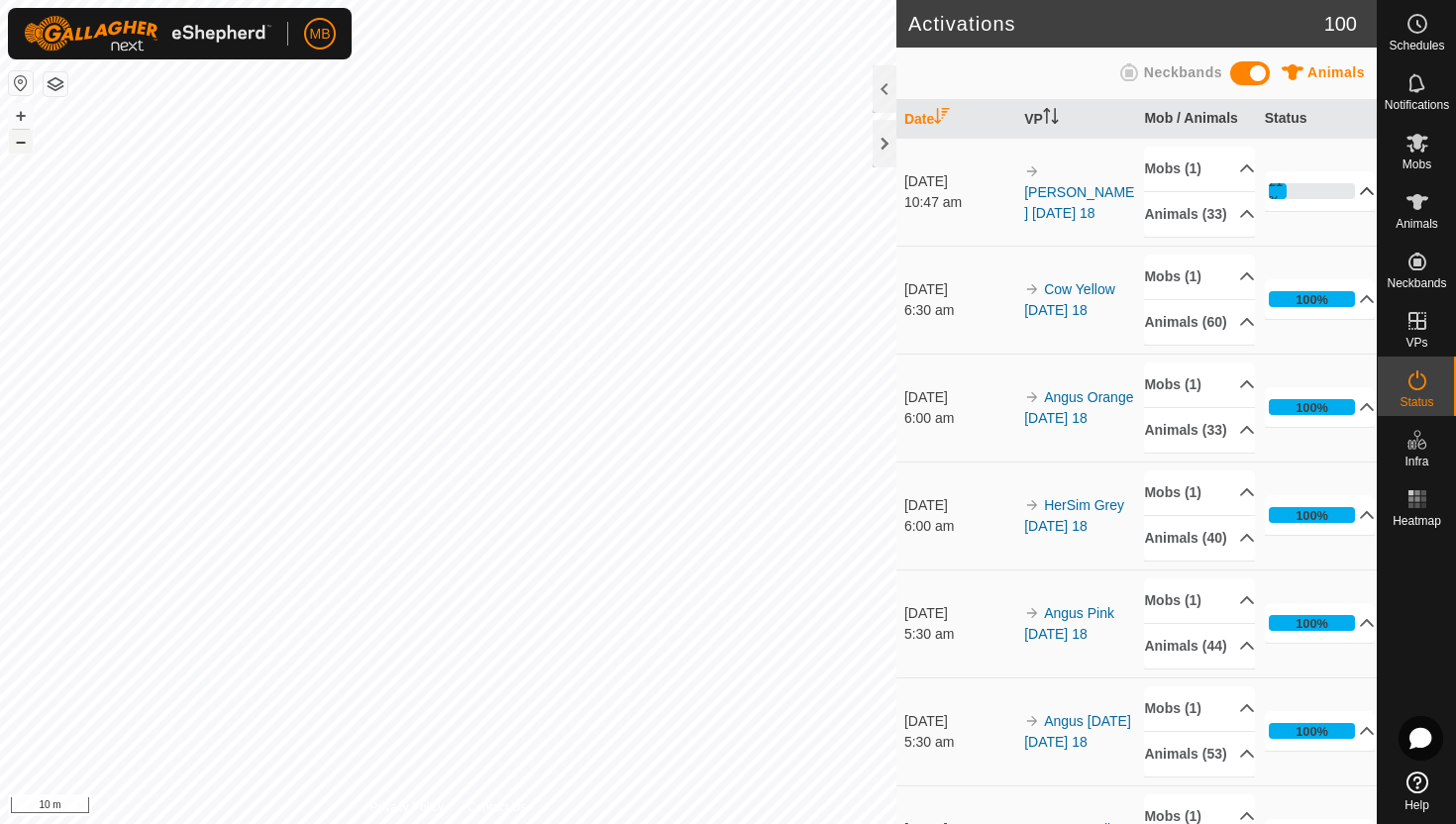click on "–" at bounding box center [21, 142] 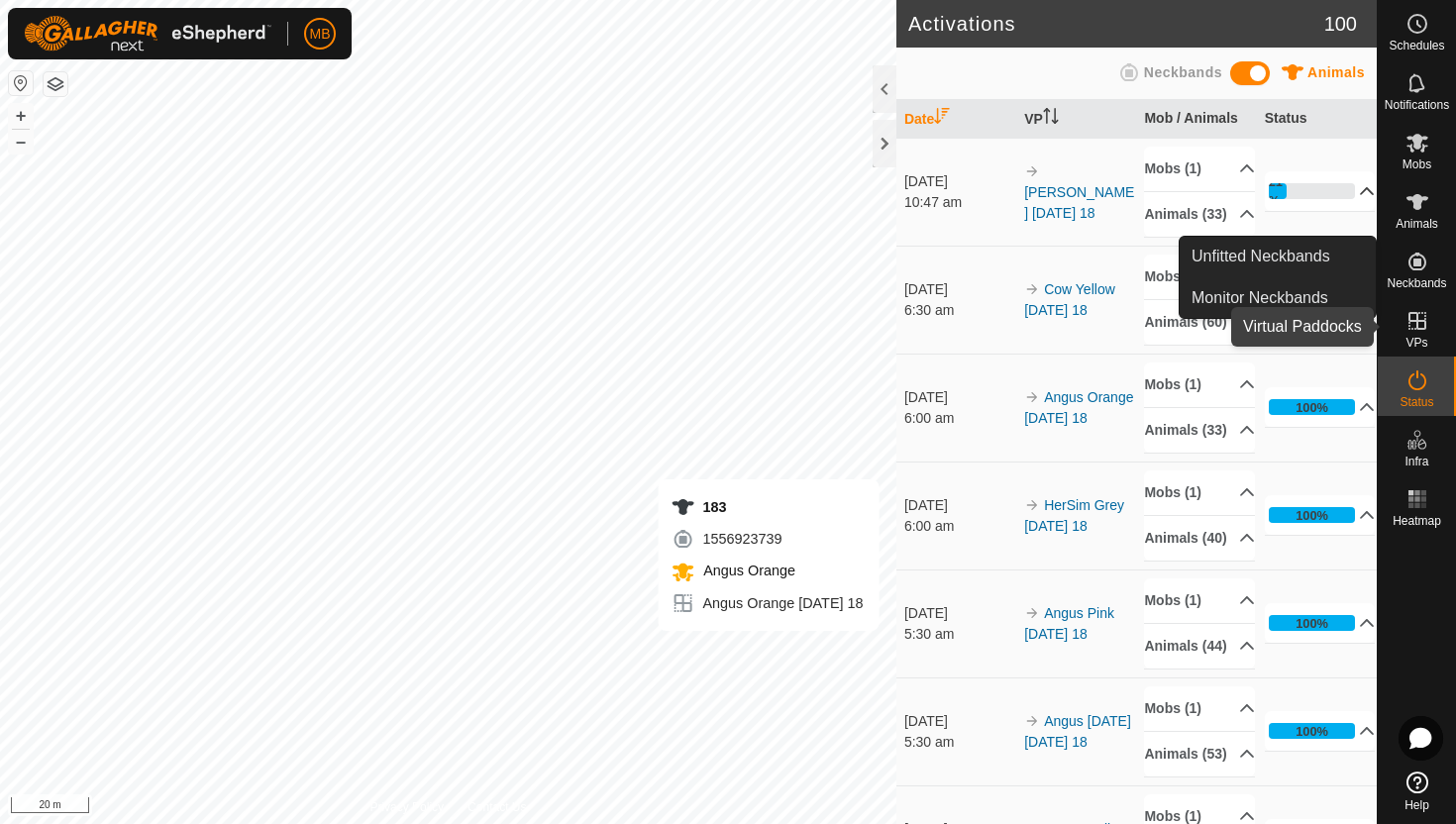 click 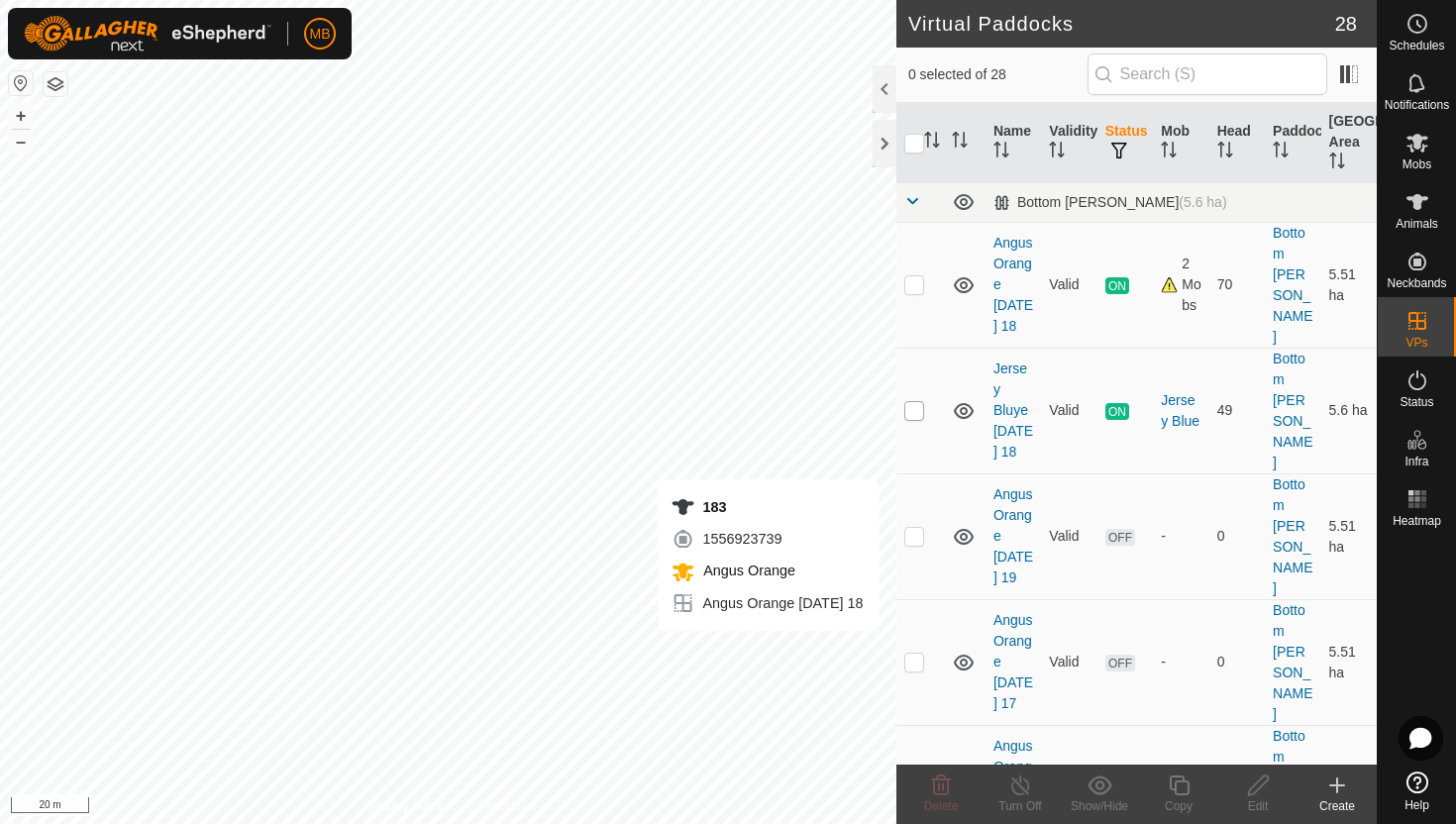 click at bounding box center [914, 411] 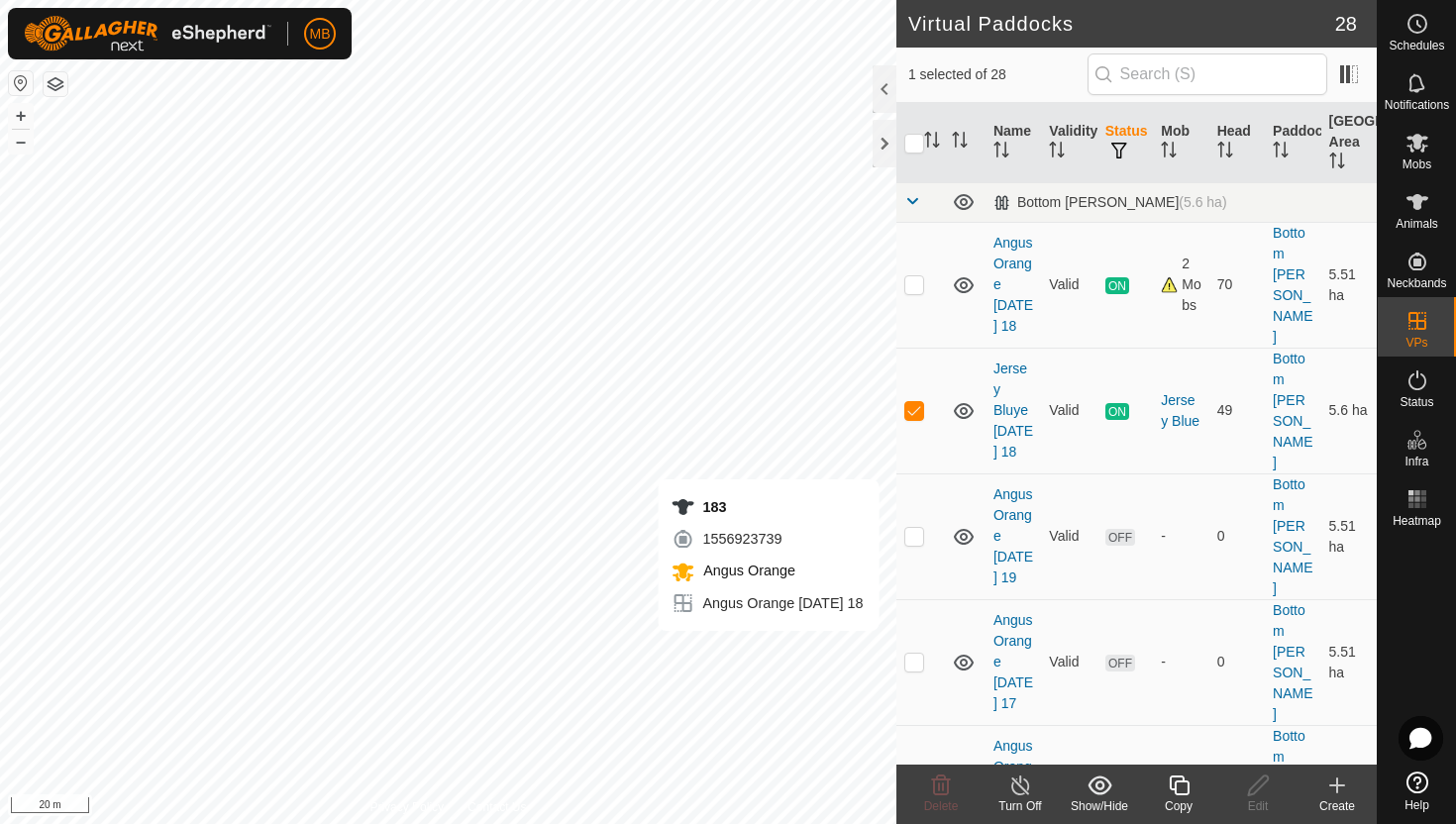 click 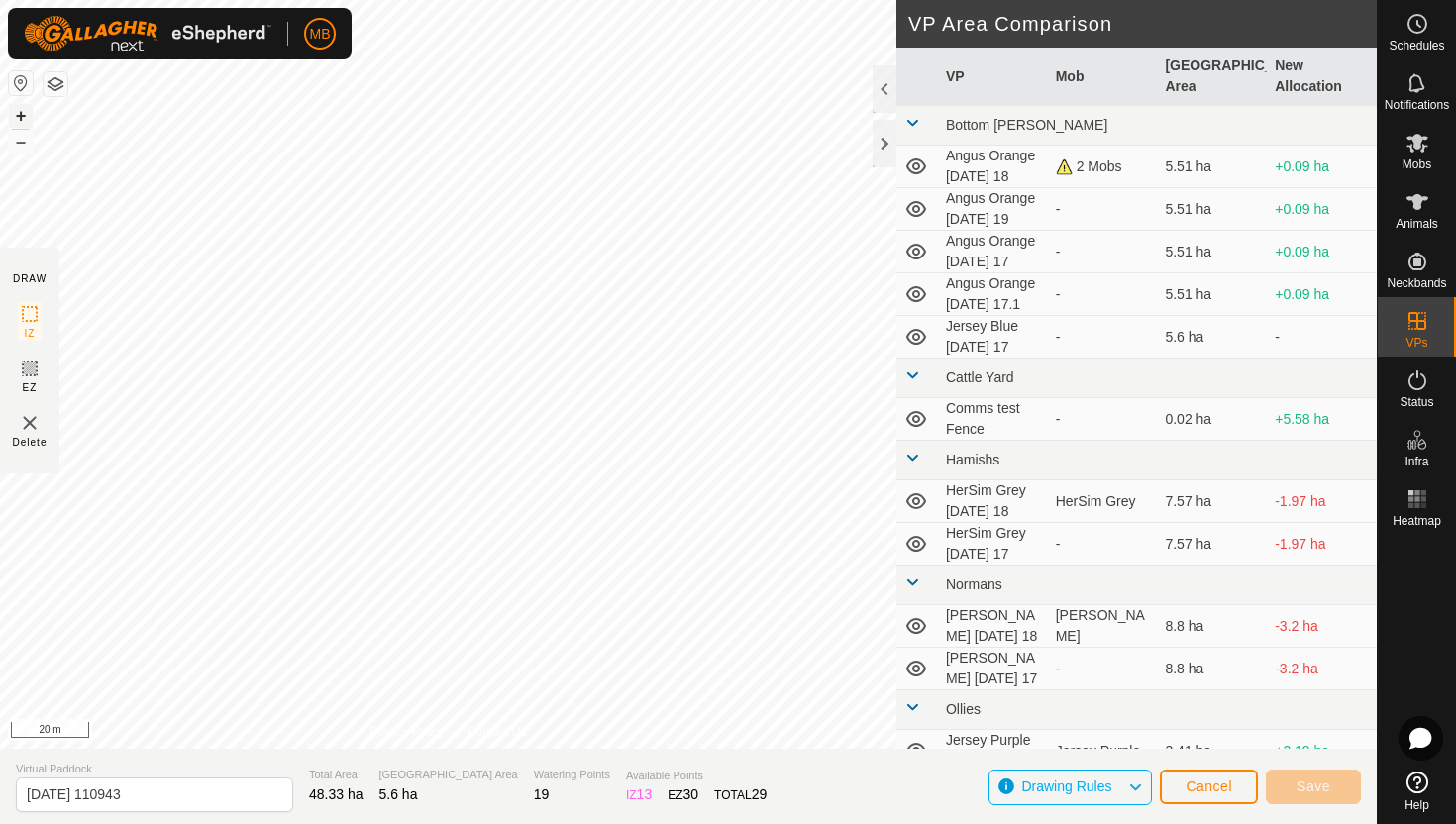 click on "+" at bounding box center [21, 116] 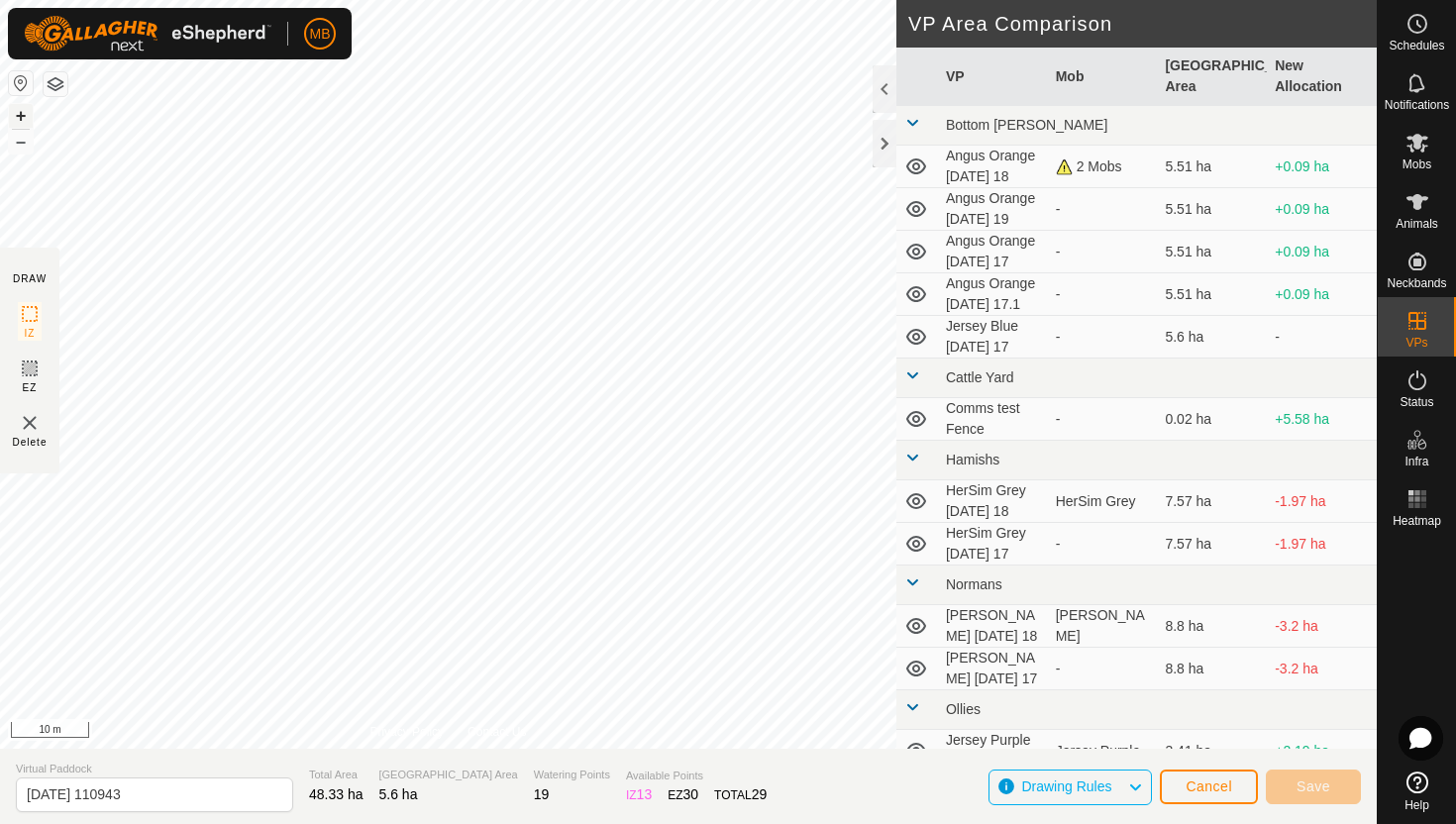 click on "+" at bounding box center [21, 116] 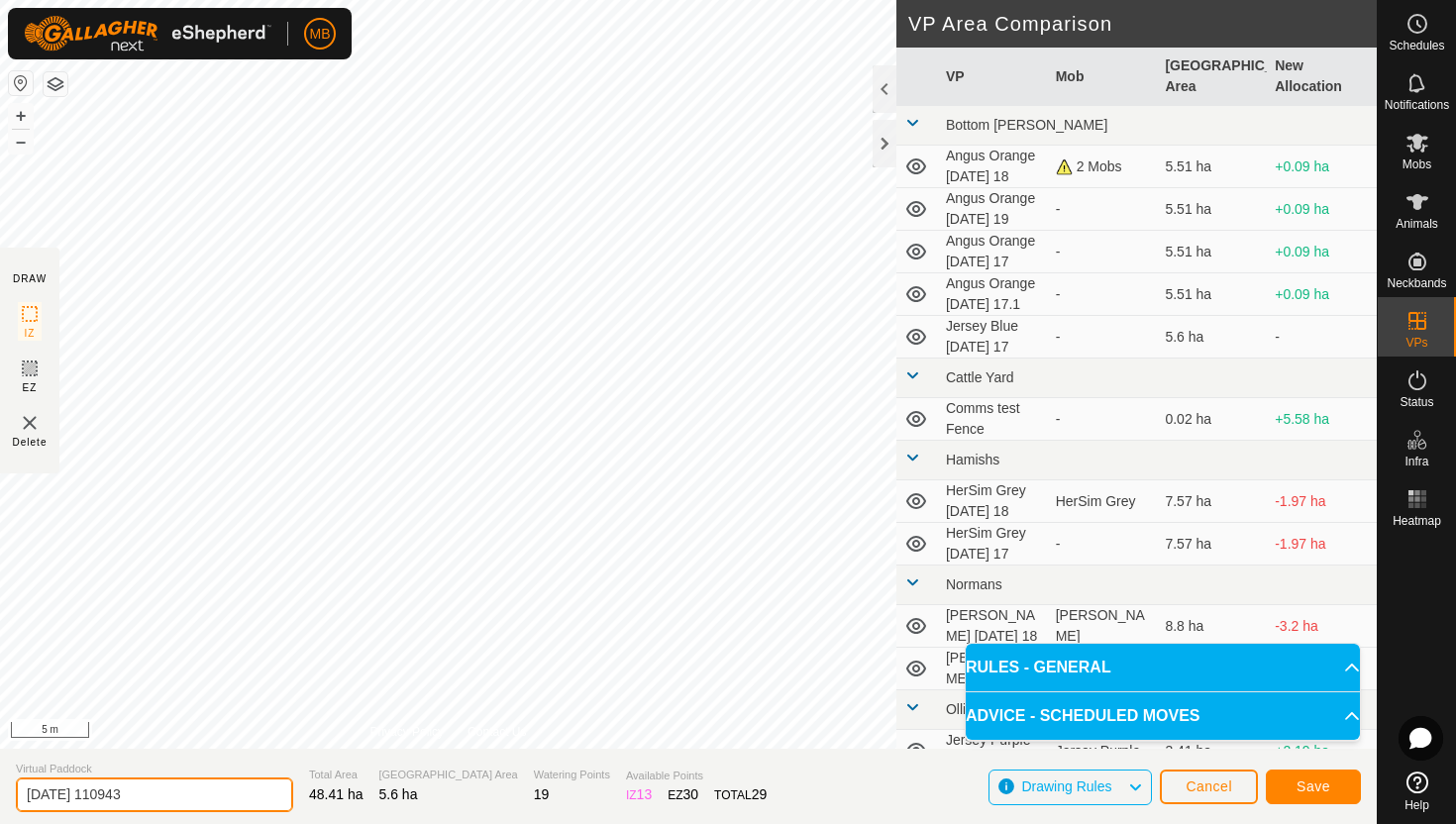 click on "2025-07-18 110943" 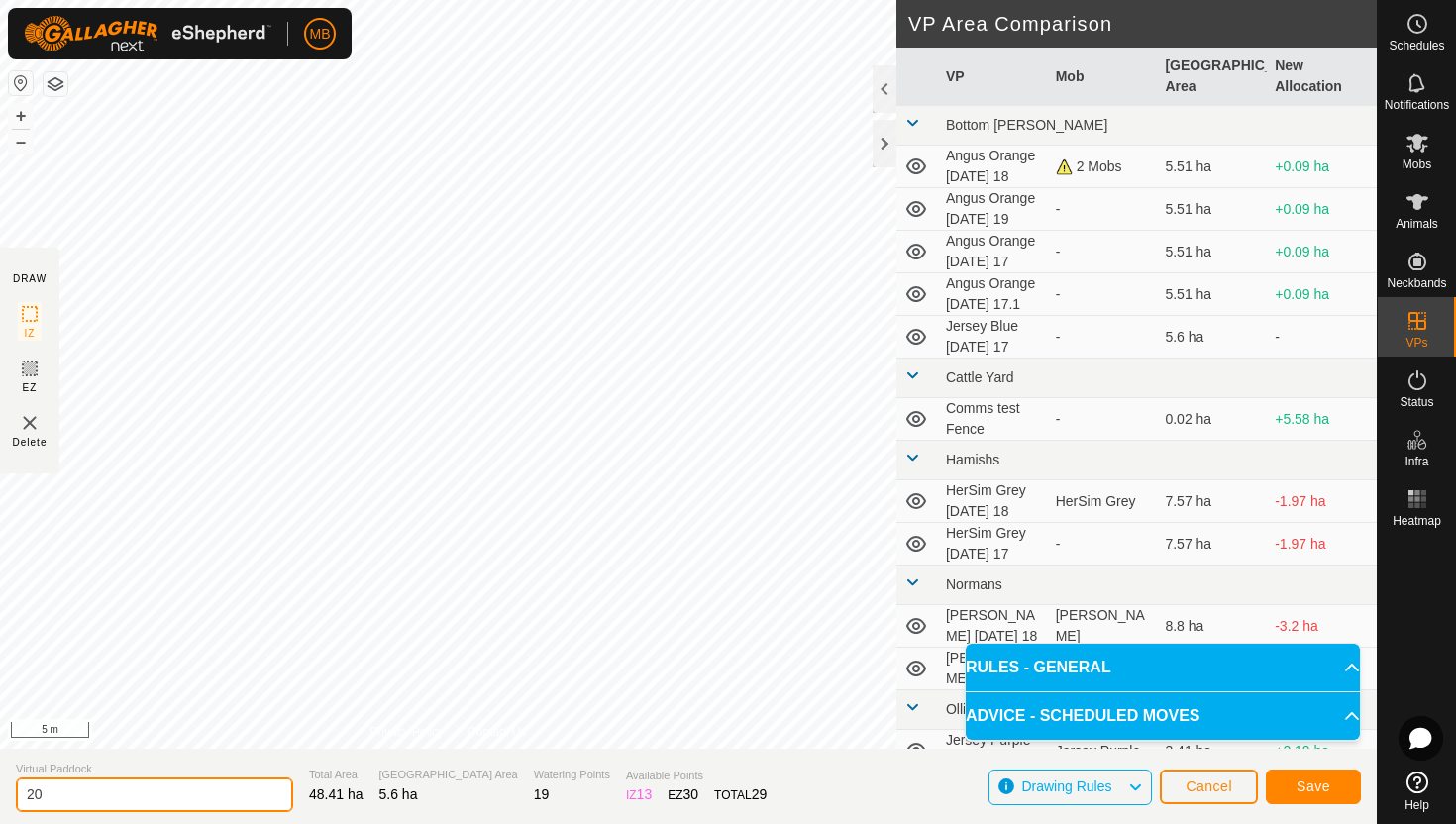 type on "2" 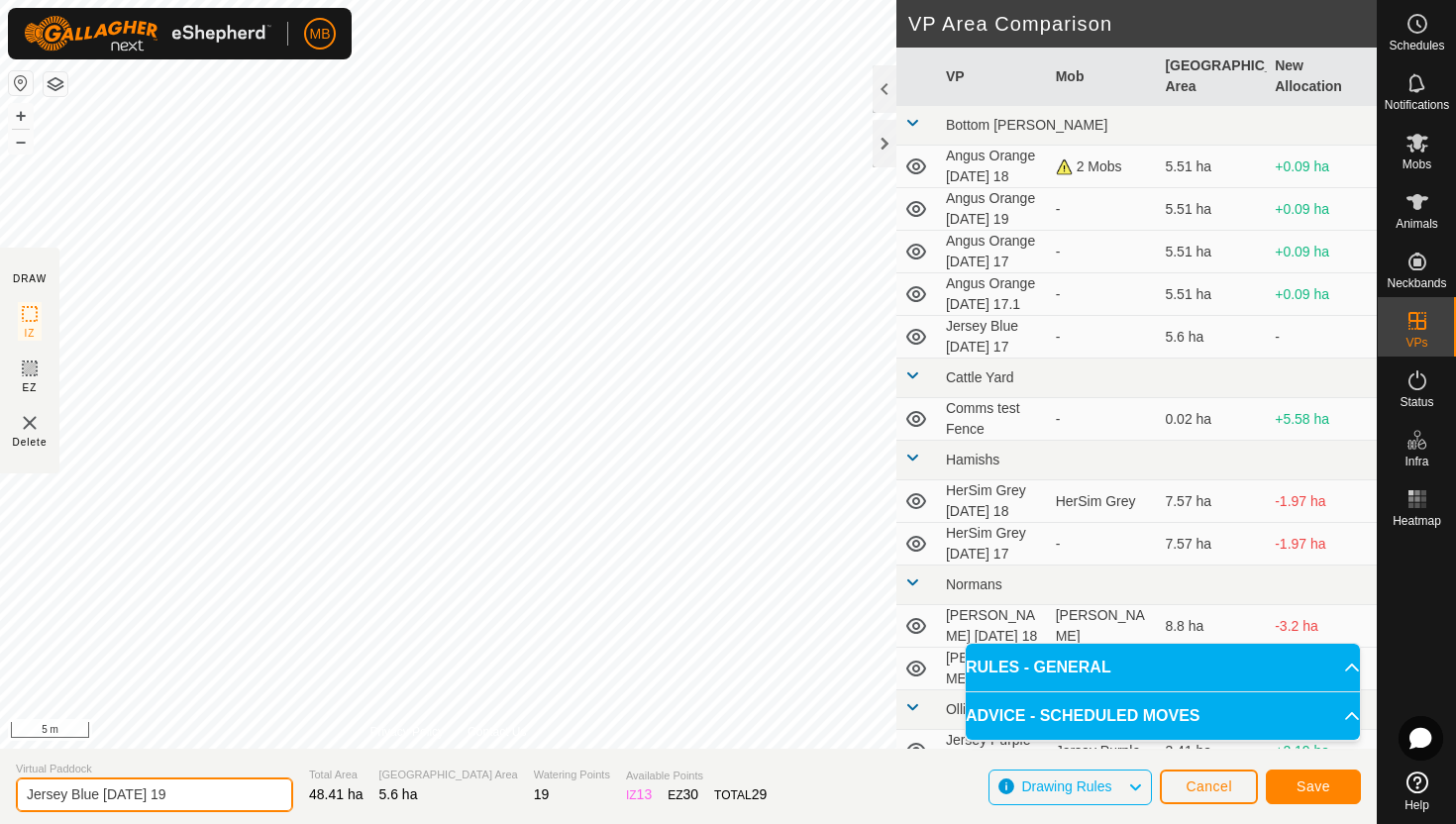 type on "Jersey Blue [DATE] 19" 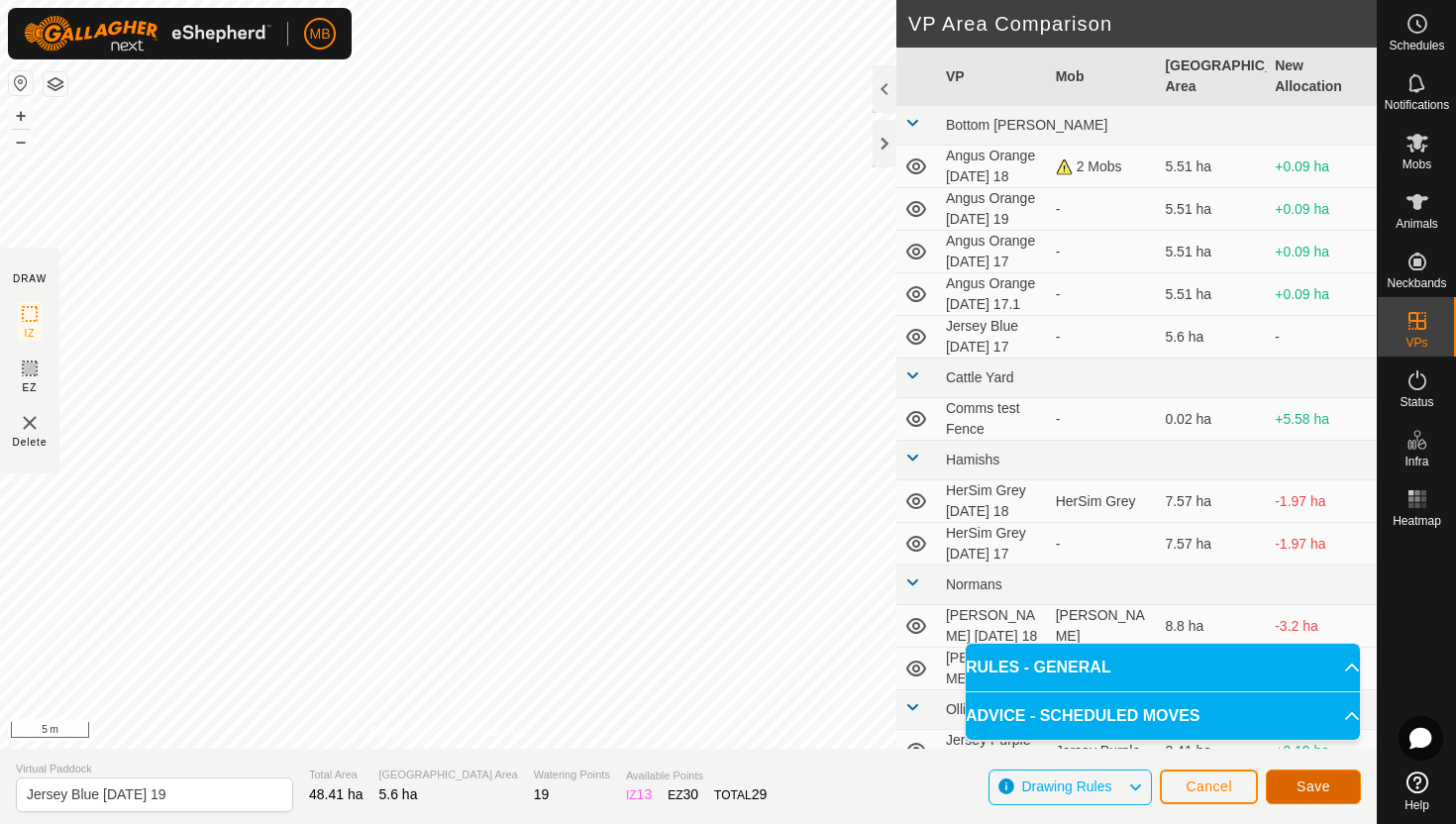 click on "Save" 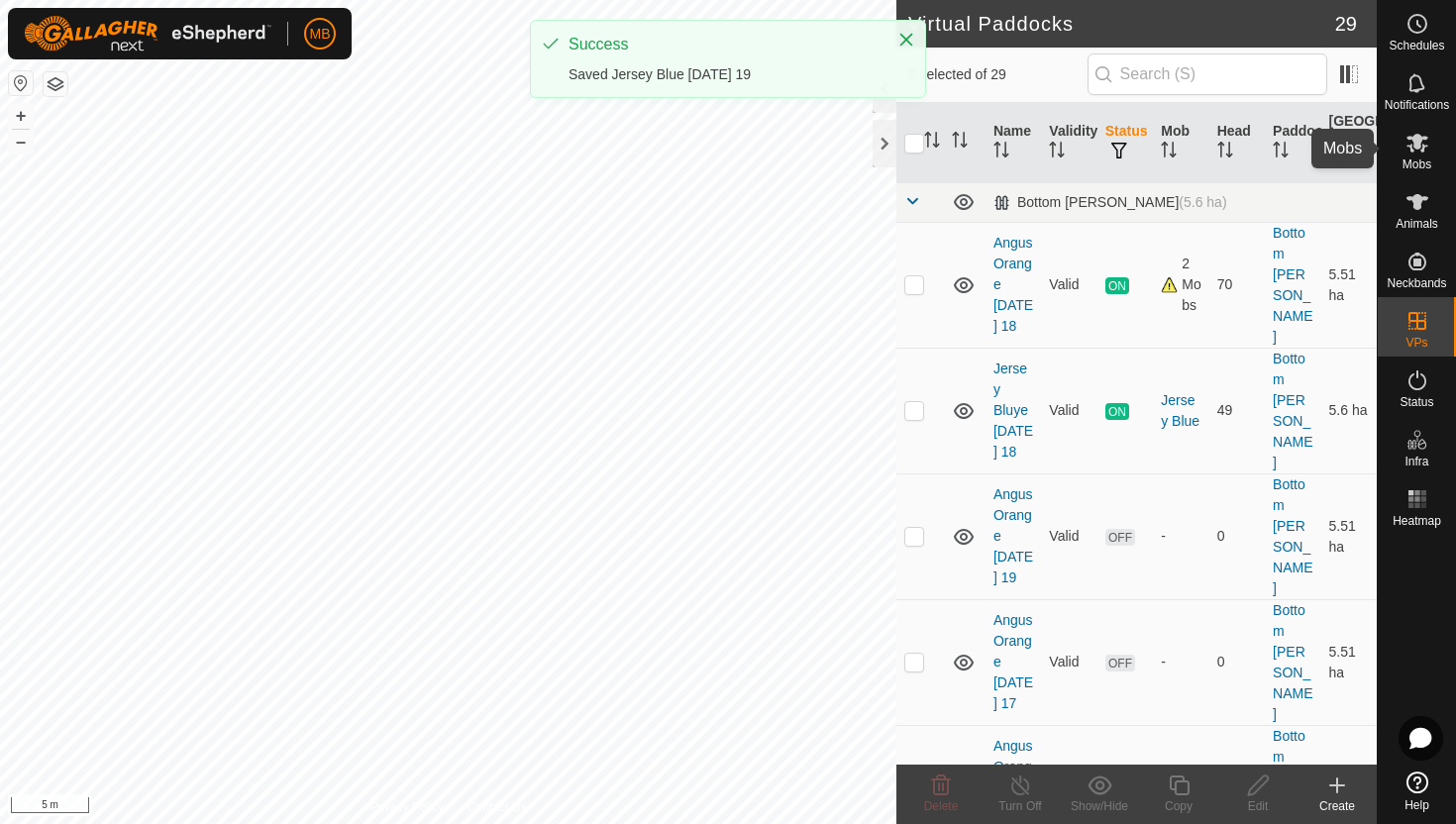 click 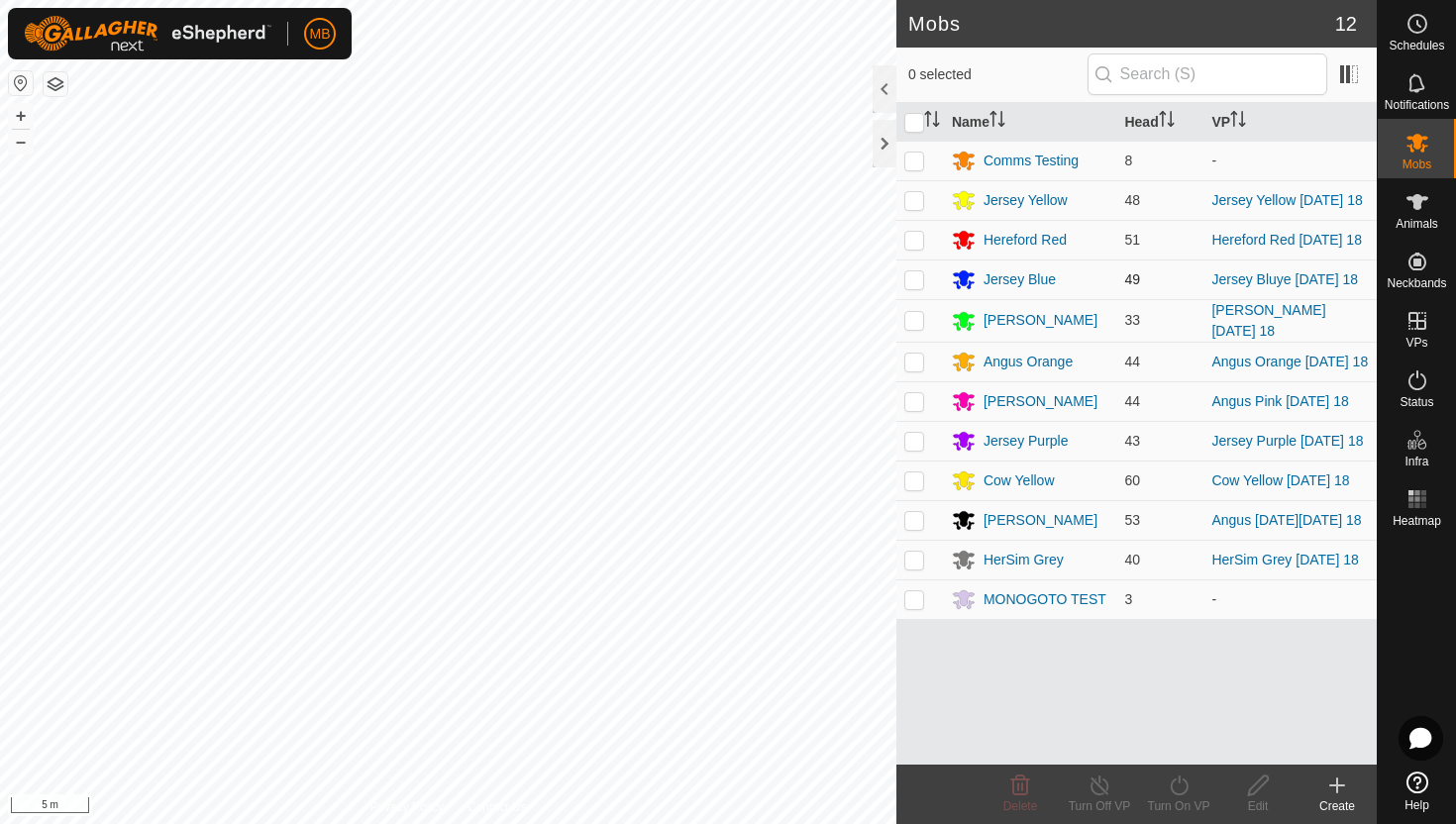 click at bounding box center [914, 279] 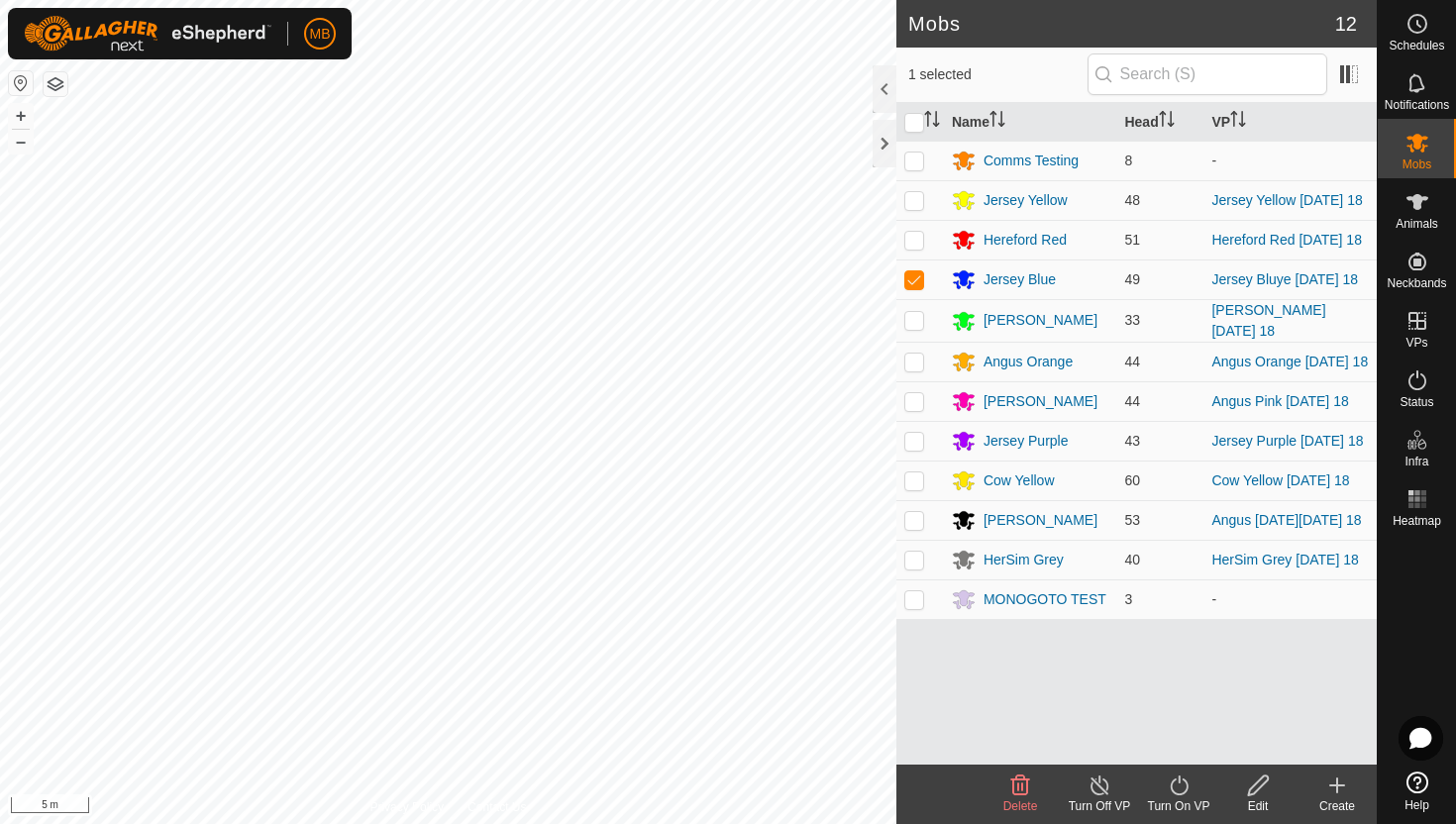 click 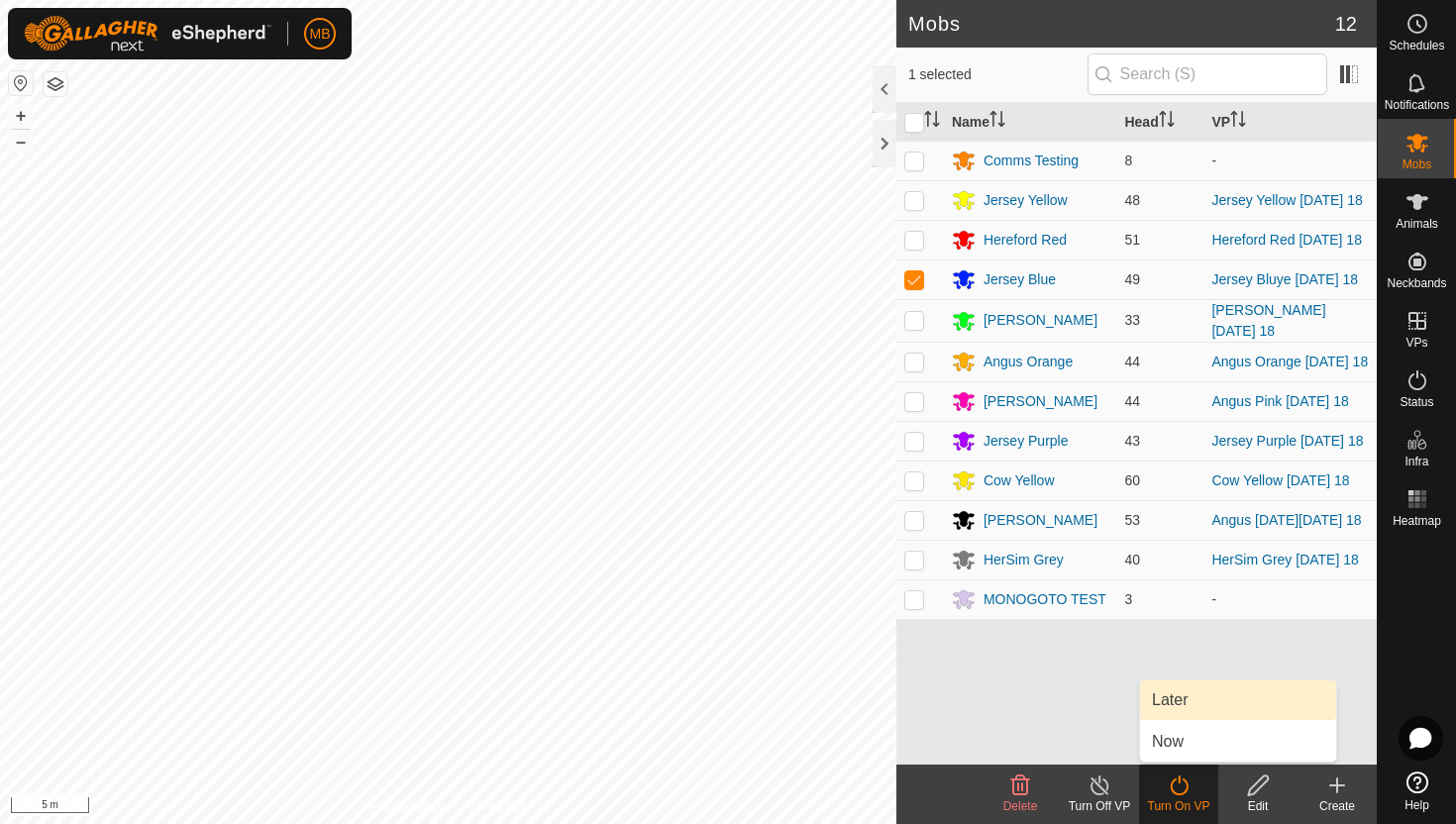 click on "Later" at bounding box center [1238, 700] 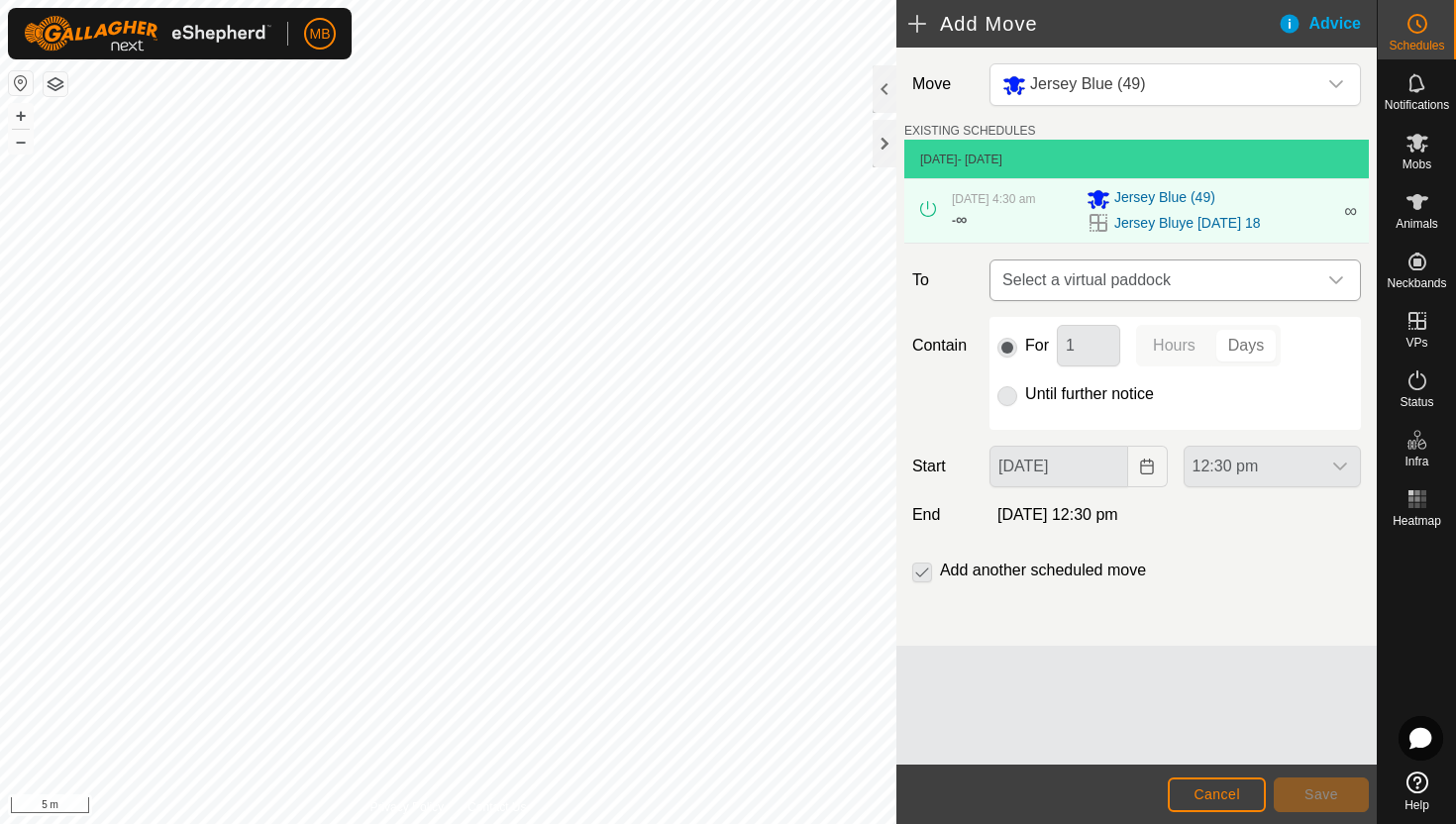 click at bounding box center (1336, 280) 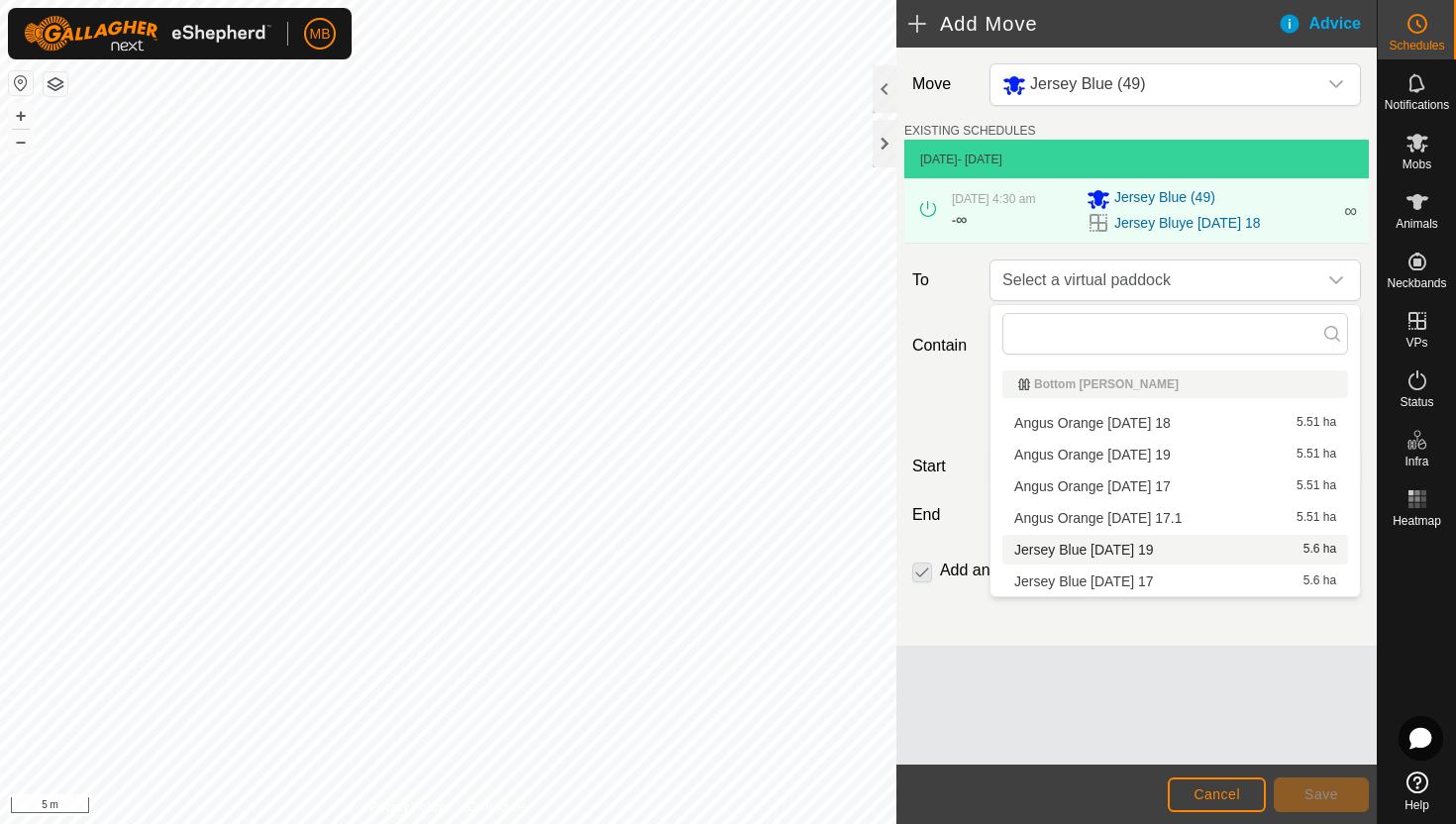 click on "Jersey Blue Saturday 19  5.6 ha" at bounding box center [1175, 550] 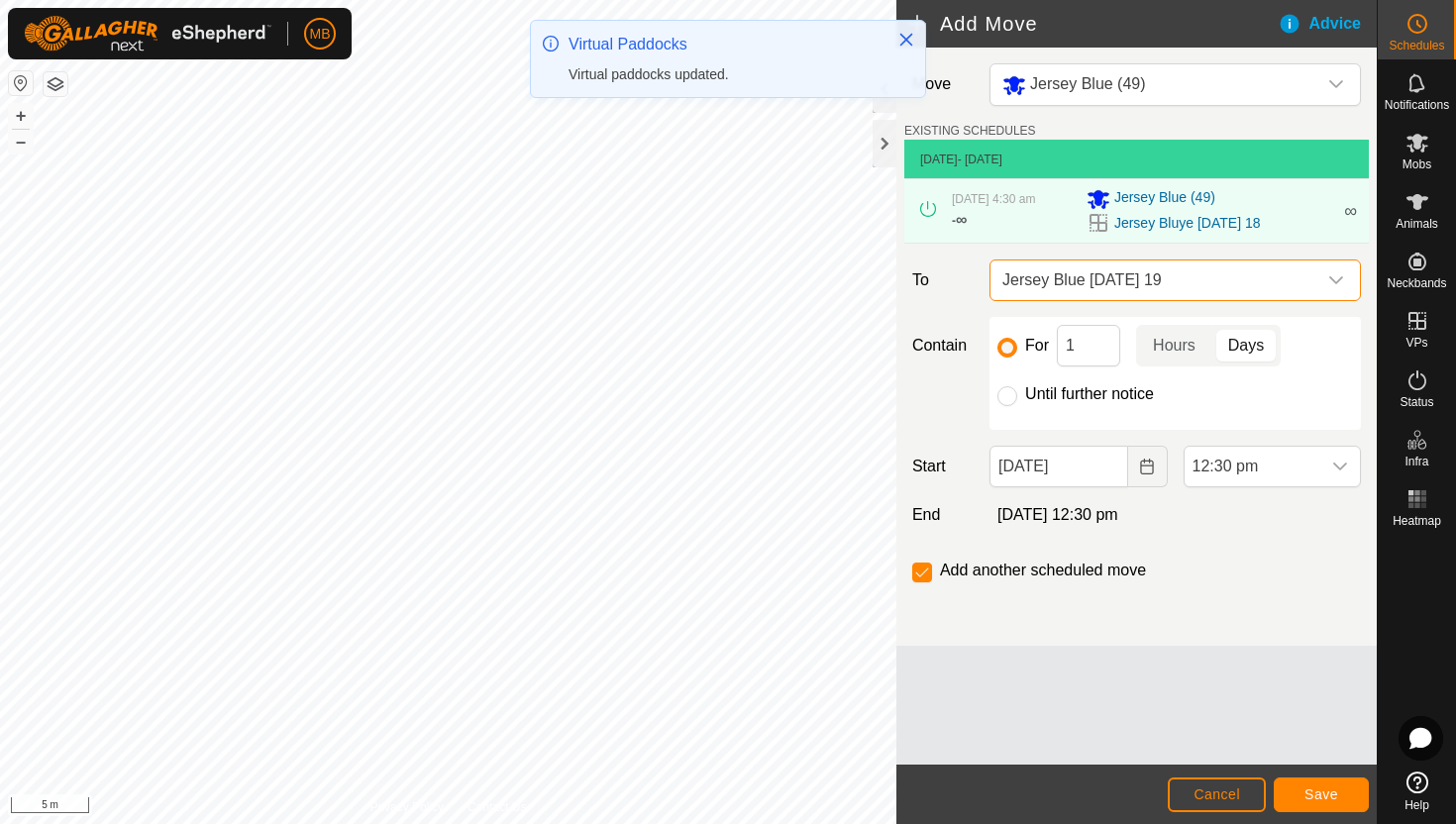 click on "Until further notice" 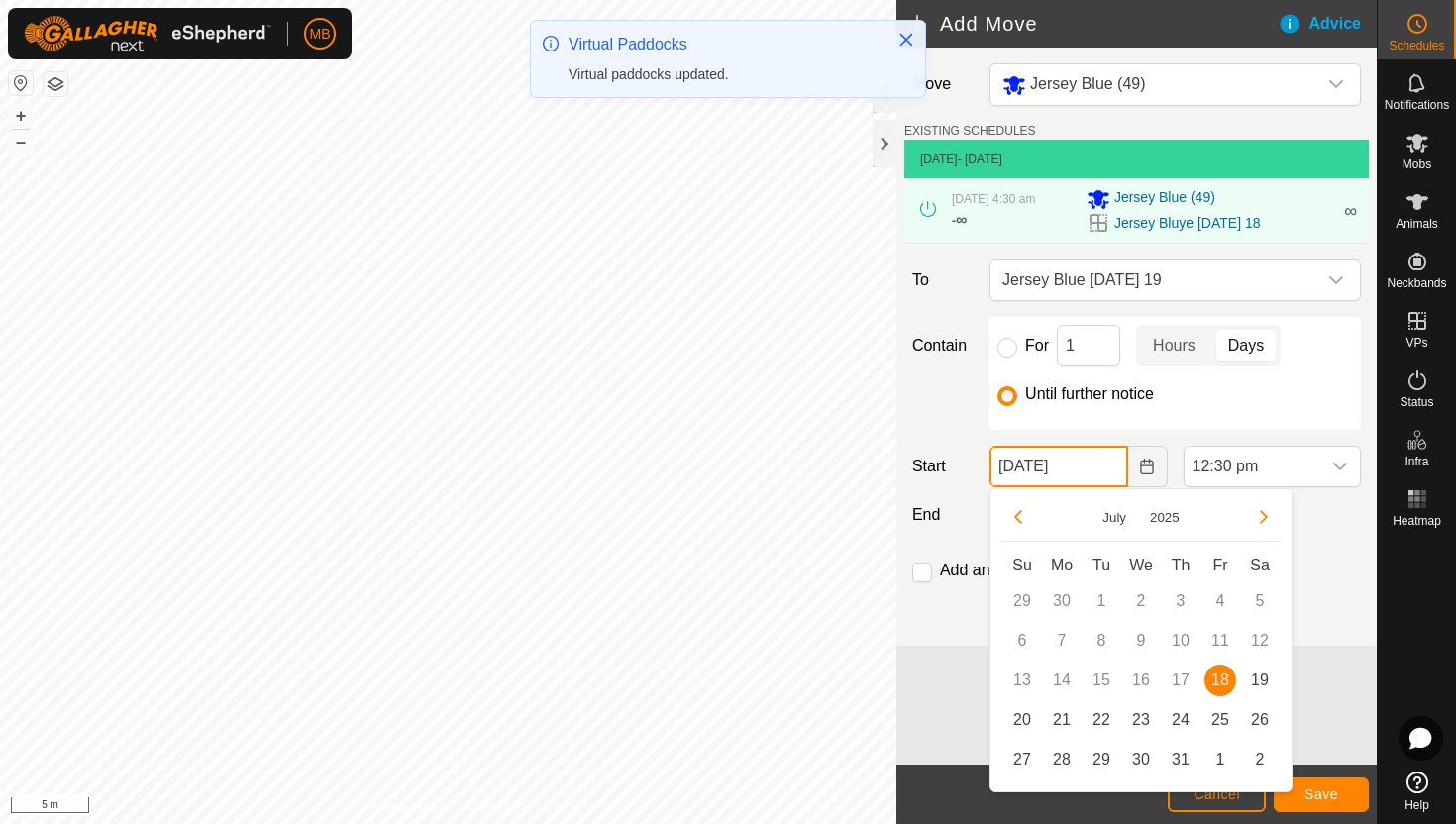 click on "[DATE]" 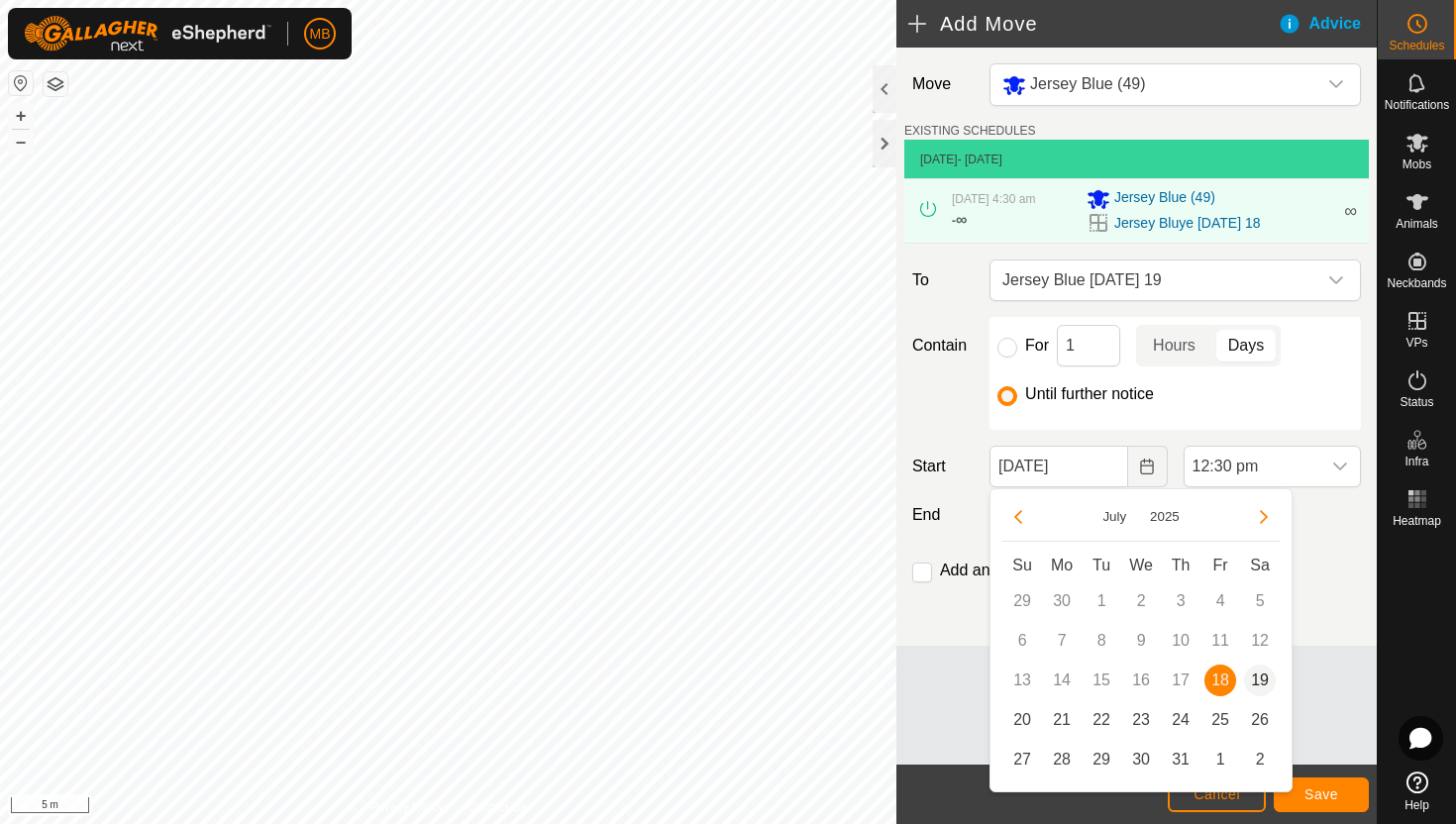 click on "19" at bounding box center (1260, 680) 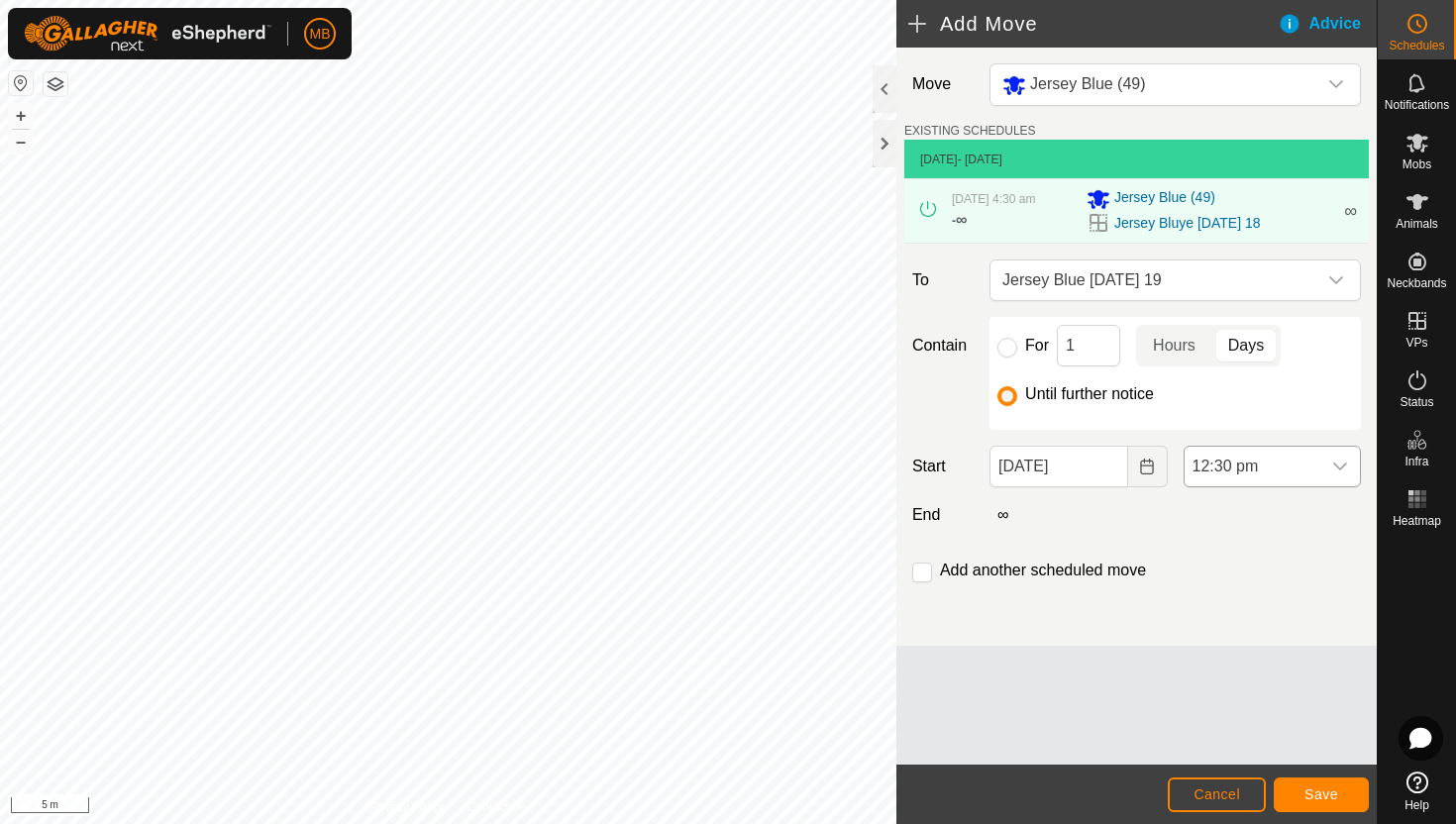 click at bounding box center (1340, 466) 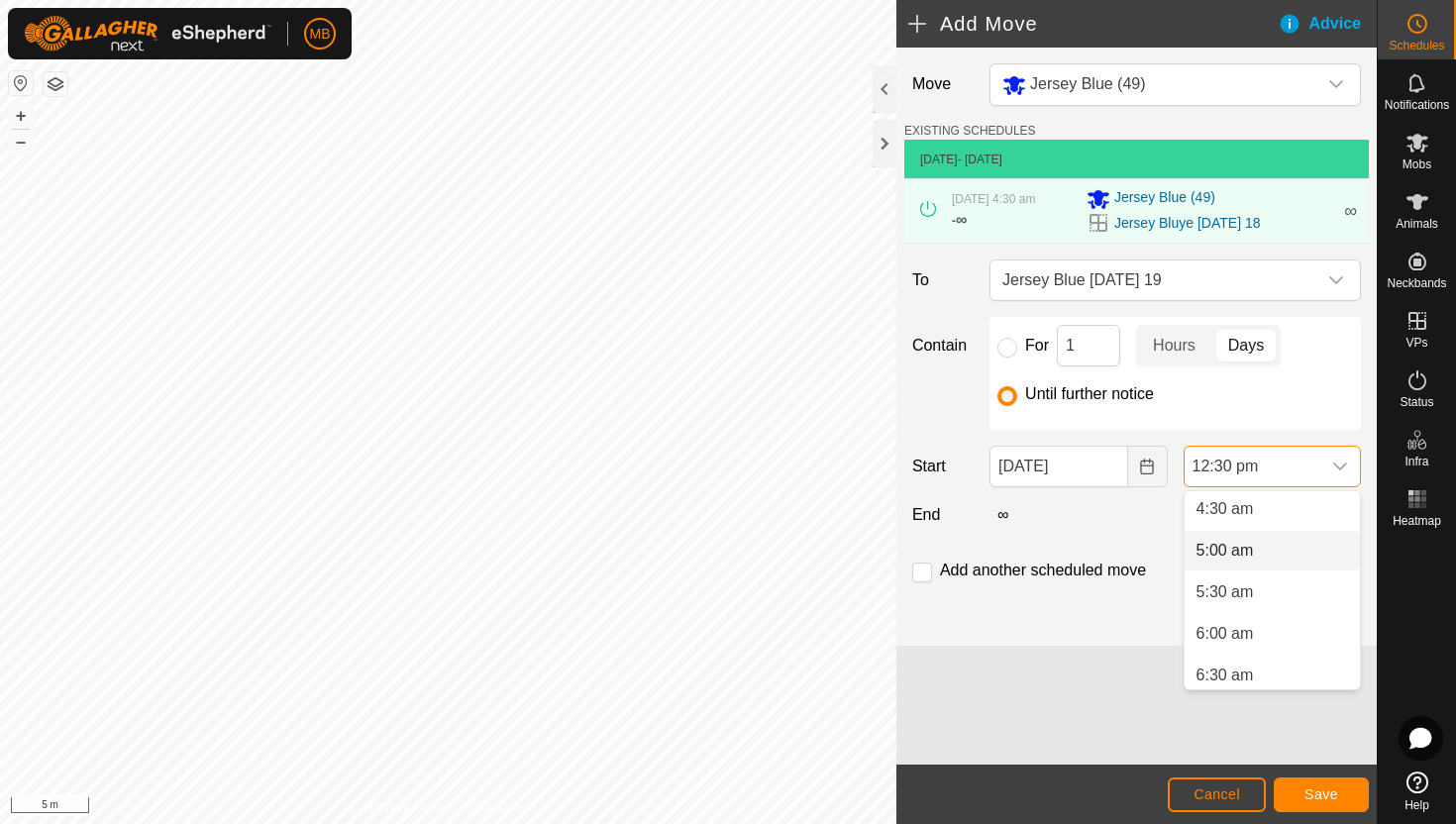 scroll, scrollTop: 375, scrollLeft: 0, axis: vertical 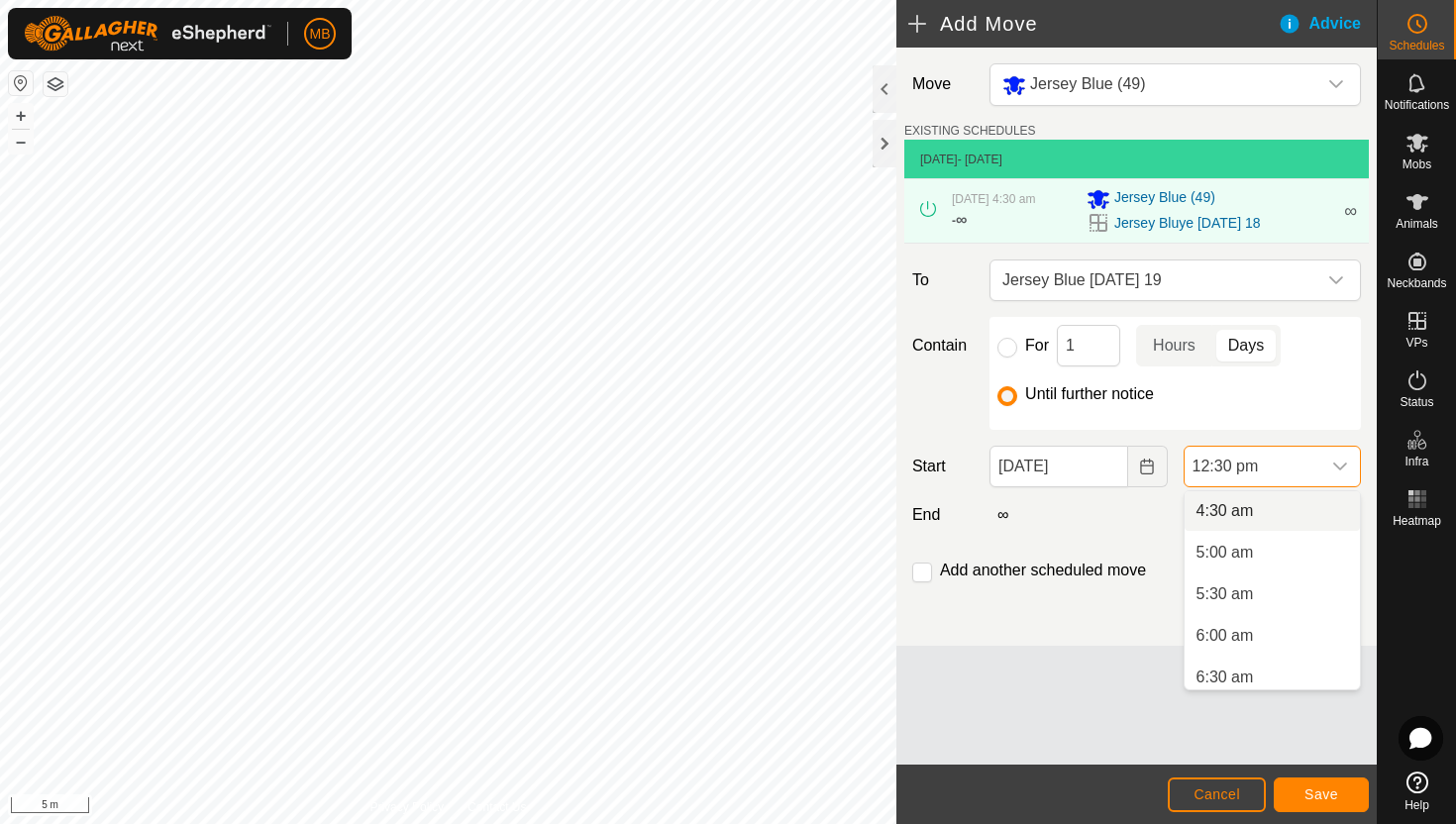 click on "4:30 am" at bounding box center (1272, 511) 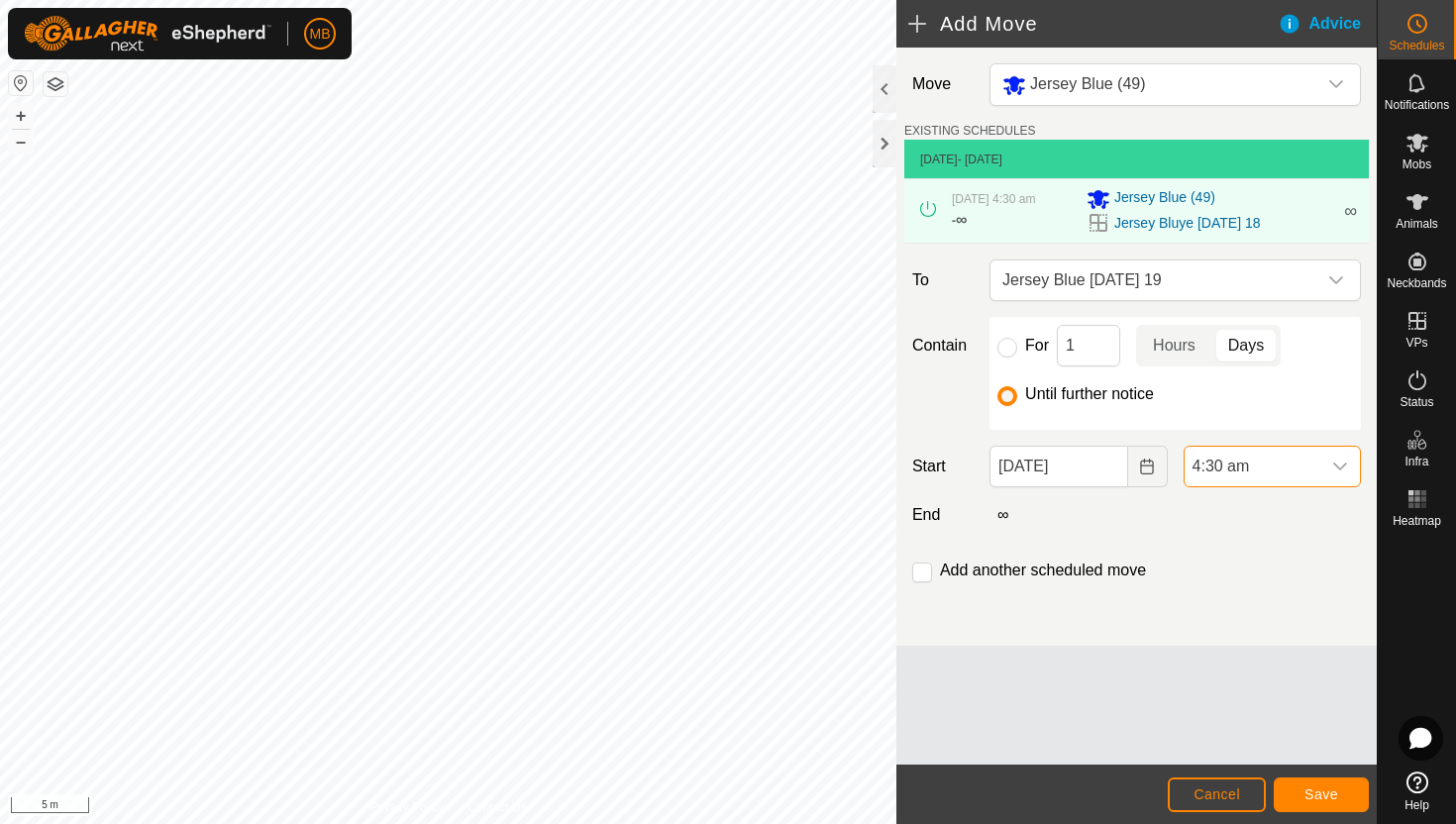scroll, scrollTop: 881, scrollLeft: 0, axis: vertical 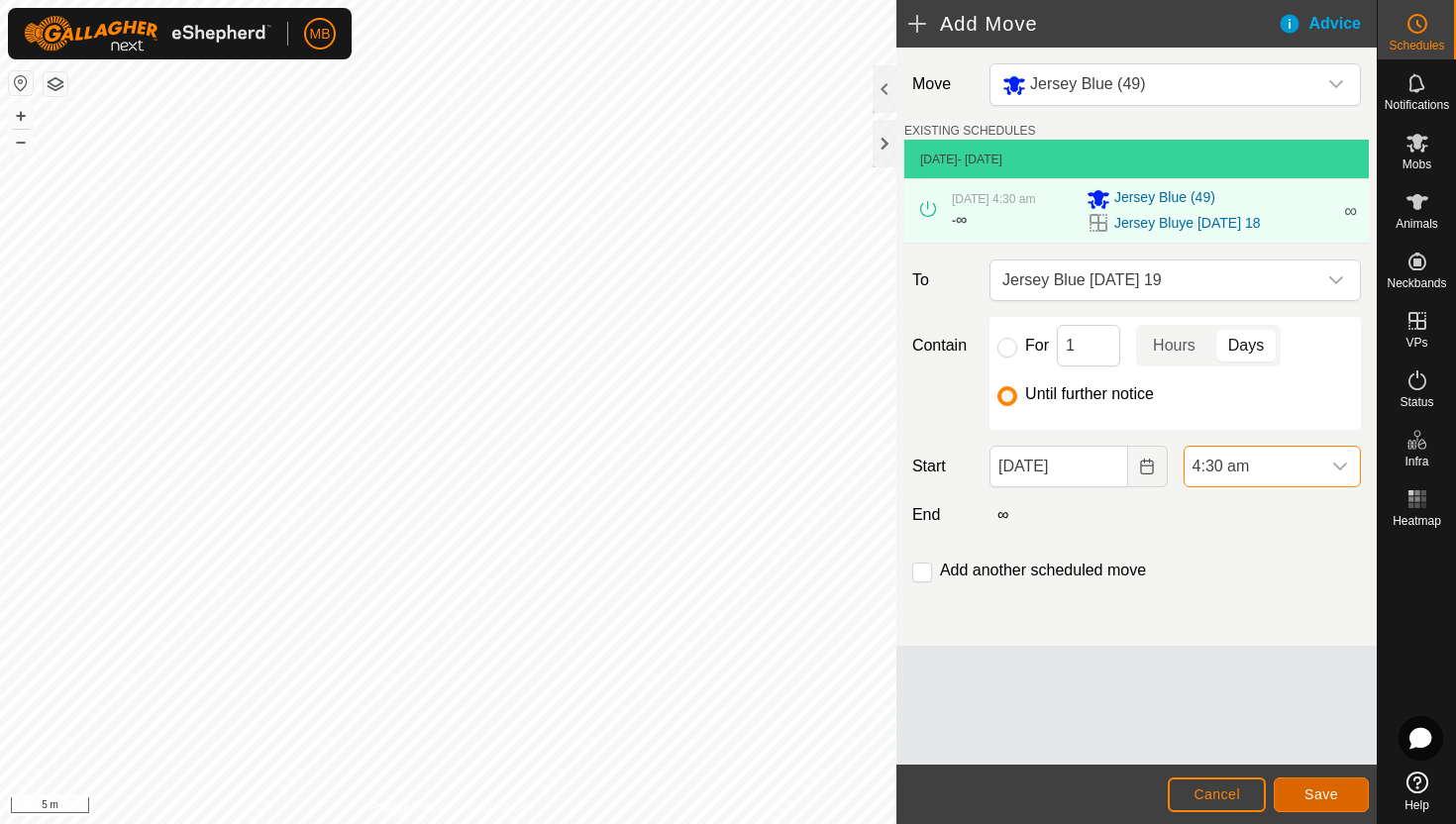 click on "Save" 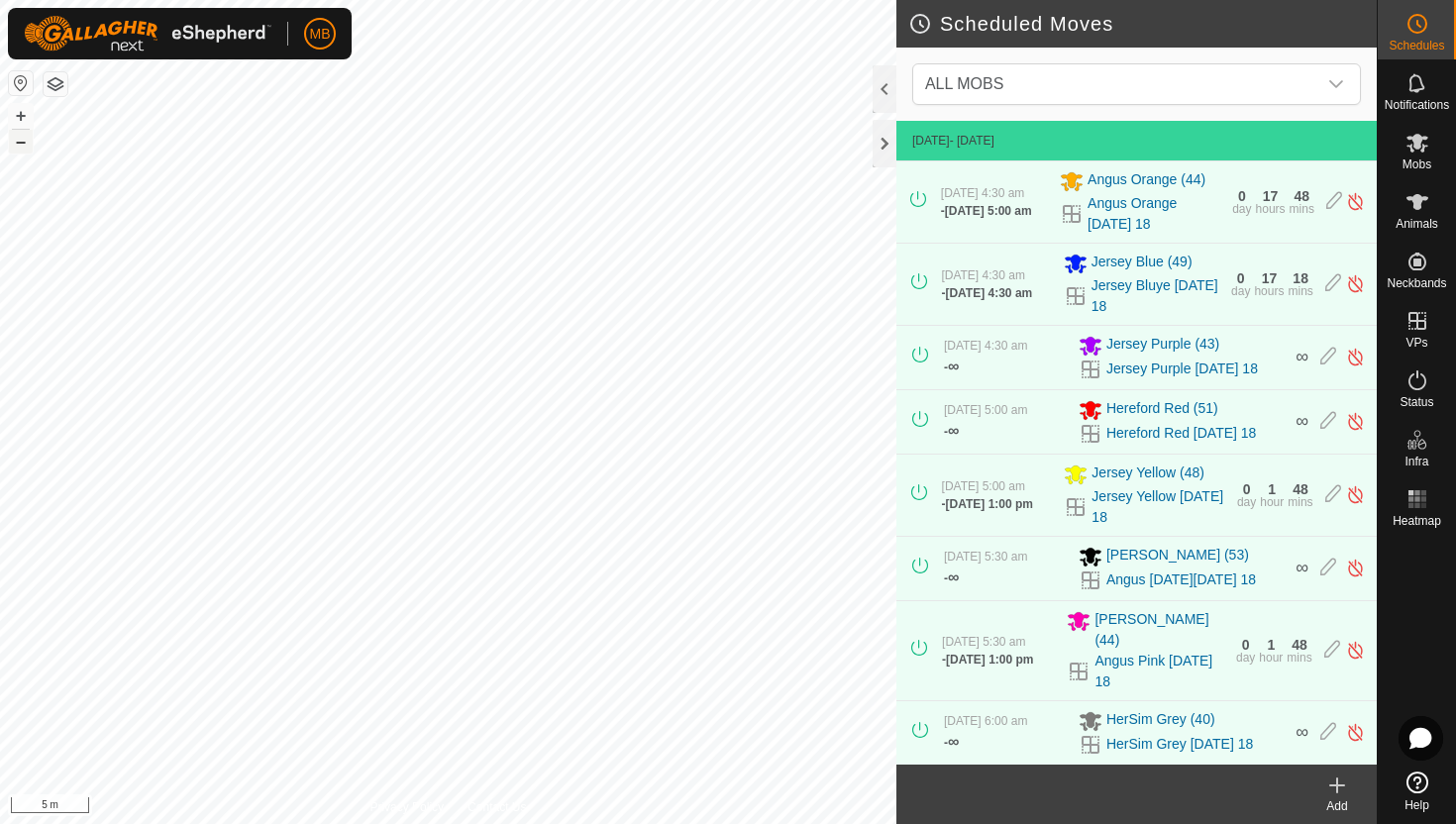 click on "–" at bounding box center [21, 142] 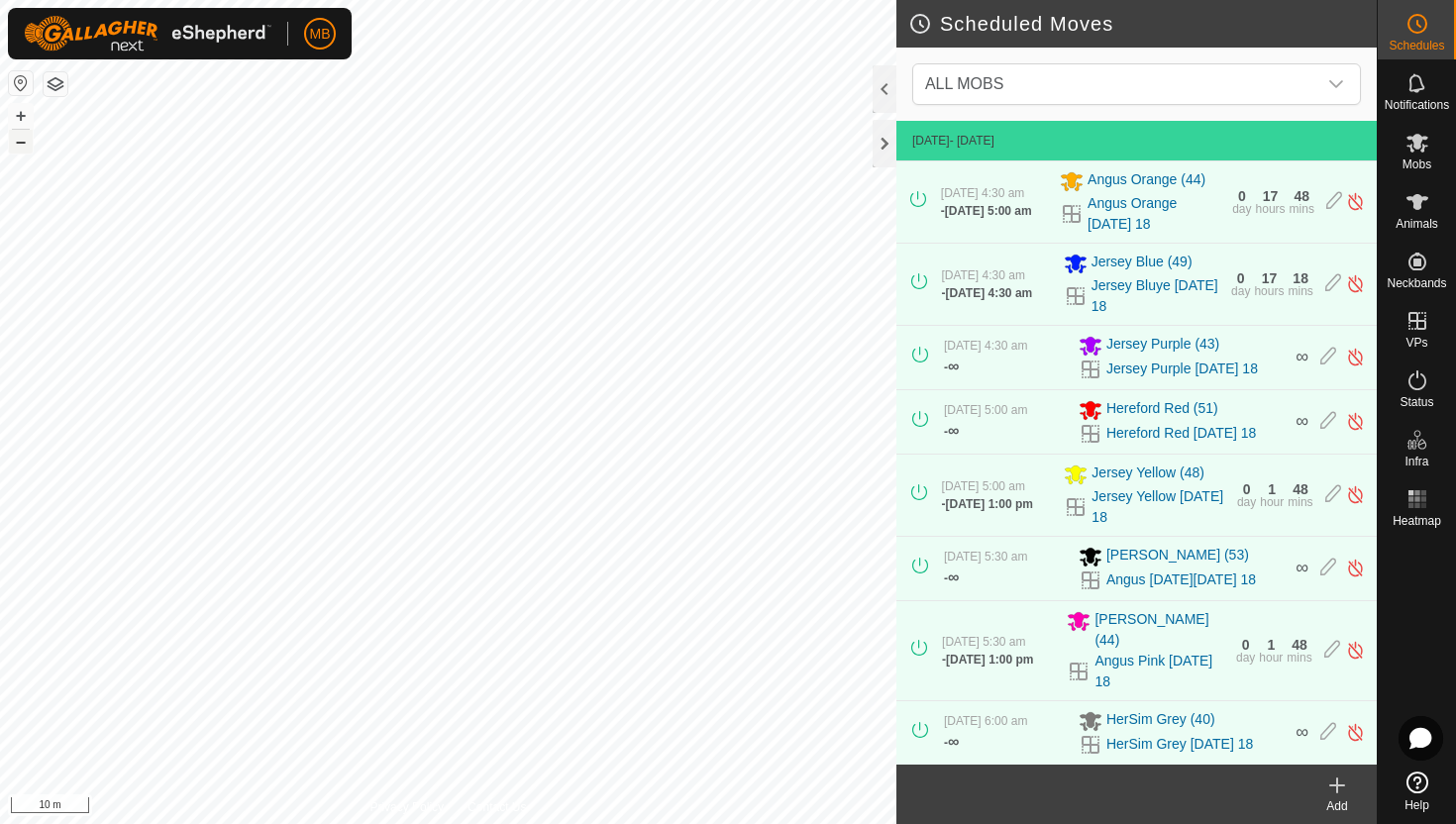 click on "–" at bounding box center [21, 142] 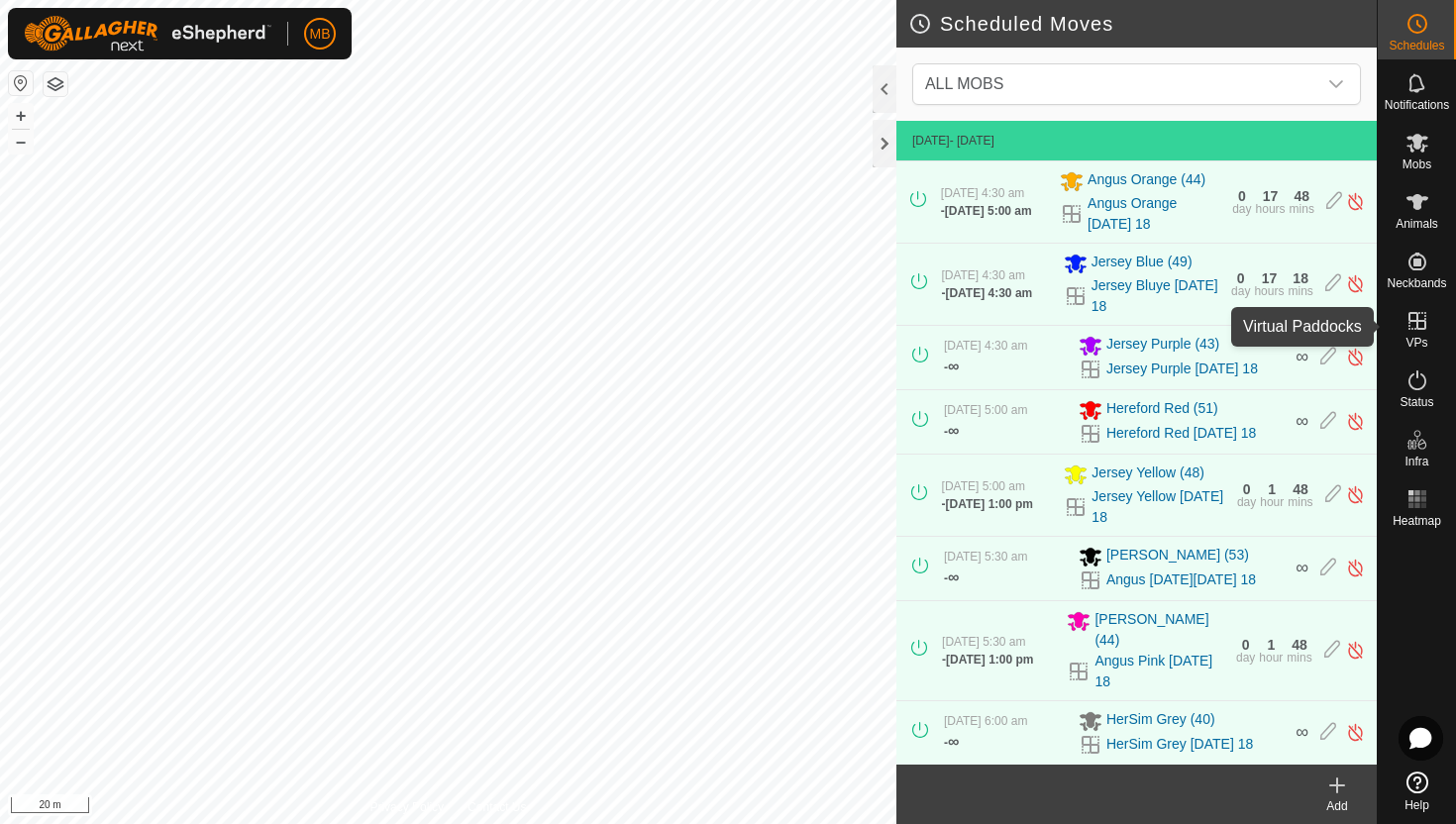 click 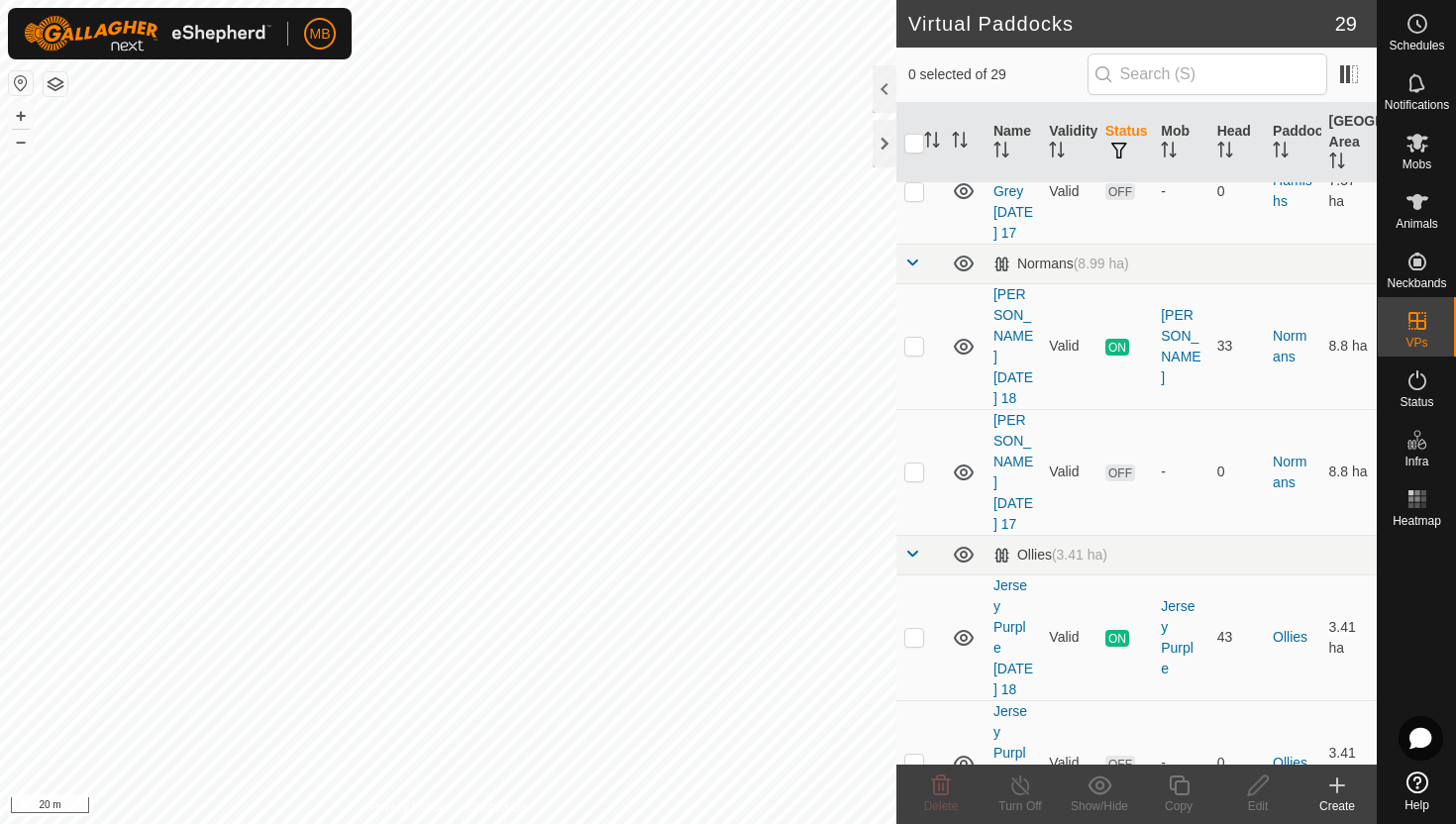 scroll, scrollTop: 1246, scrollLeft: 0, axis: vertical 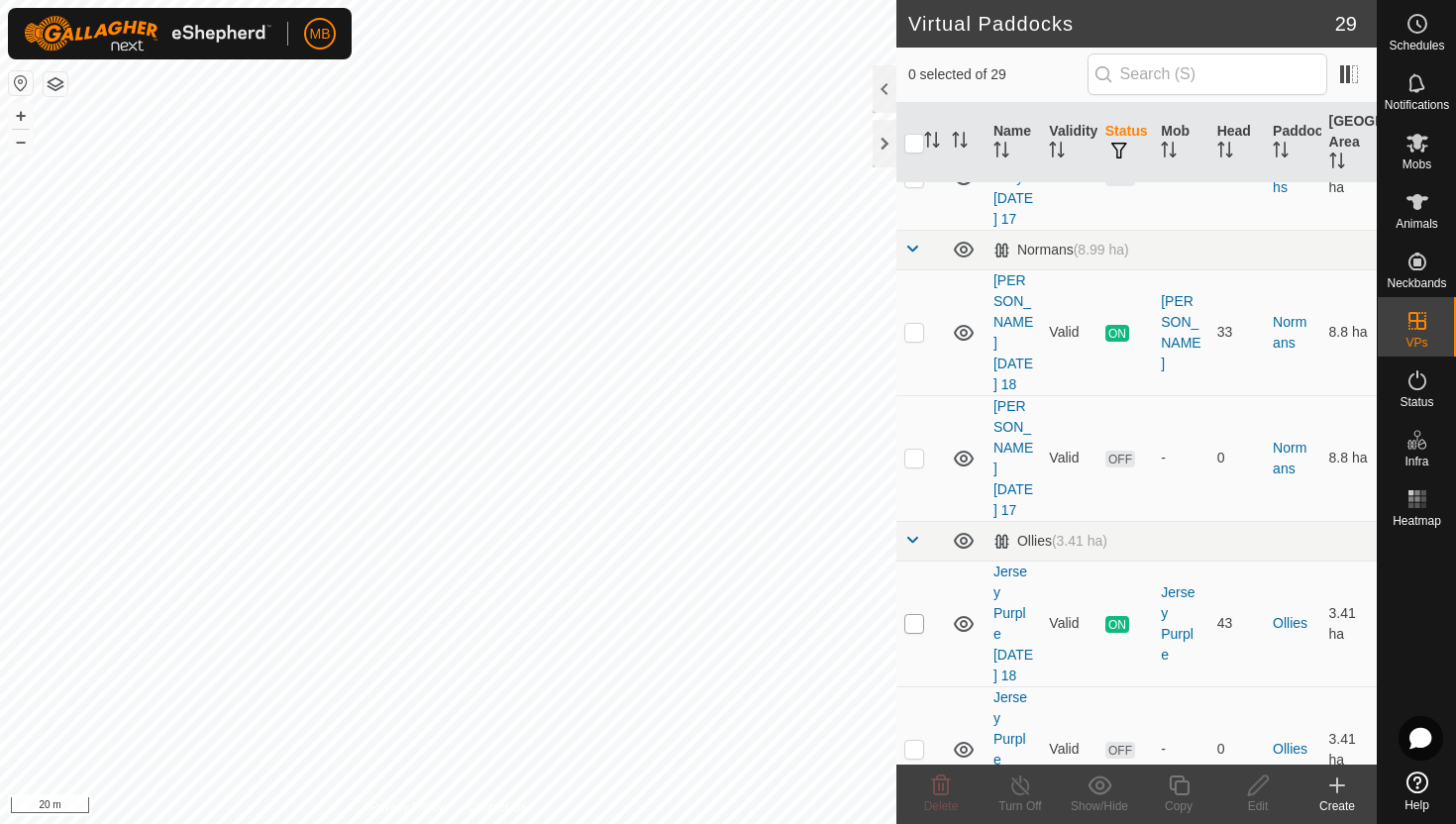 click at bounding box center (914, 624) 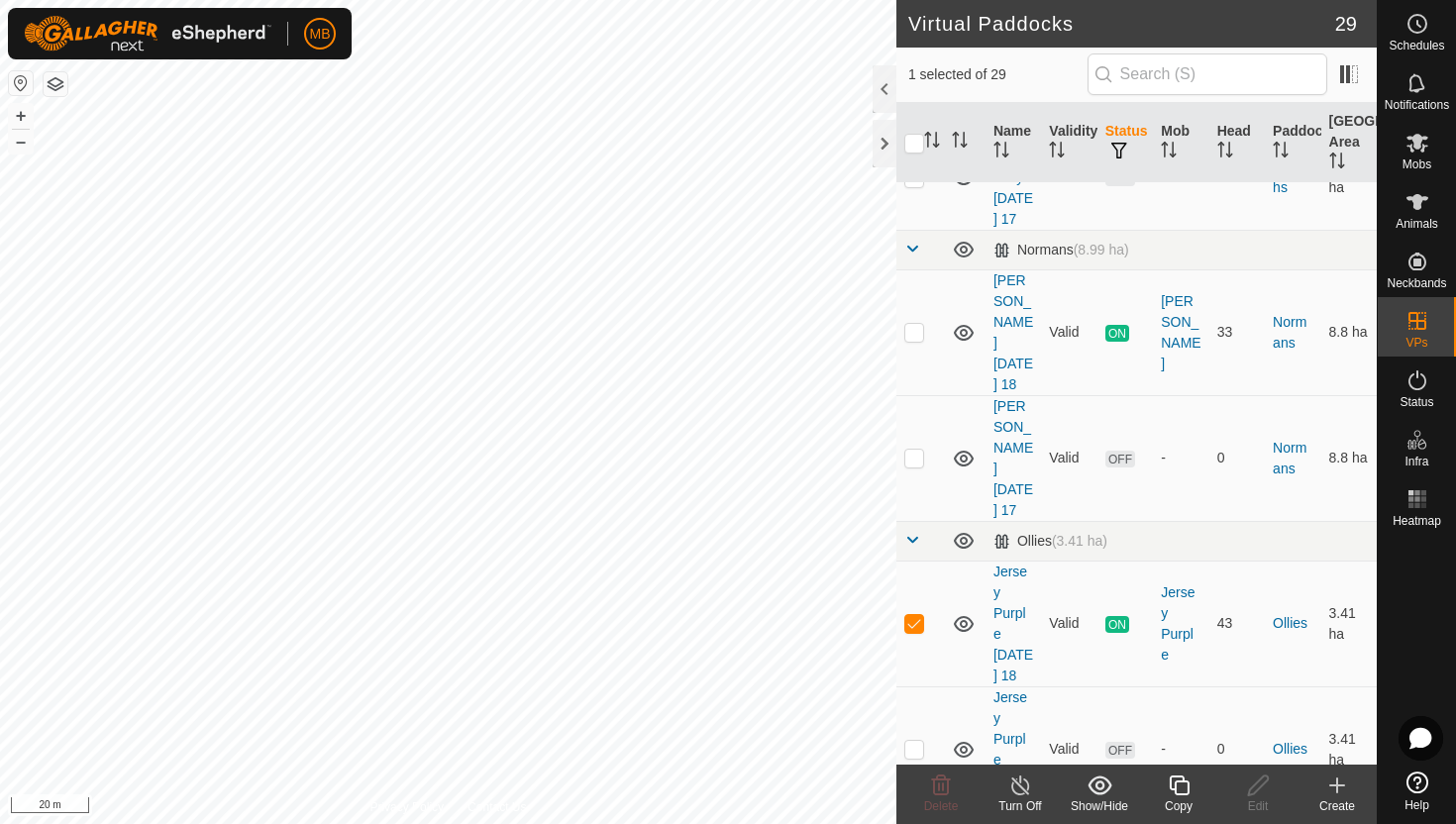click 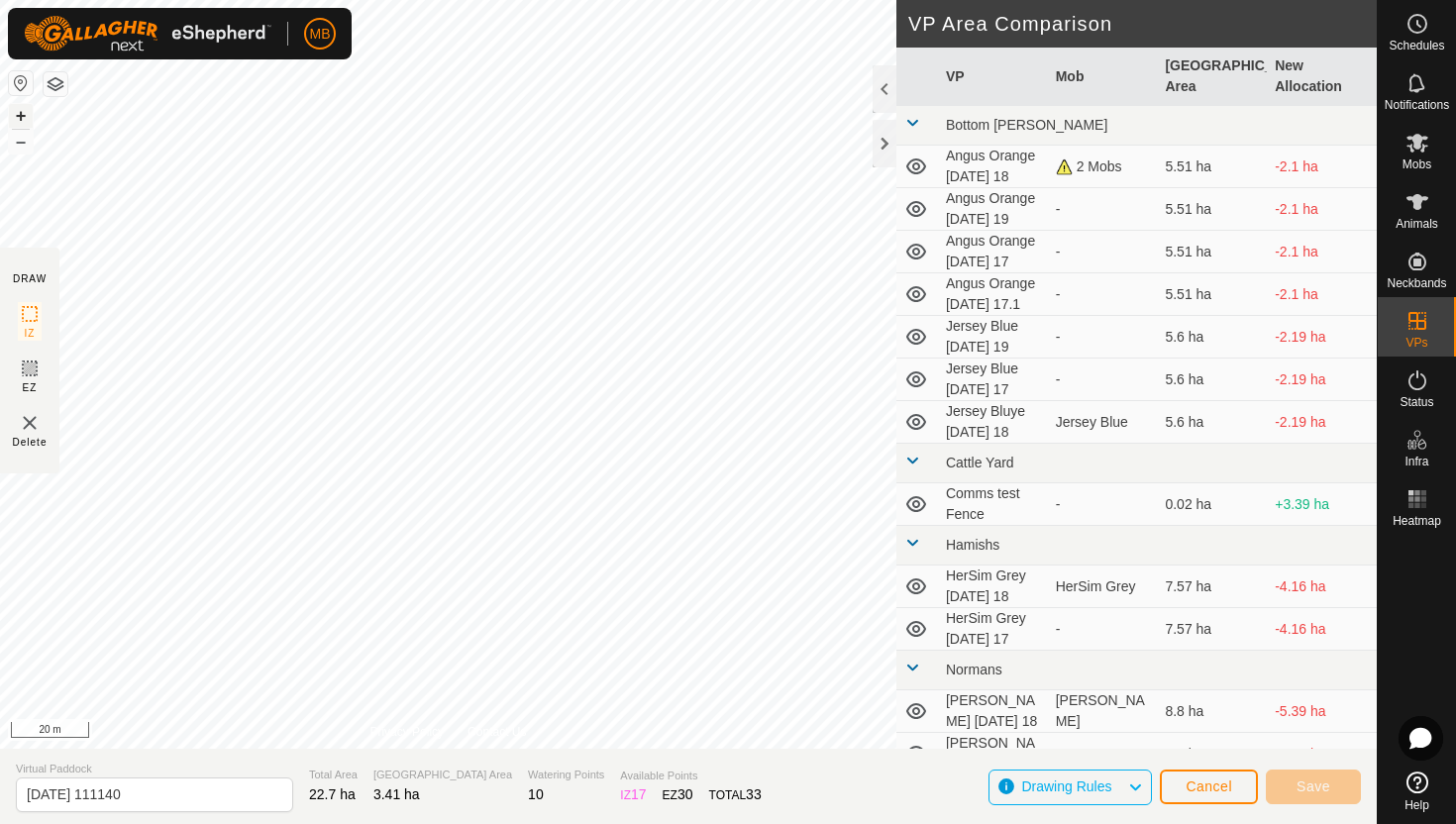 click on "+" at bounding box center (21, 116) 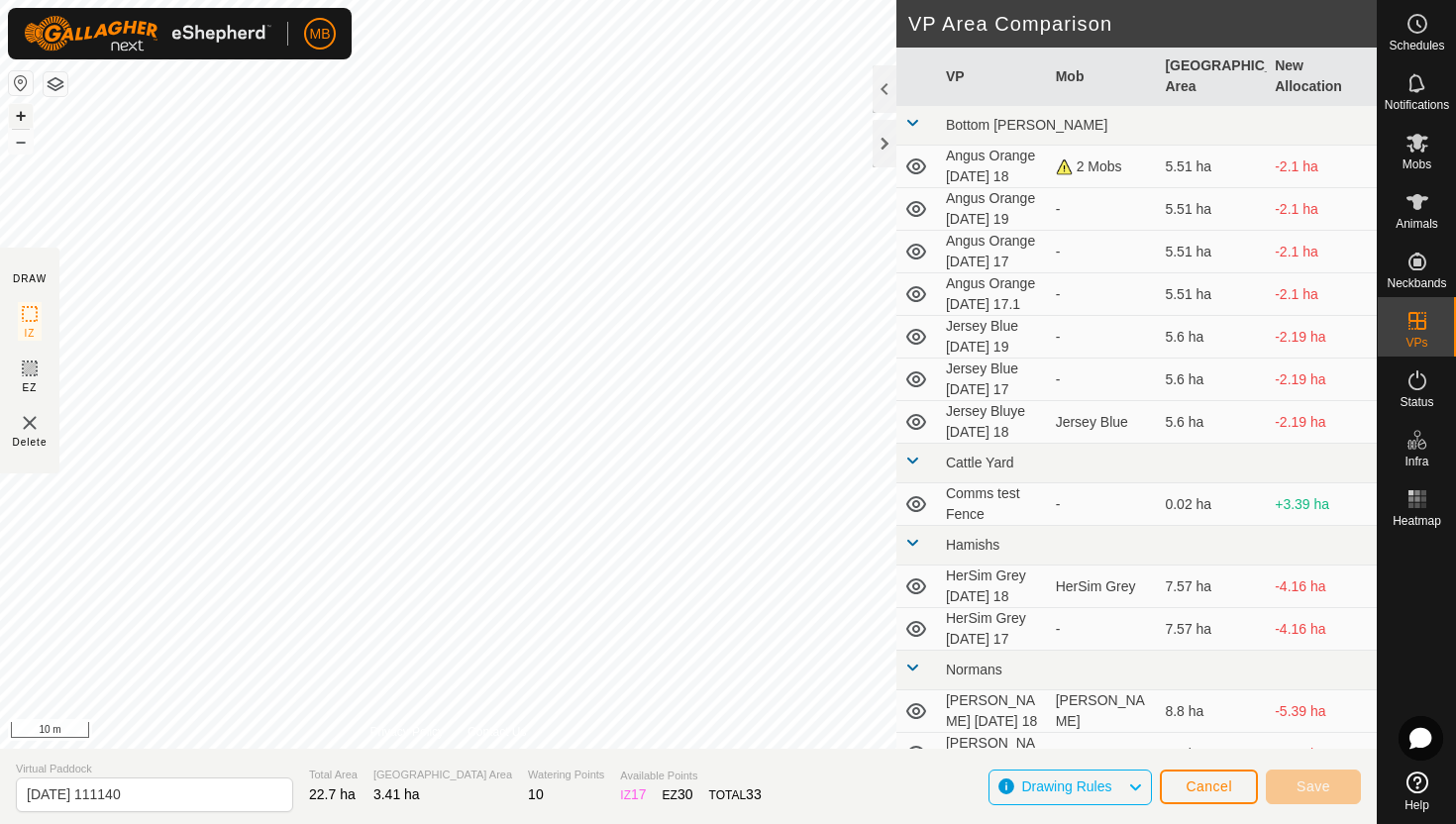 click on "+" at bounding box center [21, 116] 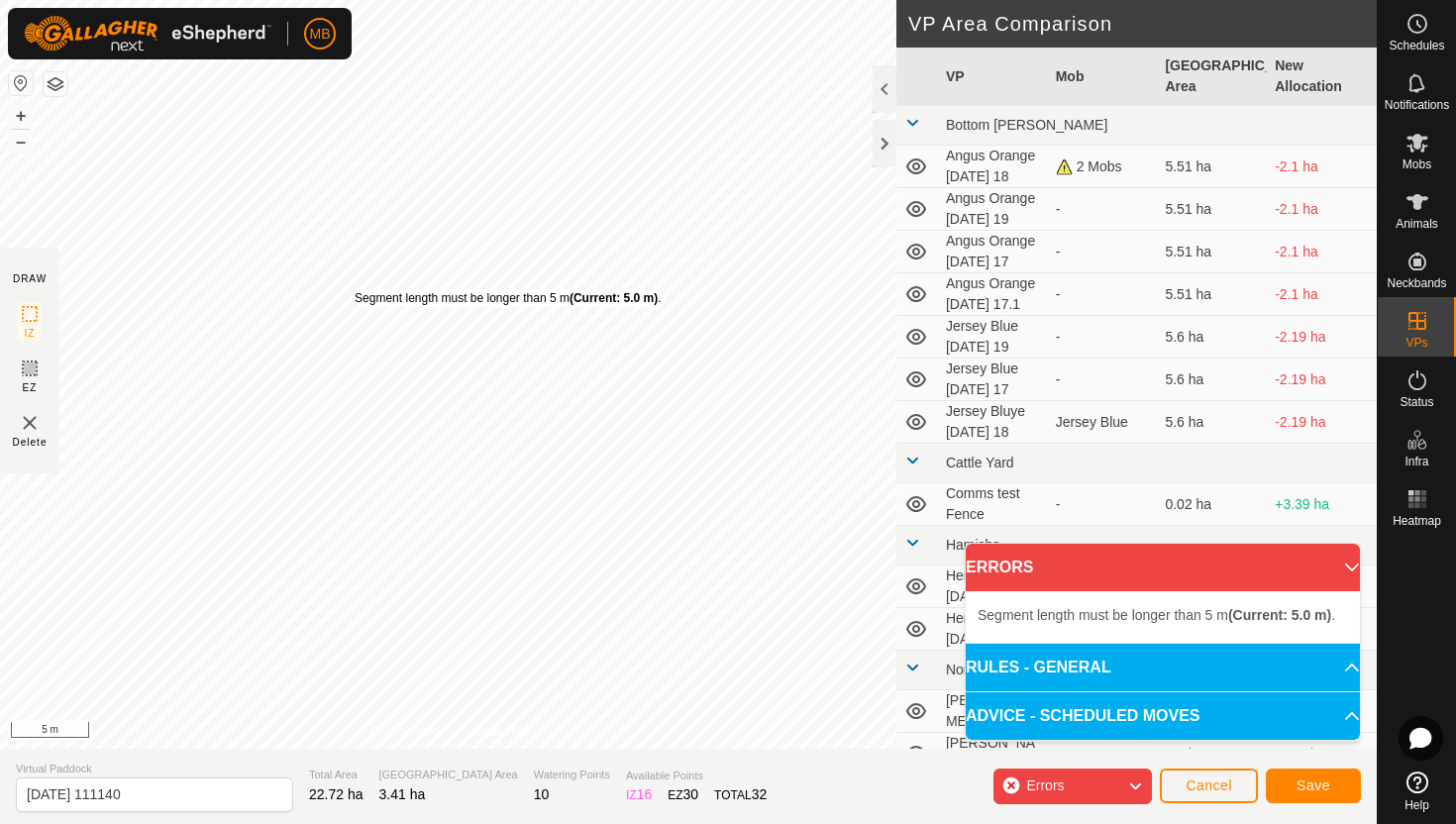 click on "Segment length must be longer than 5 m  (Current: 5.0 m) ." at bounding box center (507, 298) 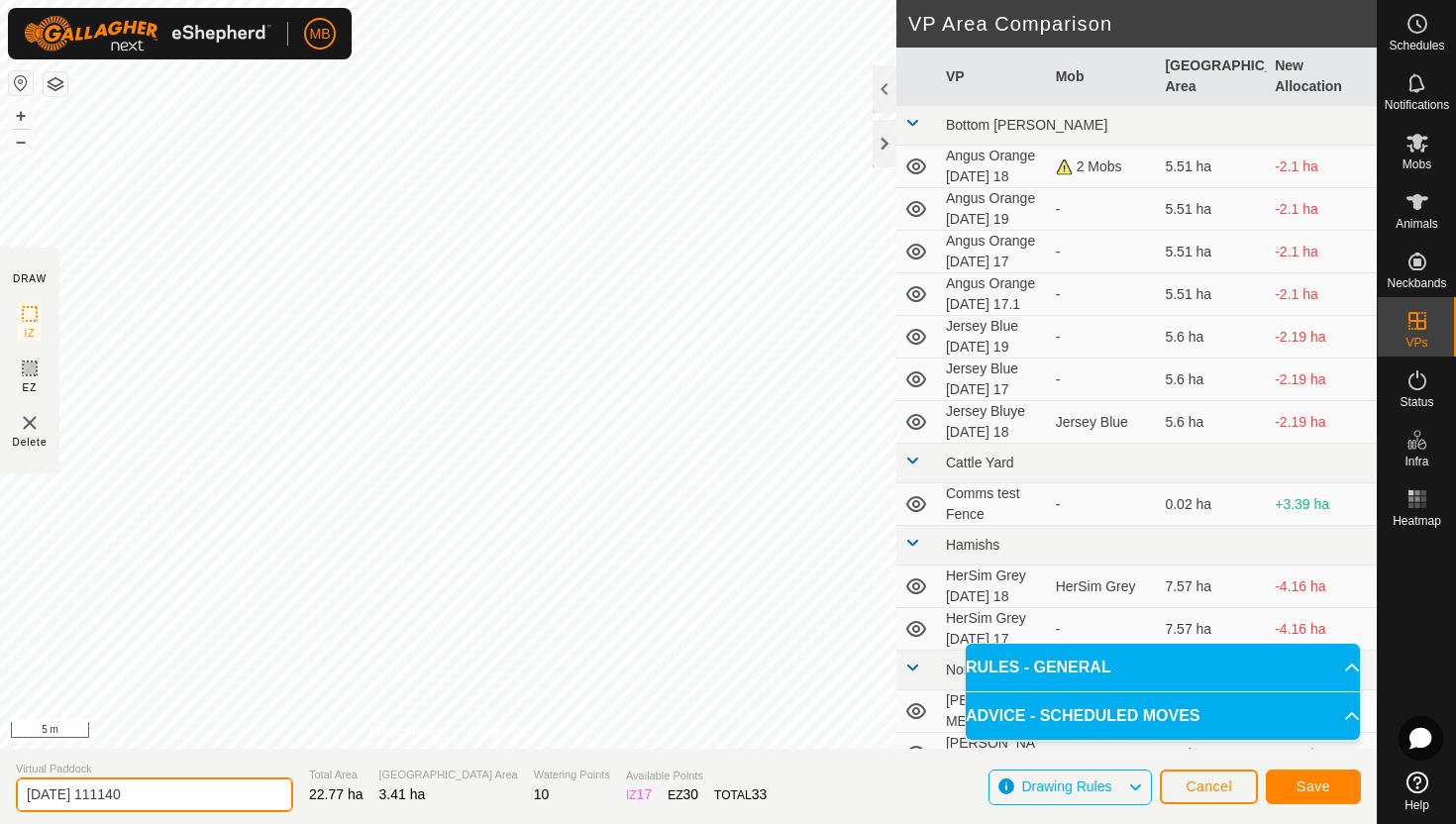 click on "2025-07-18 111140" 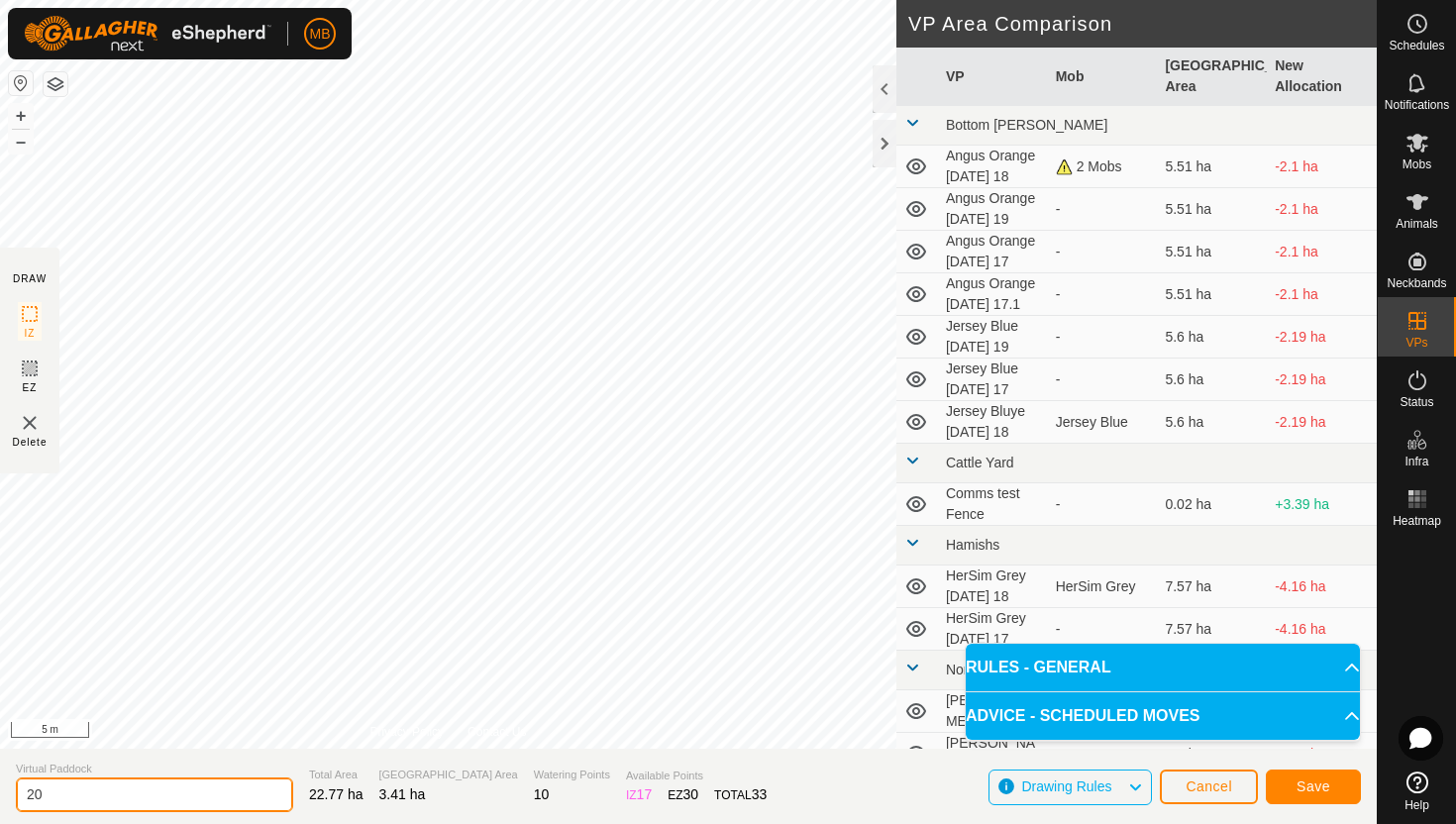 type on "2" 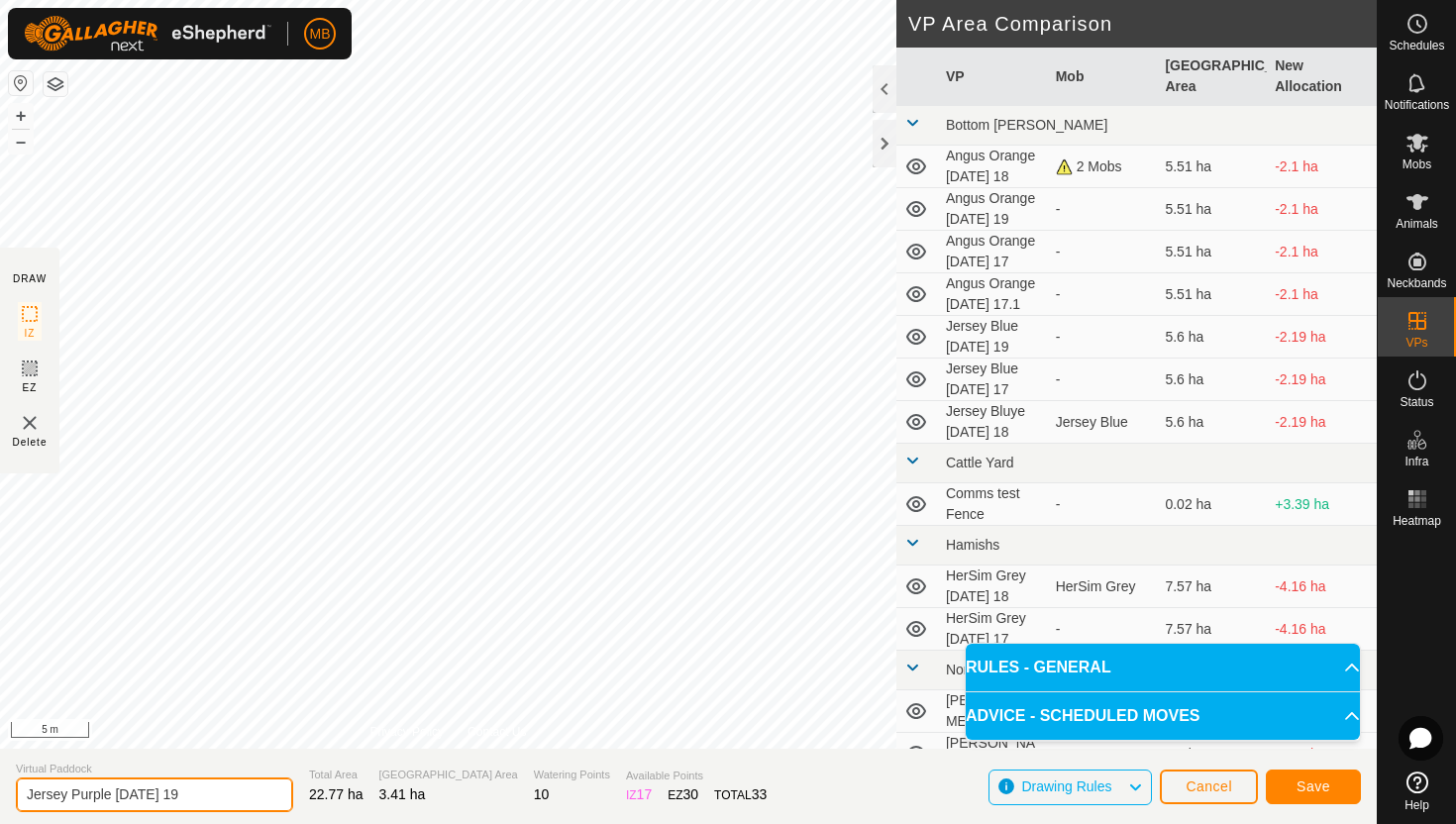 type on "Jersey Purple [DATE] 19" 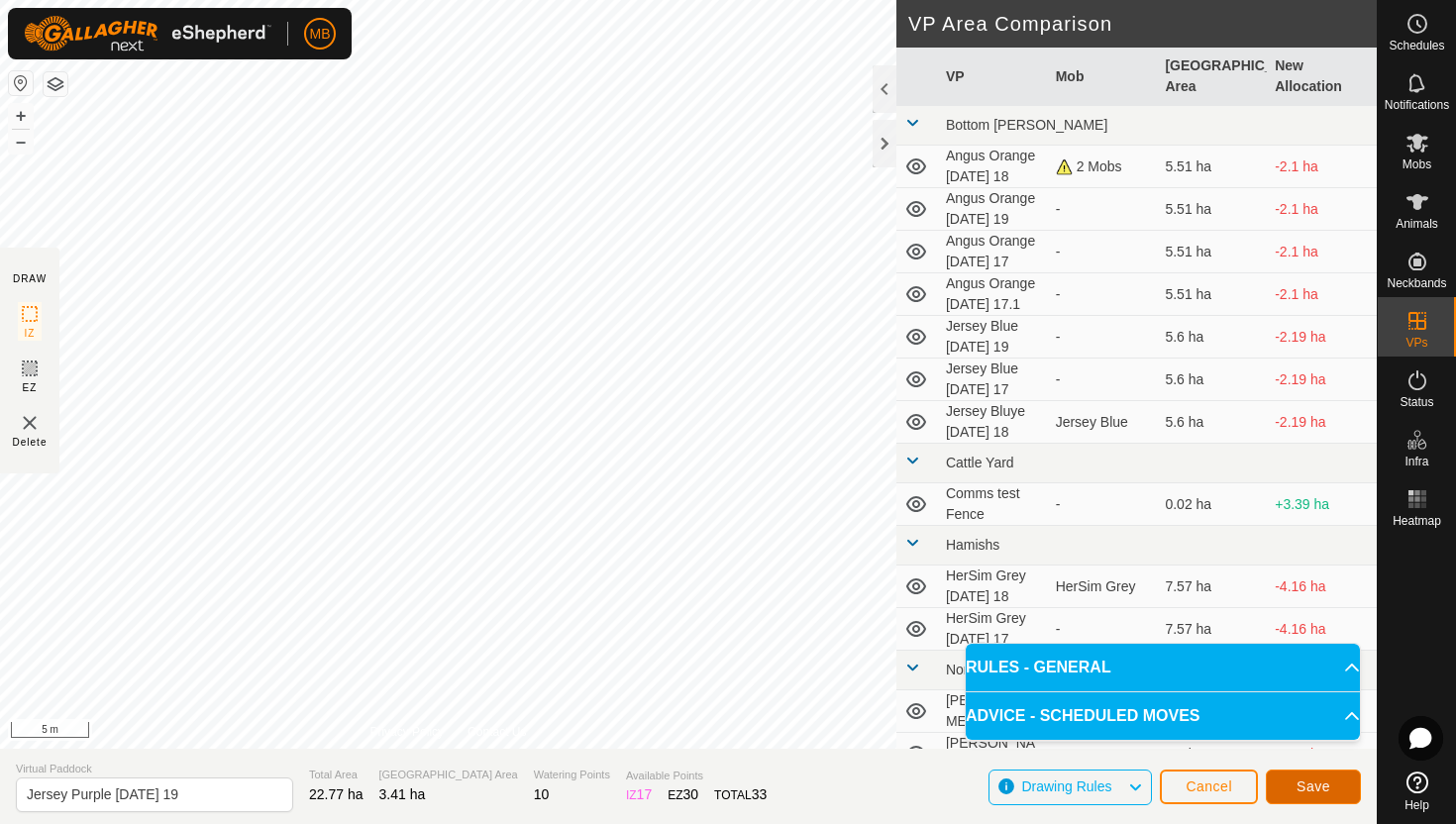 click on "Save" 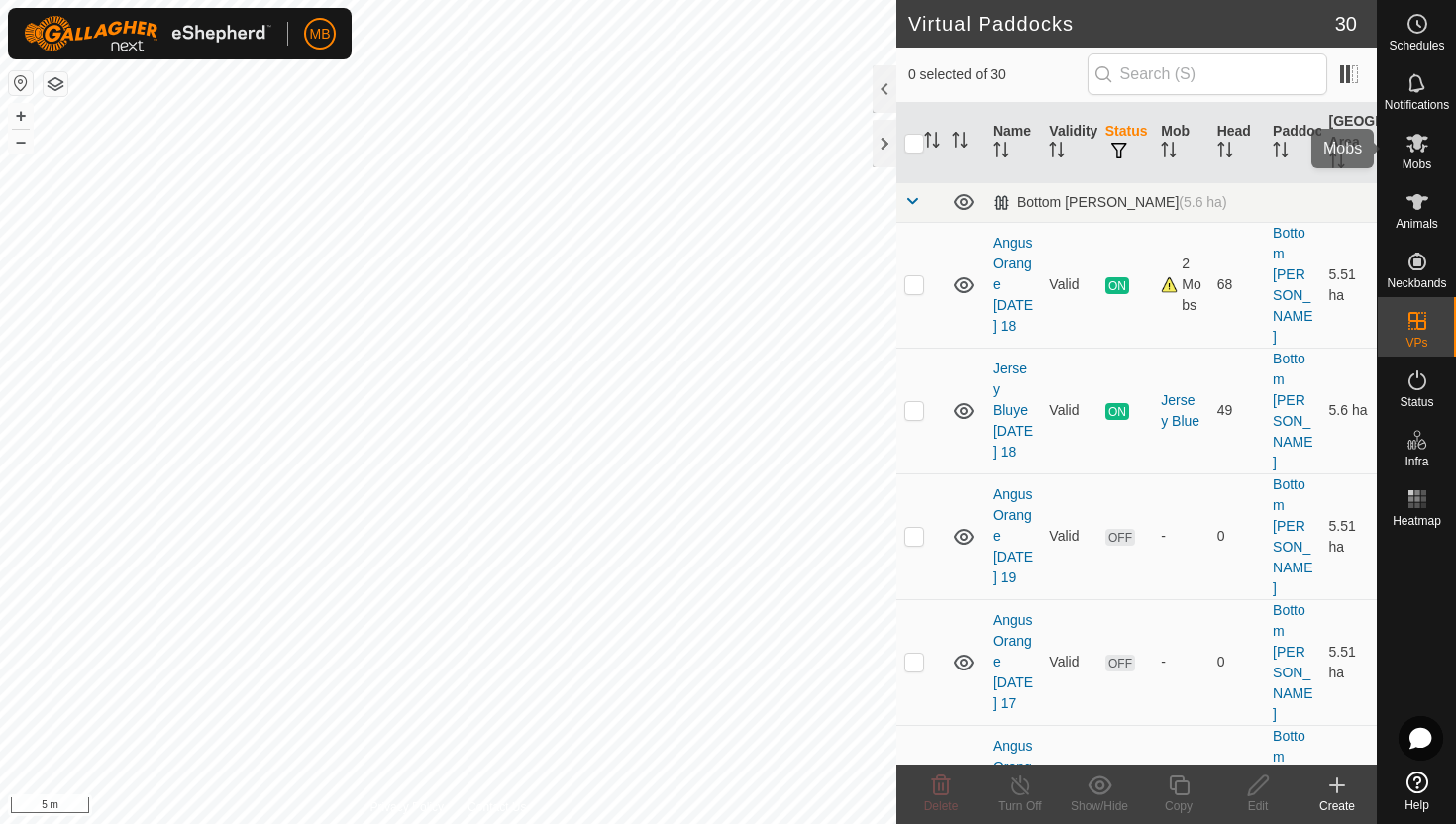 click 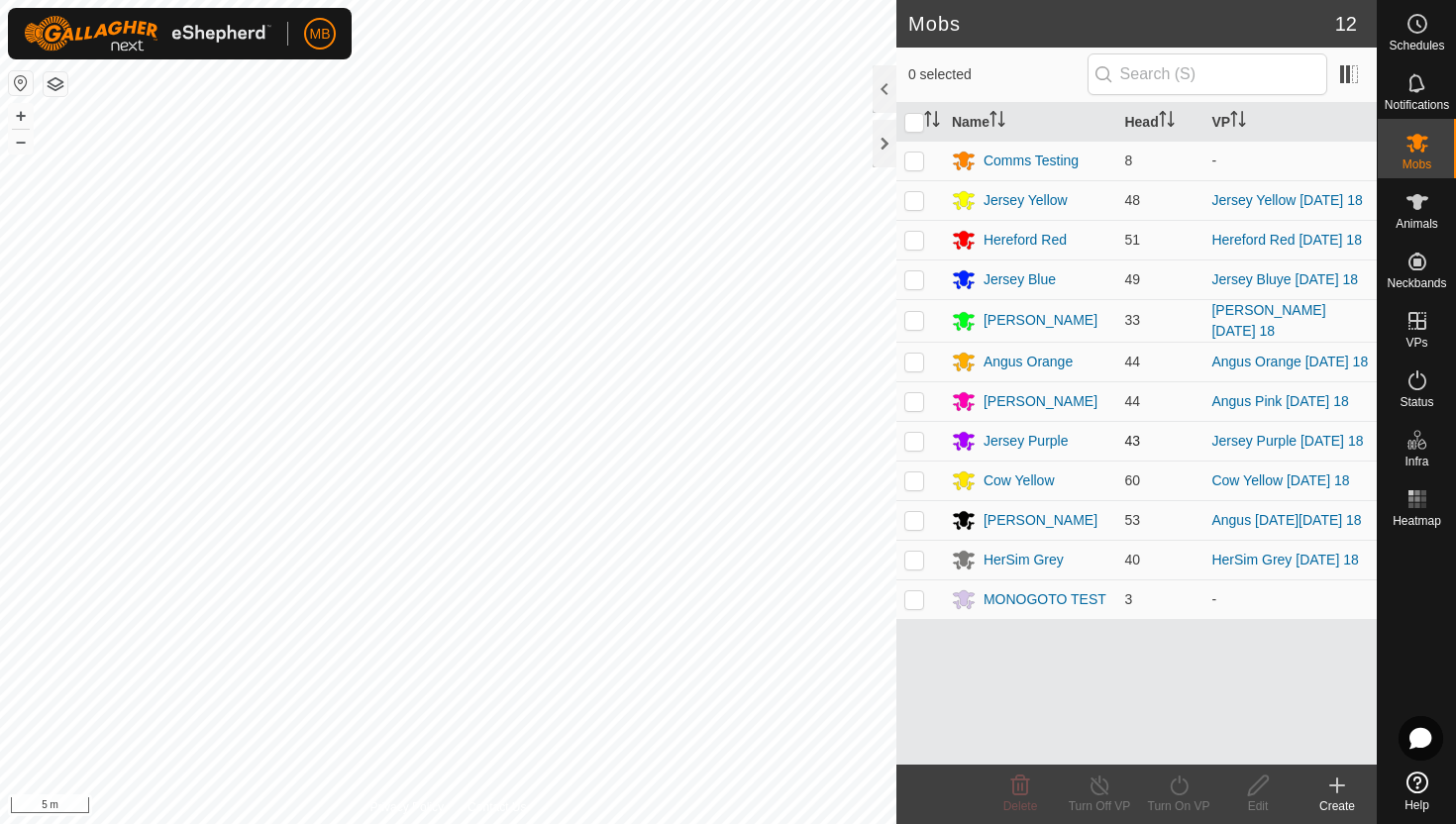 click at bounding box center [914, 441] 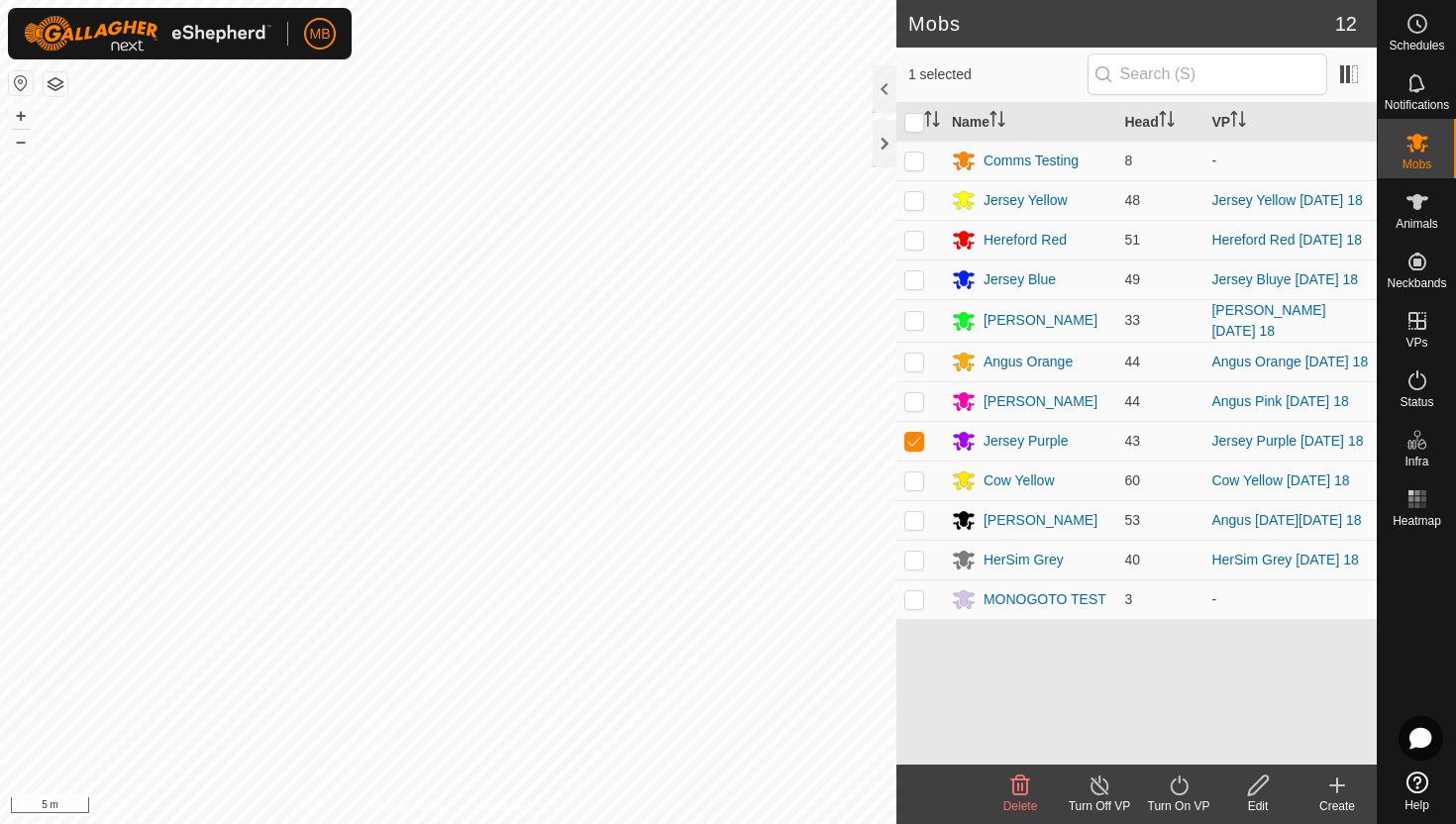 click 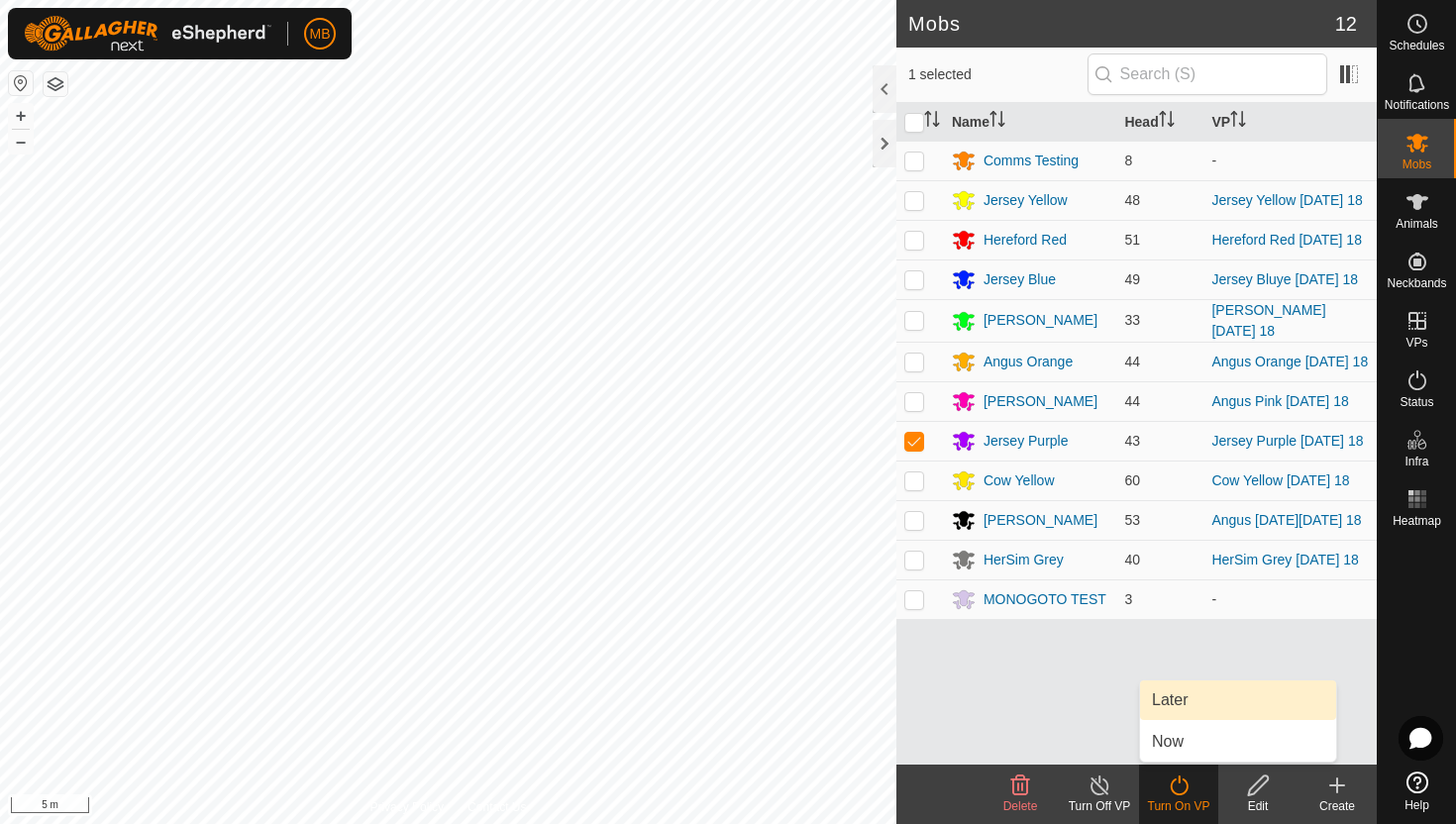 click on "Later" at bounding box center [1238, 700] 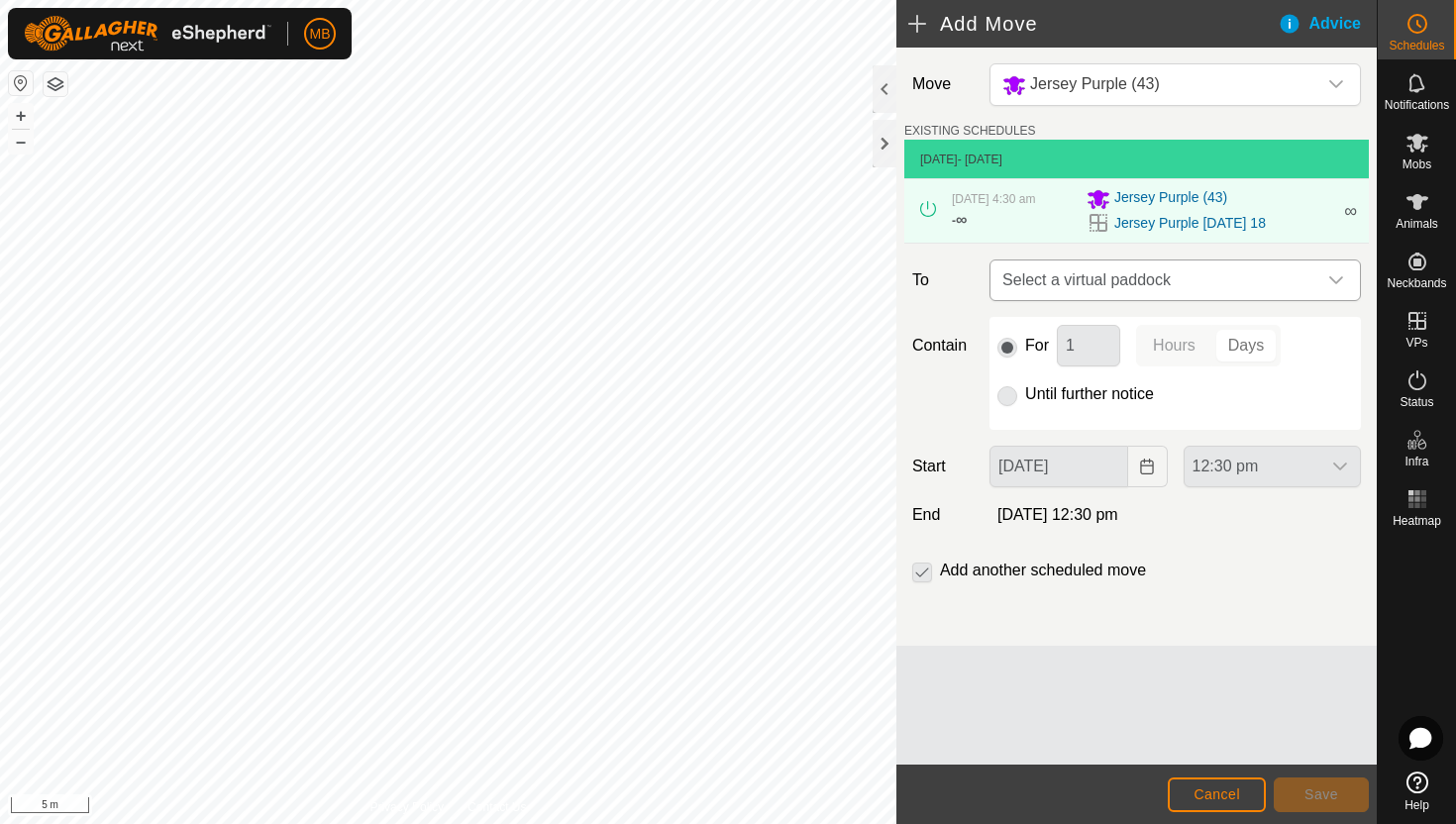 click 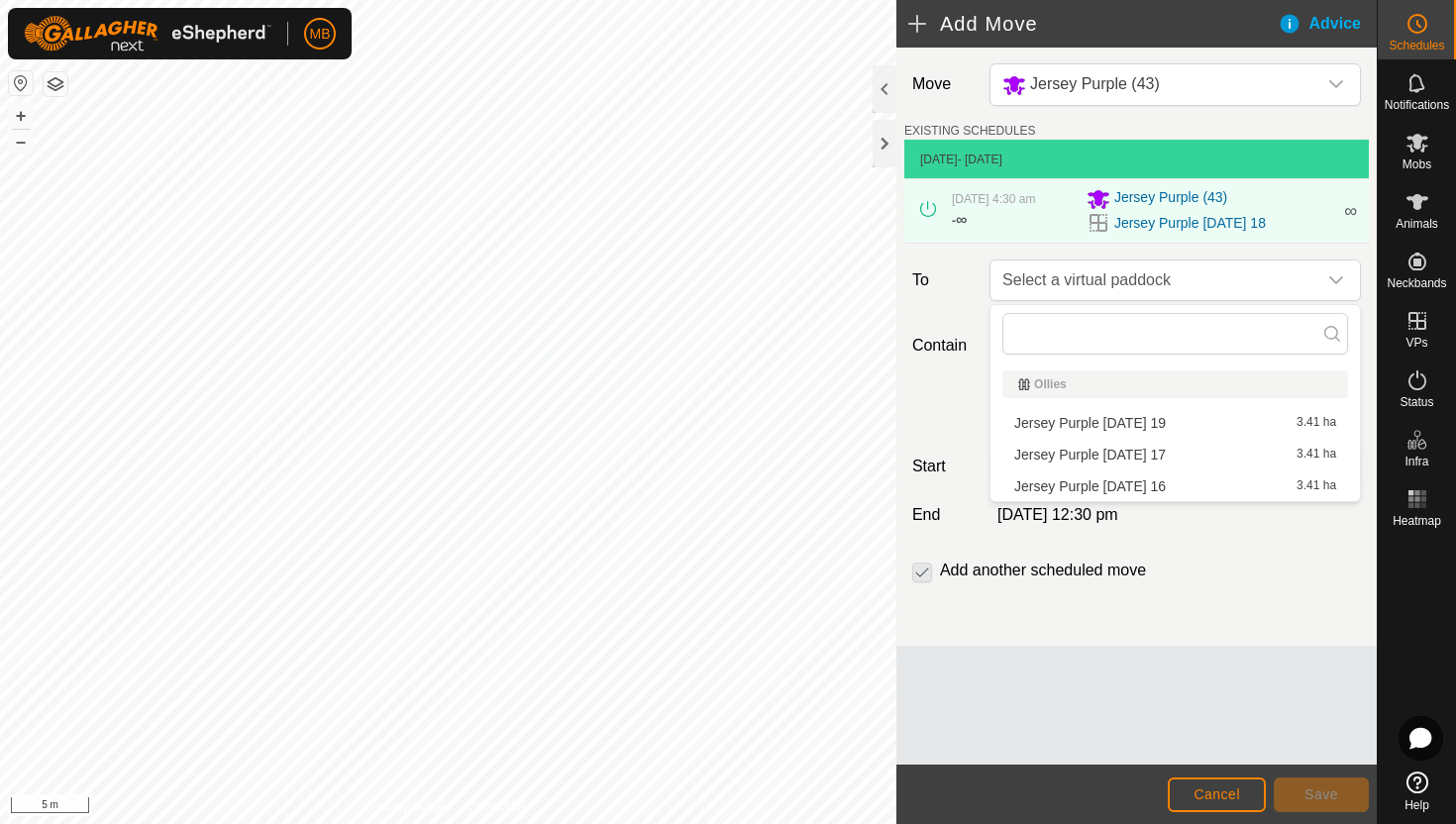 click on "Jersey Purple Saturday 19  3.41 ha" at bounding box center [1175, 423] 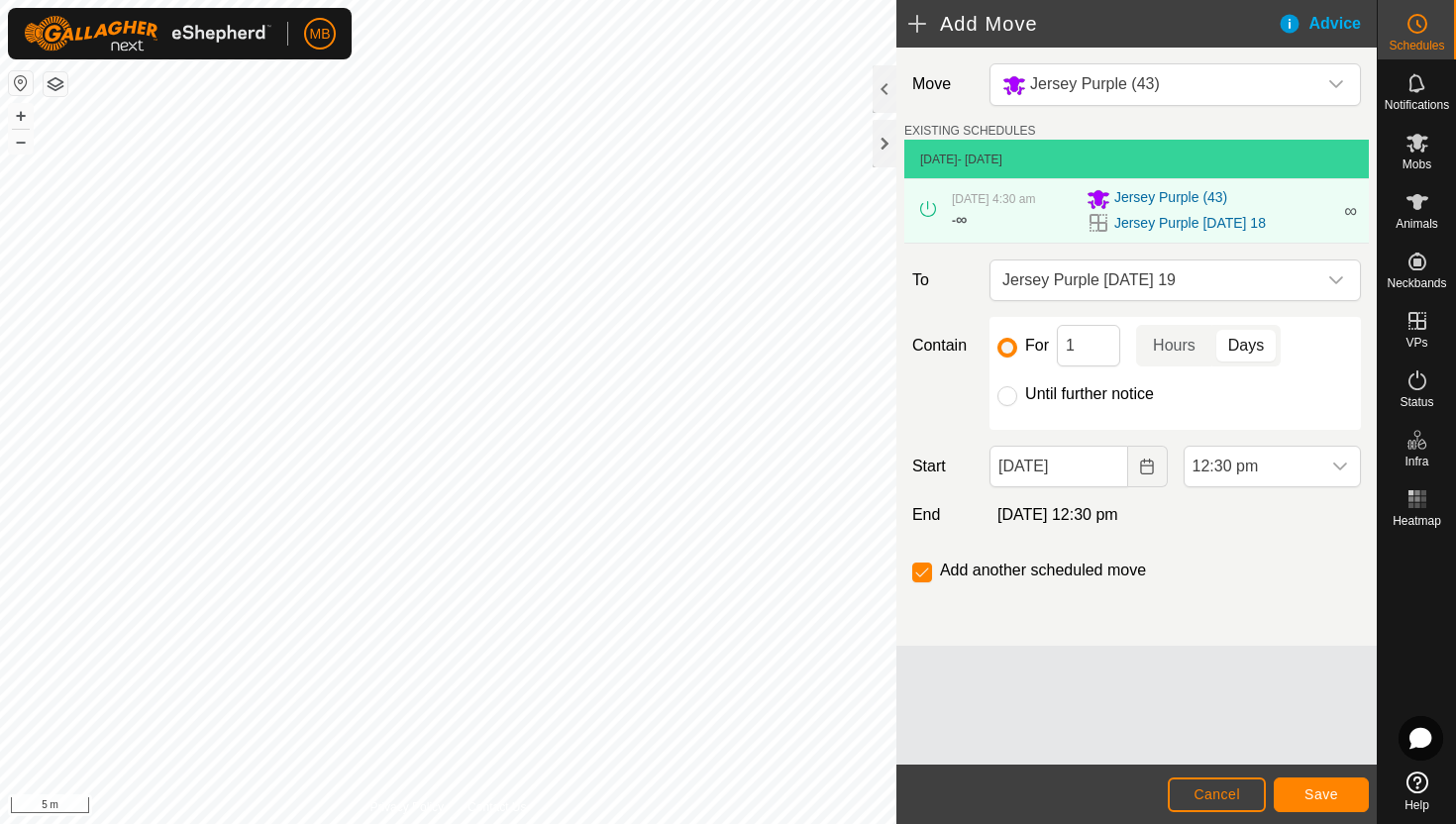 click on "Until further notice" 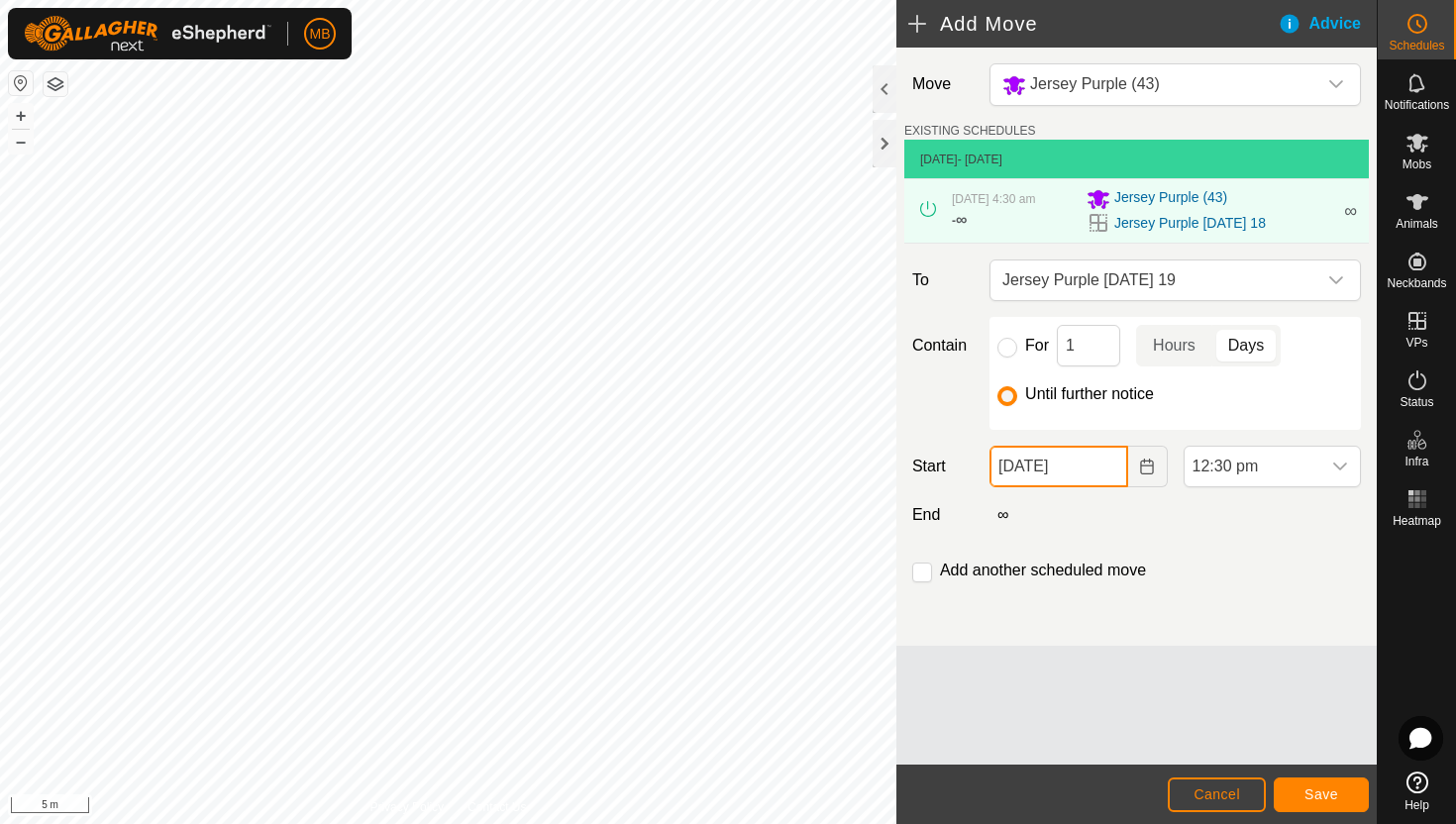 click on "[DATE]" 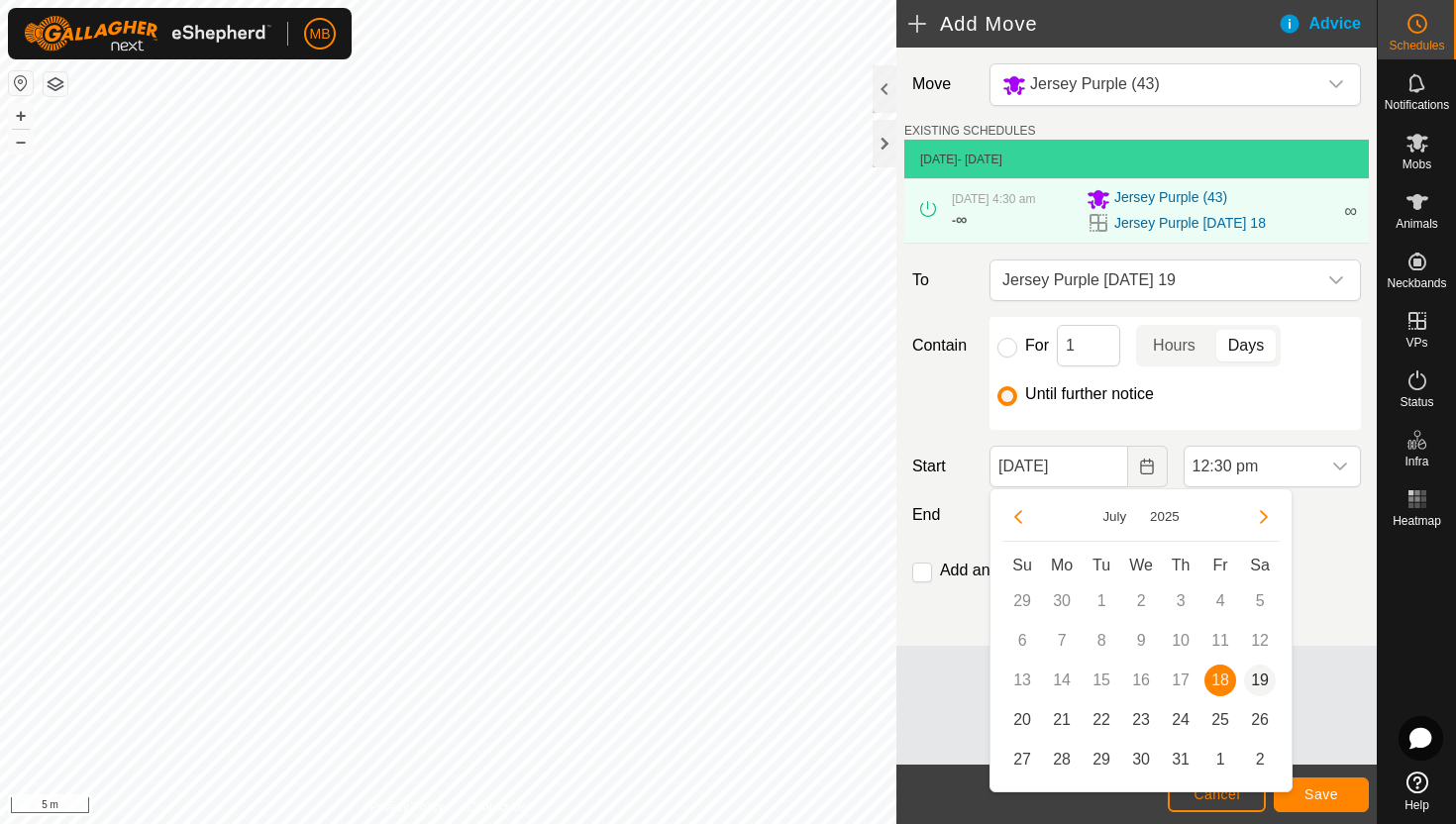 click on "19" at bounding box center [1260, 680] 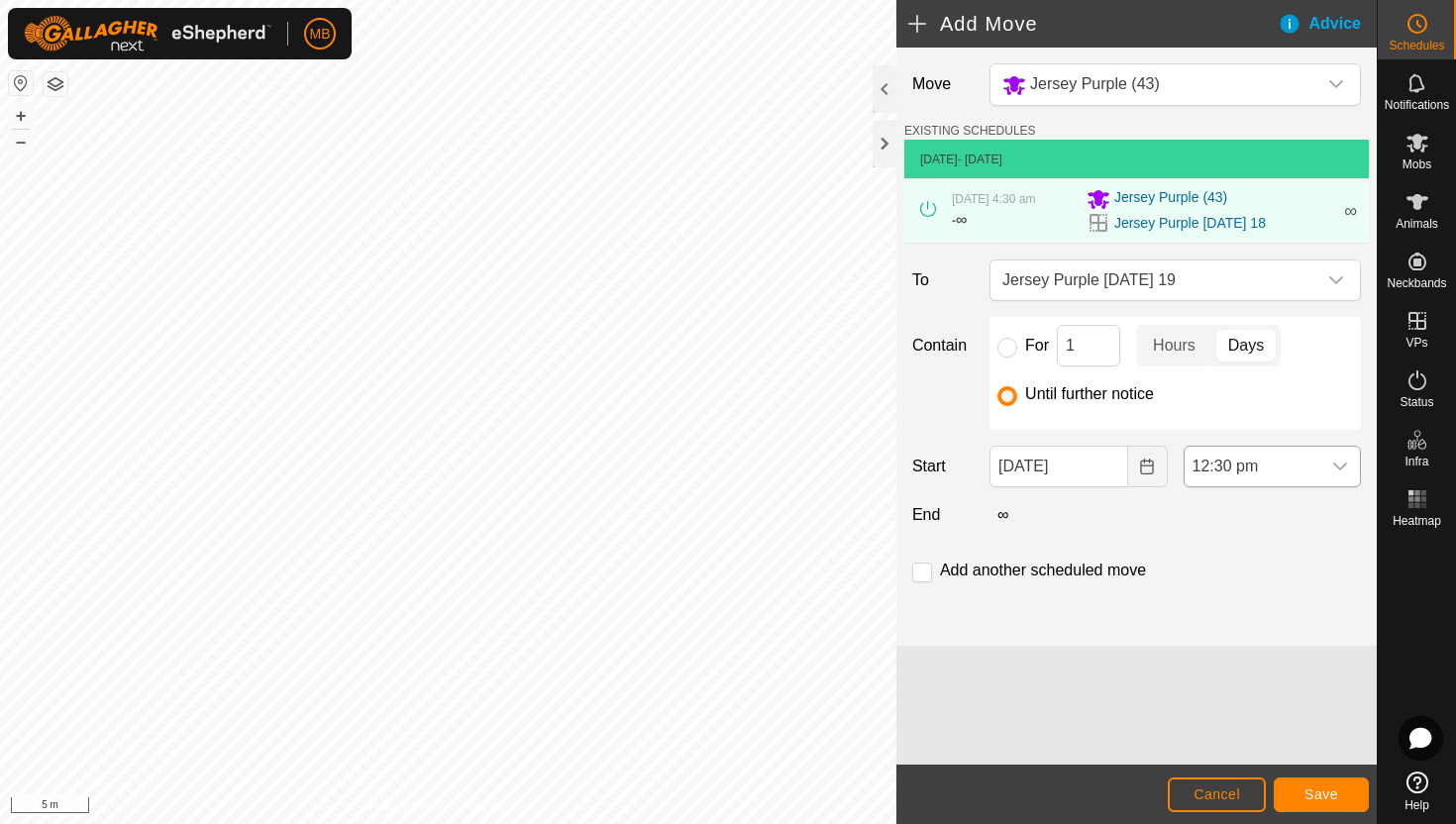 click on "12:30 pm" at bounding box center [1252, 466] 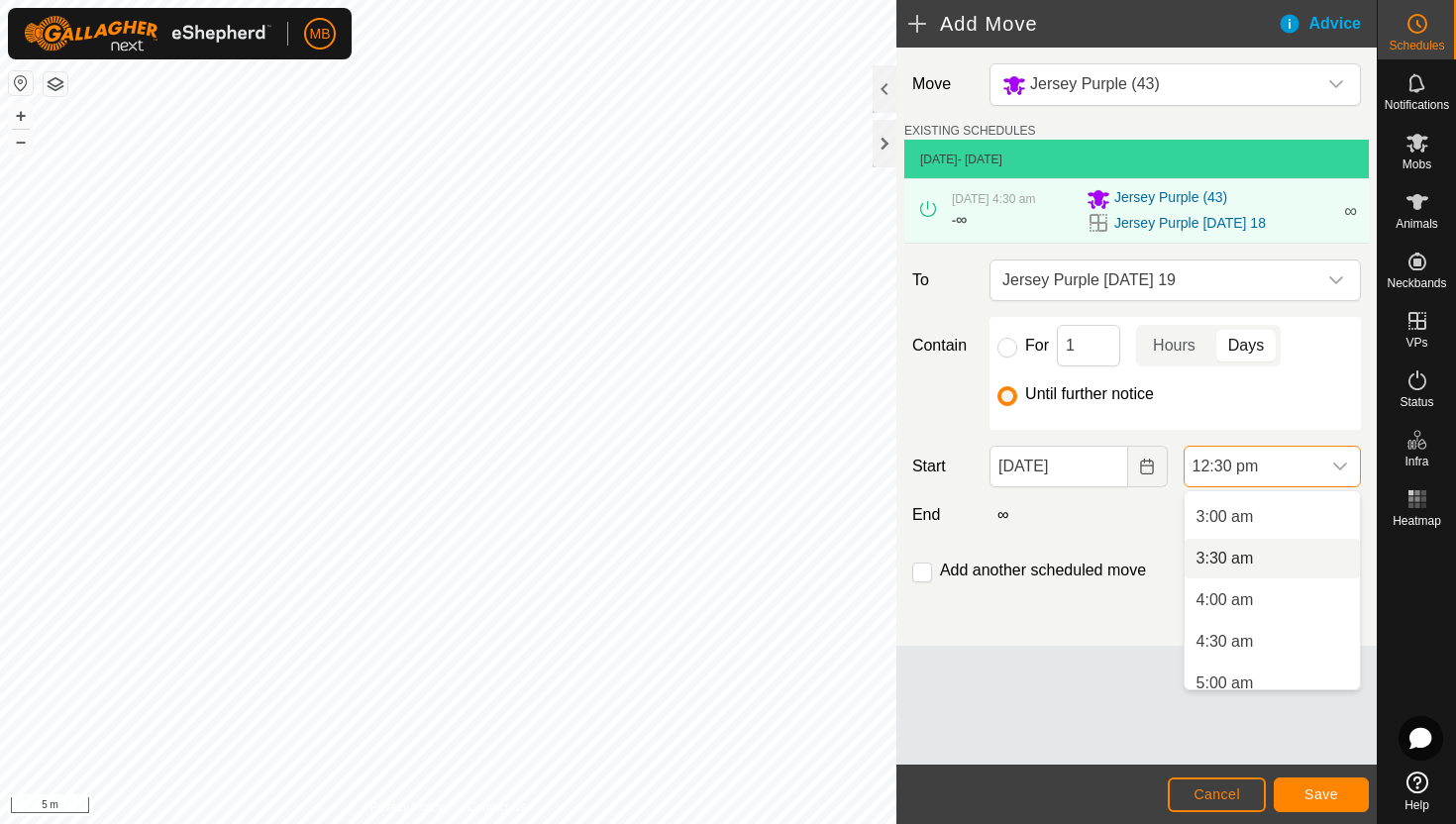 scroll, scrollTop: 247, scrollLeft: 0, axis: vertical 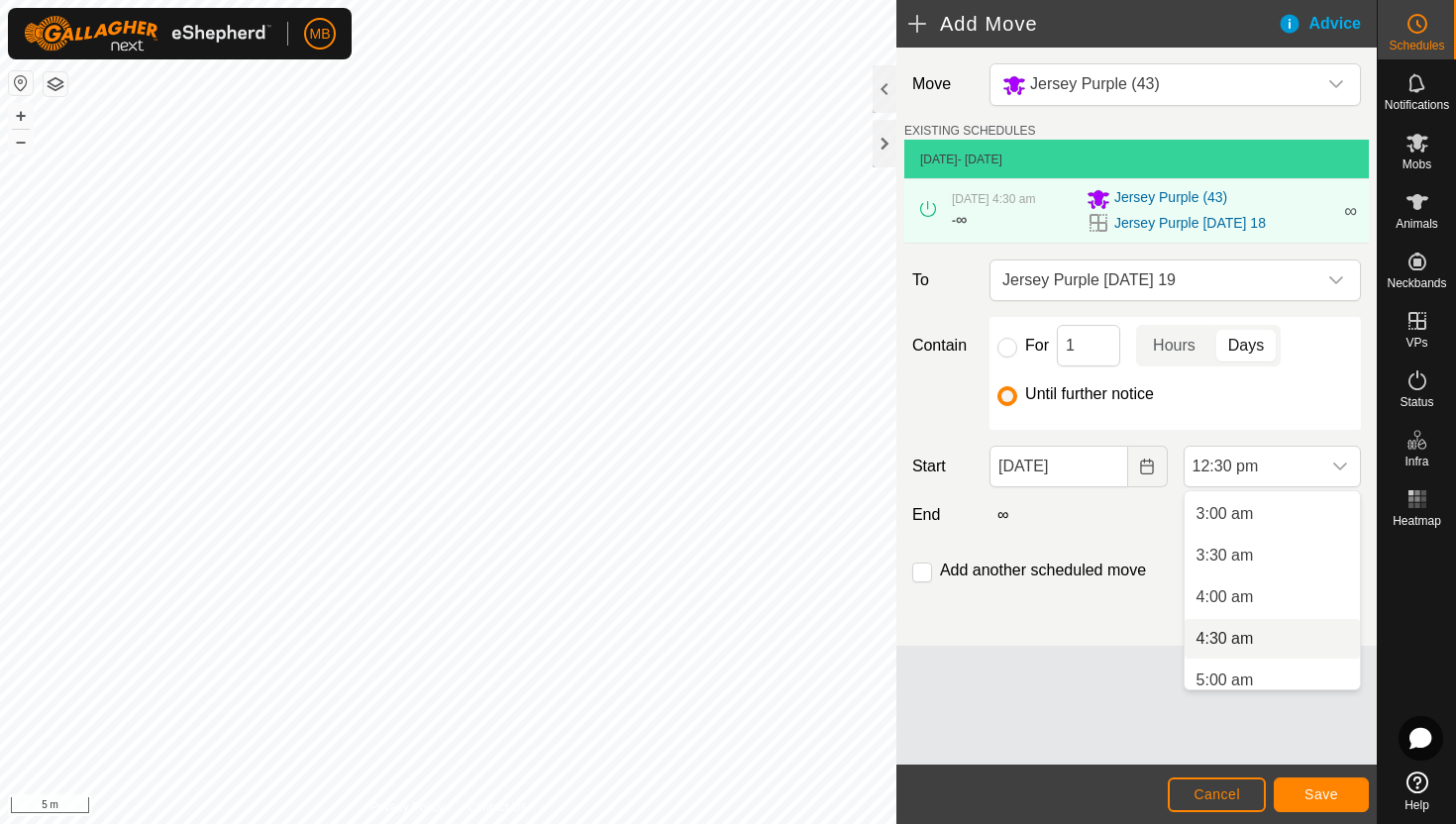 click on "4:30 am" at bounding box center [1272, 639] 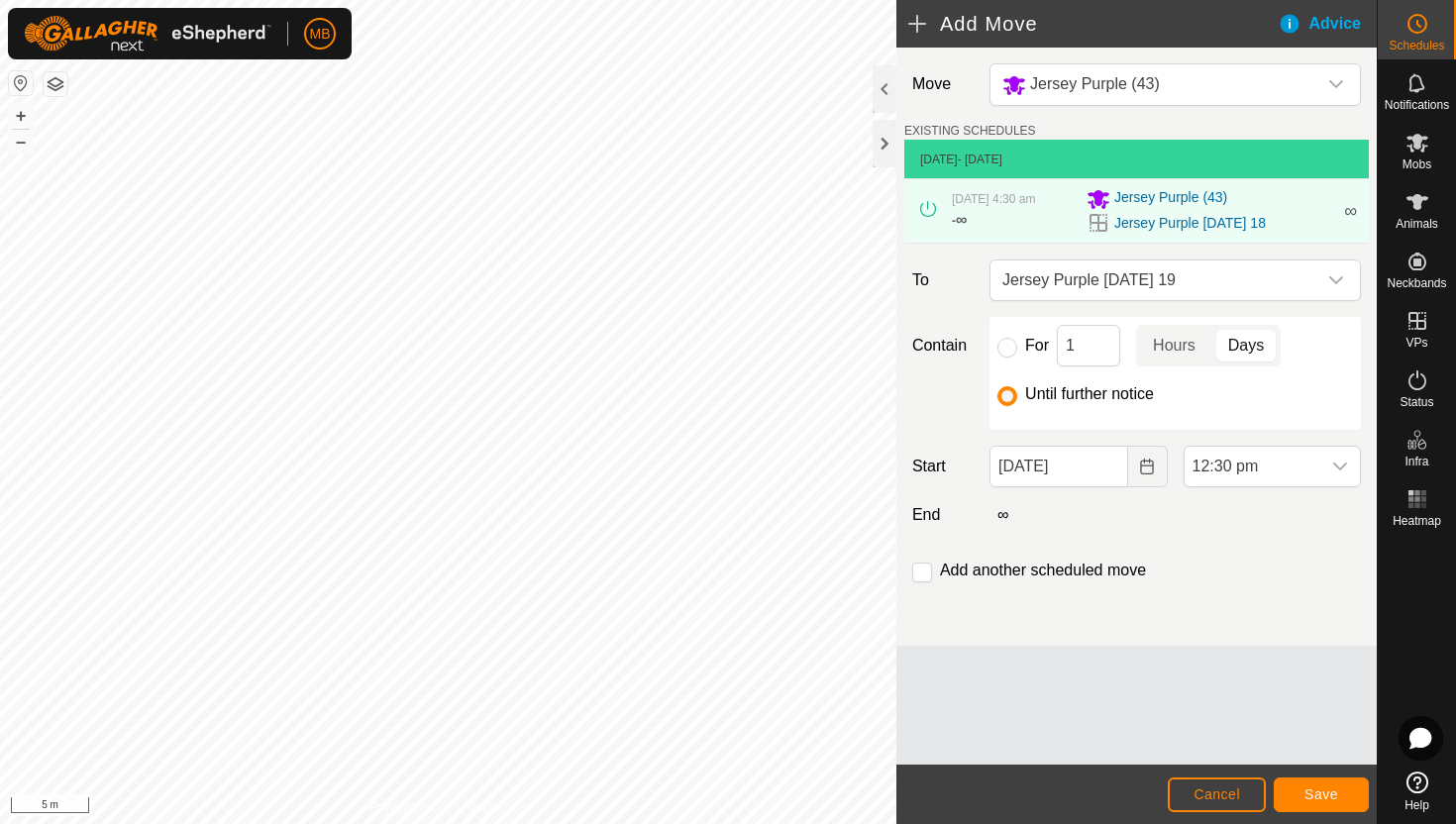 scroll, scrollTop: 881, scrollLeft: 0, axis: vertical 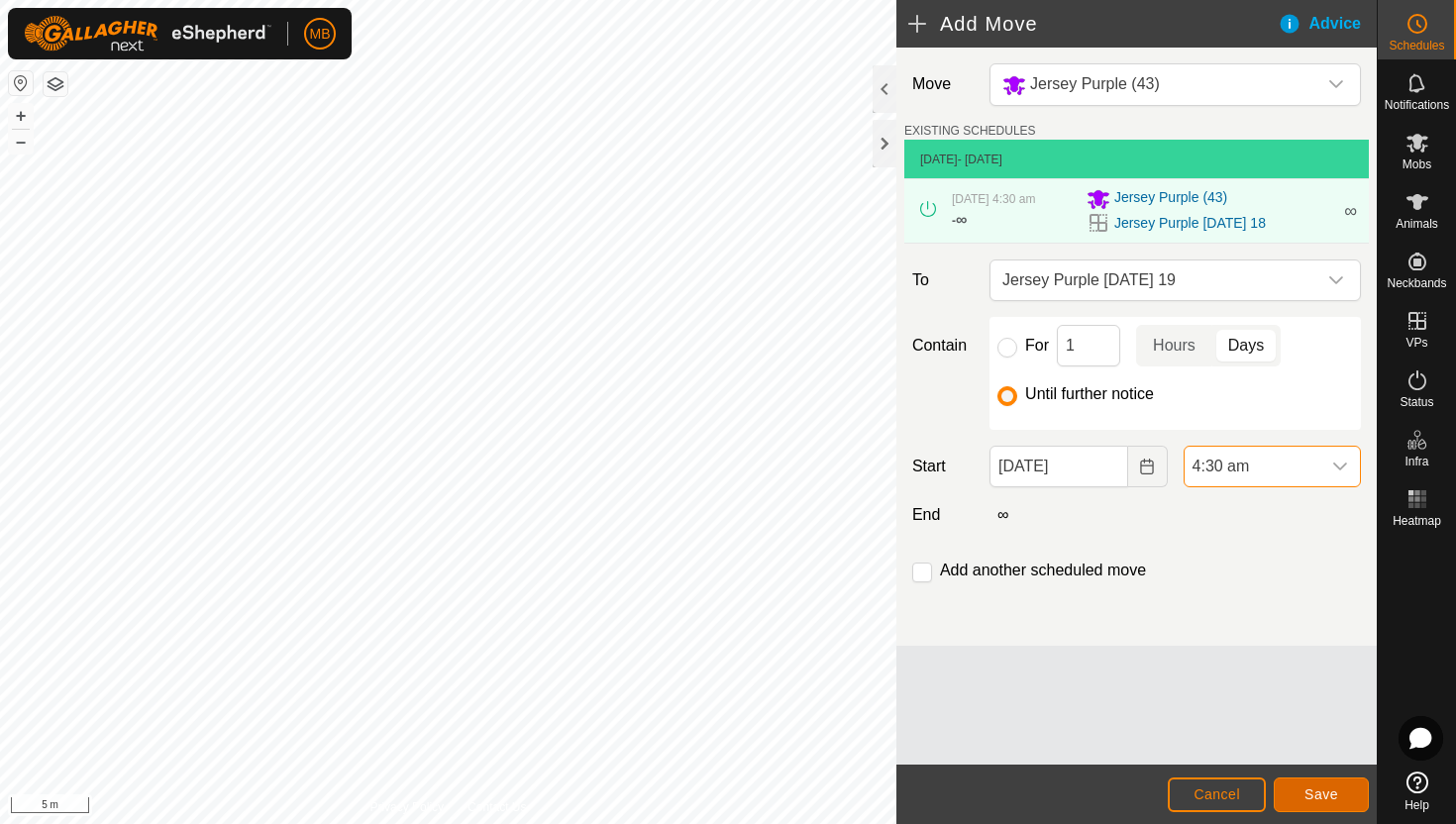 click on "Save" 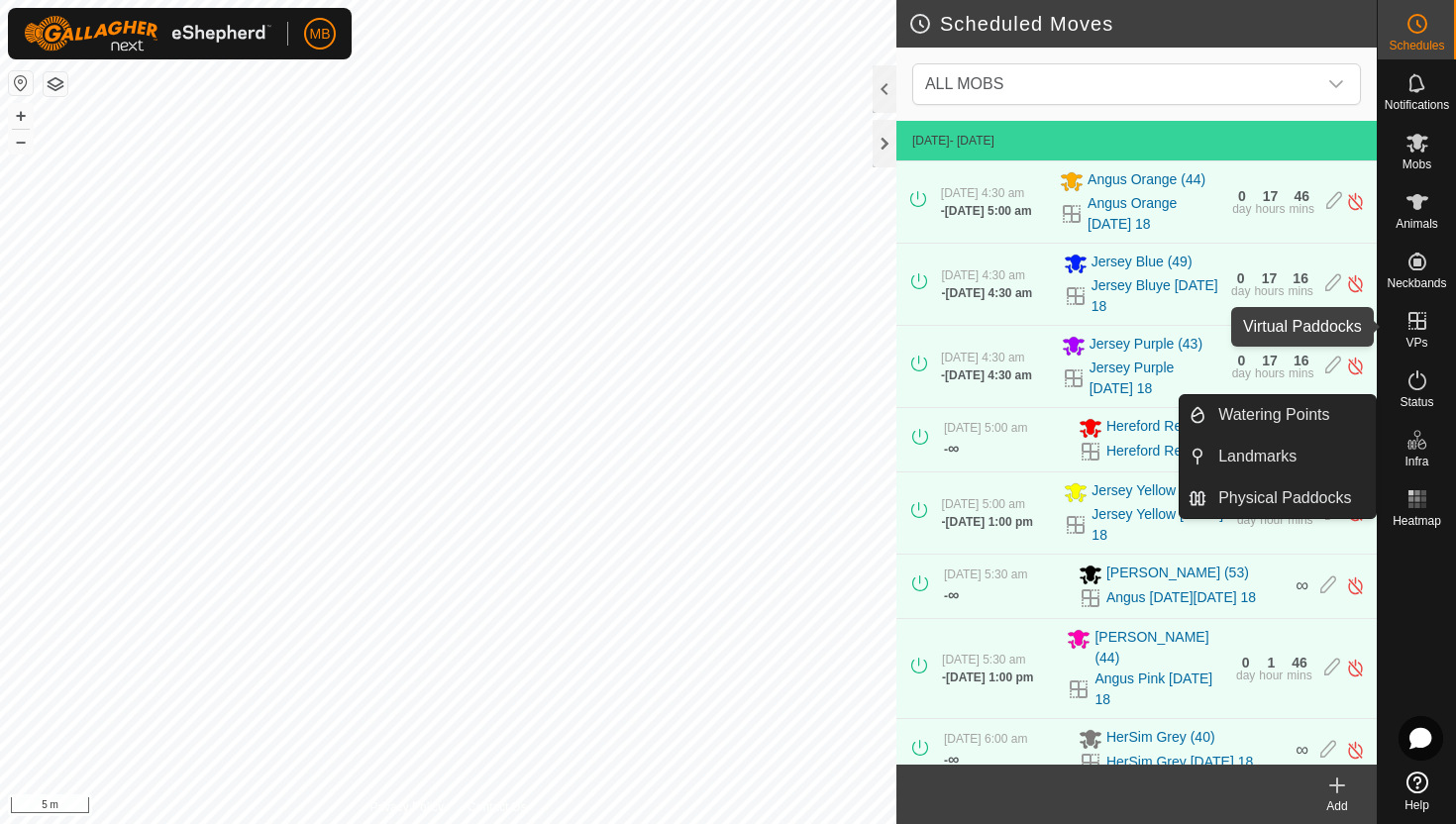 click 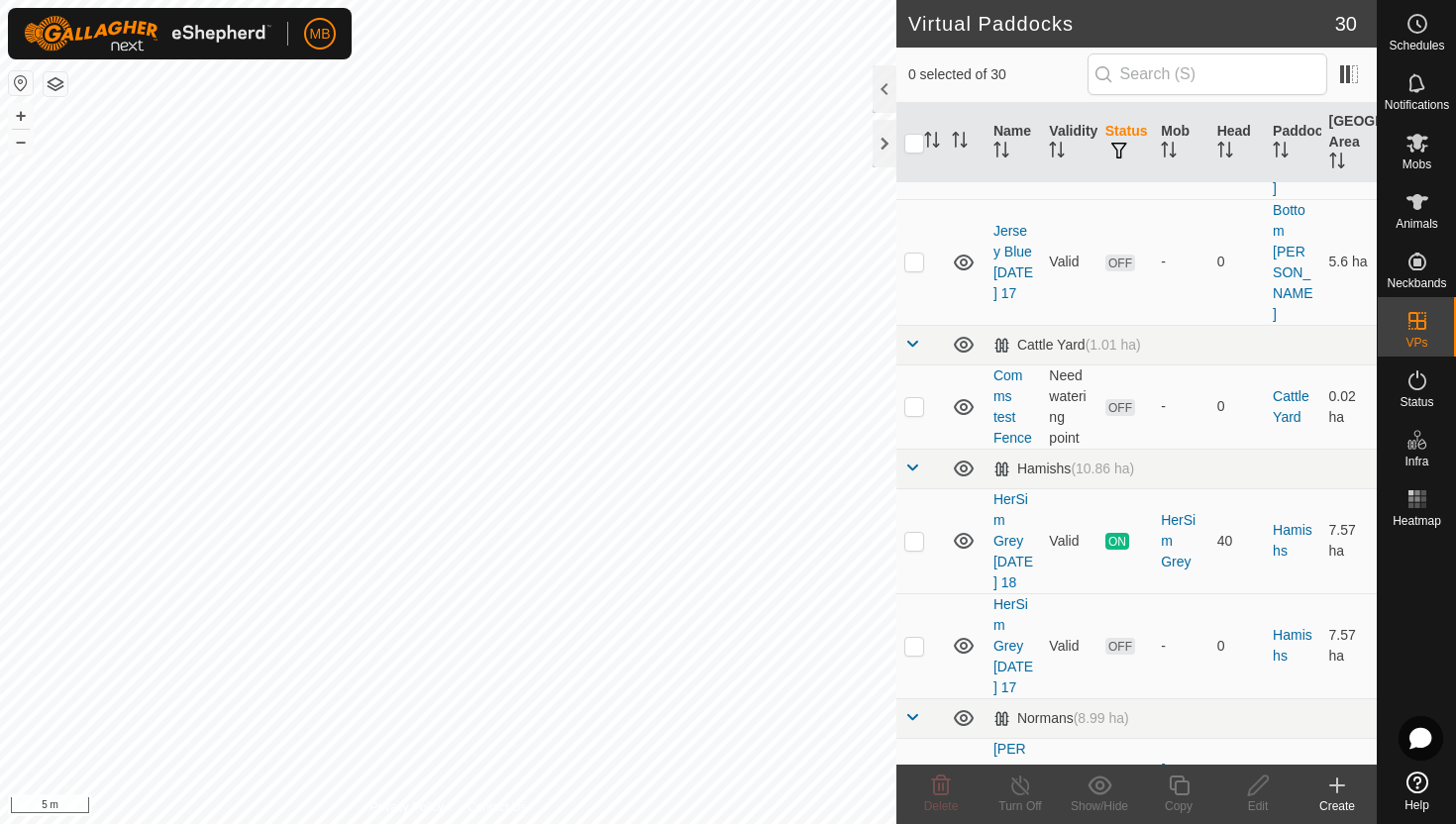 scroll, scrollTop: 740, scrollLeft: 0, axis: vertical 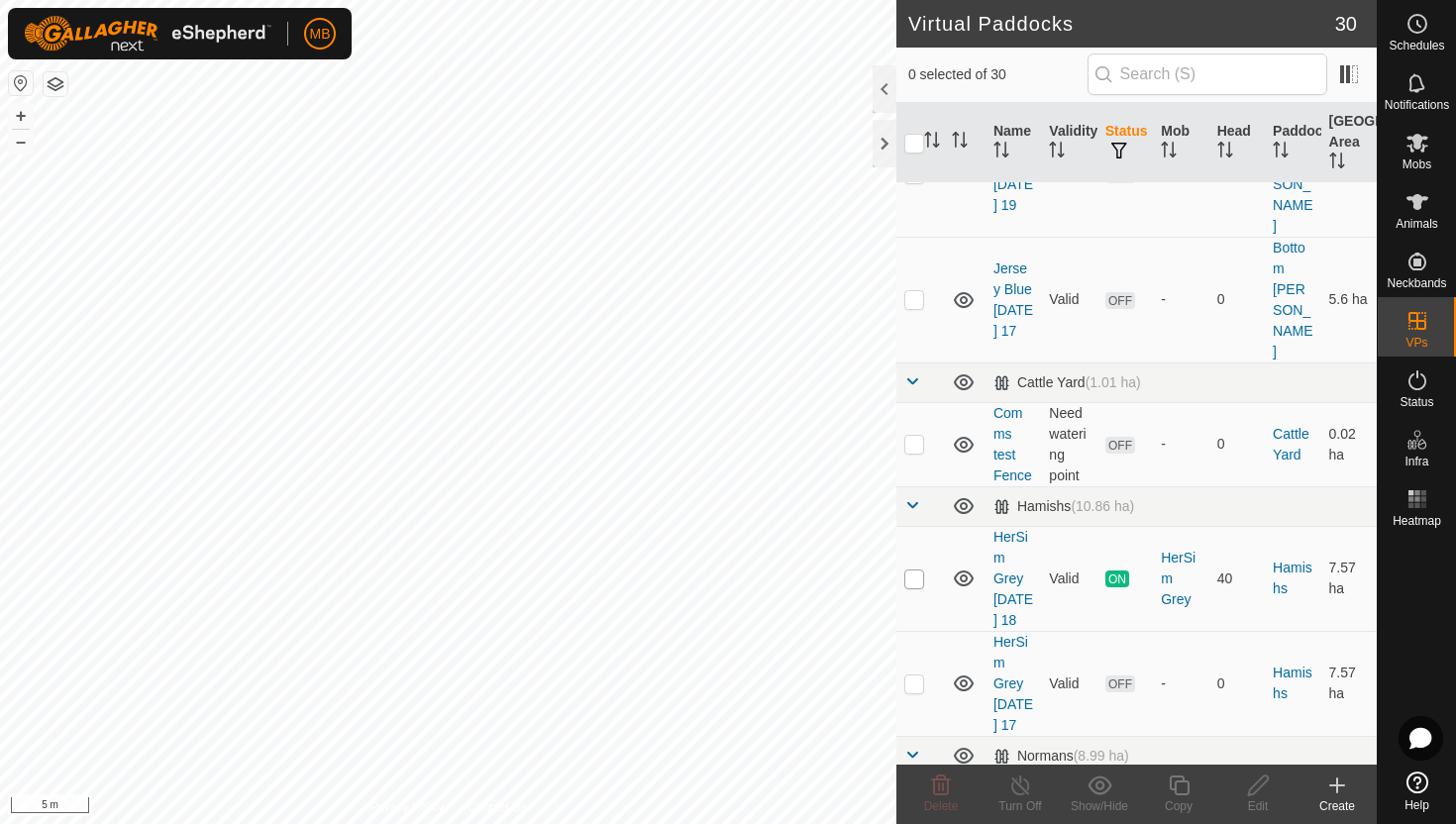 click at bounding box center (914, 579) 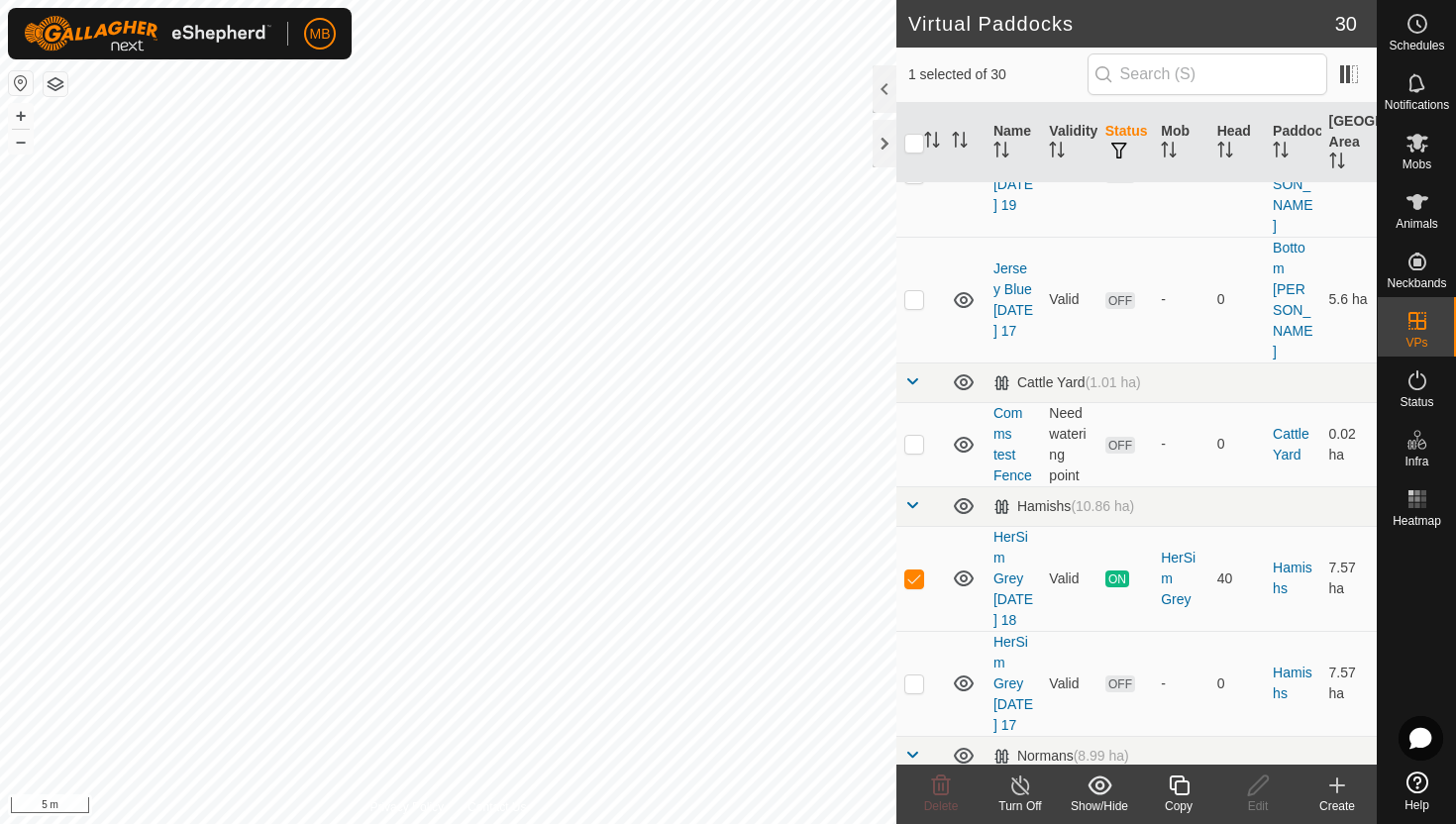 click 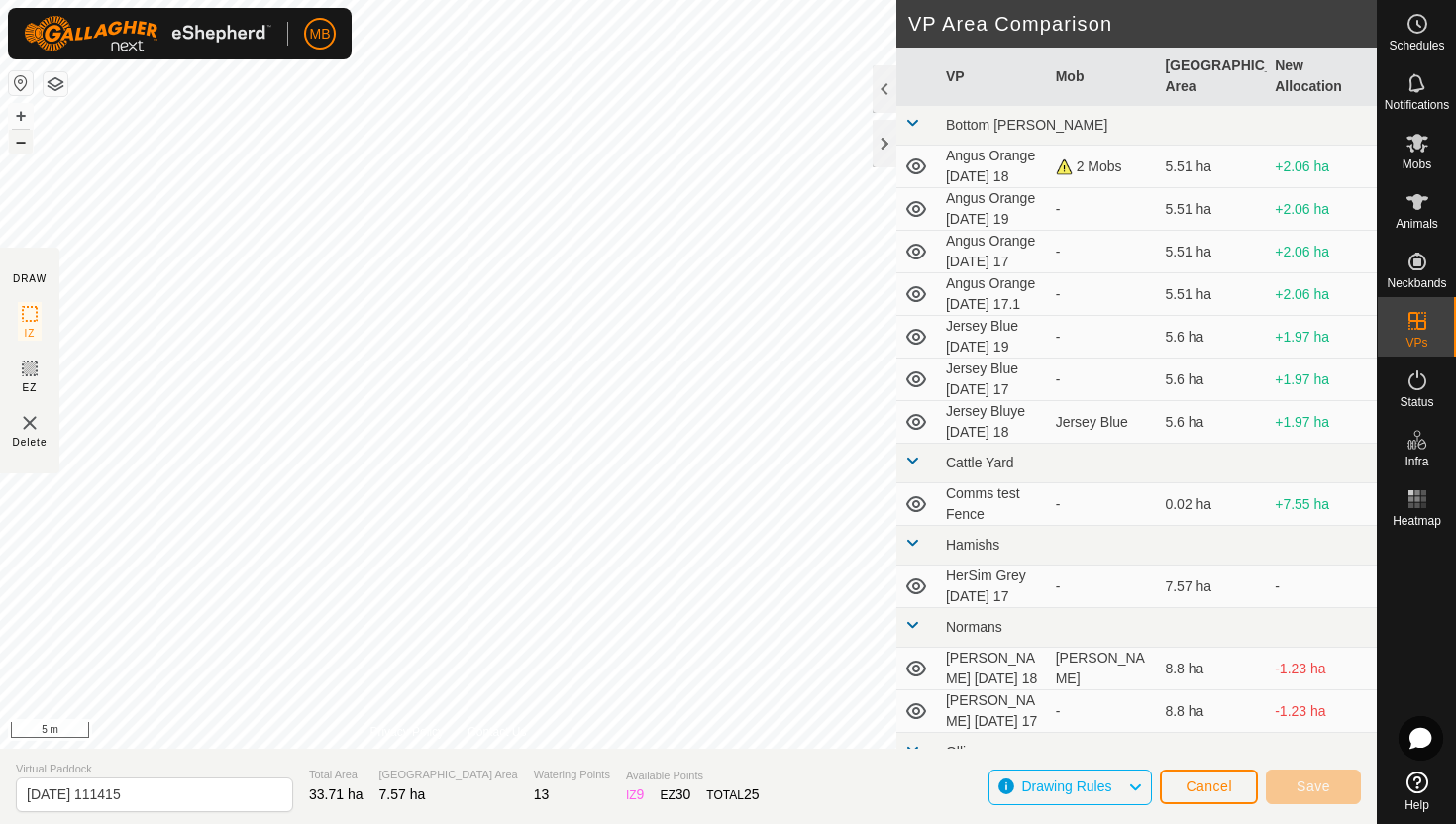 click on "–" at bounding box center [21, 142] 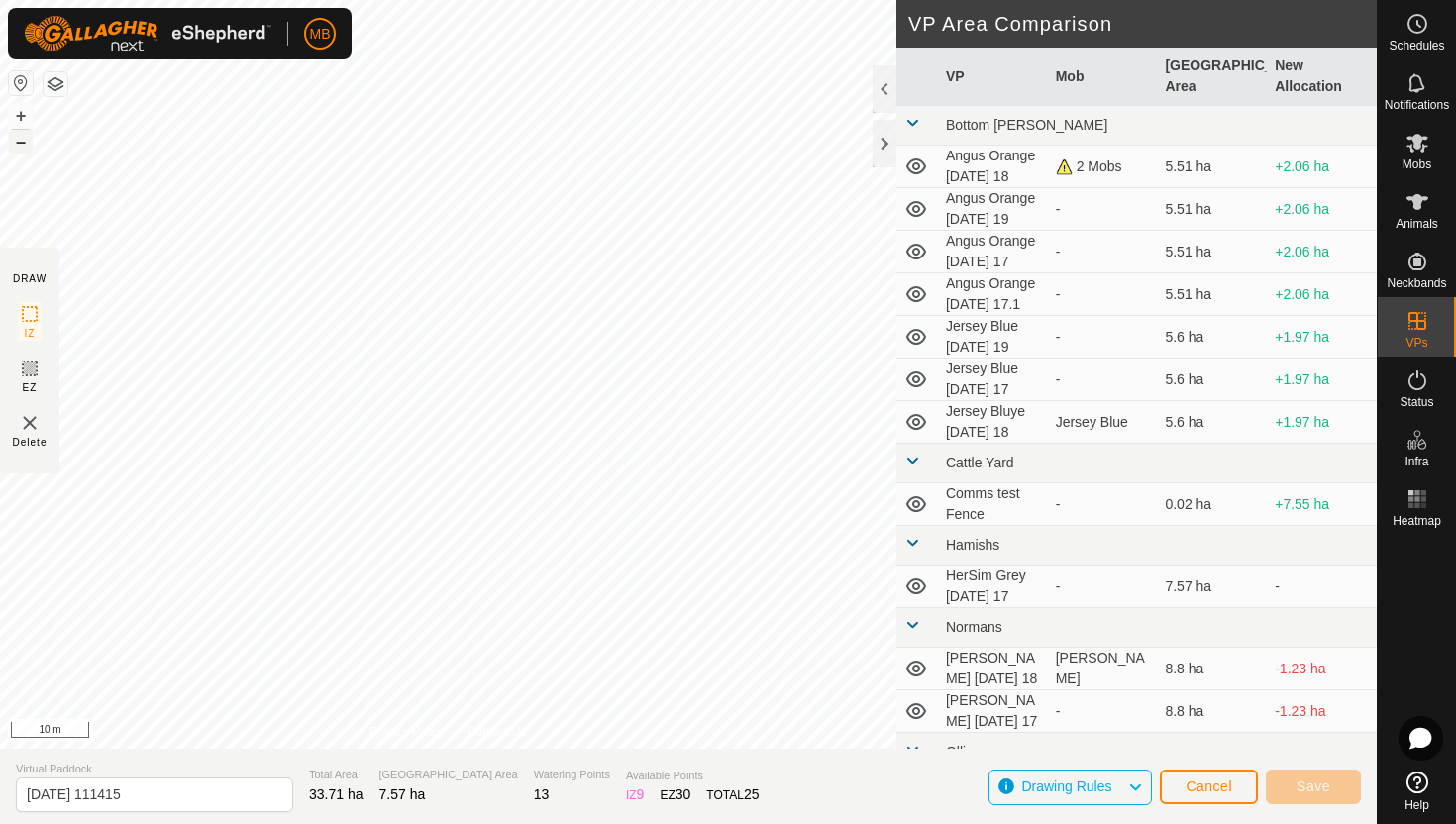 click on "–" at bounding box center (21, 142) 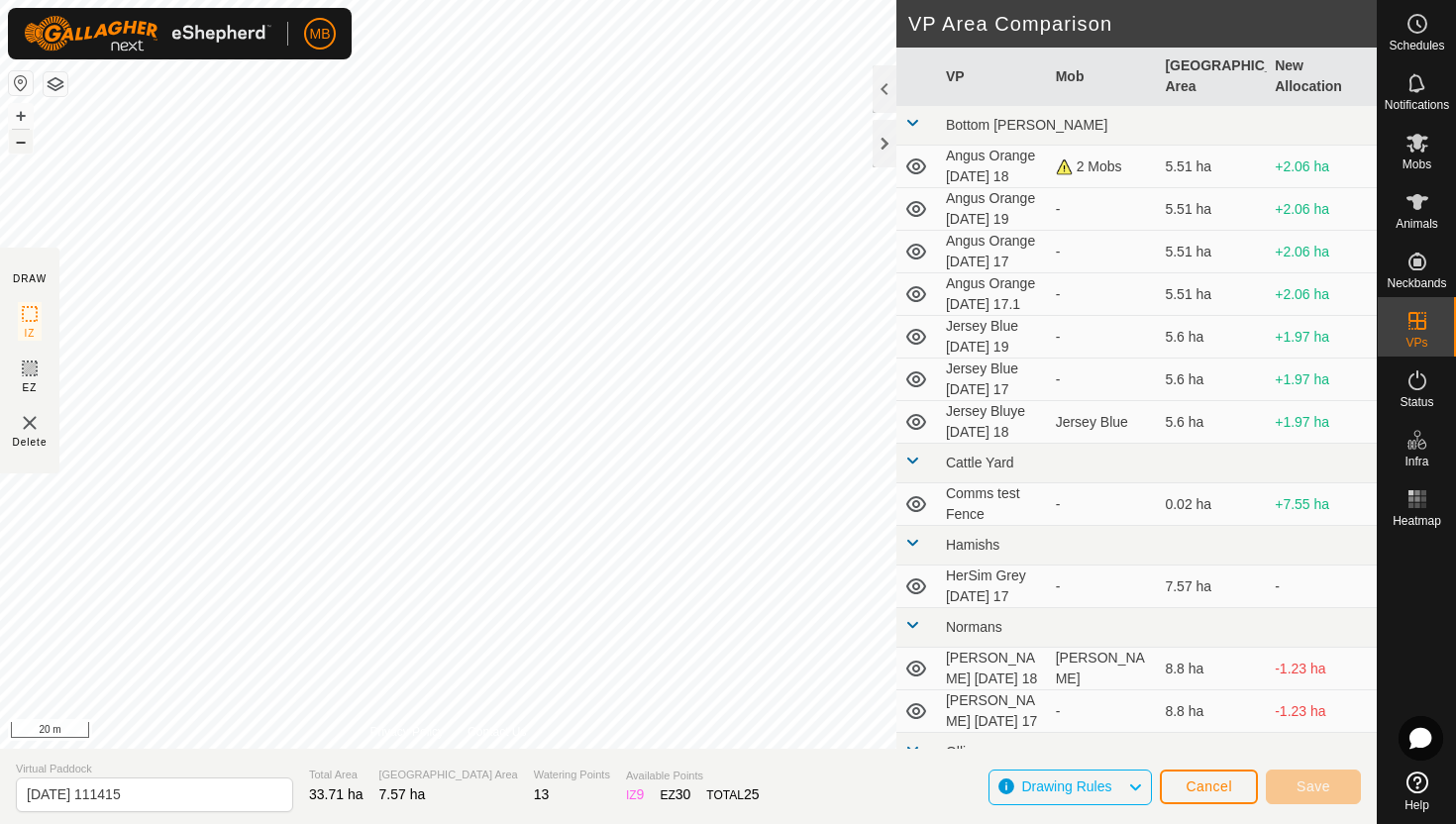 click on "–" at bounding box center (21, 142) 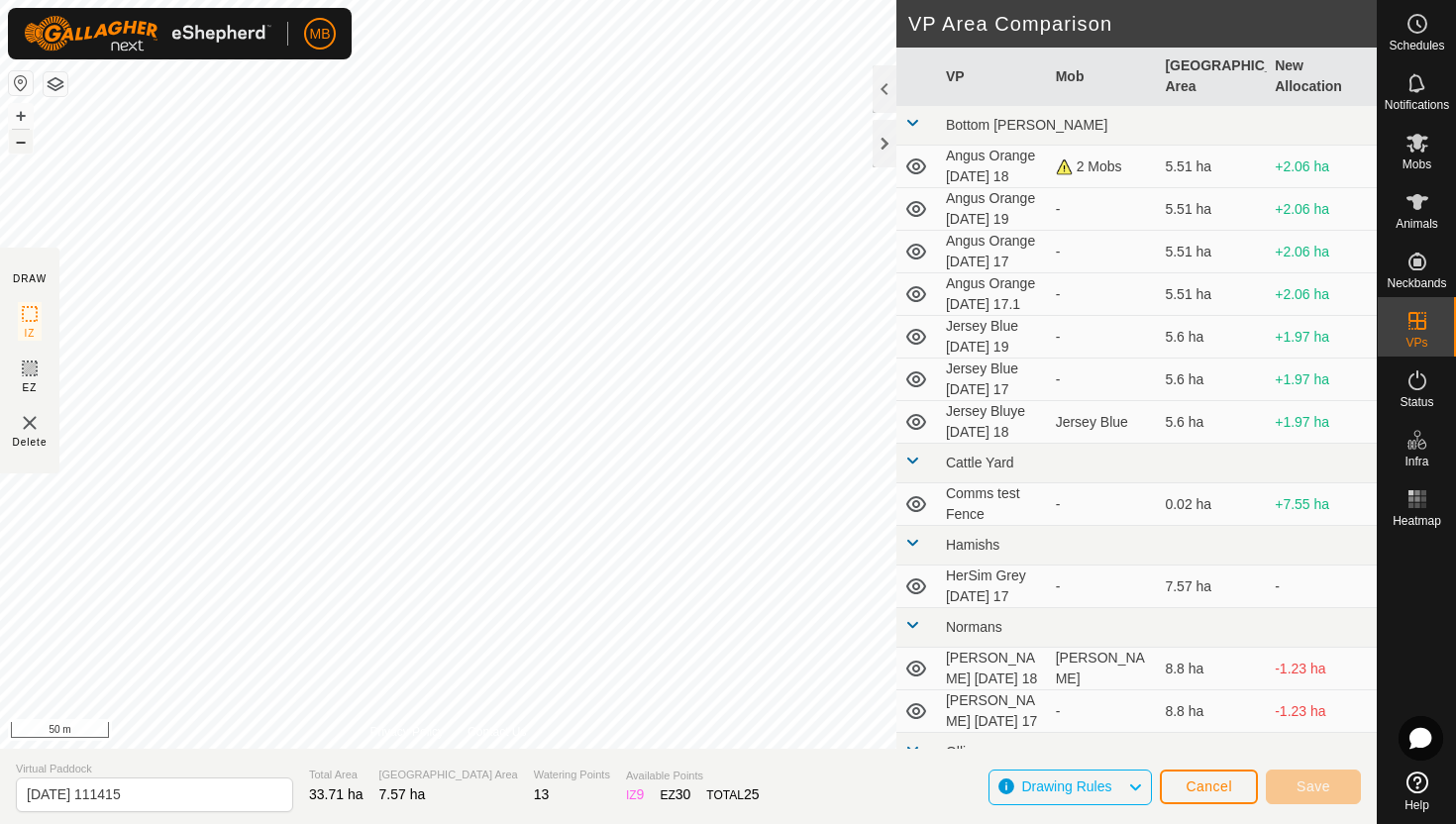 click on "–" at bounding box center (21, 142) 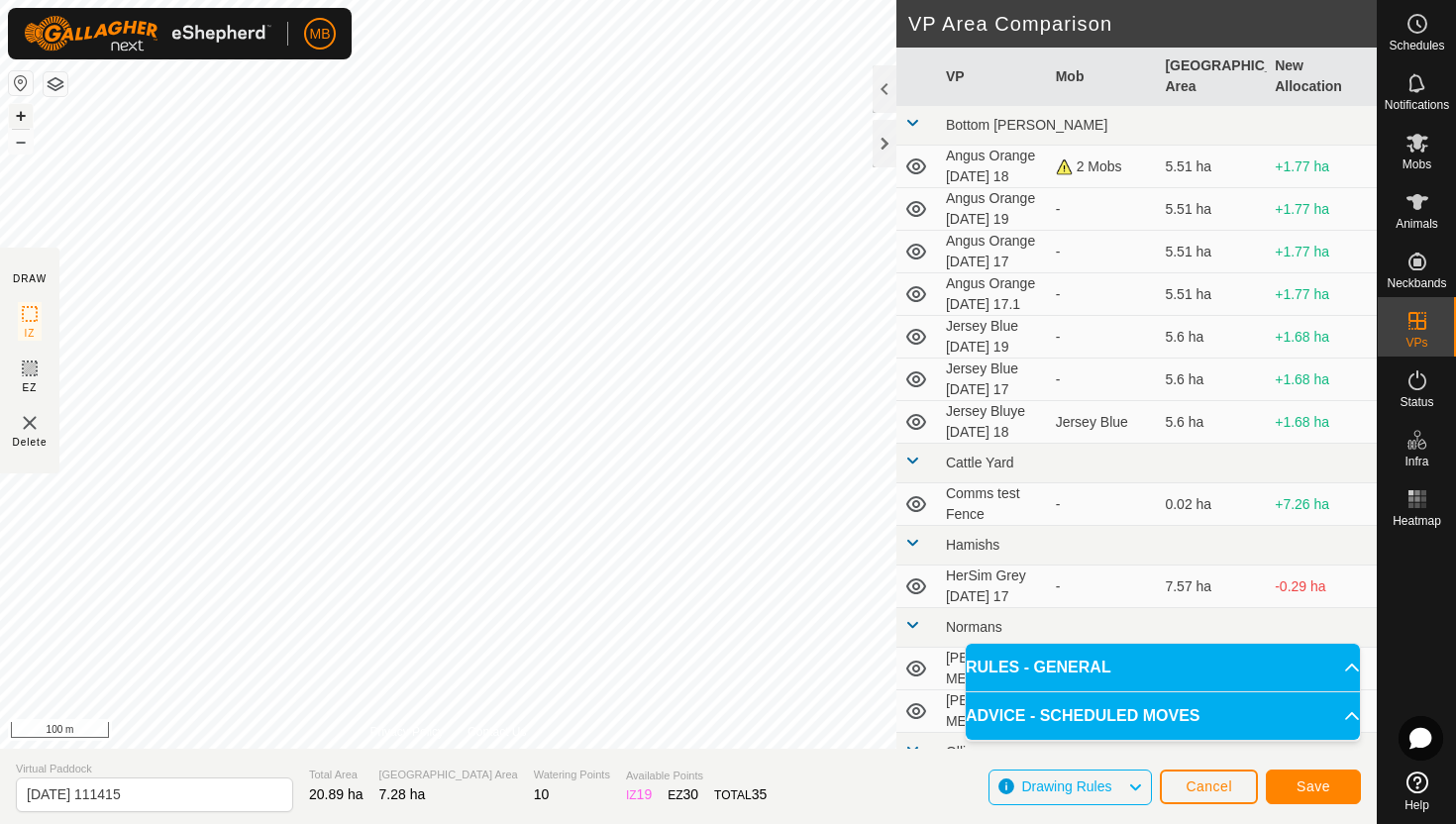click on "+" at bounding box center (21, 116) 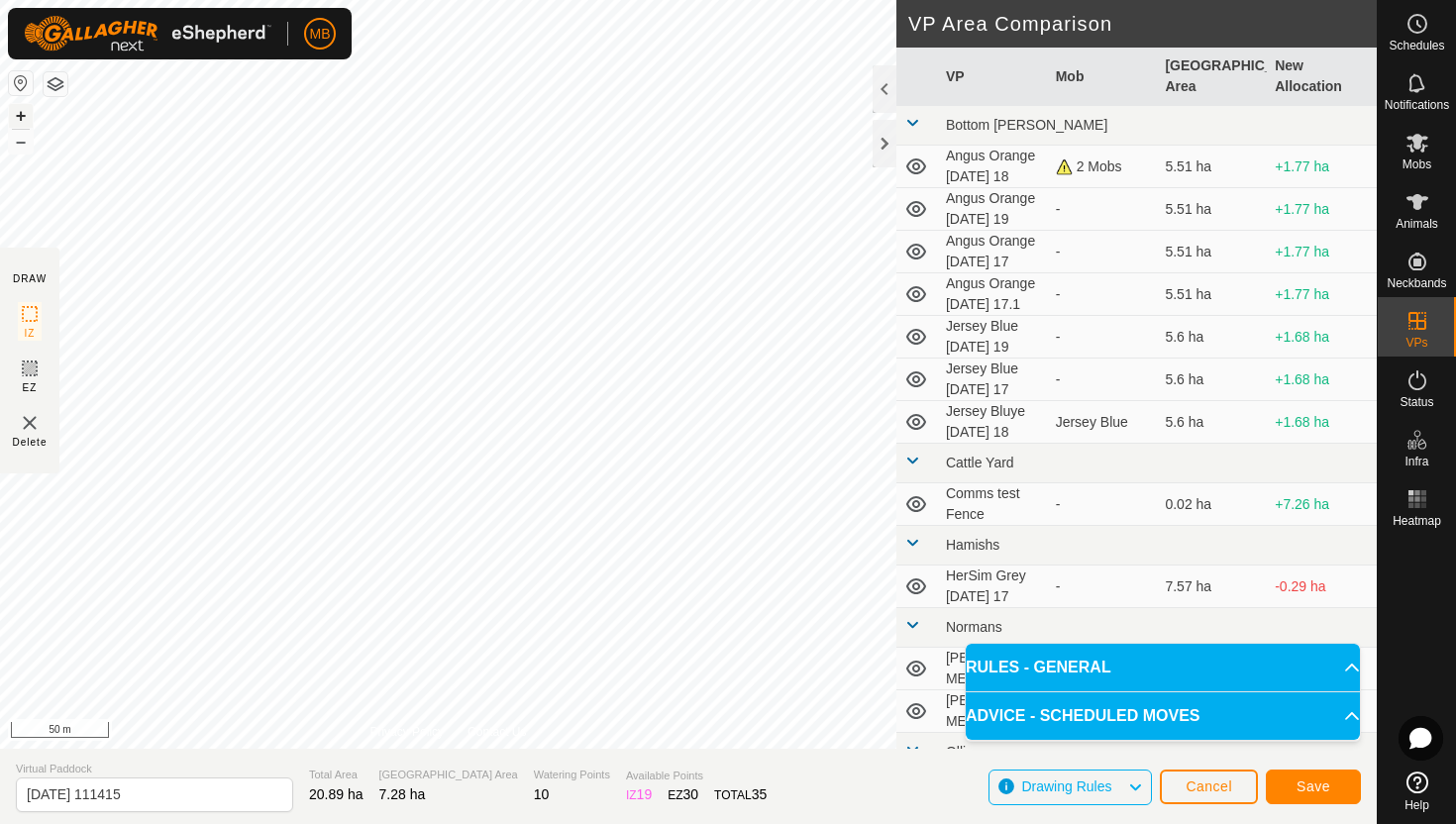 click on "+" at bounding box center [21, 116] 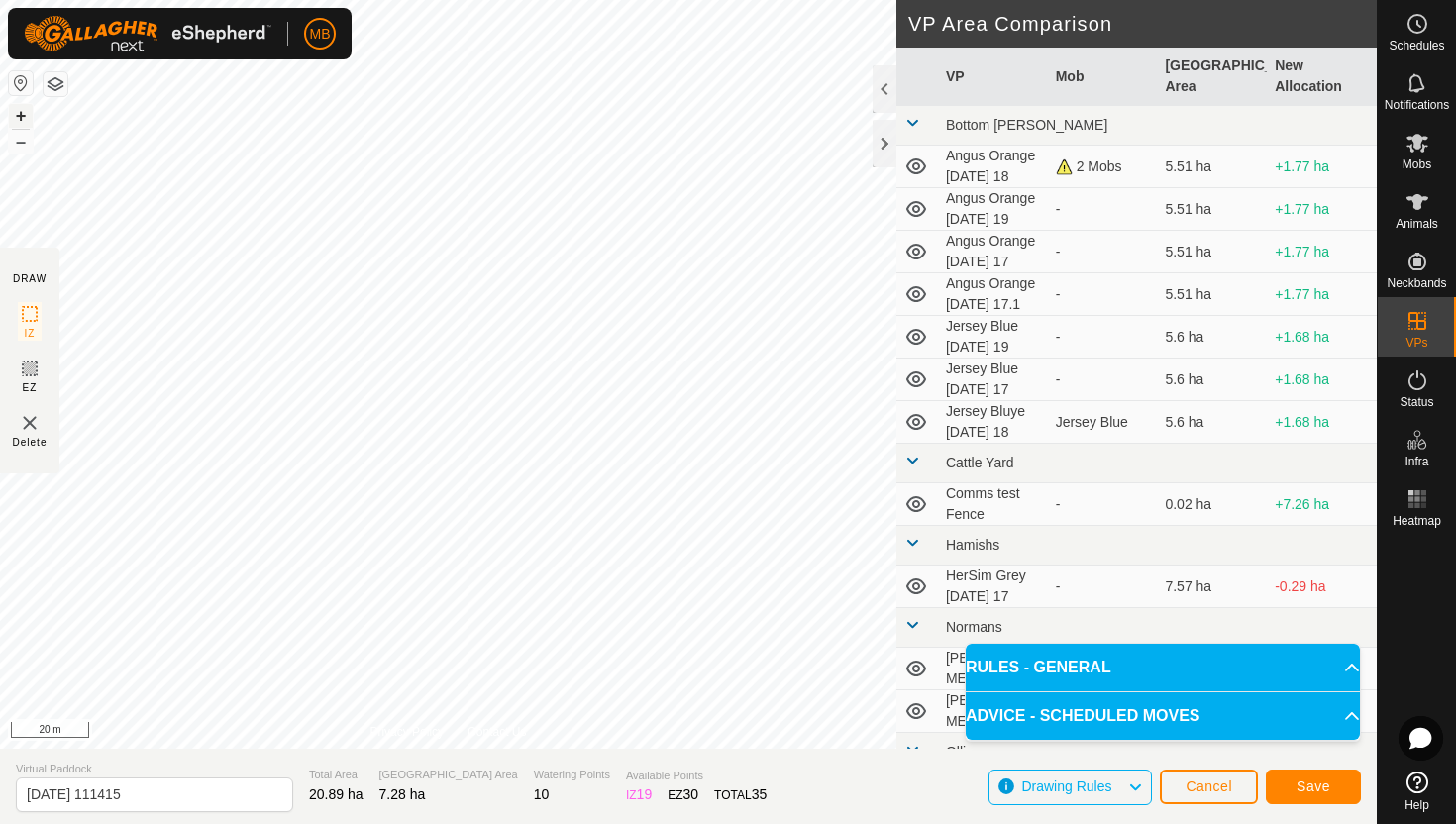 click on "+" at bounding box center [21, 116] 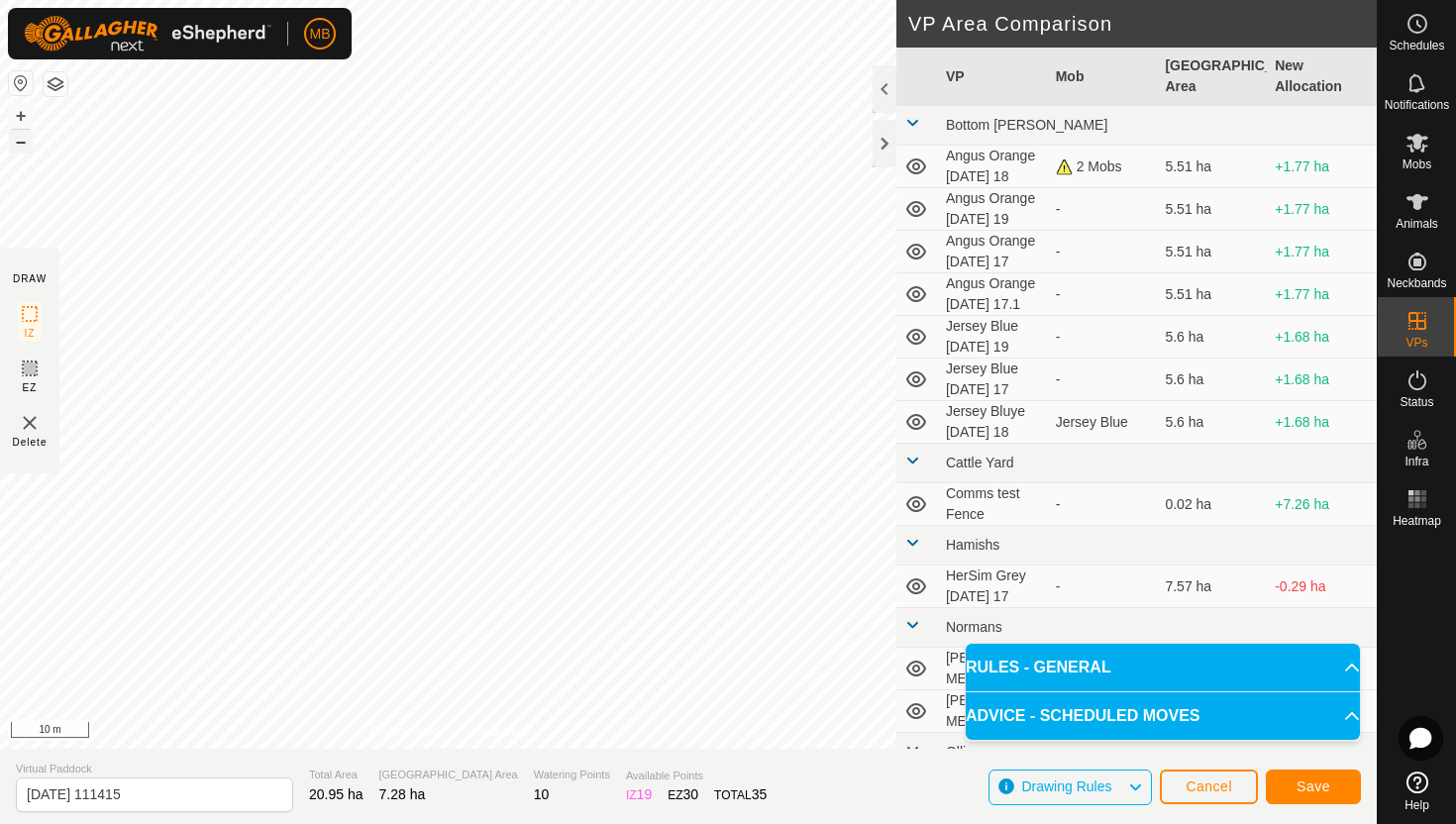 click on "–" at bounding box center [21, 142] 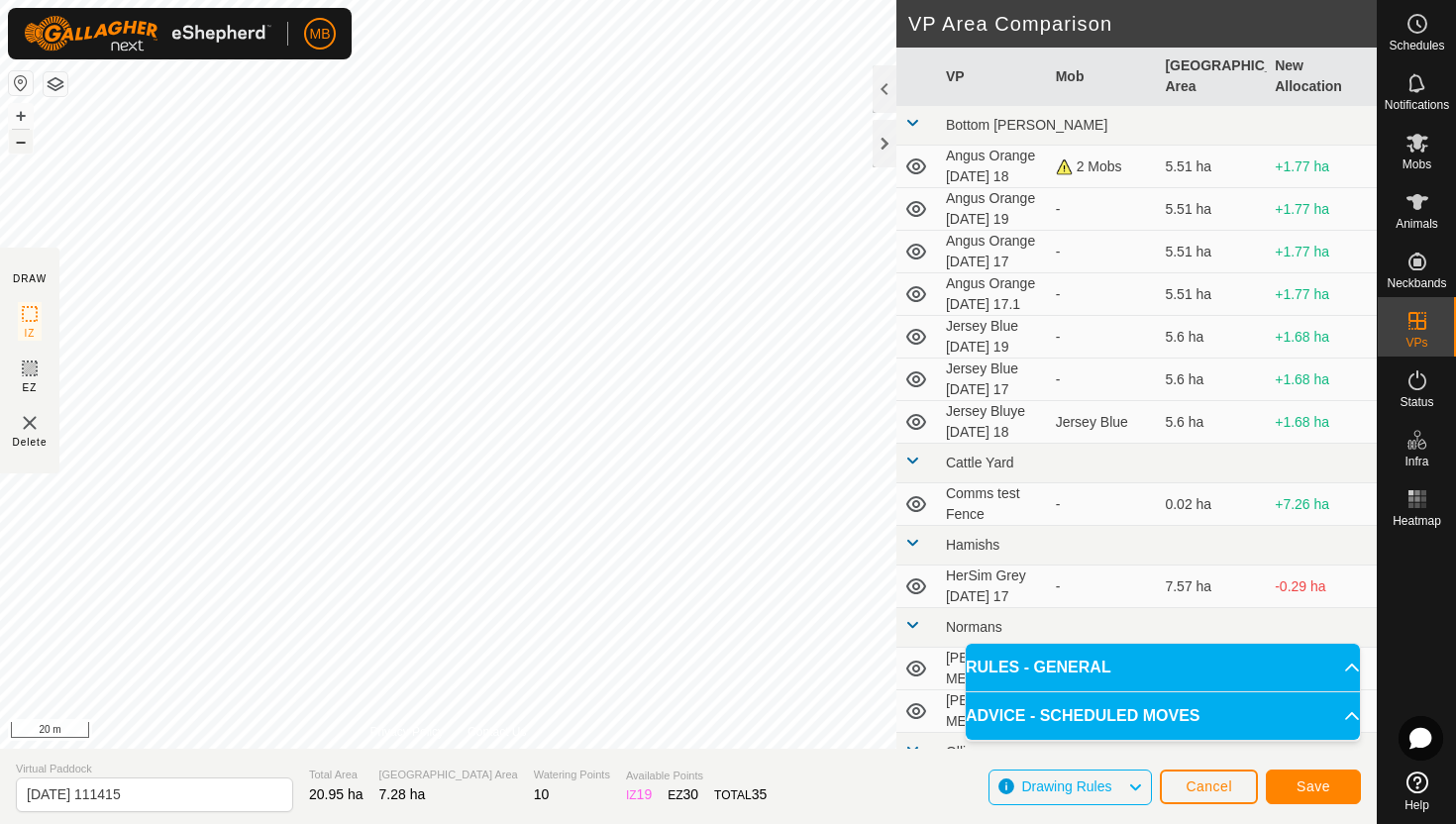 click on "–" at bounding box center [21, 142] 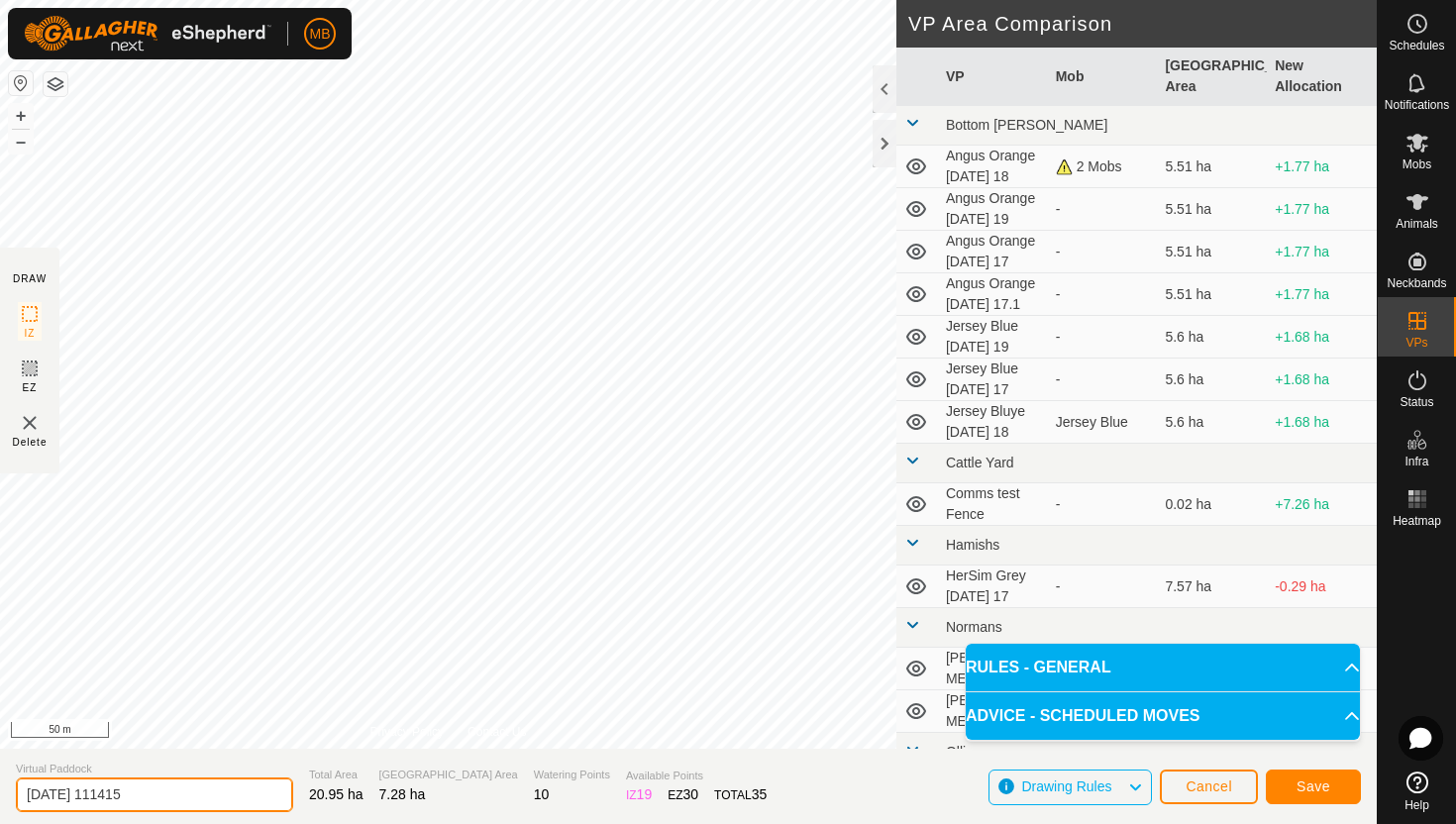 click on "2025-07-18 111415" 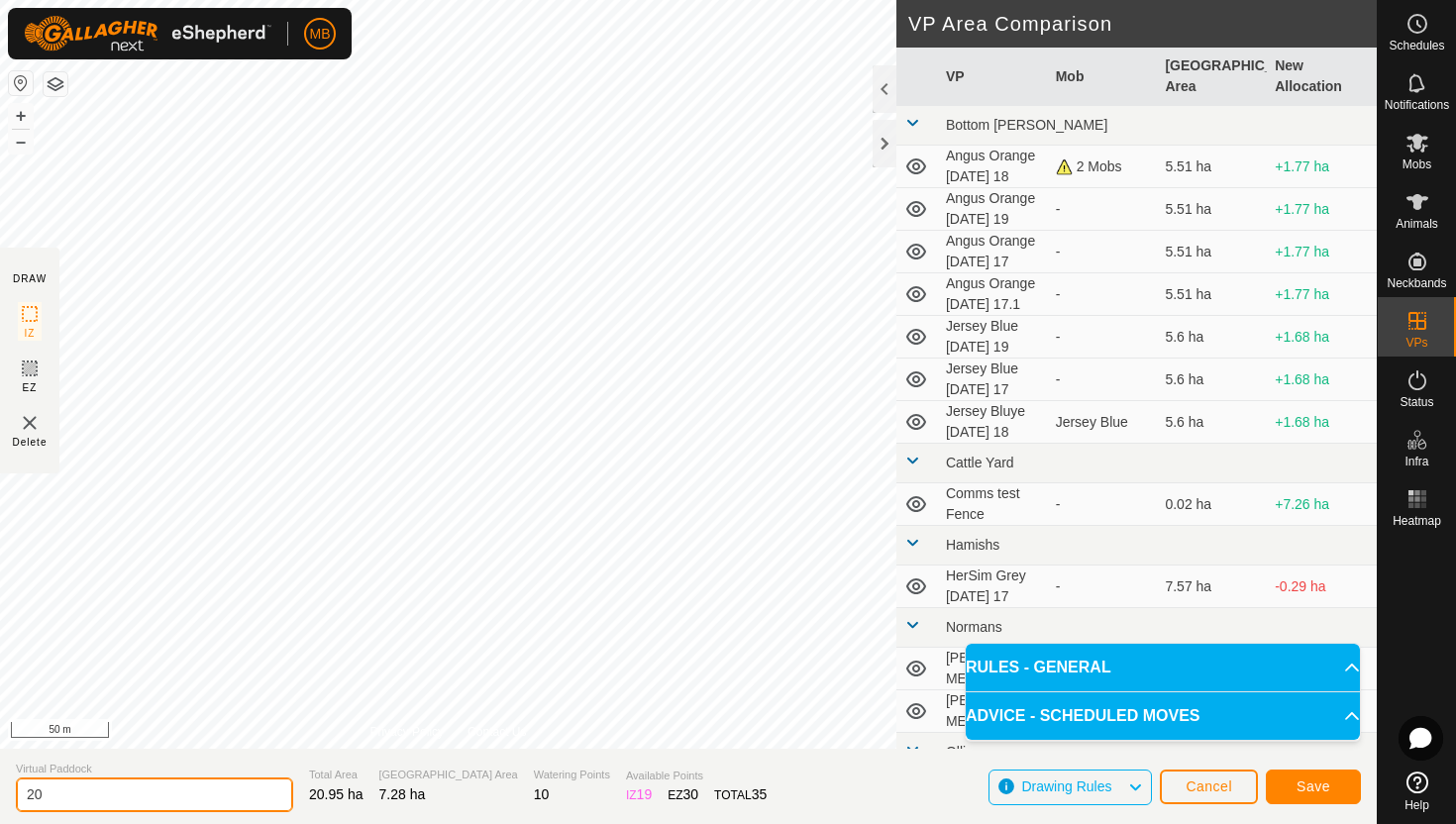 type on "2" 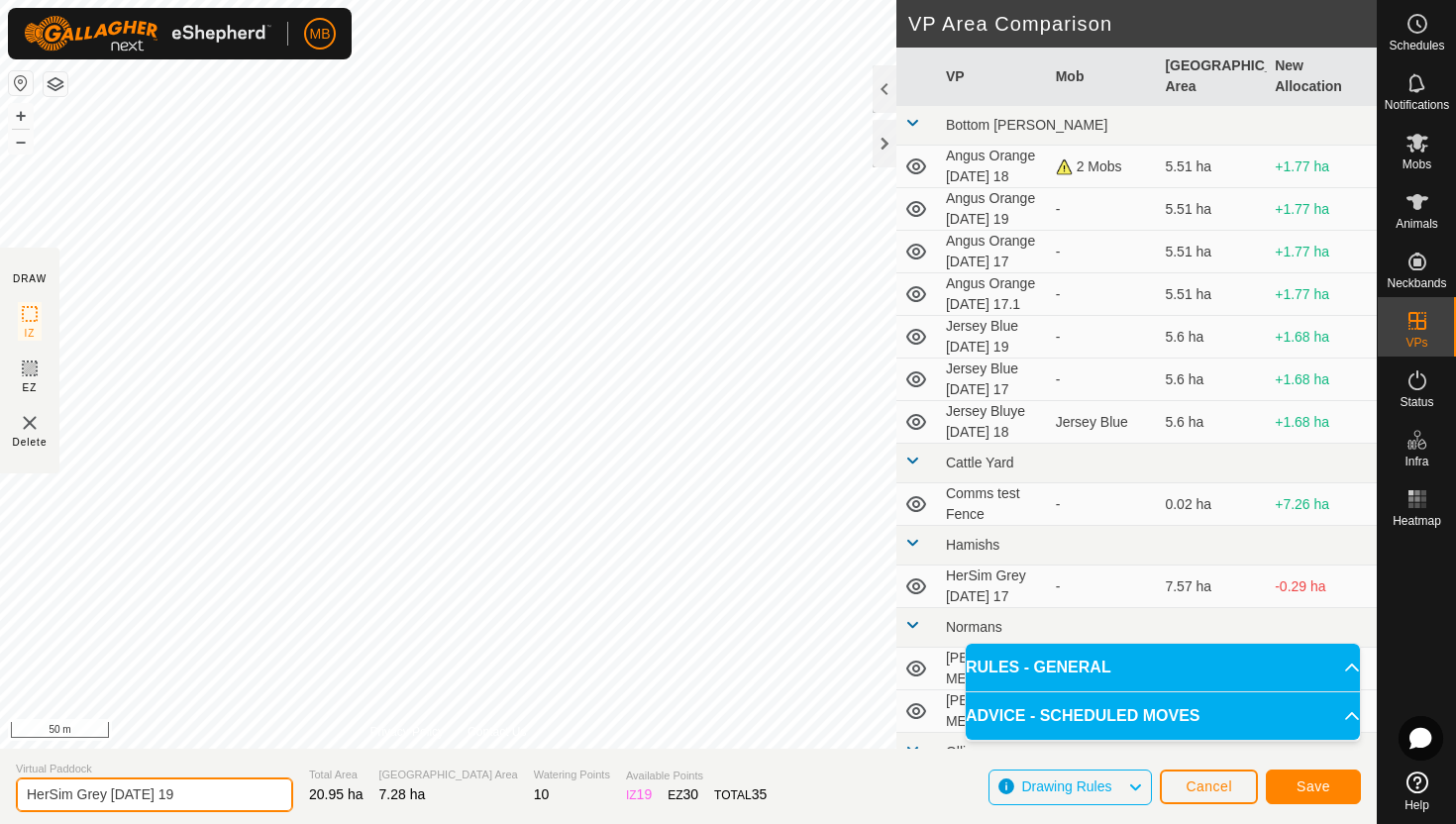 type on "HerSim Grey [DATE] 19" 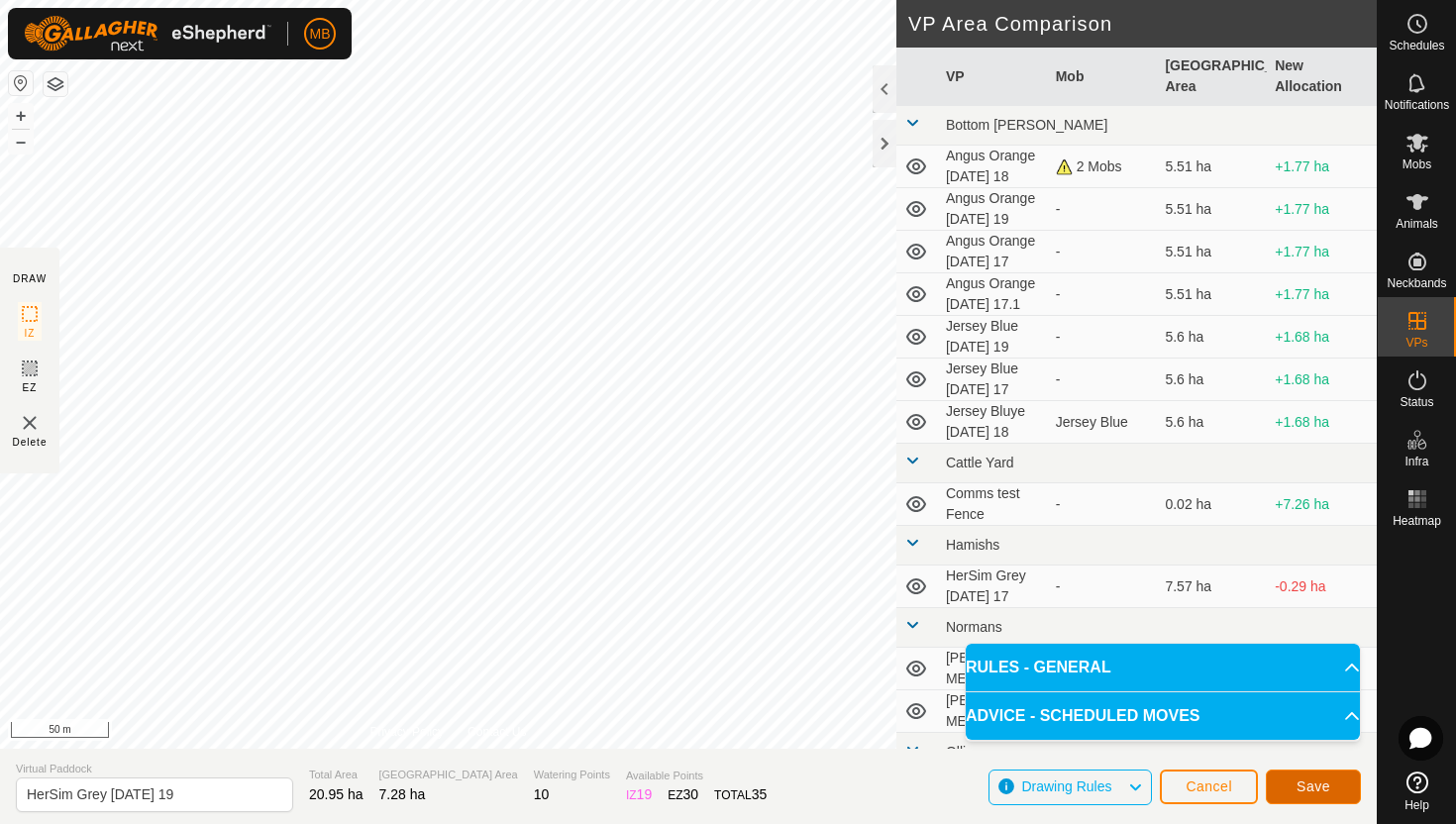 click on "Save" 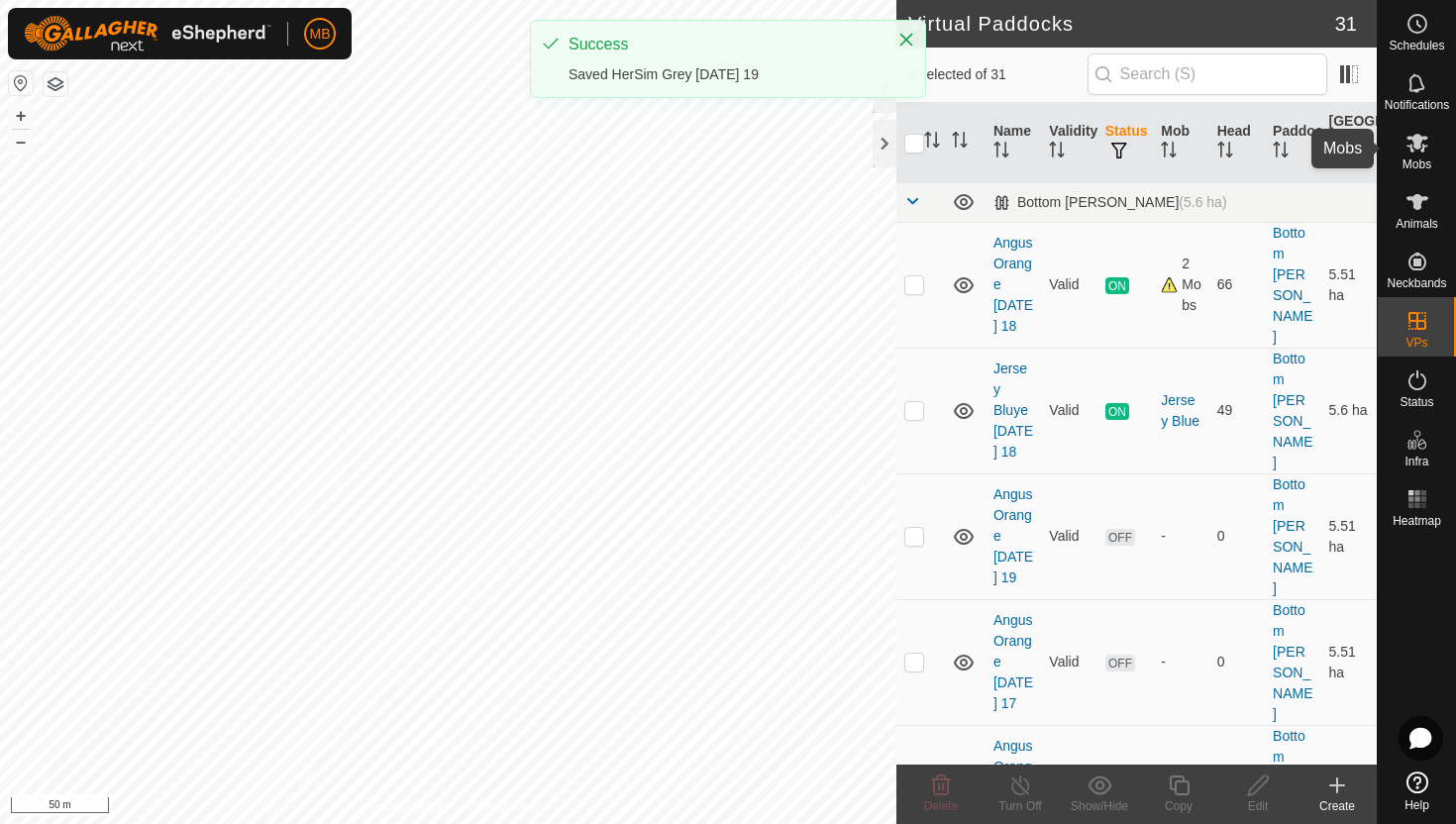click 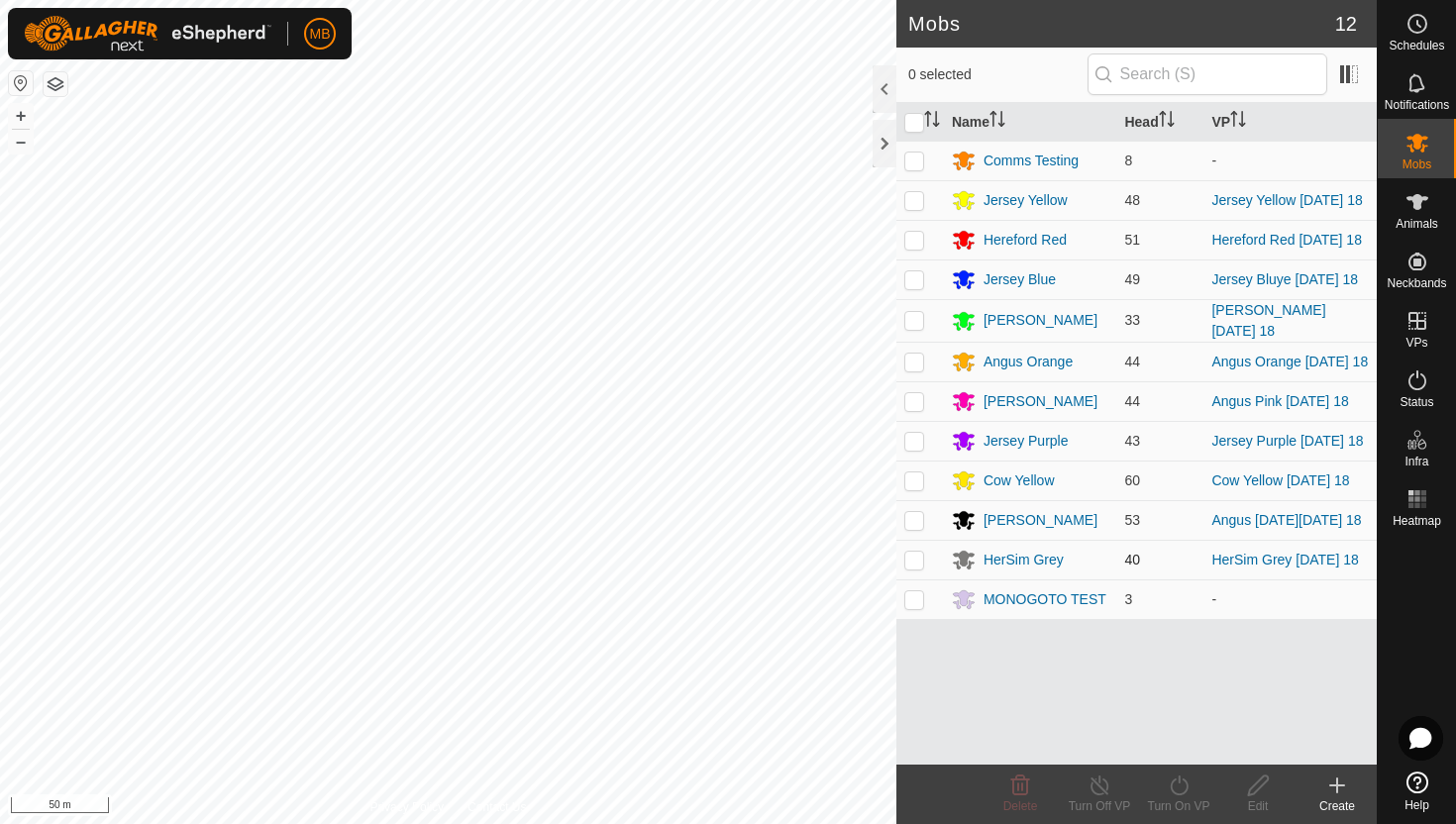 click at bounding box center [914, 560] 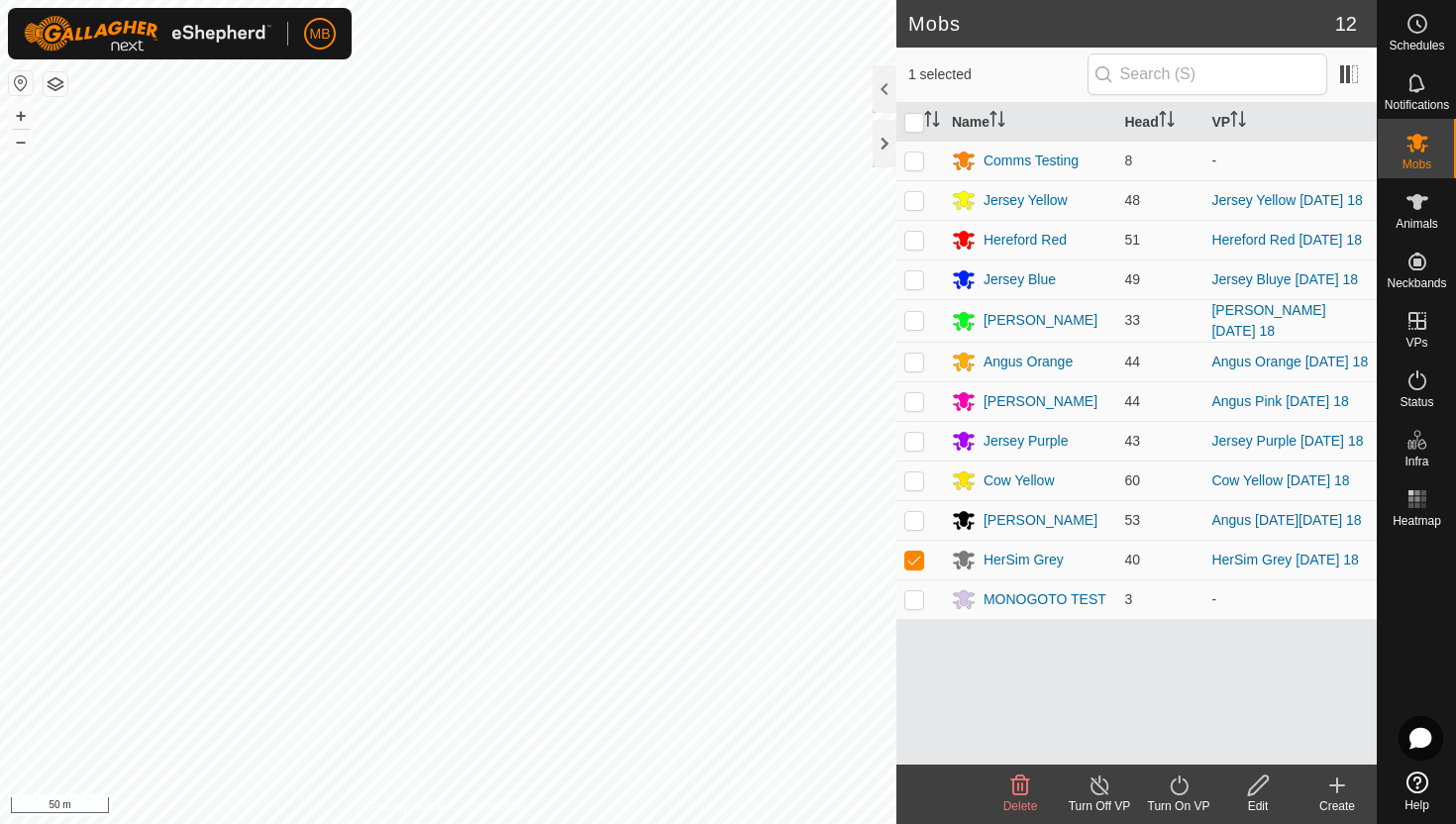 click 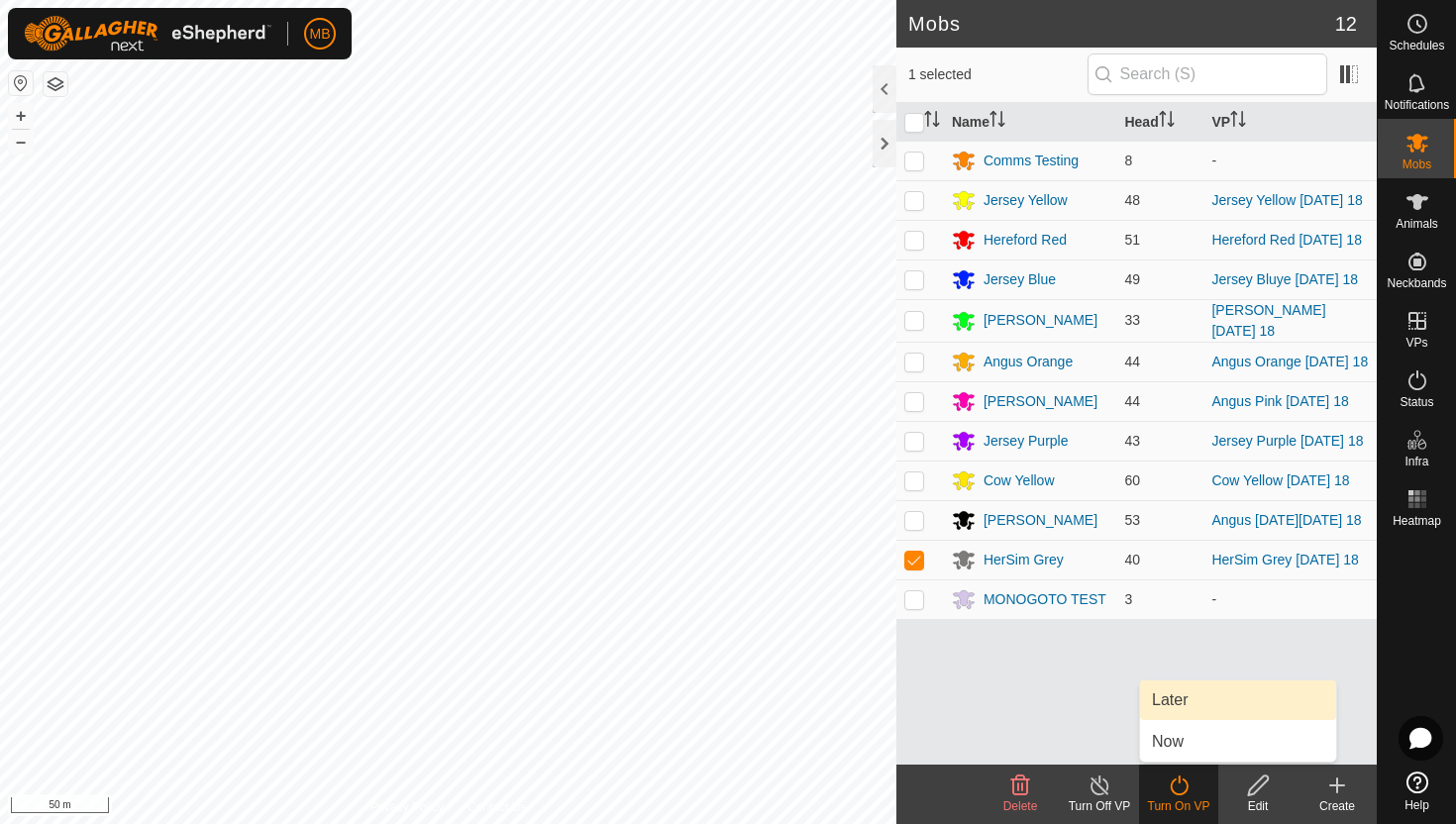 click on "Later" at bounding box center [1238, 700] 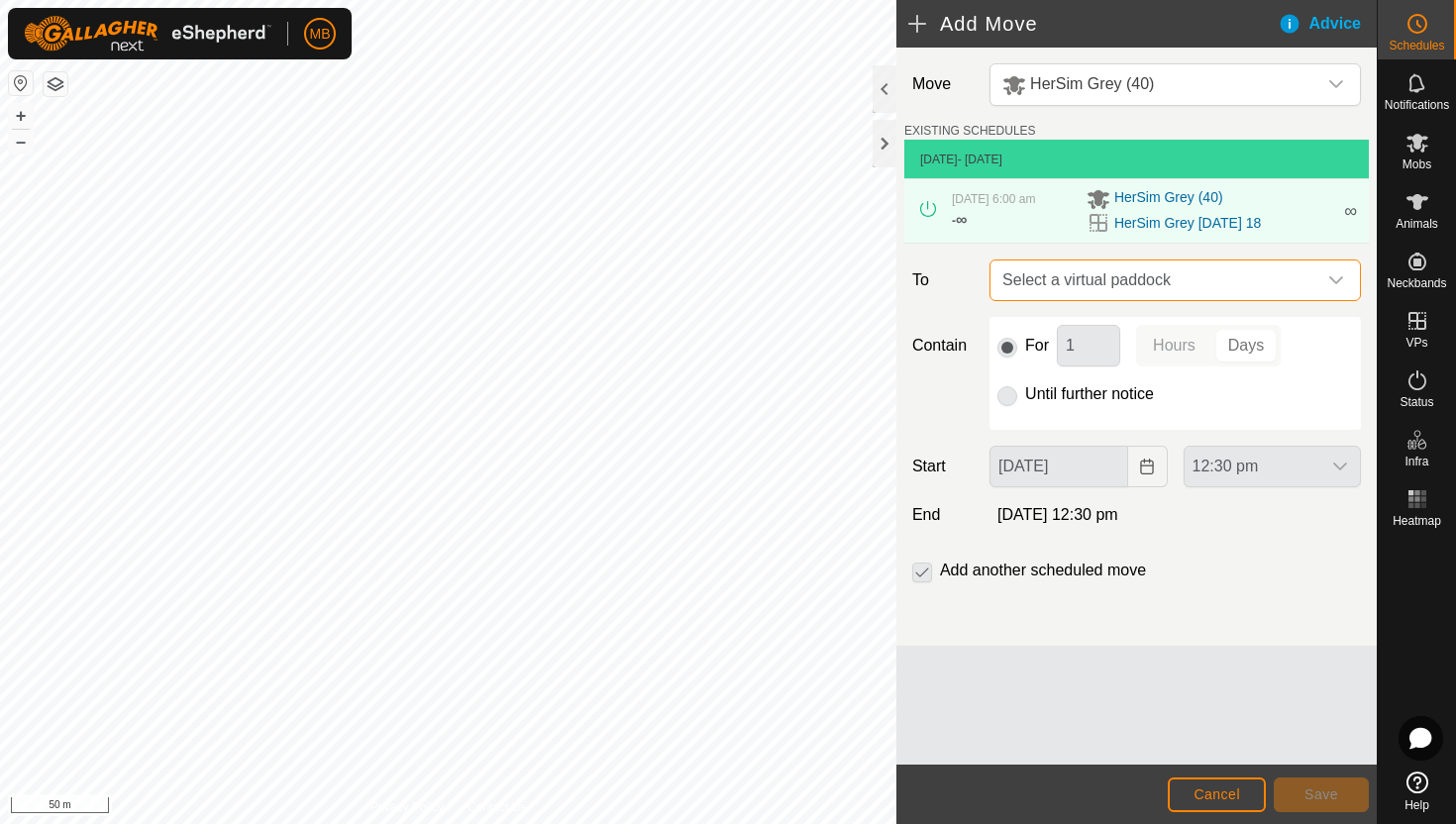 click on "Select a virtual paddock" at bounding box center [1155, 280] 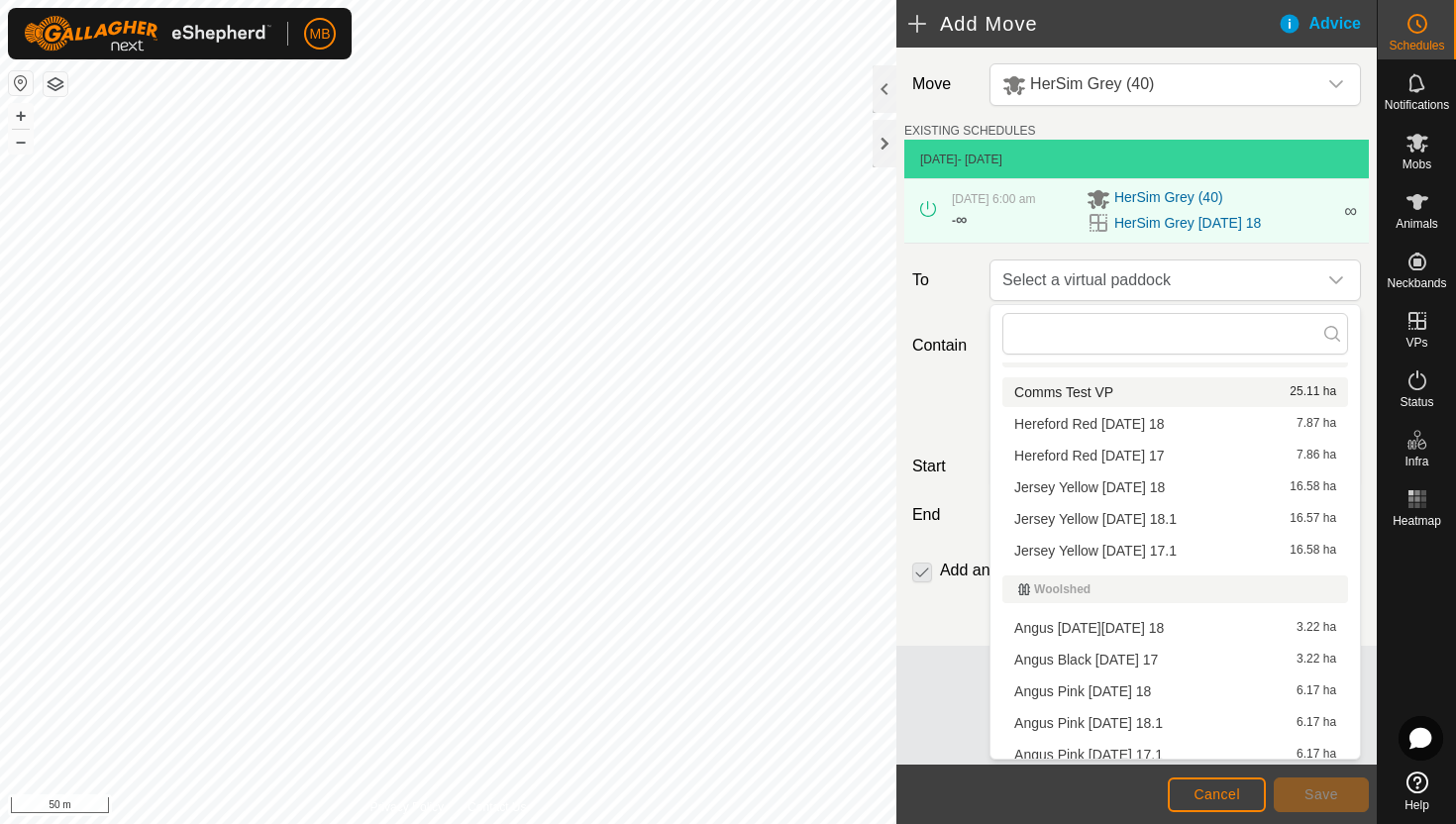 scroll, scrollTop: 903, scrollLeft: 0, axis: vertical 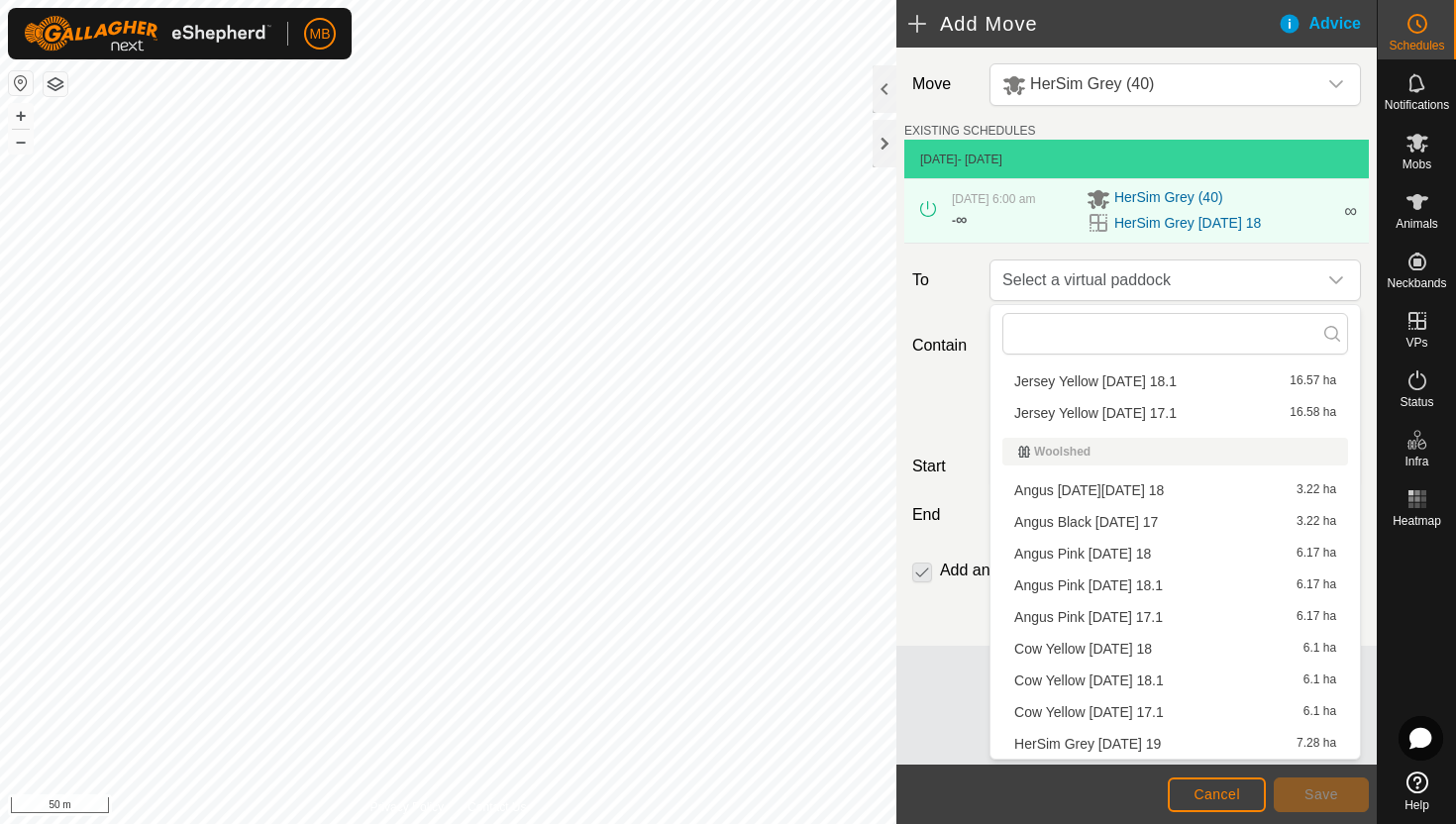 click on "HerSim Grey Saturday 19  7.28 ha" at bounding box center [1175, 744] 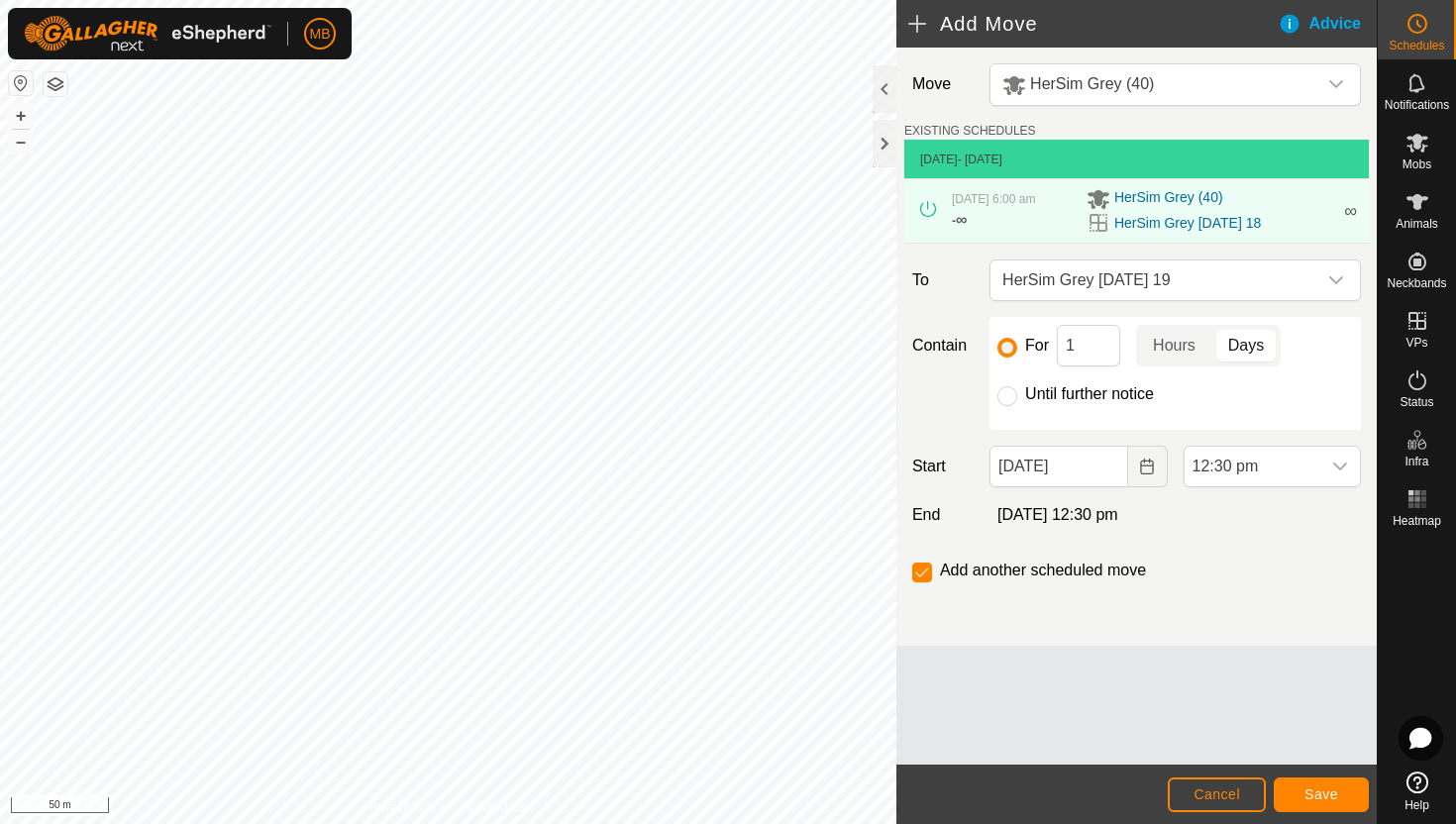 click on "Until further notice" 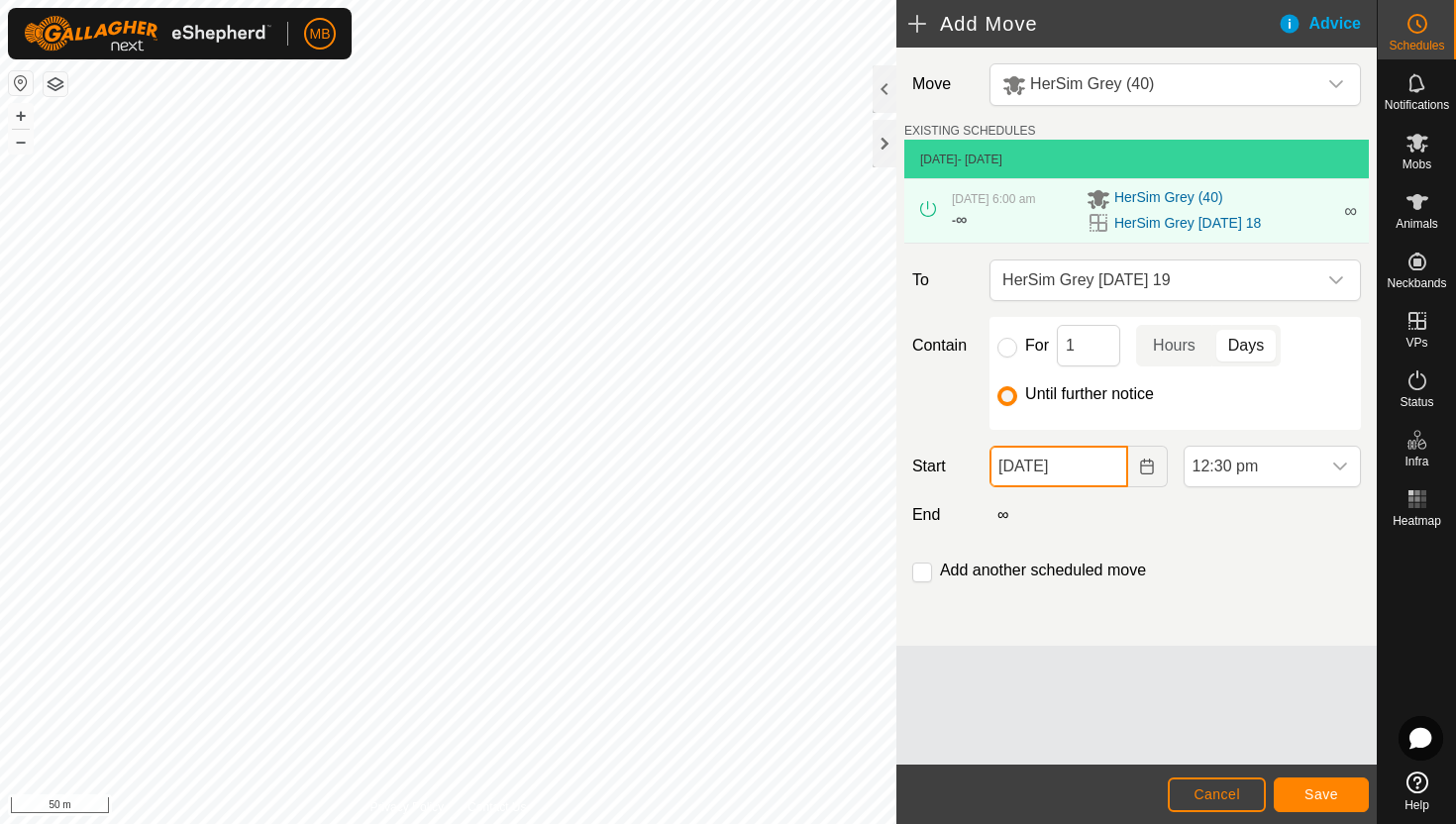 click on "[DATE]" 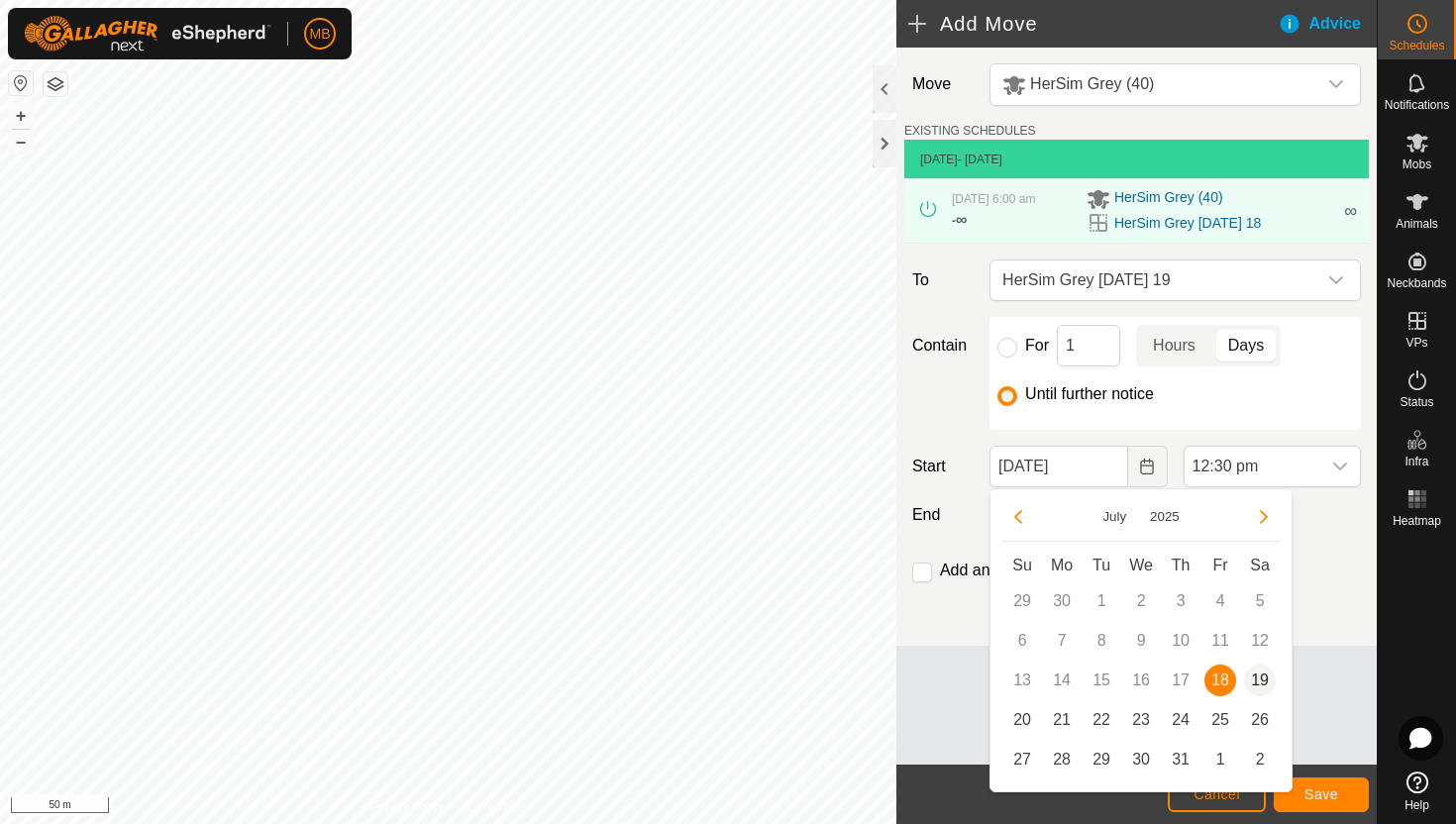 click on "19" at bounding box center [1260, 680] 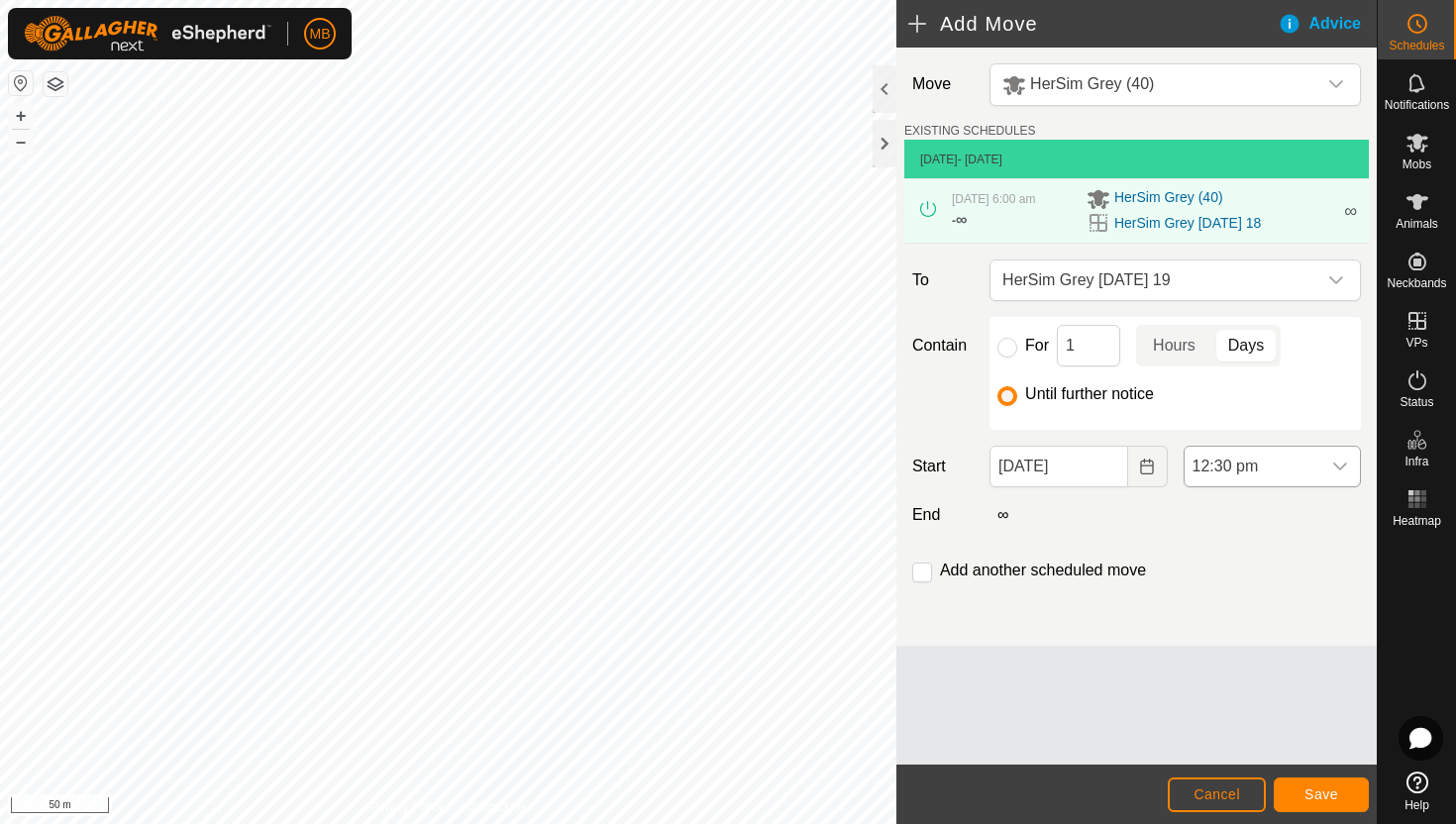 click on "12:30 pm" at bounding box center (1252, 466) 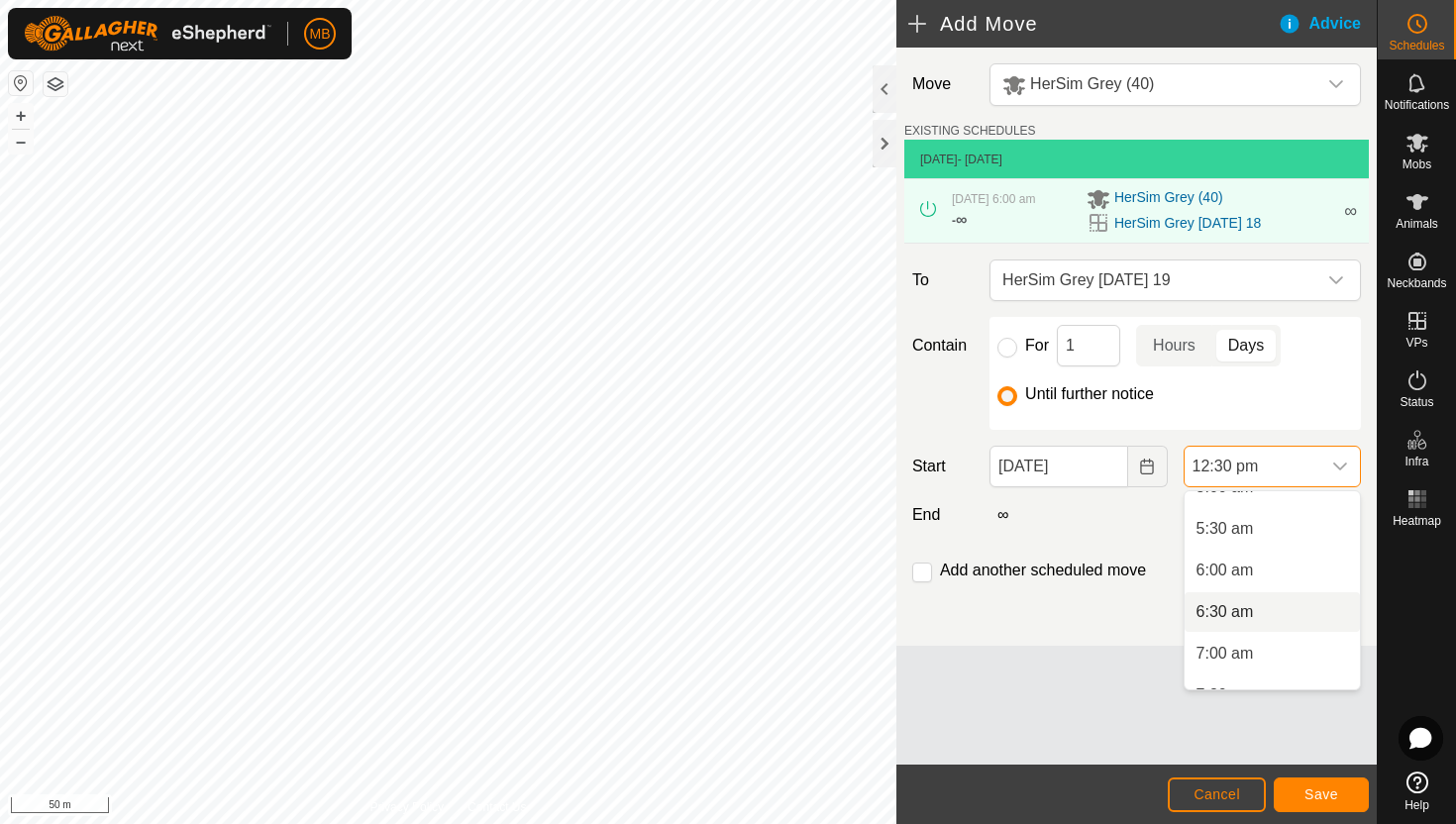 scroll, scrollTop: 436, scrollLeft: 0, axis: vertical 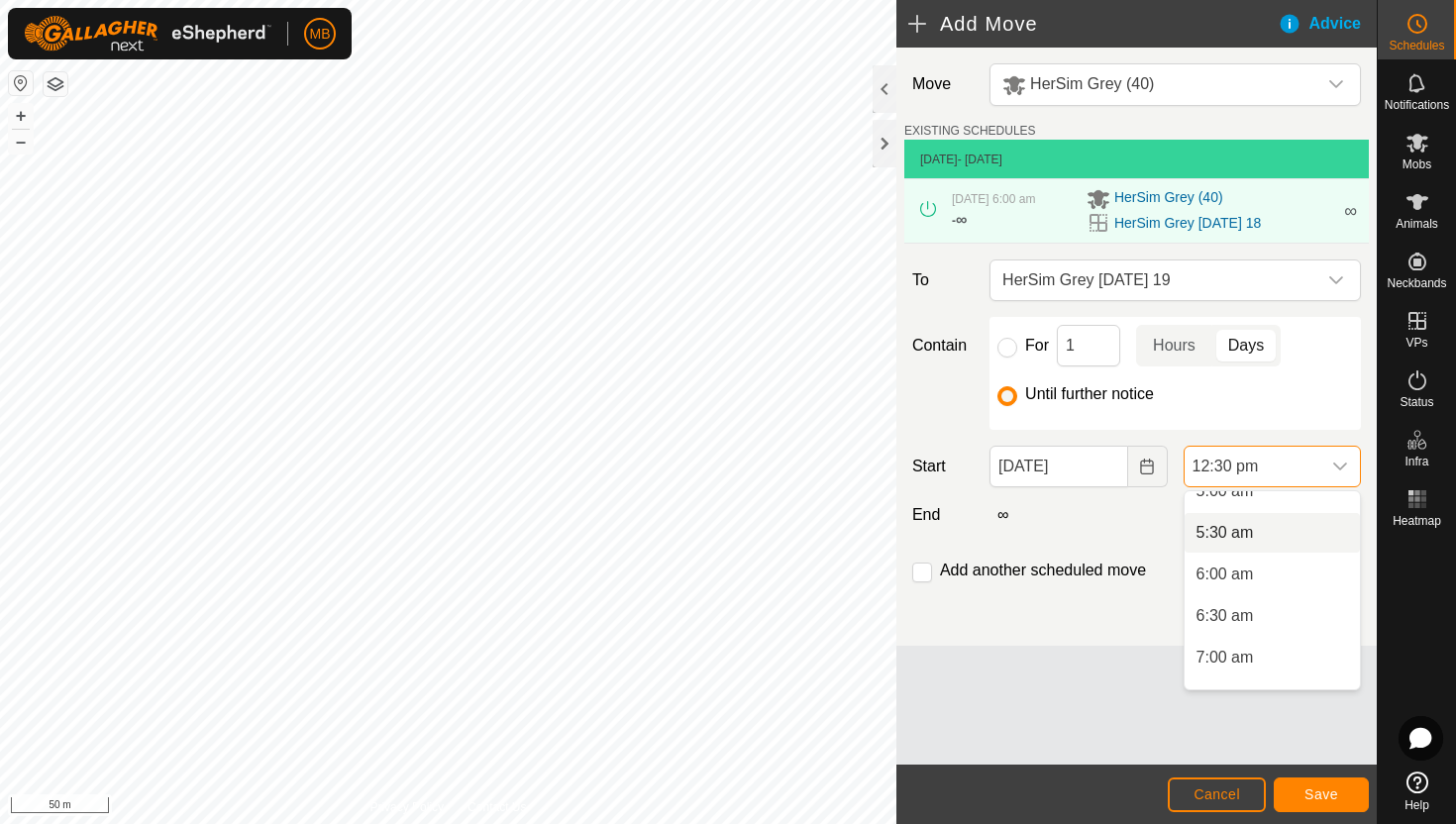 click on "5:30 am" at bounding box center (1272, 533) 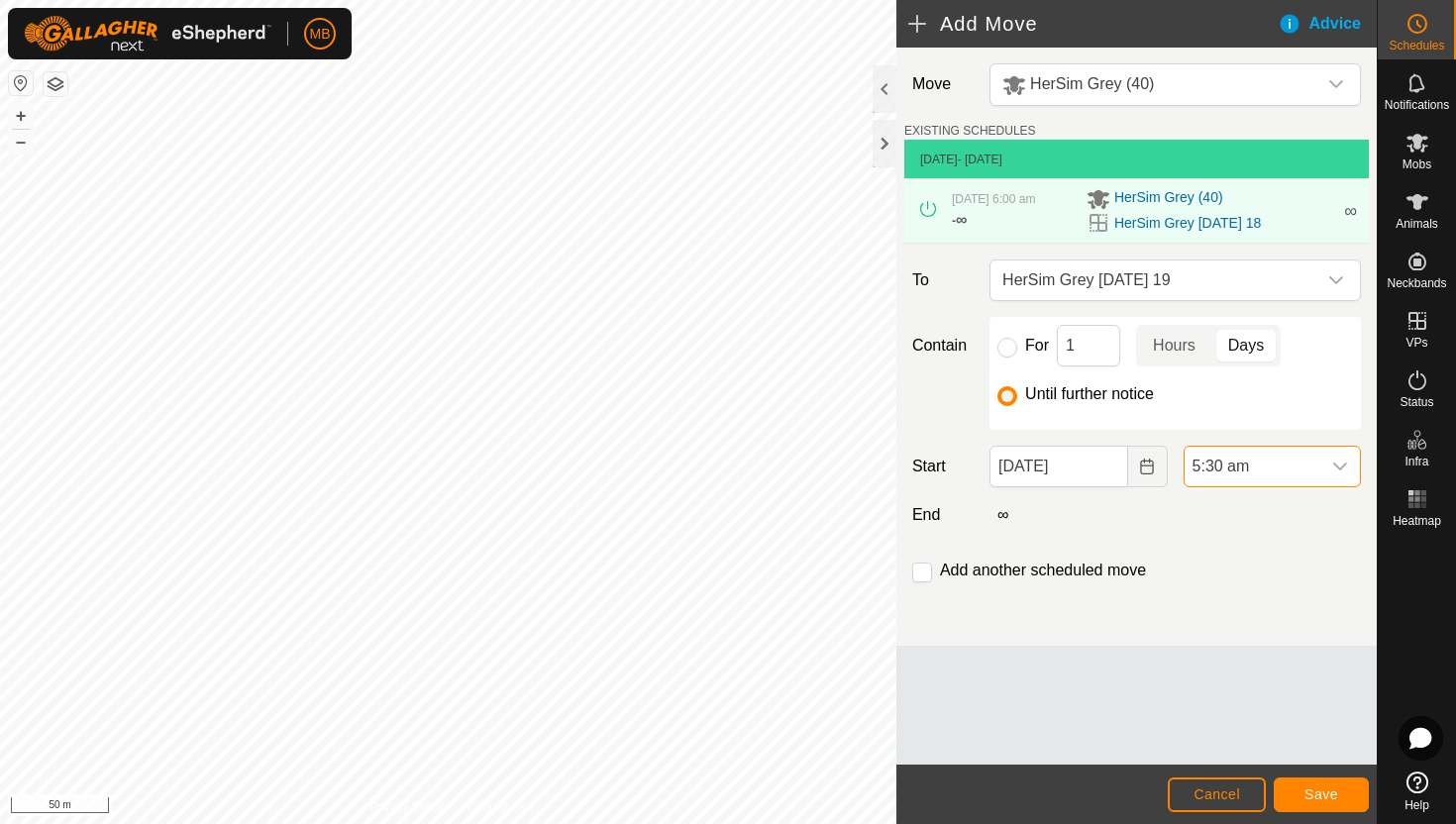 scroll, scrollTop: 0, scrollLeft: 0, axis: both 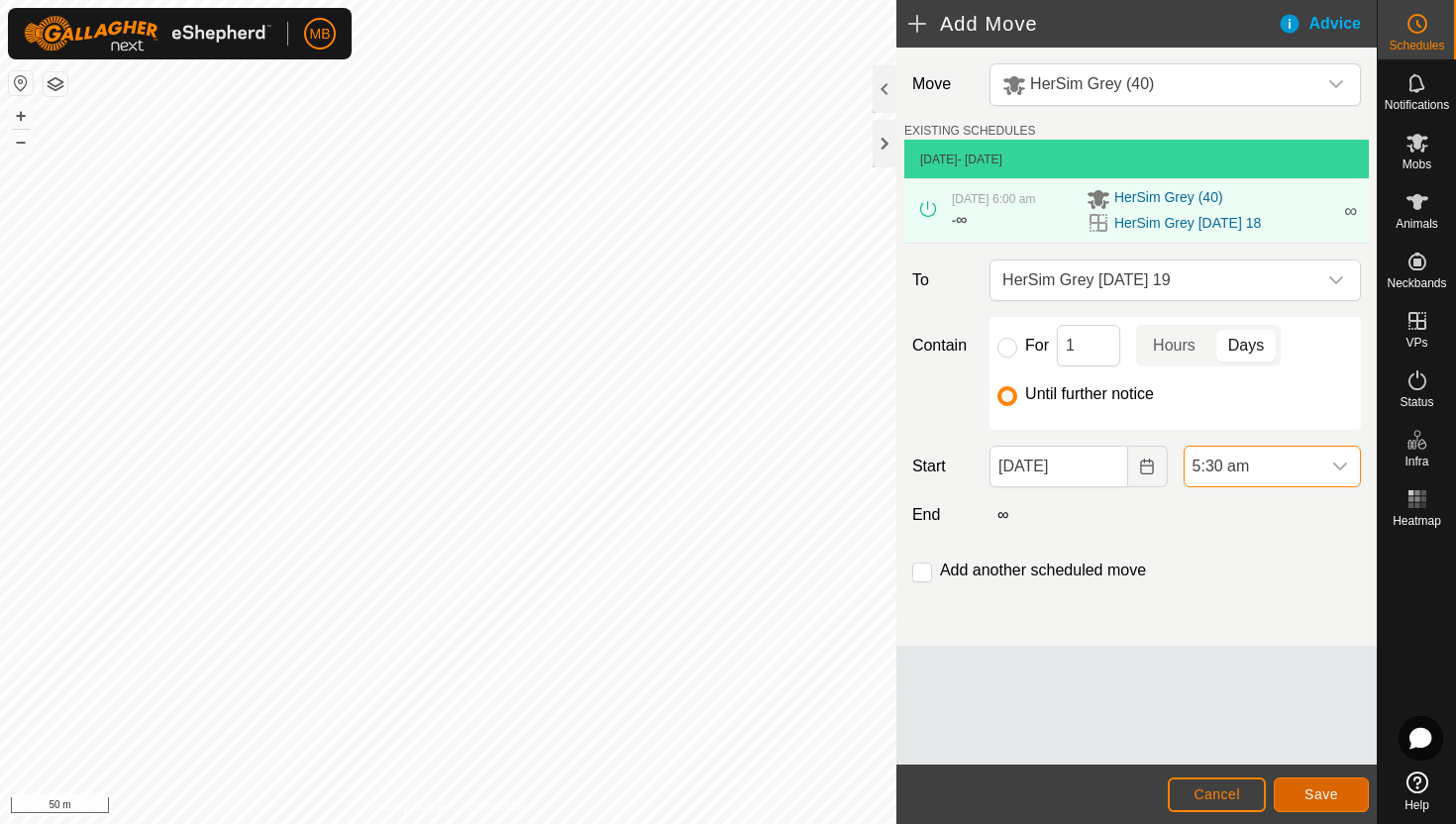 click on "Save" 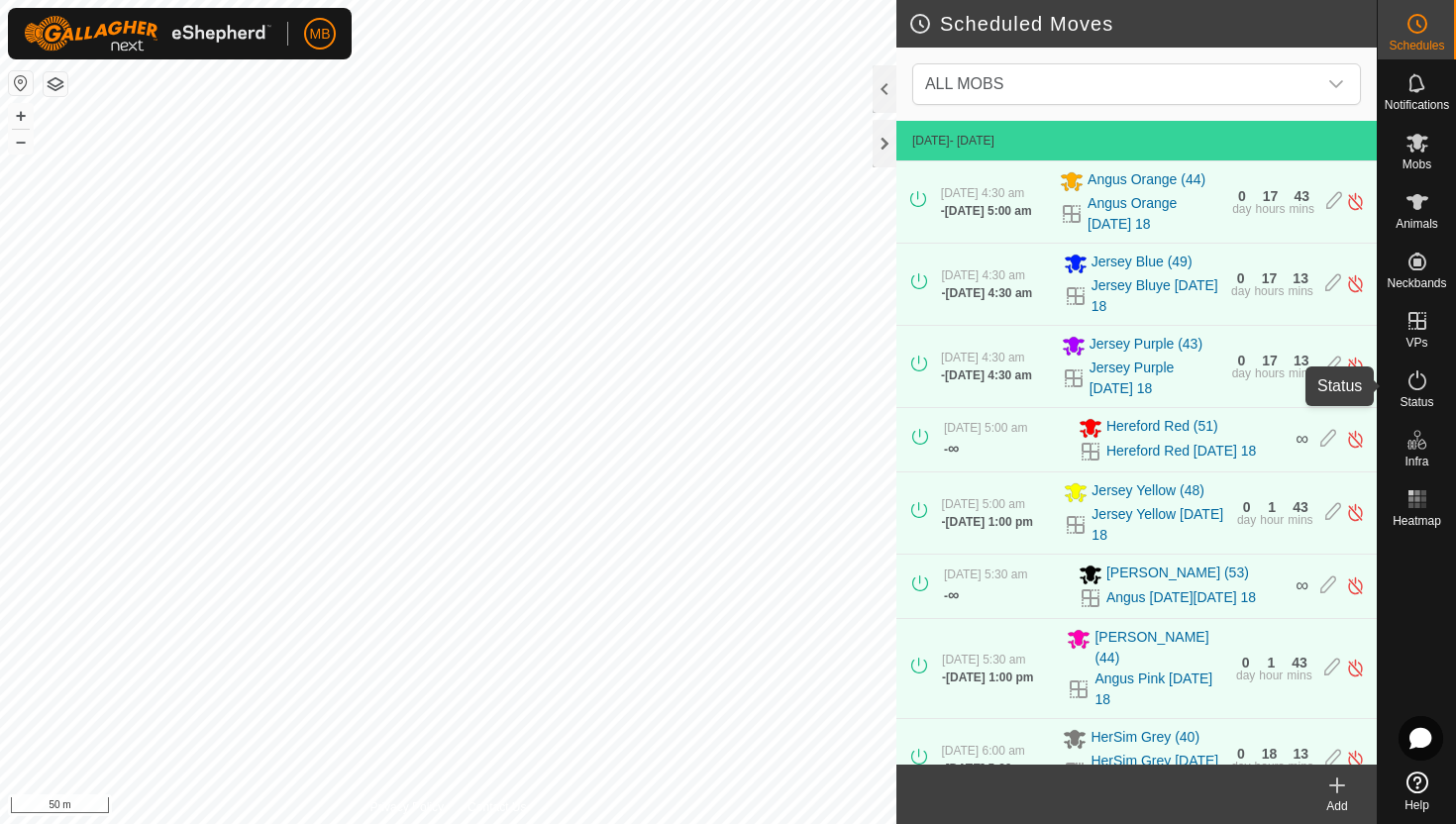 click 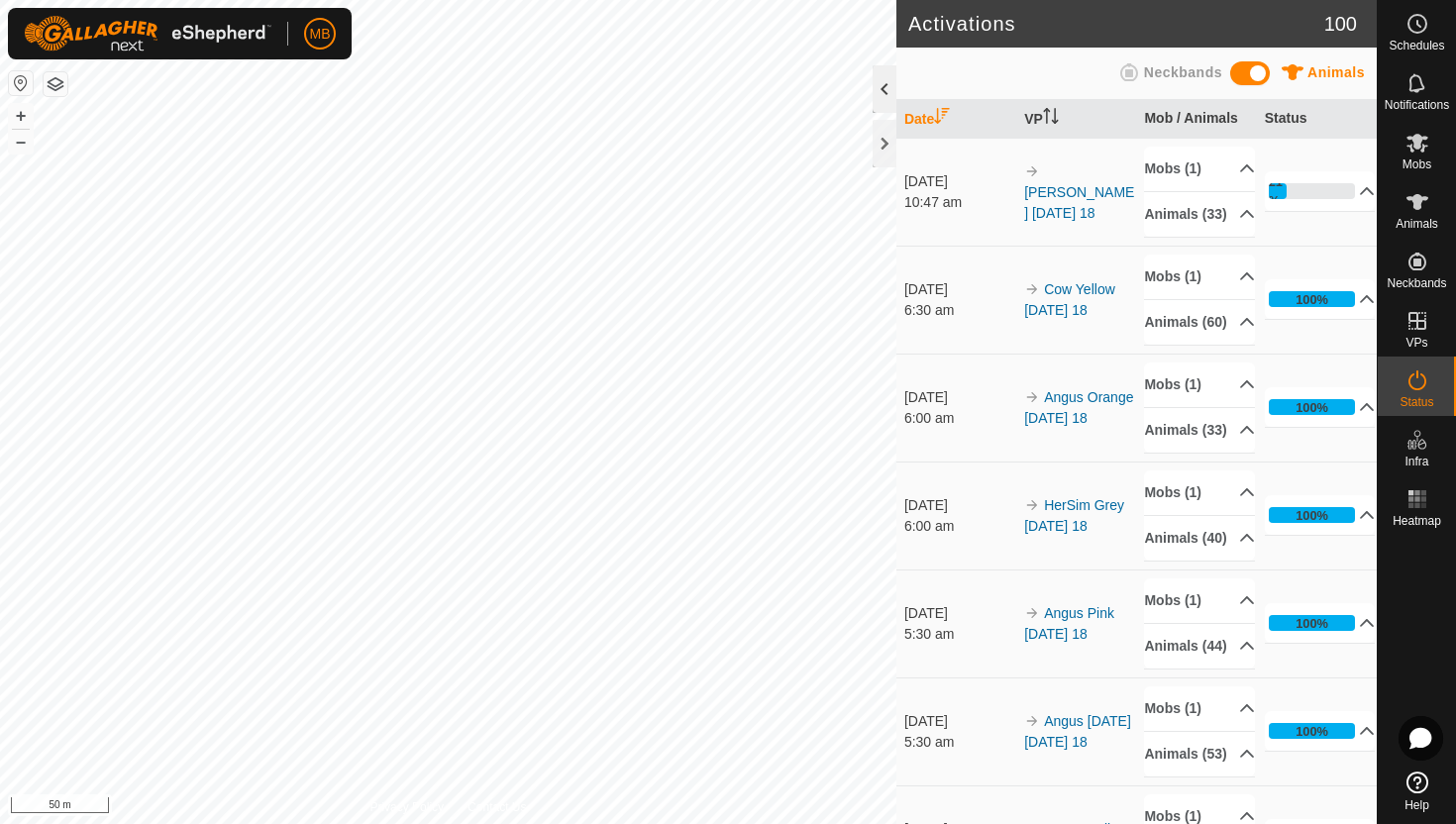 click 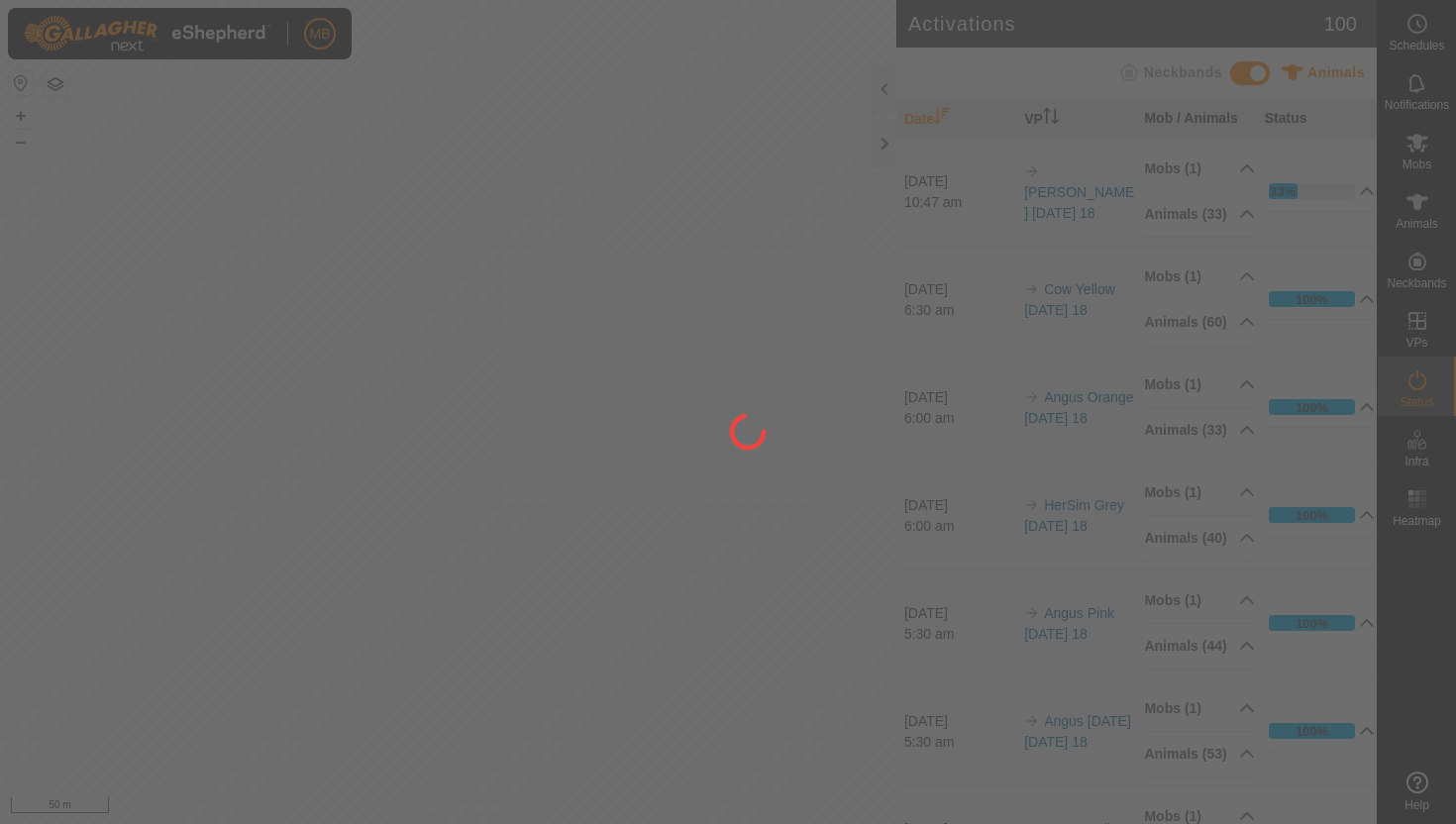 scroll, scrollTop: 0, scrollLeft: 0, axis: both 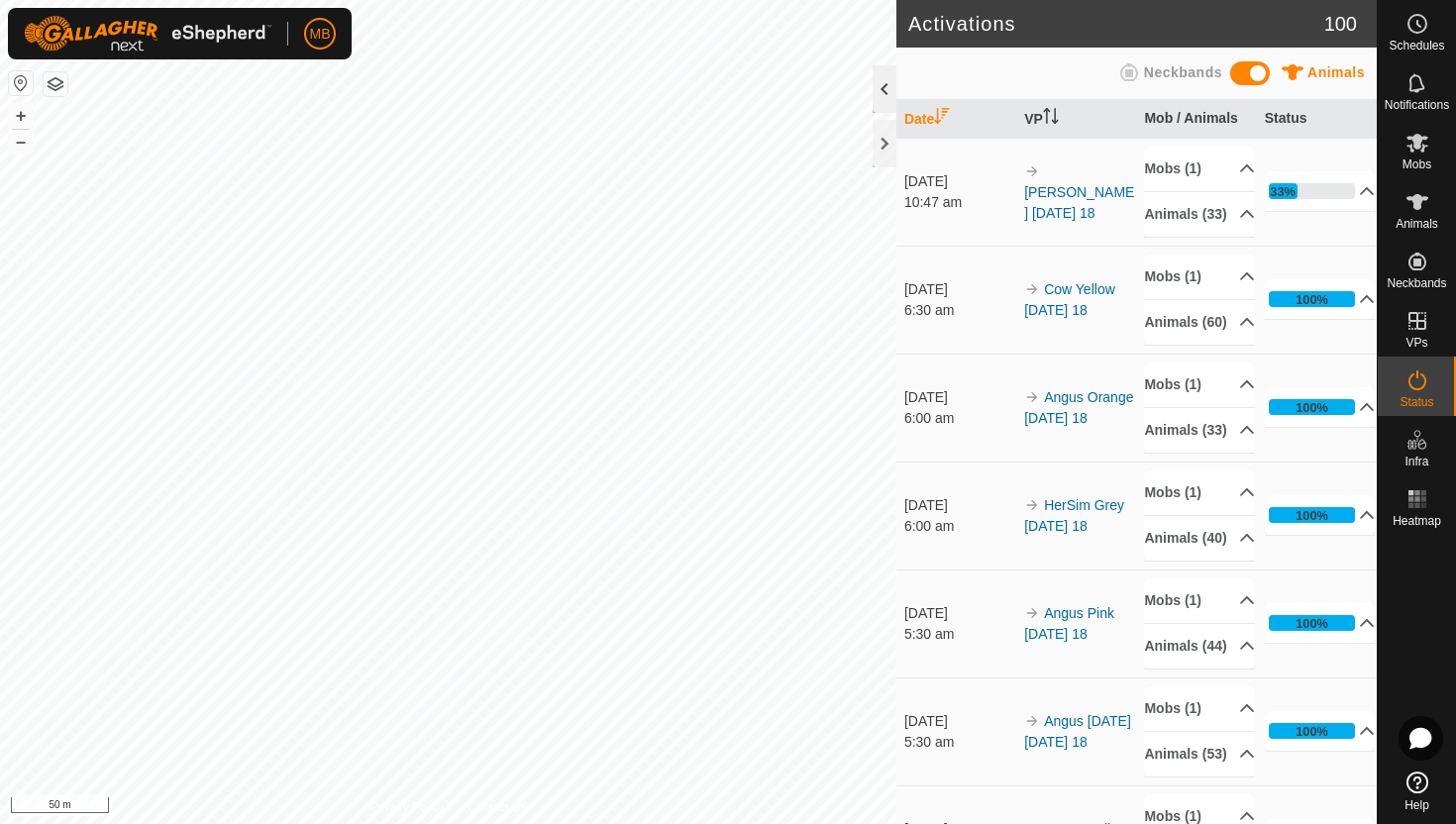 click 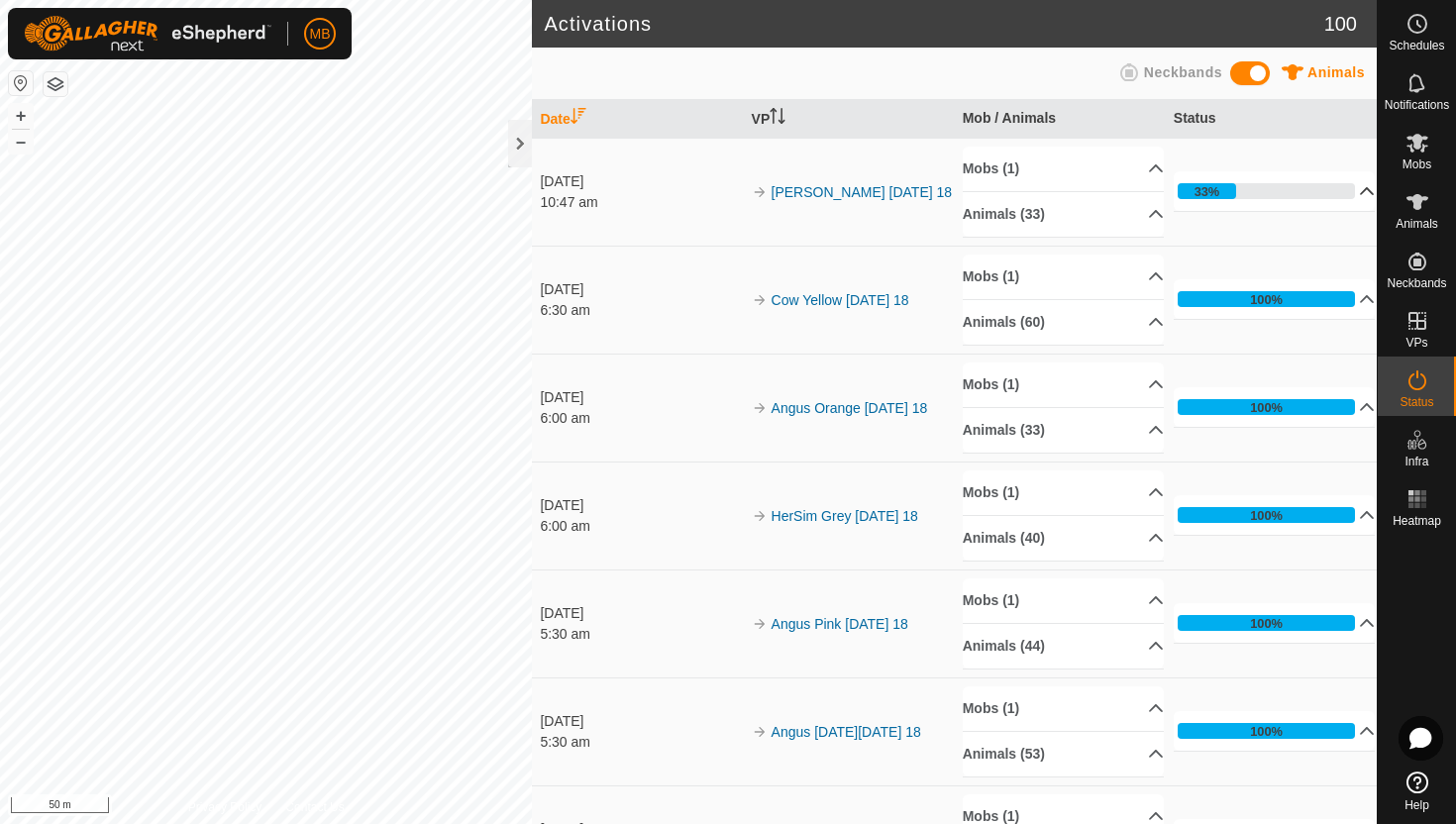 click on "33%" at bounding box center (1275, 191) 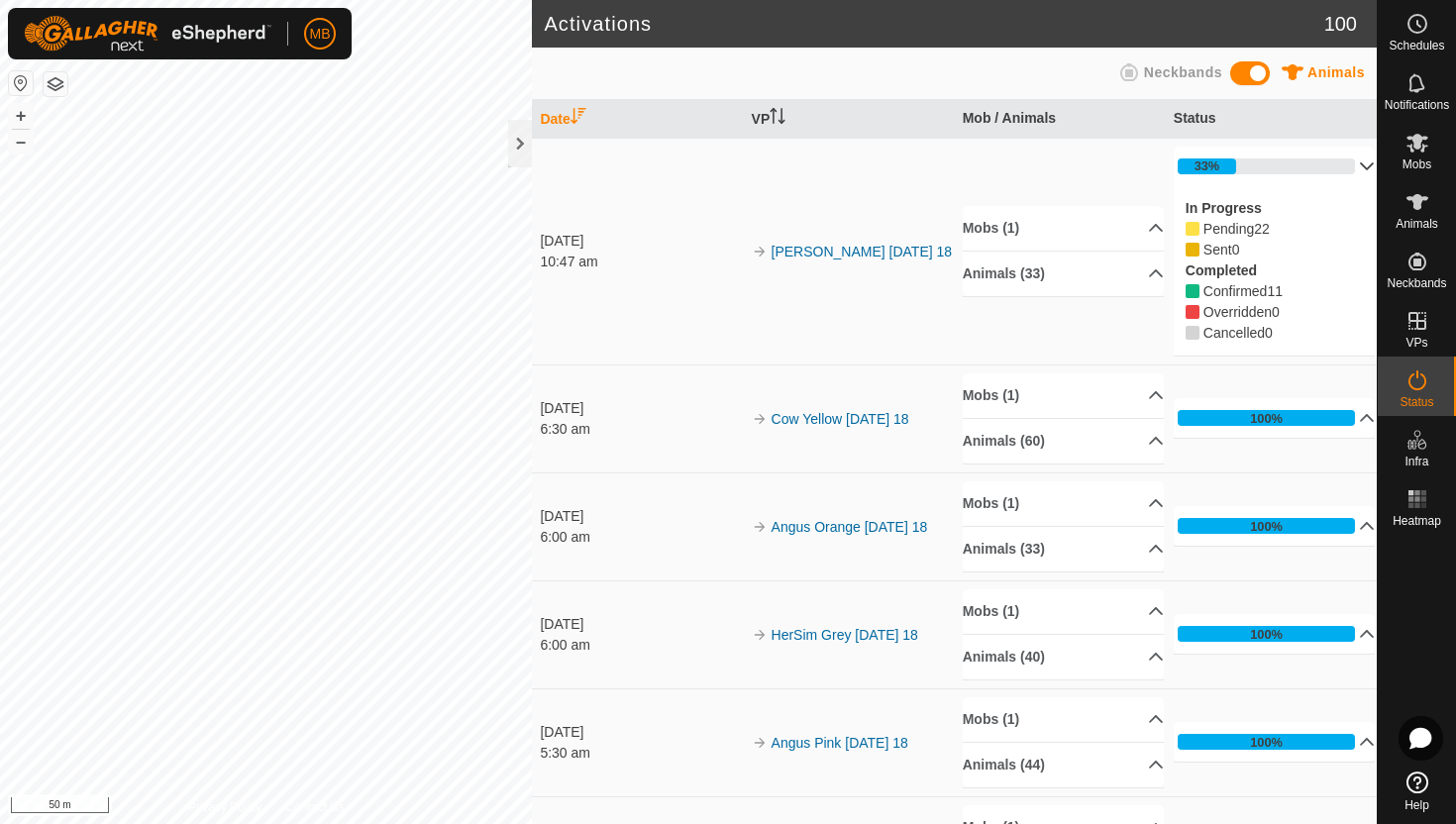 click on "33%" at bounding box center (1275, 166) 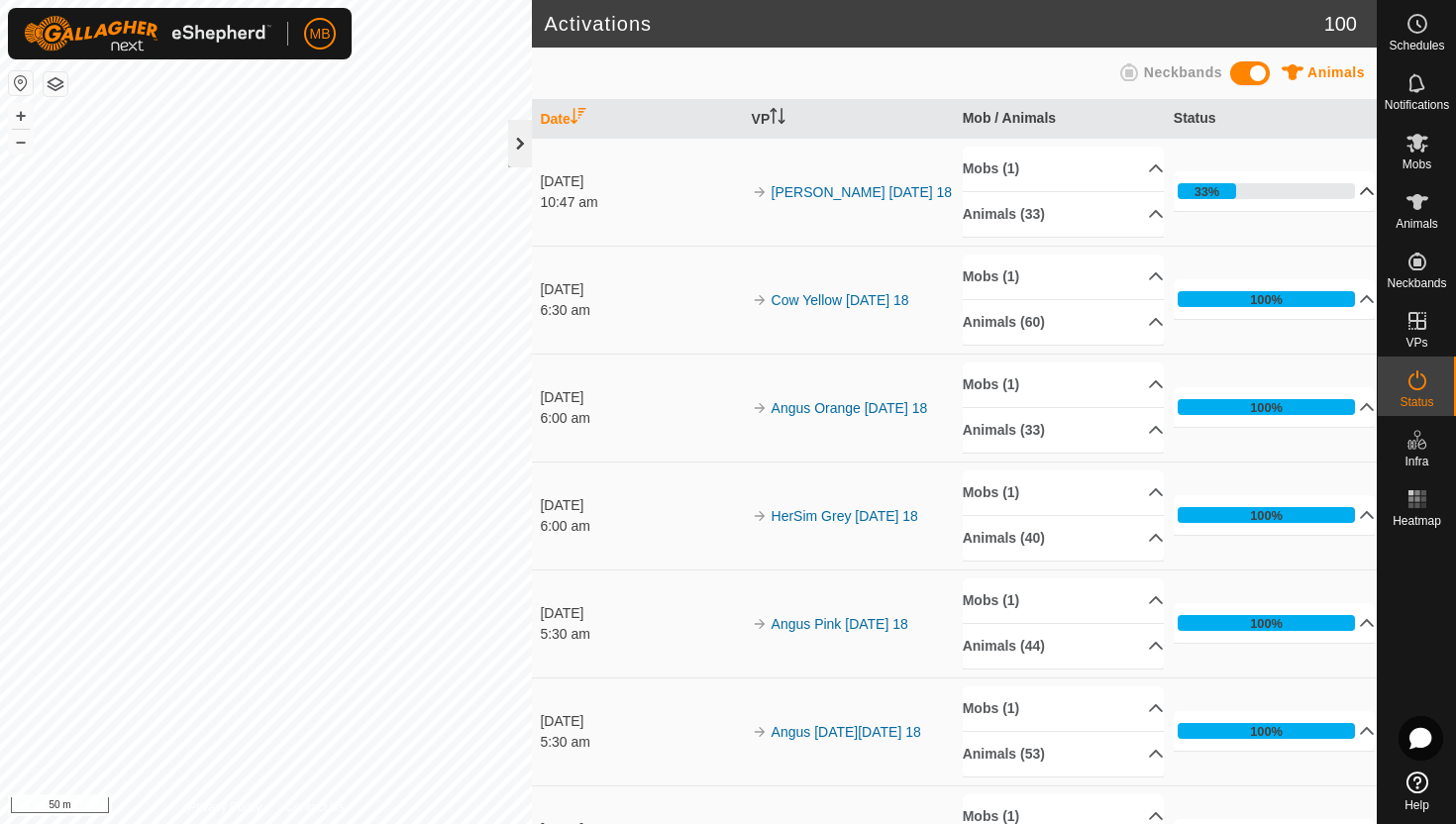 click 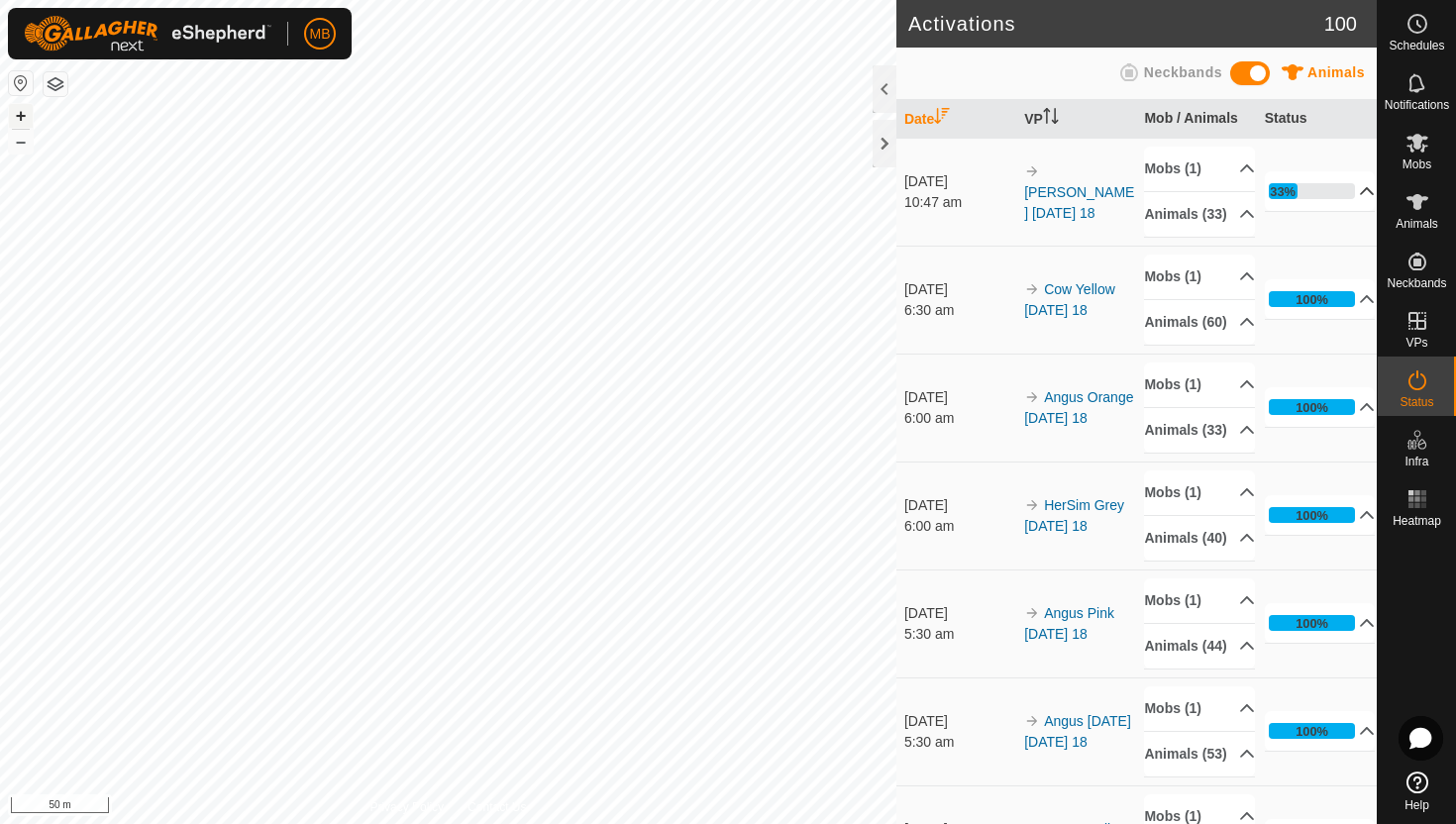 click on "+" at bounding box center (21, 116) 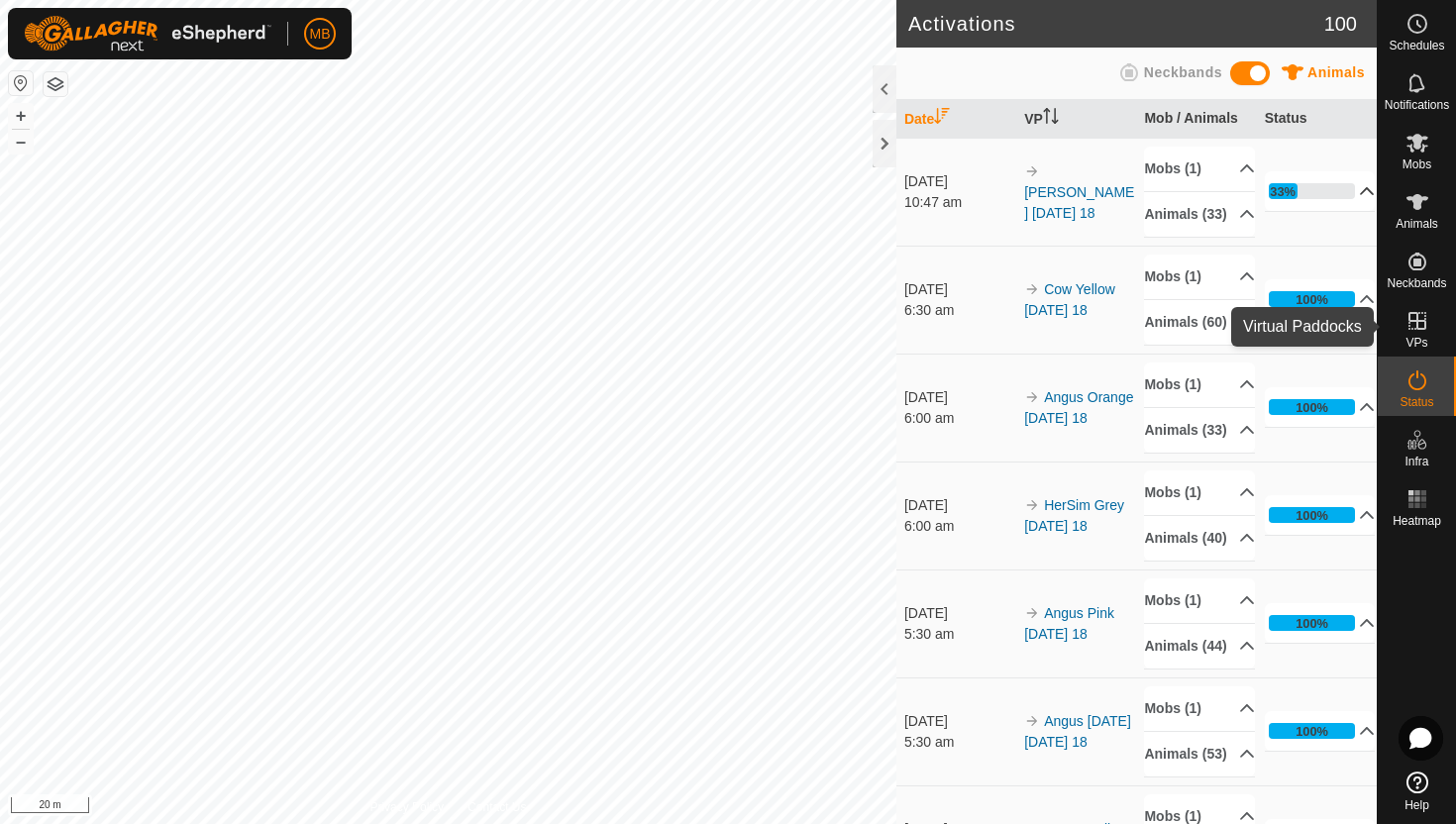 click 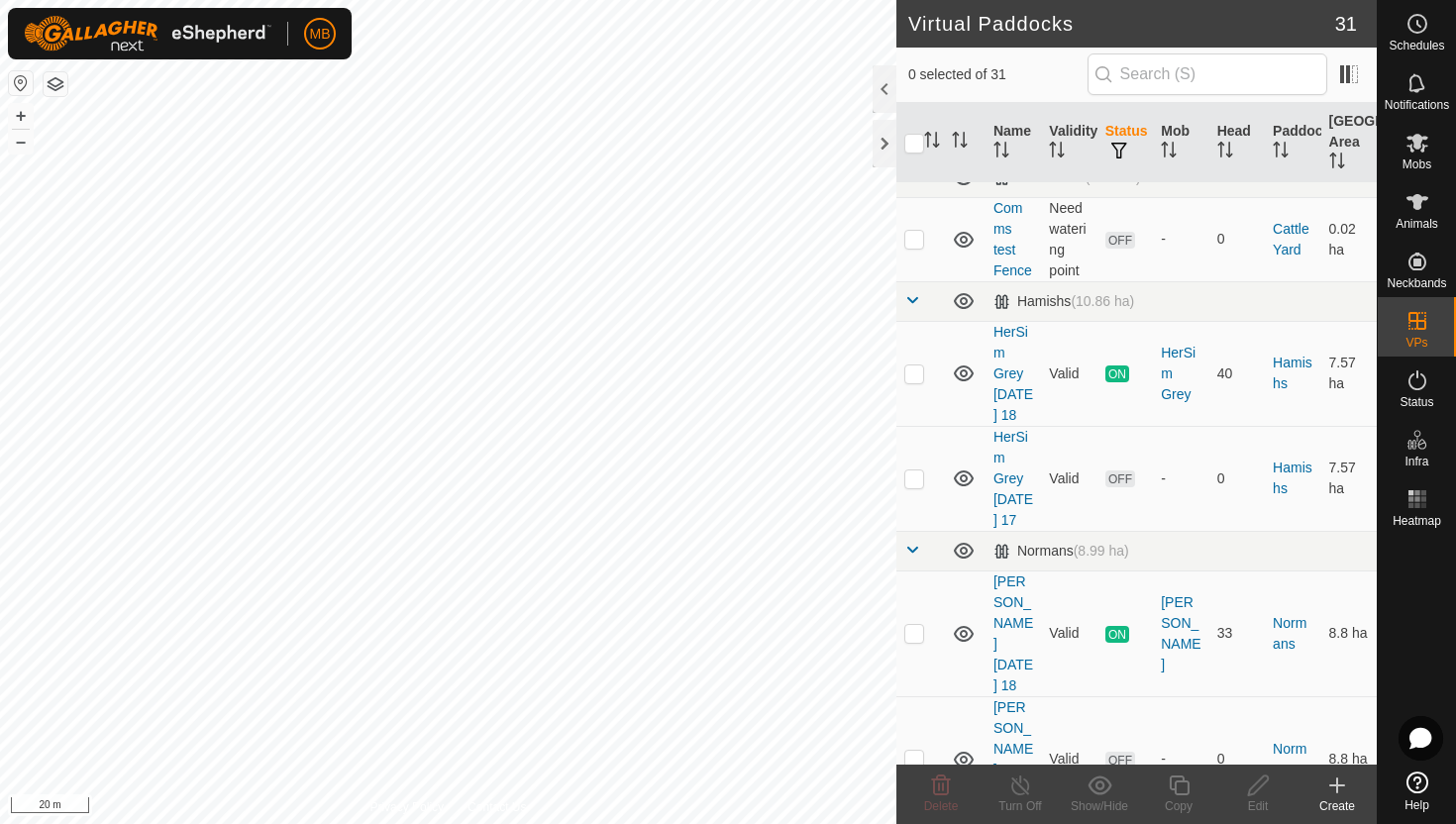 scroll, scrollTop: 950, scrollLeft: 0, axis: vertical 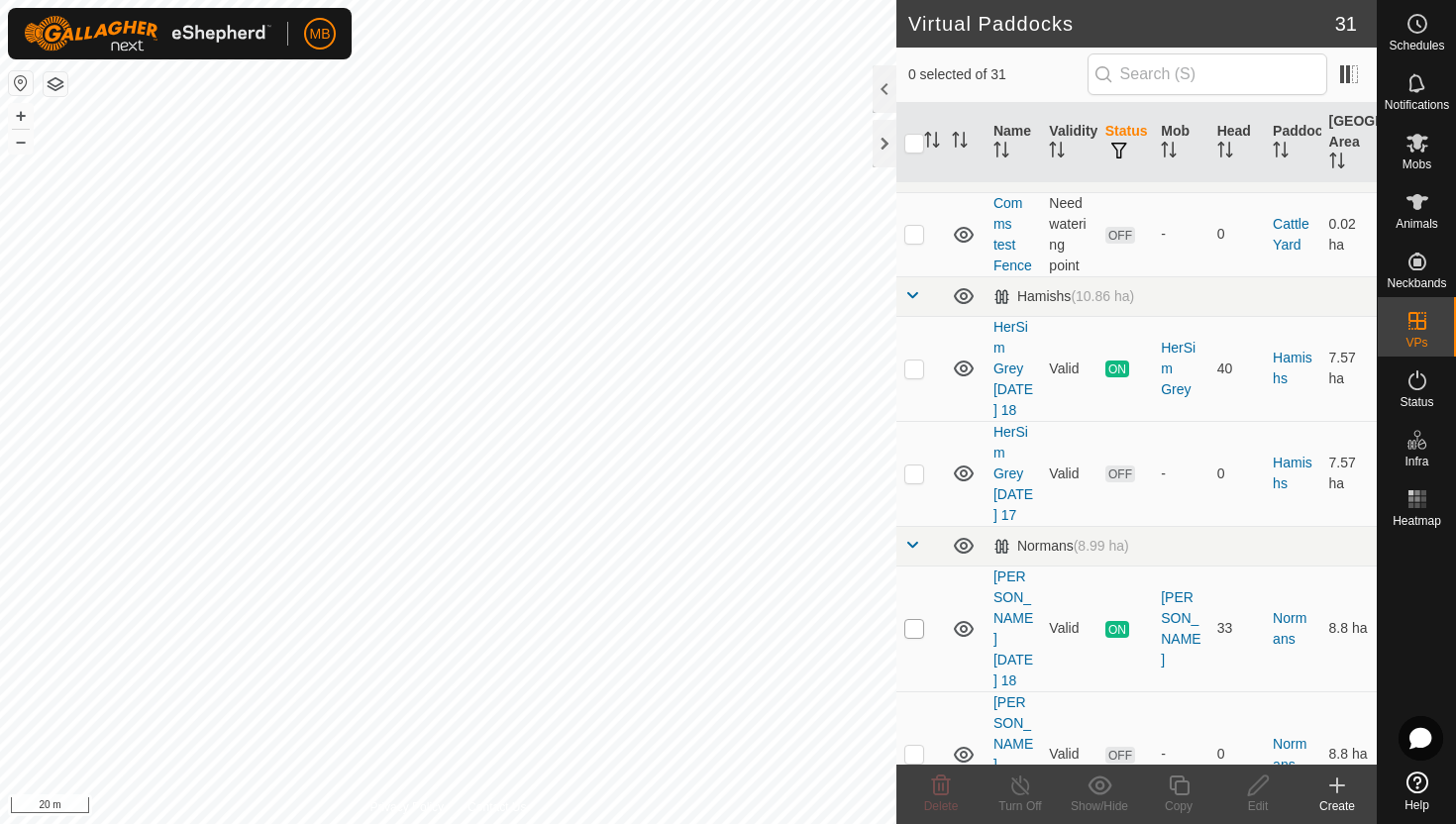 click at bounding box center [914, 629] 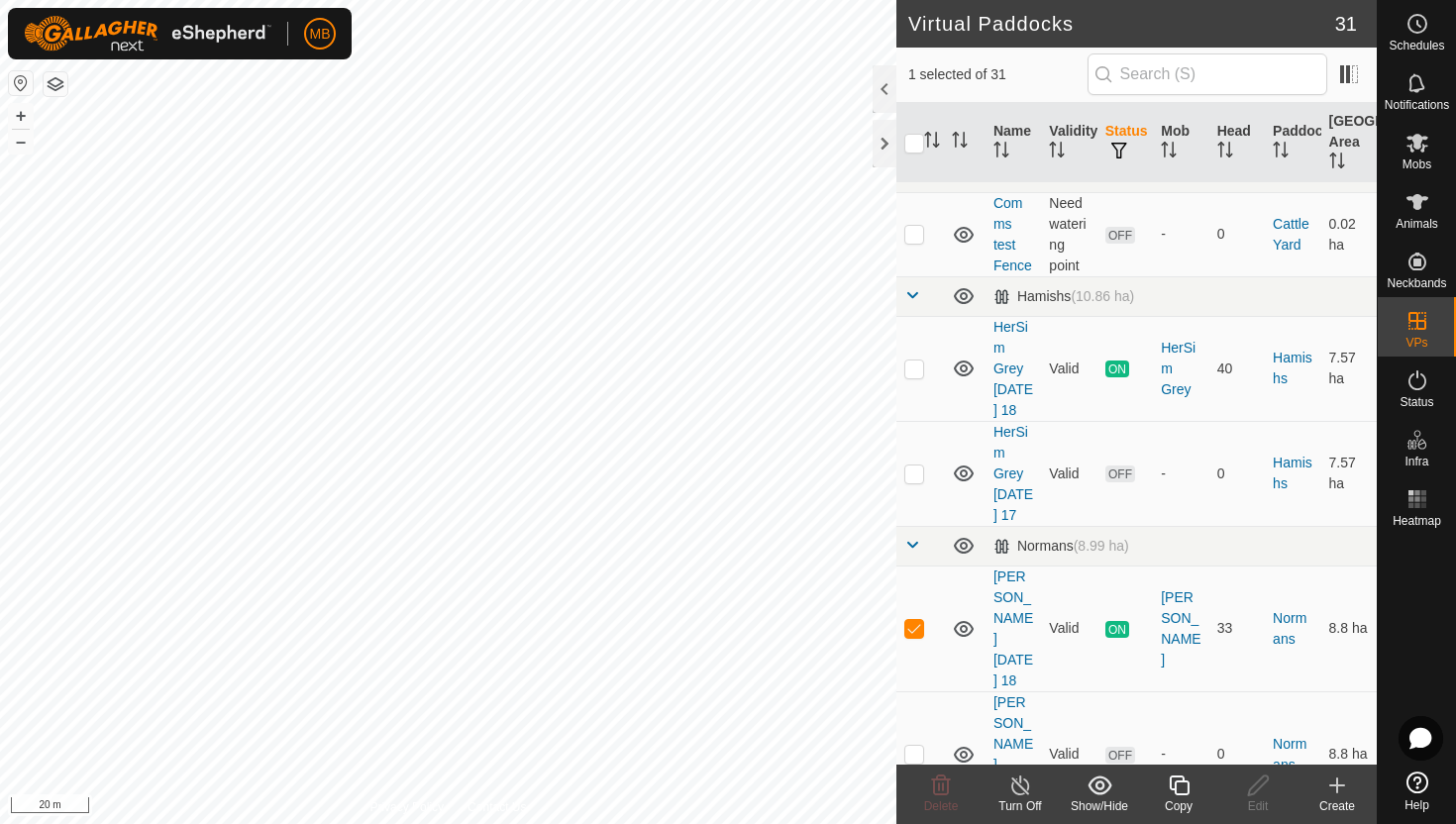 click 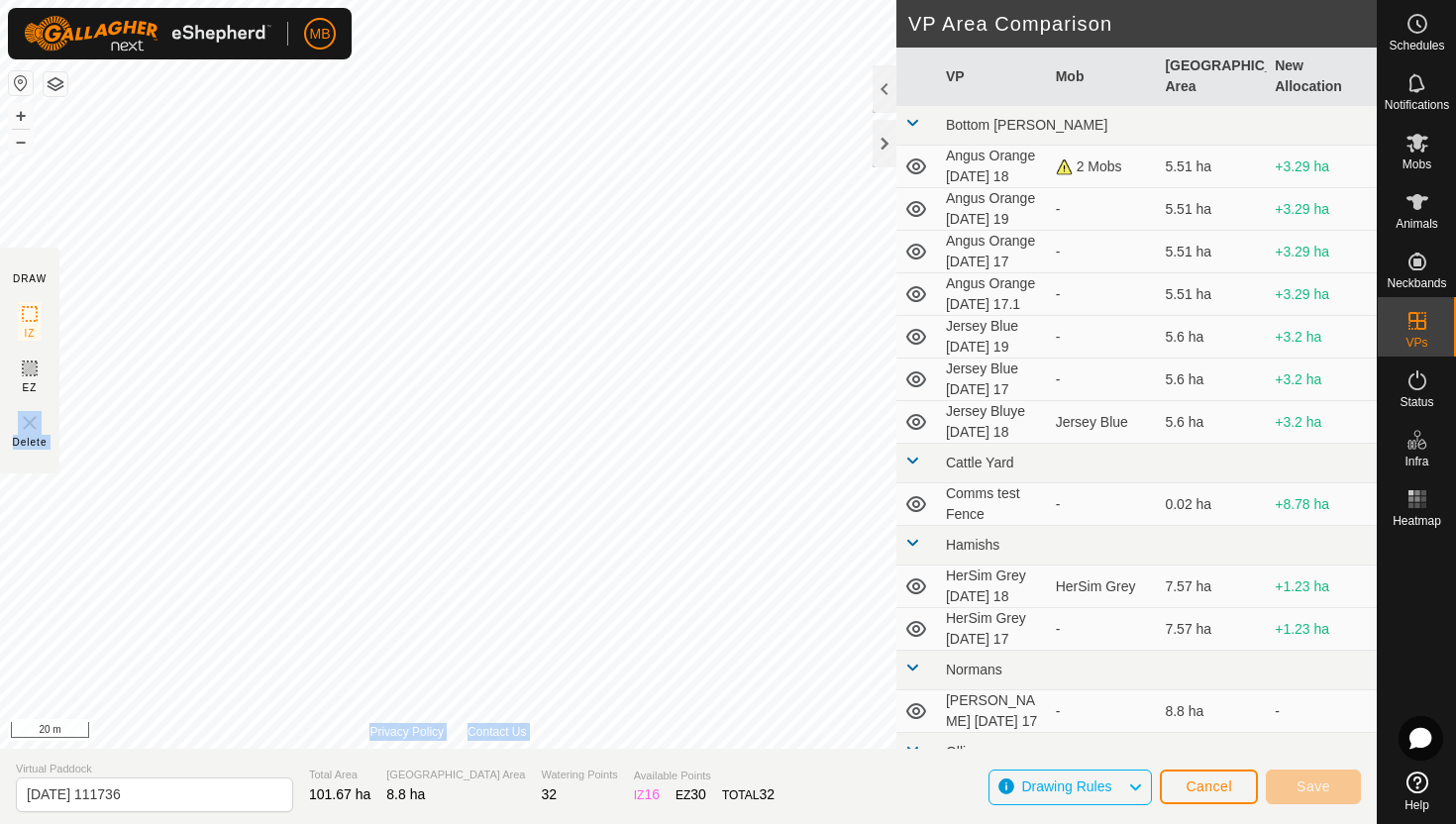 click on "DRAW IZ EZ Delete Privacy Policy Contact Us + – ⇧ i 20 m VP Area Comparison     VP   Mob   Grazing Area   New Allocation  Bottom Davey  Angus Orange Friday 18   2 Mobs   5.51 ha  +3.29 ha  Angus Orange Saturday 19  -  5.51 ha  +3.29 ha  Angus Orange Thursday 17  -  5.51 ha  +3.29 ha  Angus Orange Thursday 17.1  -  5.51 ha  +3.29 ha  Jersey Blue Saturday 19  -  5.6 ha  +3.2 ha  Jersey Blue Thursday 17  -  5.6 ha  +3.2 ha  Jersey Bluye Friday 18   Jersey Blue   5.6 ha  +3.2 ha Cattle Yard  Comms test Fence  -  0.02 ha  +8.78 ha Hamishs  HerSim Grey Friday 18   HerSim Grey   7.57 ha  +1.23 ha  HerSim Grey Thursday 17  -  7.57 ha  +1.23 ha Normans  Angus Green Thursday 17  -  8.8 ha   -  Ollies  Jersey Purple Friday 18   Jersey Purple   3.41 ha  +5.39 ha  Jersey Purple Saturday 19  -  3.41 ha  +5.39 ha  Jersey Purple Thursday 17  -  3.41 ha  +5.39 ha  Jersey Purple Wednesday 16  -  3.41 ha  +5.39 ha Techno  Comms Test VP  -  25.11 ha  -16.31 ha  Hereford Red Friday 18   Hereford Red   7.87 ha  +0.93 ha - - -" 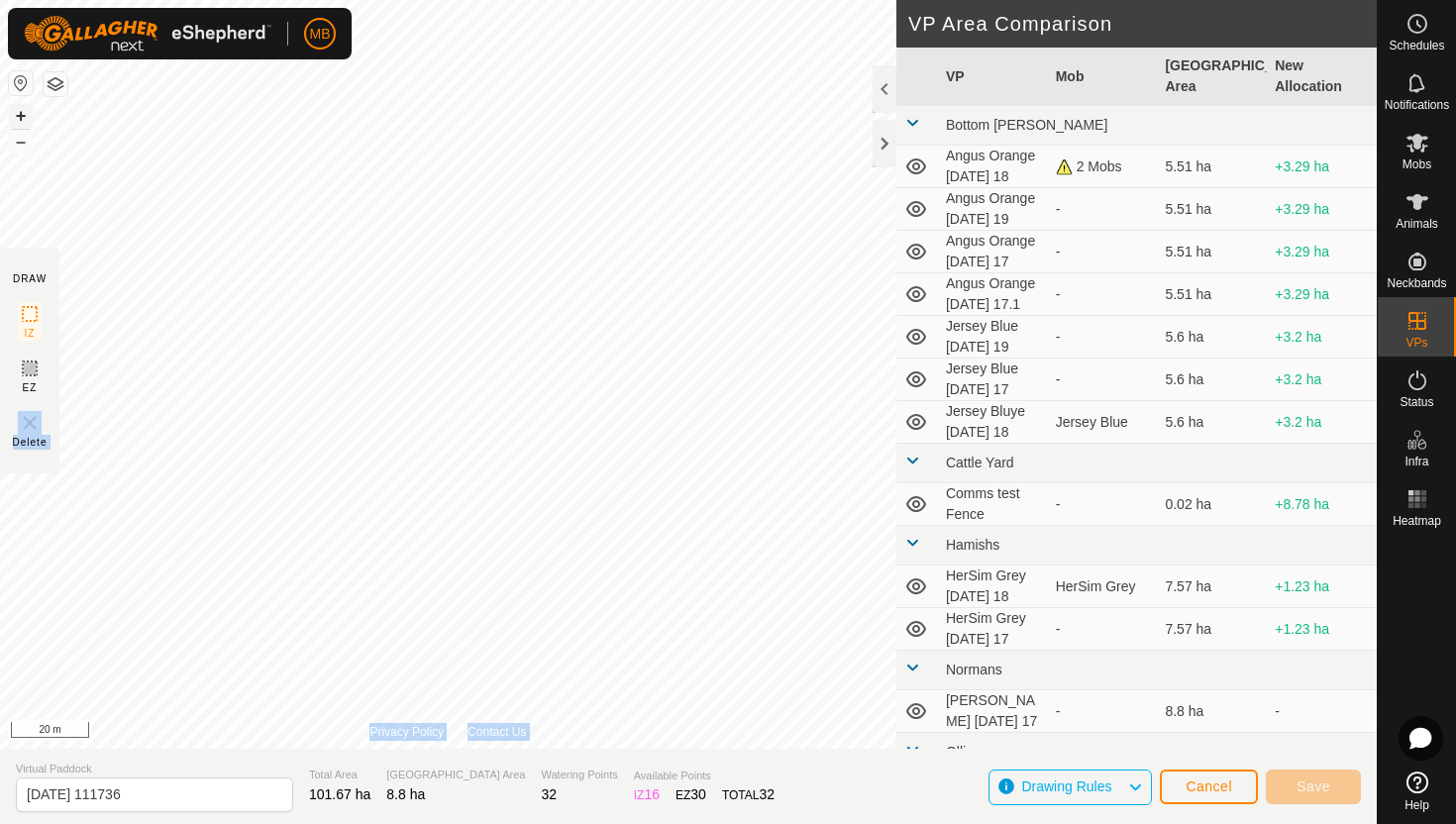 click on "+" at bounding box center (21, 116) 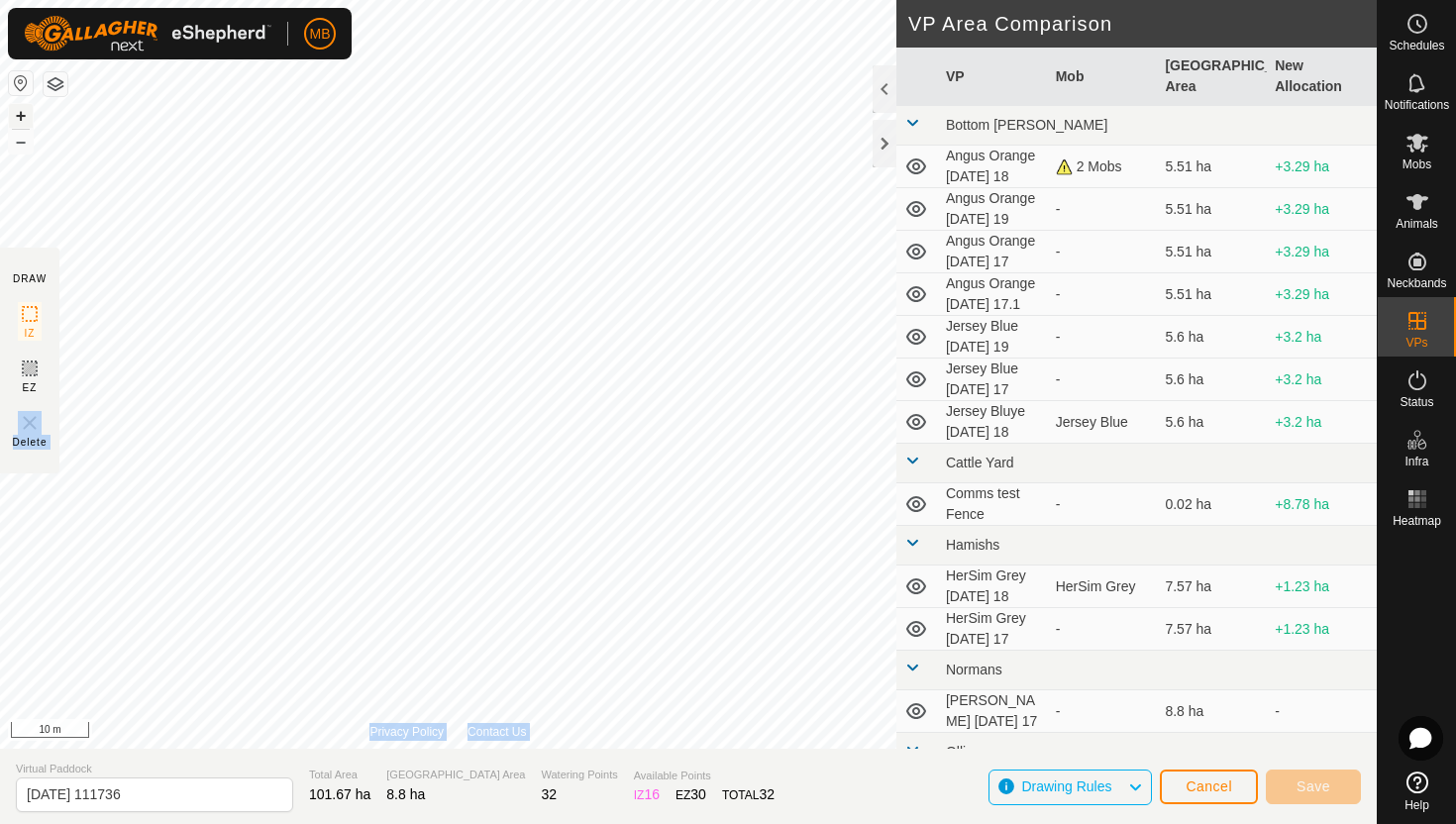 click on "+" at bounding box center (21, 116) 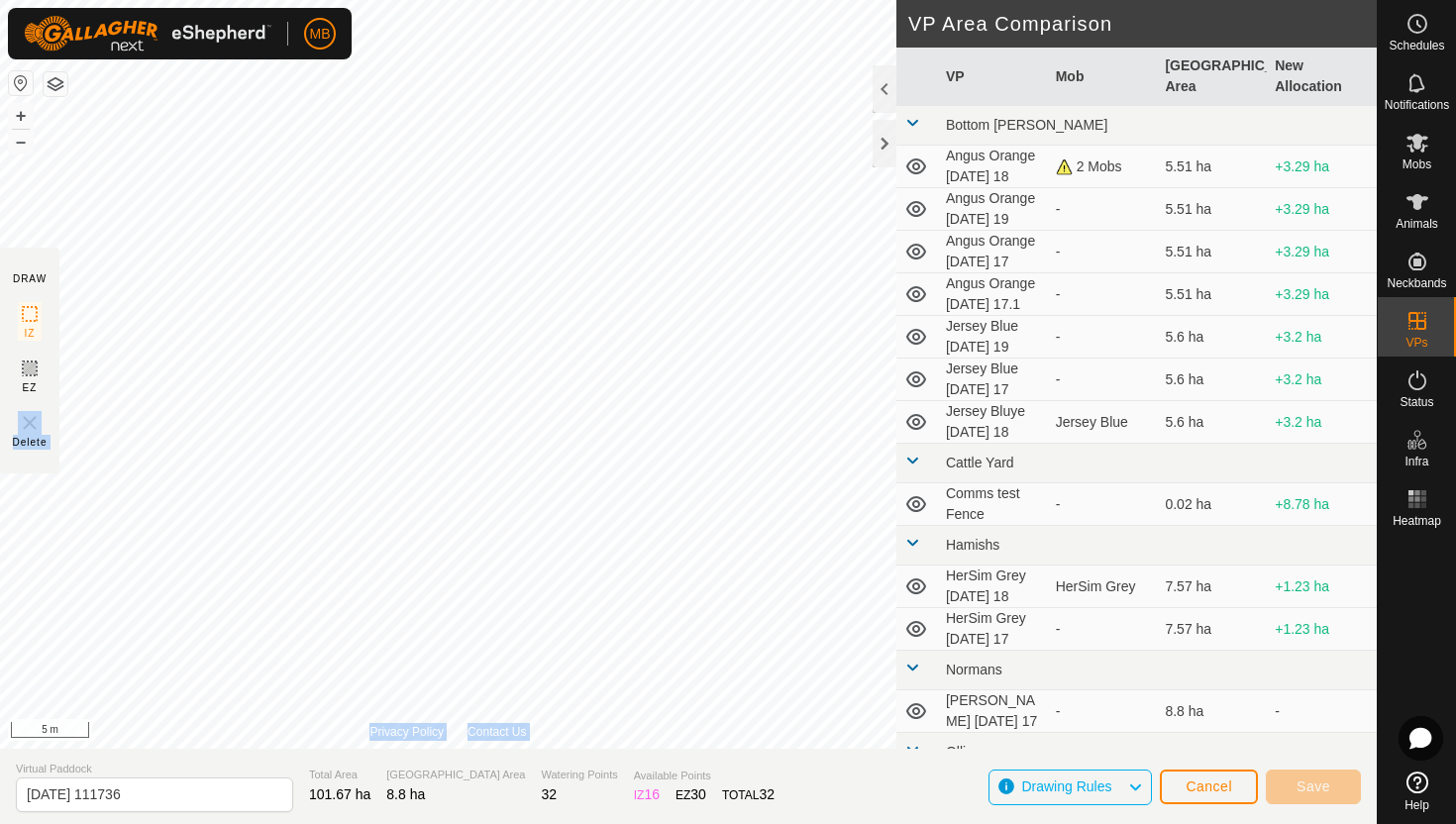 click on "MB Schedules Notifications Mobs Animals Neckbands VPs Status Infra Heatmap Help DRAW IZ EZ Delete Privacy Policy Contact Us + – ⇧ i 5 m VP Area Comparison     VP   Mob   Grazing Area   New Allocation  Bottom Davey  Angus Orange Friday 18   2 Mobs   5.51 ha  +3.29 ha  Angus Orange Saturday 19  -  5.51 ha  +3.29 ha  Angus Orange Thursday 17  -  5.51 ha  +3.29 ha  Angus Orange Thursday 17.1  -  5.51 ha  +3.29 ha  Jersey Blue Saturday 19  -  5.6 ha  +3.2 ha  Jersey Blue Thursday 17  -  5.6 ha  +3.2 ha  Jersey Bluye Friday 18   Jersey Blue   5.6 ha  +3.2 ha Cattle Yard  Comms test Fence  -  0.02 ha  +8.78 ha Hamishs  HerSim Grey Friday 18   HerSim Grey   7.57 ha  +1.23 ha  HerSim Grey Thursday 17  -  7.57 ha  +1.23 ha Normans  Angus Green Thursday 17  -  8.8 ha   -  Ollies  Jersey Purple Friday 18   Jersey Purple   3.41 ha  +5.39 ha  Jersey Purple Saturday 19  -  3.41 ha  +5.39 ha  Jersey Purple Thursday 17  -  3.41 ha  +5.39 ha  Jersey Purple Wednesday 16  -  3.41 ha  +5.39 ha Techno  Comms Test VP  - - - - -" 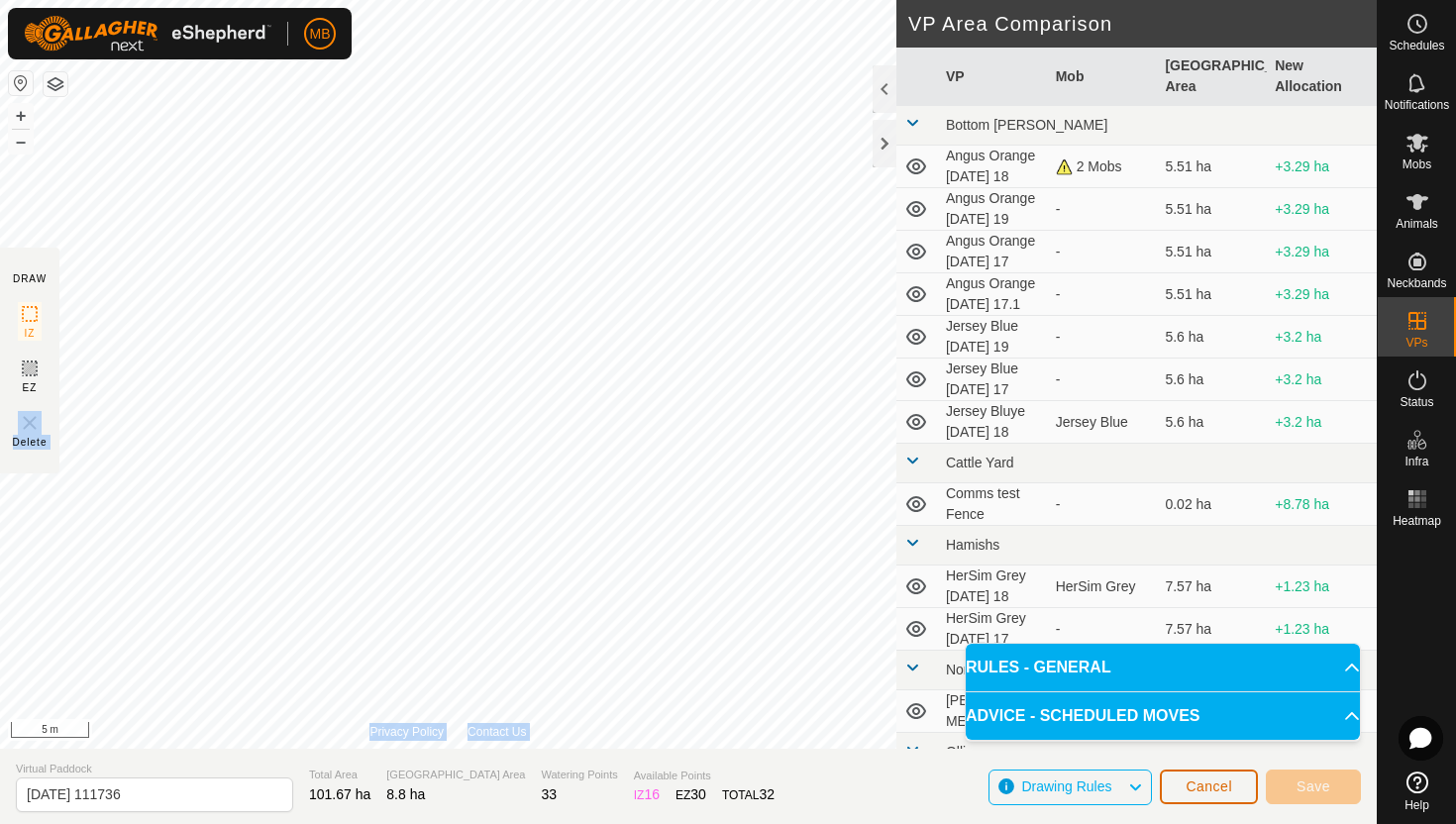 click on "Cancel" 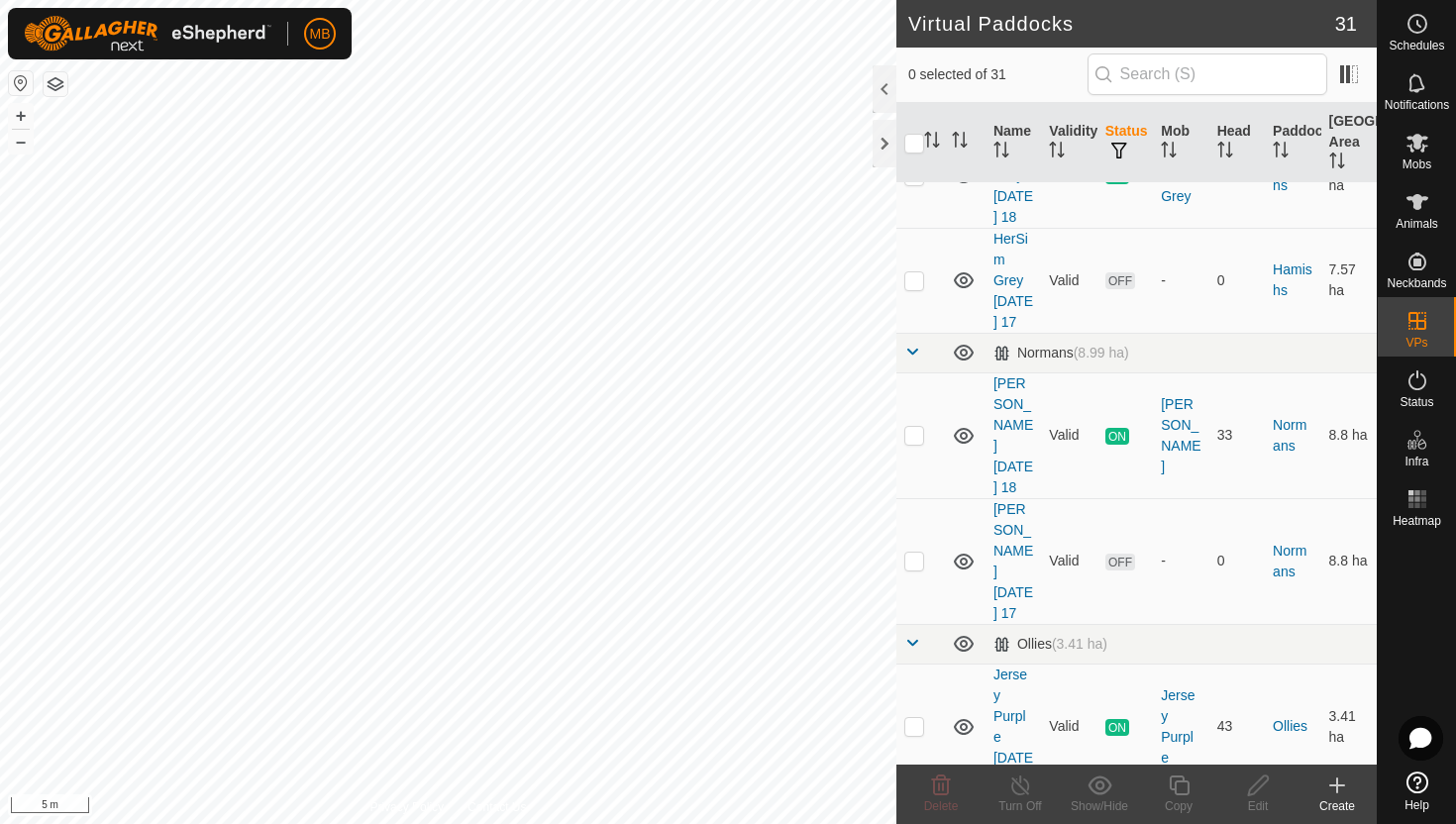 scroll, scrollTop: 1149, scrollLeft: 0, axis: vertical 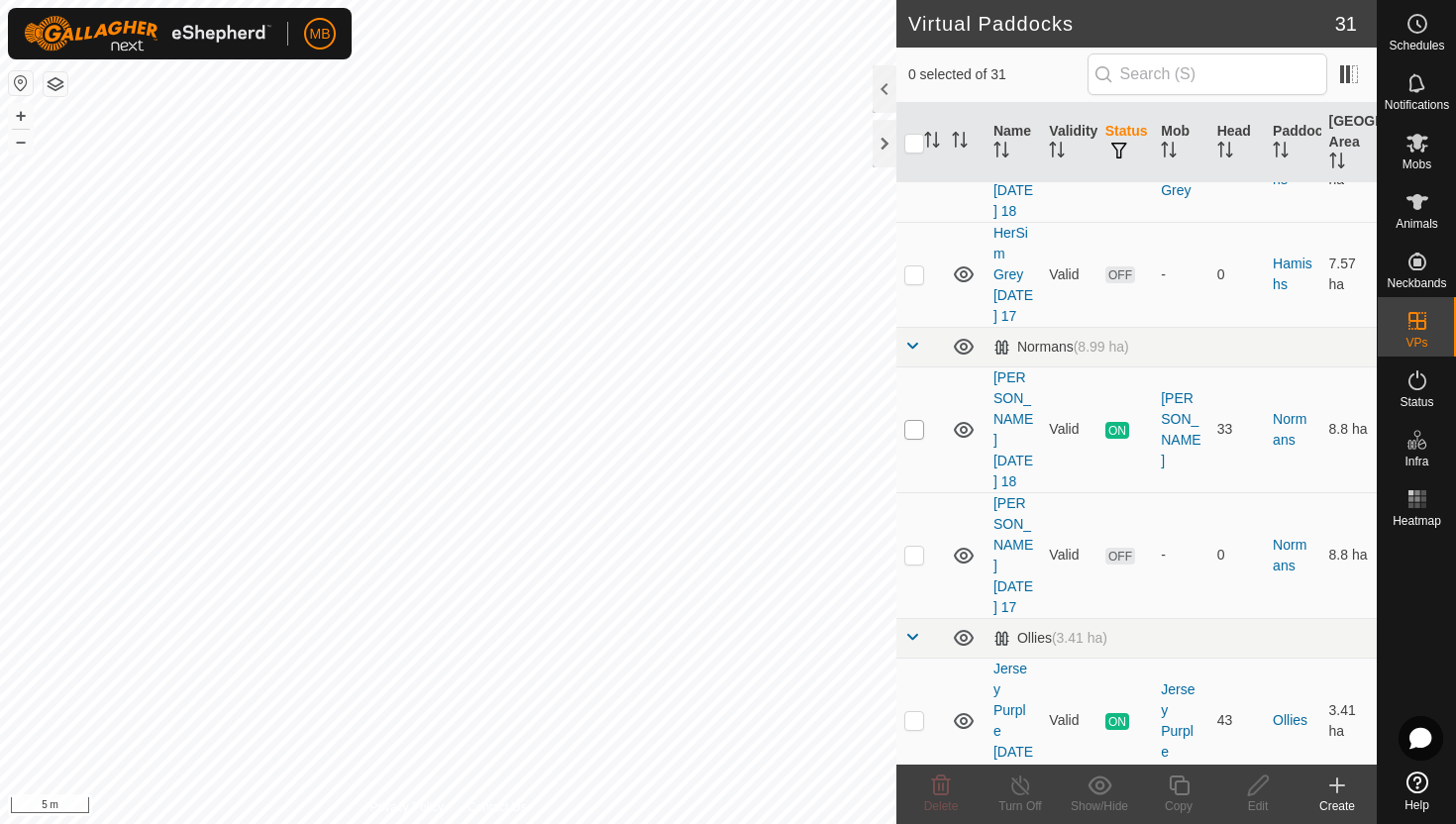click at bounding box center (914, 430) 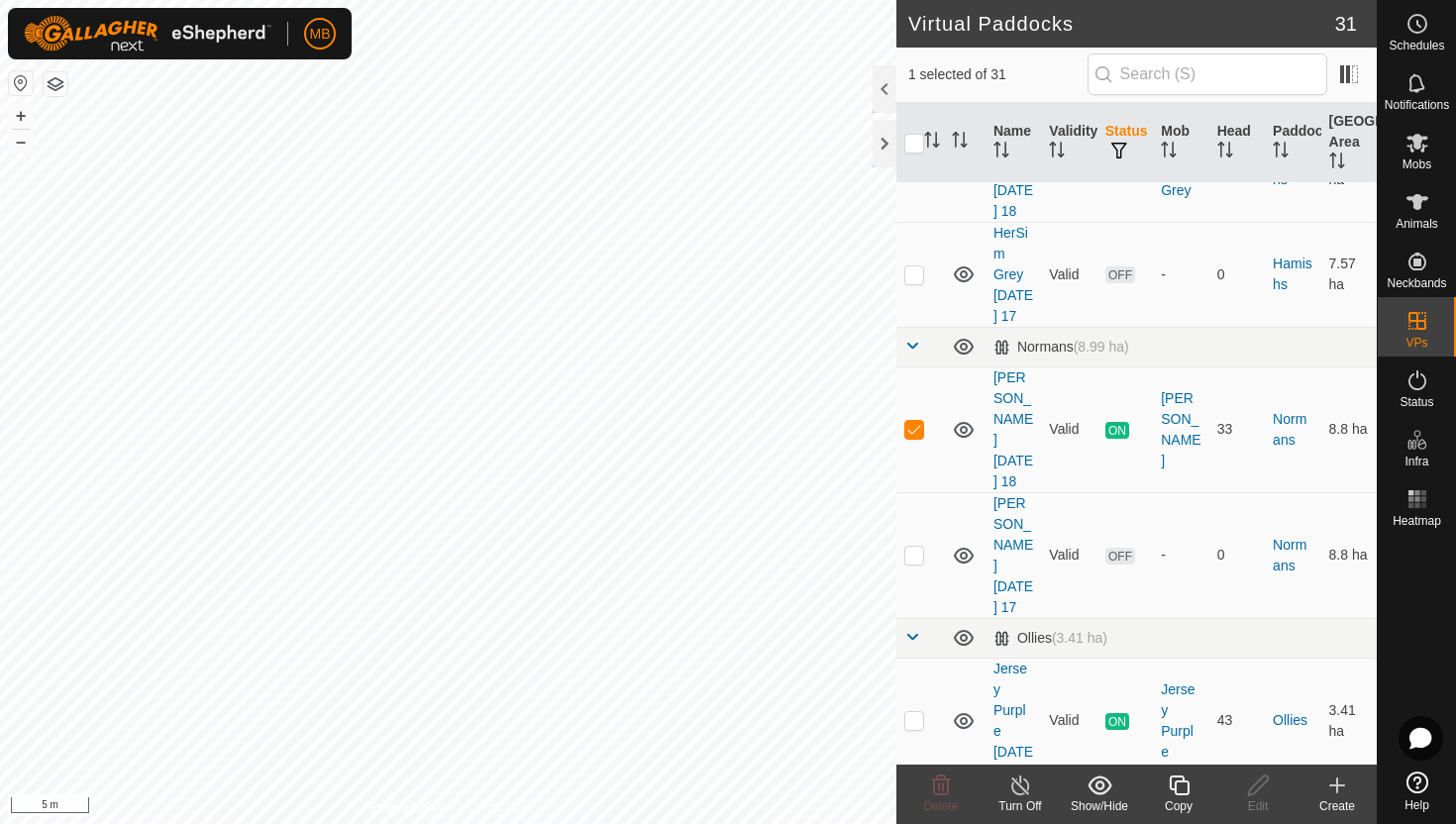 click 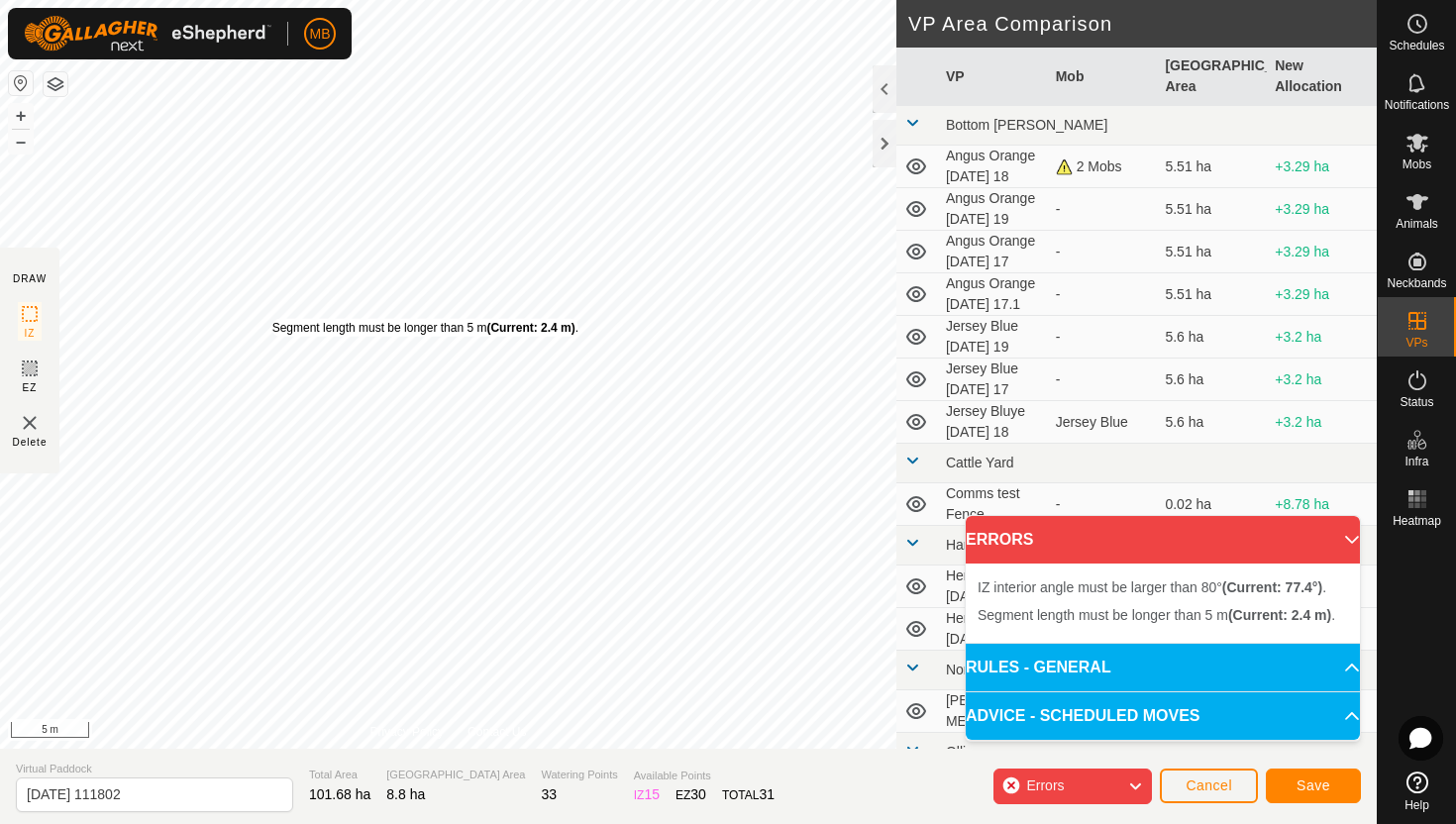 click on "Segment length must be longer than 5 m  (Current: 2.4 m) ." at bounding box center (425, 328) 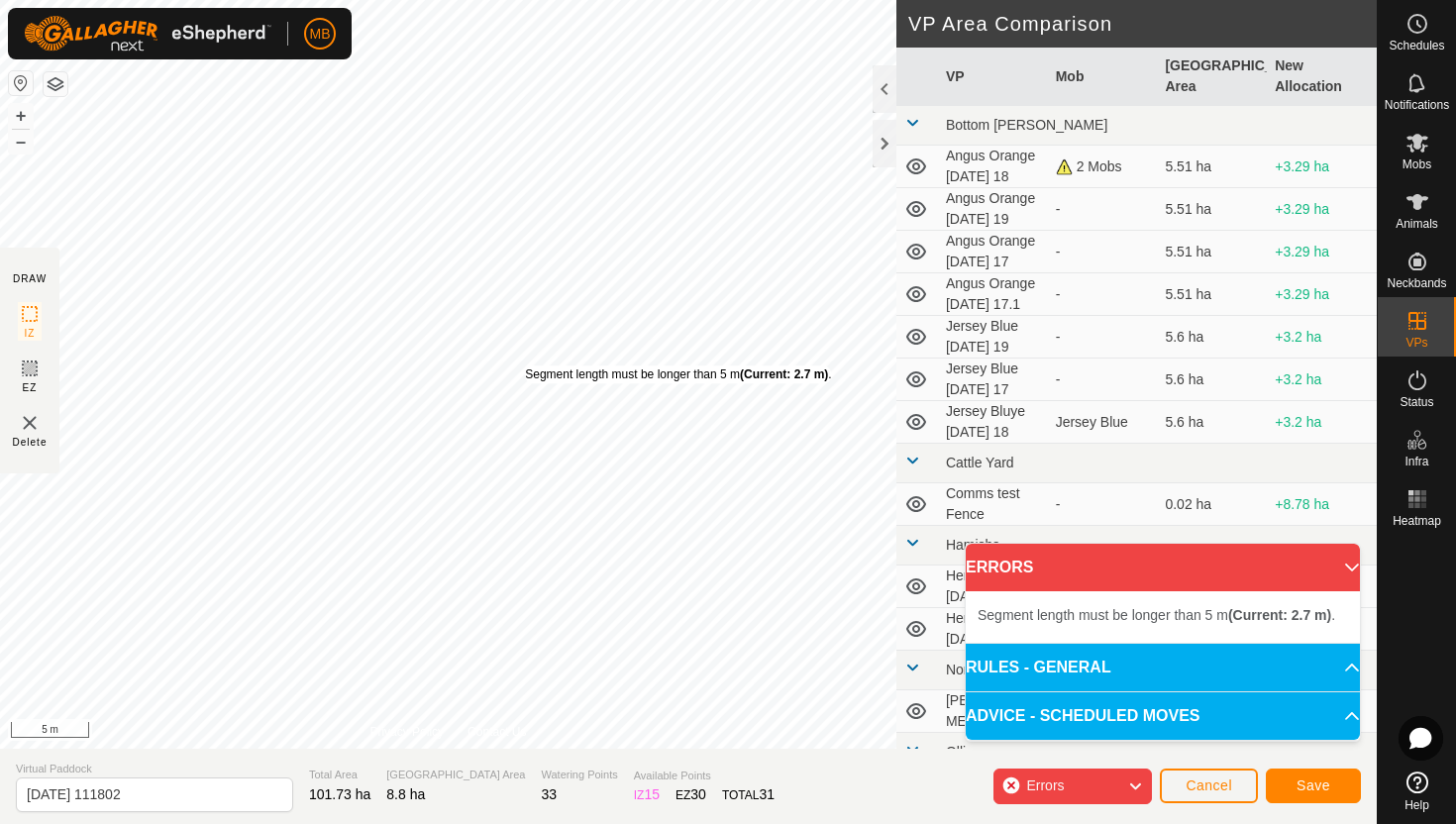 click on "Segment length must be longer than 5 m  (Current: 2.7 m) ." at bounding box center [677, 374] 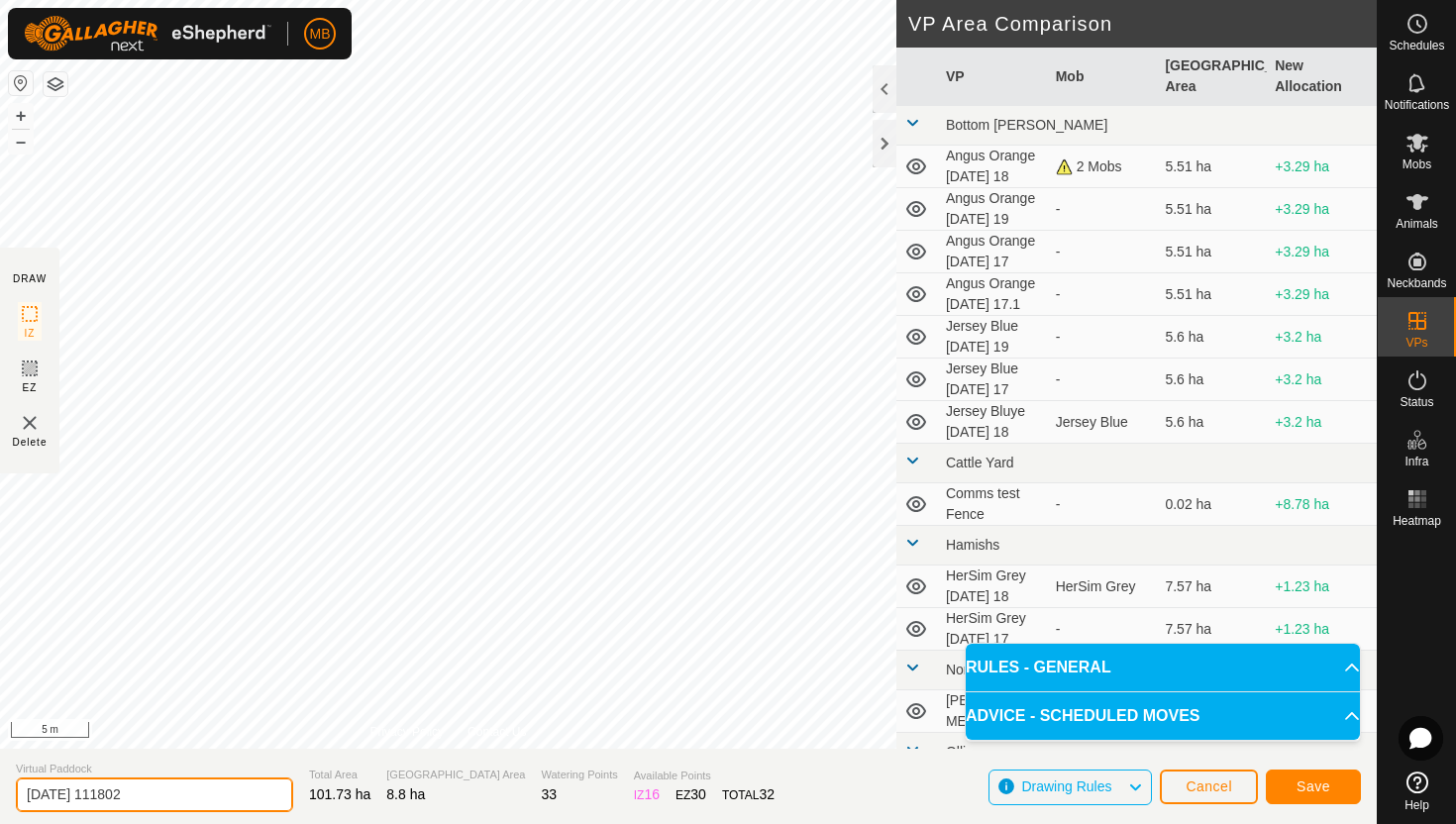 click on "2025-07-18 111802" 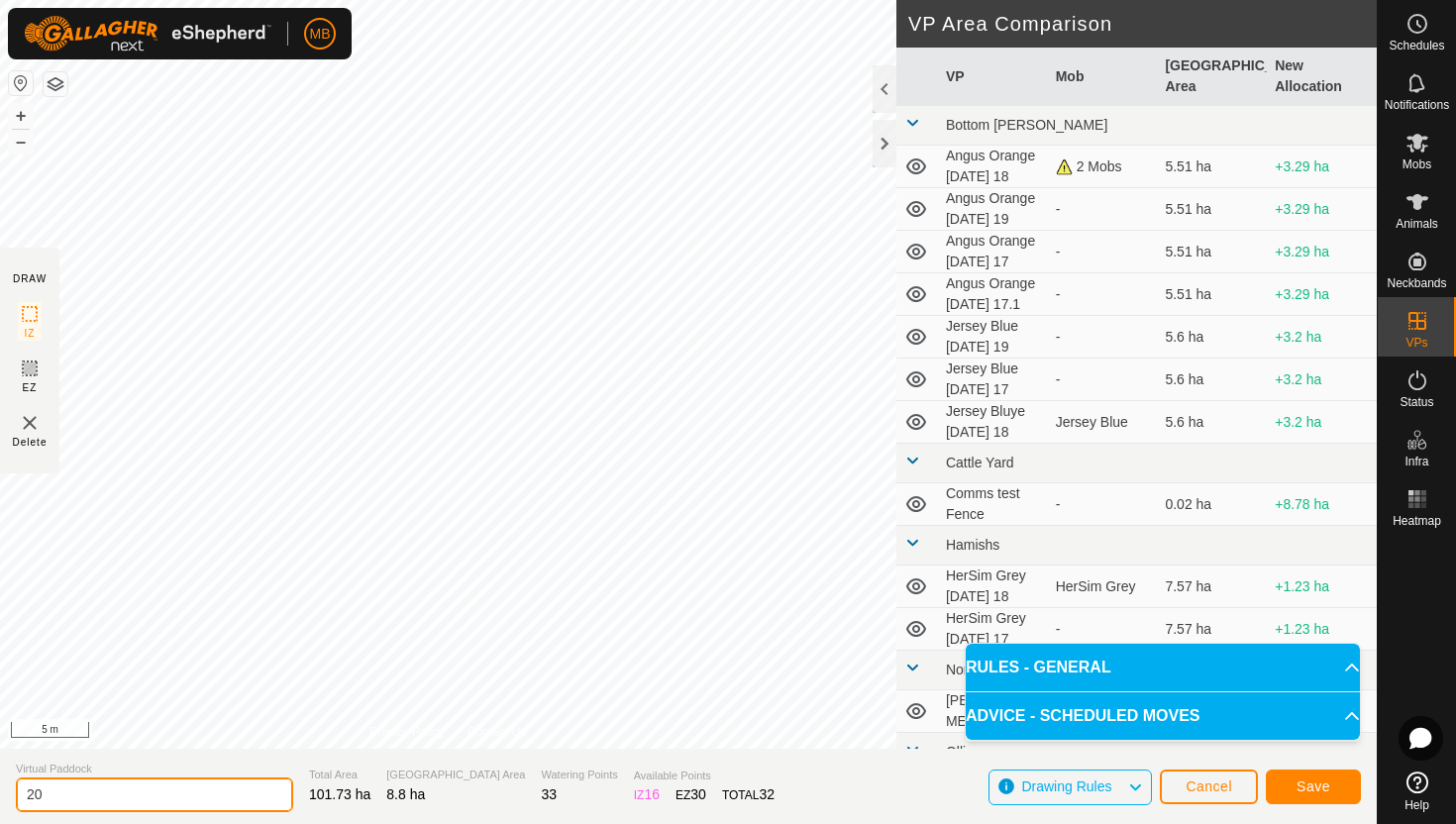 type on "2" 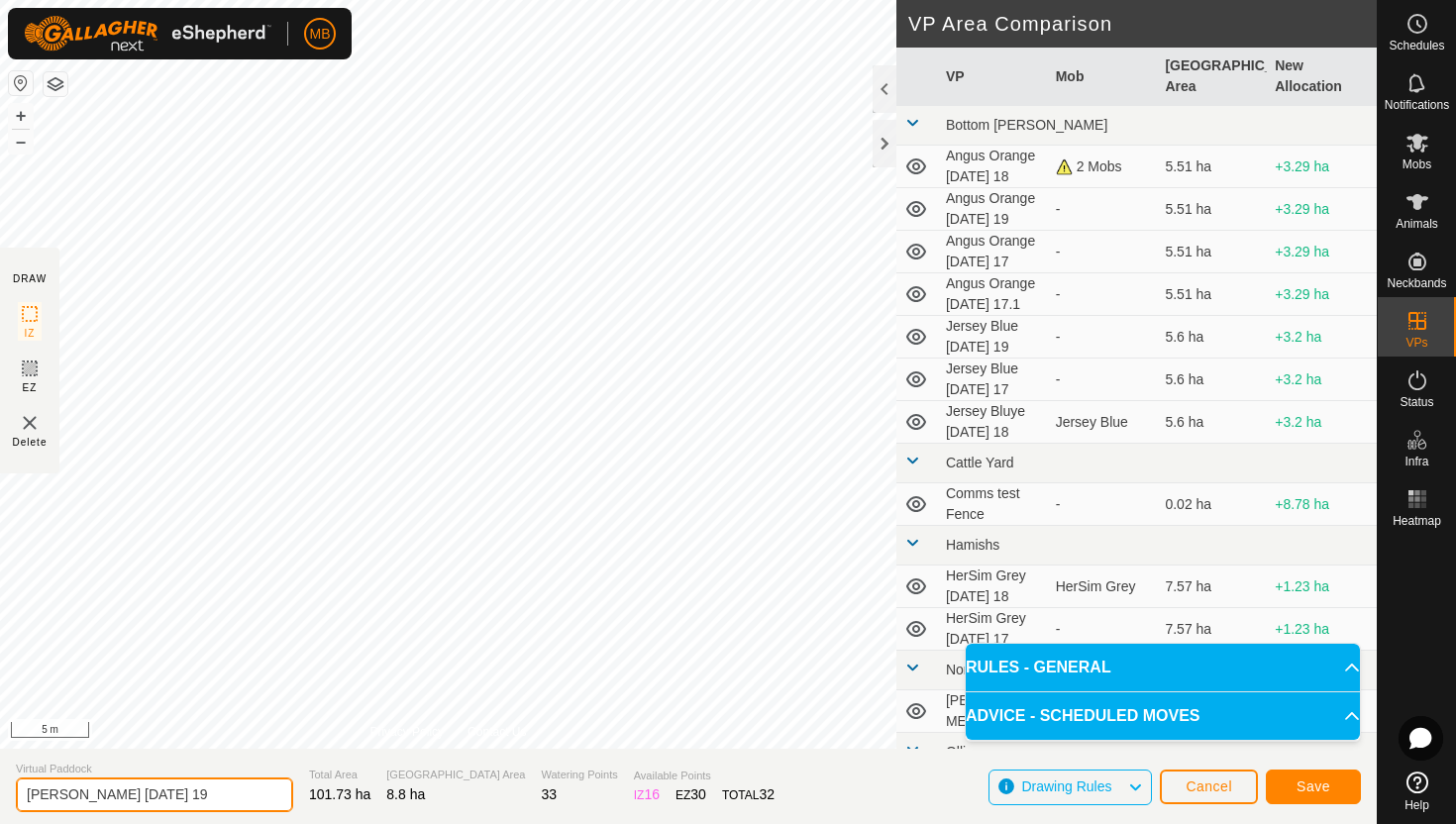 type on "Angus Green Saturday 19" 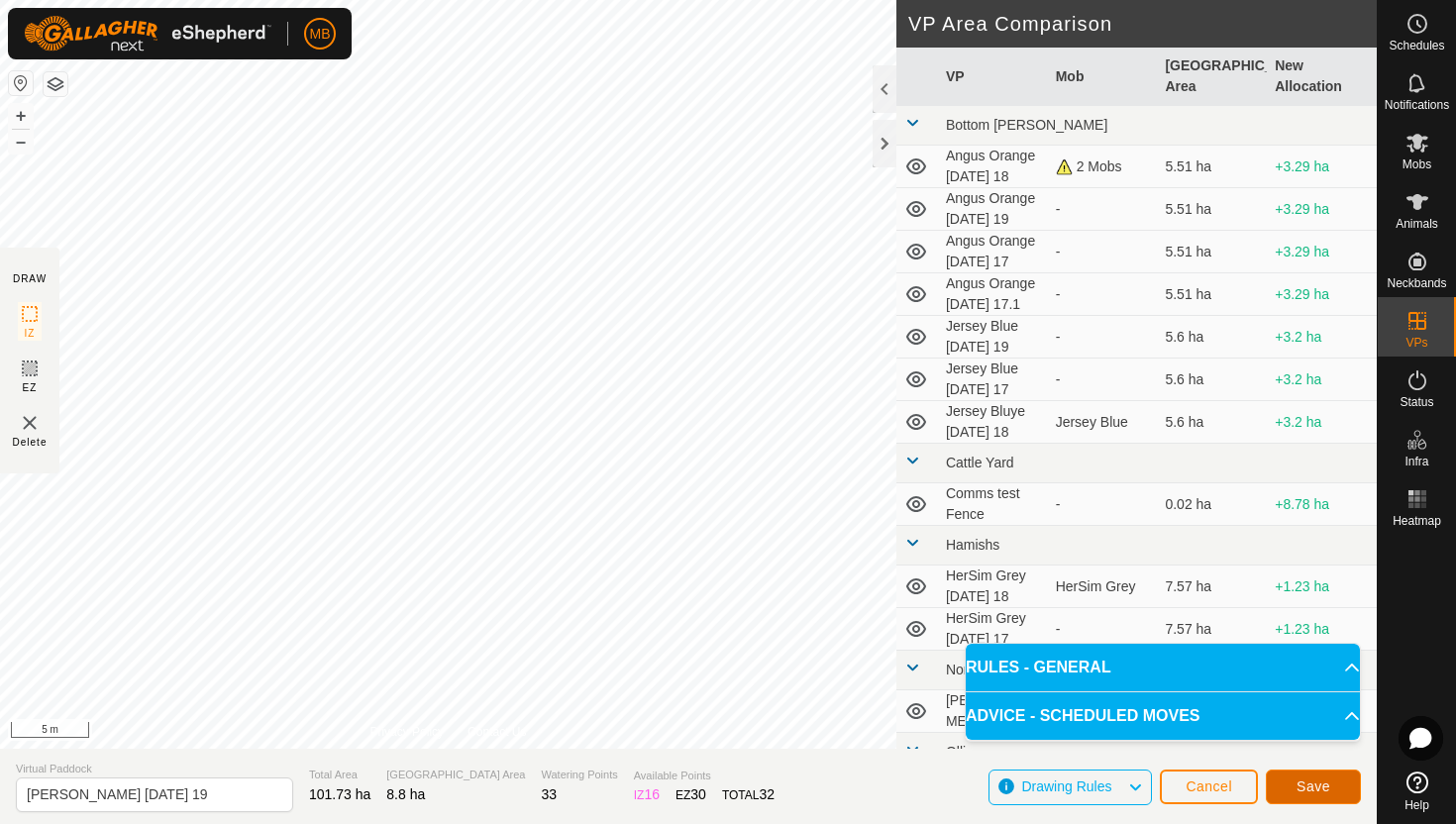 click on "Save" 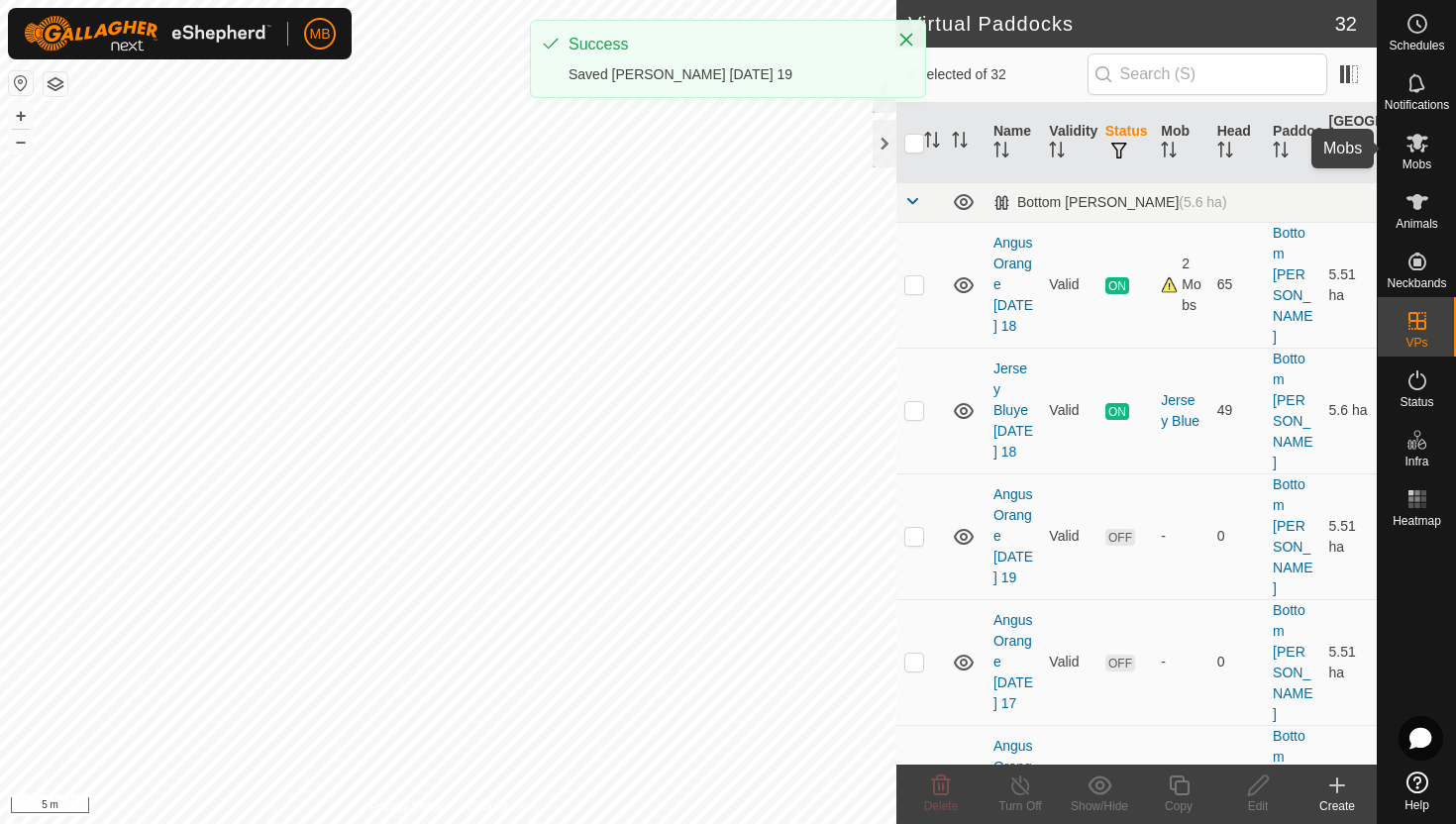 click 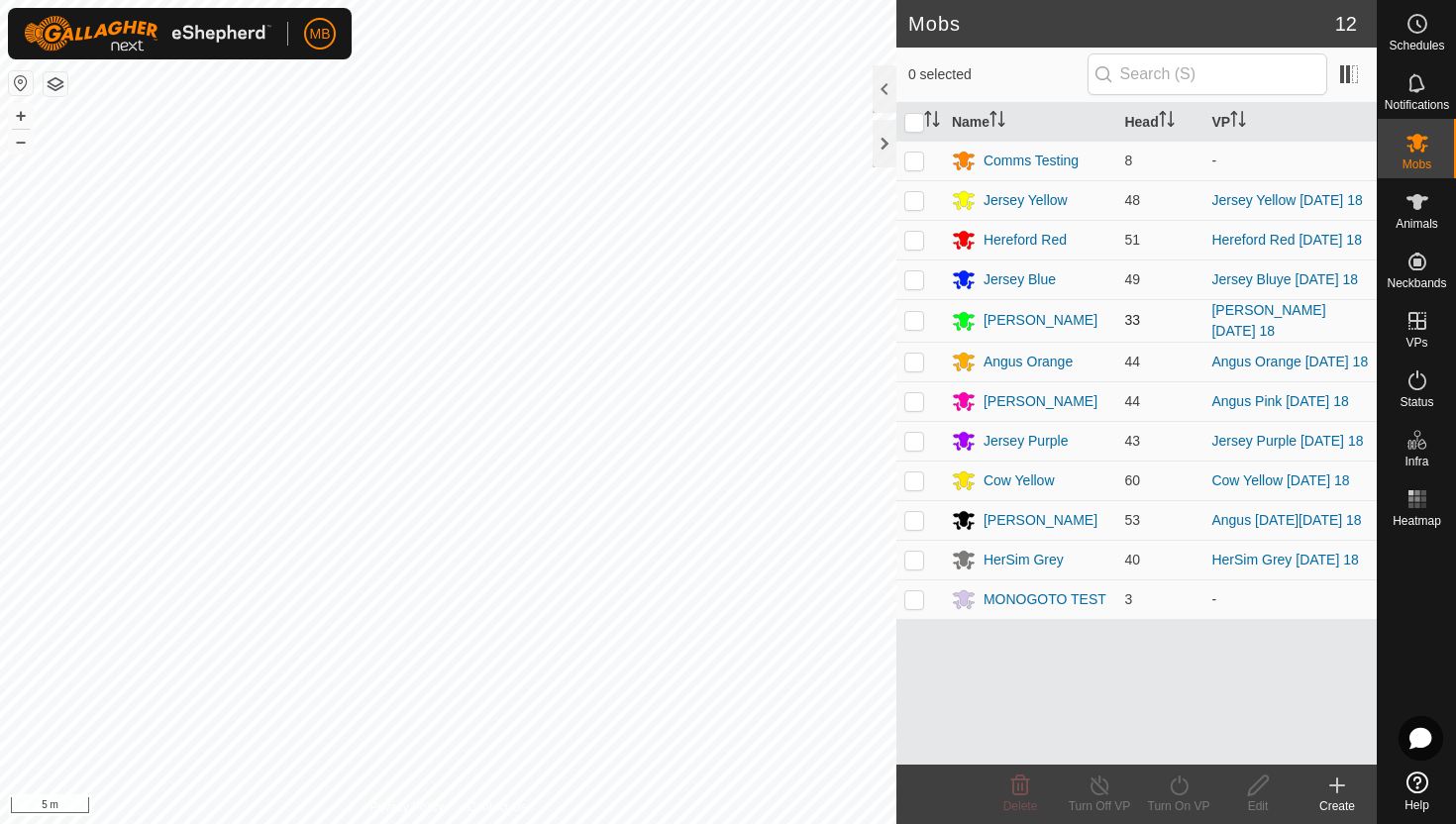 click at bounding box center [914, 320] 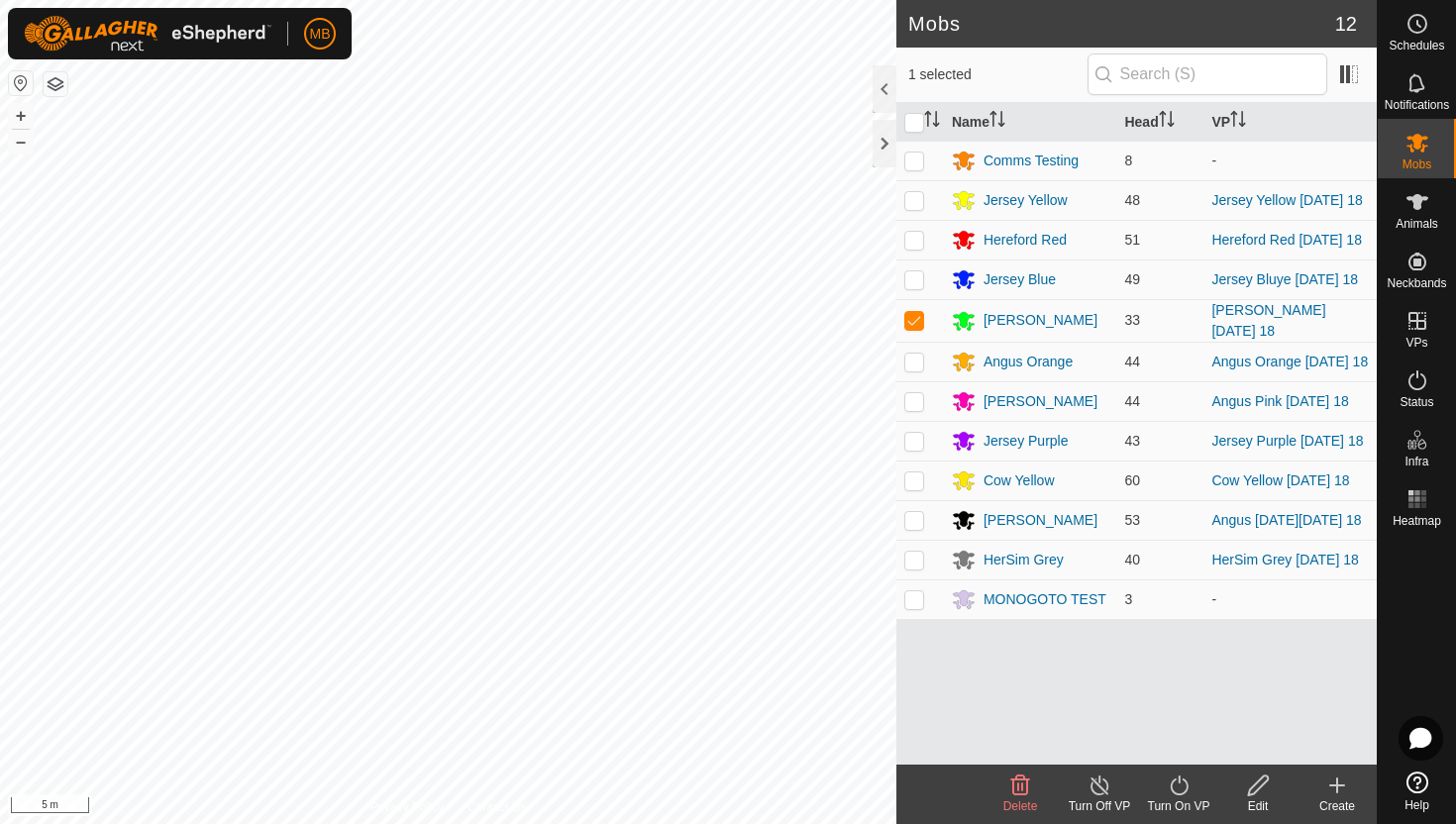 click 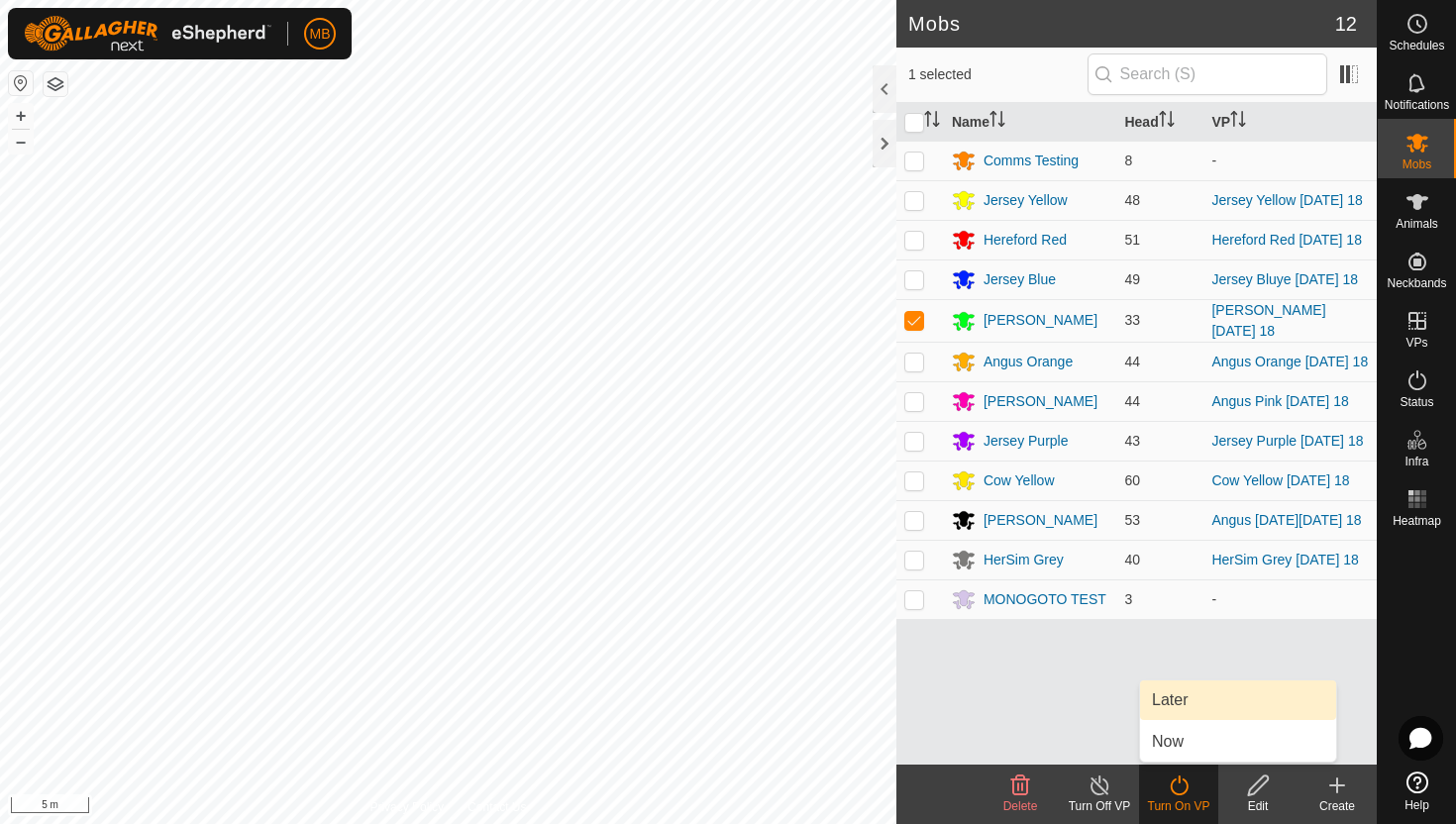 click on "Later" at bounding box center (1238, 700) 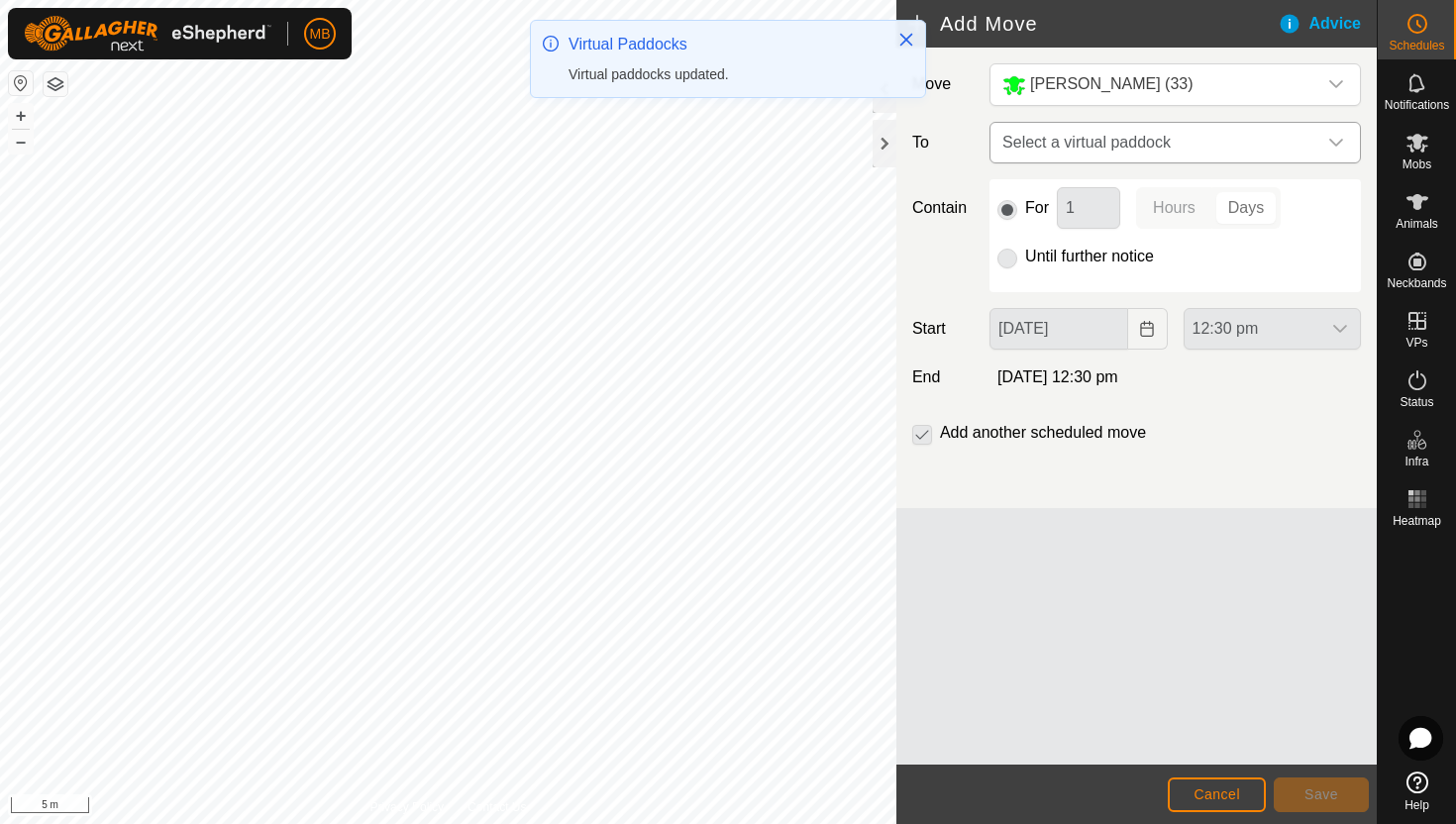 click at bounding box center [1336, 143] 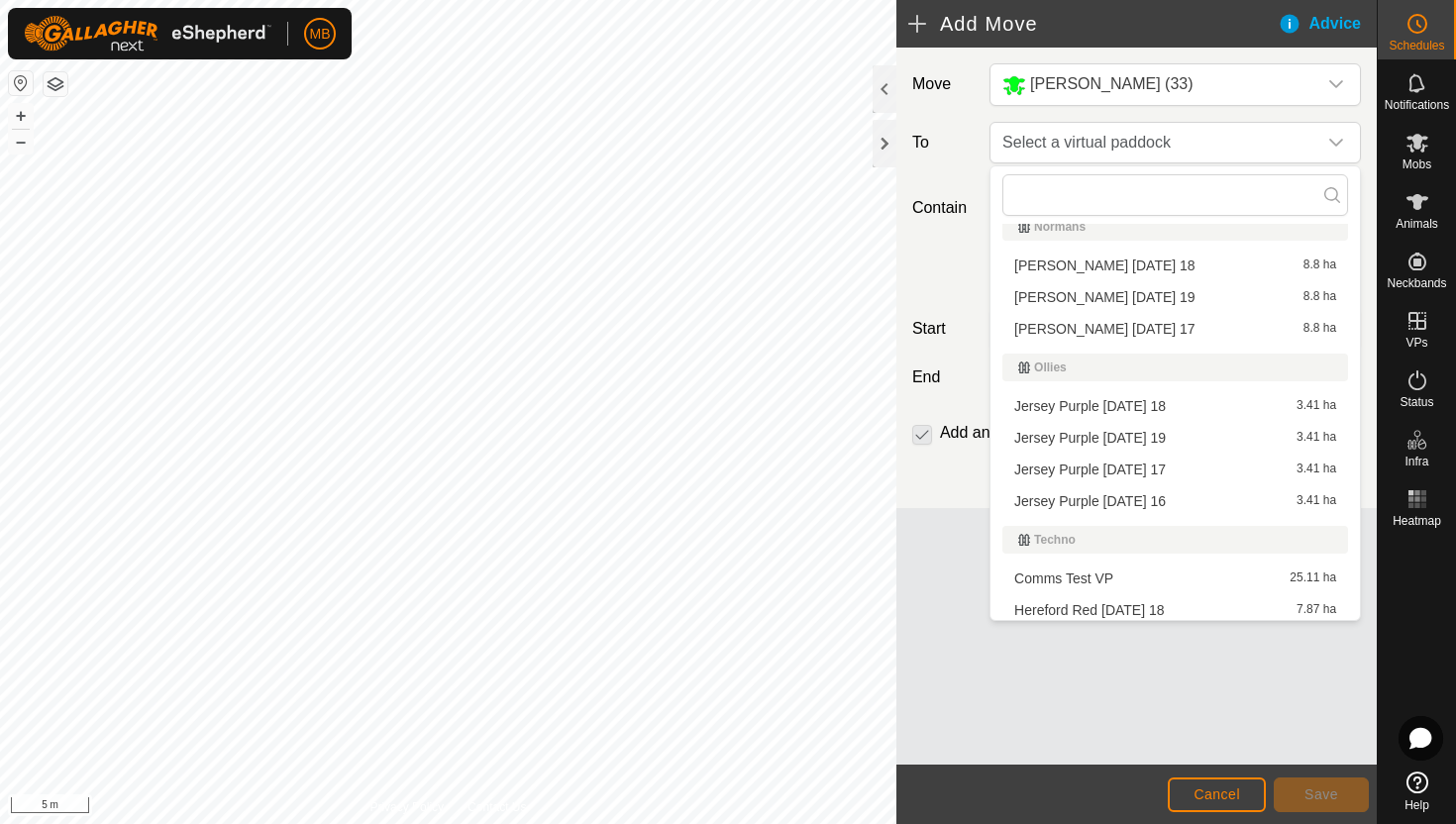 scroll, scrollTop: 461, scrollLeft: 0, axis: vertical 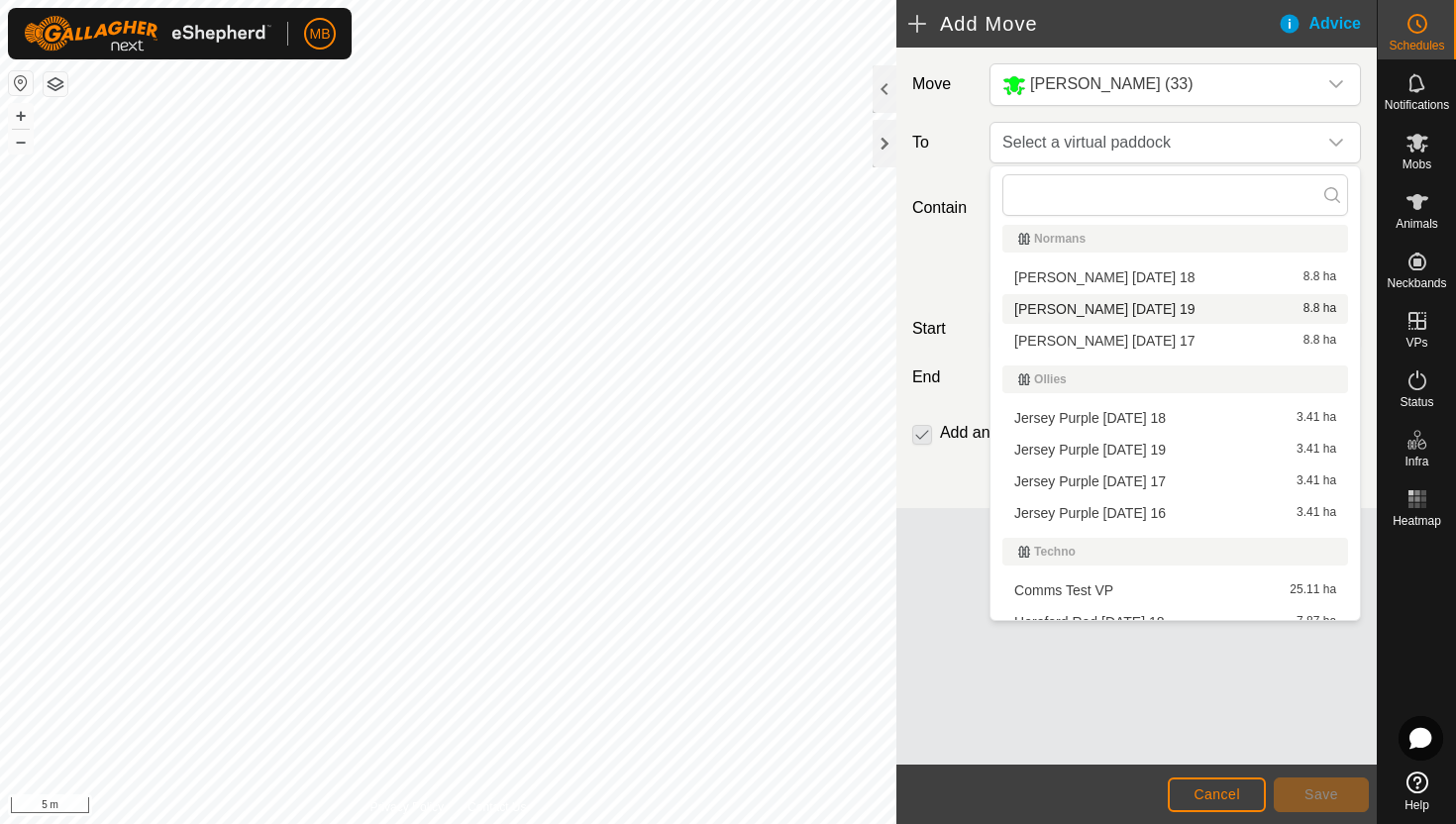 click on "Angus Green Saturday 19  8.8 ha" at bounding box center (1175, 309) 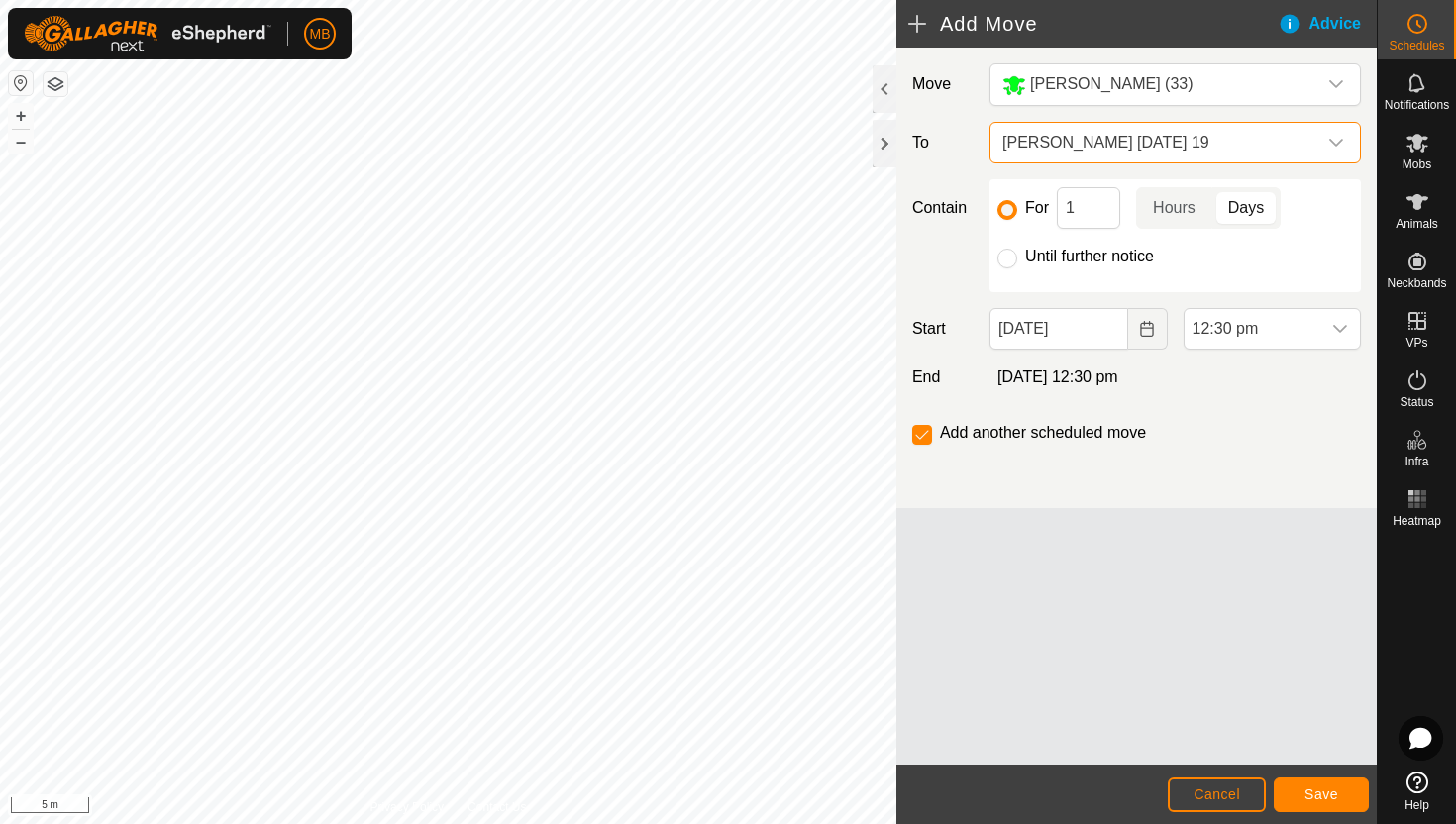 click on "Until further notice" 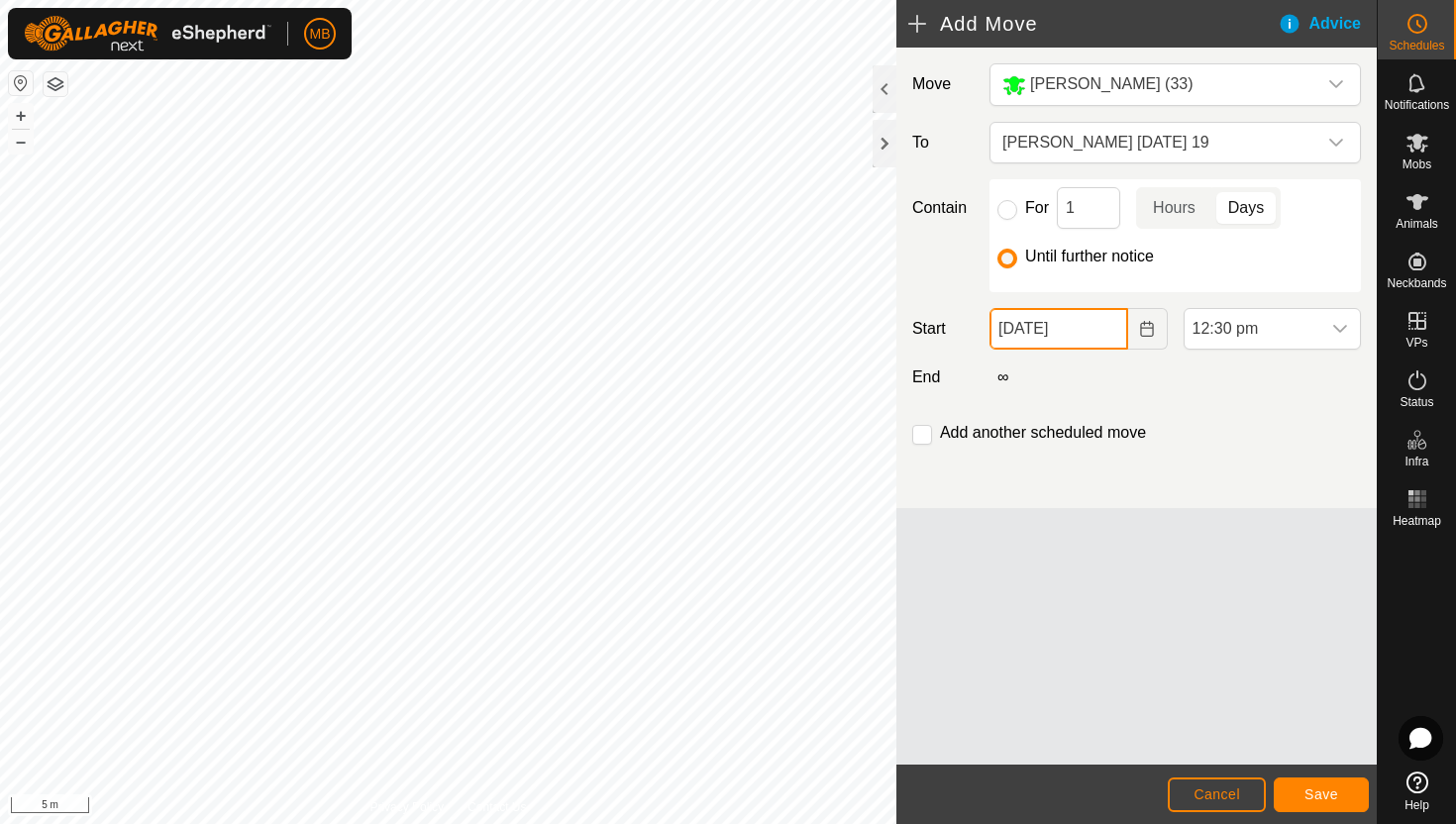 click on "18 Jul, 2025" 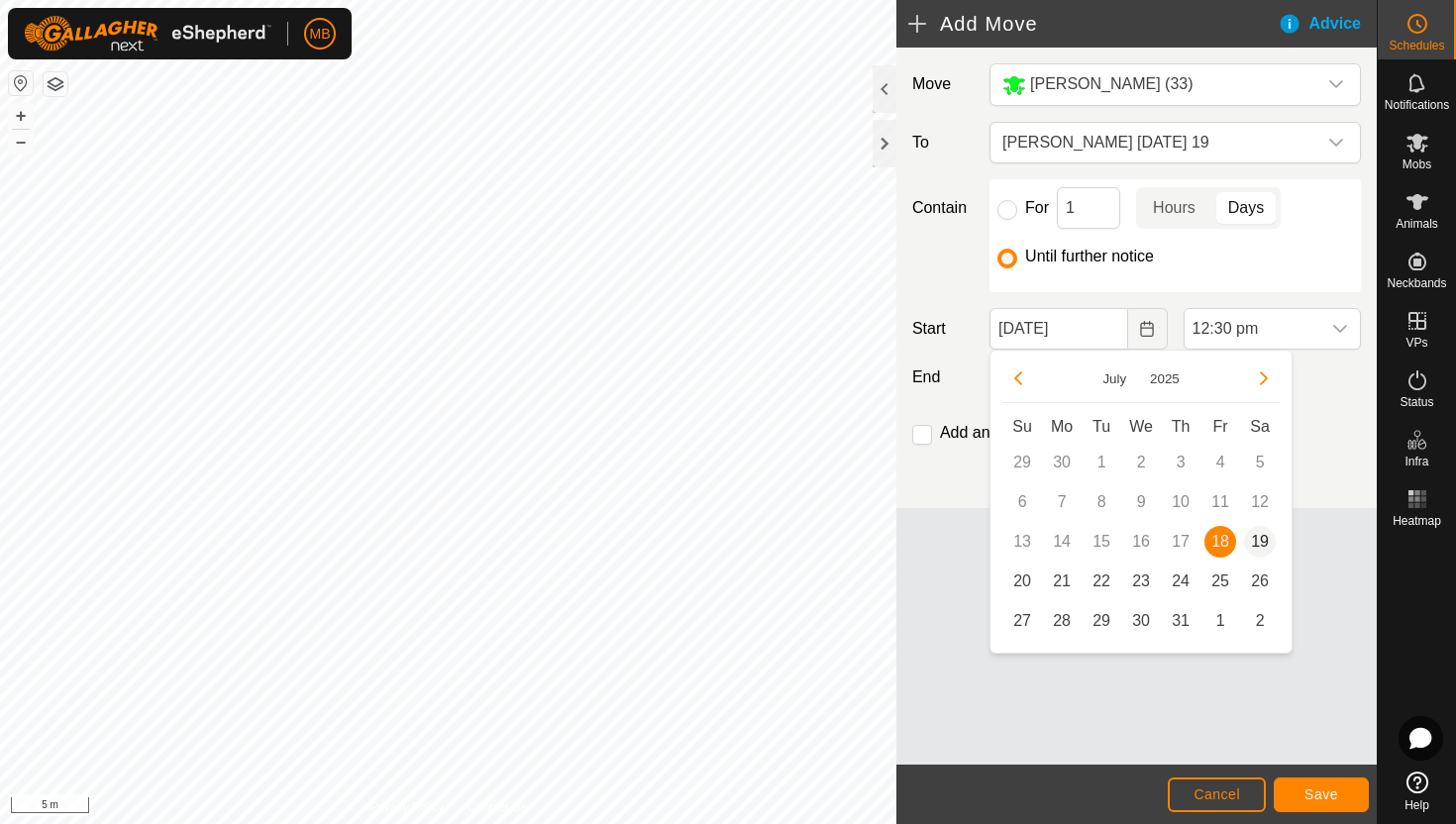 click on "19" at bounding box center [1260, 542] 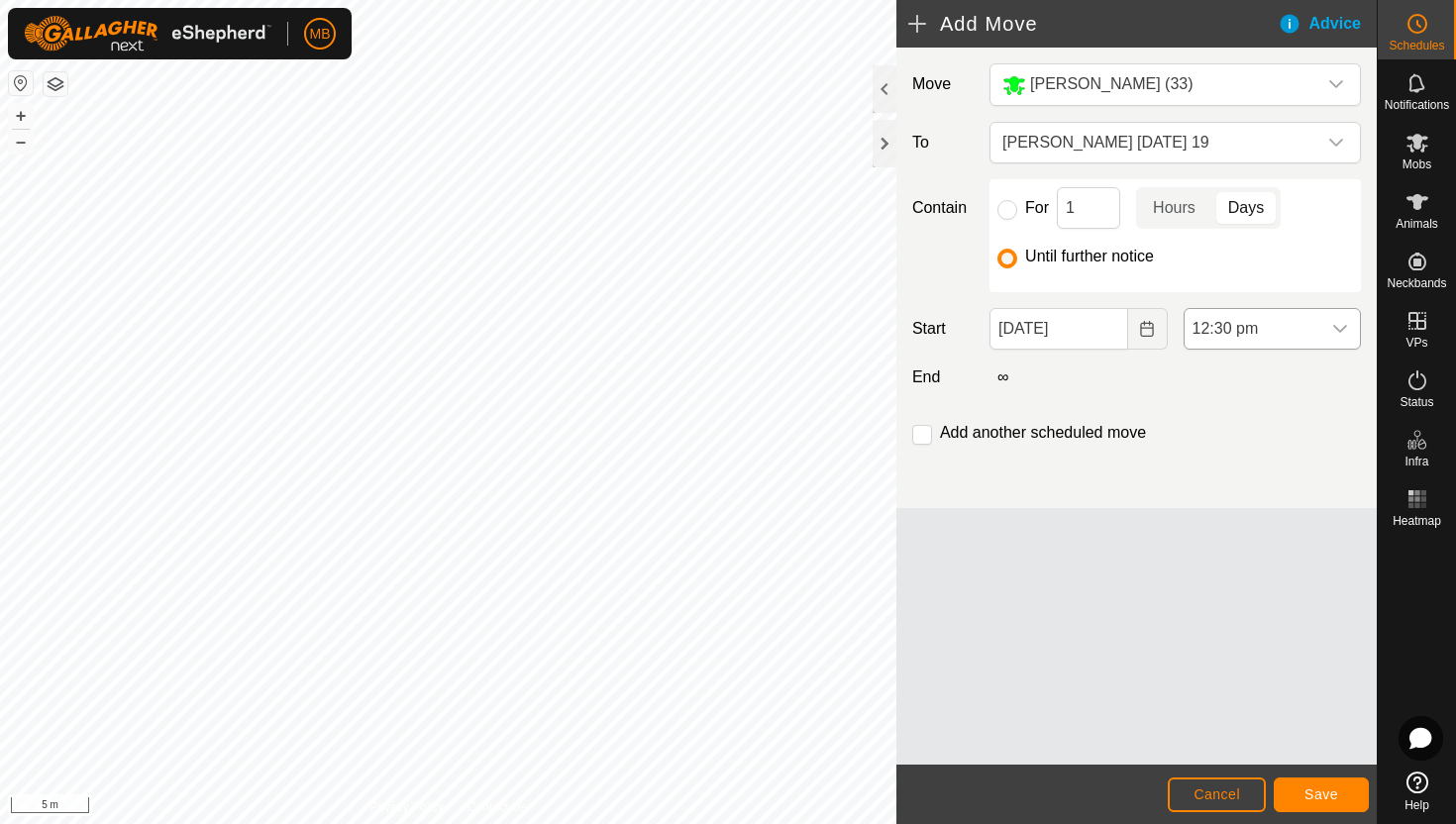 click on "12:30 pm" at bounding box center [1252, 329] 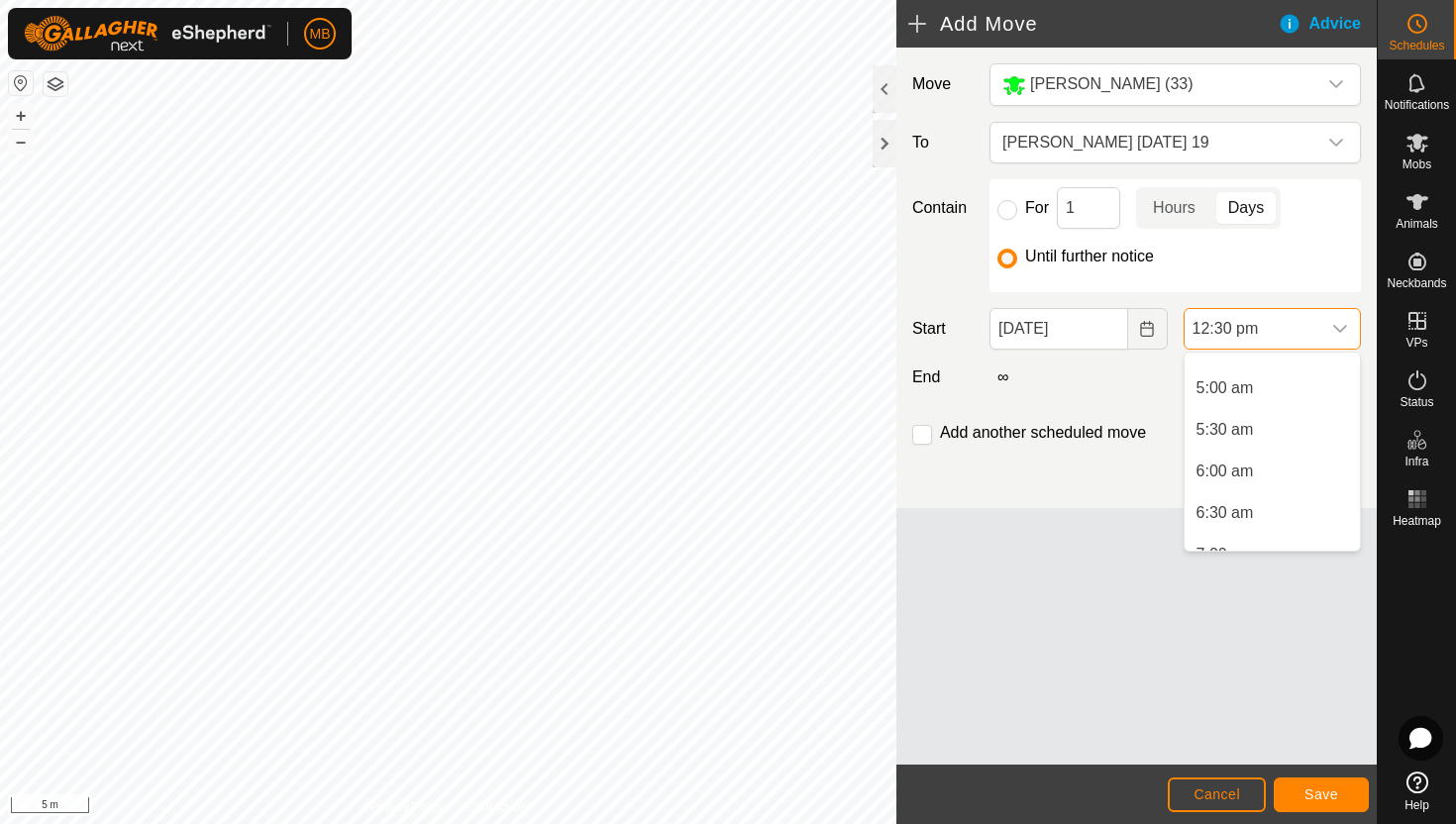 scroll, scrollTop: 397, scrollLeft: 0, axis: vertical 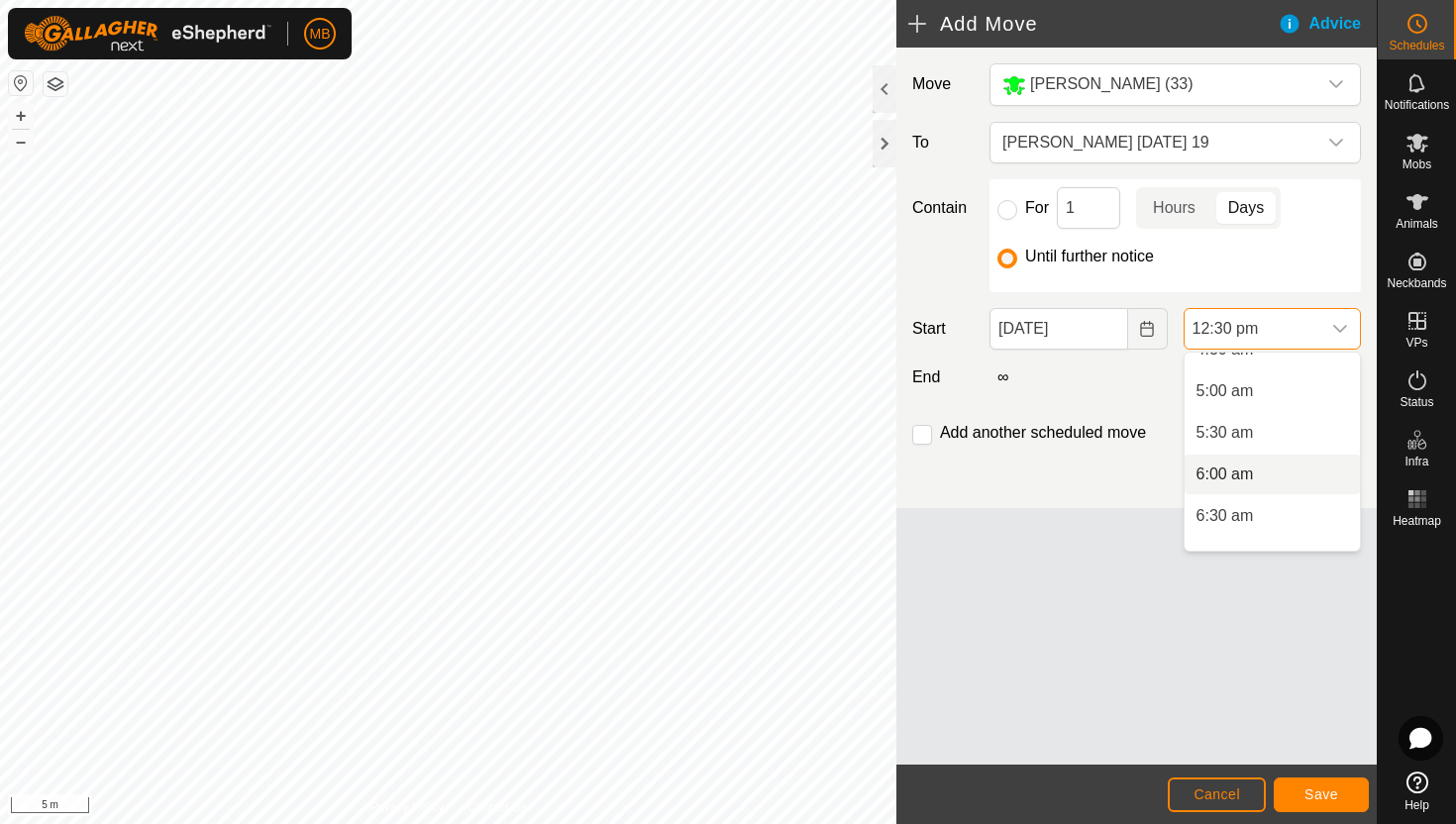 click on "6:00 am" at bounding box center (1272, 474) 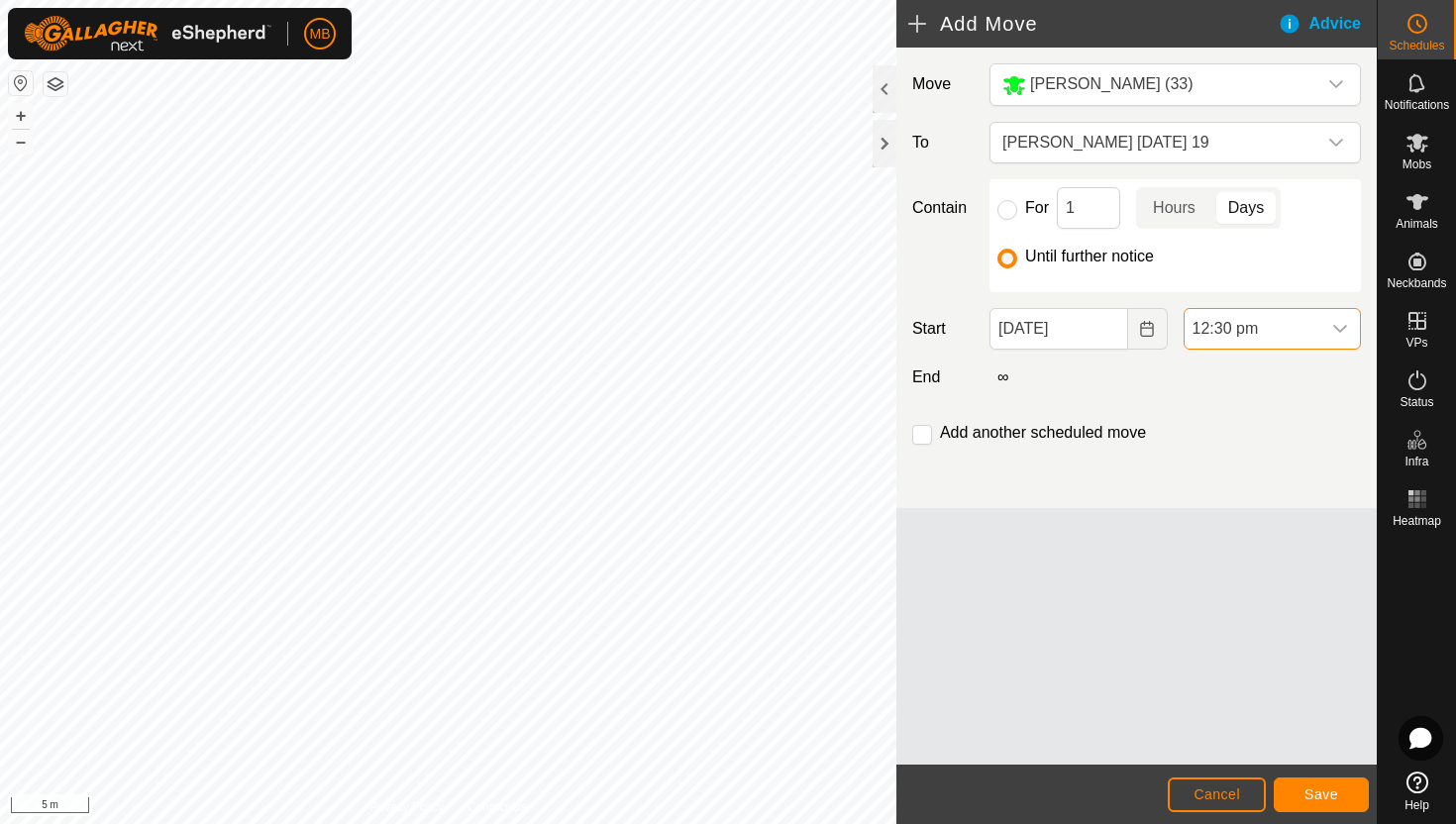 scroll, scrollTop: 881, scrollLeft: 0, axis: vertical 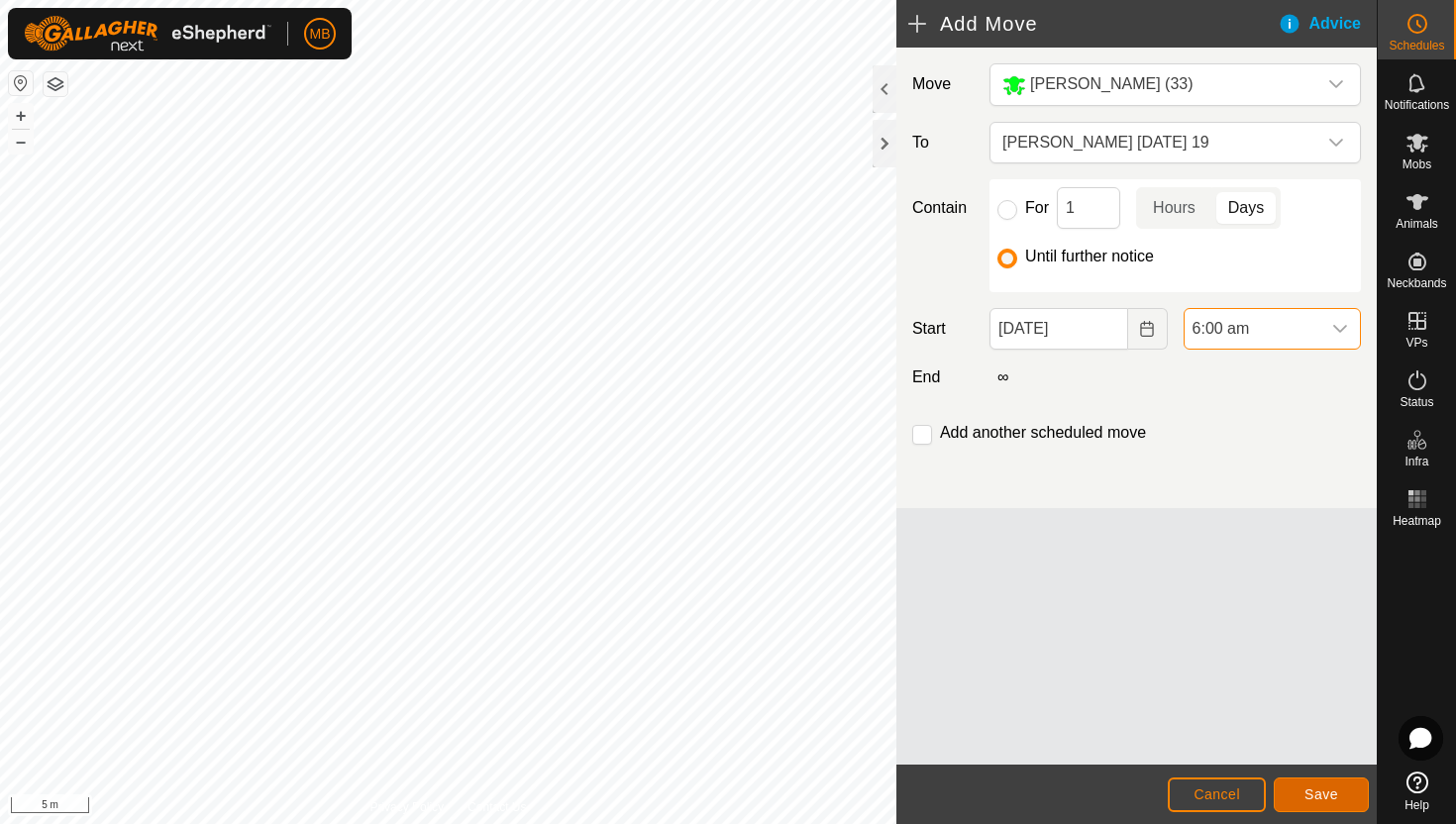 click on "Save" 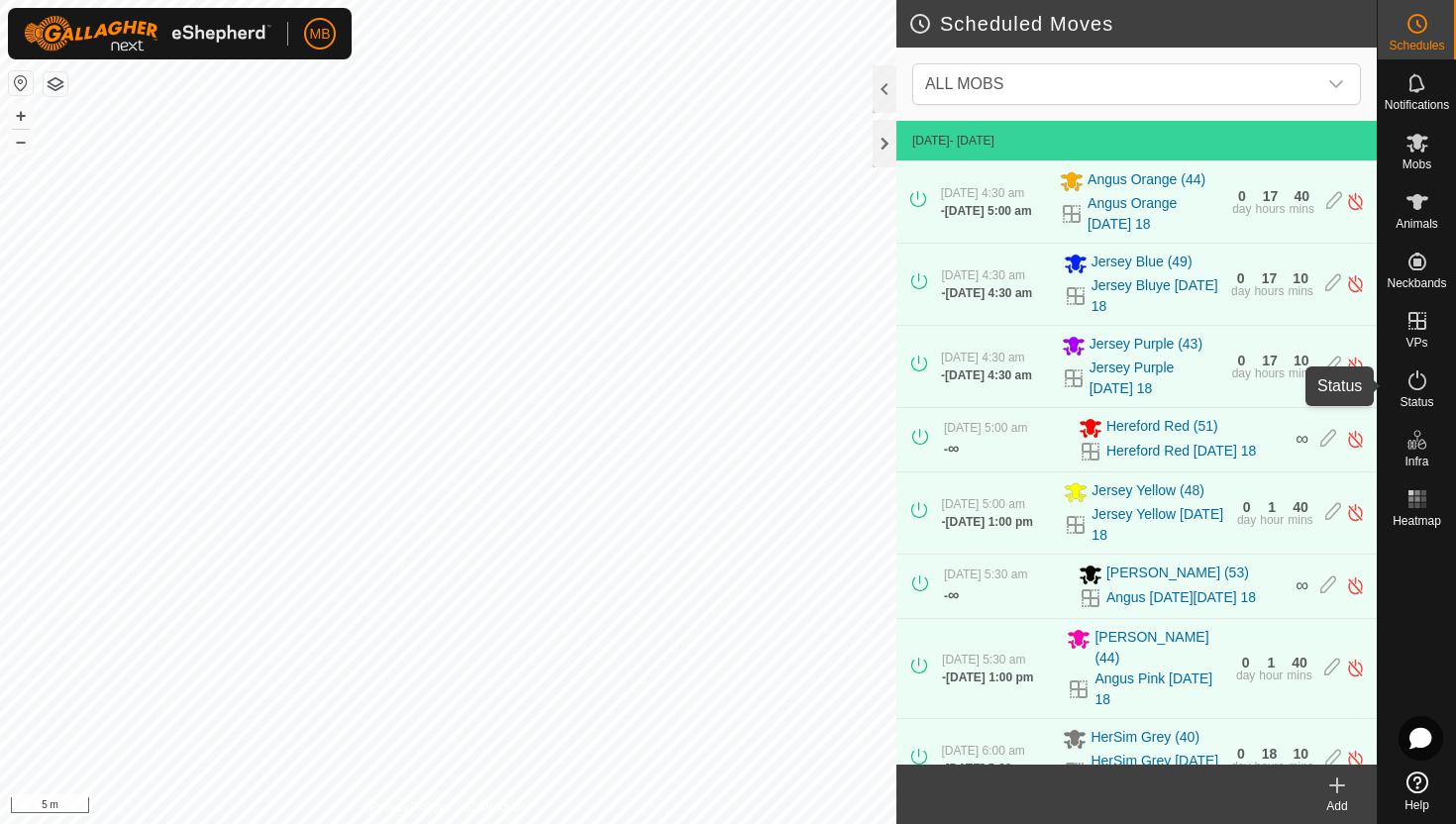 click 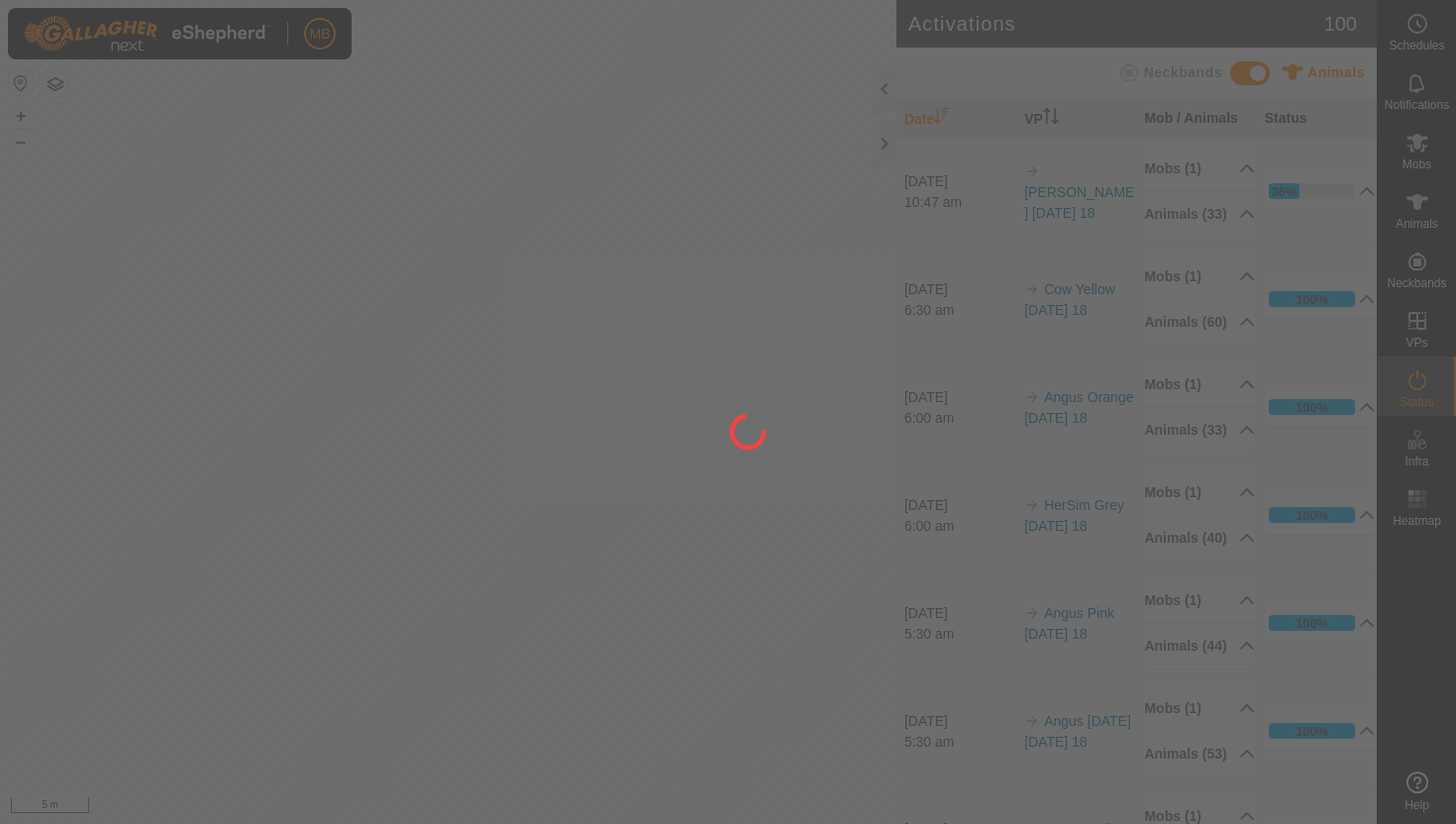 scroll, scrollTop: 0, scrollLeft: 0, axis: both 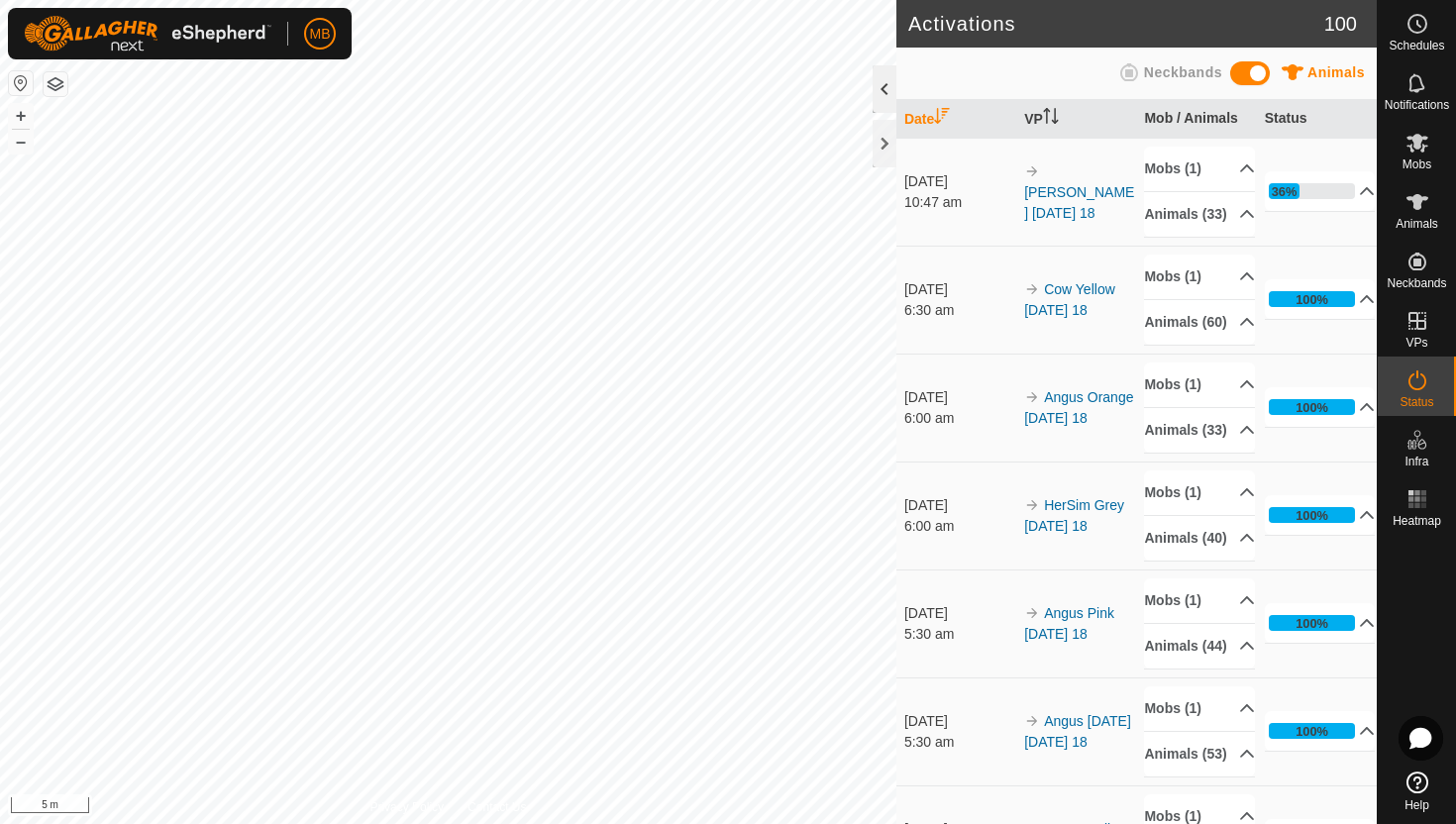click 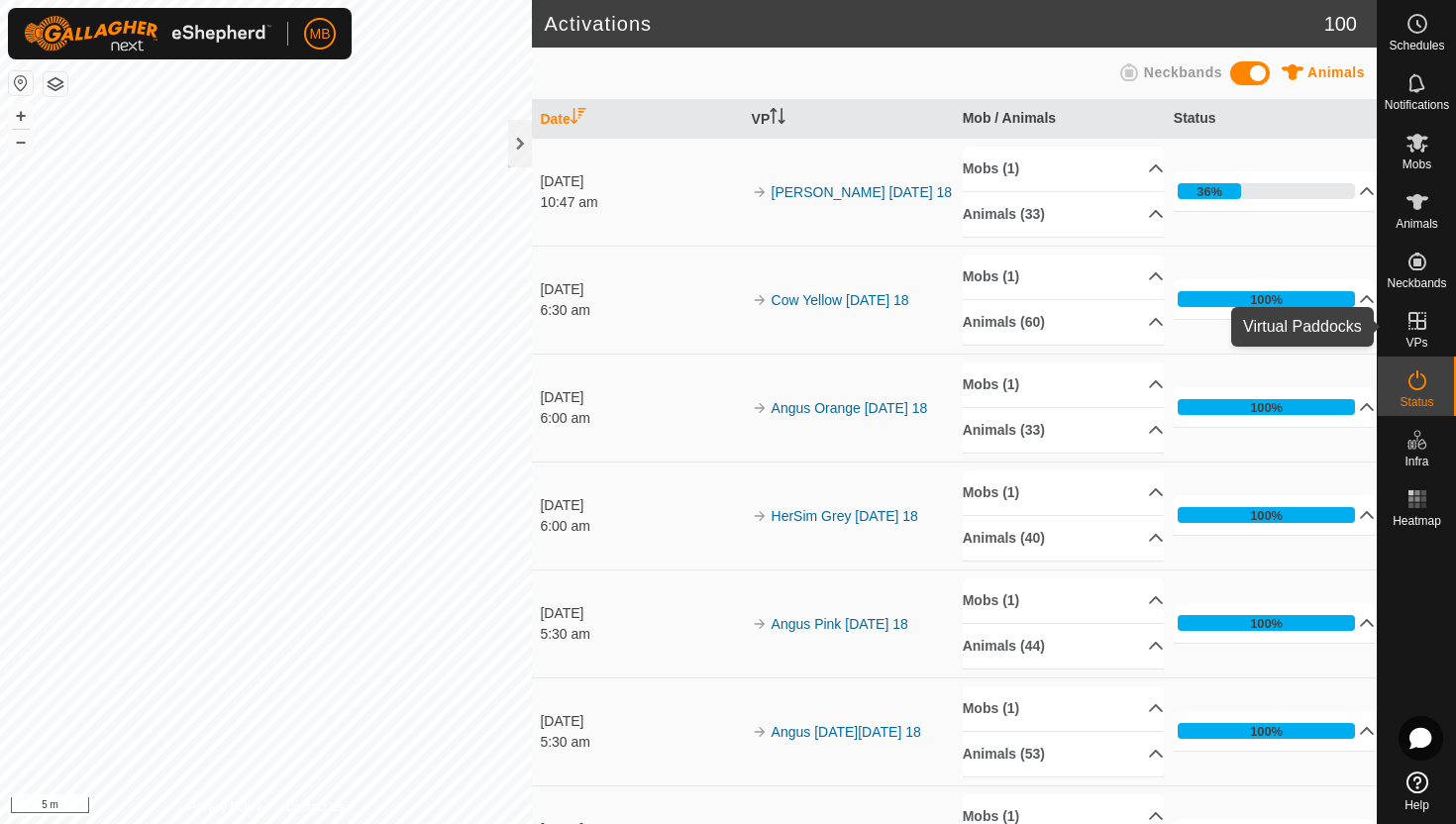 click 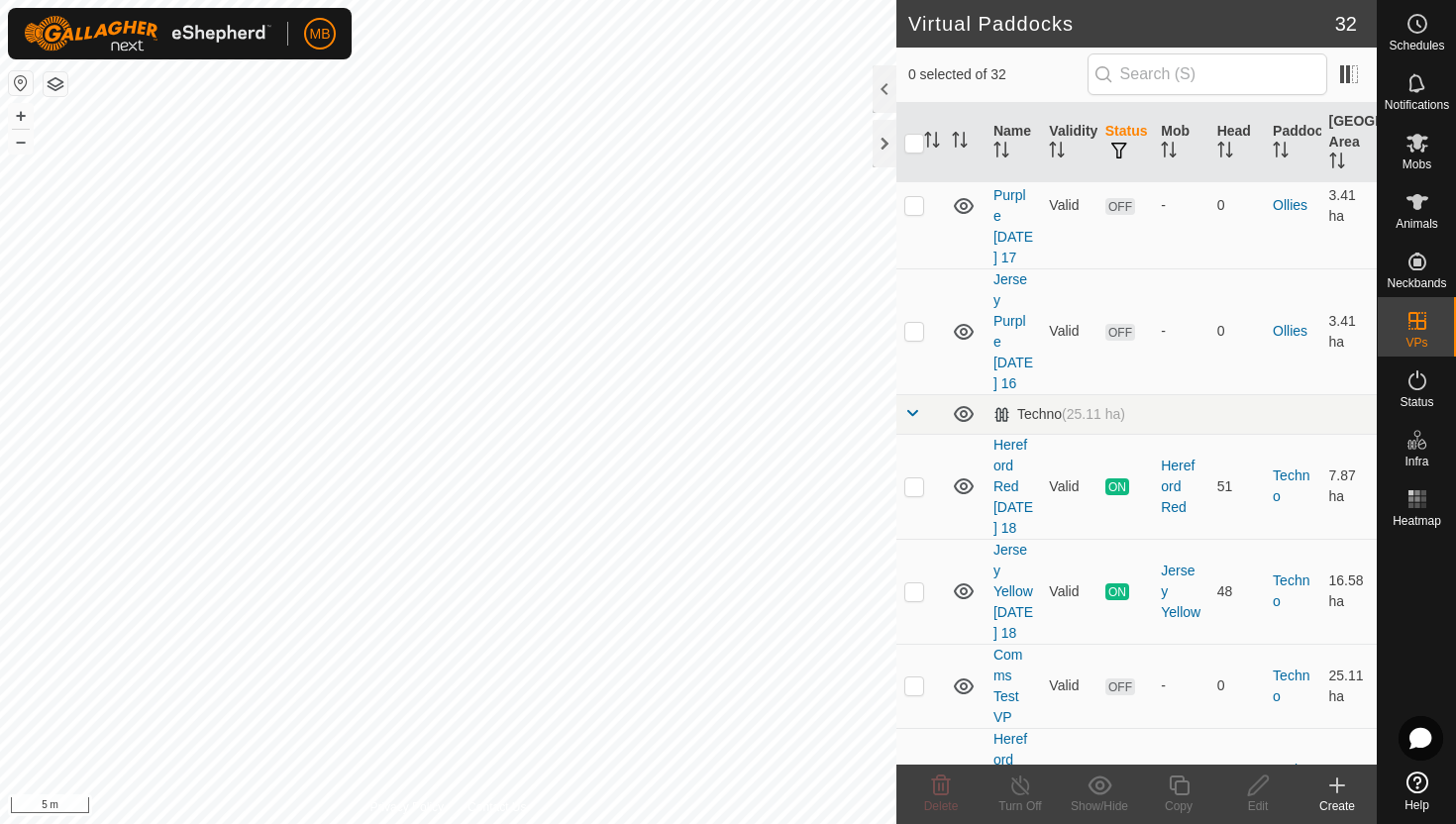 scroll, scrollTop: 2044, scrollLeft: 0, axis: vertical 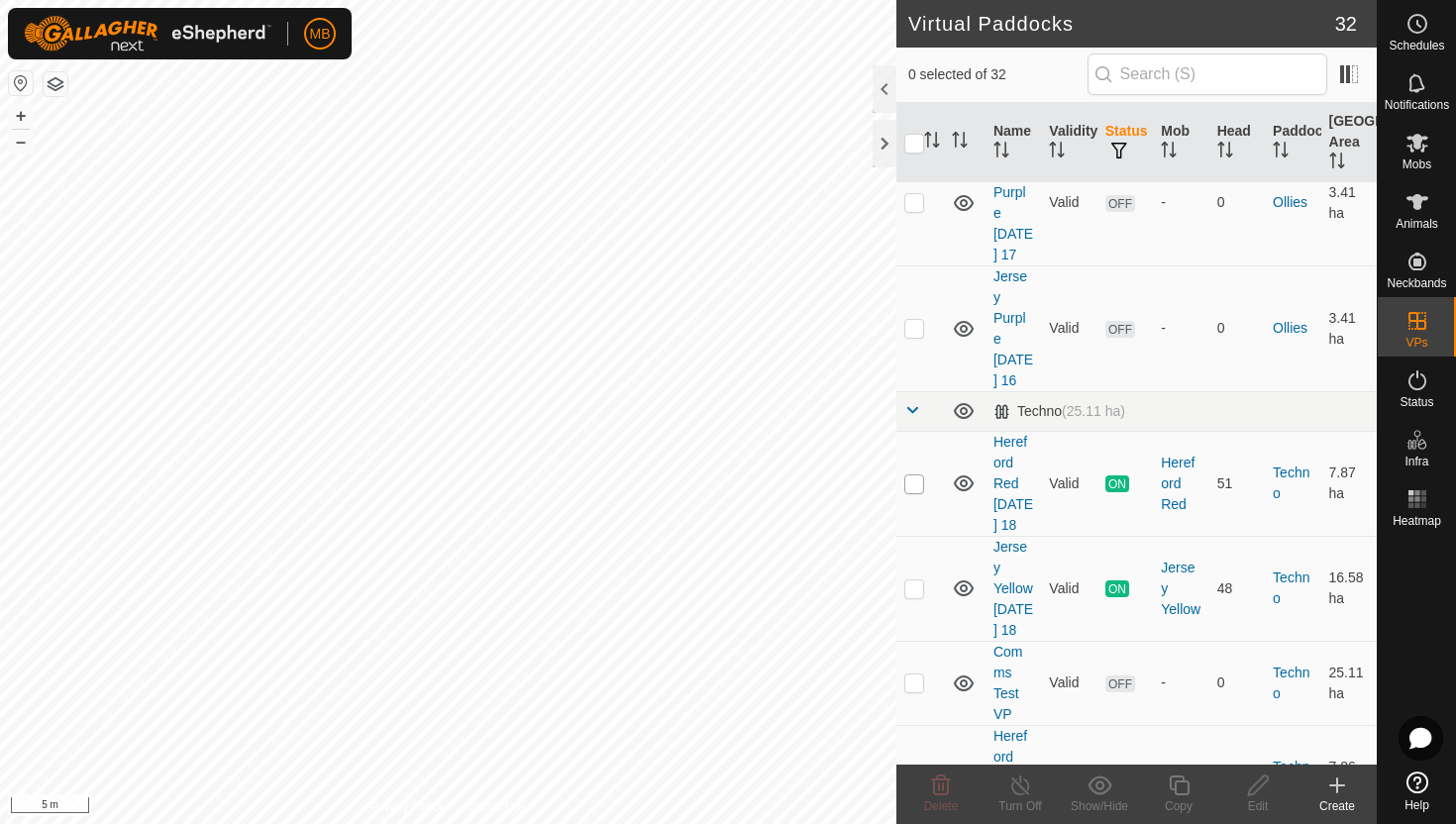 click at bounding box center (914, 484) 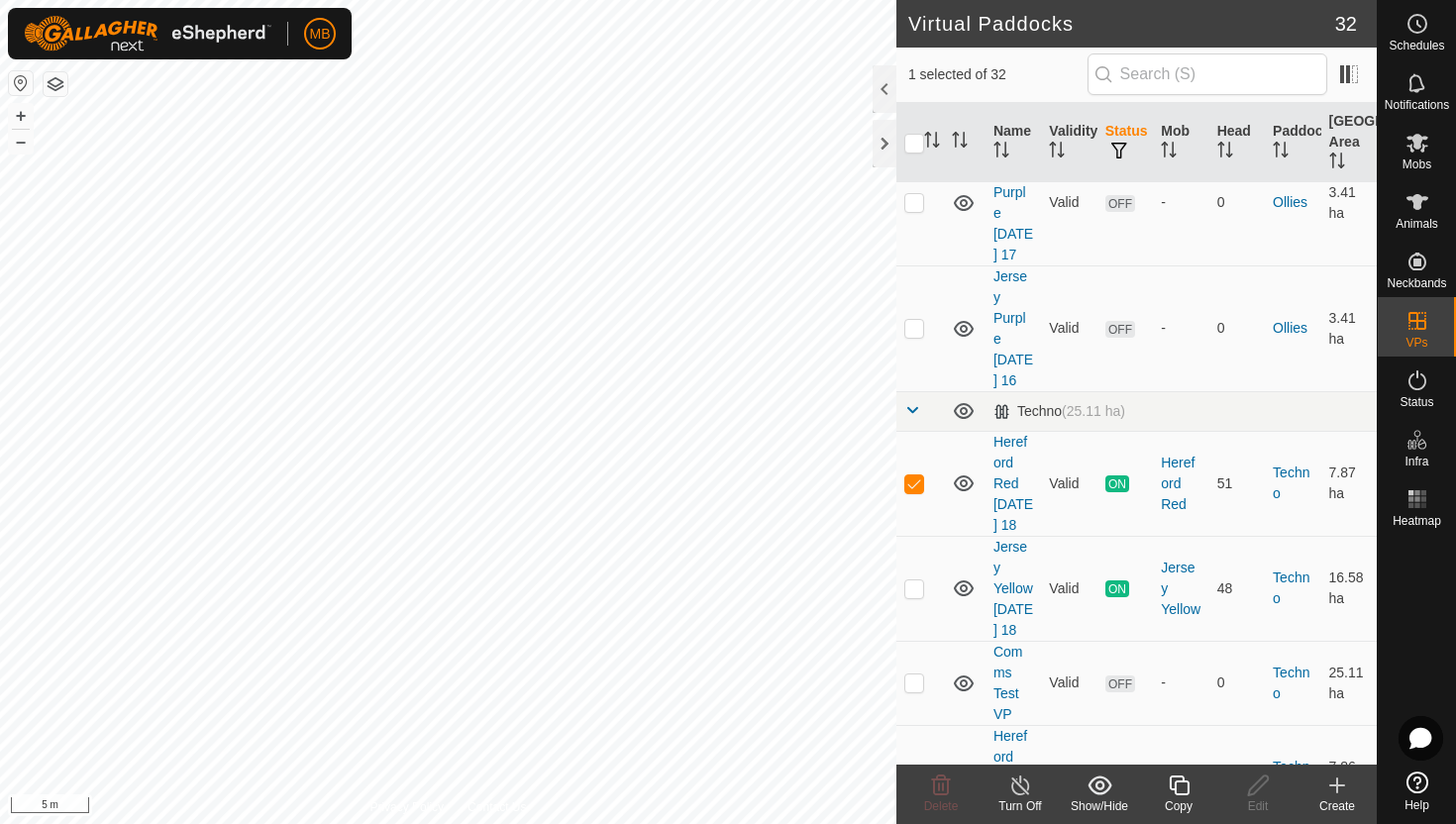 click 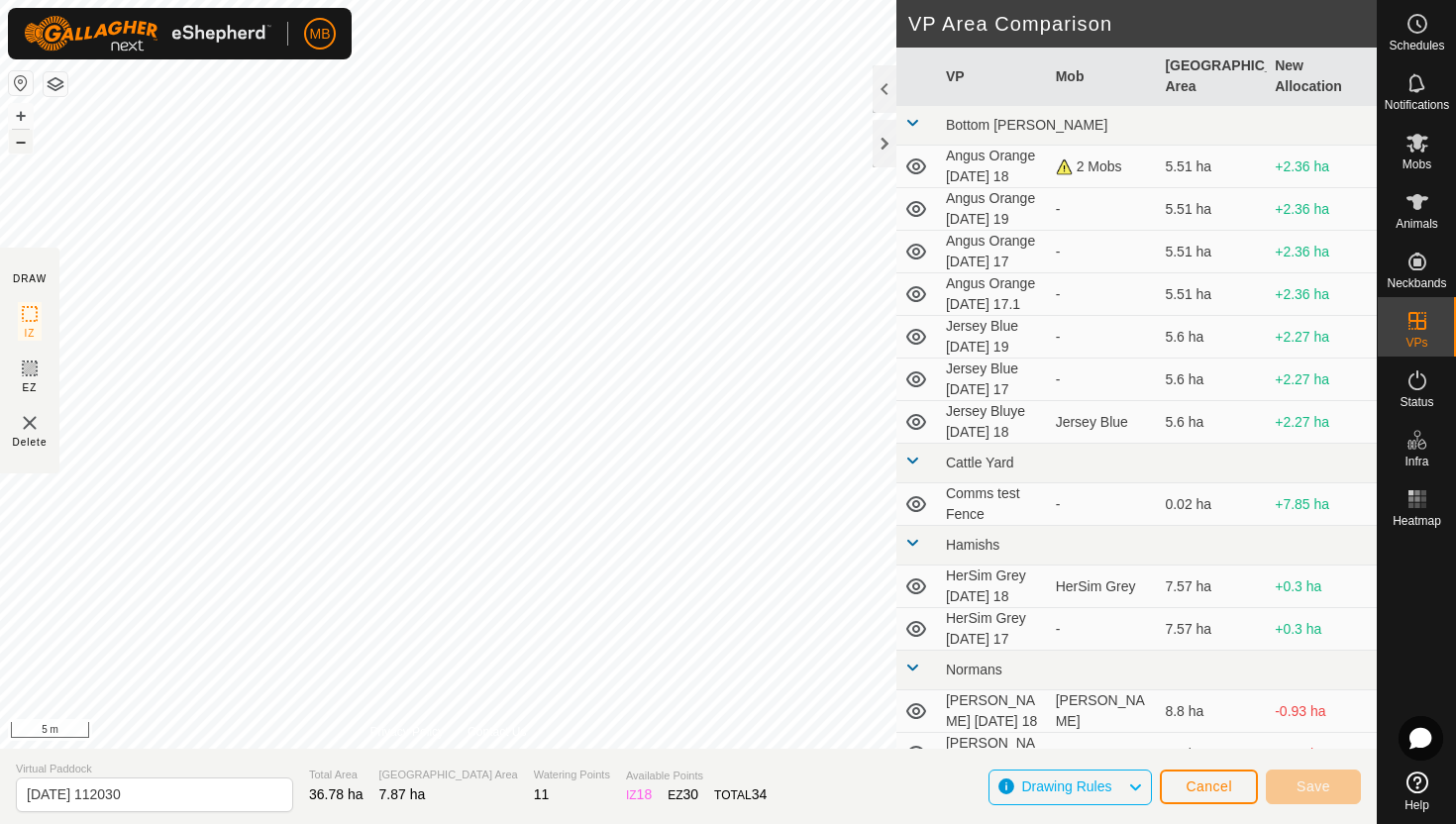 click on "–" at bounding box center [21, 142] 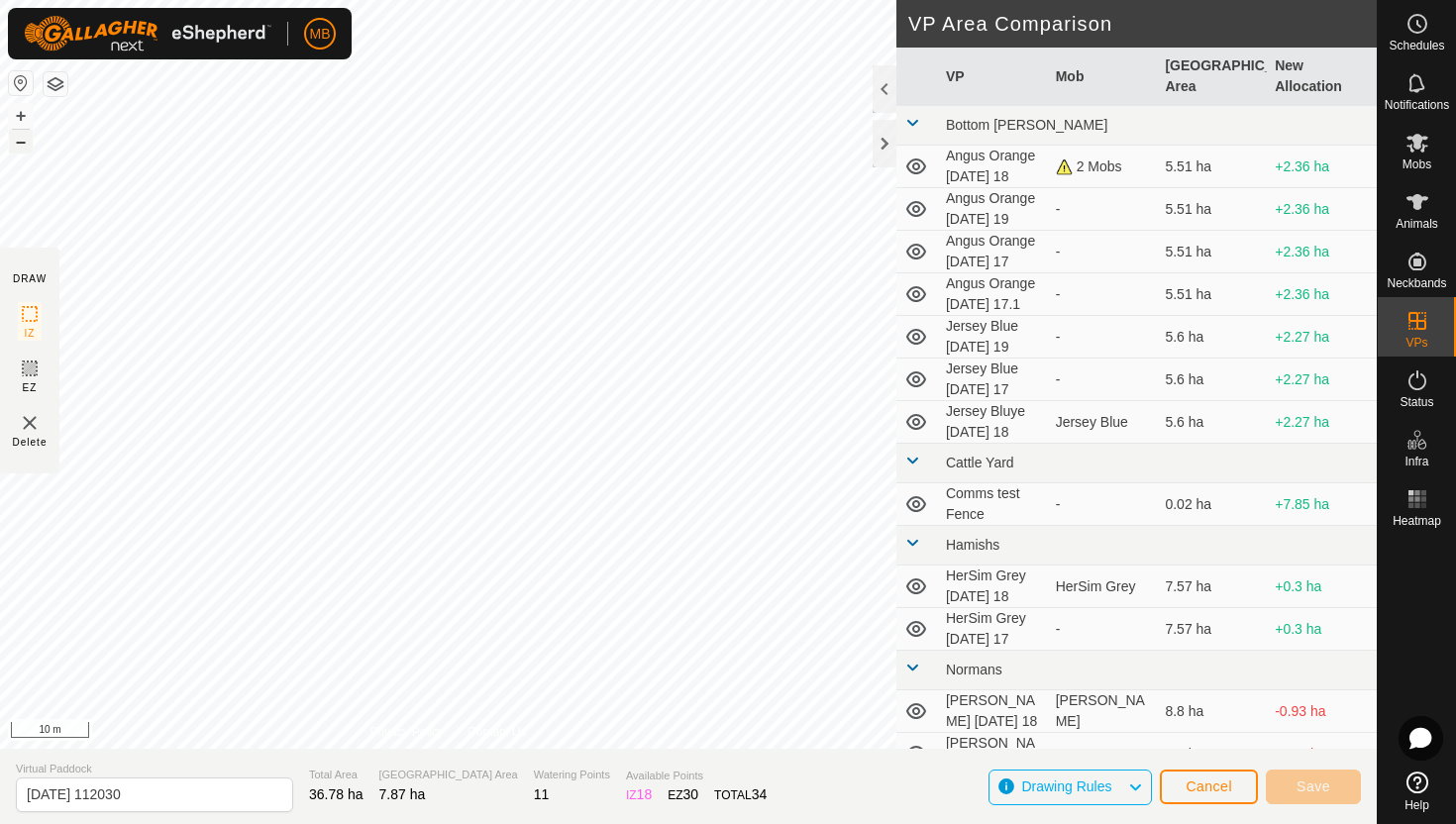 click on "–" at bounding box center (21, 142) 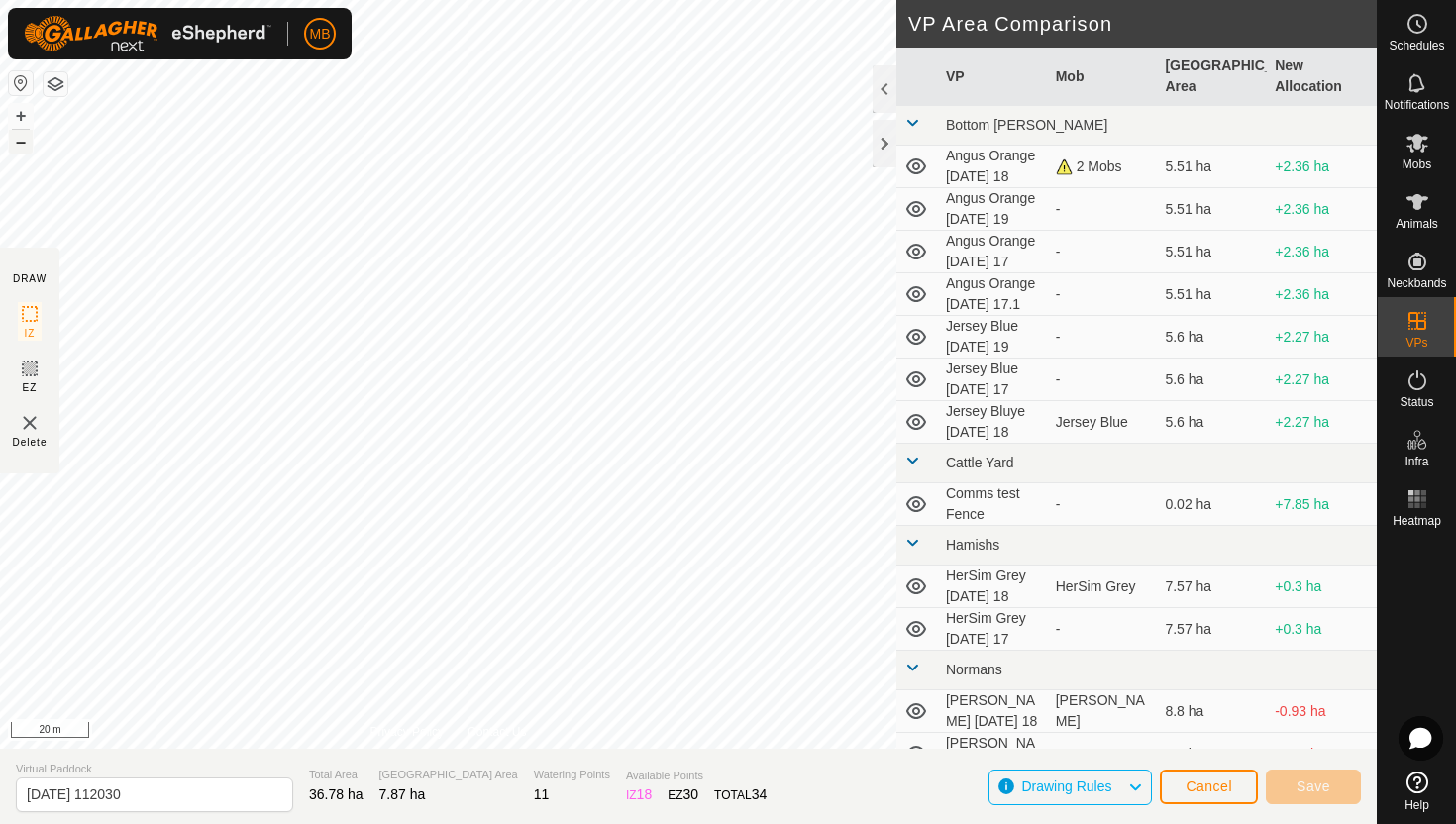 click on "–" at bounding box center (21, 142) 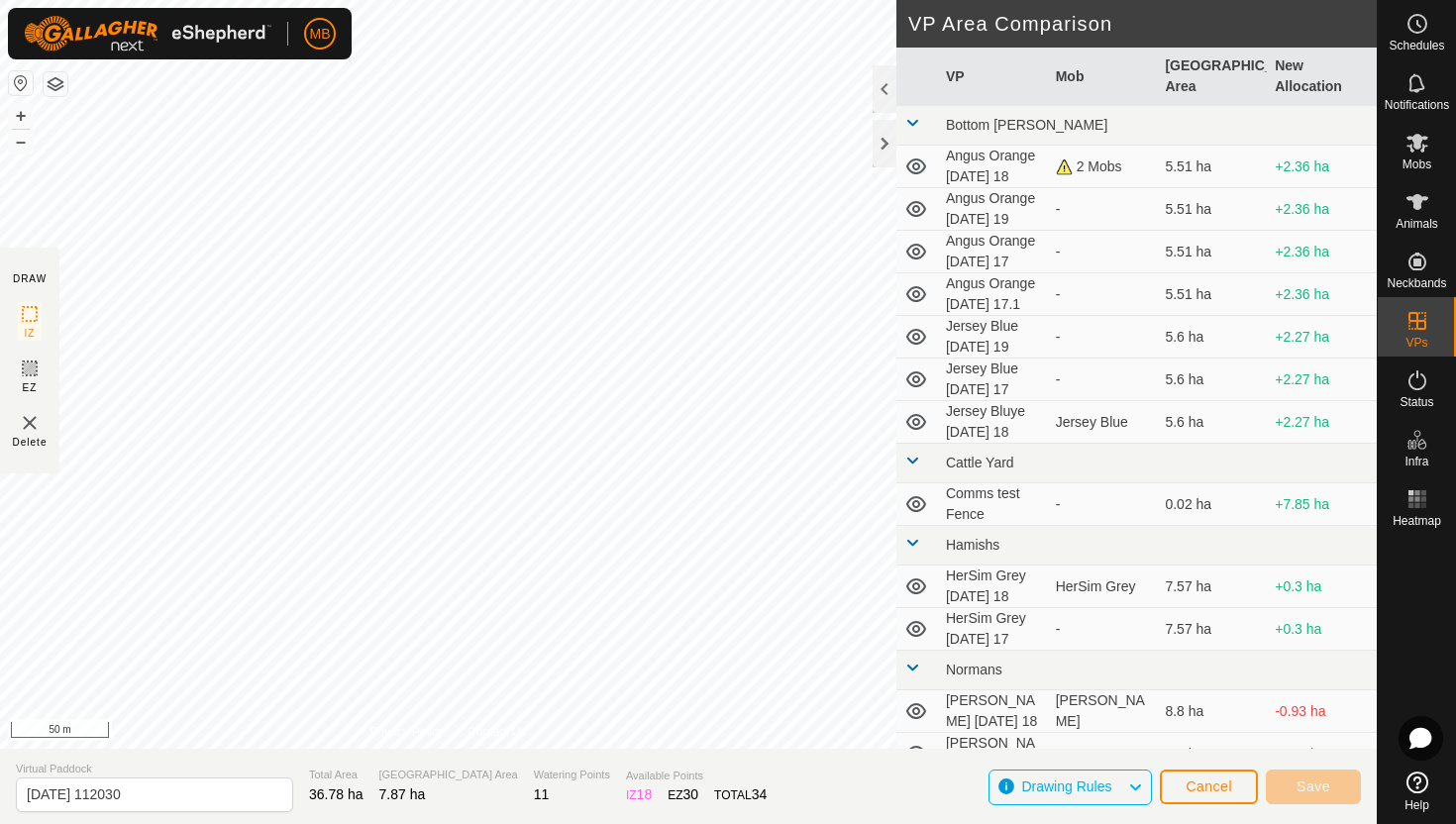 click on "DRAW IZ EZ Delete Privacy Policy Contact Us + – ⇧ i 50 m VP Area Comparison     VP   Mob   Grazing Area   New Allocation  Bottom Davey  Angus Orange Friday 18   2 Mobs   5.51 ha  +2.36 ha  Angus Orange Saturday 19  -  5.51 ha  +2.36 ha  Angus Orange Thursday 17  -  5.51 ha  +2.36 ha  Angus Orange Thursday 17.1  -  5.51 ha  +2.36 ha  Jersey Blue Saturday 19  -  5.6 ha  +2.27 ha  Jersey Blue Thursday 17  -  5.6 ha  +2.27 ha  Jersey Bluye Friday 18   Jersey Blue   5.6 ha  +2.27 ha Cattle Yard  Comms test Fence  -  0.02 ha  +7.85 ha Hamishs  HerSim Grey Friday 18   HerSim Grey   7.57 ha  +0.3 ha  HerSim Grey Thursday 17  -  7.57 ha  +0.3 ha Normans  Angus Green Friday 18   Angus Green   8.8 ha  -0.93 ha  Angus Green Saturday 19  -  8.8 ha  -0.93 ha  Angus Green Thursday 17  -  8.8 ha  -0.93 ha Ollies  Jersey Purple Friday 18   Jersey Purple   3.41 ha  +4.46 ha  Jersey Purple Saturday 19  -  3.41 ha  +4.46 ha  Jersey Purple Thursday 17  -  3.41 ha  +4.46 ha  Jersey Purple Wednesday 16  -  3.41 ha  +4.46 ha - -" 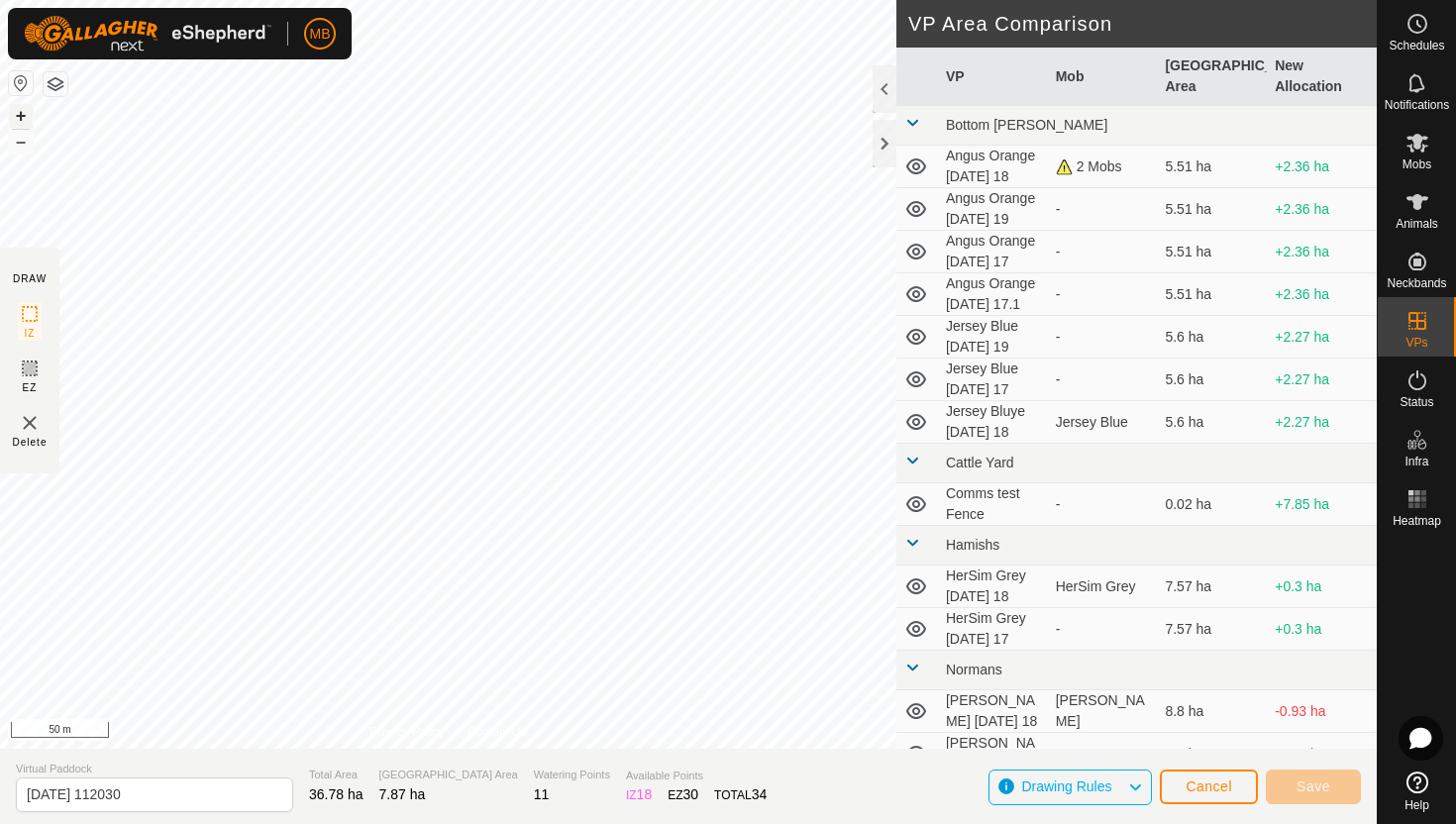 click on "+" at bounding box center [21, 116] 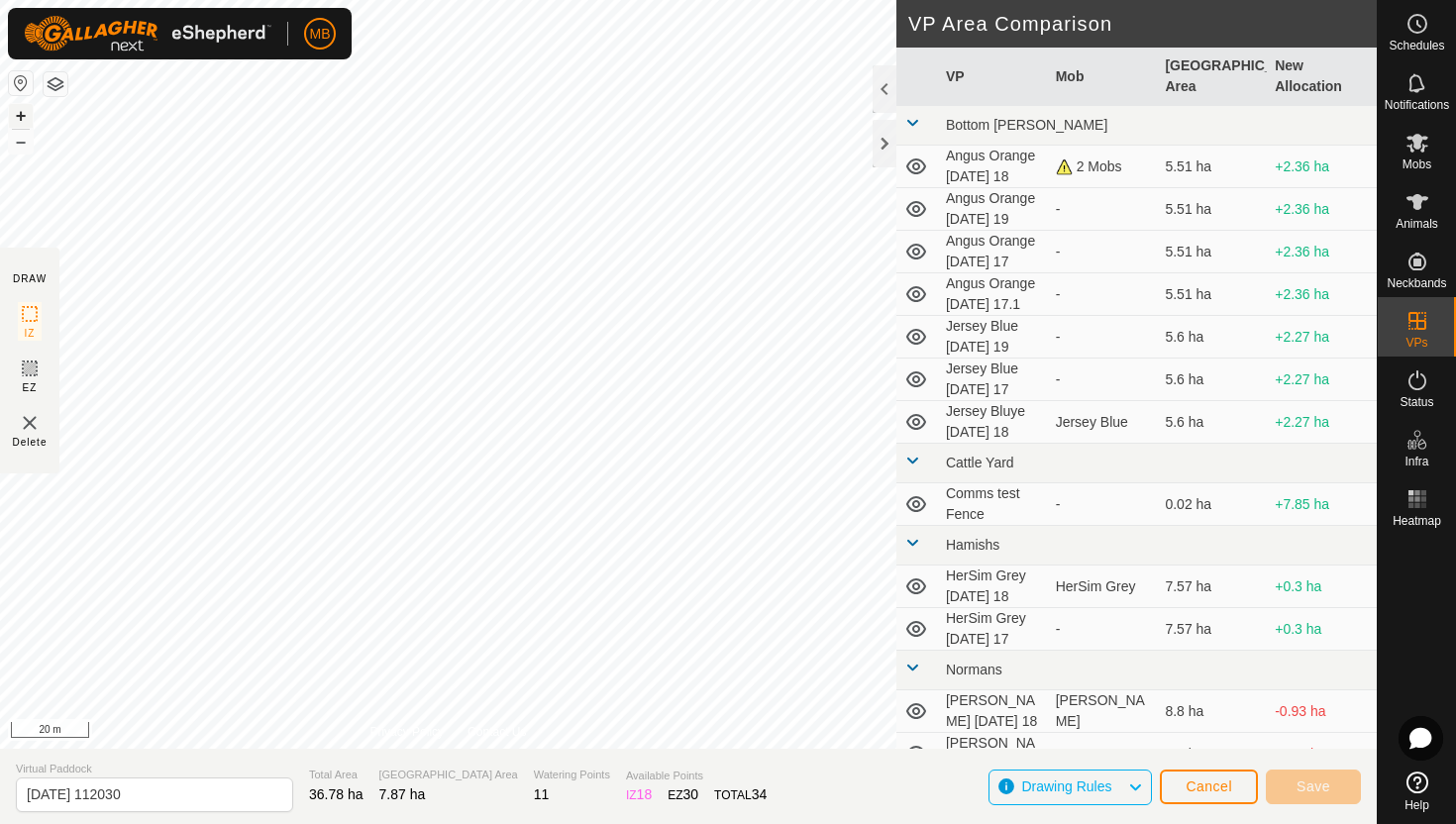 click on "+" at bounding box center [21, 116] 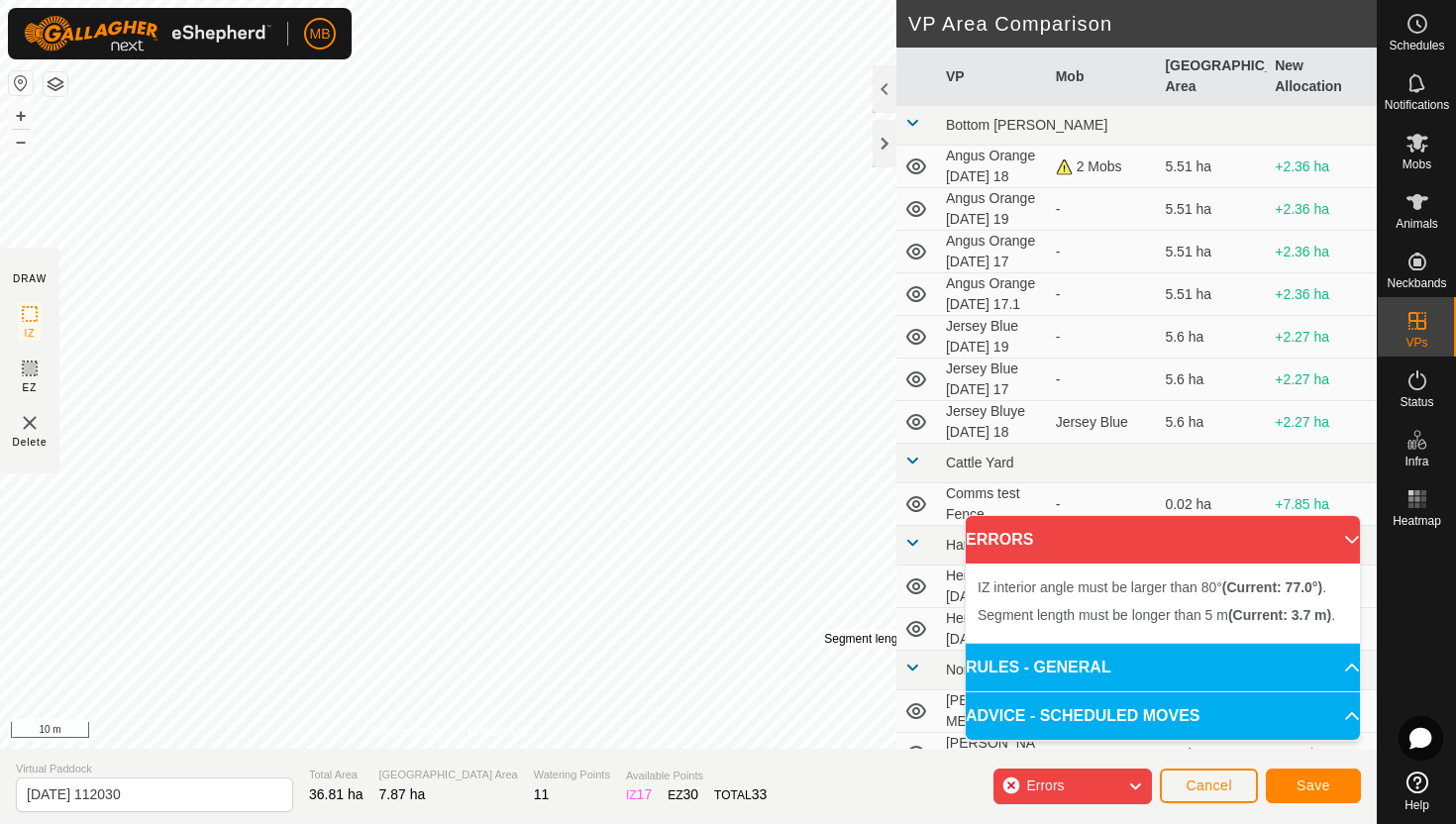 click on "Segment length must be longer than 5 m  (Current: 3.7 m) ." at bounding box center [977, 639] 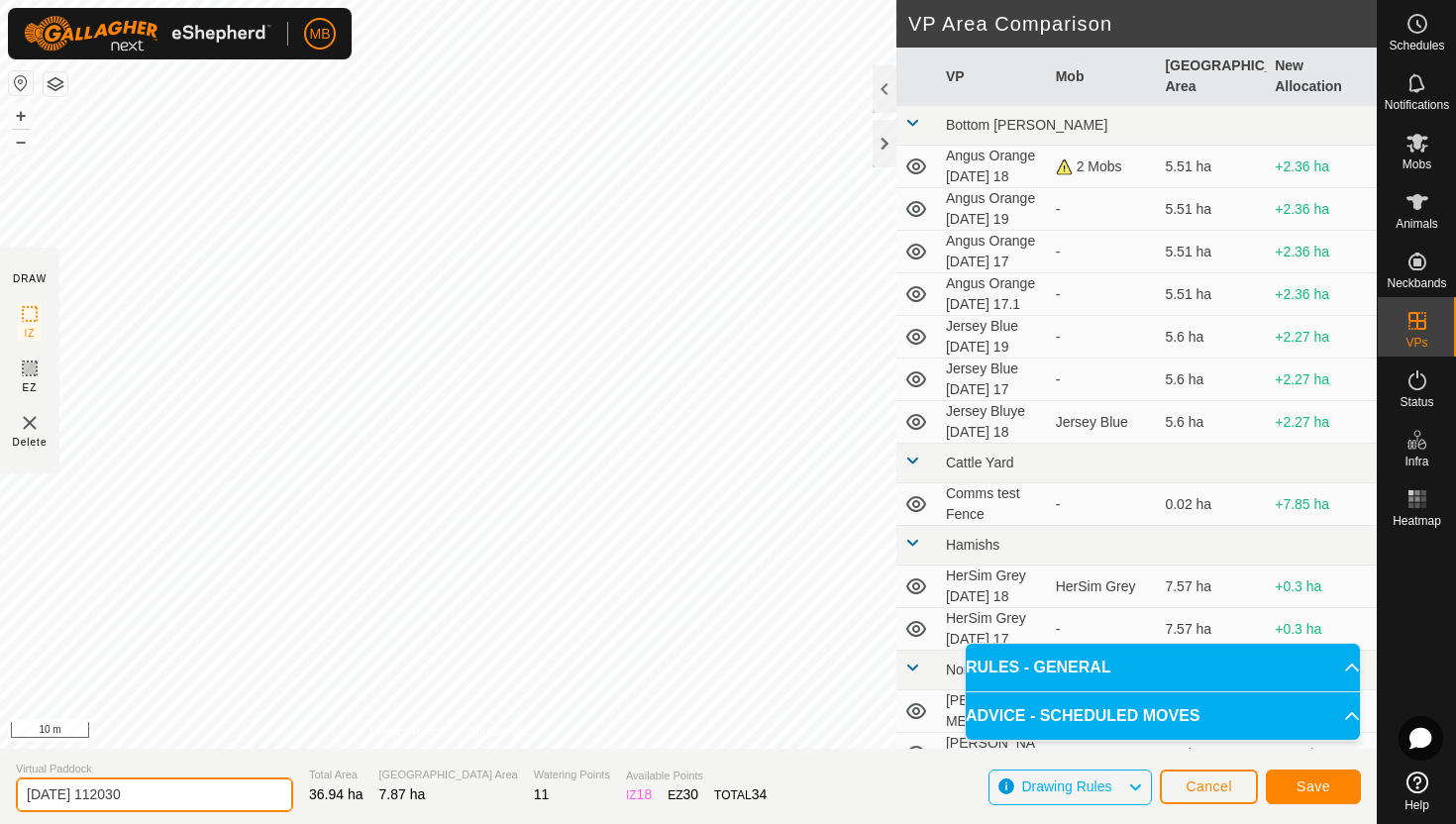 click on "2025-07-18 112030" 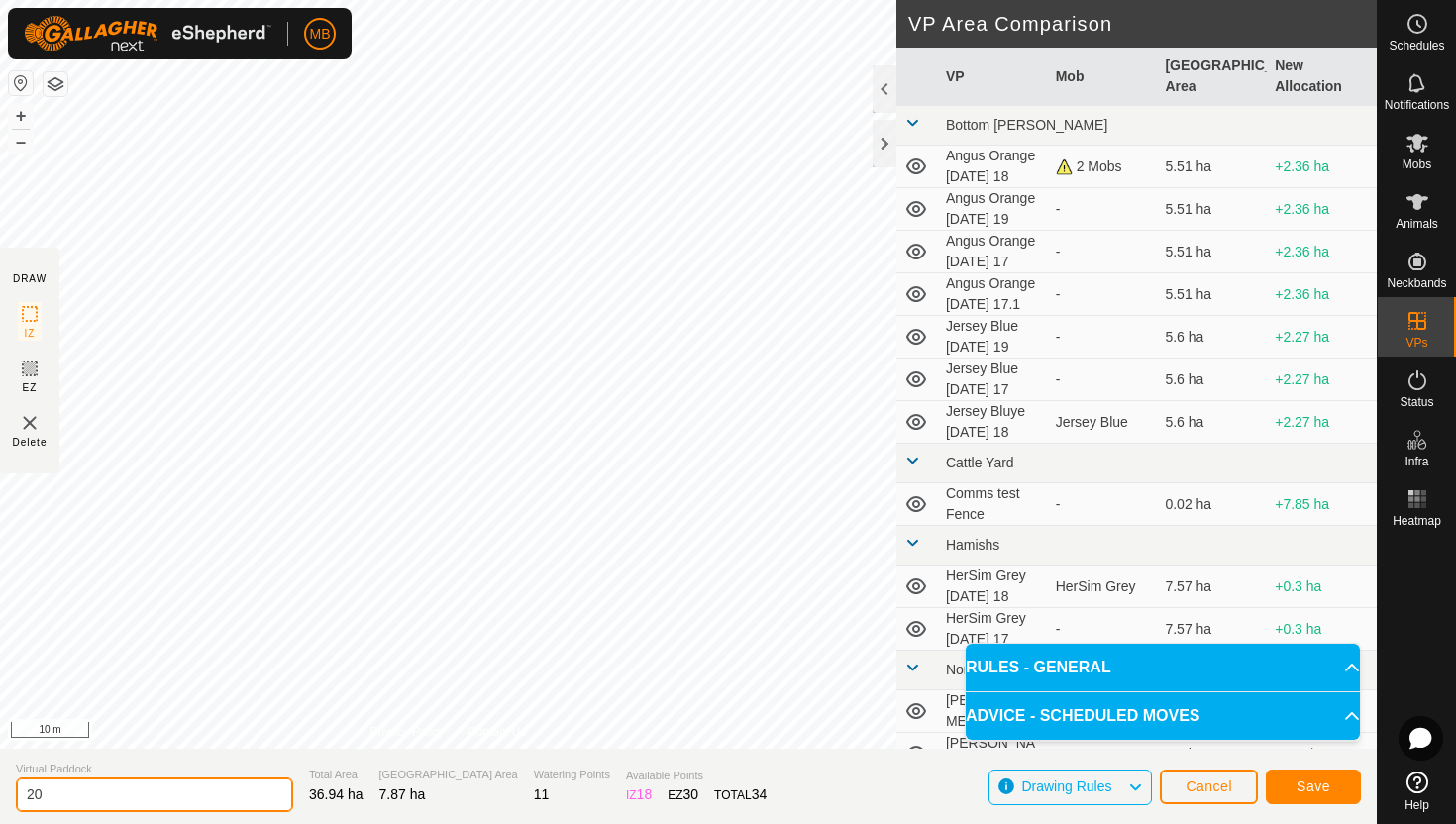 type on "2" 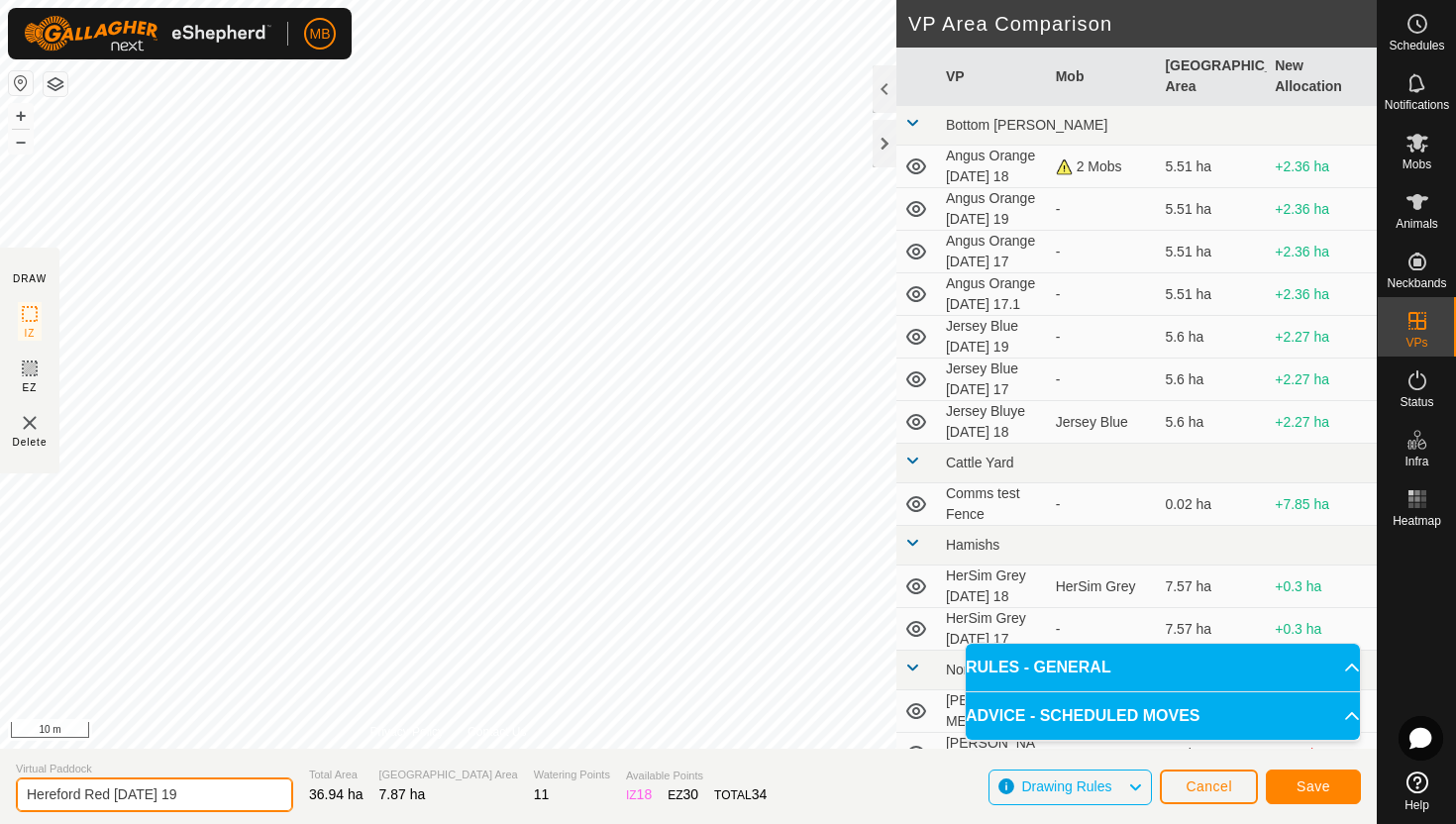 click on "Hereford Red saturday 19" 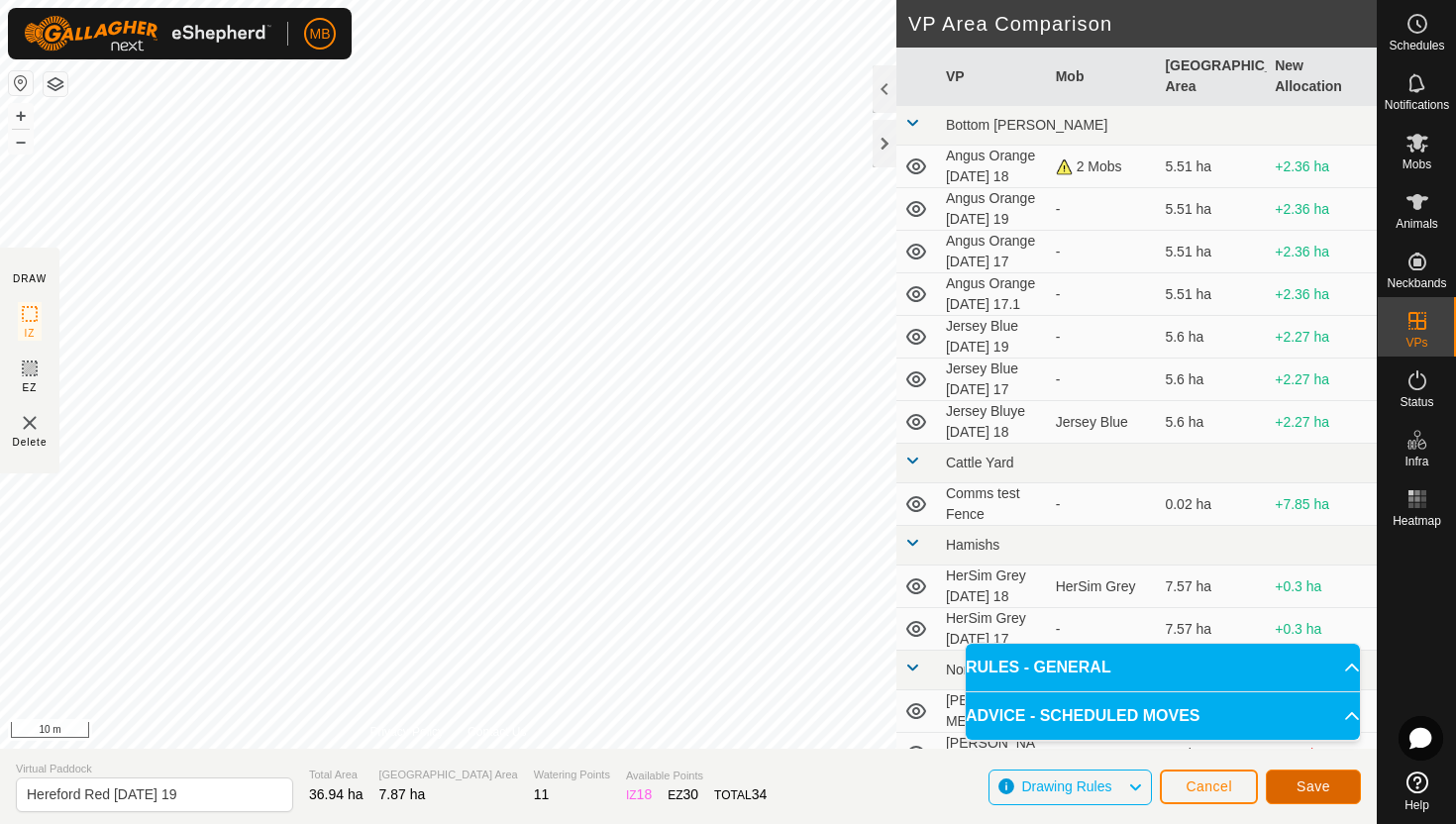 click on "Save" 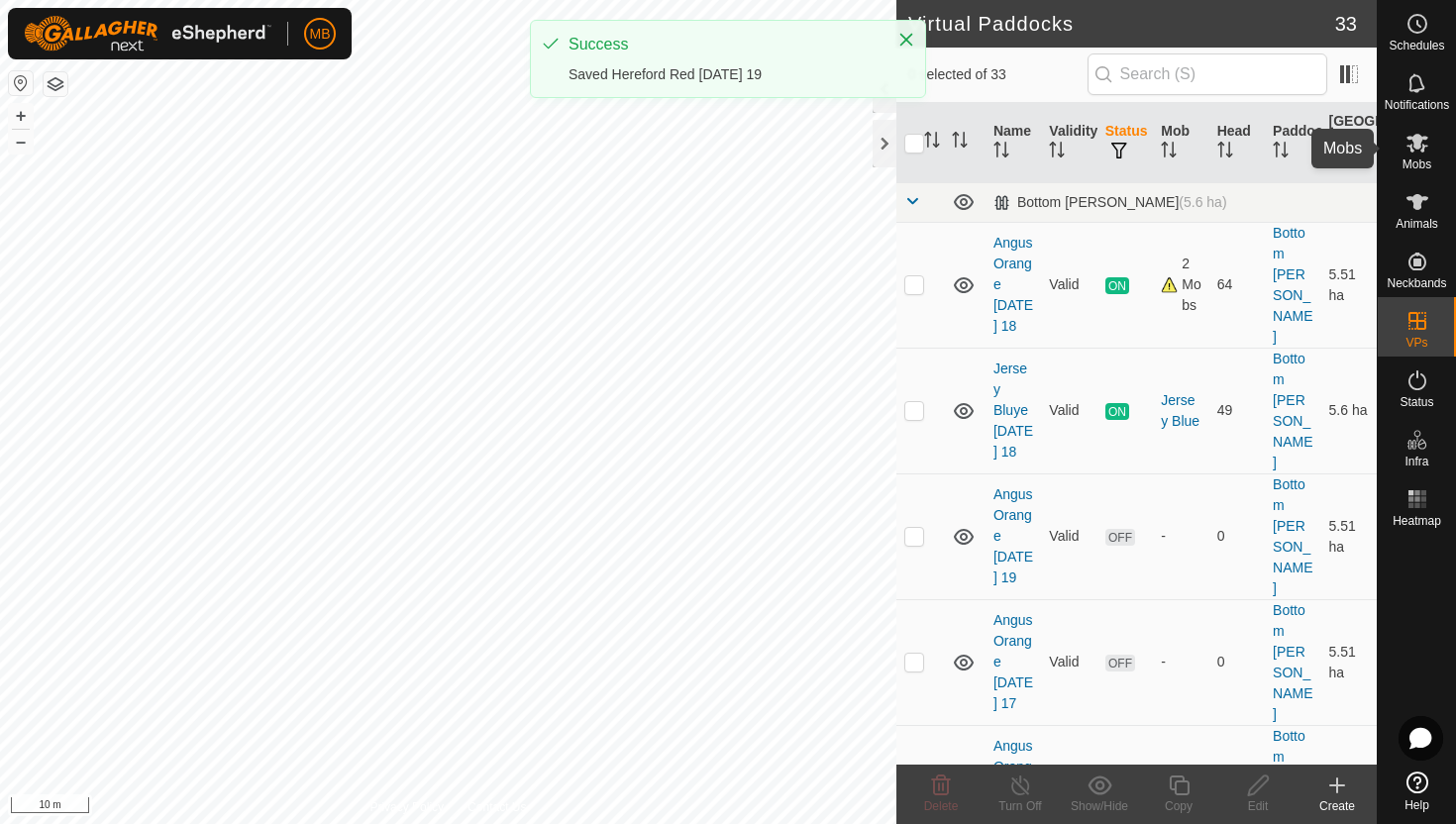 click 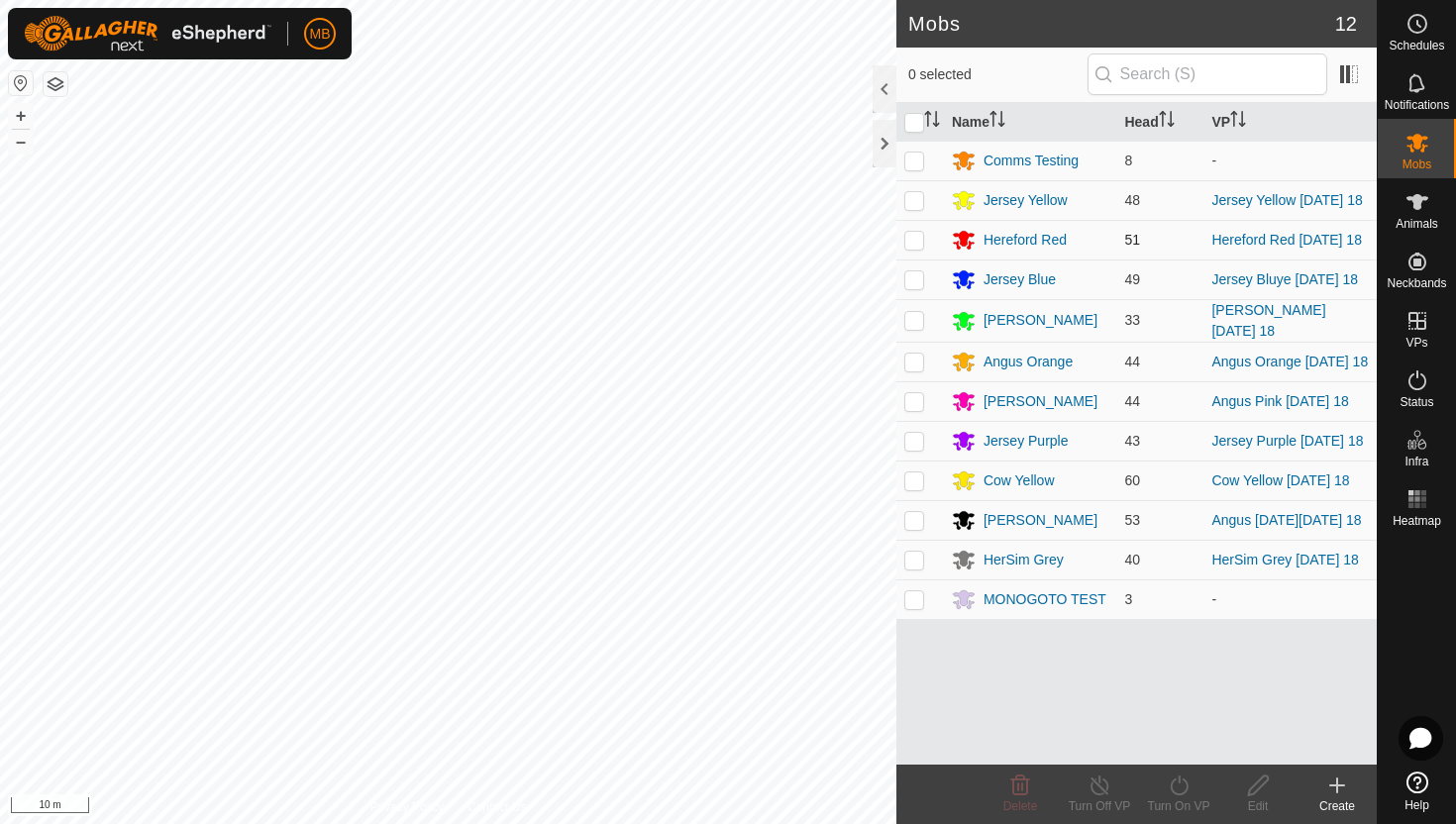 click at bounding box center (914, 240) 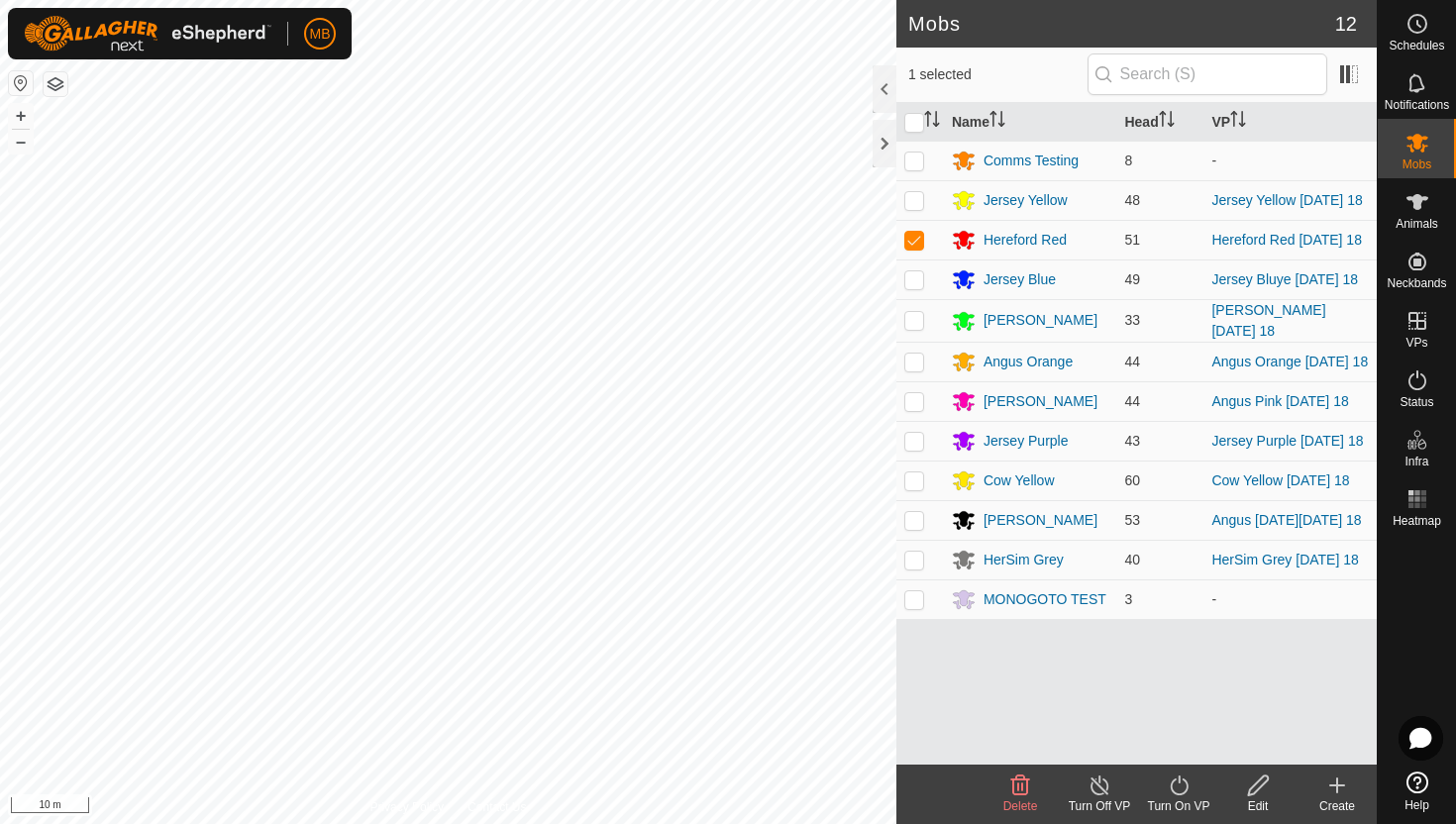 click 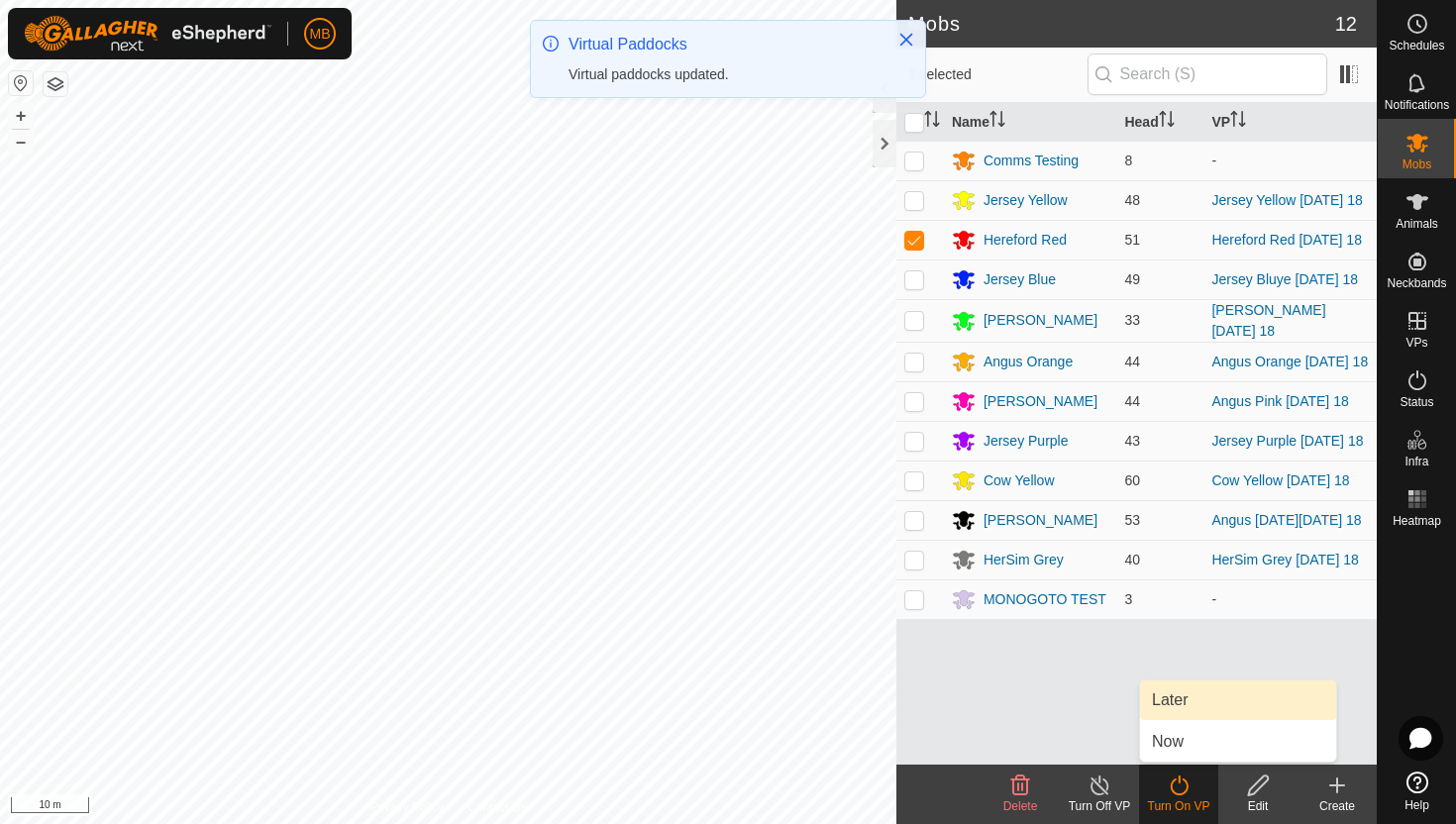 click on "Later" at bounding box center [1238, 700] 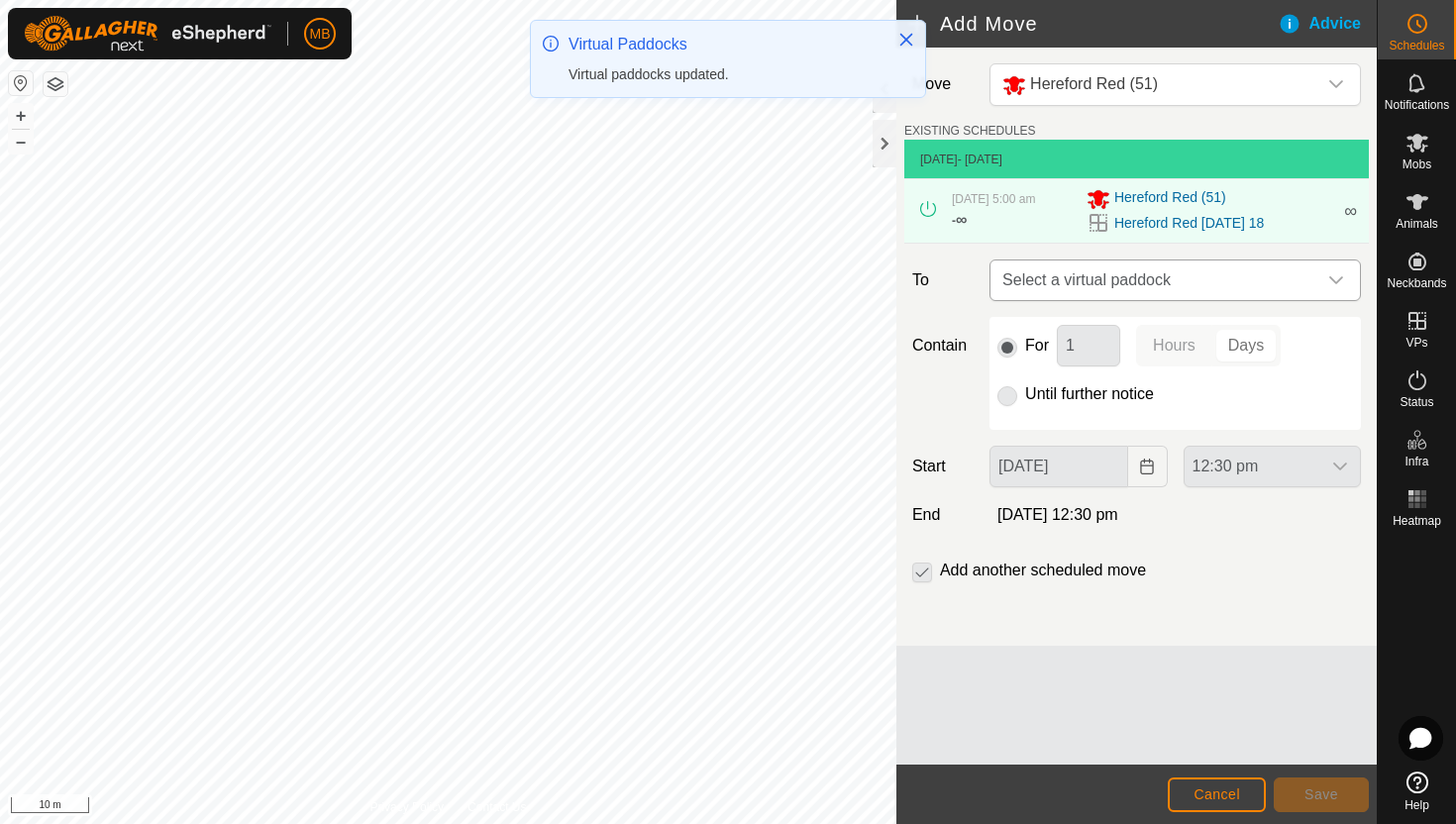 click at bounding box center (1336, 280) 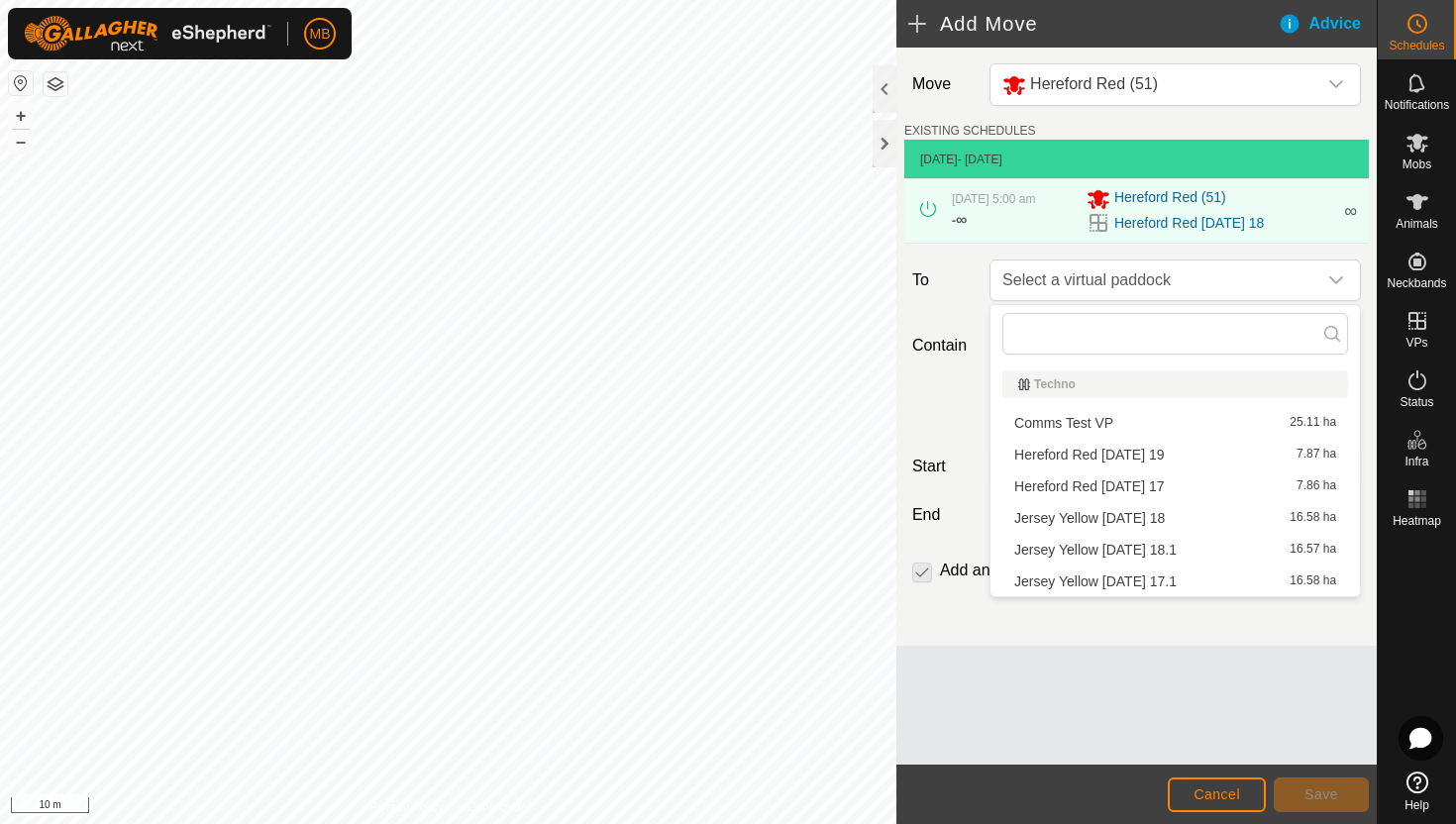 click on "Hereford Red Saturday 19  7.87 ha" at bounding box center [1175, 455] 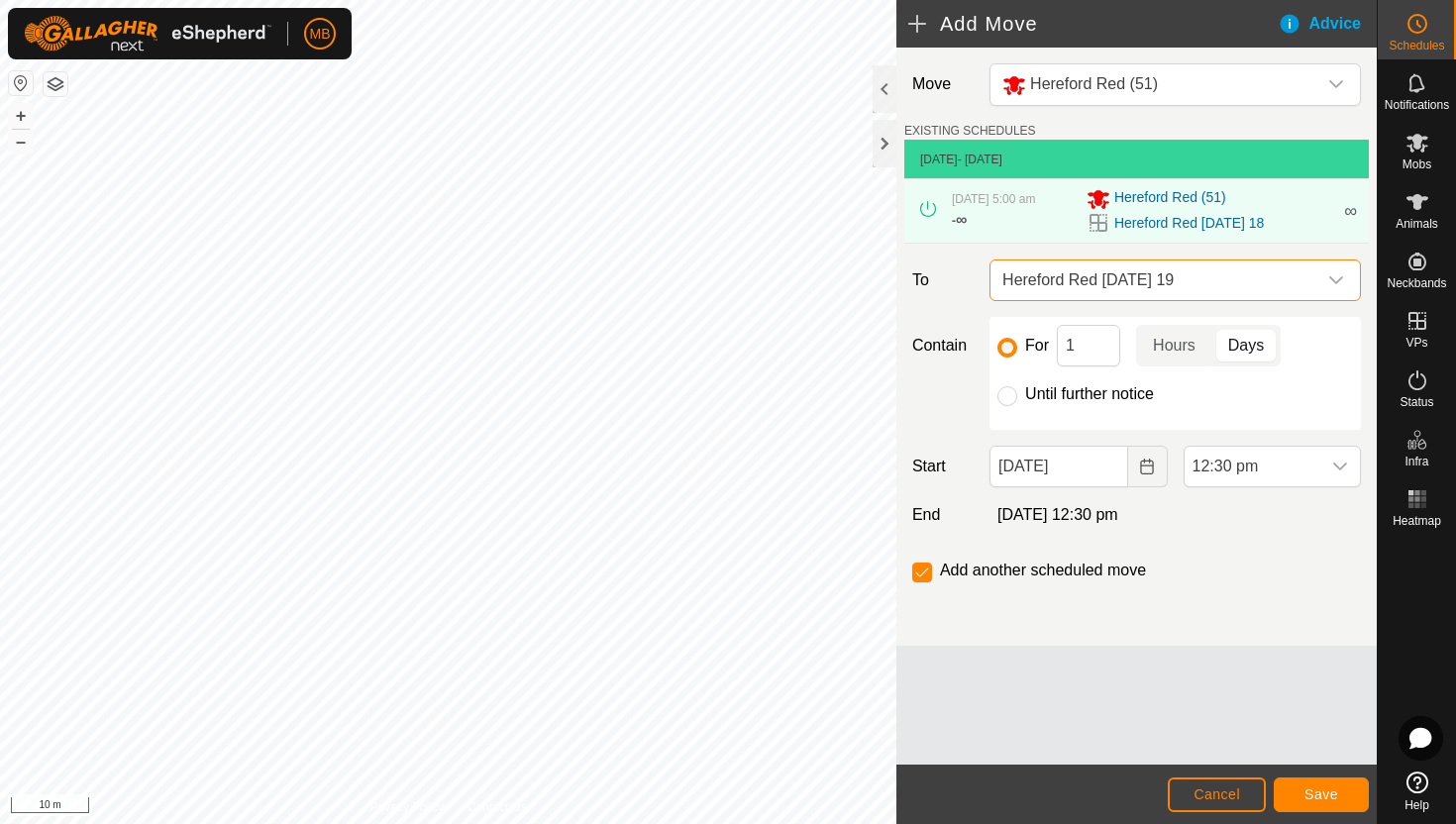 click on "Until further notice" 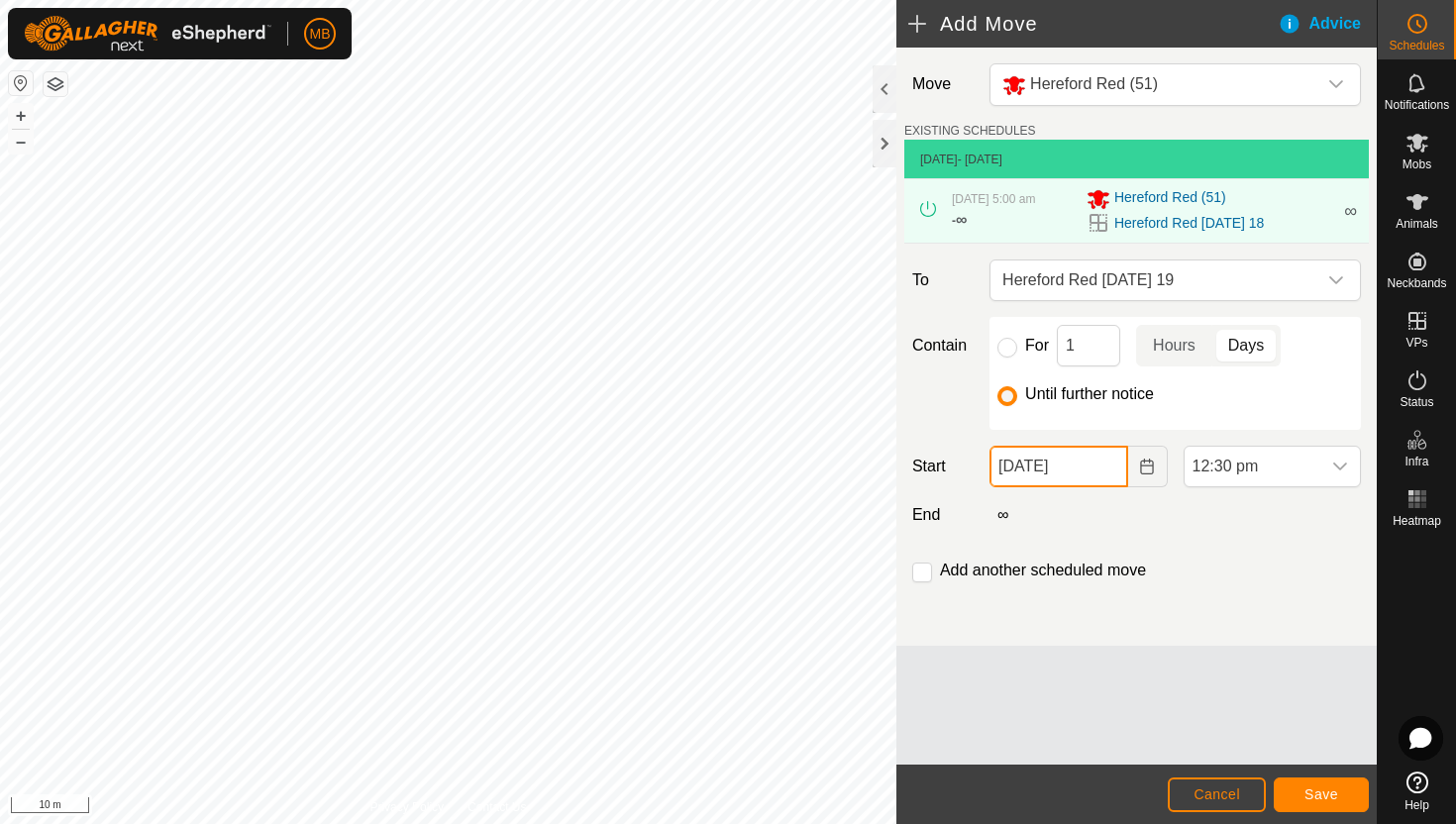 click on "18 Jul, 2025" 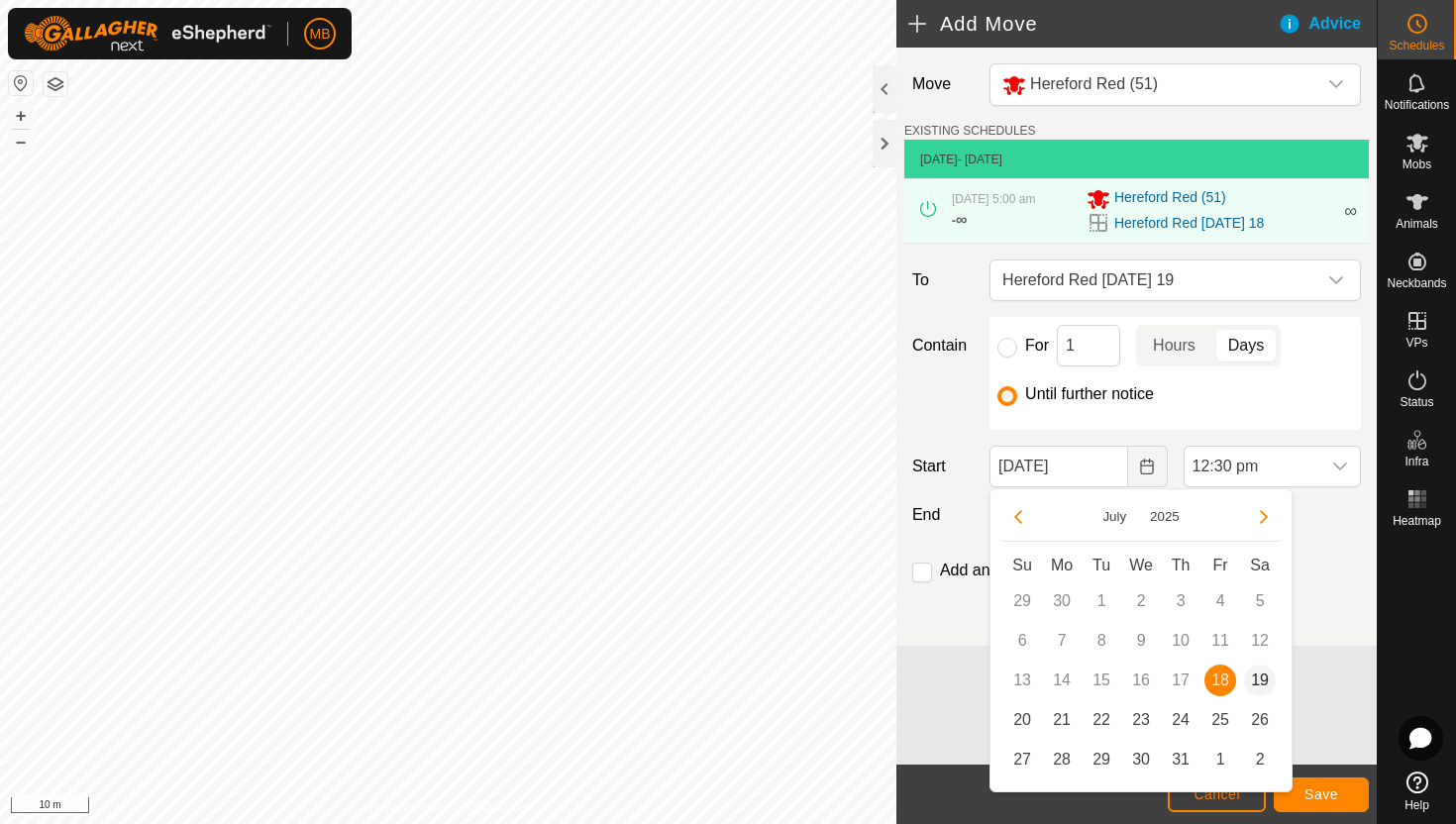 click on "19" at bounding box center [1260, 680] 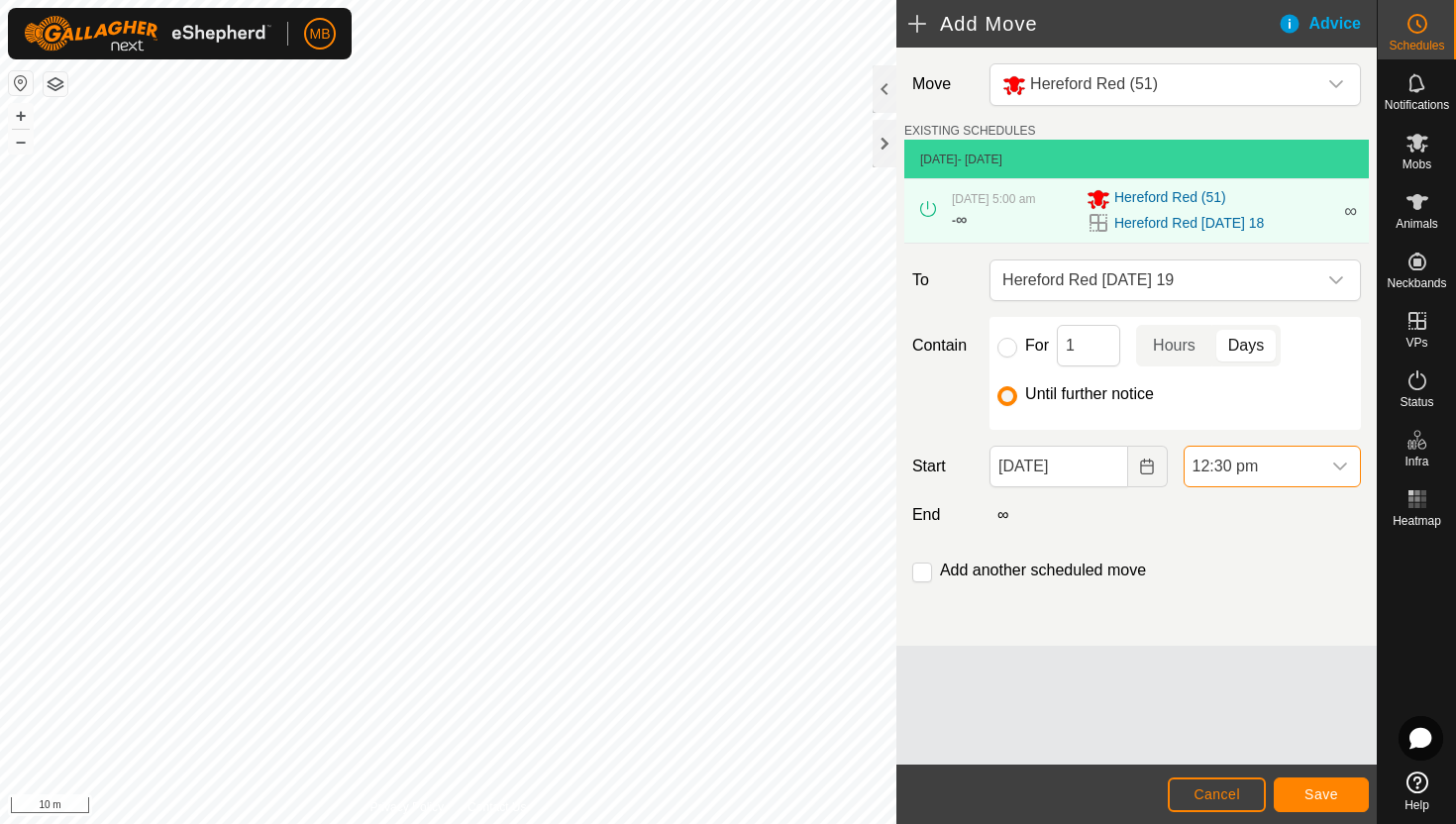 click on "12:30 pm" at bounding box center [1252, 466] 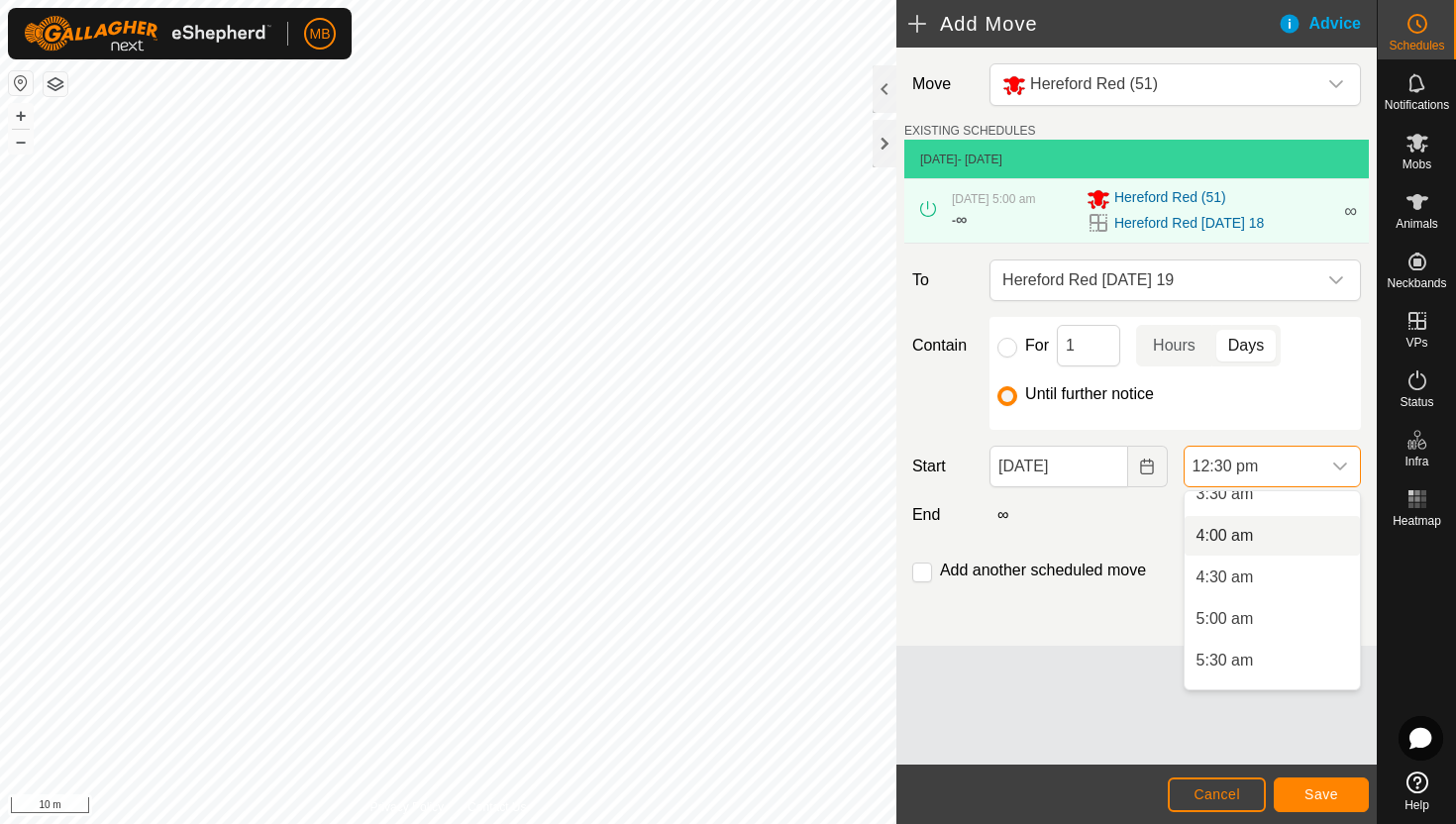 scroll, scrollTop: 305, scrollLeft: 0, axis: vertical 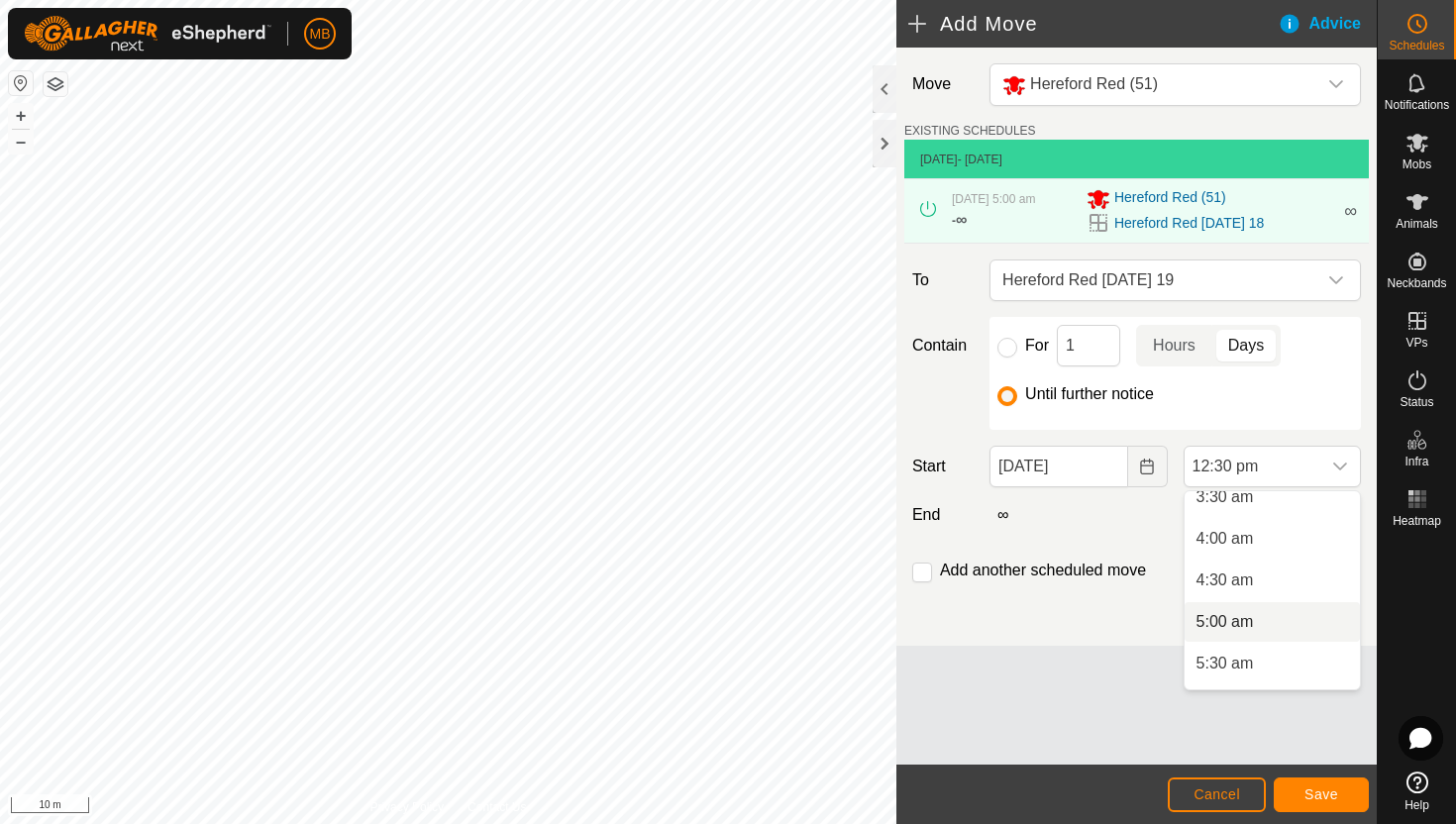 click on "5:00 am" at bounding box center (1272, 622) 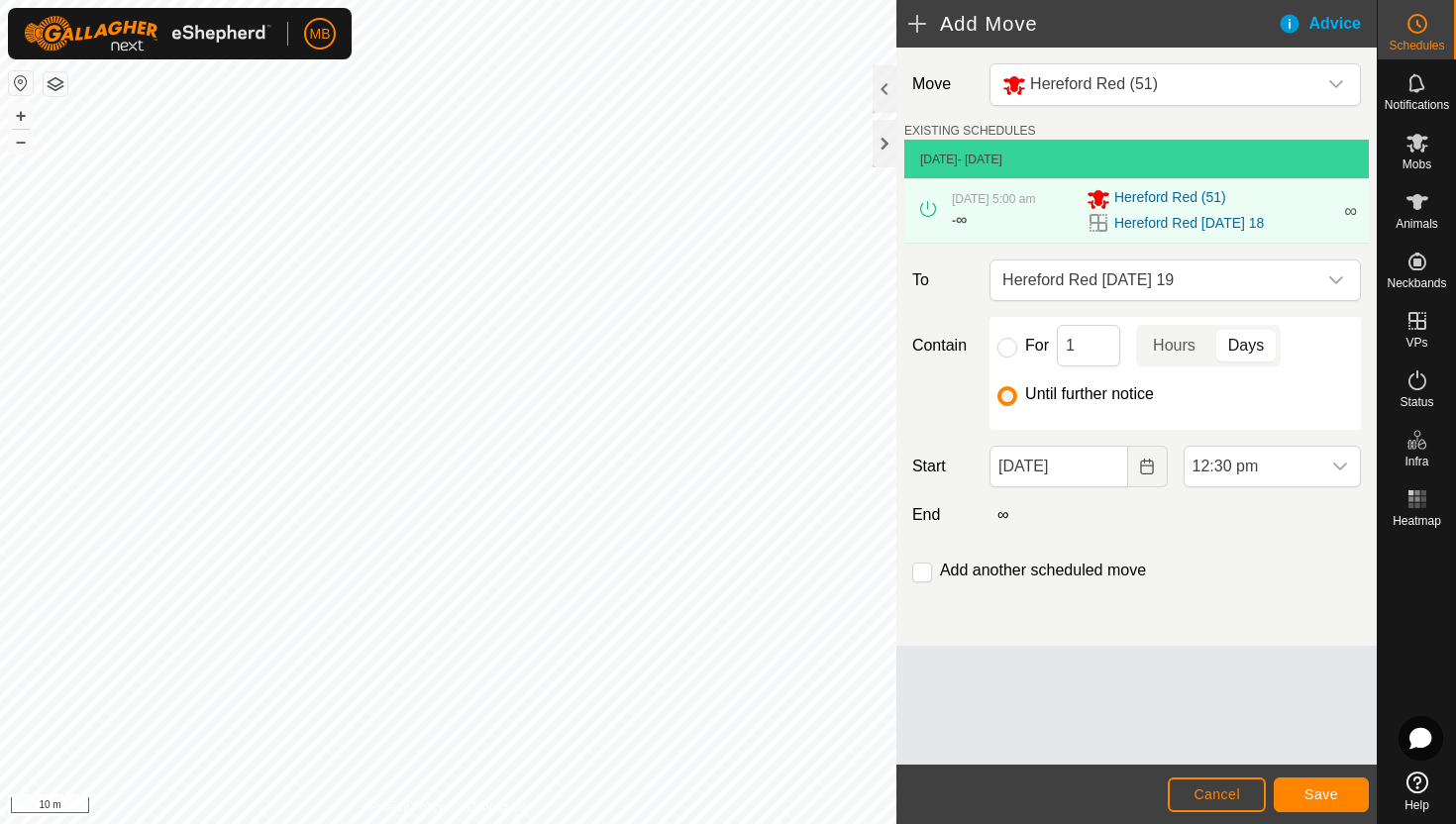 scroll, scrollTop: 881, scrollLeft: 0, axis: vertical 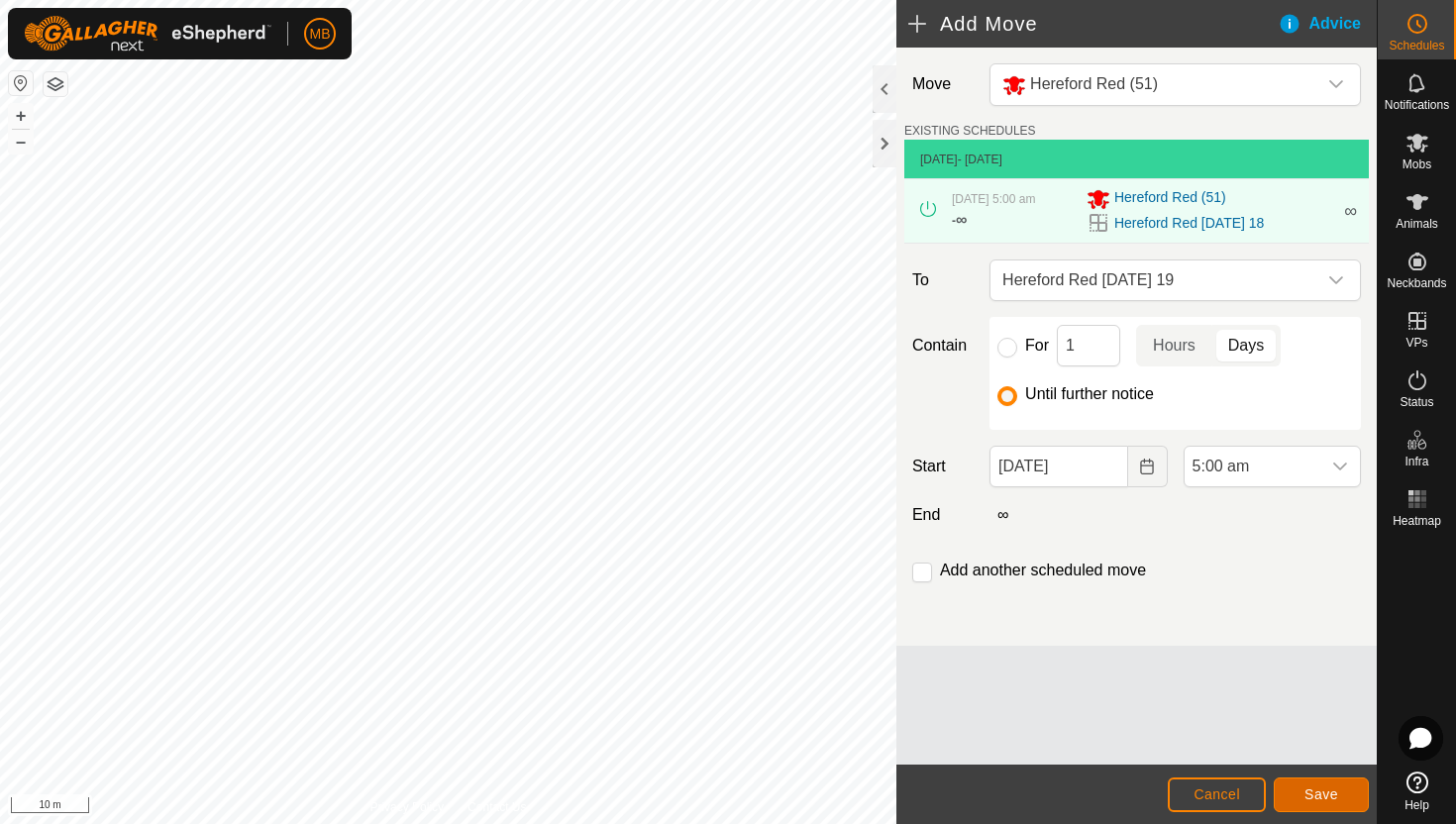 click on "Save" 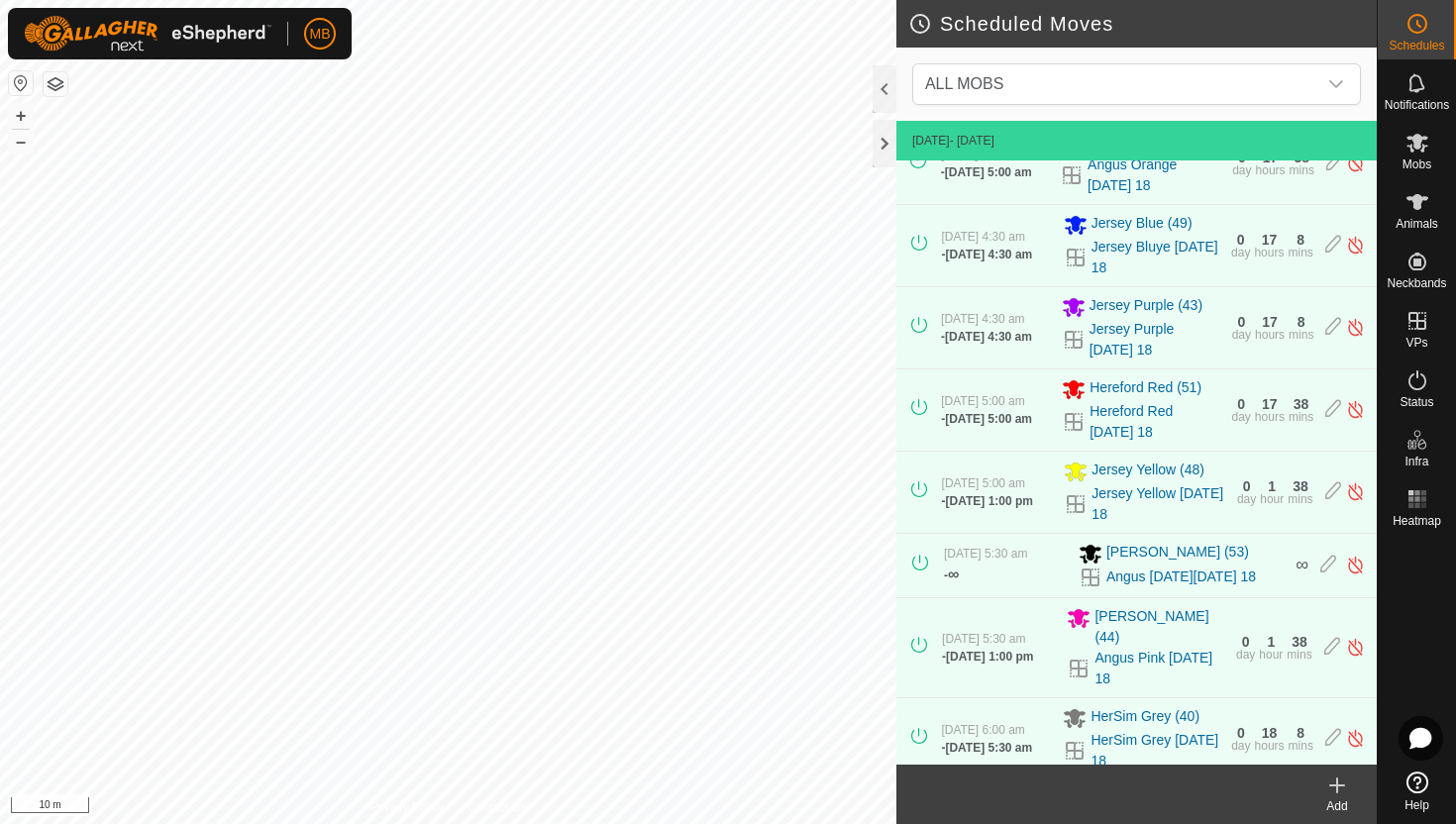 scroll, scrollTop: 0, scrollLeft: 0, axis: both 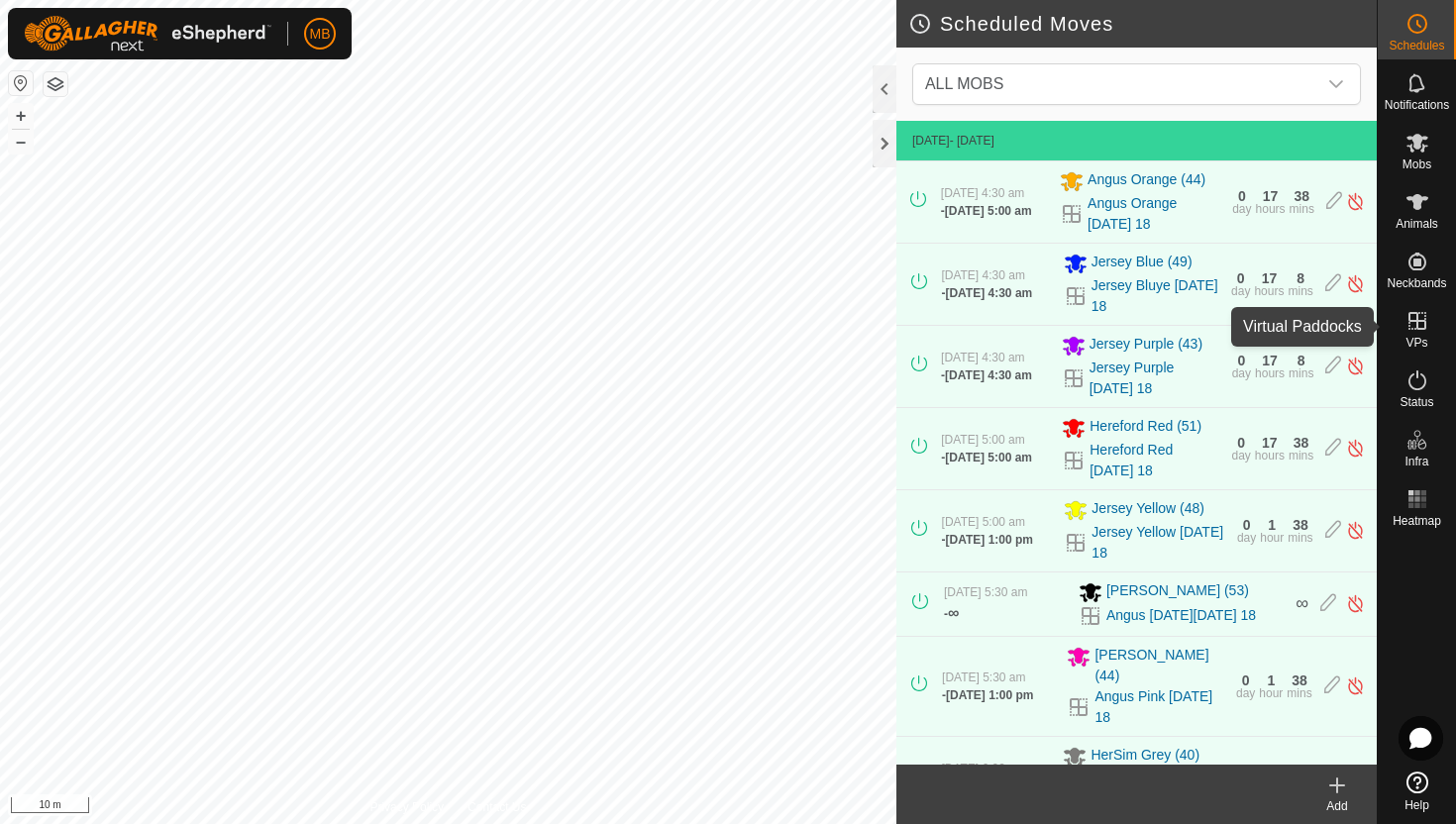click 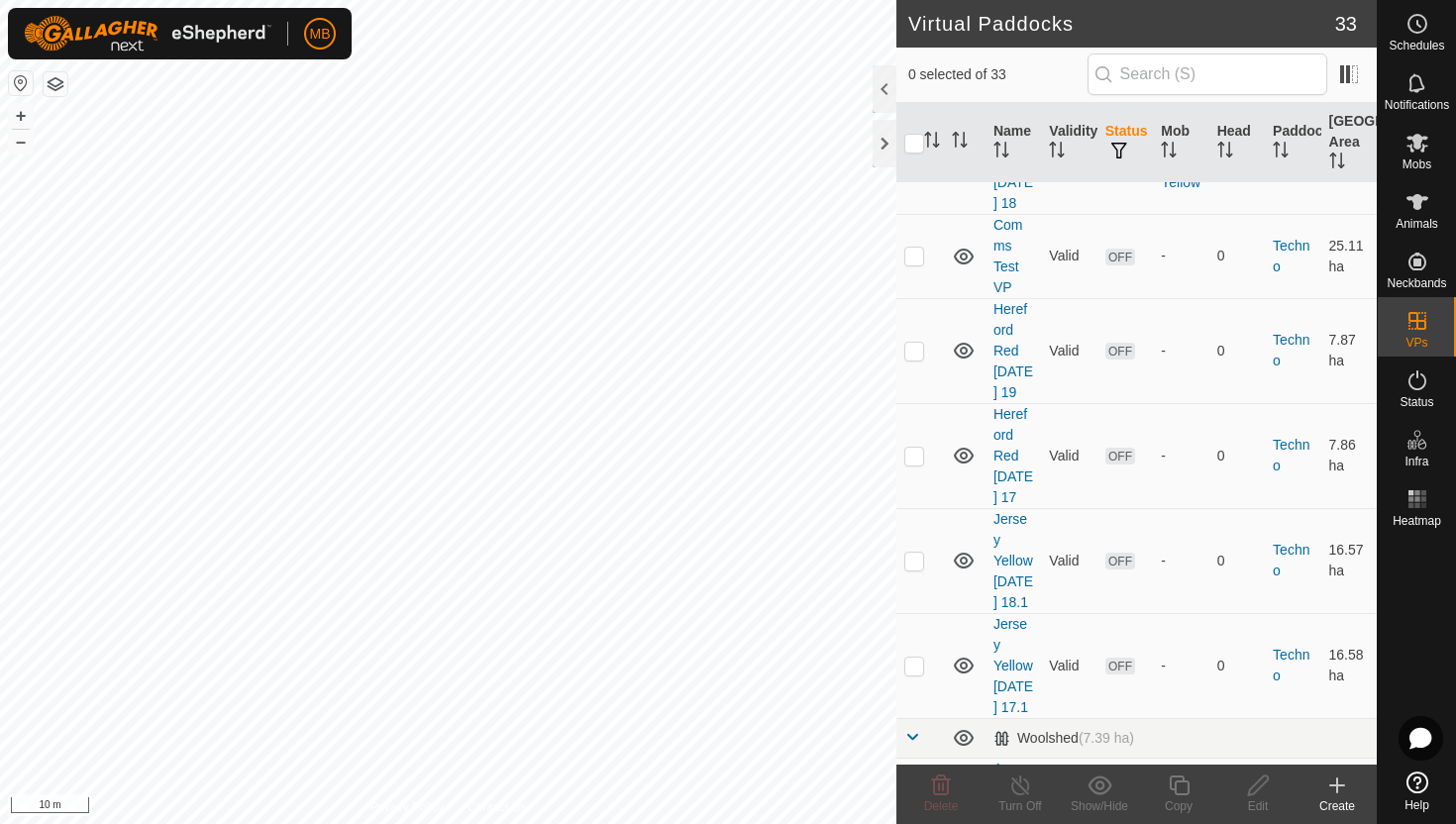 scroll, scrollTop: 2472, scrollLeft: 0, axis: vertical 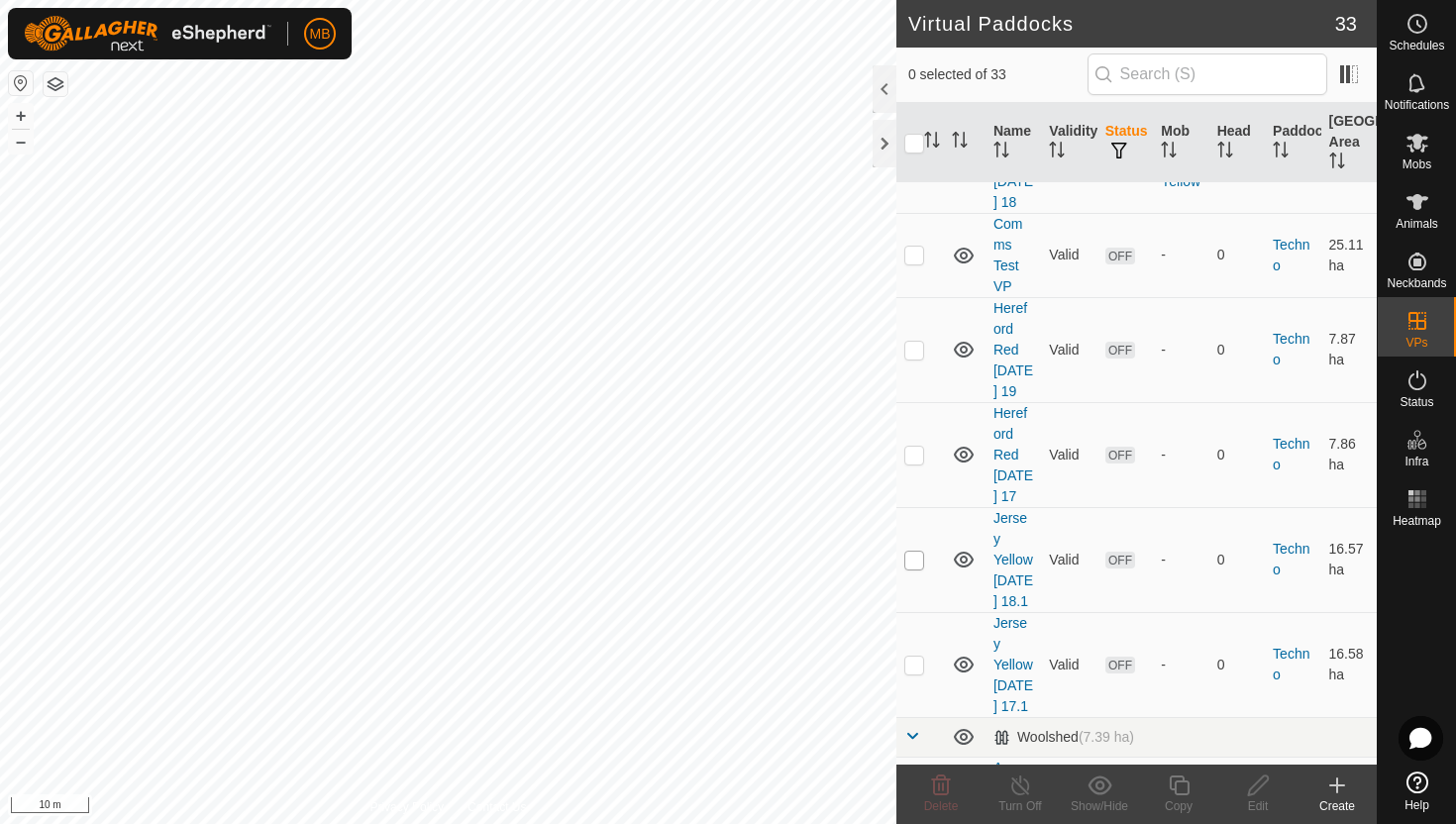 click at bounding box center [914, 561] 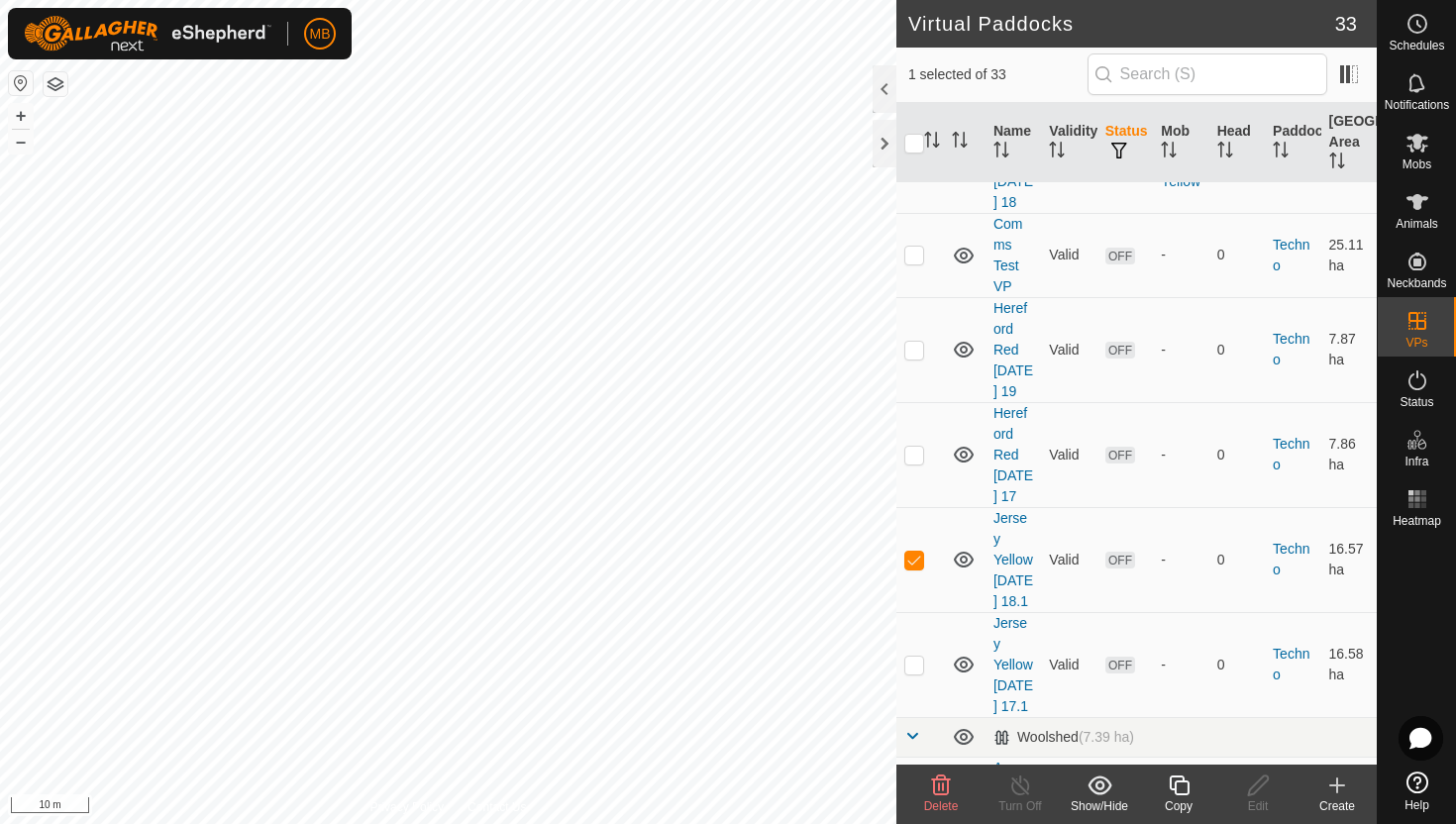 click 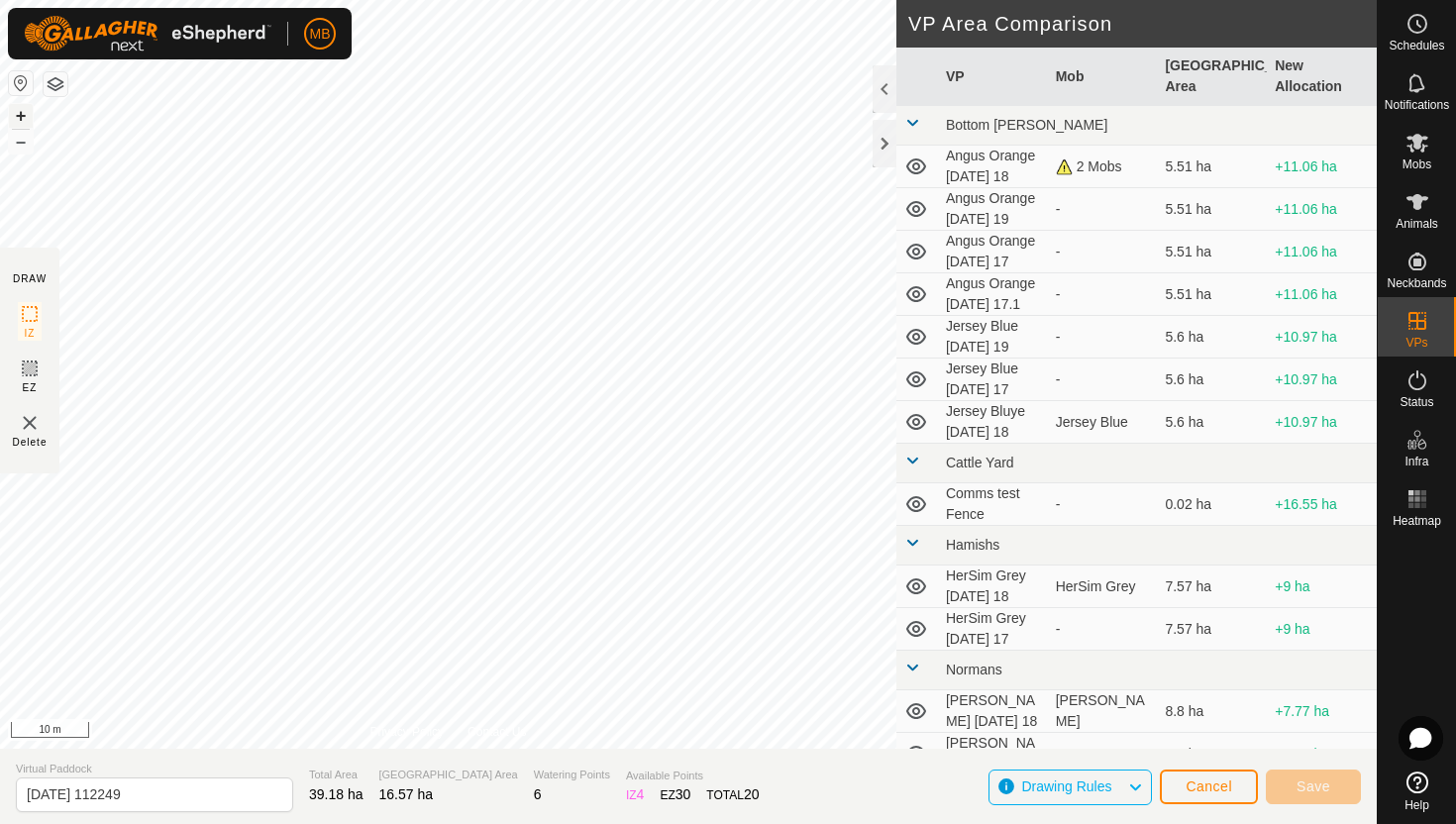 click on "+" at bounding box center [21, 116] 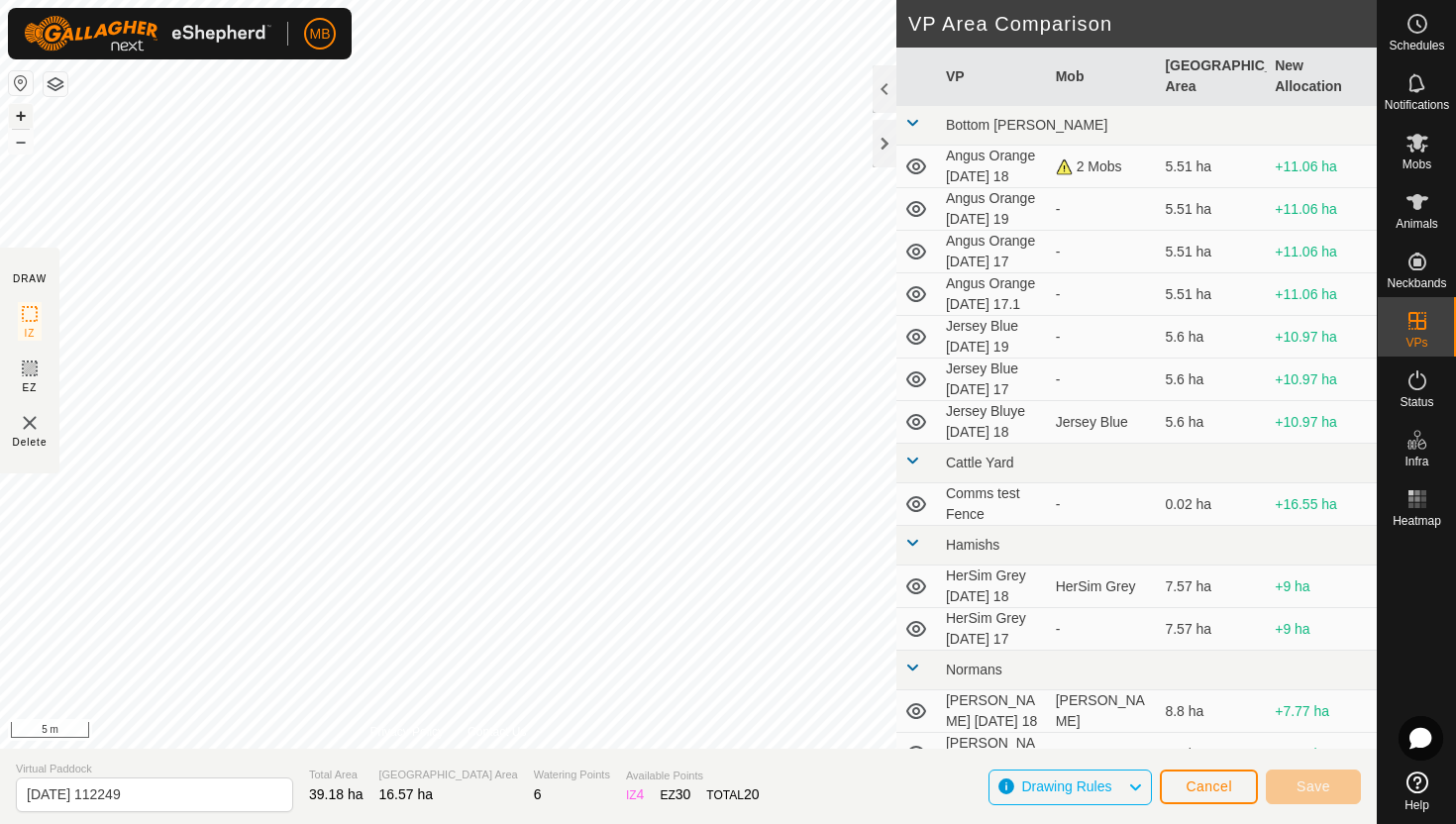 click on "+" at bounding box center [21, 116] 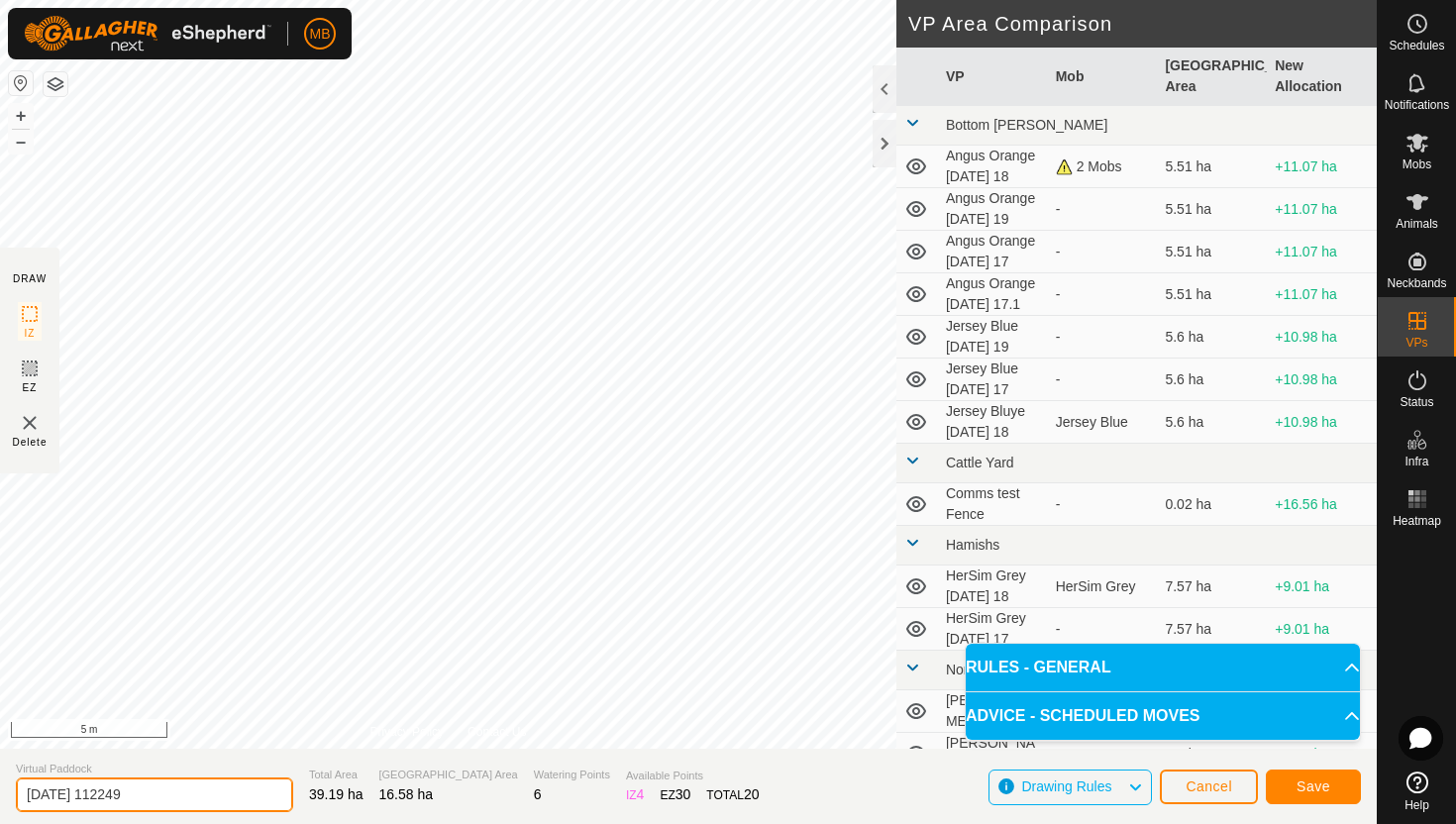 click on "2025-07-18 112249" 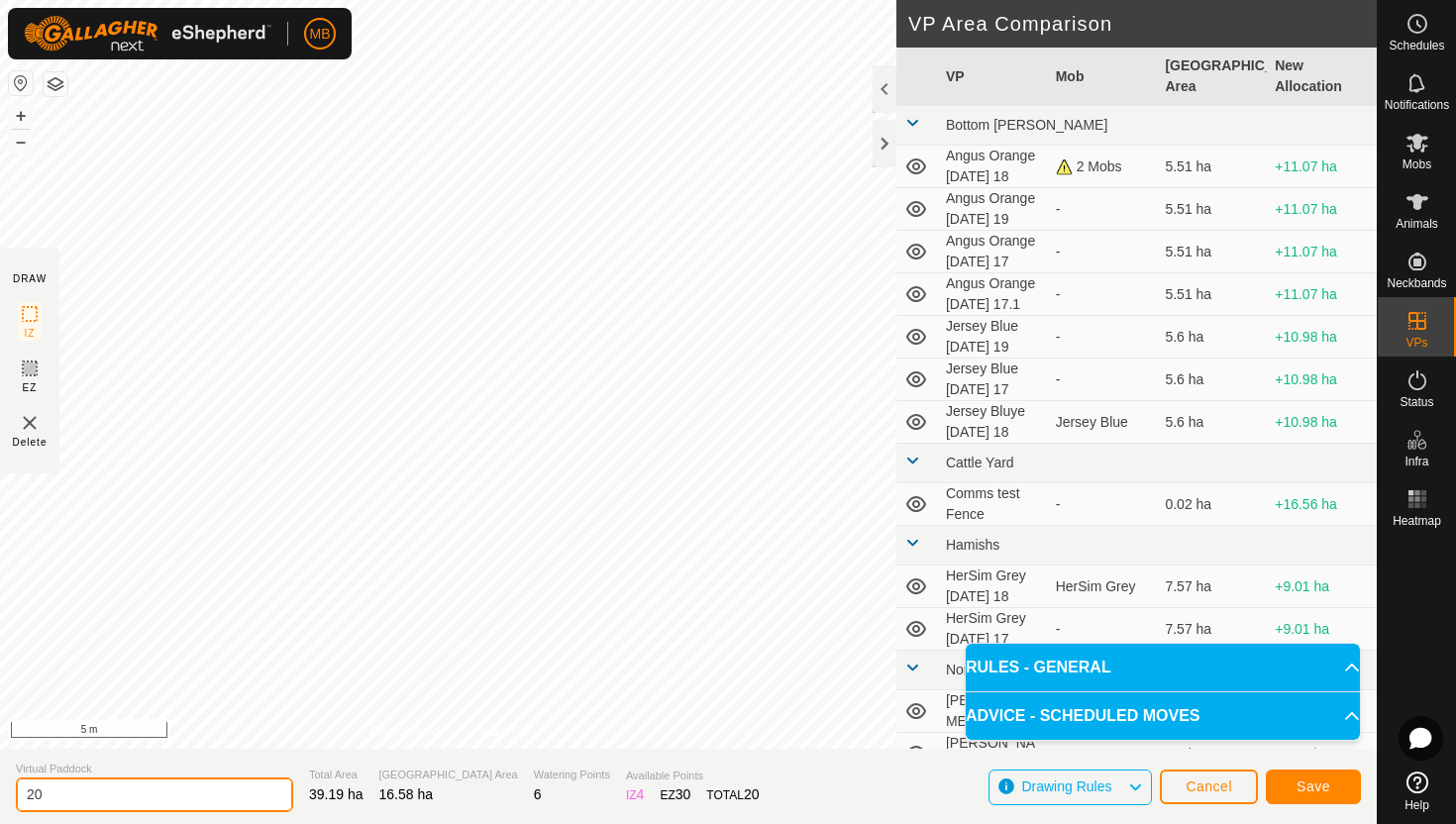 type on "2" 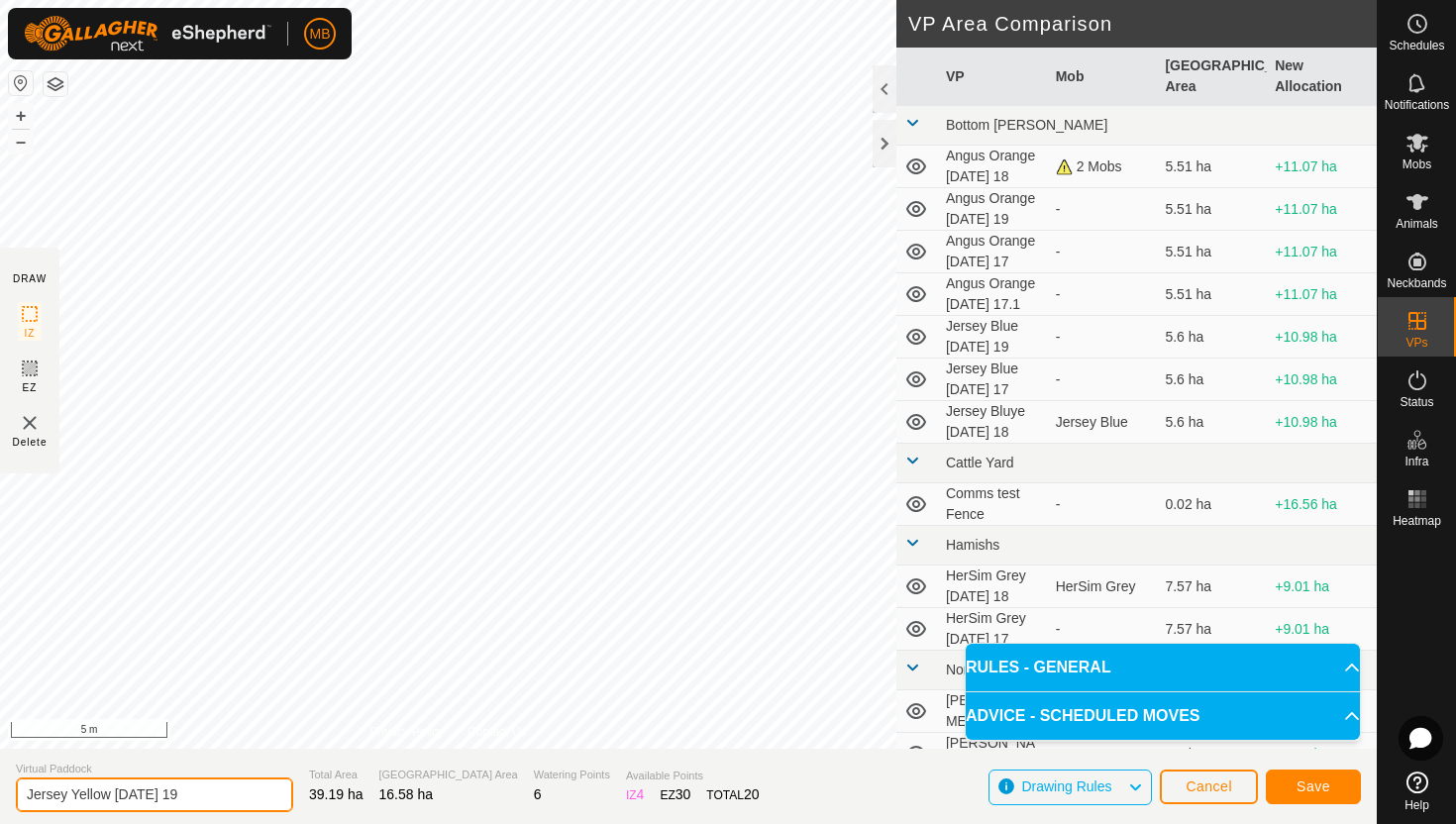 type on "Jersey Yellow Saturday 19" 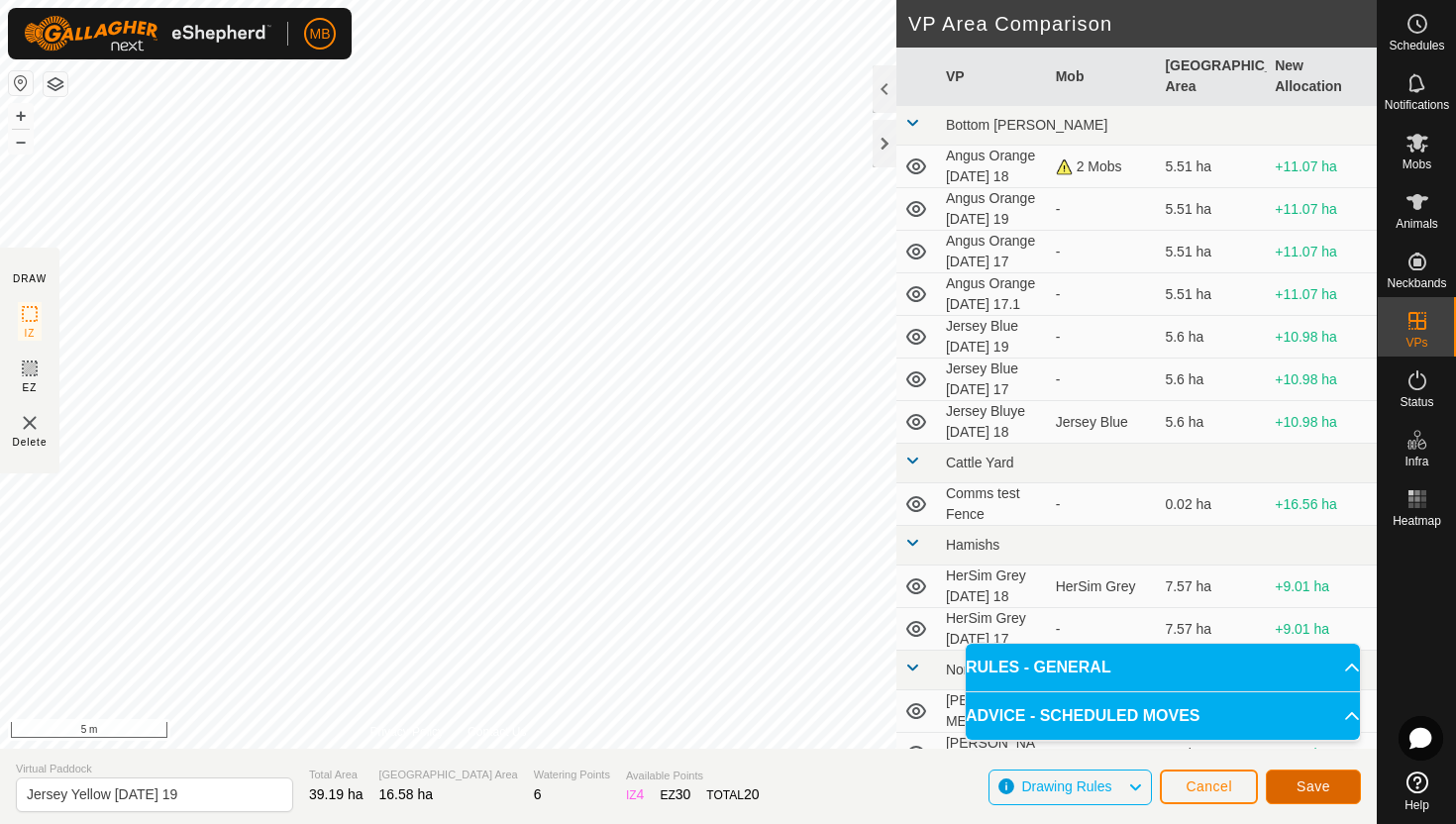 click on "Save" 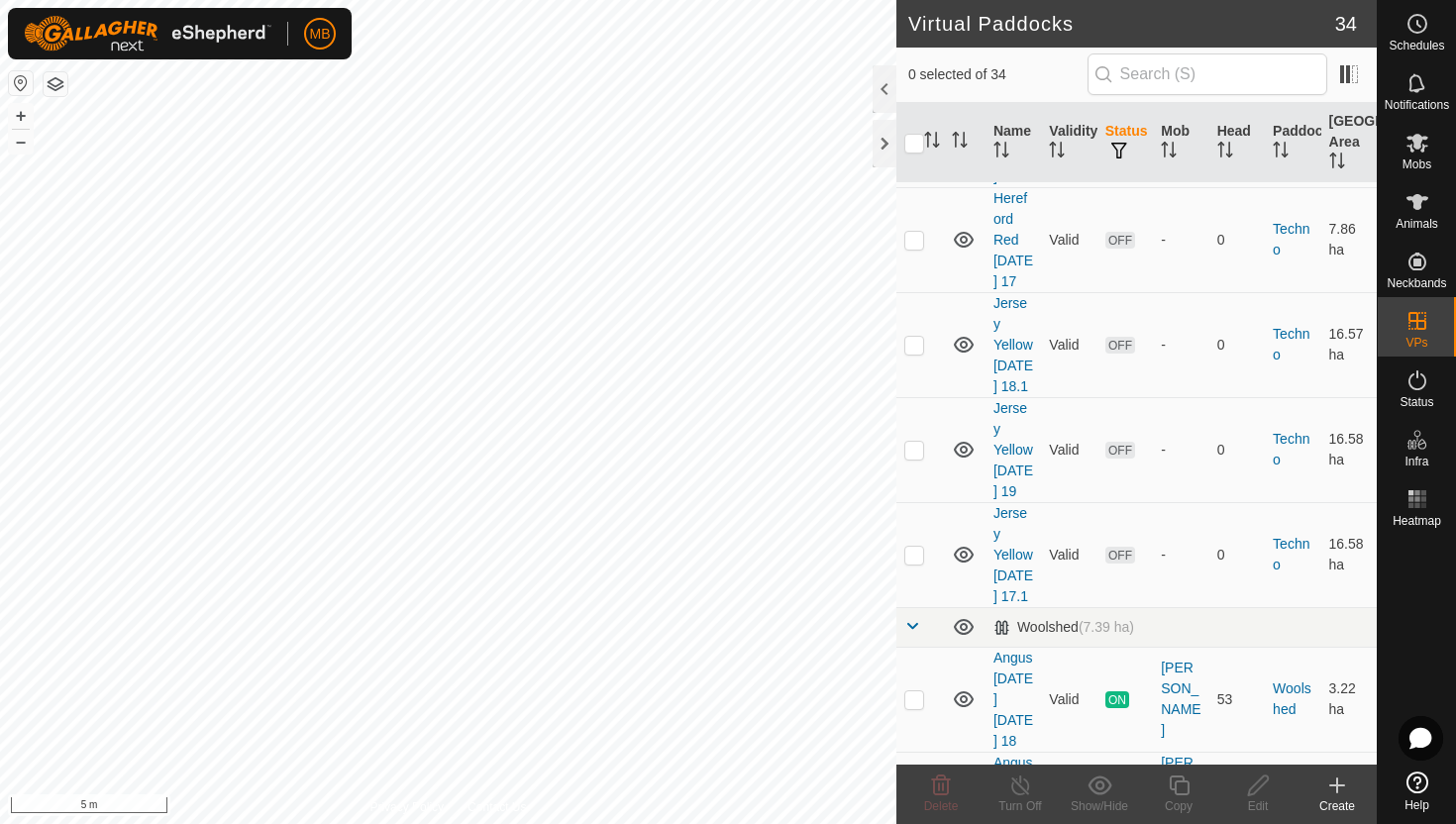 scroll, scrollTop: 2675, scrollLeft: 0, axis: vertical 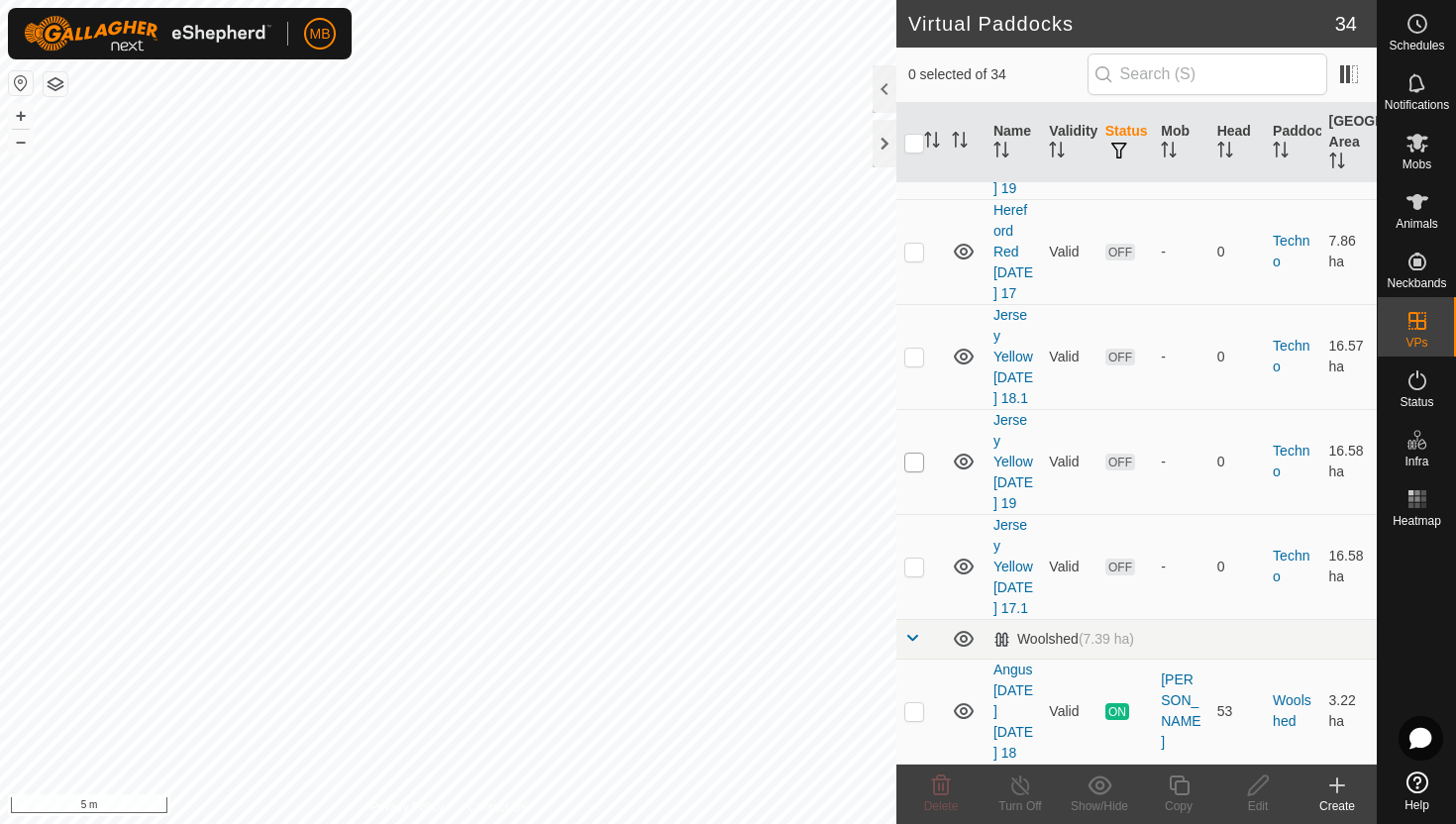 click at bounding box center (914, 463) 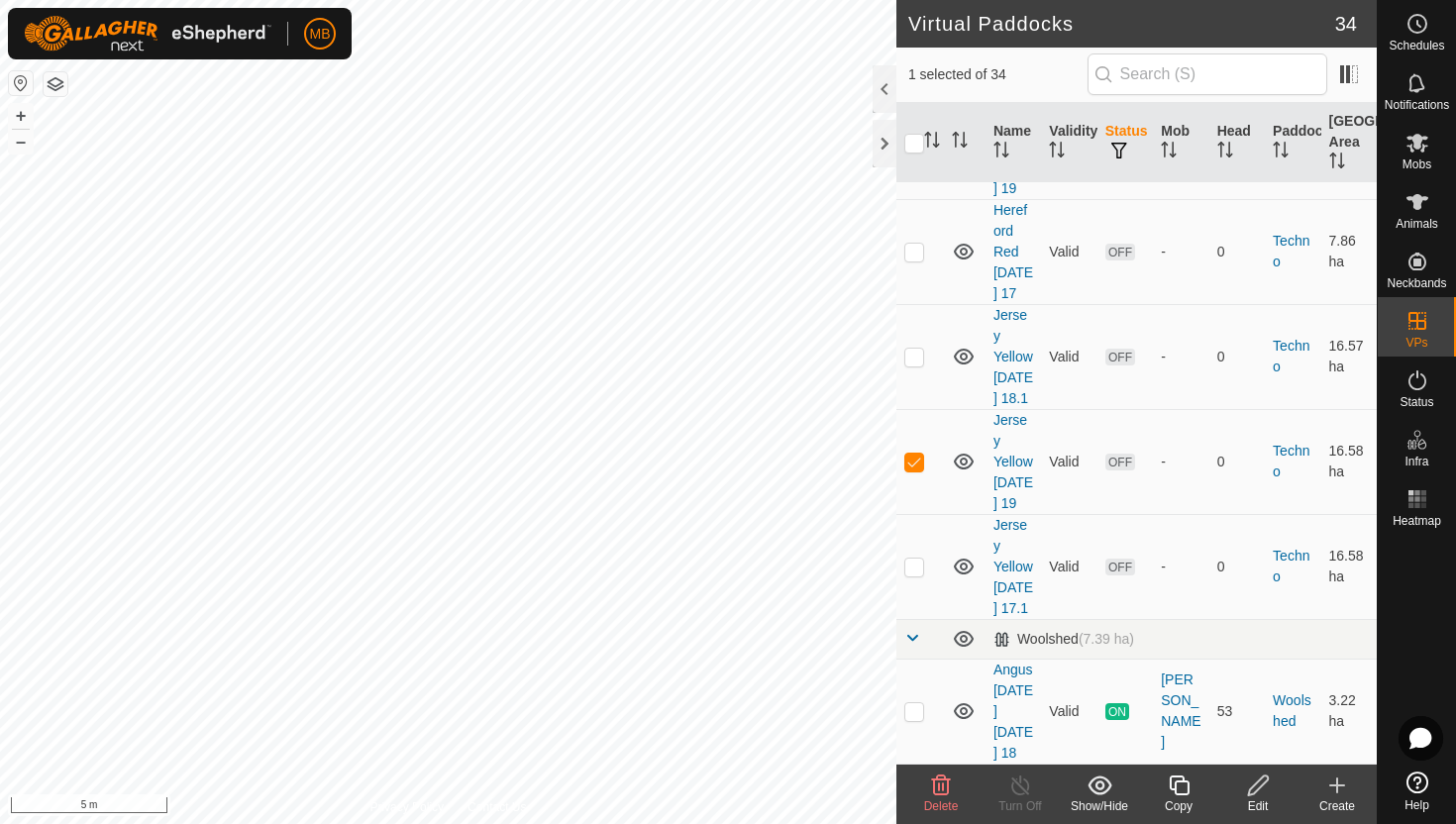 click 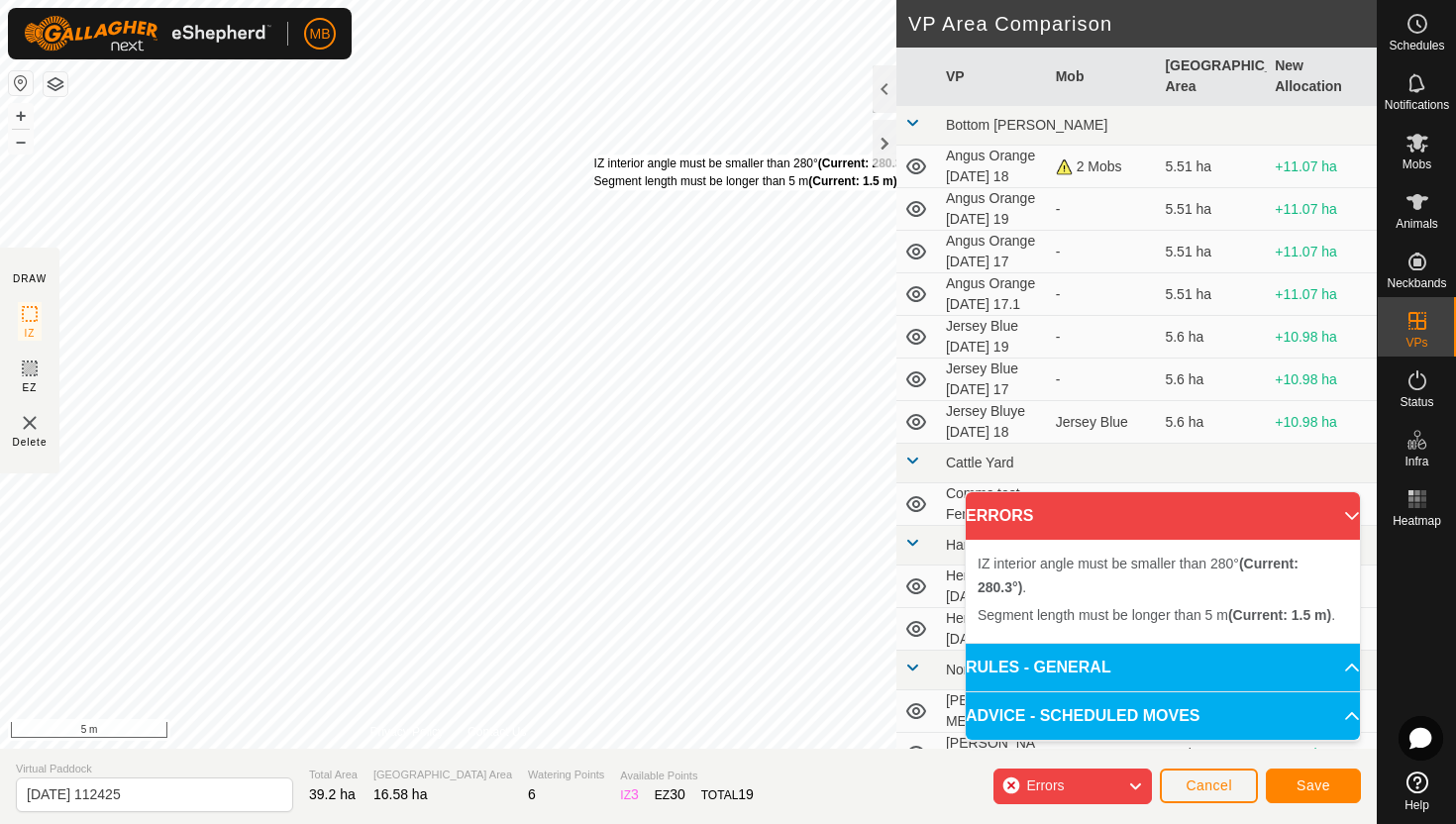 click on "IZ interior angle must be smaller than 280°  (Current: 280.3°) . Segment length must be longer than 5 m  (Current: 1.5 m) ." at bounding box center (754, 172) 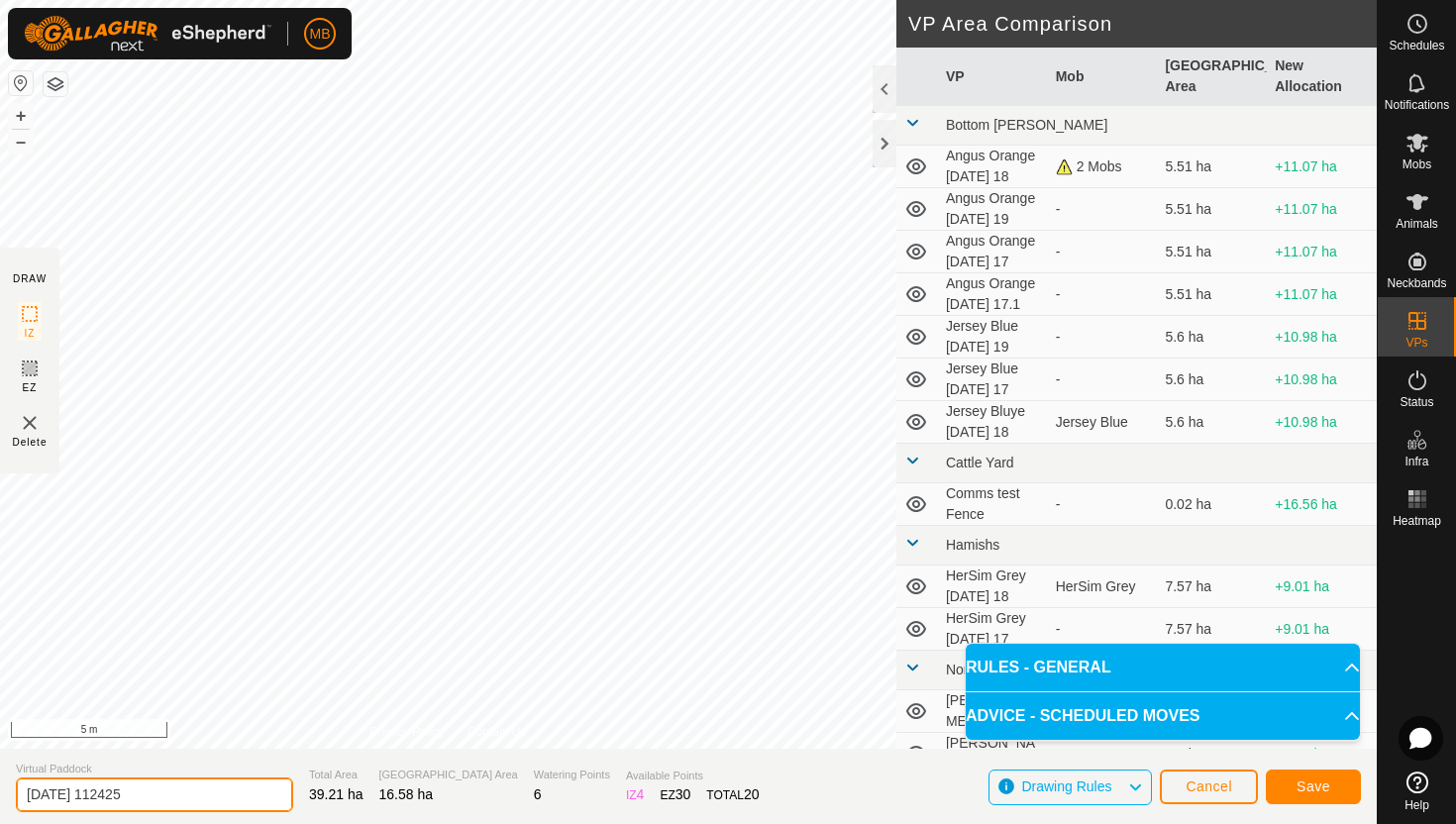 click on "2025-07-18 112425" 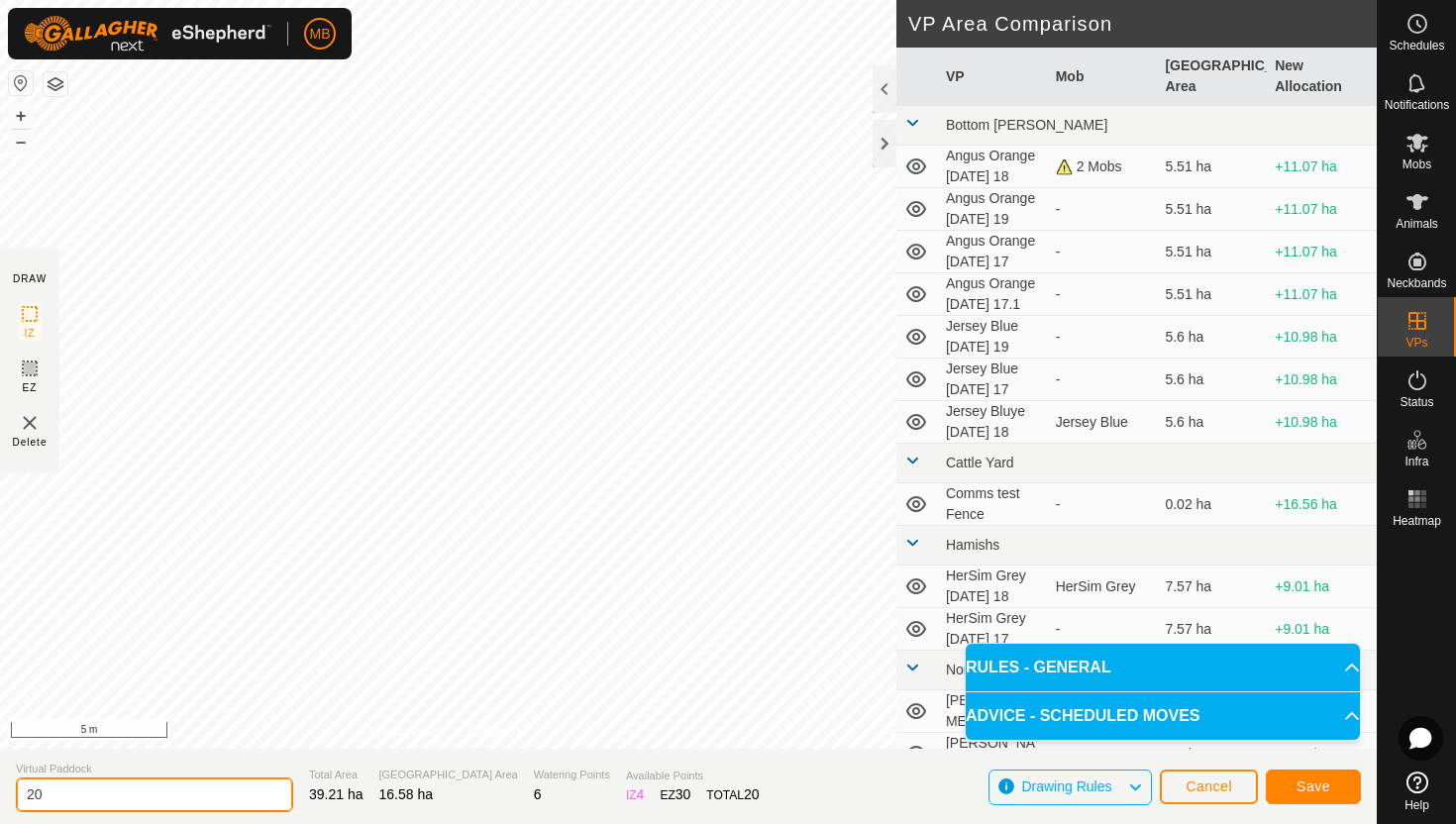 type on "2" 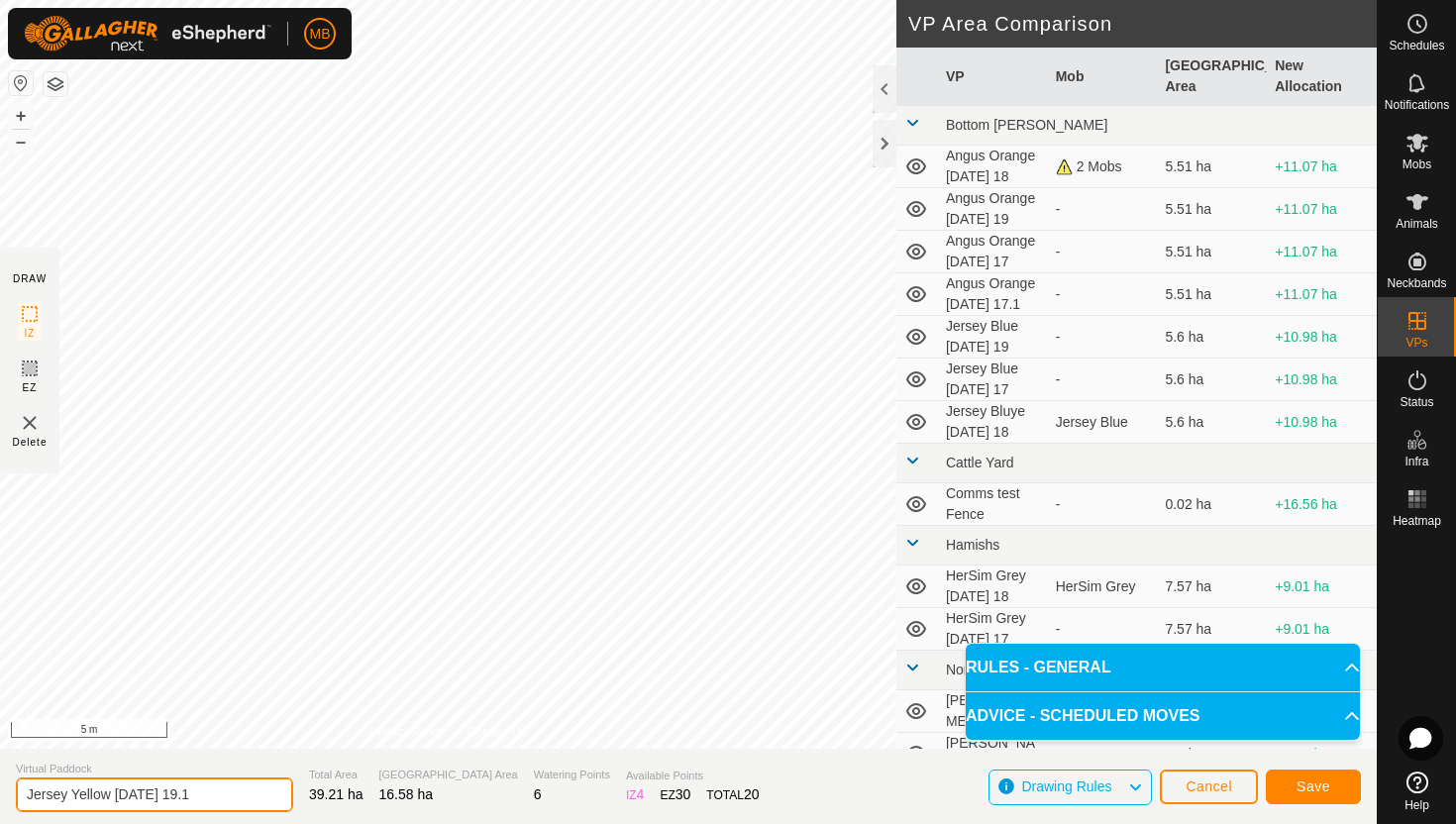 type on "Jersey Yellow Saturday 19.1" 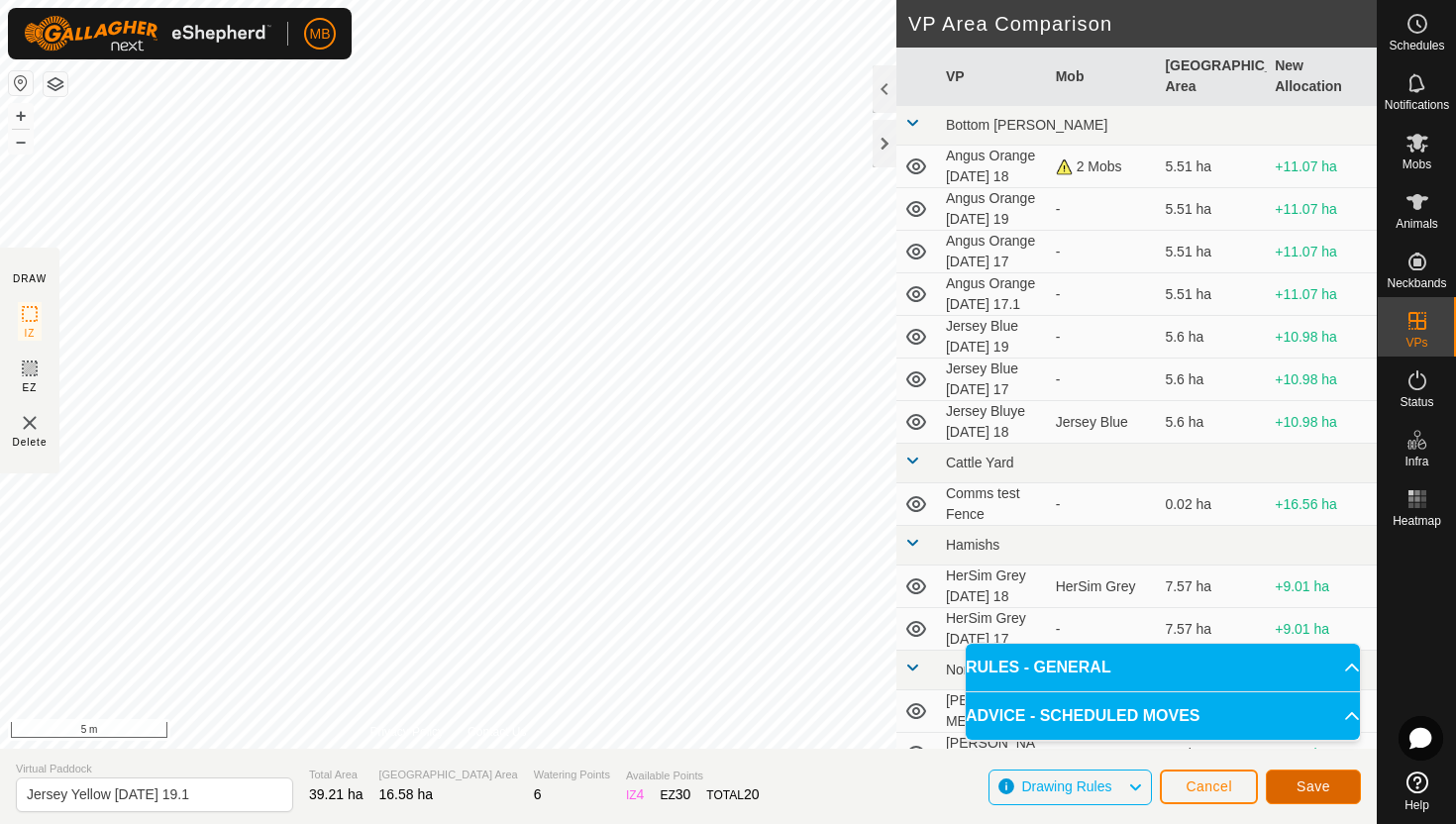 click on "Save" 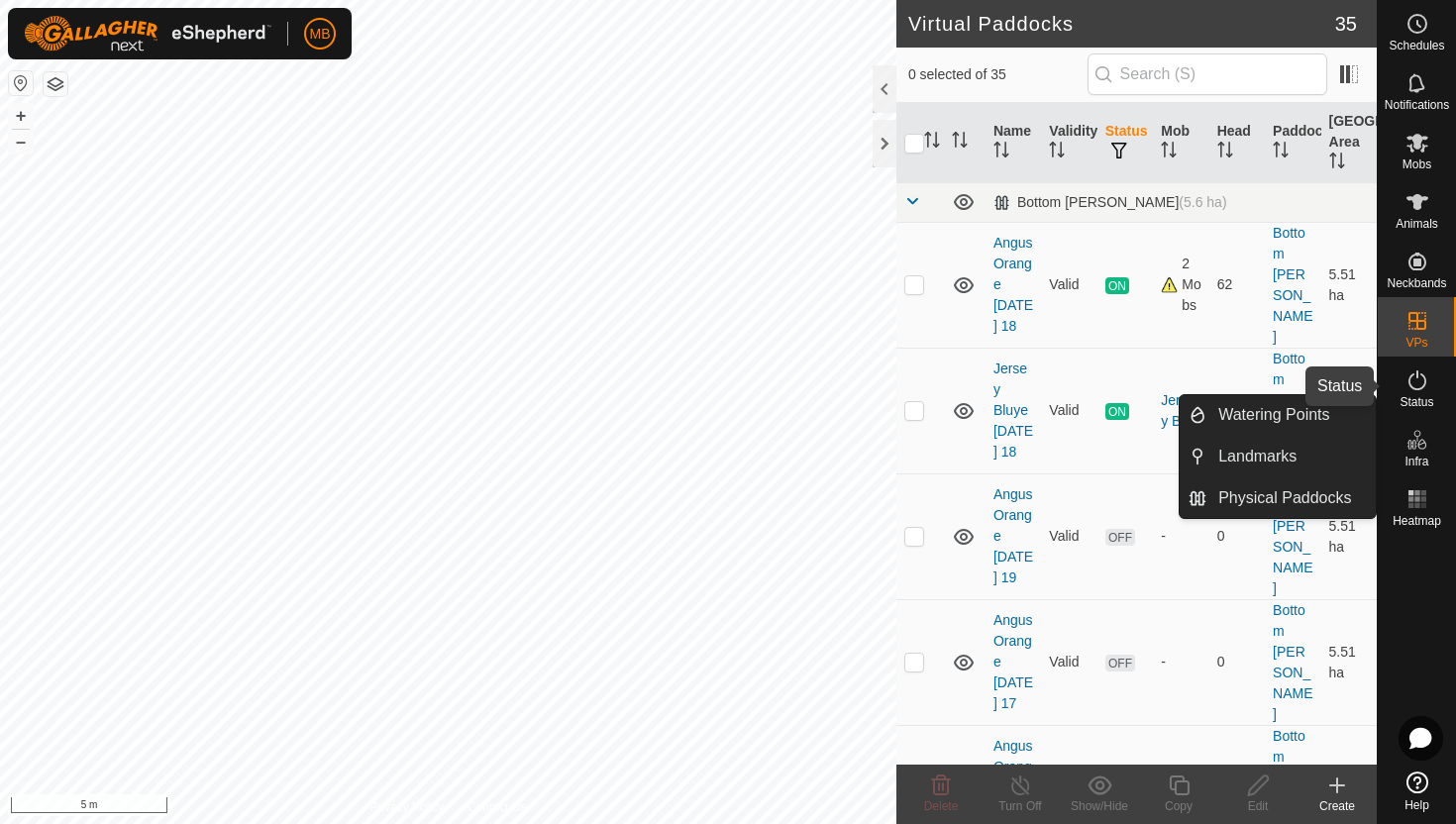 click 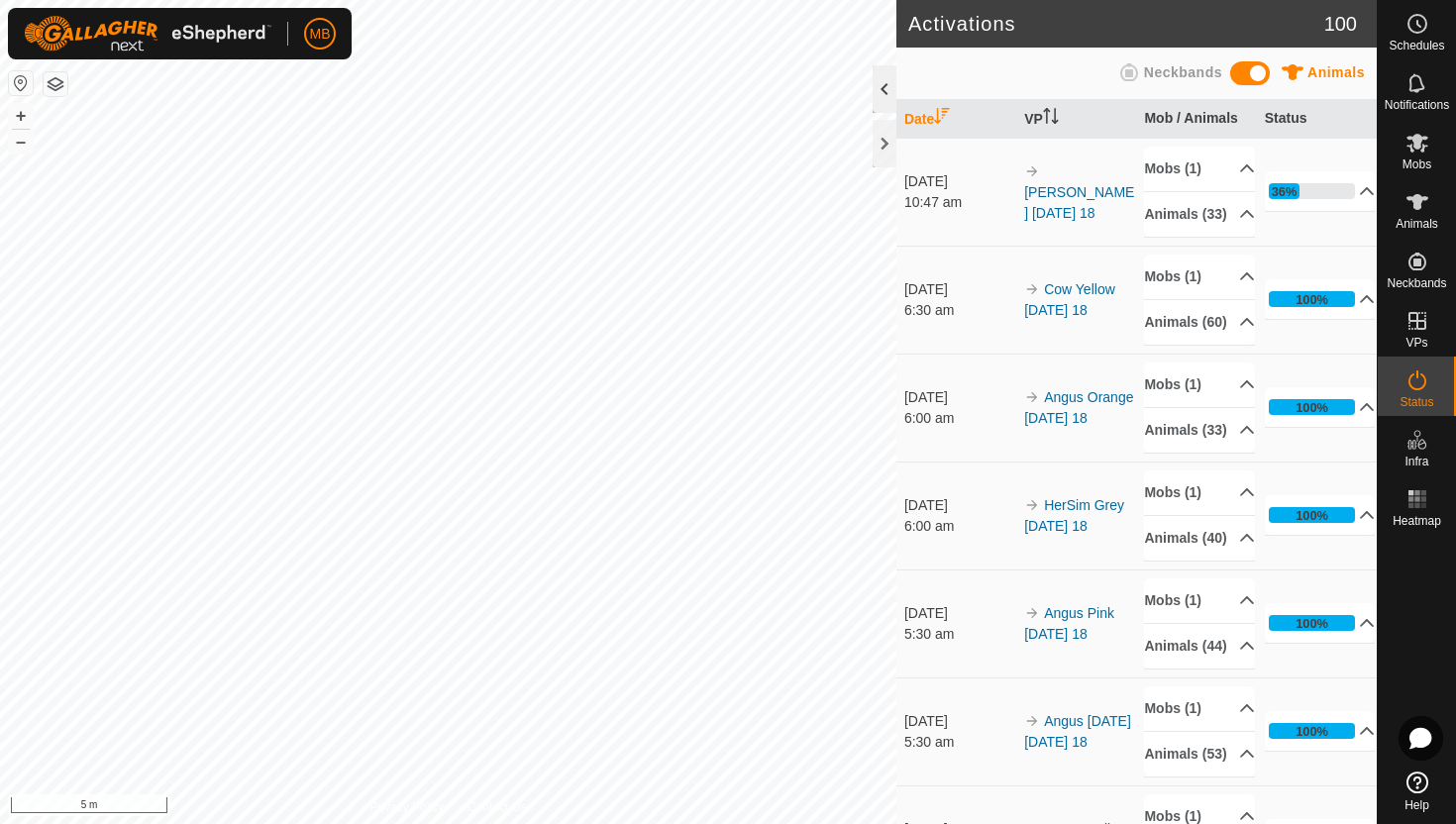 click 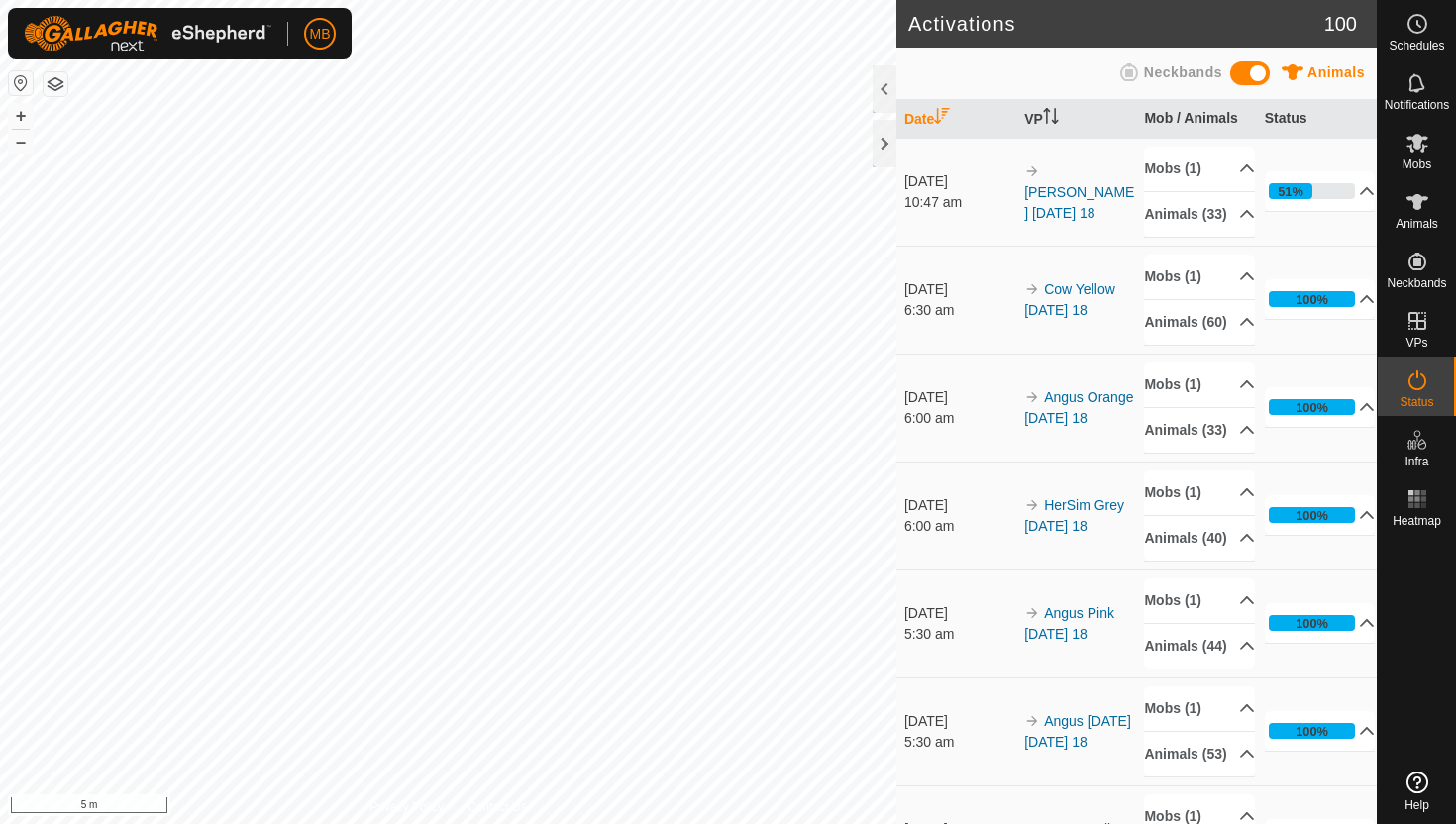 scroll, scrollTop: 0, scrollLeft: 0, axis: both 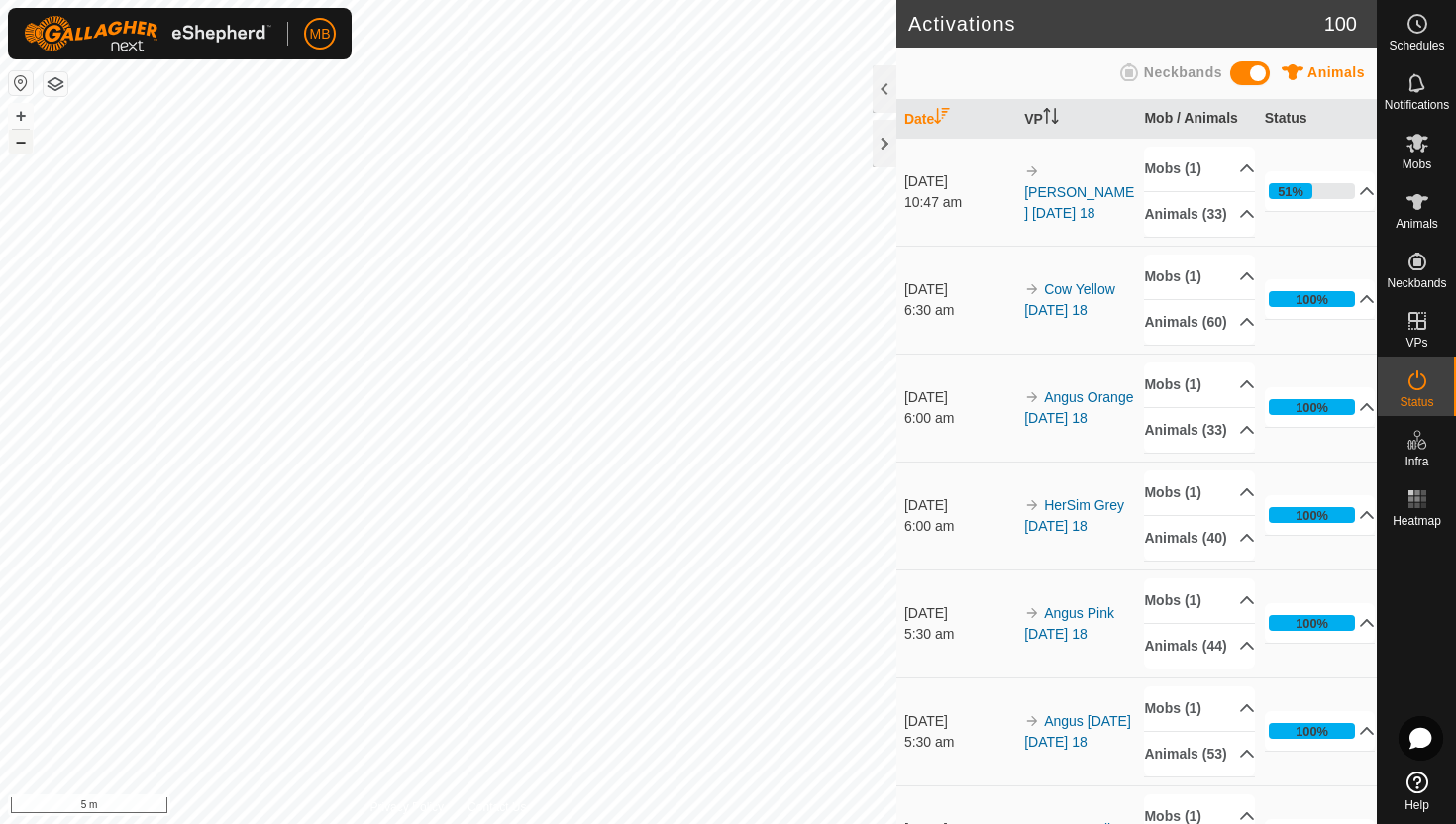 click on "–" at bounding box center (21, 142) 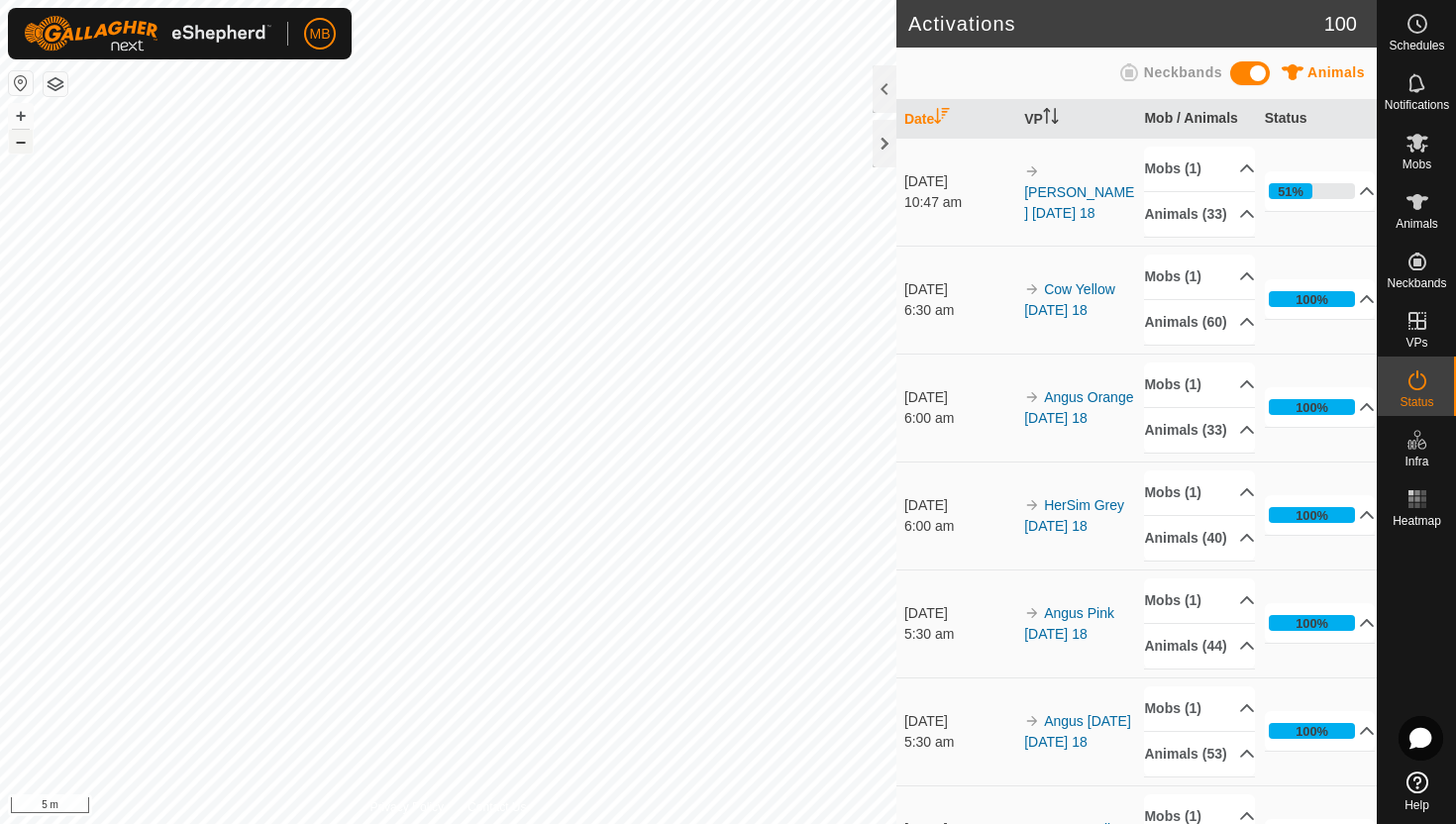 click on "–" at bounding box center (21, 142) 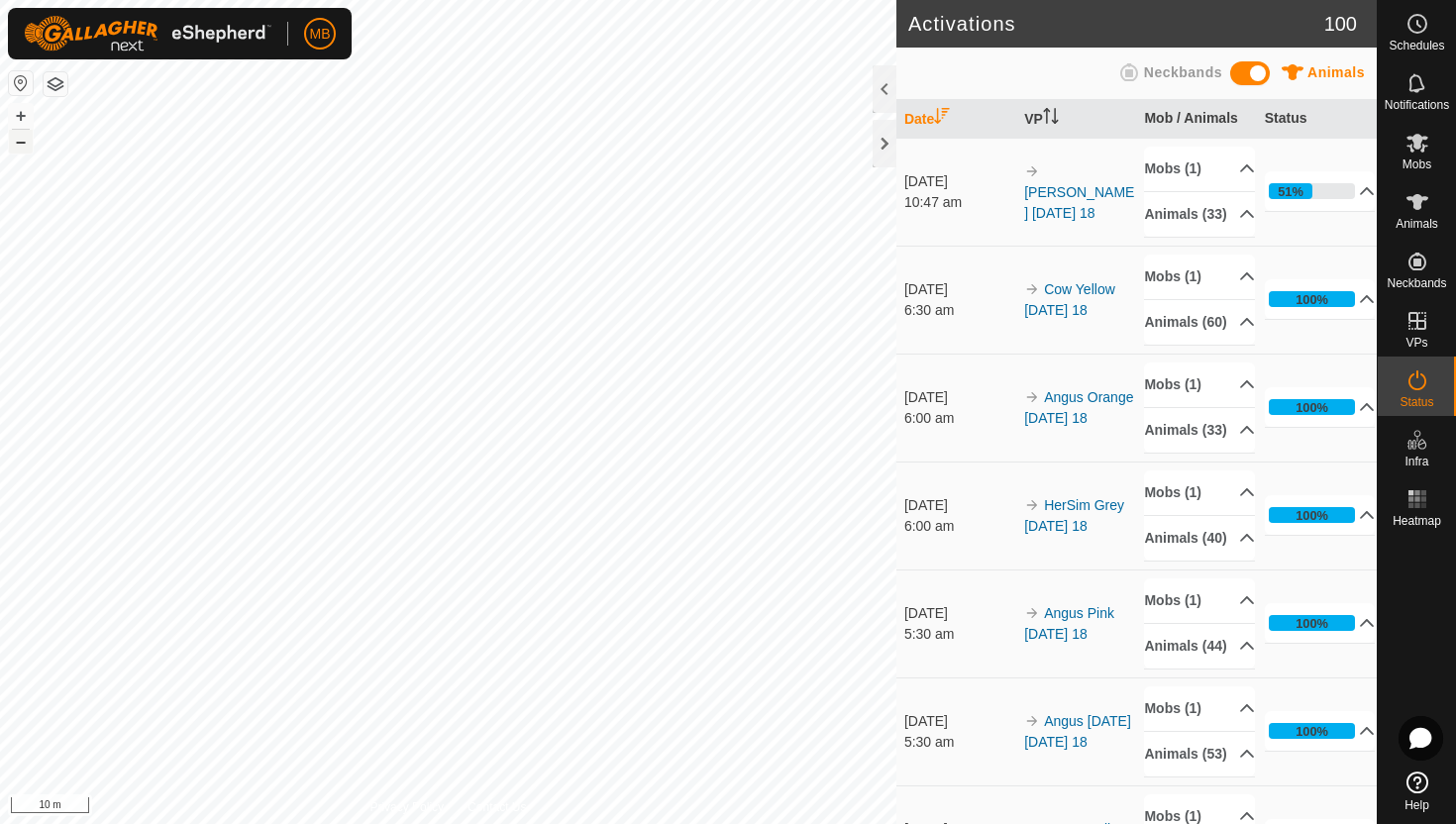 click on "–" at bounding box center (21, 142) 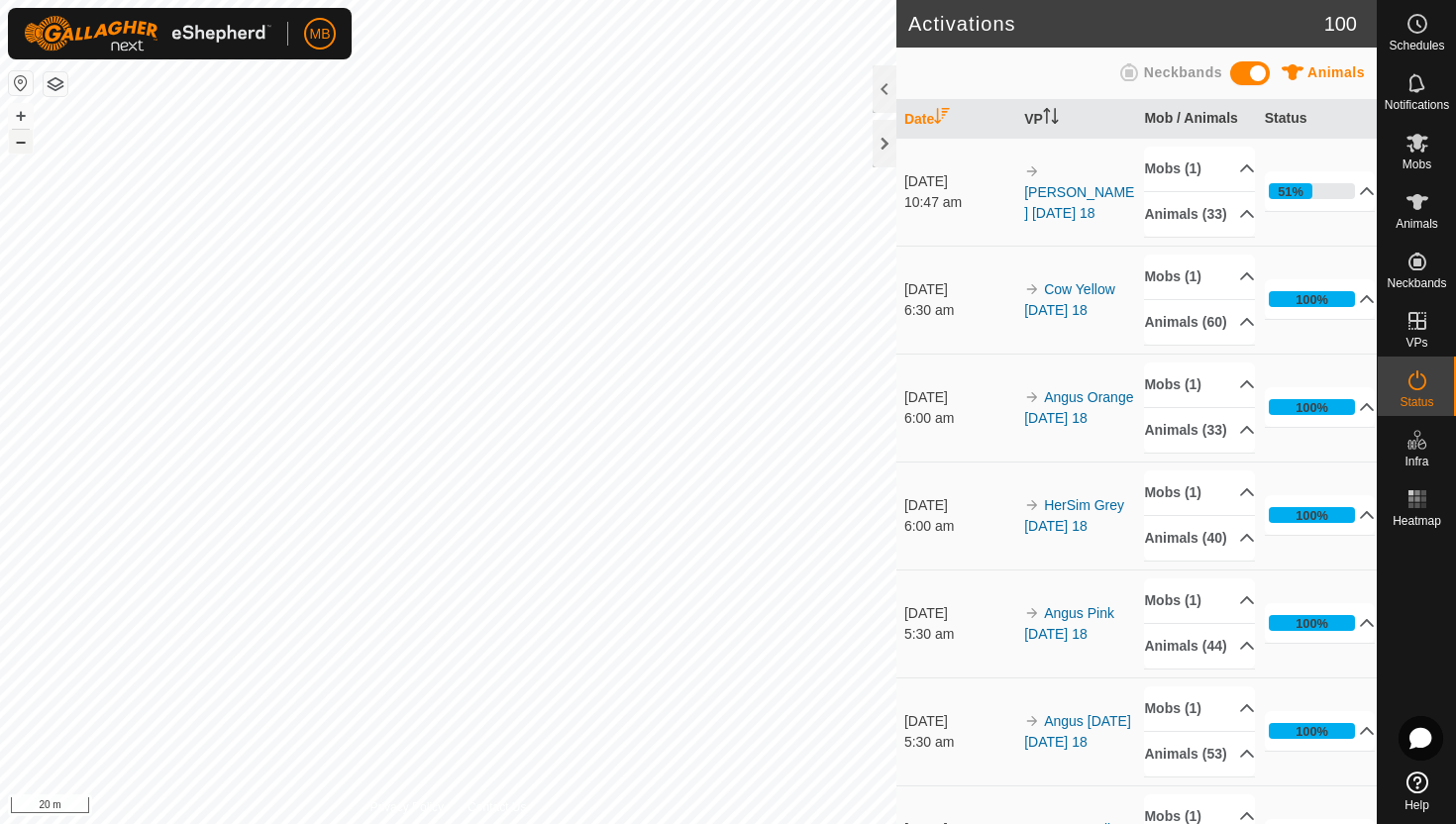 click on "–" at bounding box center (21, 142) 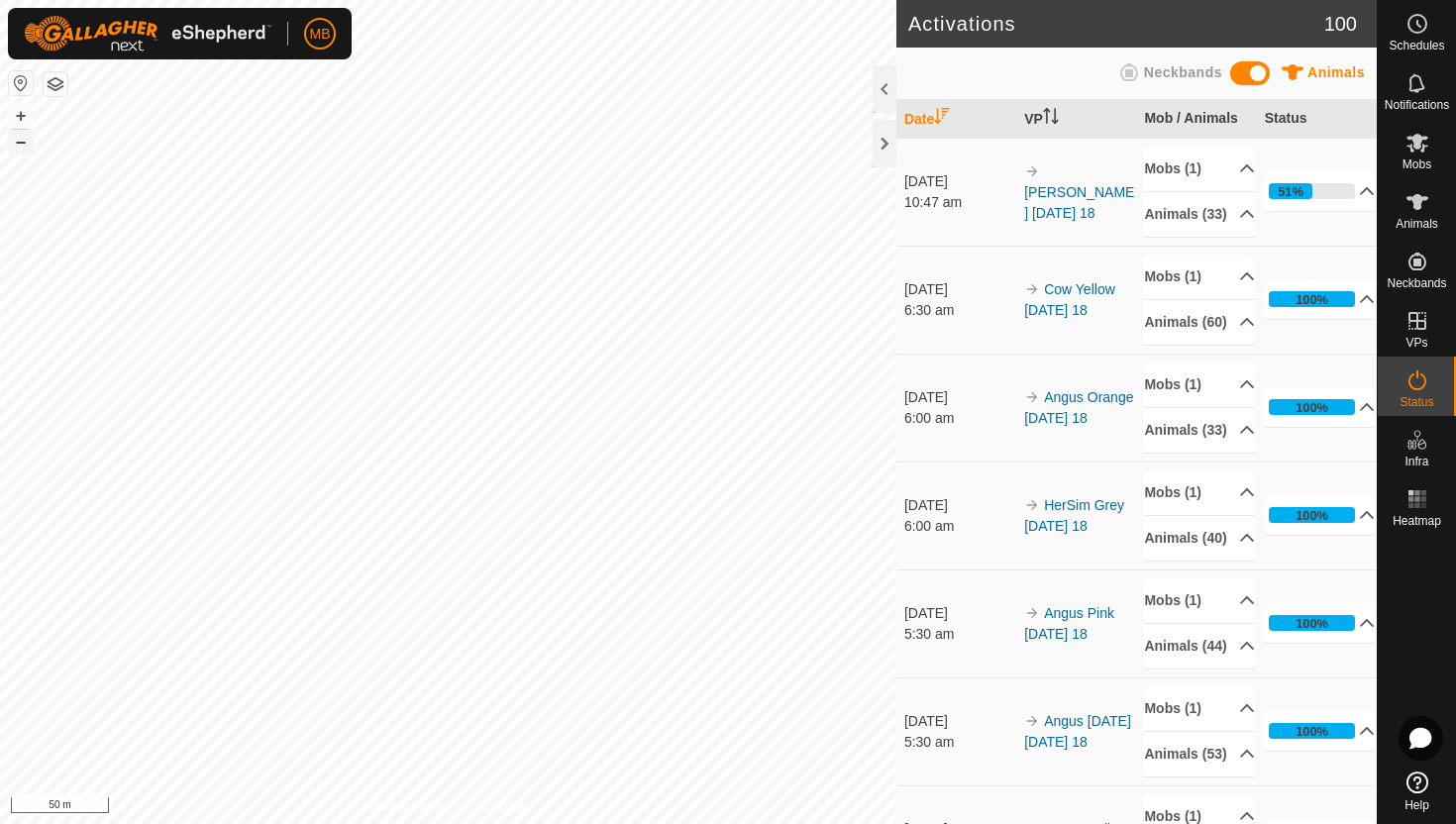 click on "–" at bounding box center [21, 142] 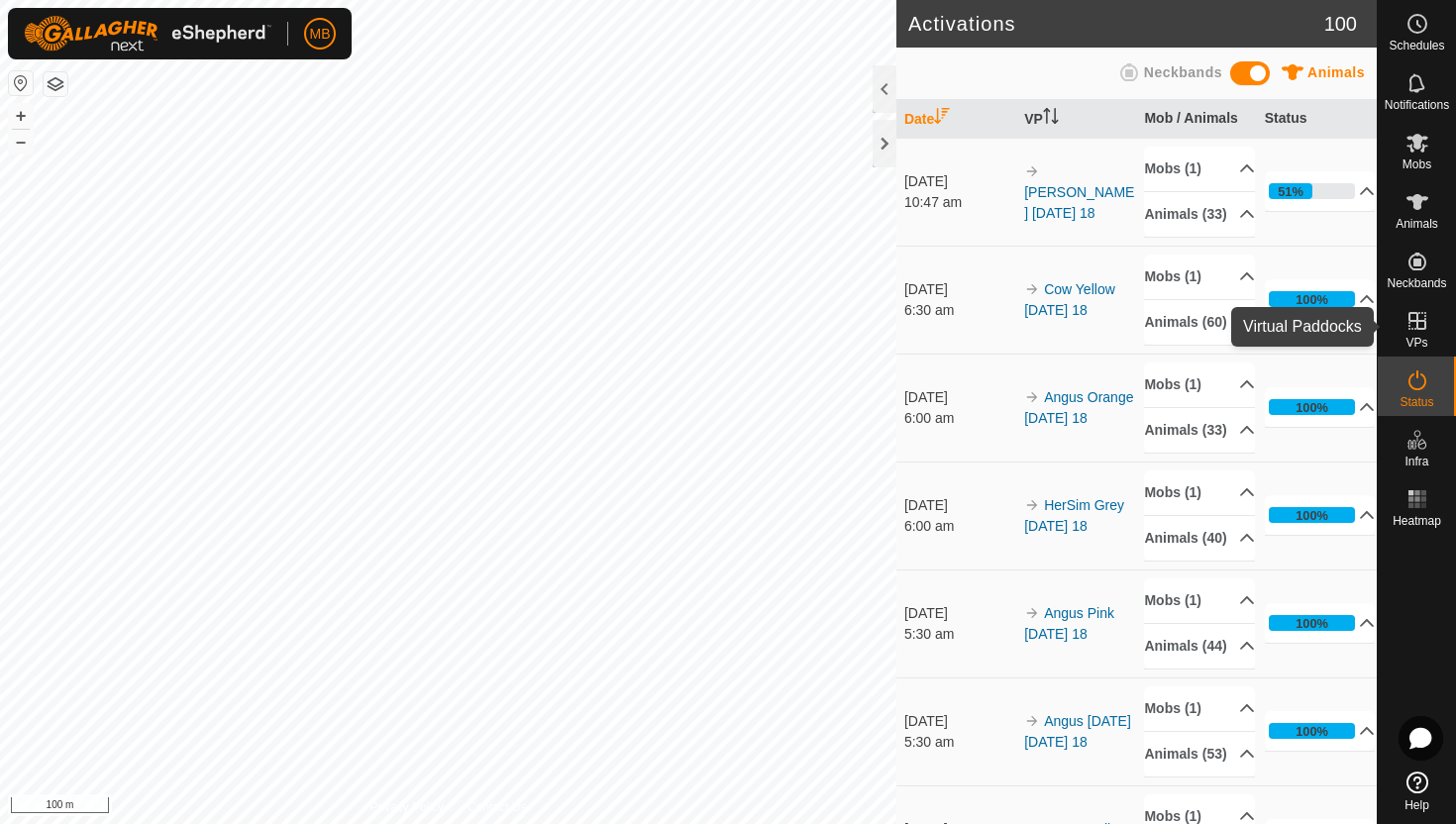 click 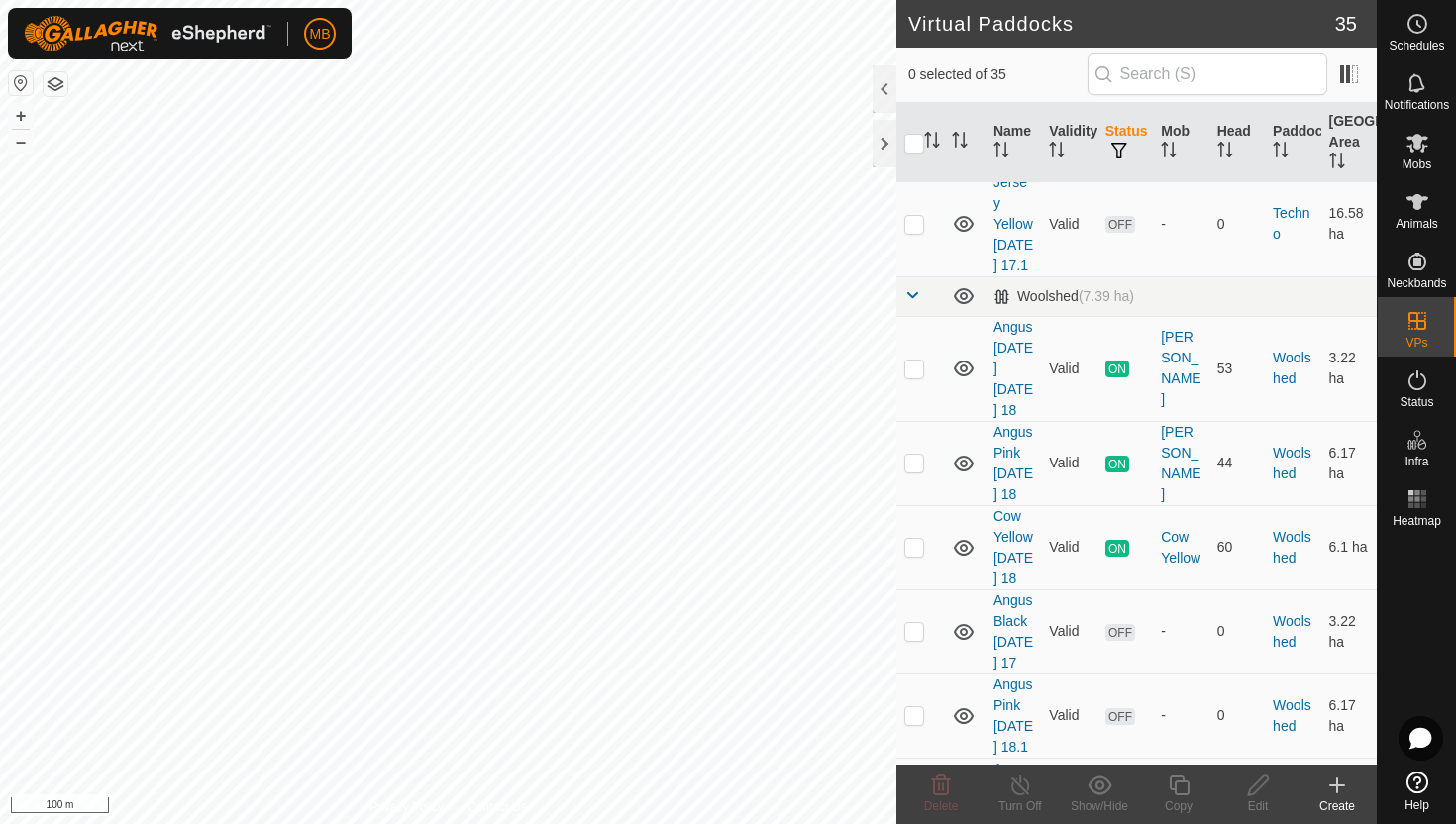 scroll, scrollTop: 3130, scrollLeft: 0, axis: vertical 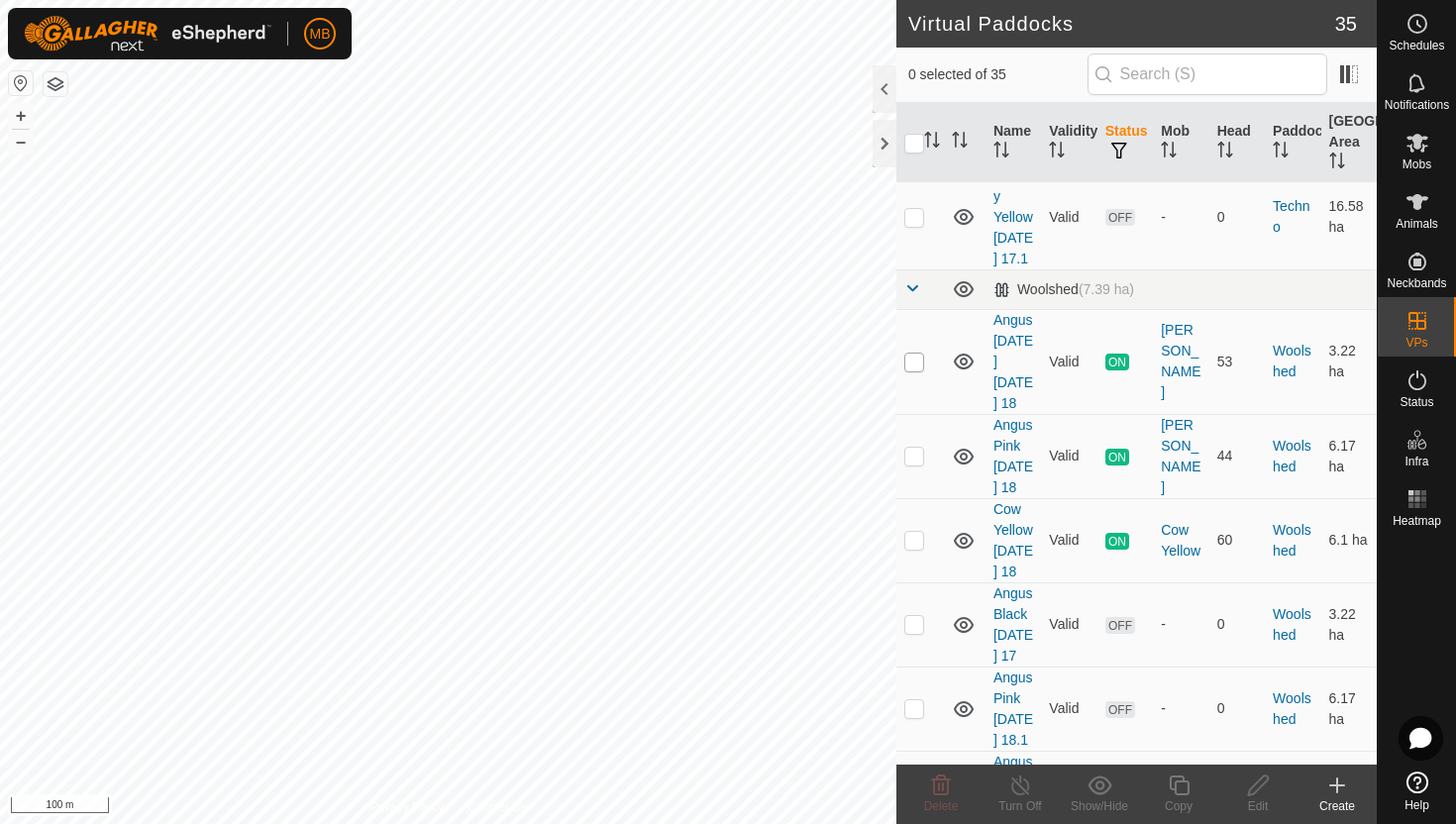click at bounding box center (914, 362) 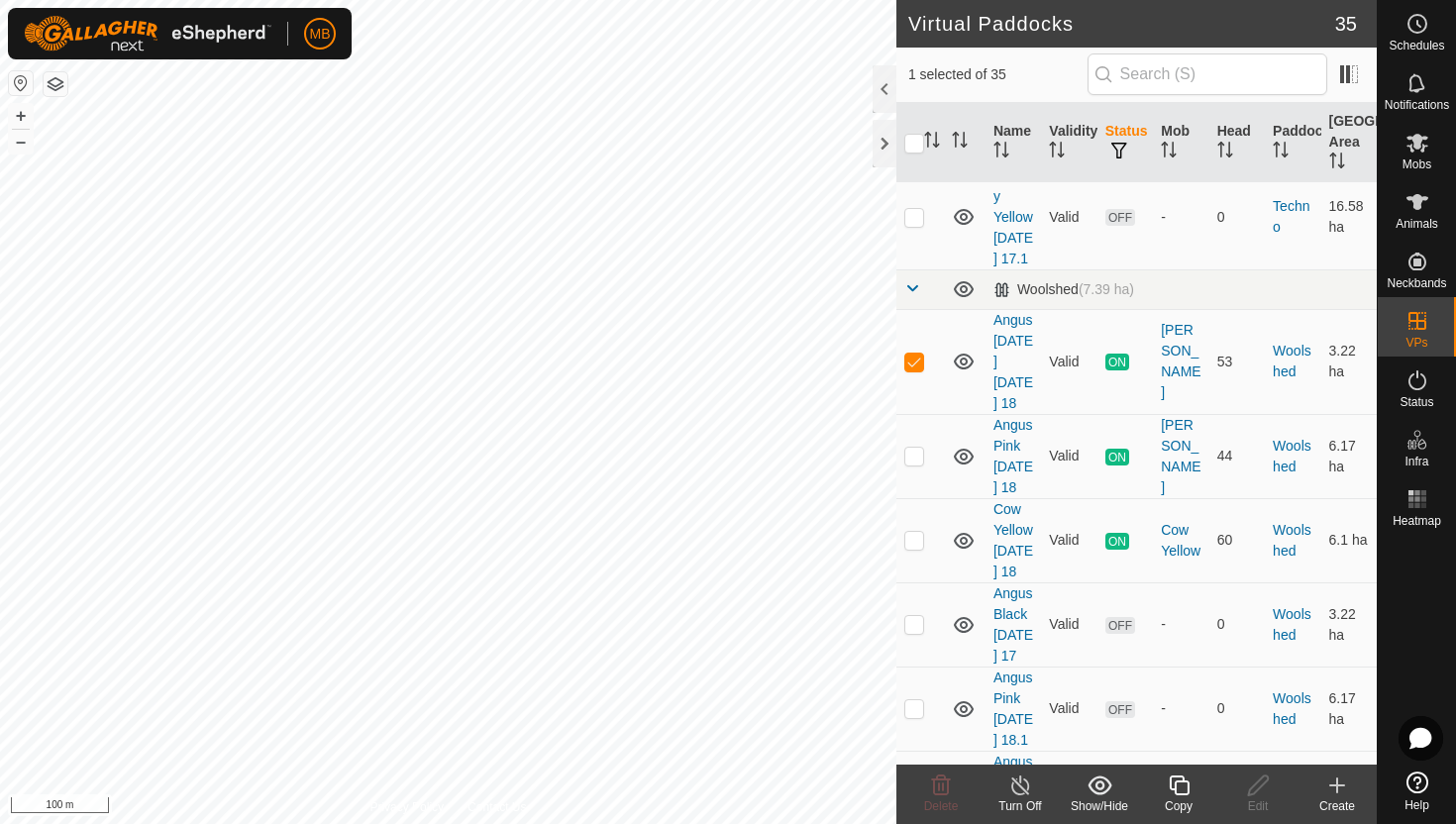 click 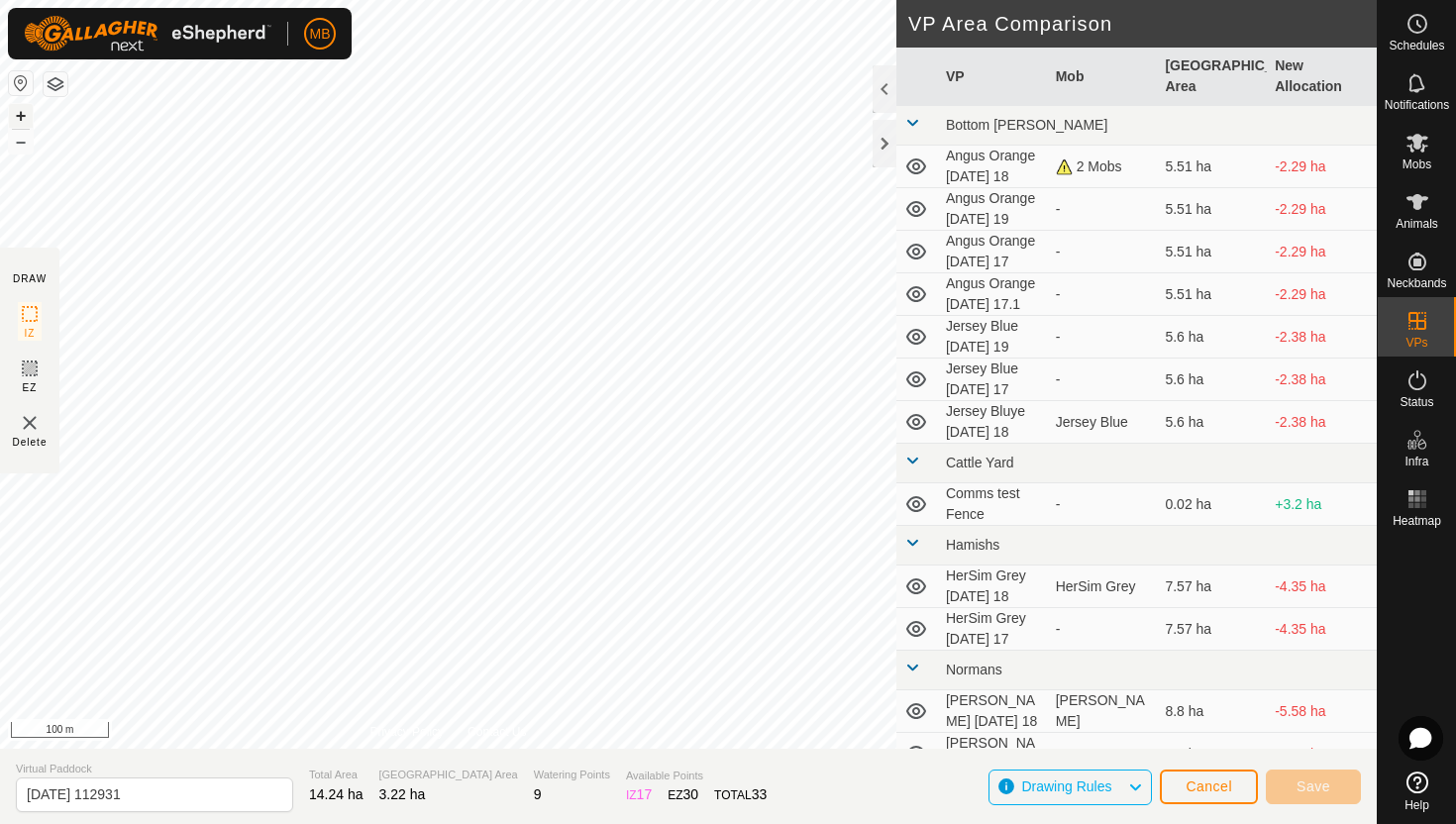 click on "+" at bounding box center [21, 116] 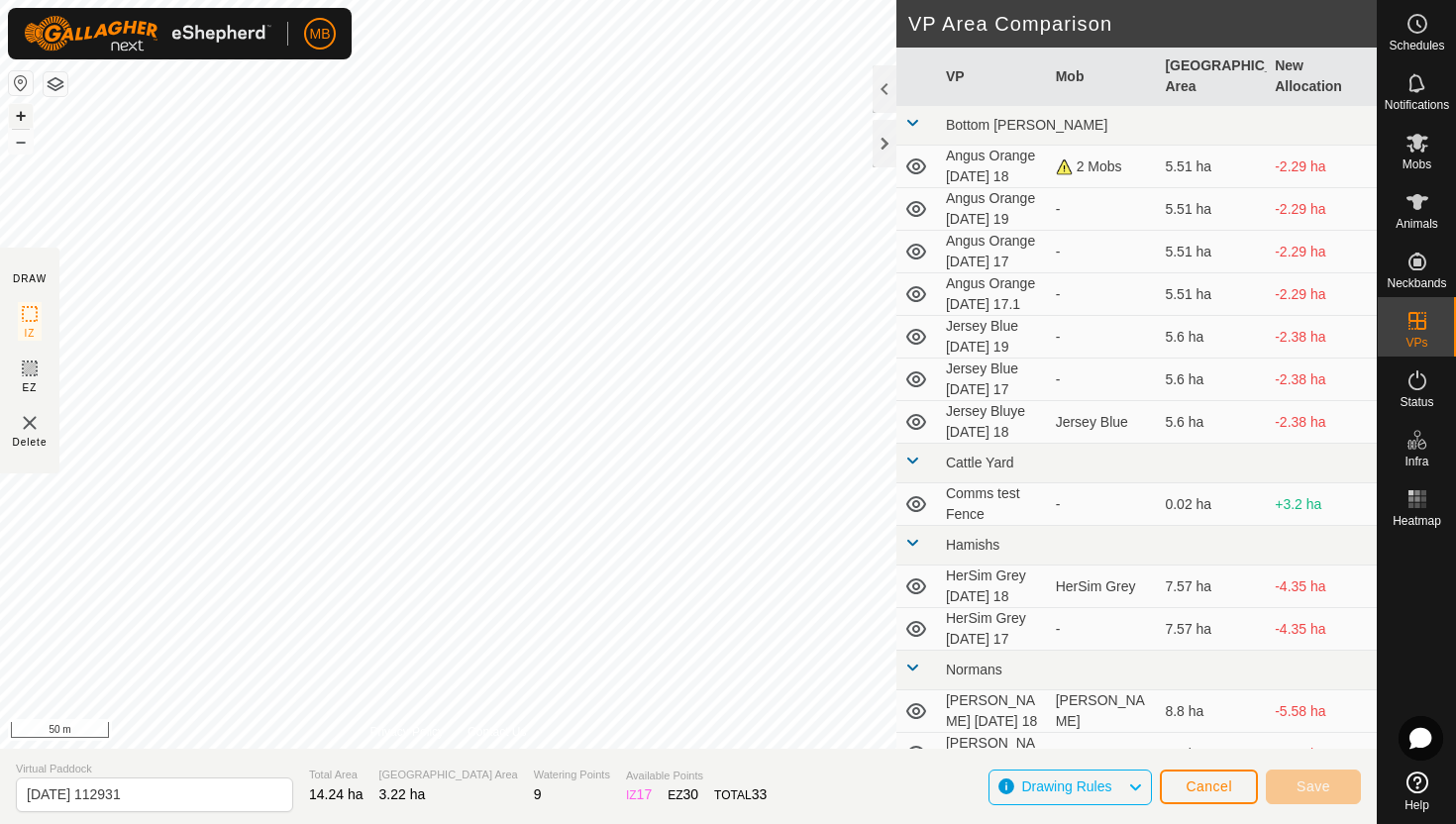 click on "+" at bounding box center [21, 116] 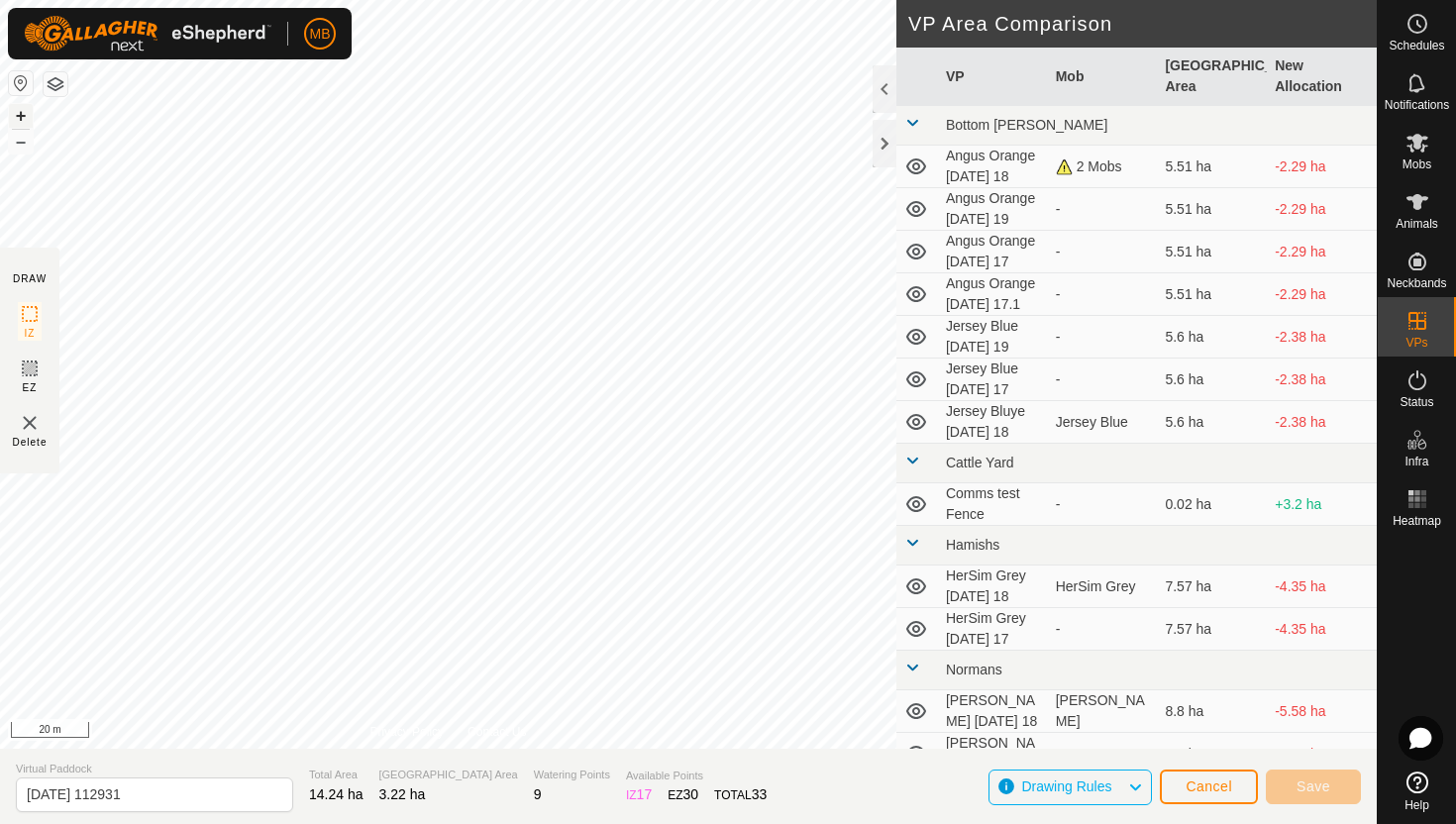 click on "+" at bounding box center (21, 116) 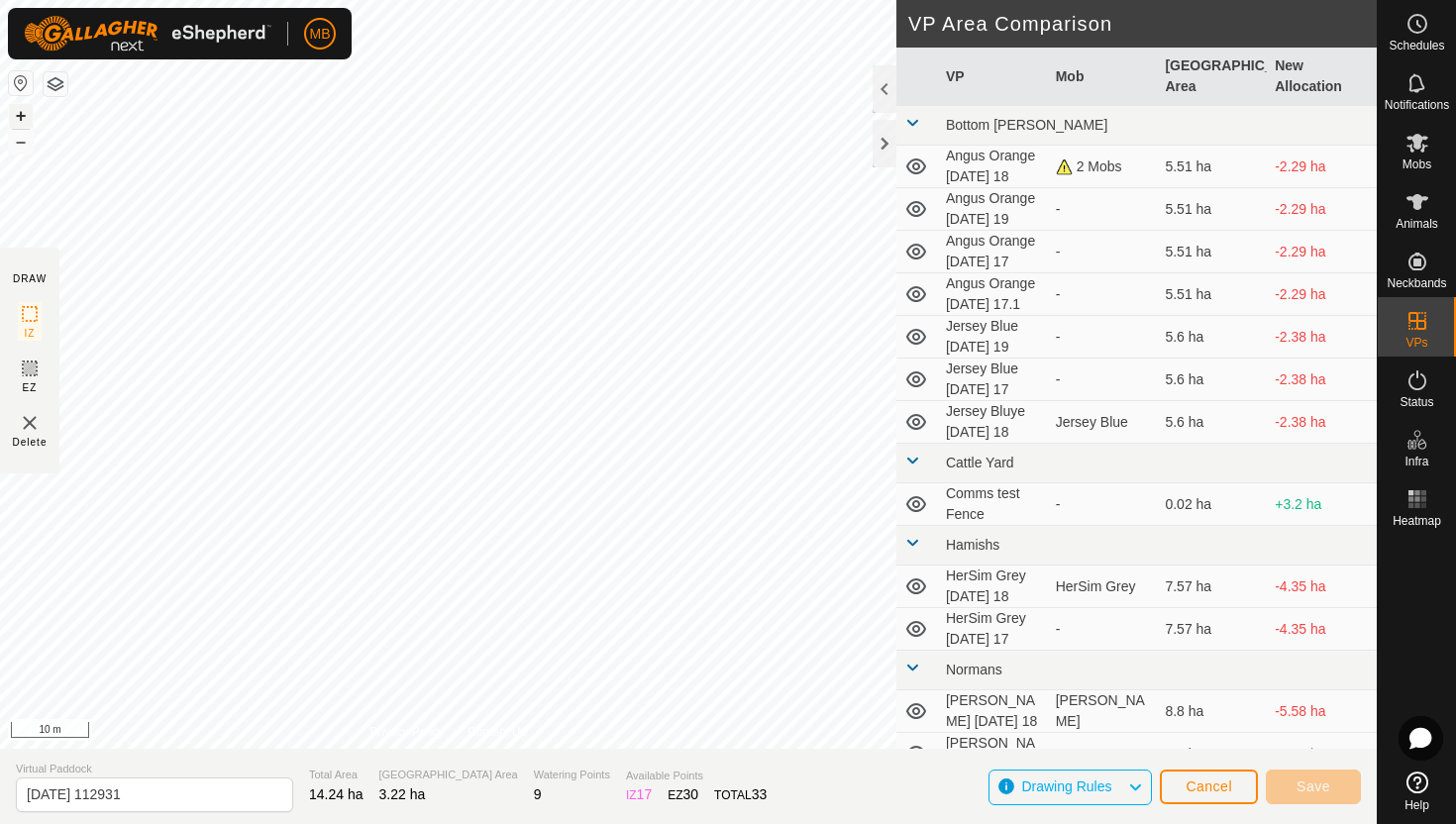 click on "+" at bounding box center (21, 116) 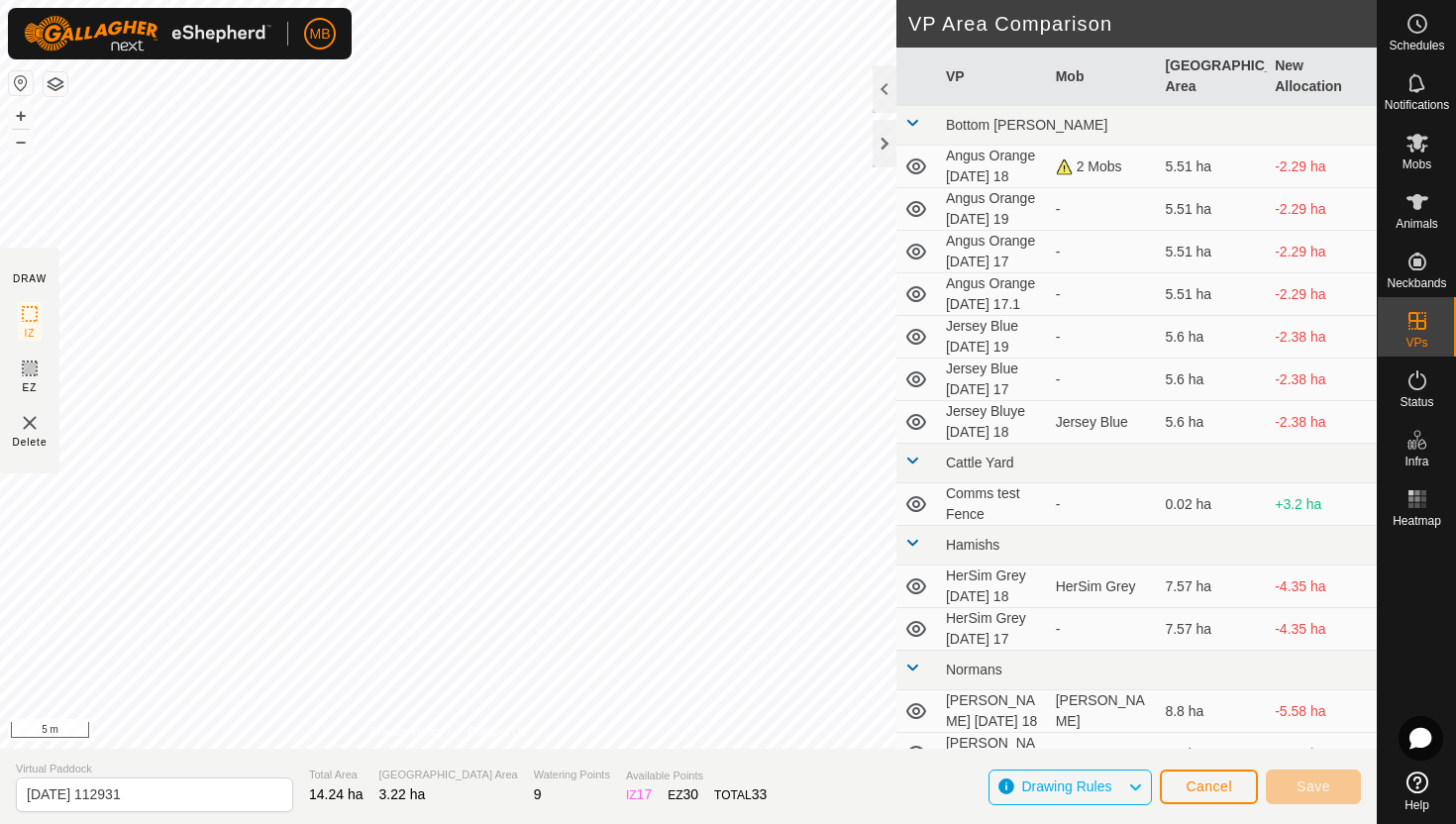 click on "DRAW IZ EZ Delete Privacy Policy Contact Us + – ⇧ i 5 m VP Area Comparison     VP   Mob   Grazing Area   New Allocation  Bottom Davey  Angus Orange Friday 18   2 Mobs   5.51 ha  -2.29 ha  Angus Orange Saturday 19  -  5.51 ha  -2.29 ha  Angus Orange Thursday 17  -  5.51 ha  -2.29 ha  Angus Orange Thursday 17.1  -  5.51 ha  -2.29 ha  Jersey Blue Saturday 19  -  5.6 ha  -2.38 ha  Jersey Blue Thursday 17  -  5.6 ha  -2.38 ha  Jersey Bluye Friday 18   Jersey Blue   5.6 ha  -2.38 ha Cattle Yard  Comms test Fence  -  0.02 ha  +3.2 ha Hamishs  HerSim Grey Friday 18   HerSim Grey   7.57 ha  -4.35 ha  HerSim Grey Thursday 17  -  7.57 ha  -4.35 ha Normans  Angus Green Friday 18   Angus Green   8.8 ha  -5.58 ha  Angus Green Saturday 19  -  8.8 ha  -5.58 ha  Angus Green Thursday 17  -  8.8 ha  -5.58 ha Ollies  Jersey Purple Friday 18   Jersey Purple   3.41 ha  -0.19 ha  Jersey Purple Saturday 19  -  3.41 ha  -0.19 ha  Jersey Purple Thursday 17  -  3.41 ha  -0.19 ha  Jersey Purple Wednesday 16  -  3.41 ha  -0.19 ha - -" 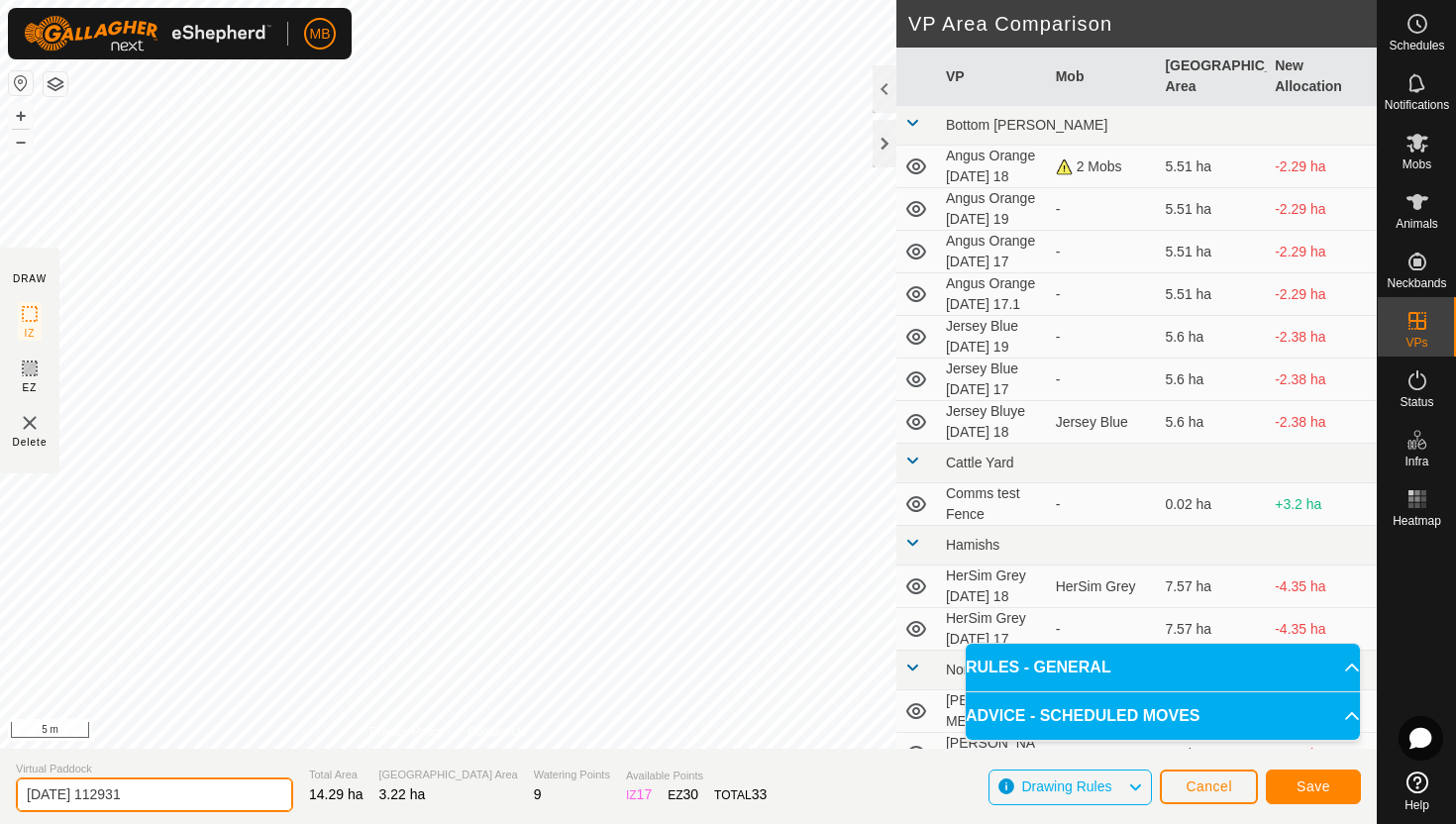 click on "2025-07-18 112931" 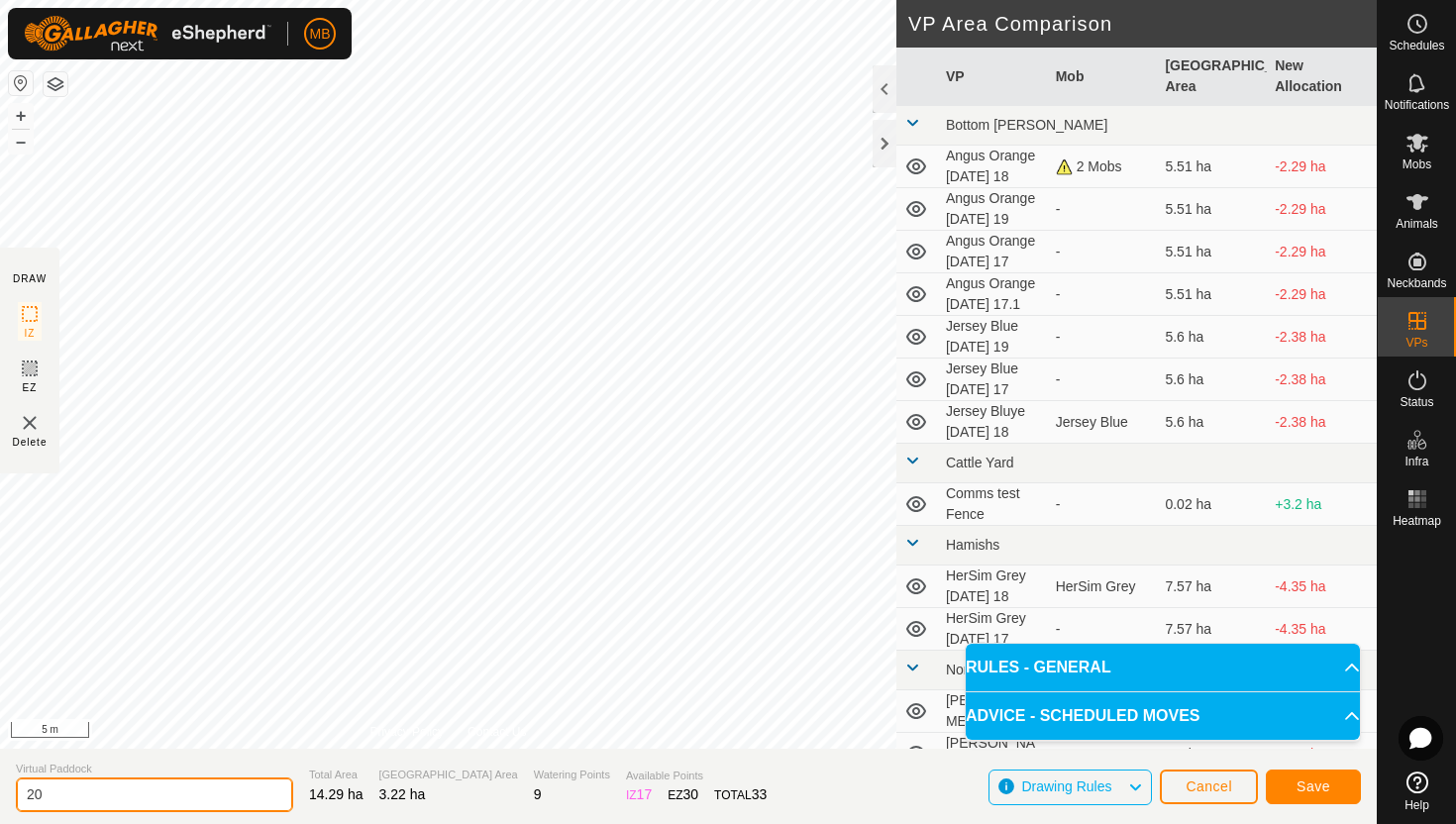 type on "2" 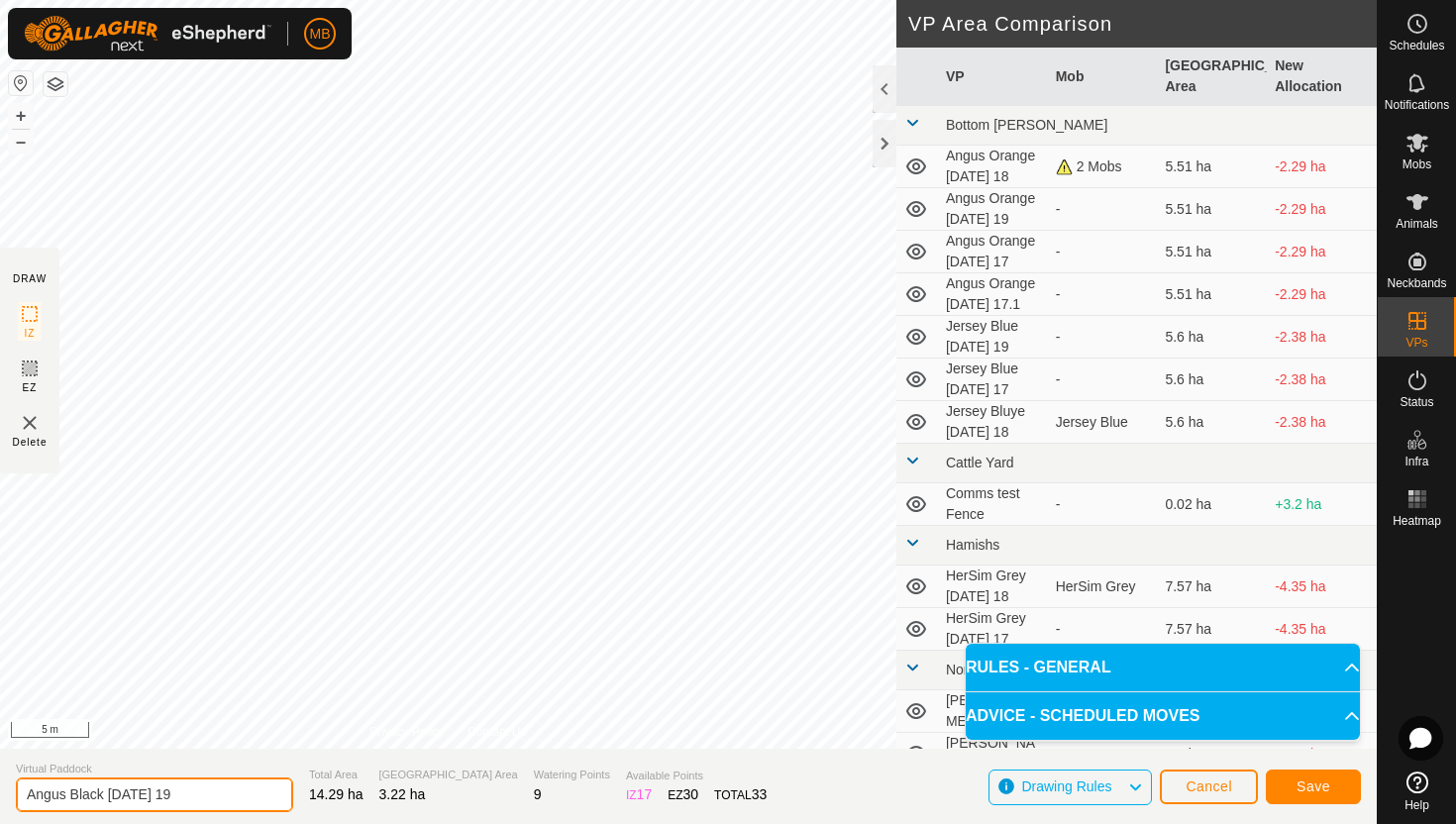 type on "Angus Black Saturday 19" 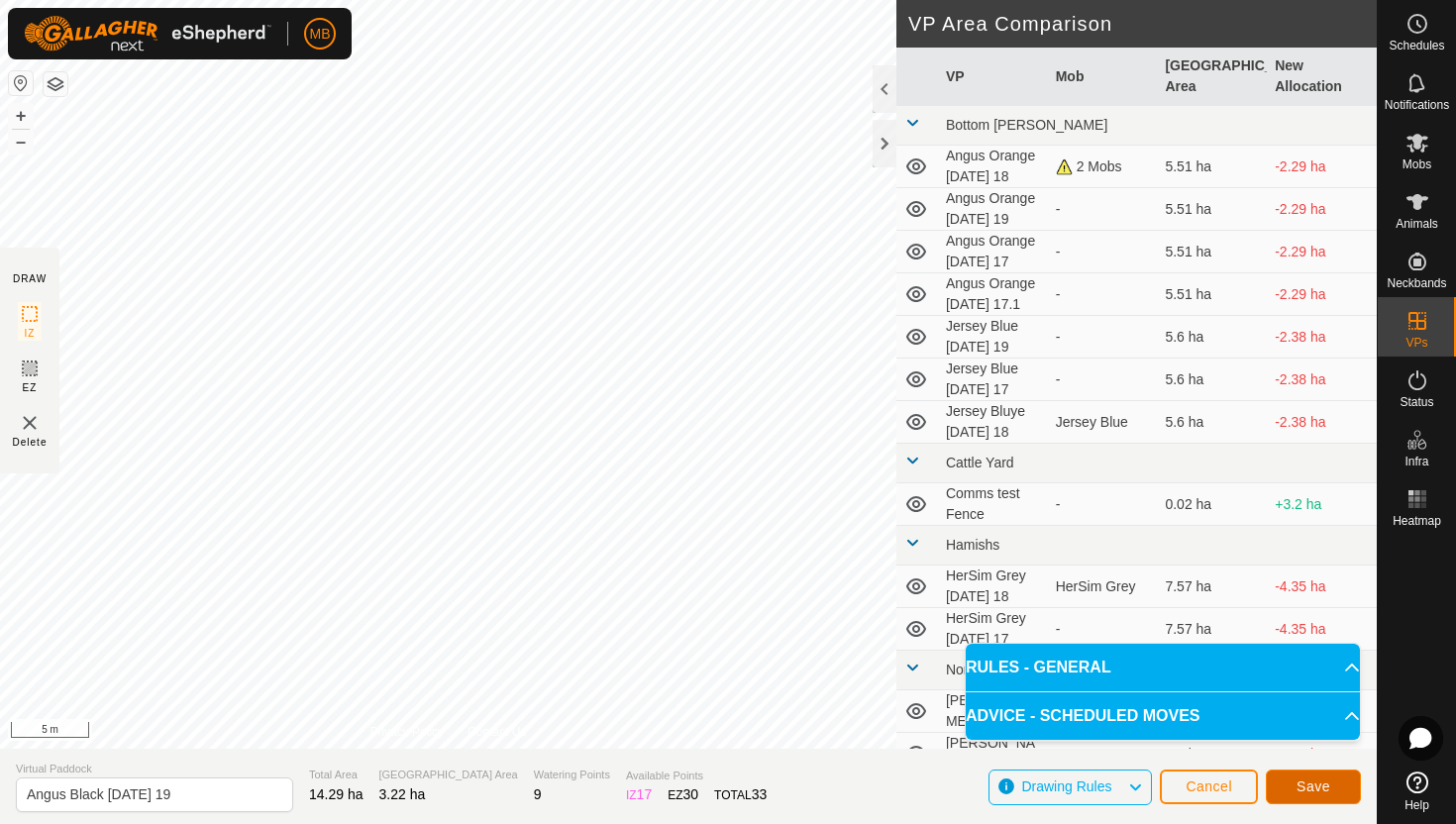 click on "Save" 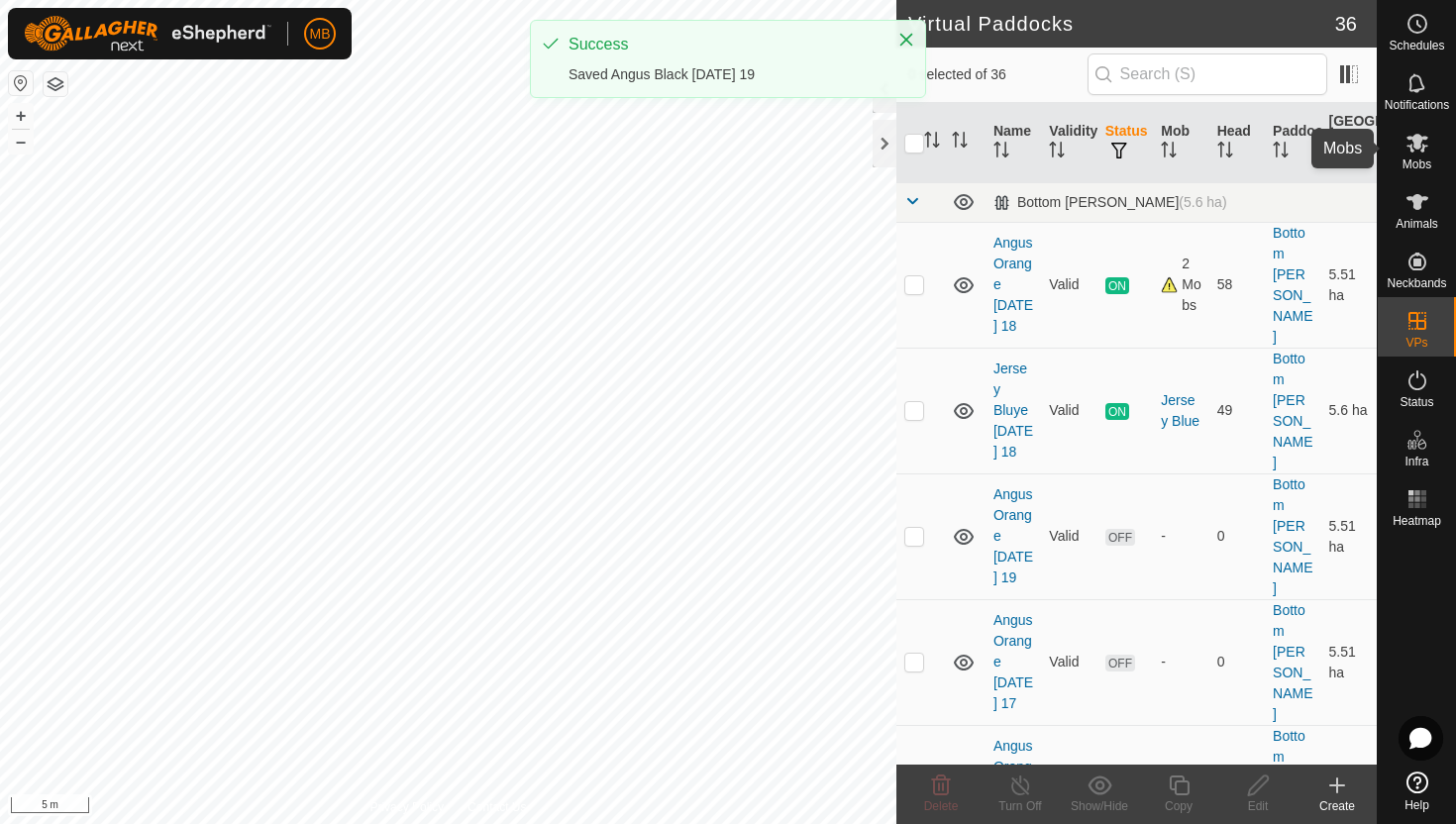 click 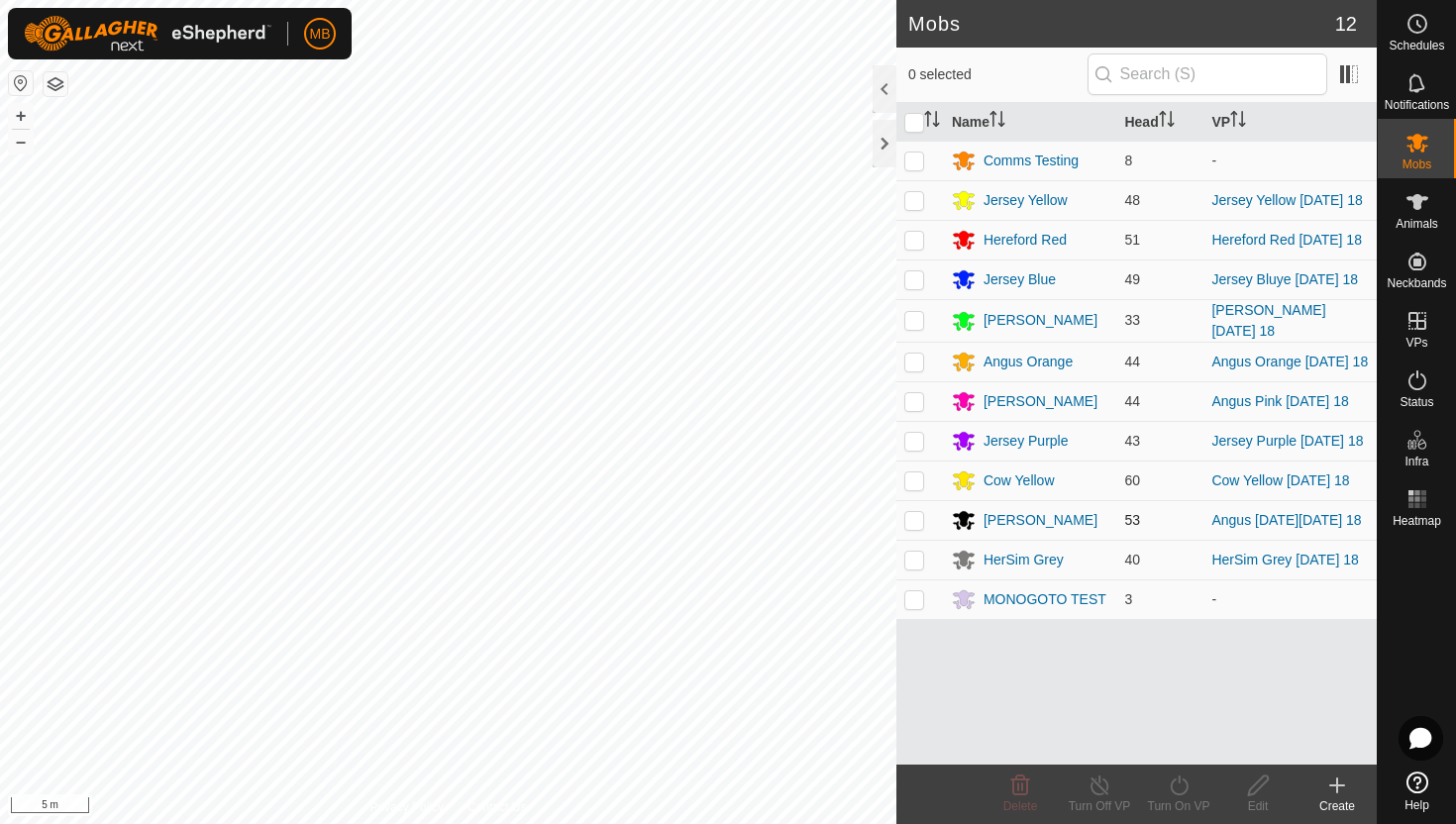click at bounding box center [914, 520] 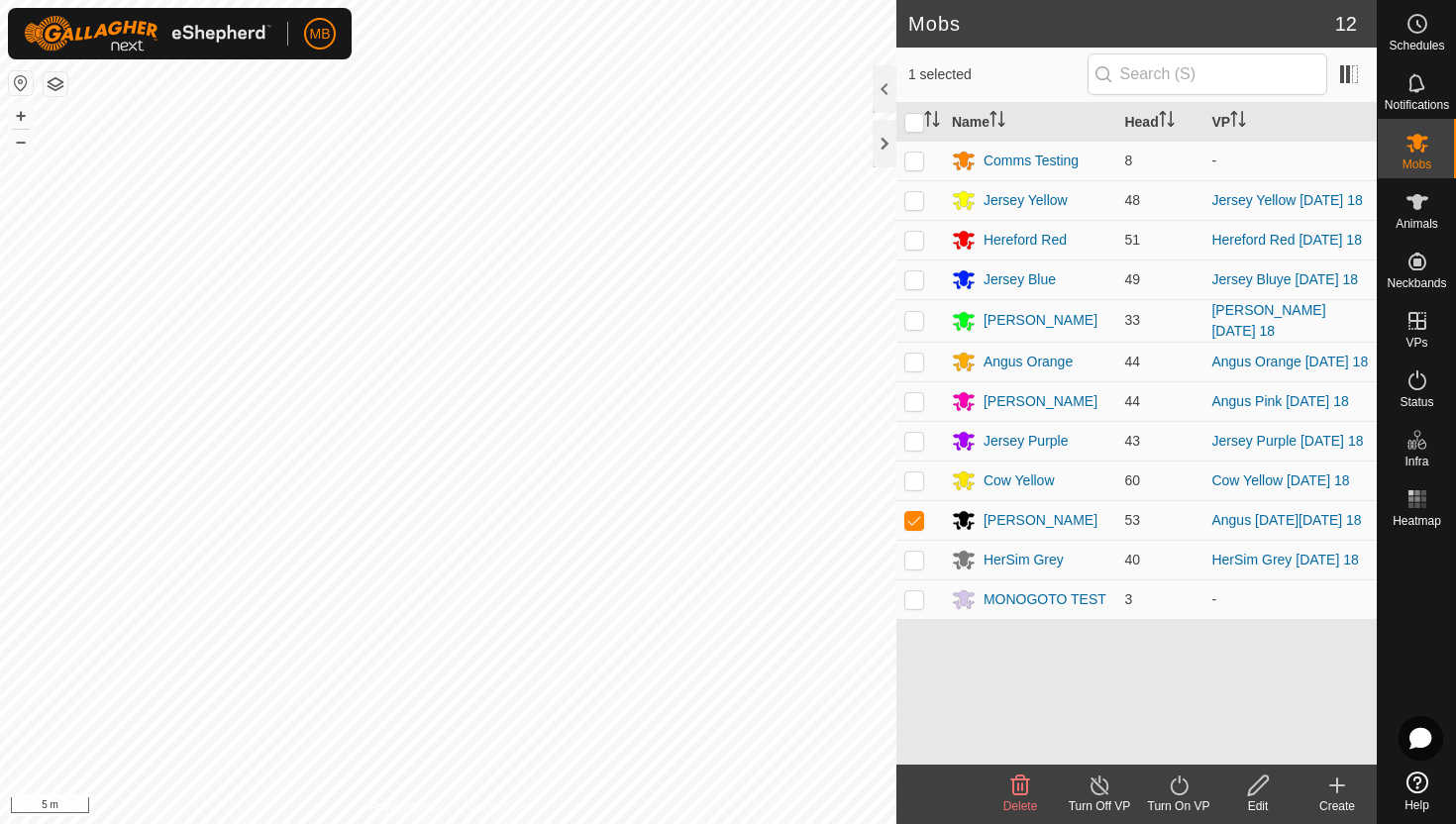 click 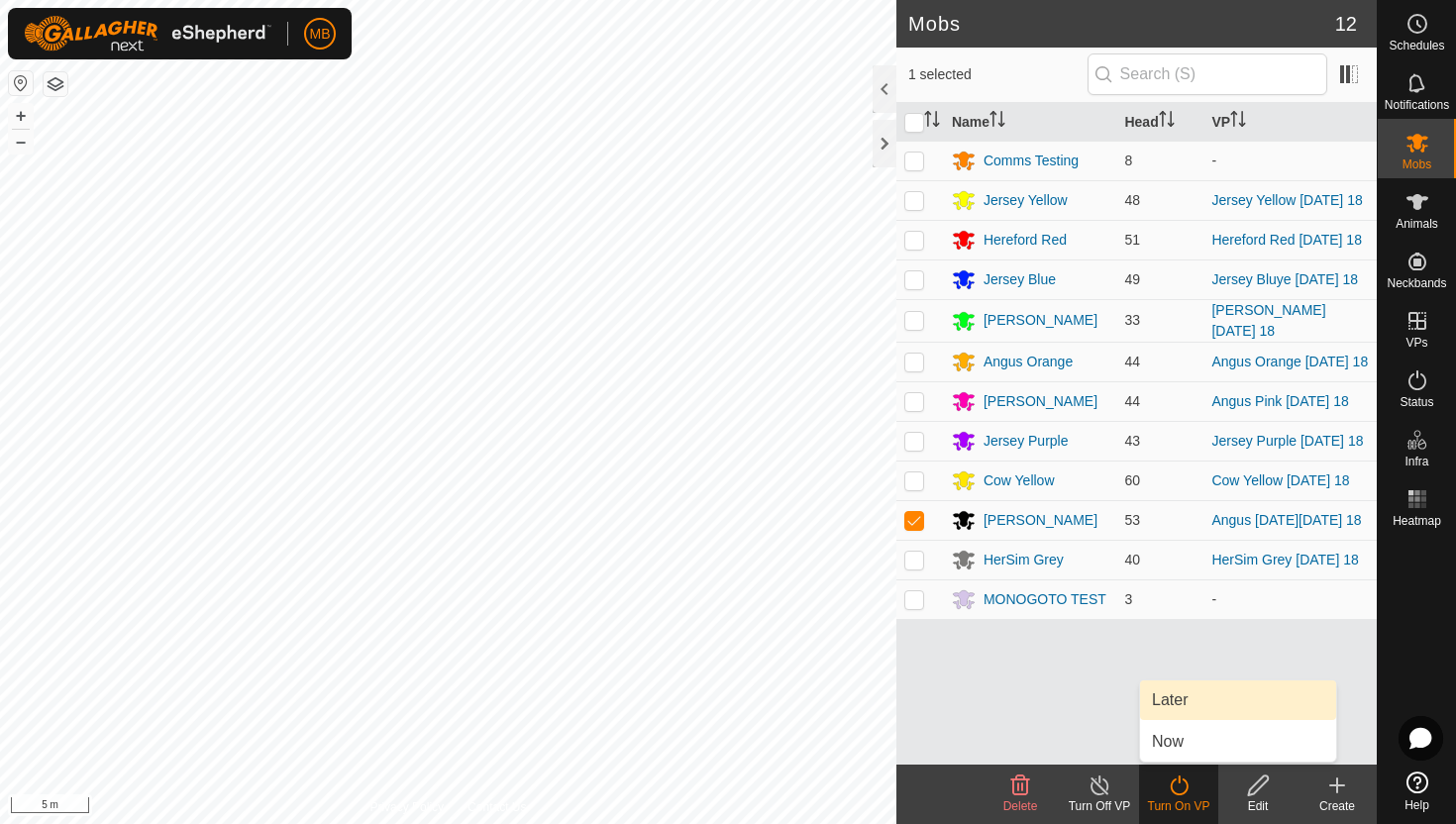 click on "Later" at bounding box center [1238, 700] 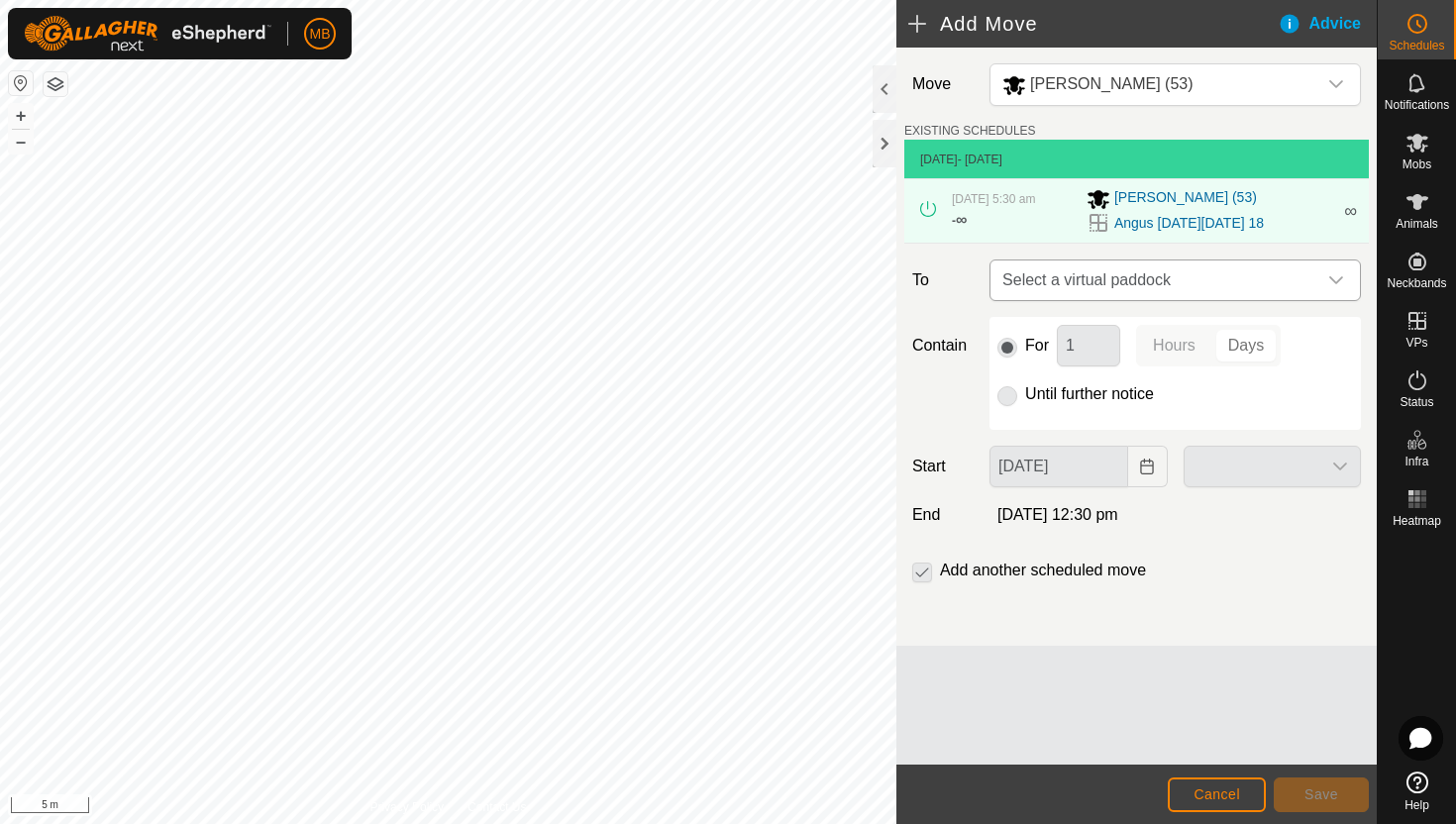 click 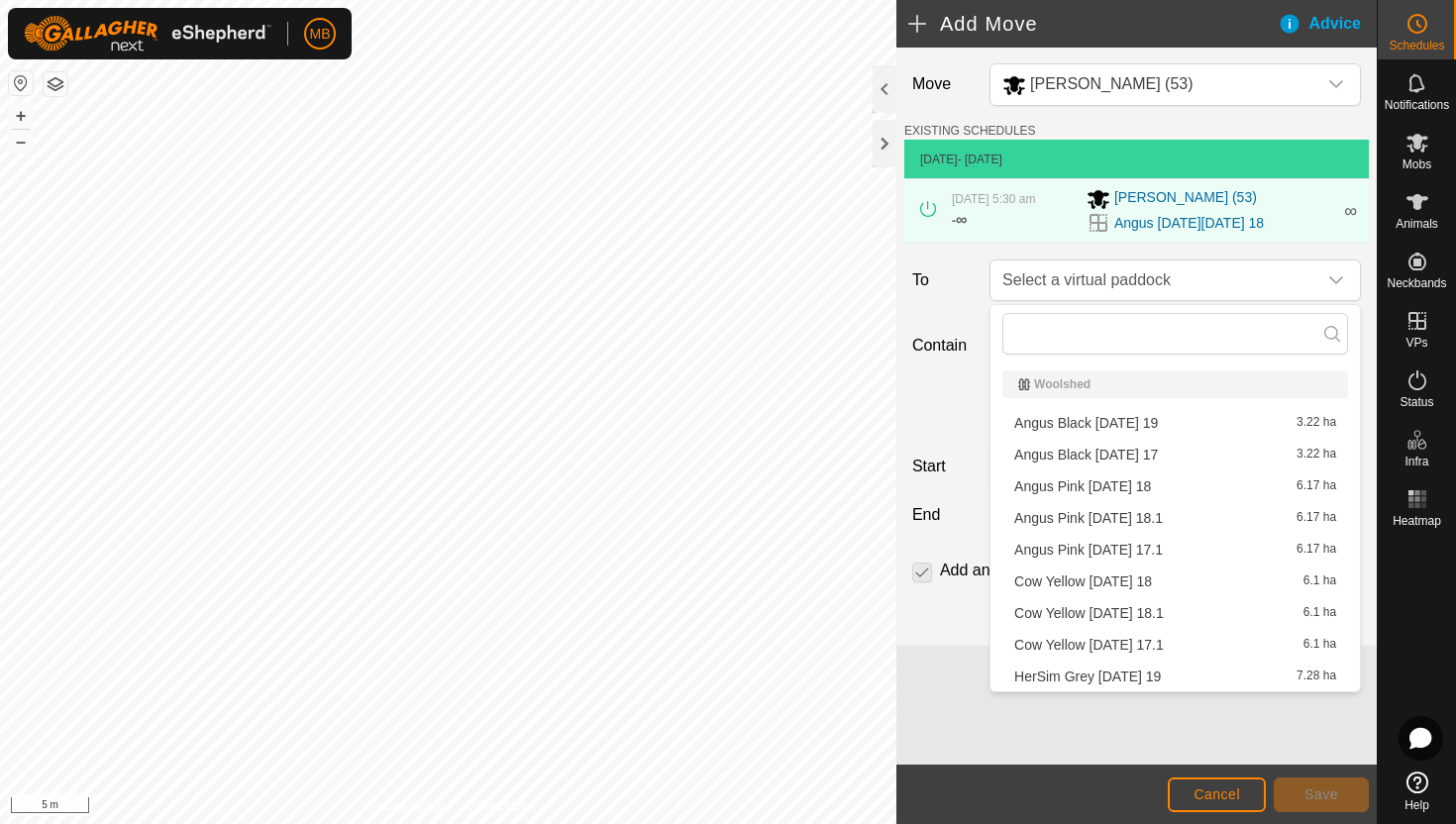 click on "Angus Black Saturday 19  3.22 ha" at bounding box center [1175, 423] 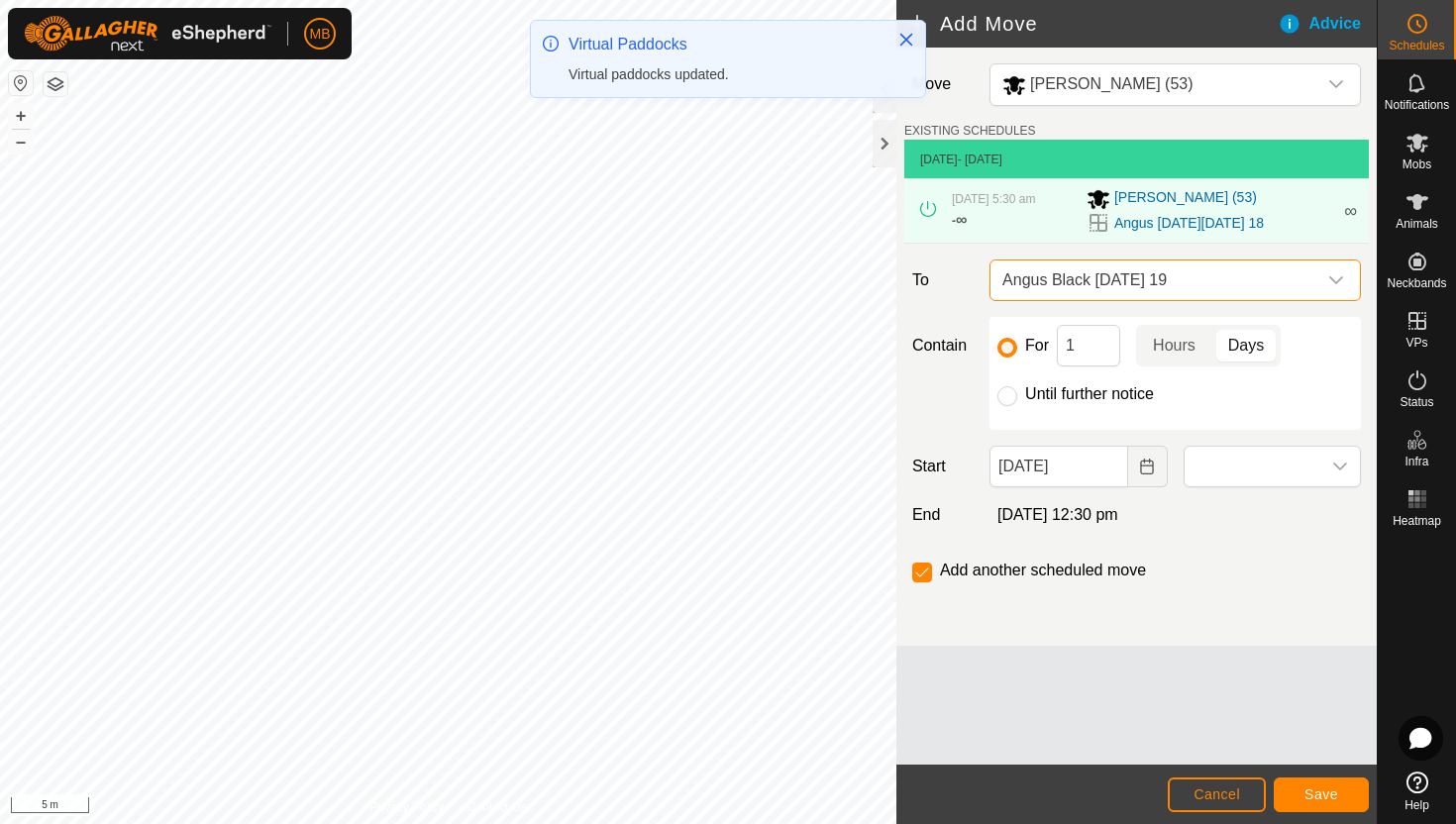 click on "Until further notice" 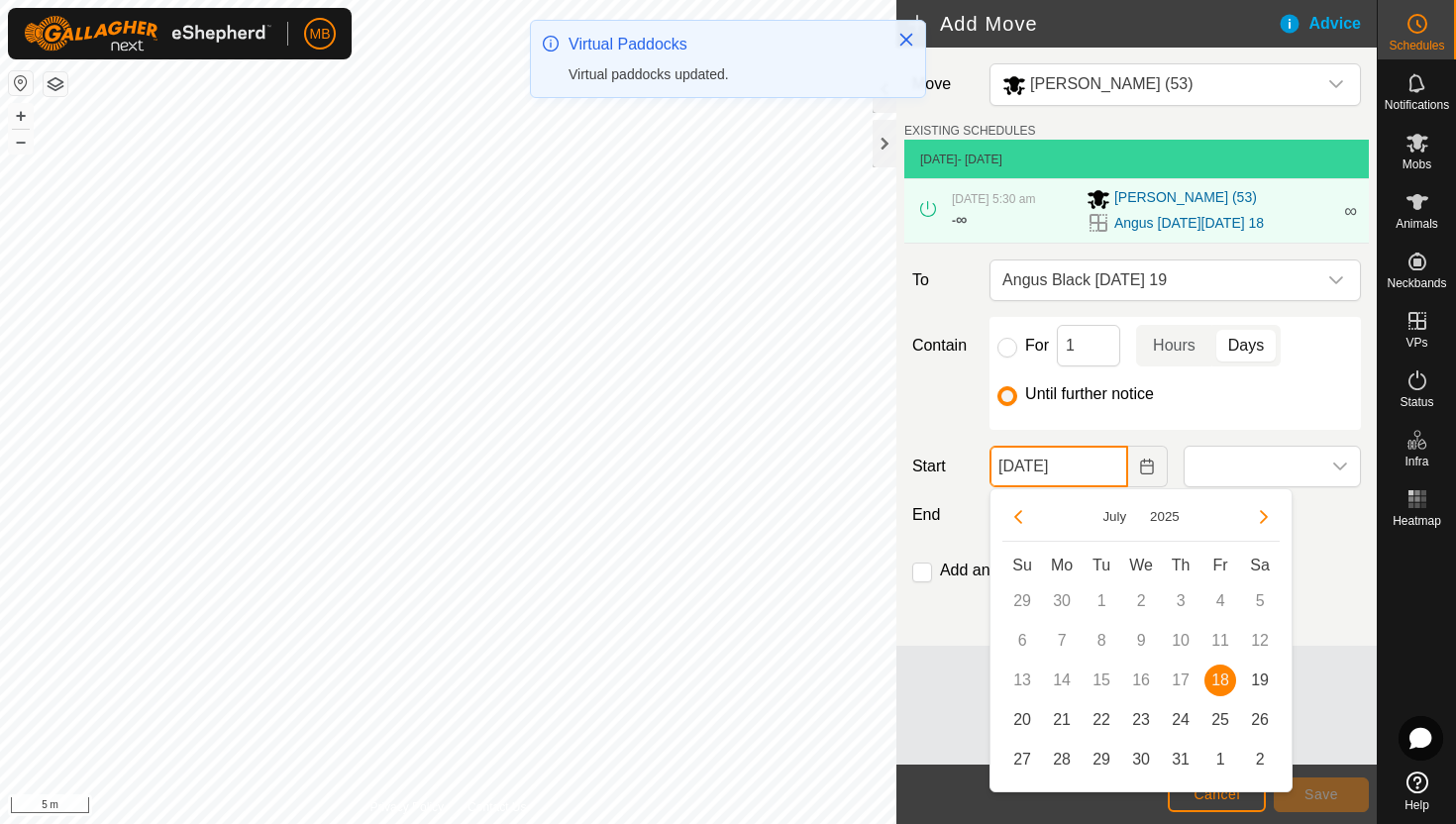 click on "18 Jul, 2025" 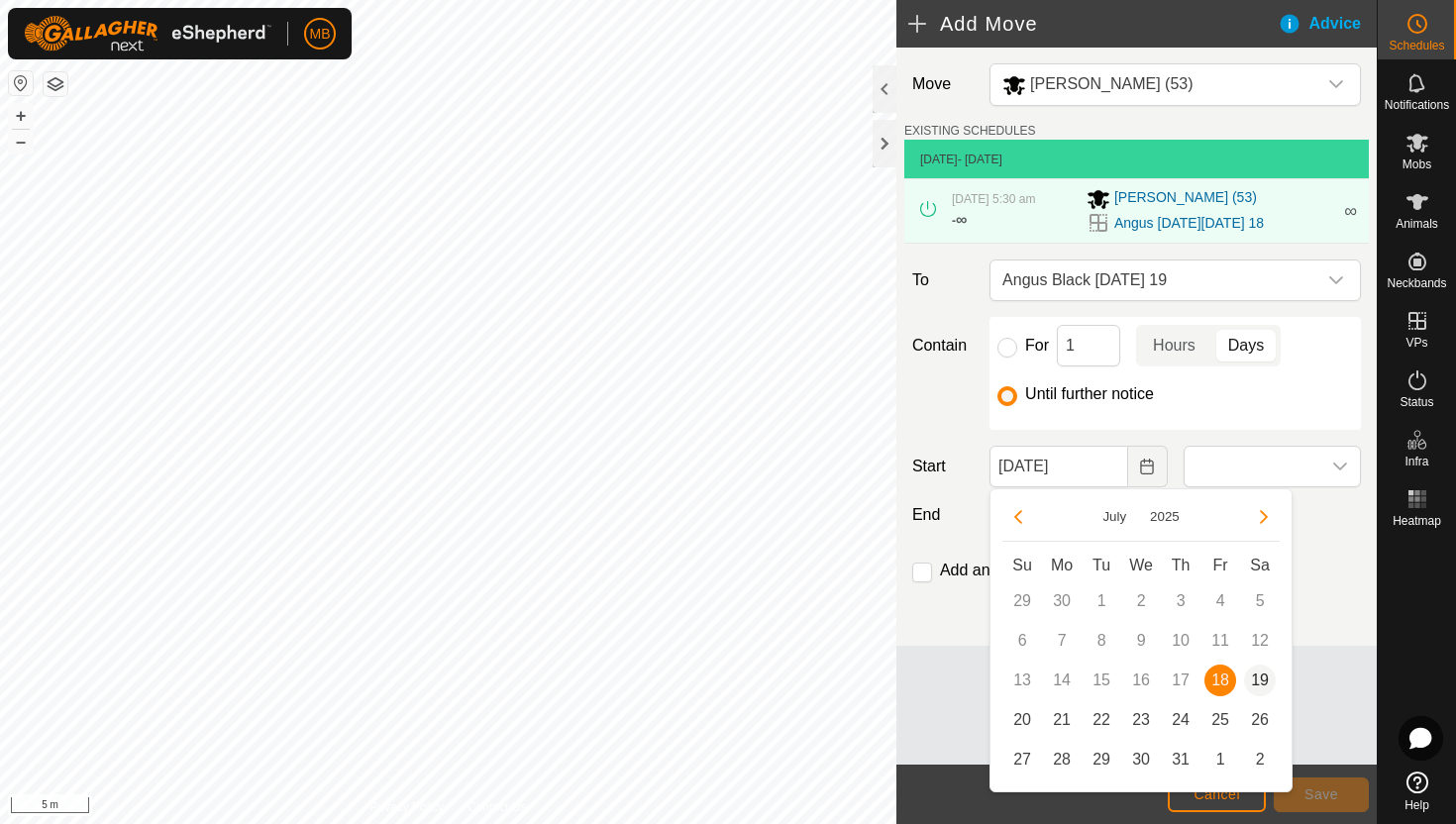 click on "19" at bounding box center (1260, 680) 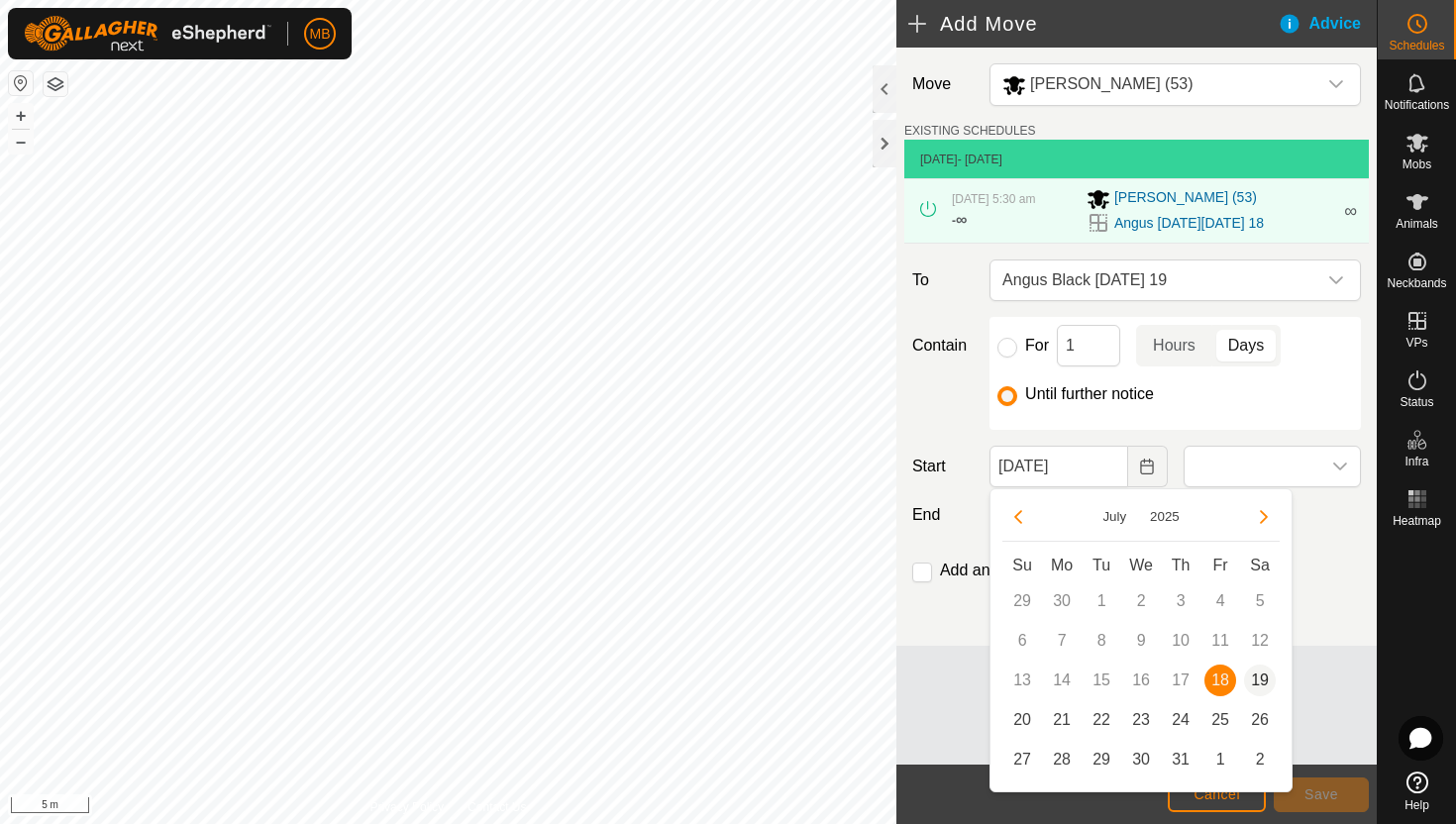 type on "19 Jul, 2025" 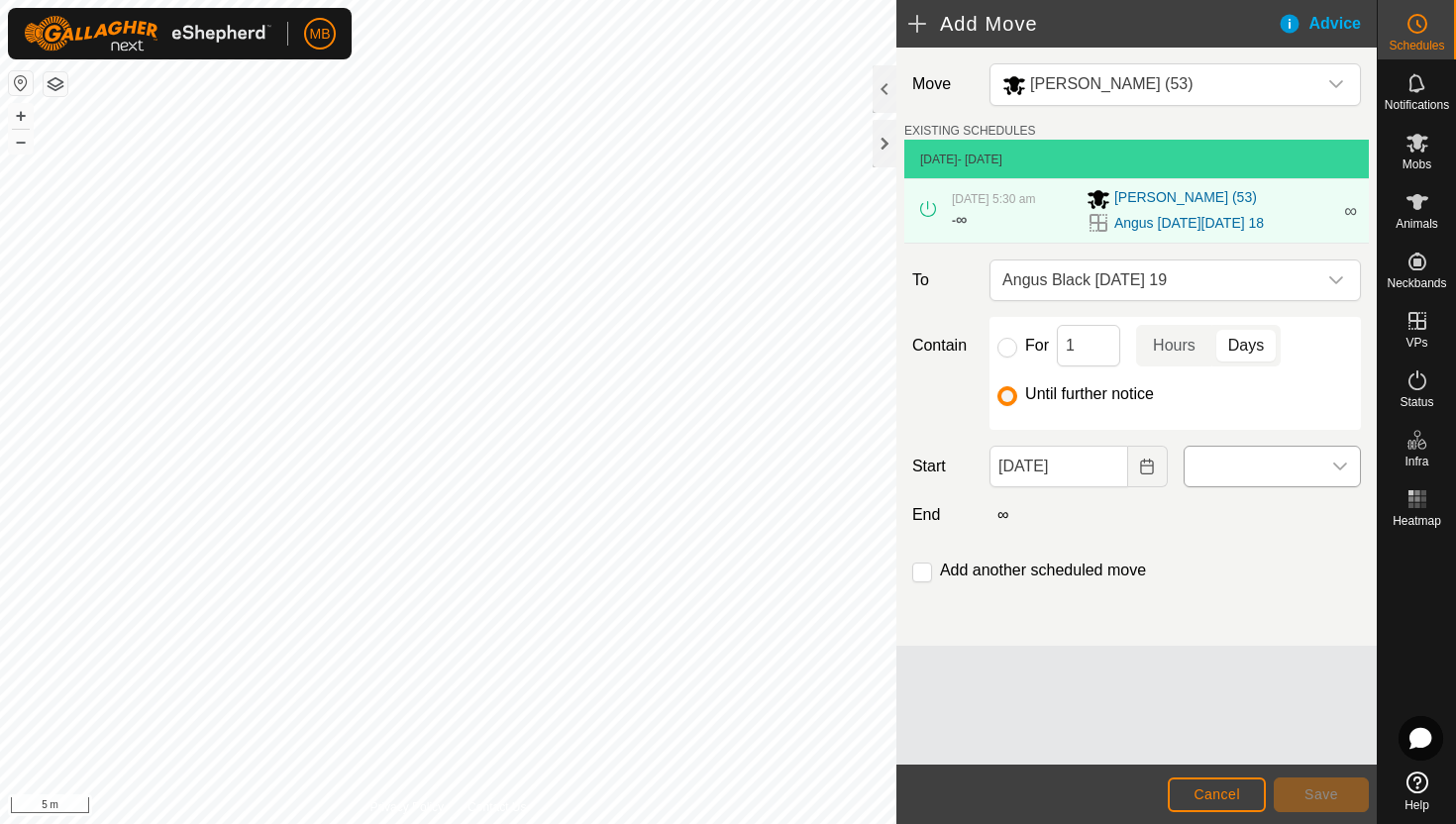 click at bounding box center [1252, 466] 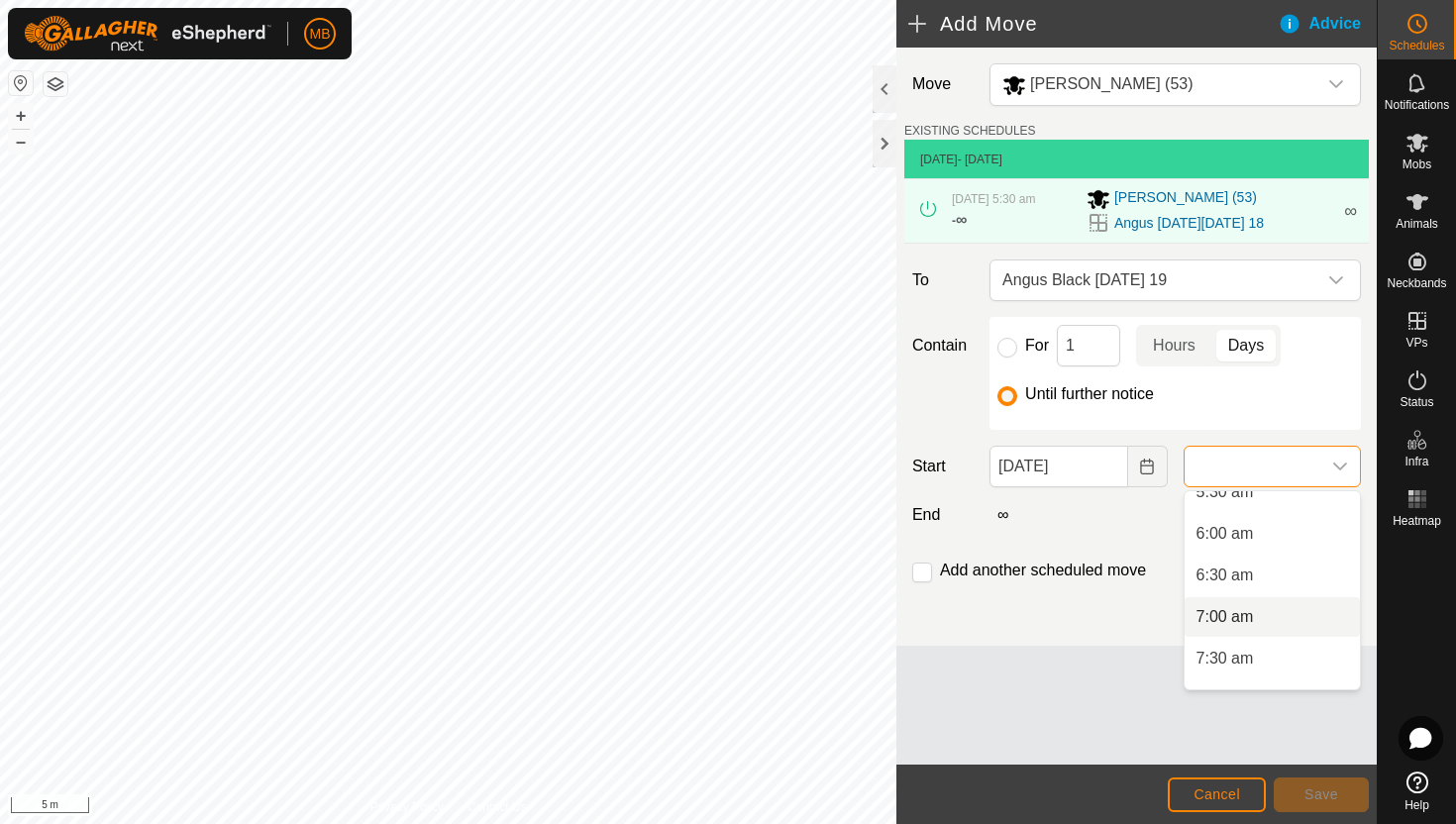 scroll, scrollTop: 474, scrollLeft: 0, axis: vertical 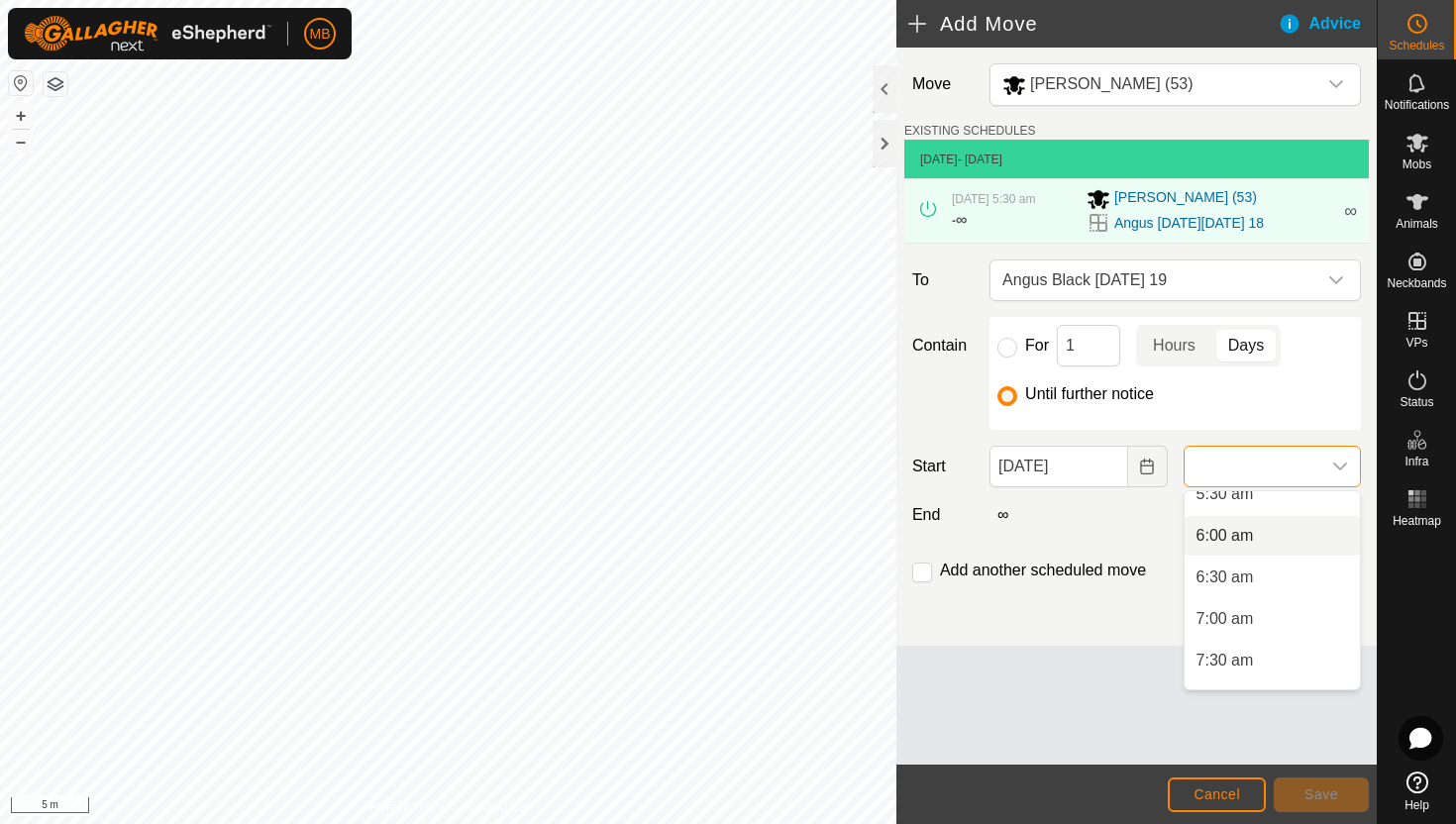 click on "6:00 am" at bounding box center (1272, 536) 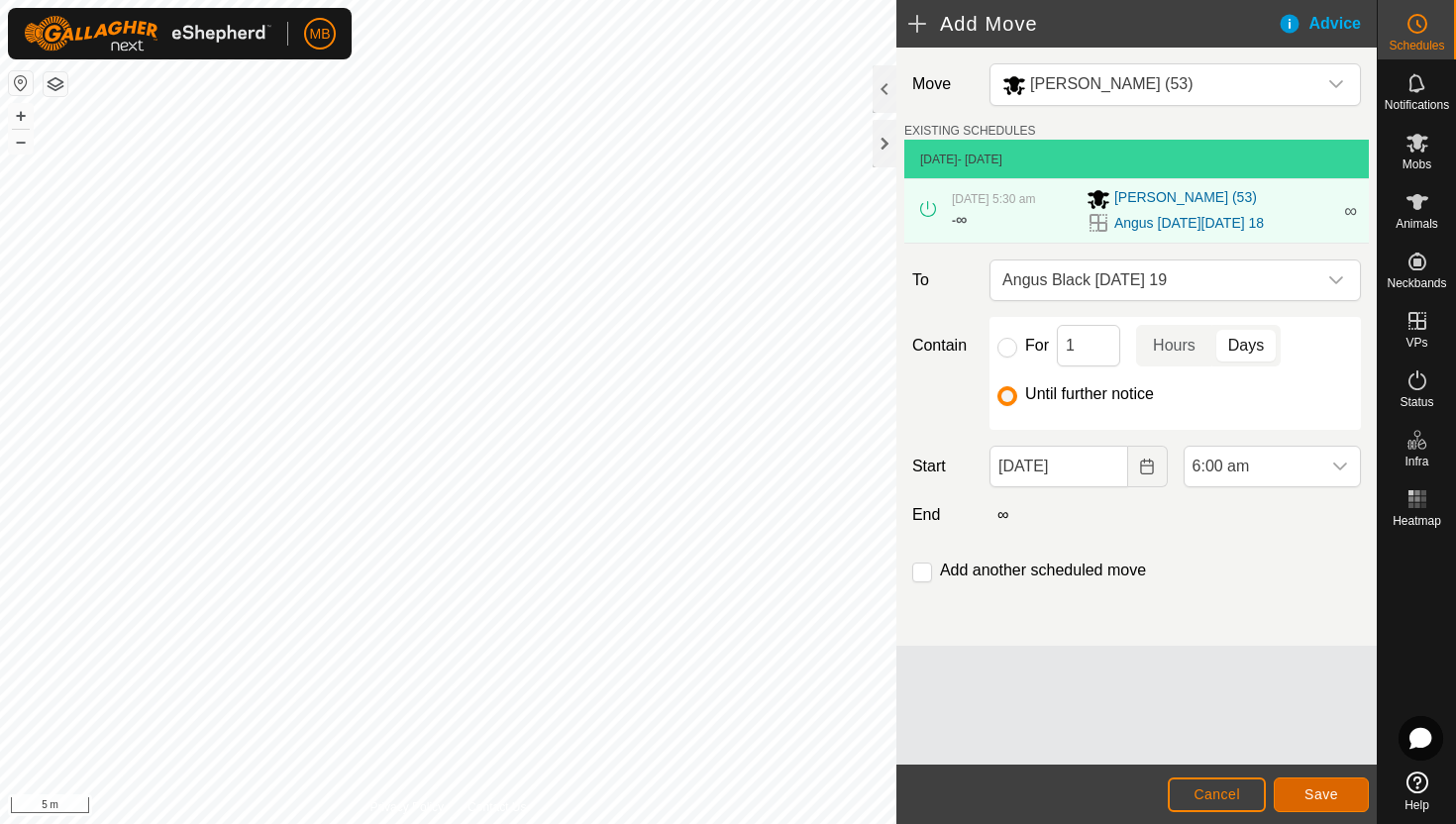 click on "Save" 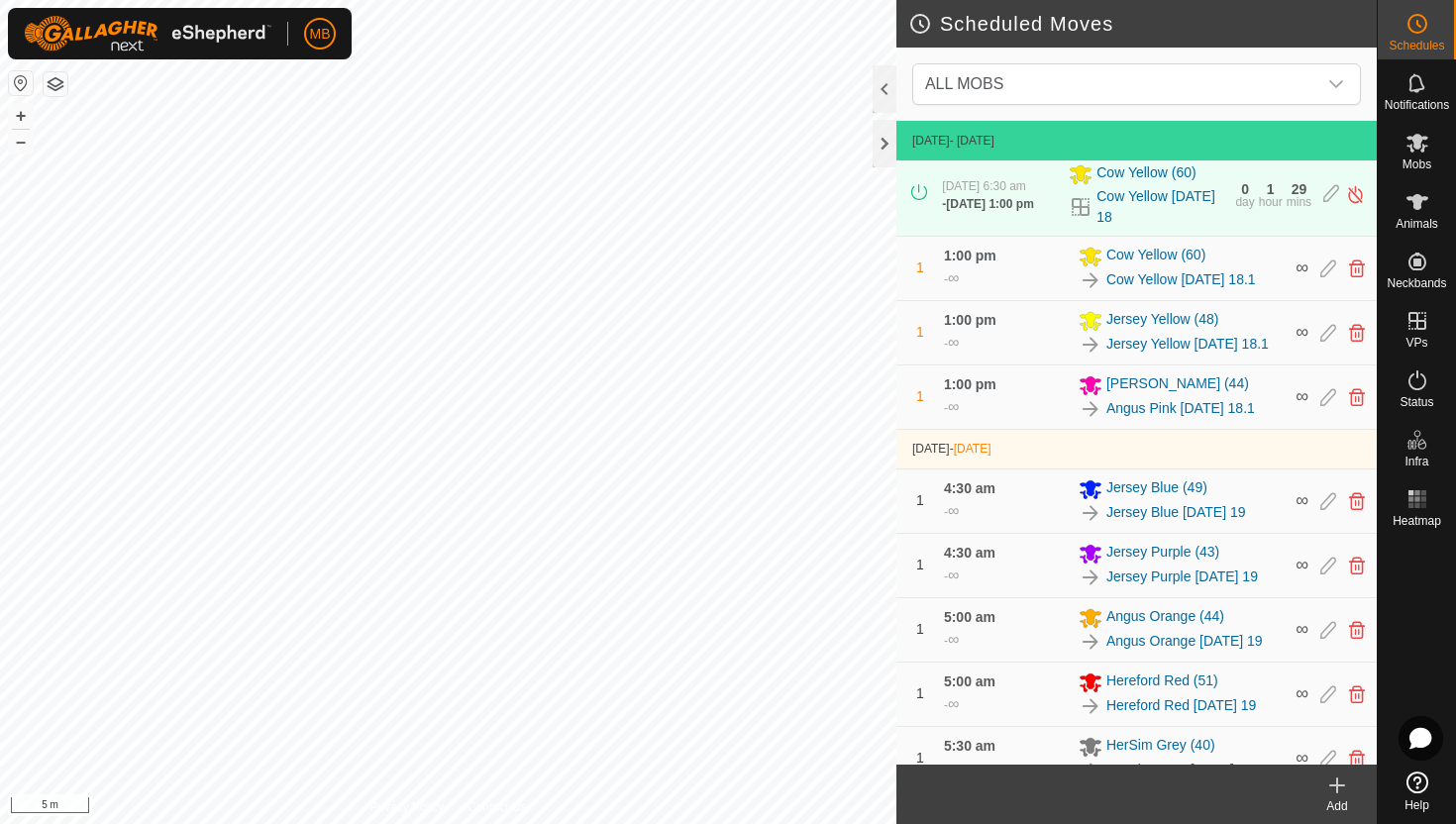 scroll, scrollTop: 873, scrollLeft: 0, axis: vertical 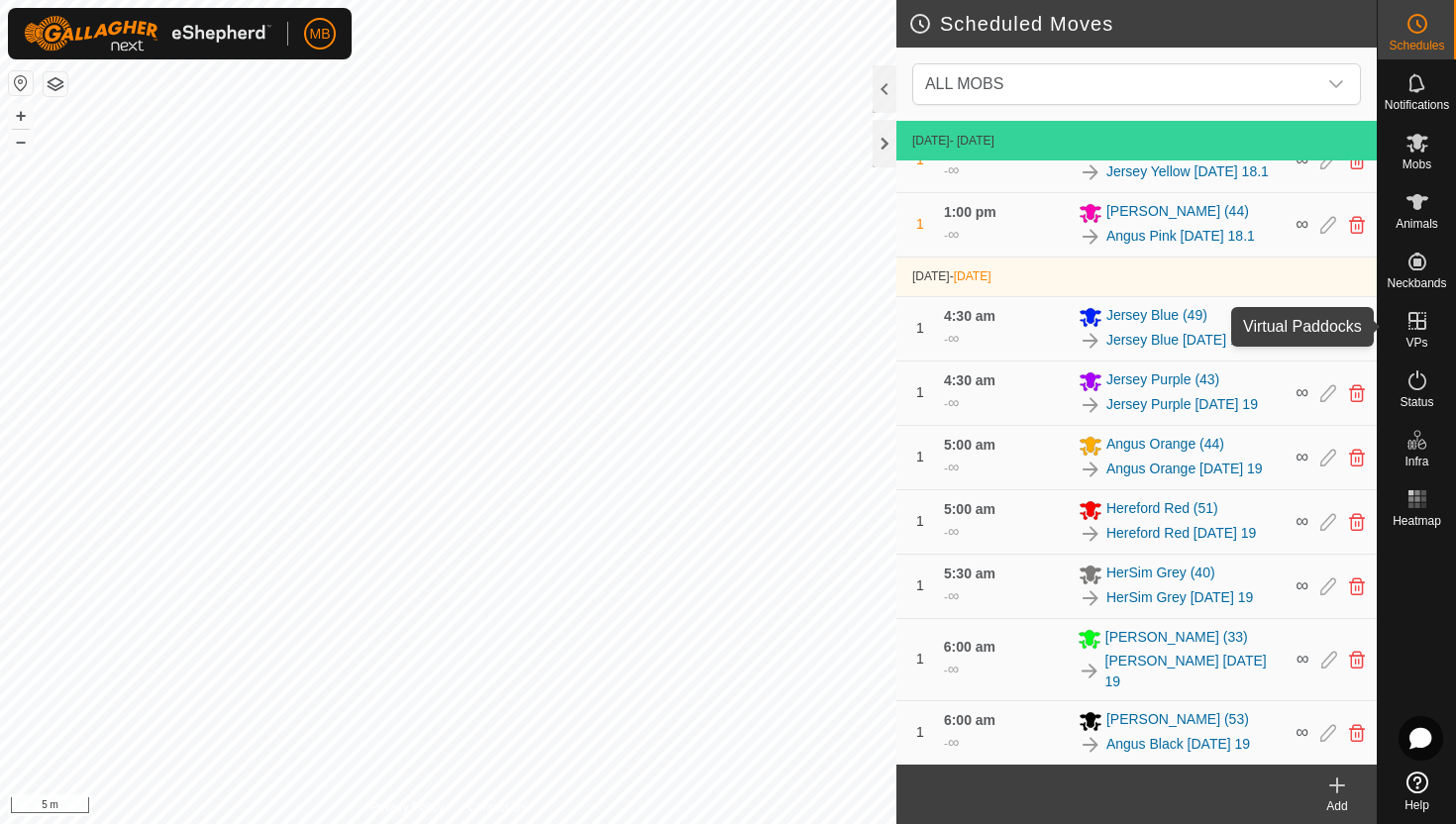 click 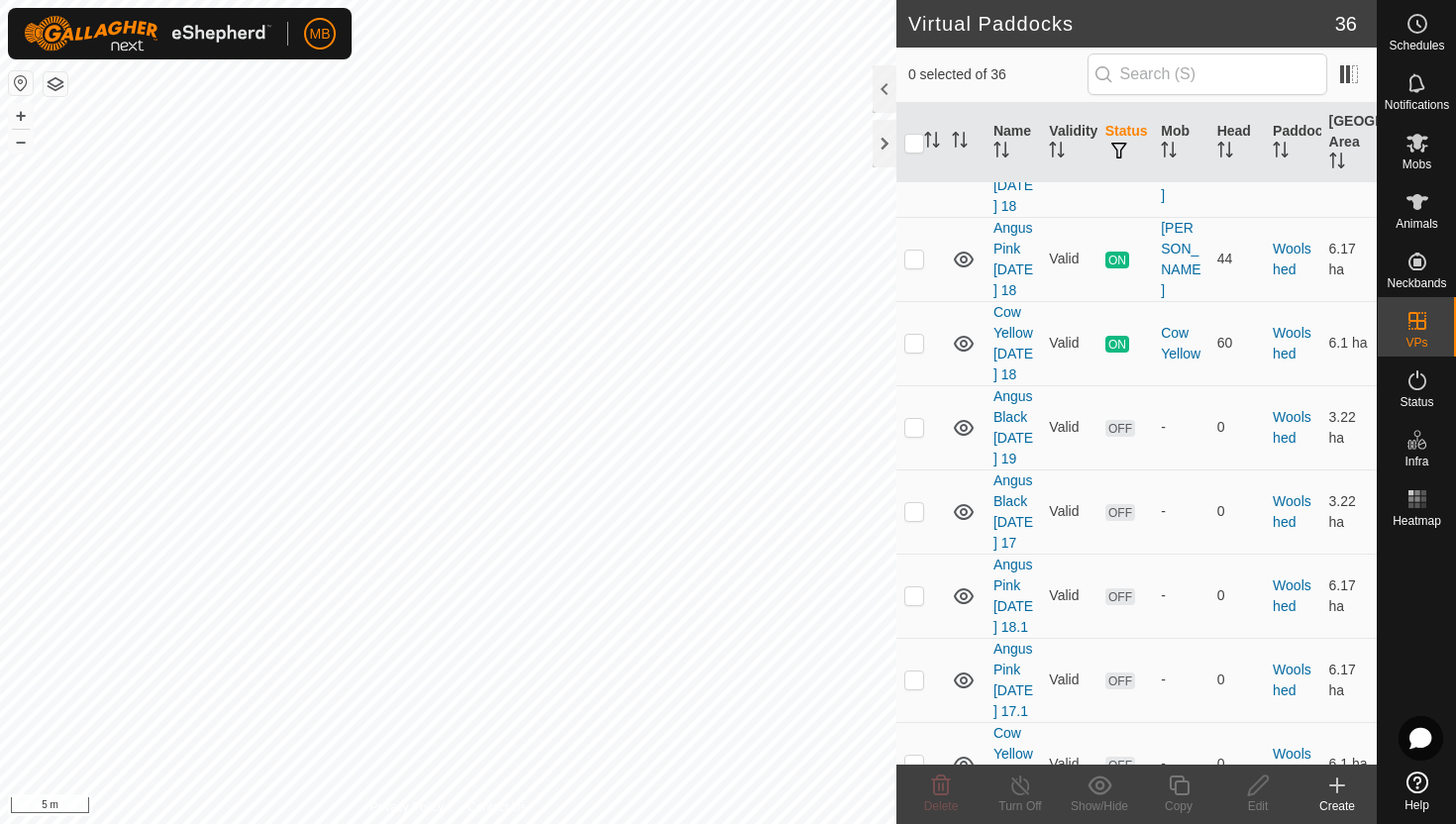 scroll, scrollTop: 3338, scrollLeft: 0, axis: vertical 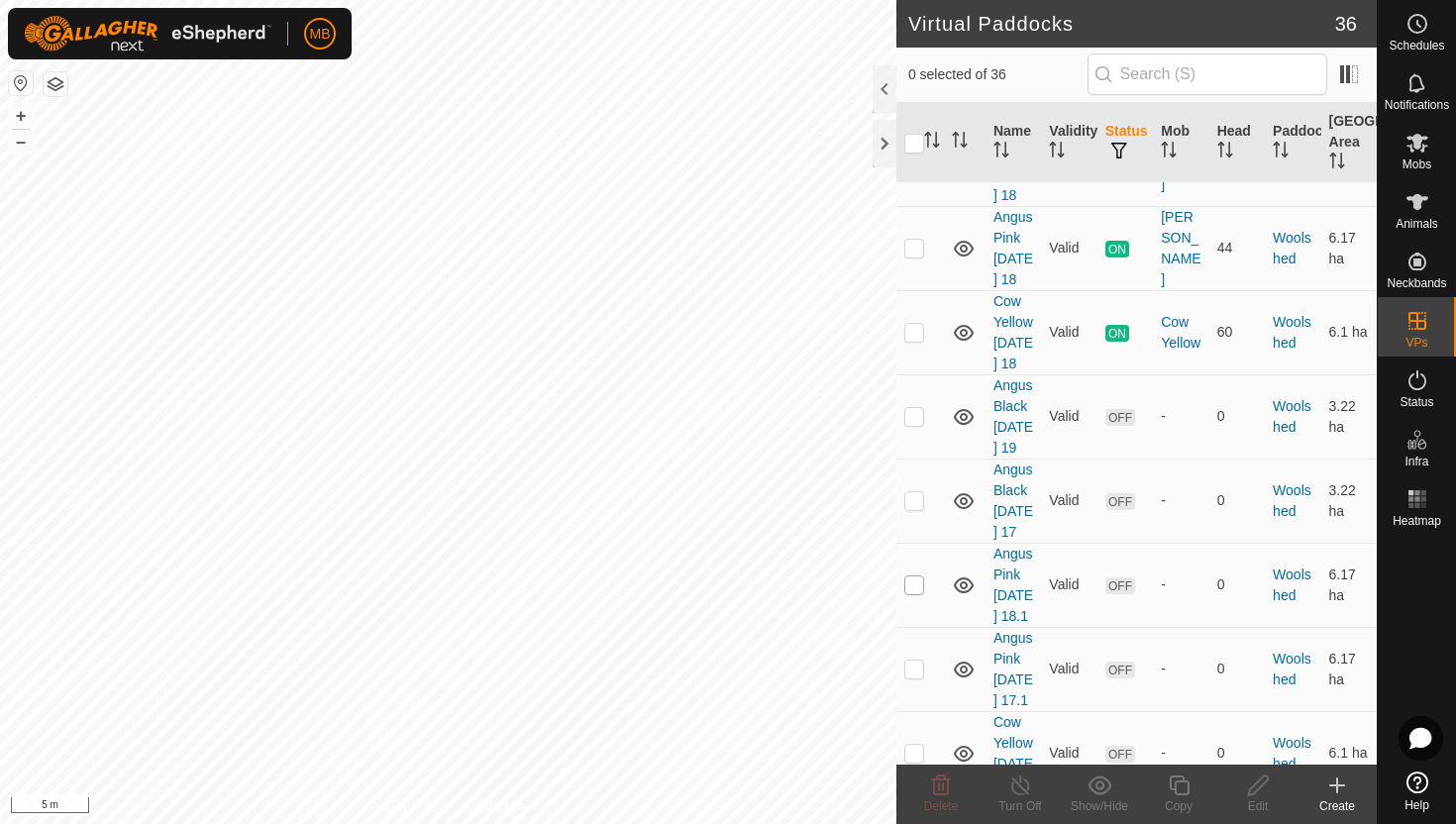 click at bounding box center [914, 585] 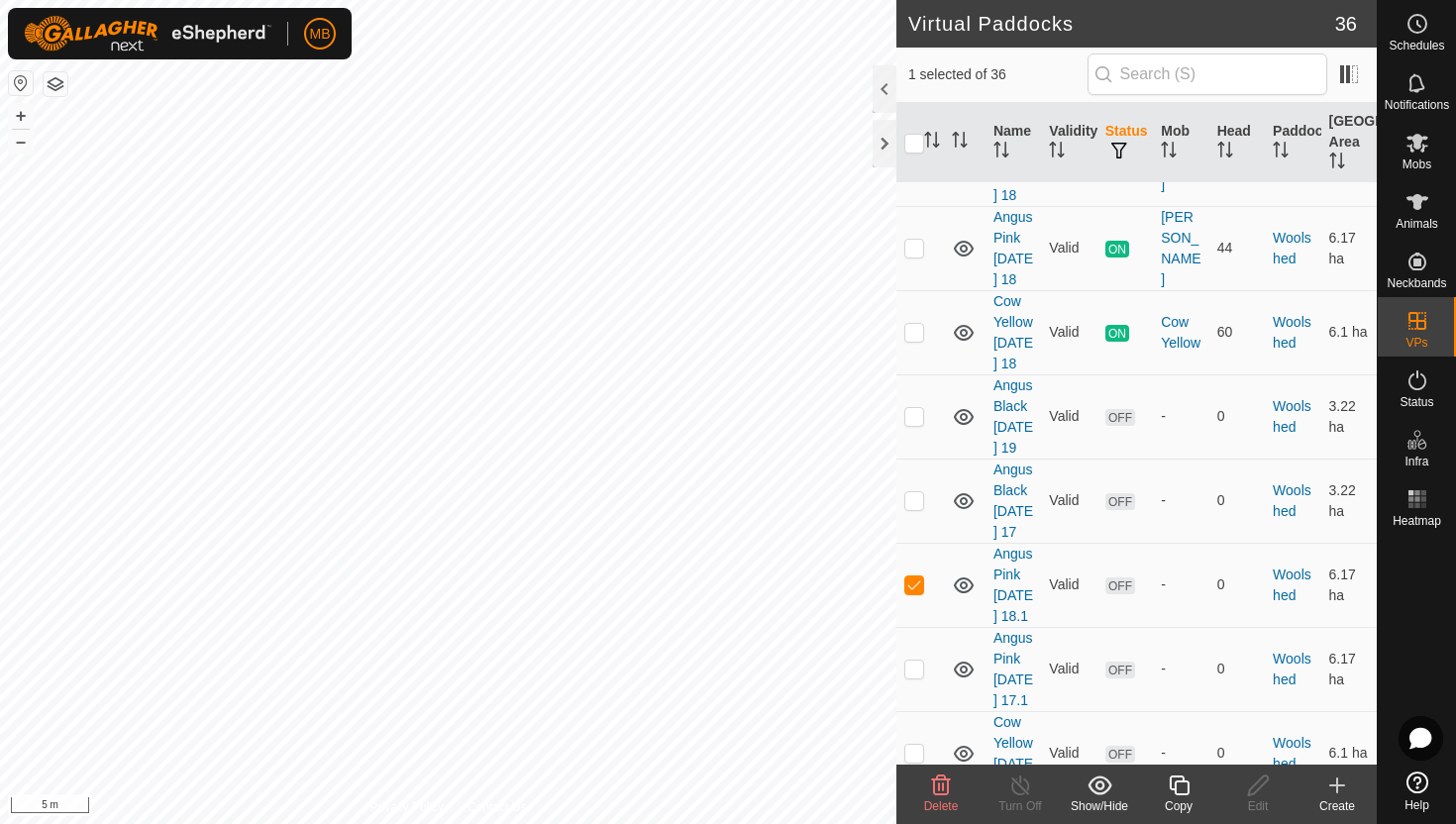 click 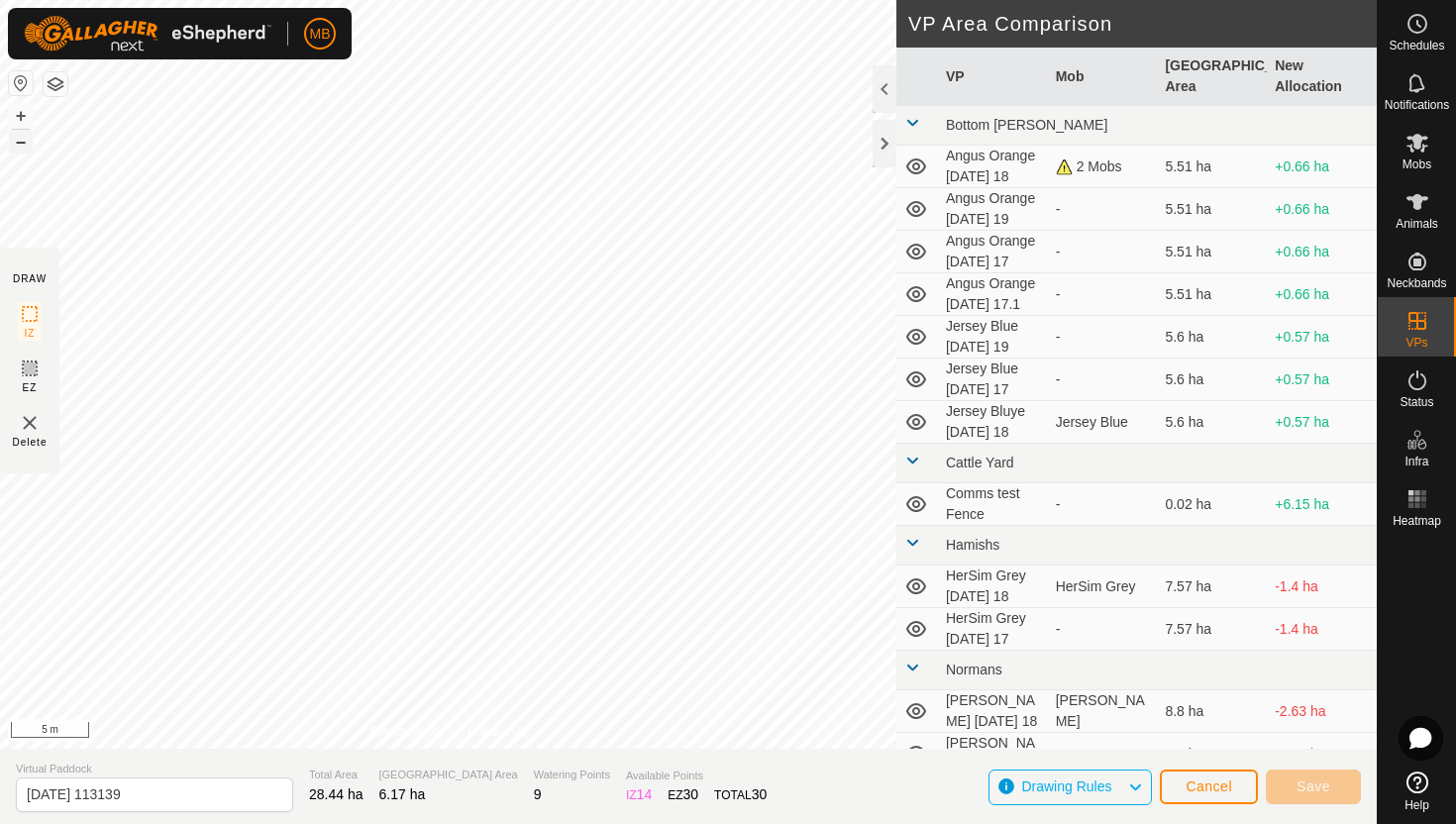 click on "–" at bounding box center (21, 142) 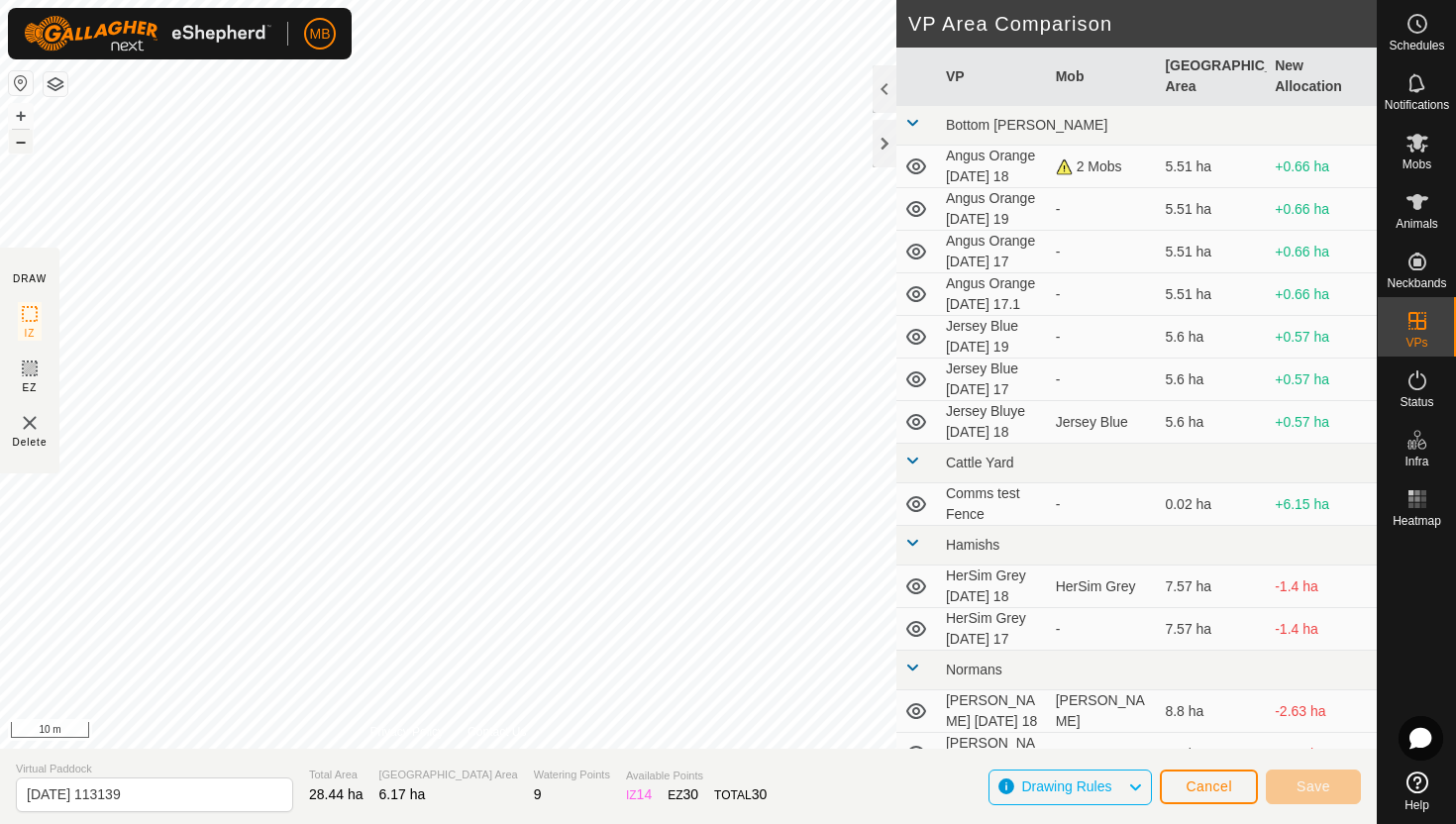 click on "–" at bounding box center [21, 142] 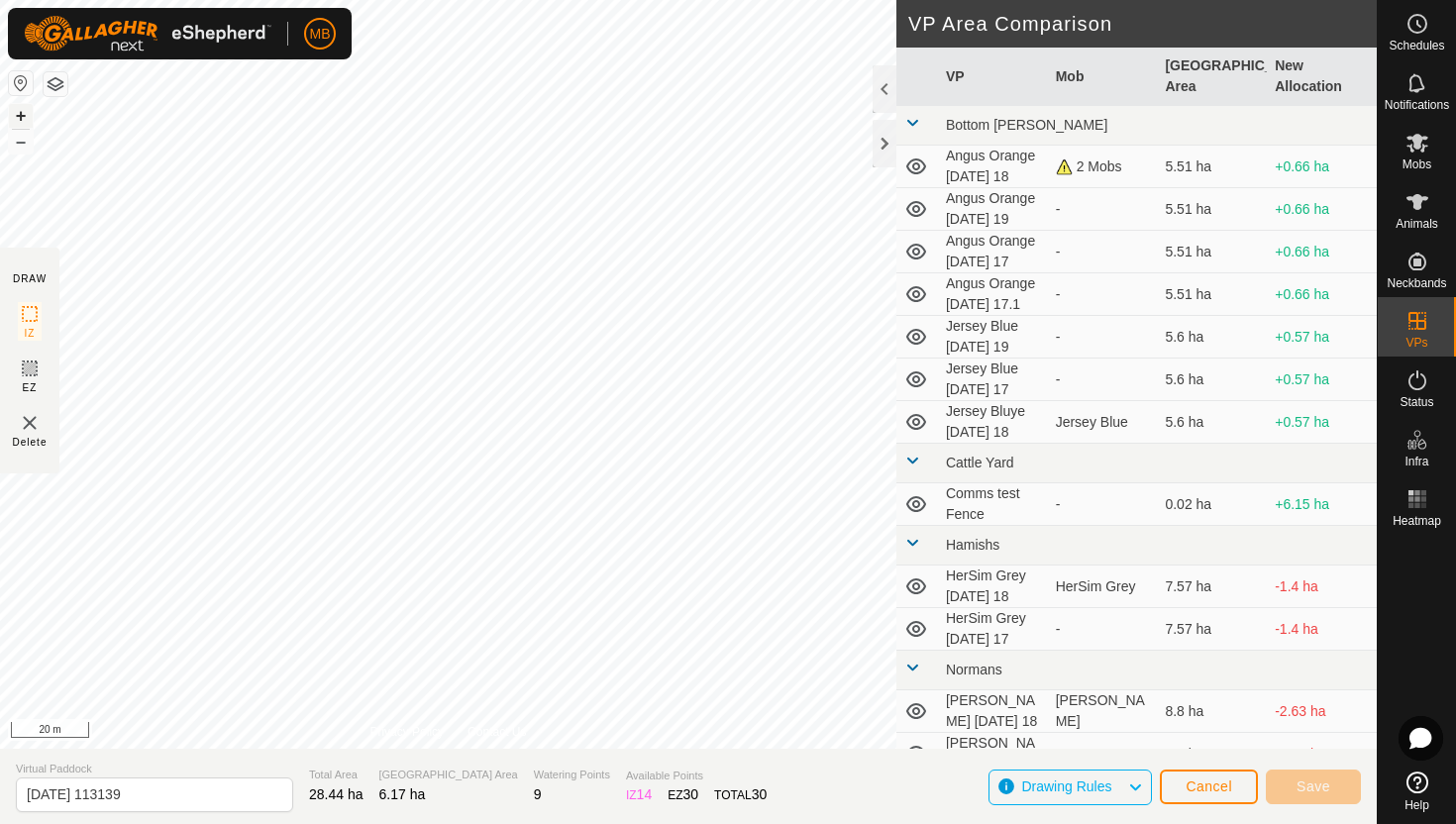 click on "+" at bounding box center (21, 116) 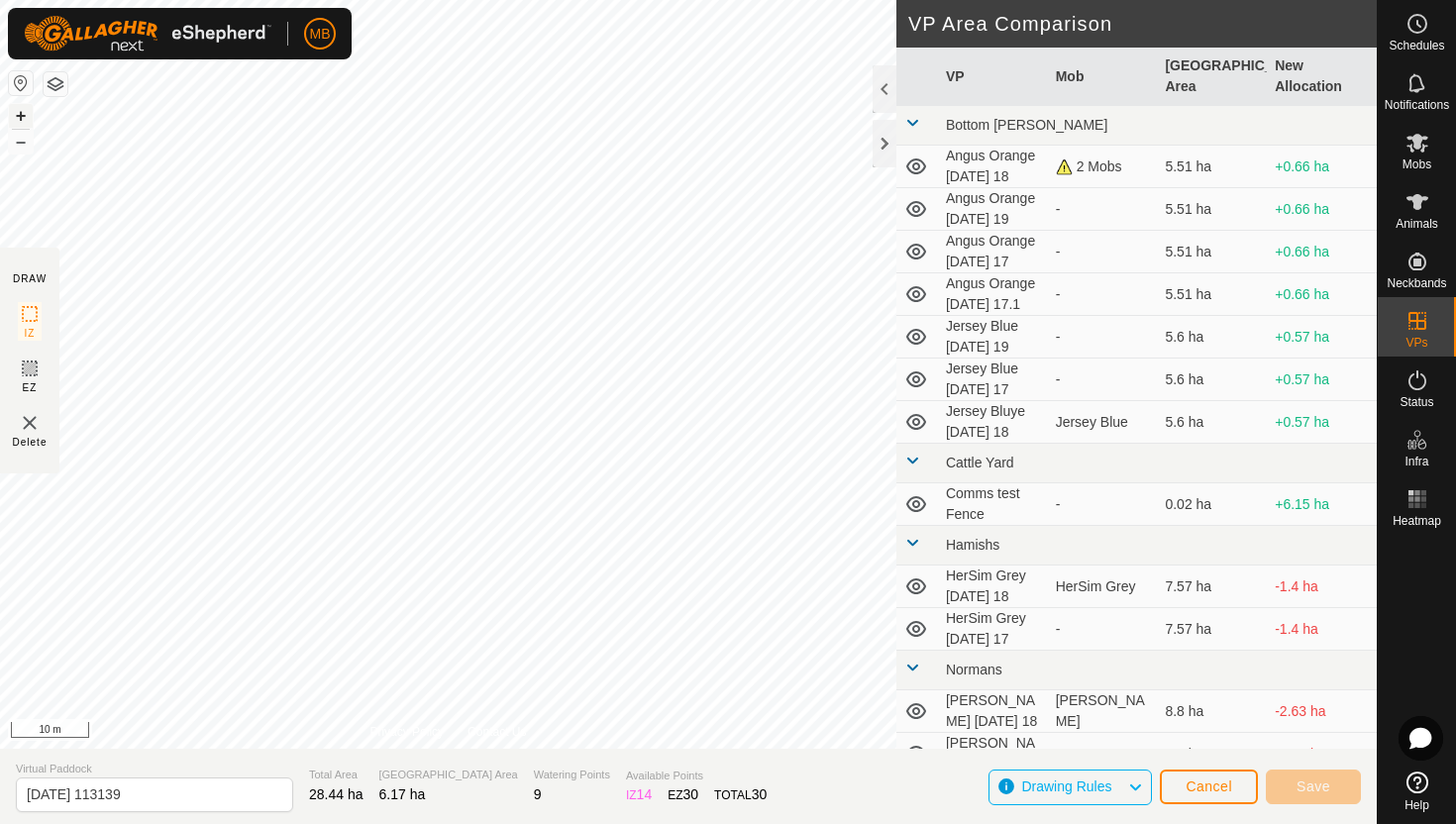 click on "+" at bounding box center [21, 116] 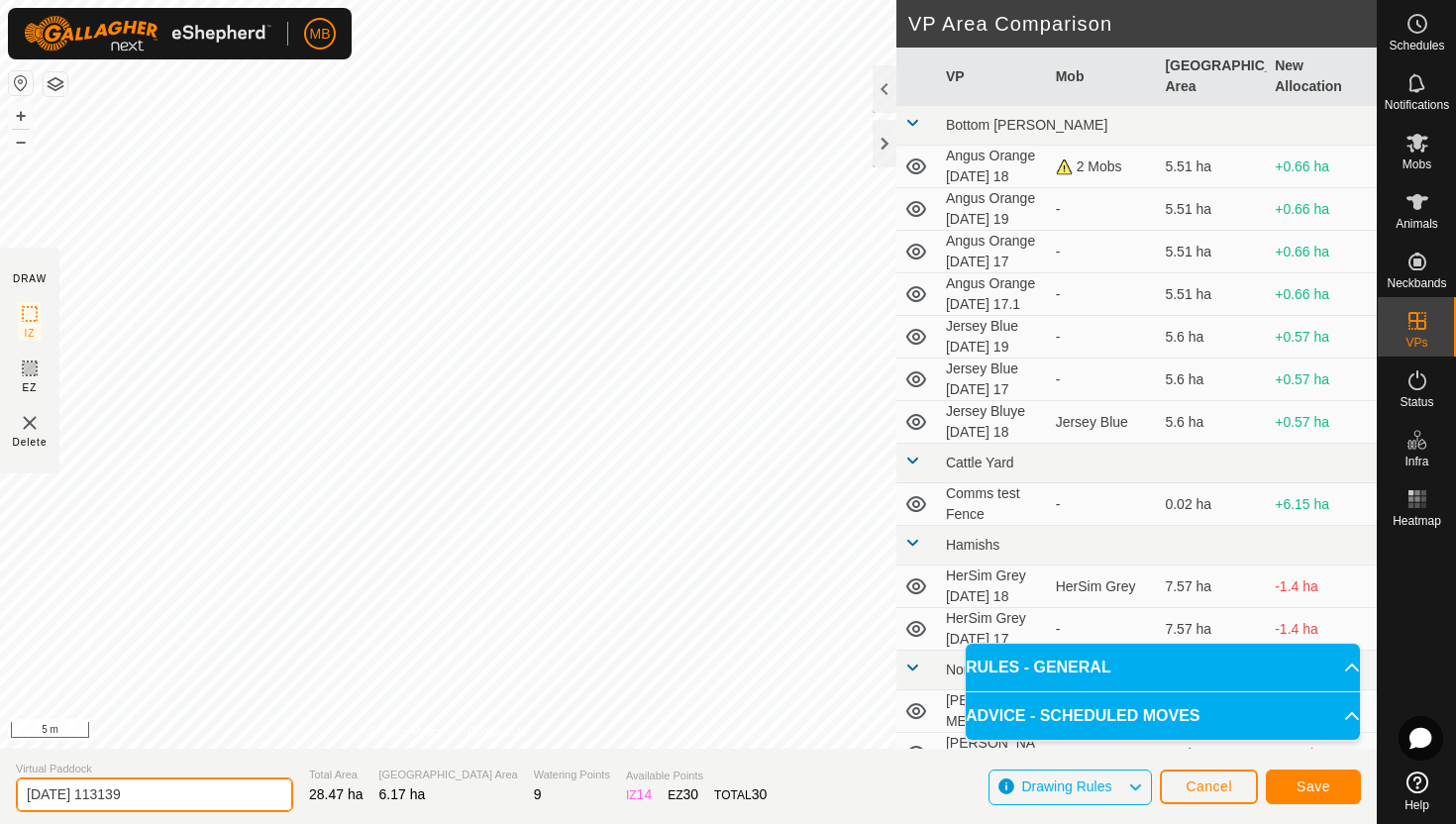 click on "2025-07-18 113139" 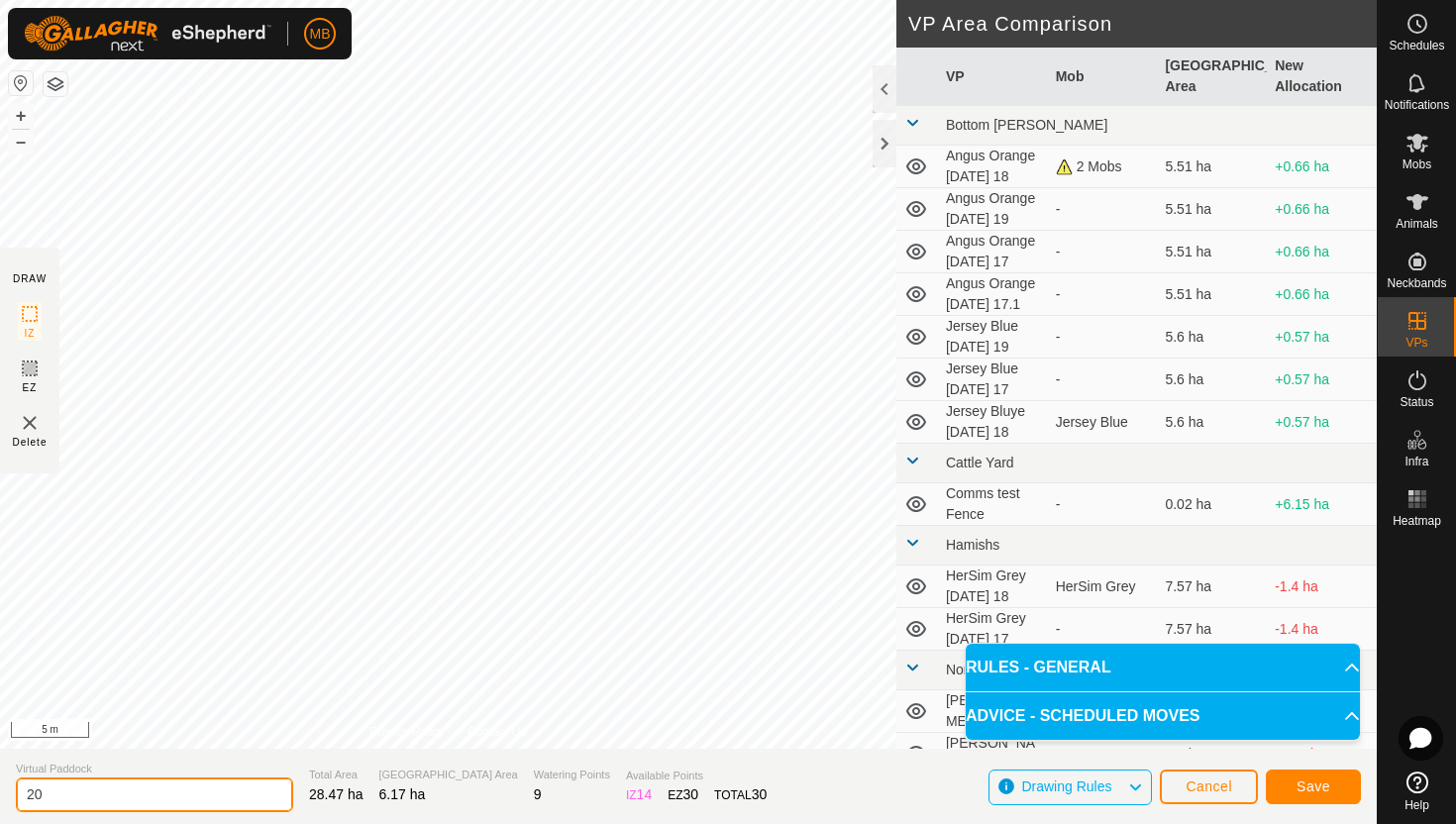 type on "2" 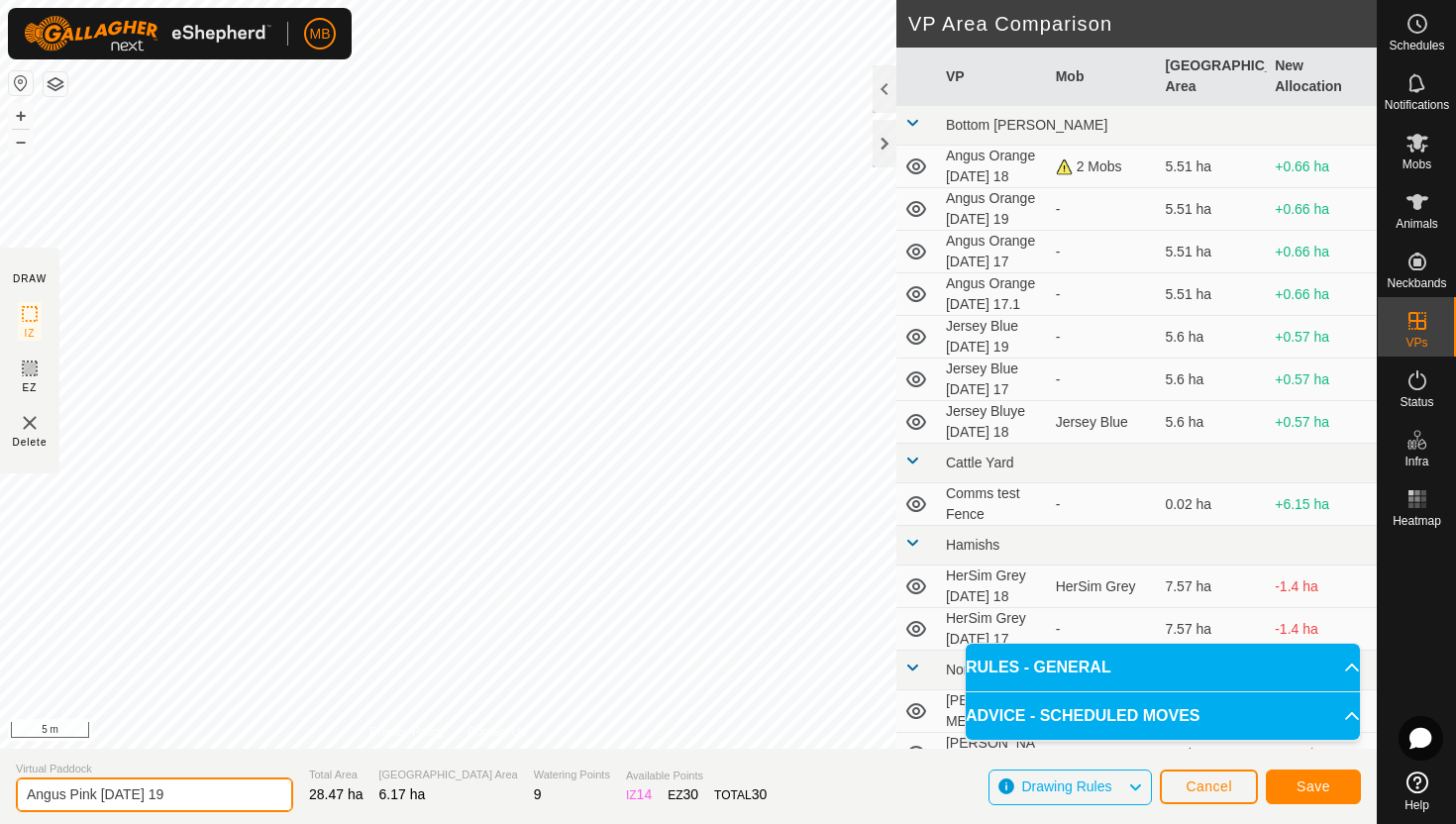 type on "Angus Pink Saturday 19" 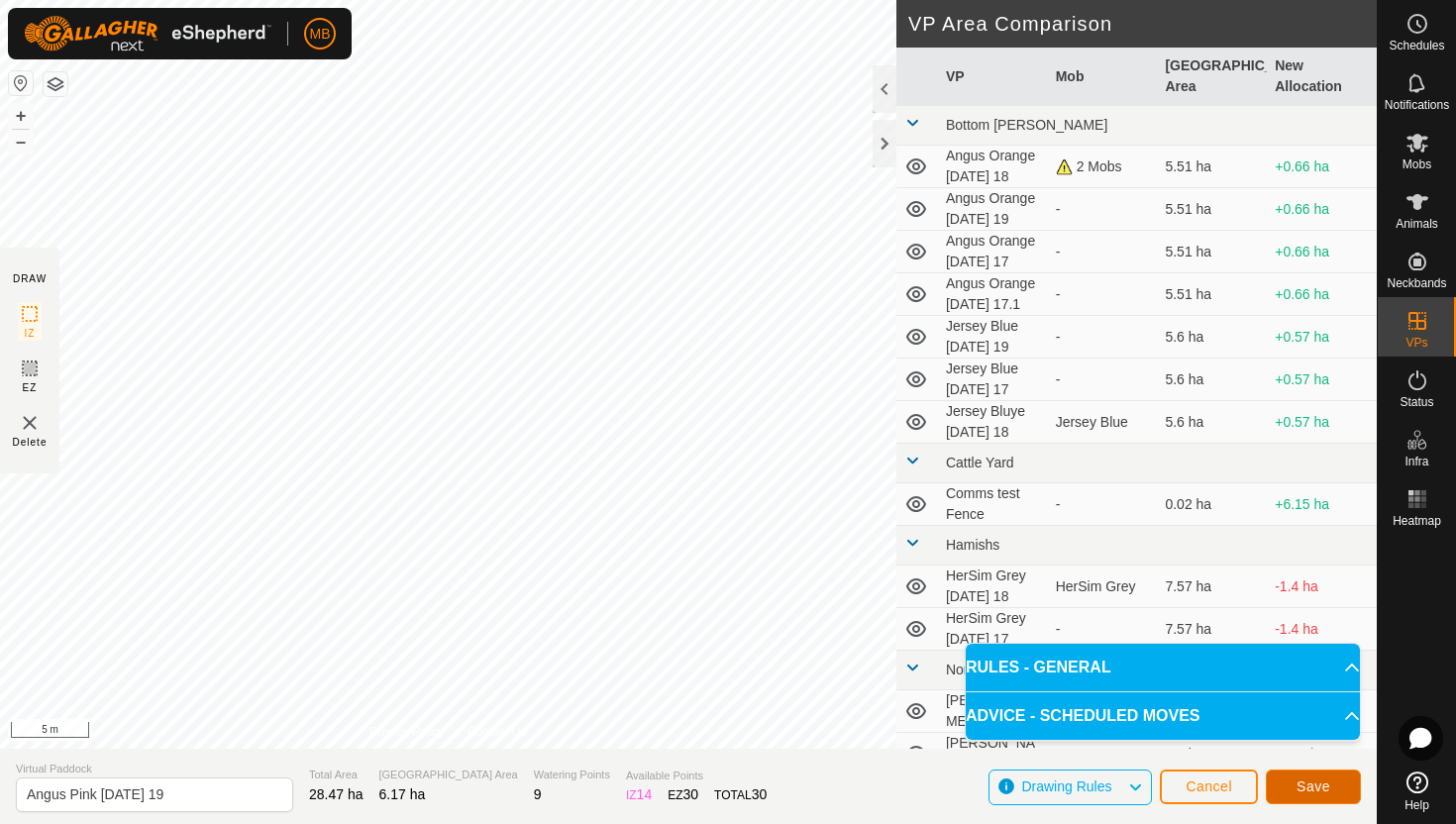 click on "Save" 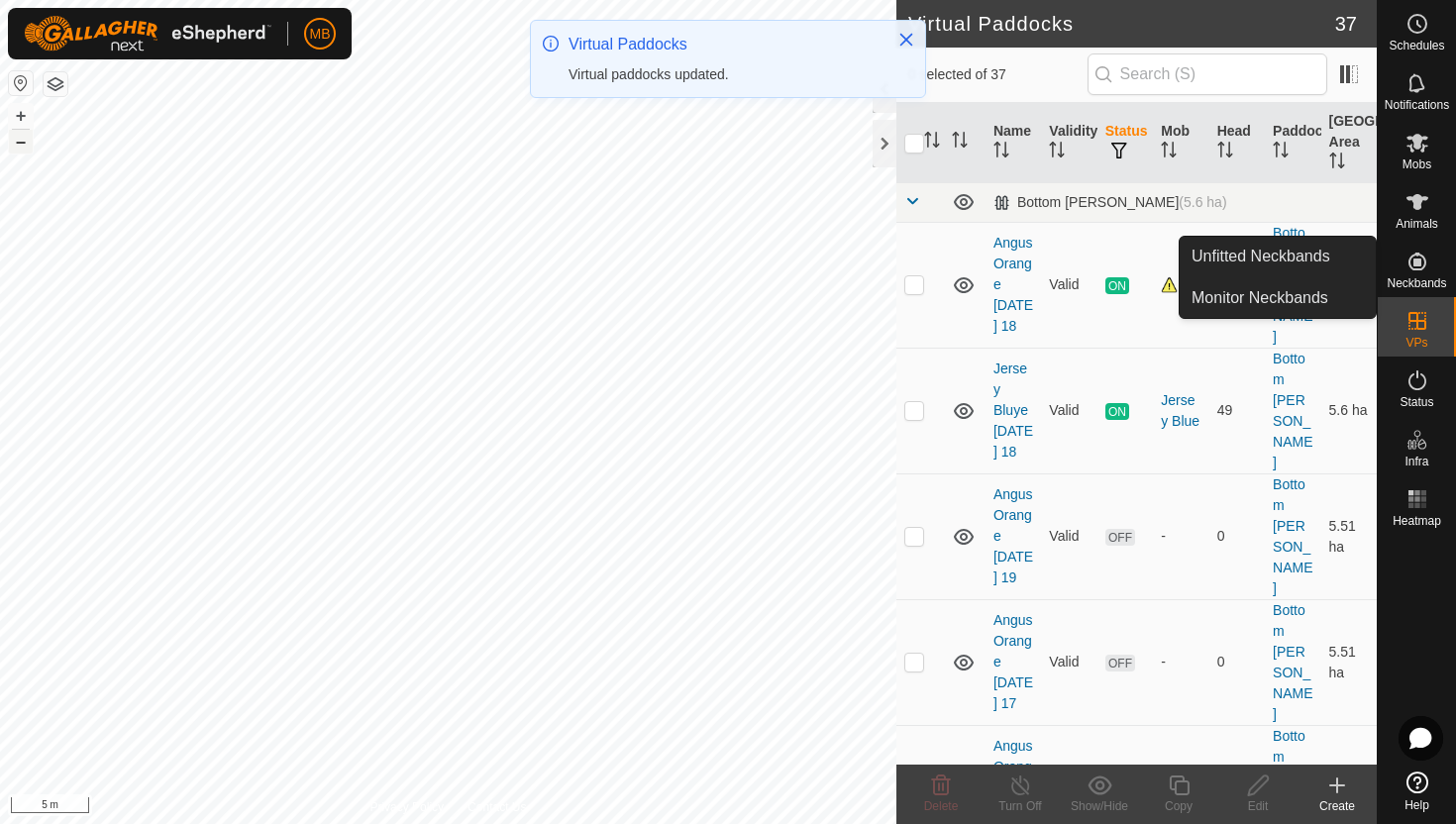 click on "–" at bounding box center [21, 142] 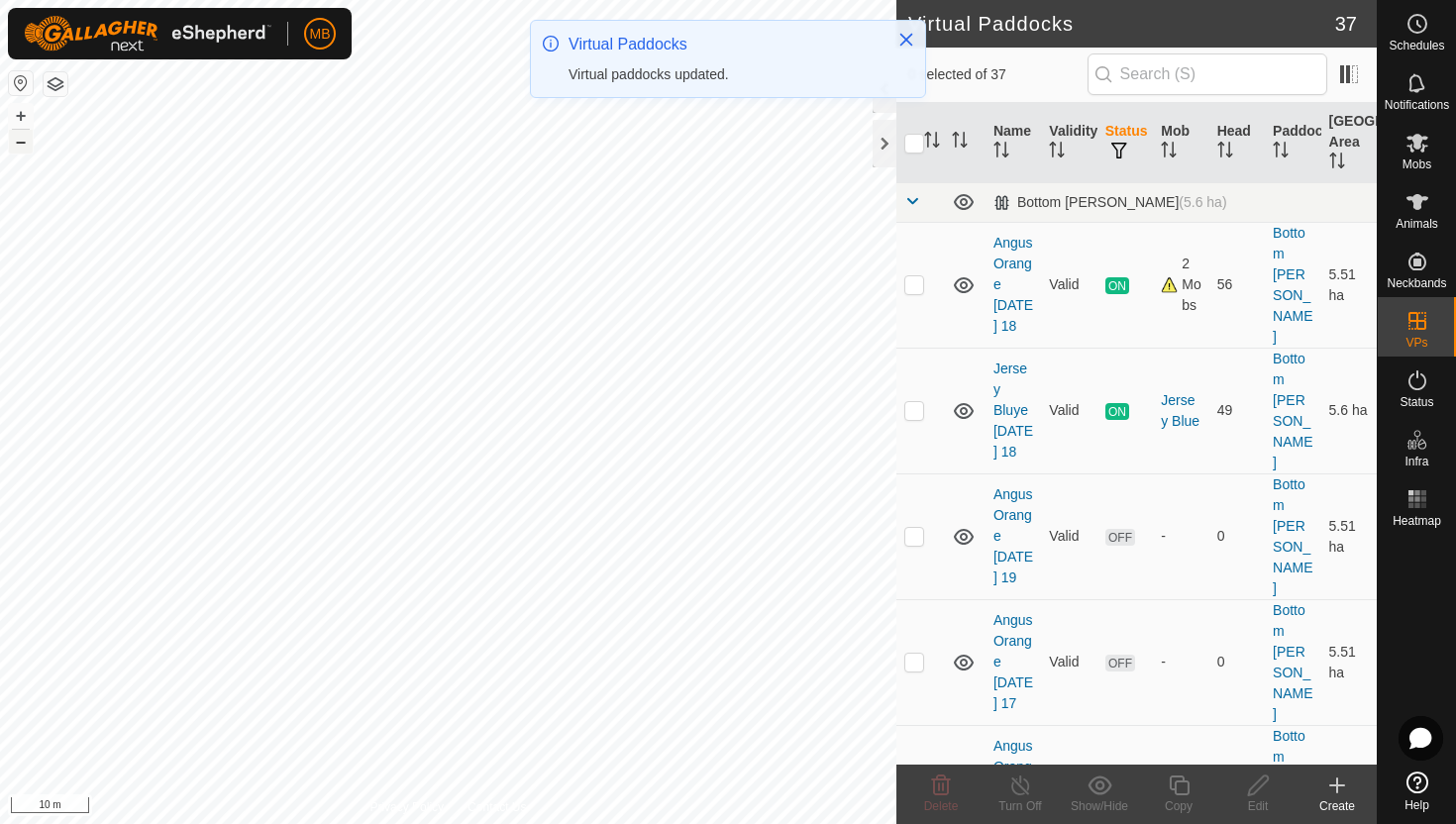 click on "–" at bounding box center (21, 142) 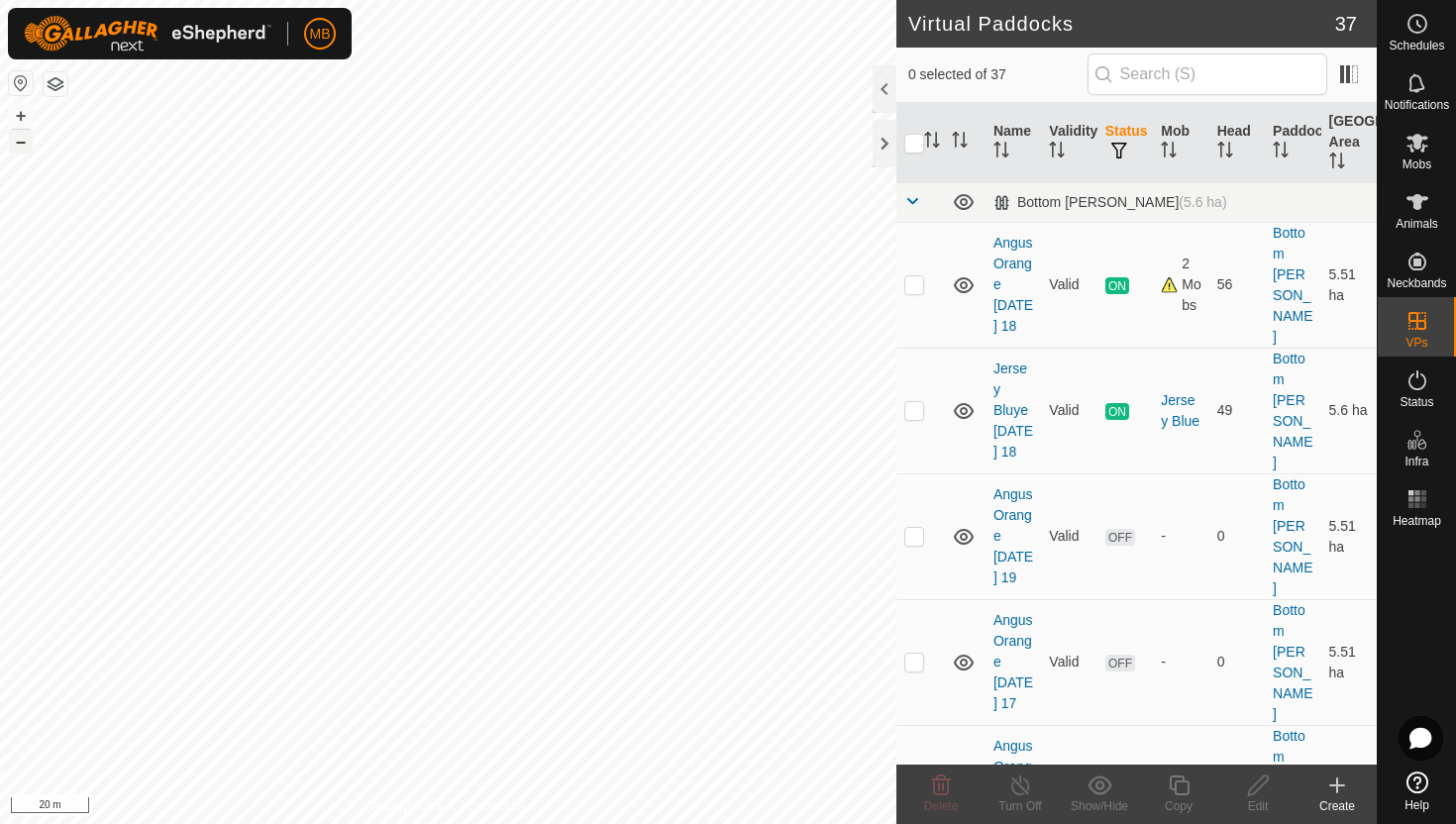 click on "–" at bounding box center [21, 142] 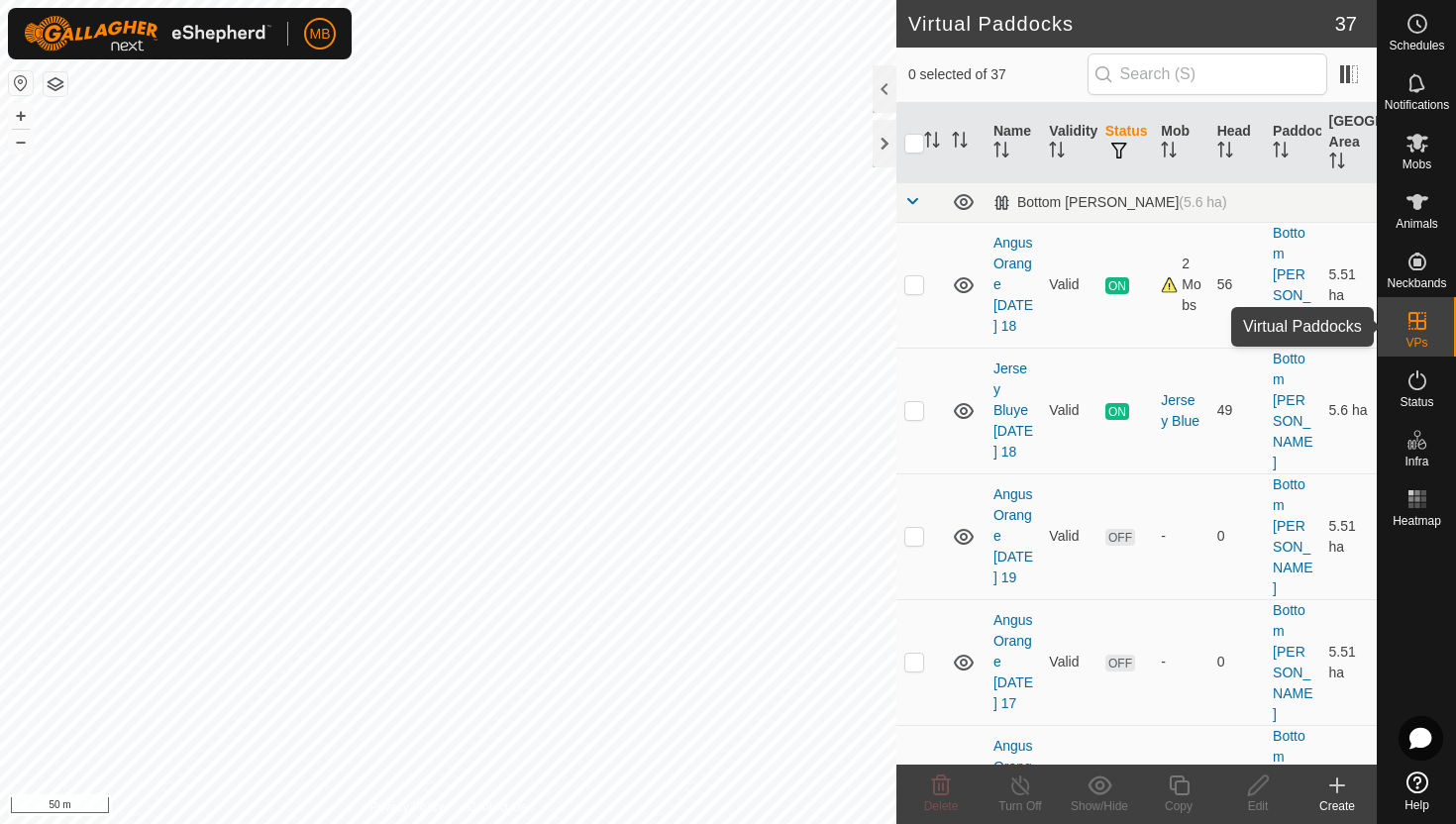 click at bounding box center [1417, 321] 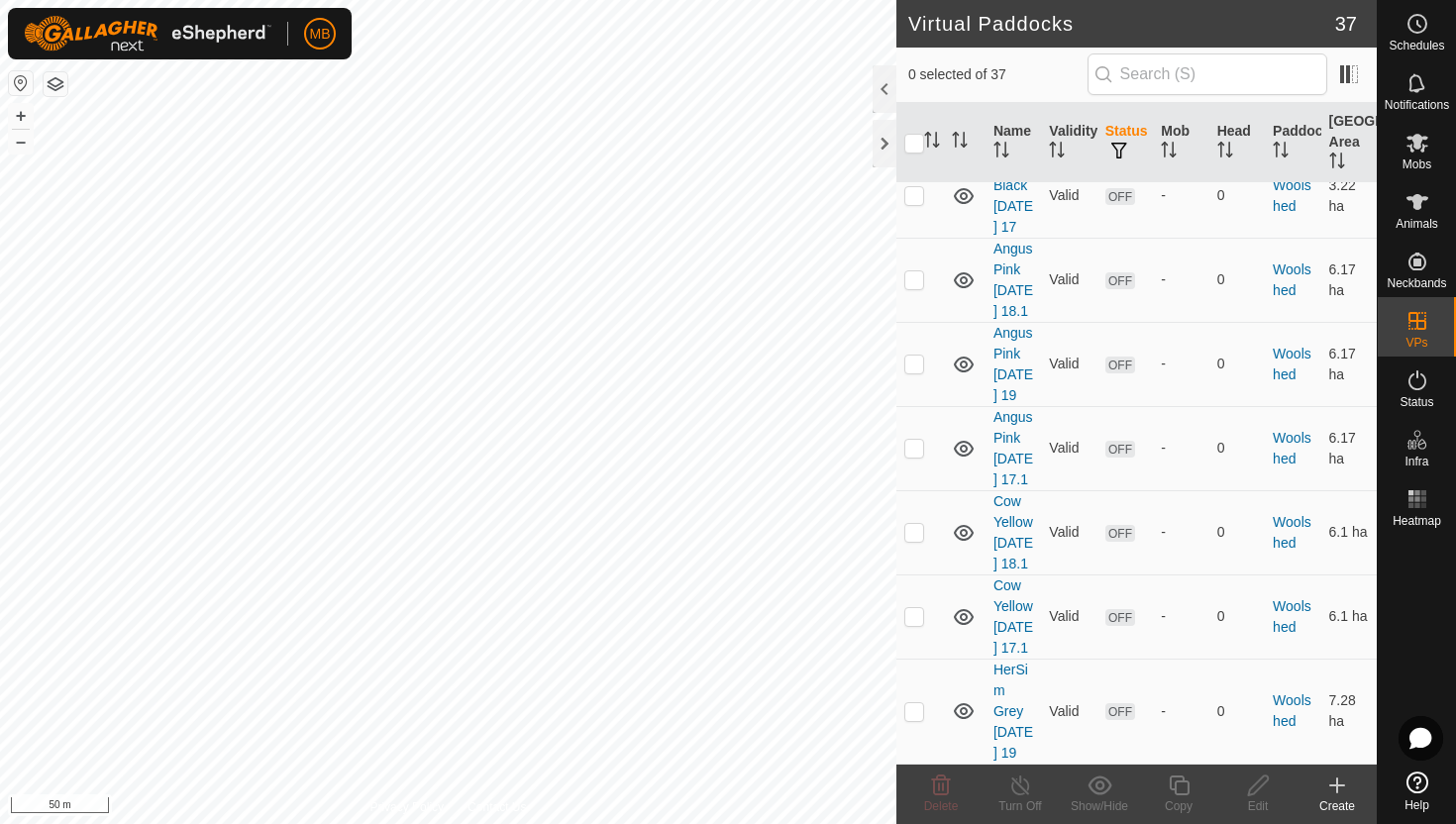 scroll, scrollTop: 3766, scrollLeft: 0, axis: vertical 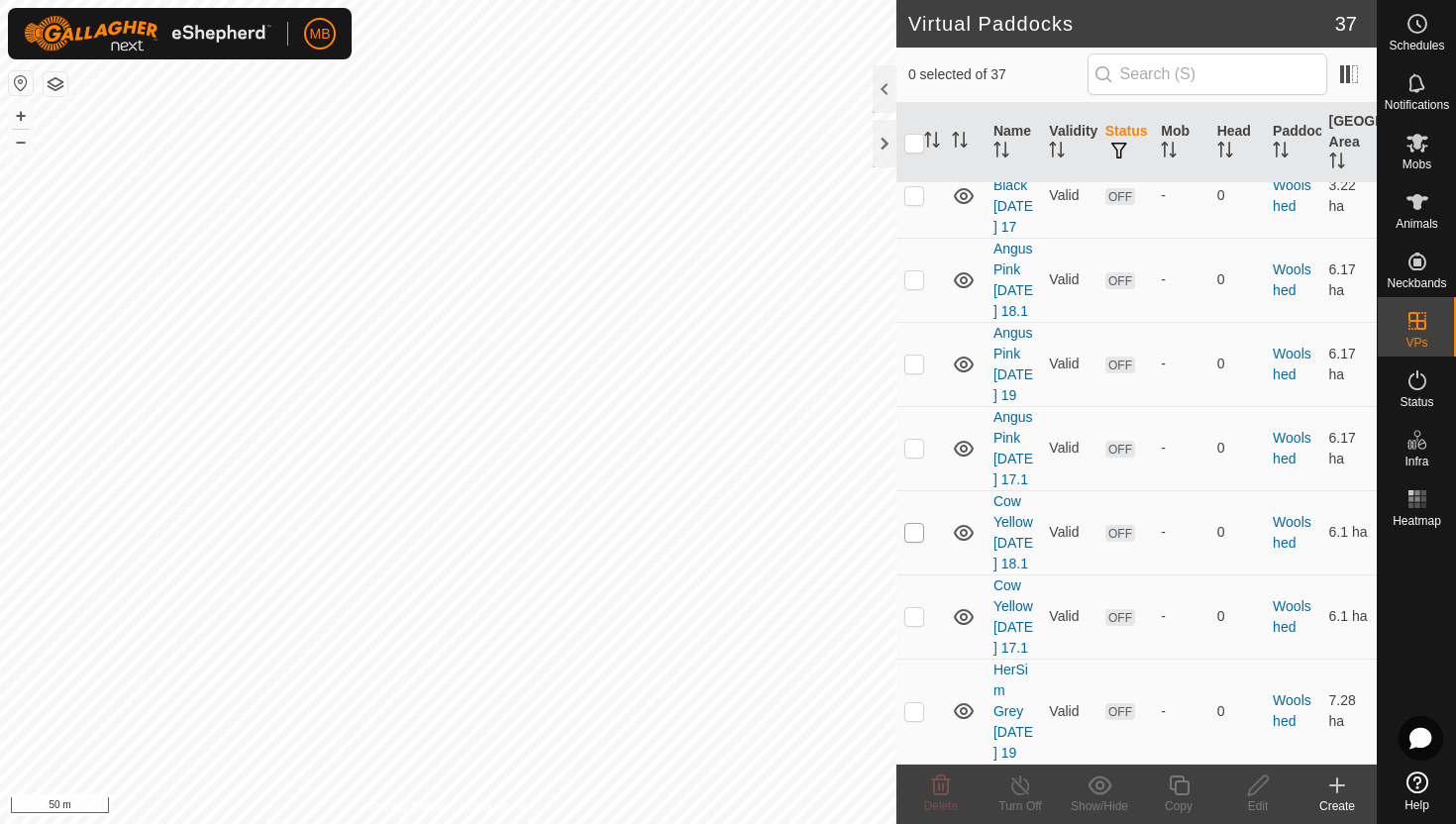 click at bounding box center (914, 533) 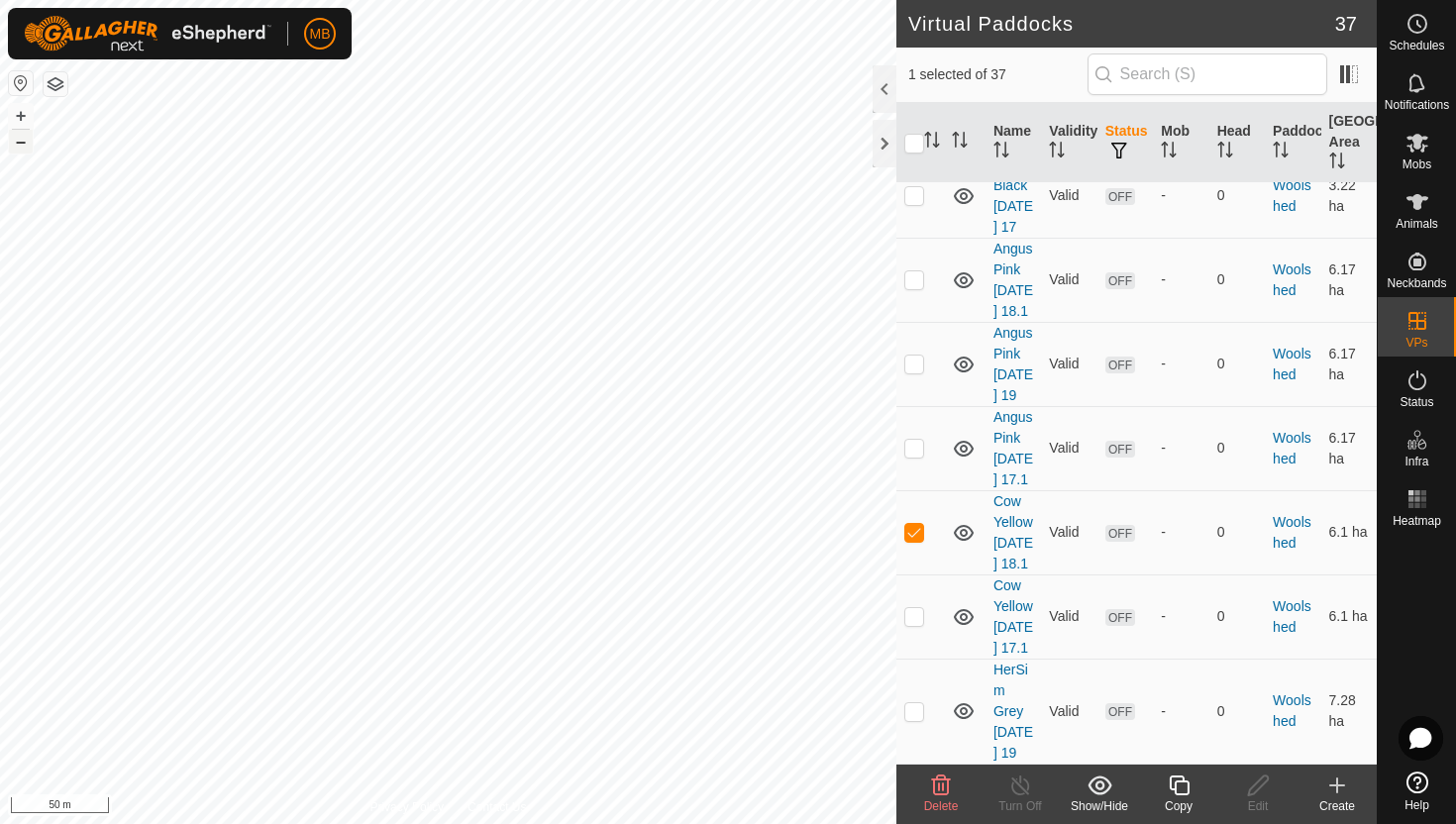 click on "–" at bounding box center [21, 142] 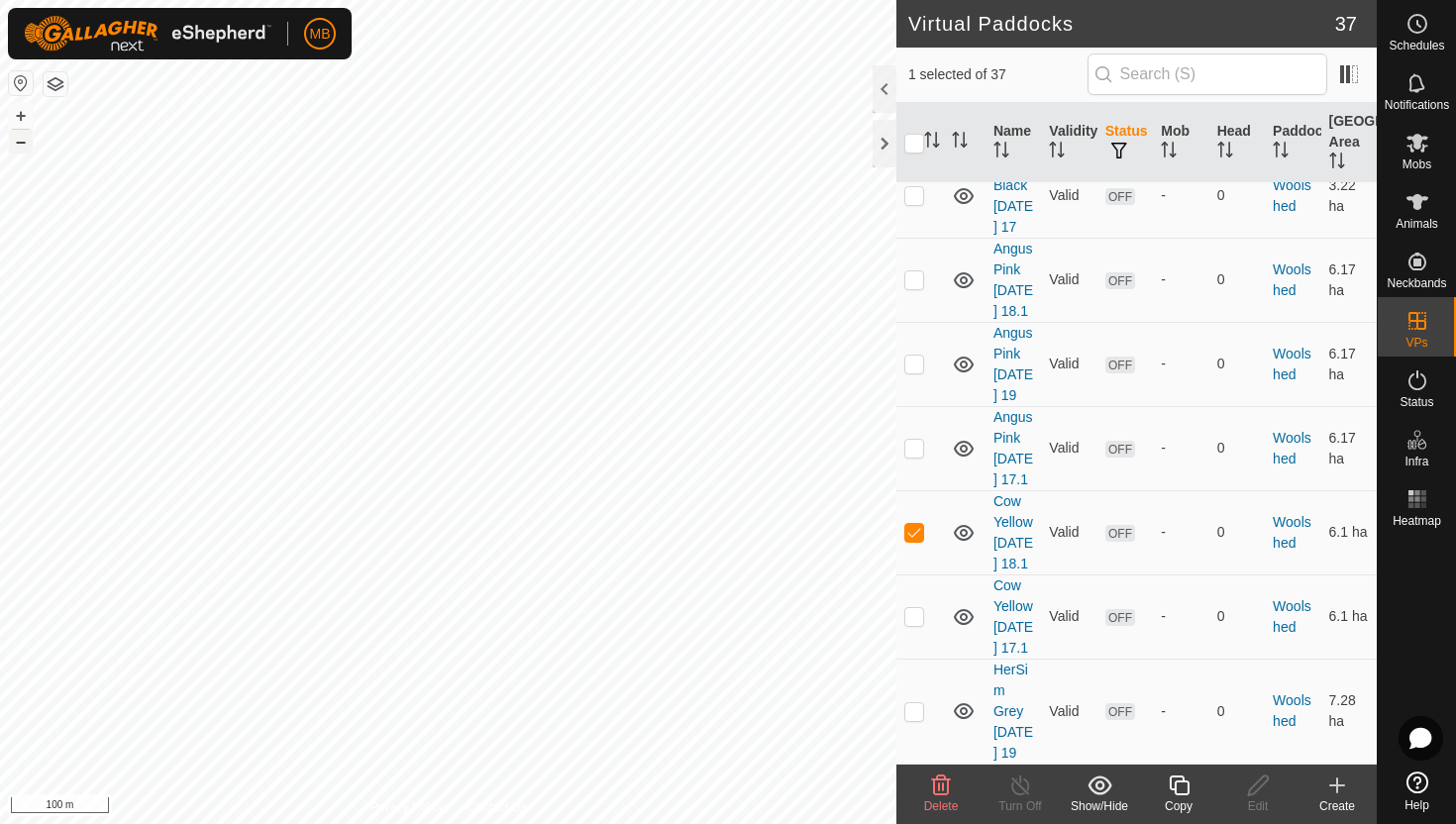 click on "–" at bounding box center [21, 142] 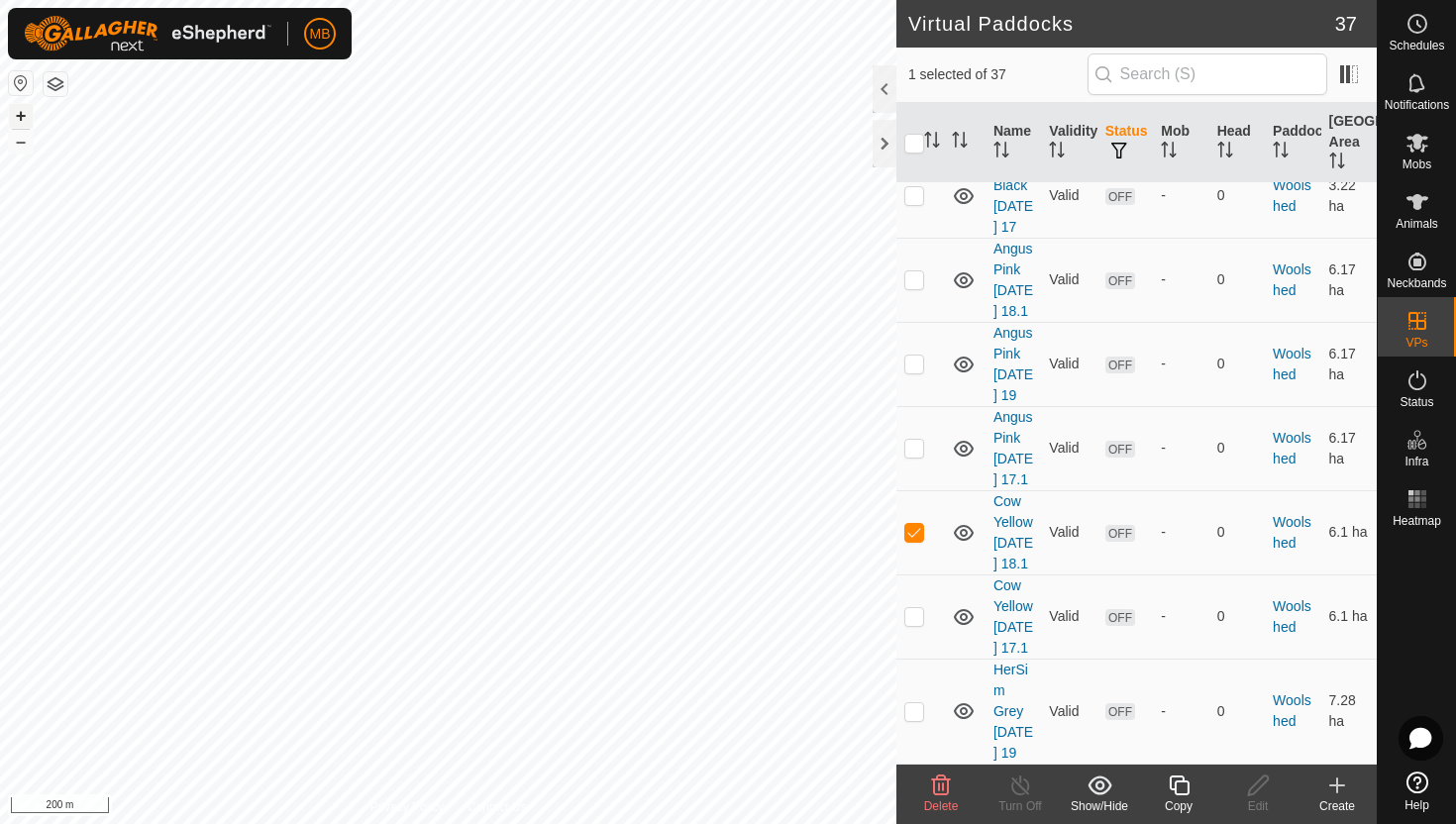 click on "+" at bounding box center (21, 116) 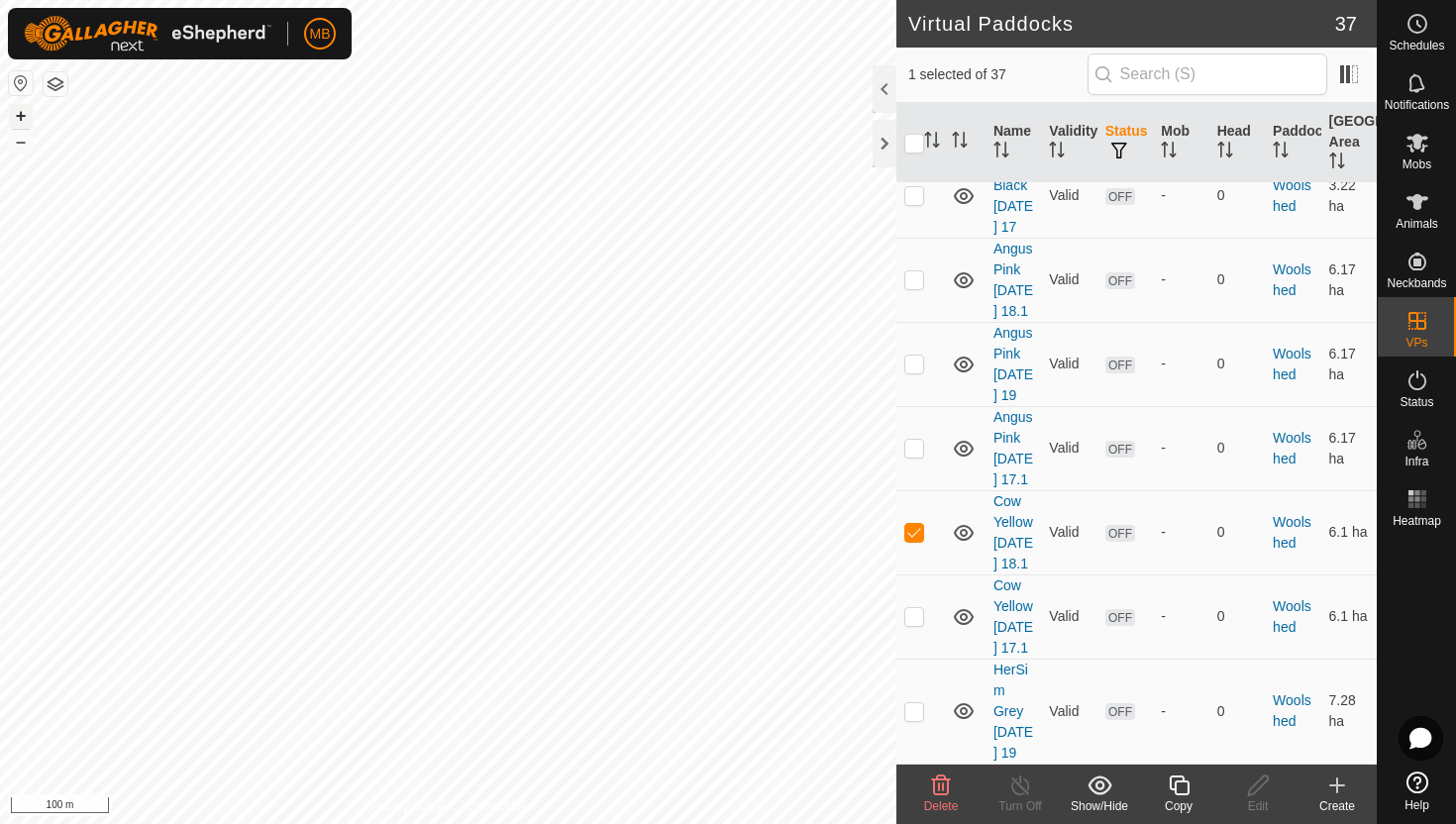 click on "+" at bounding box center [21, 116] 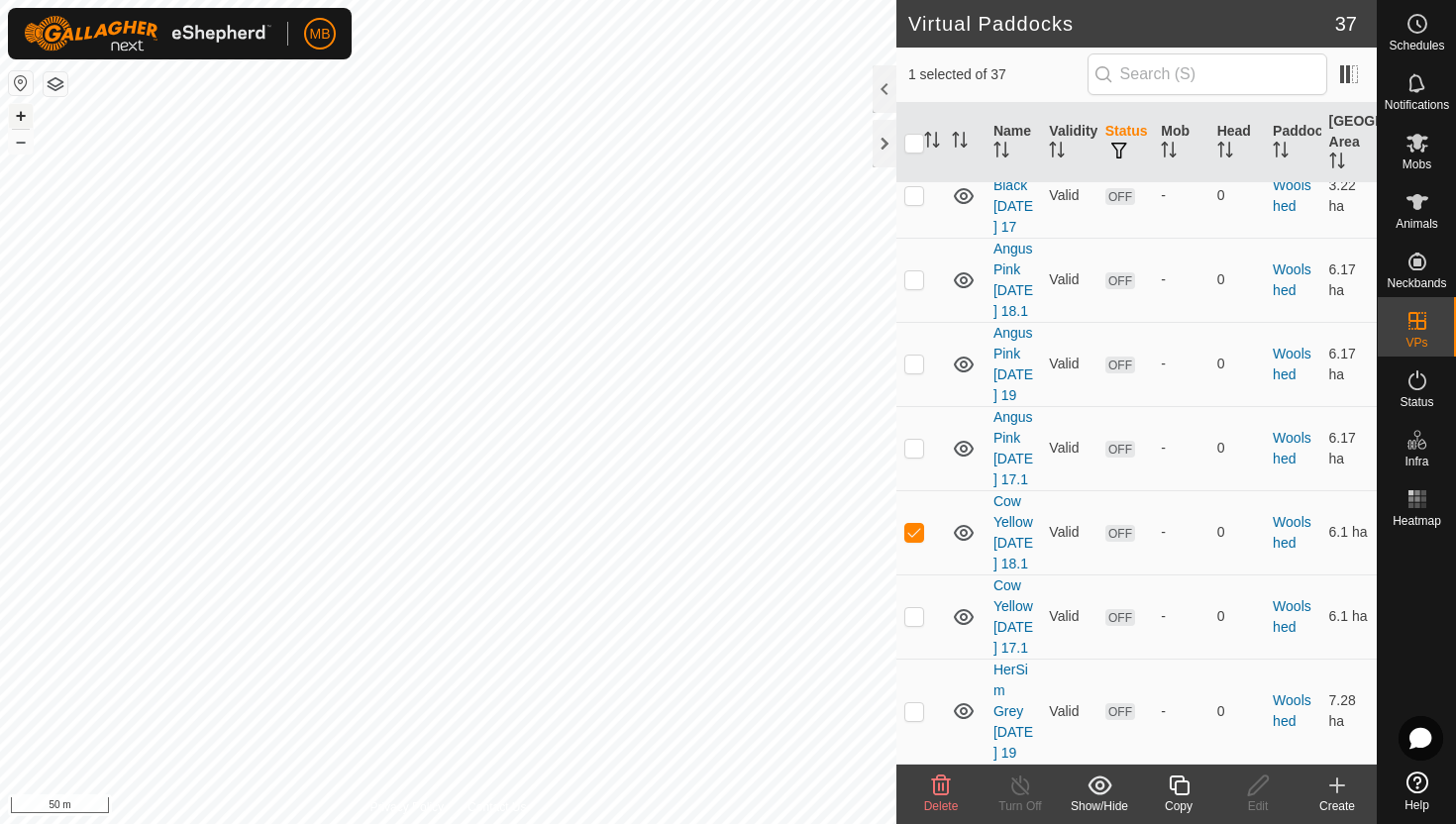 click on "+" at bounding box center (21, 116) 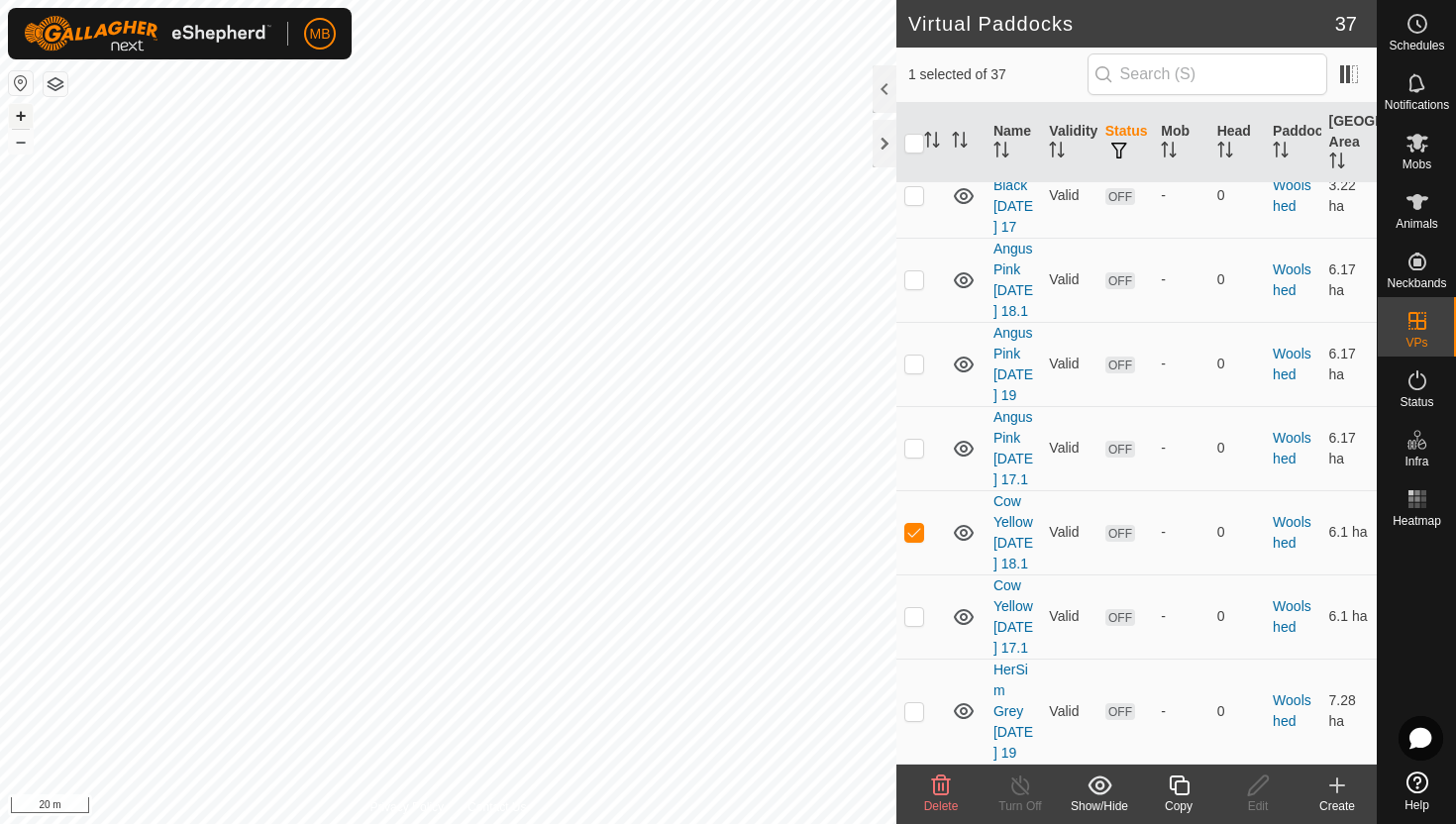 click on "+" at bounding box center [21, 116] 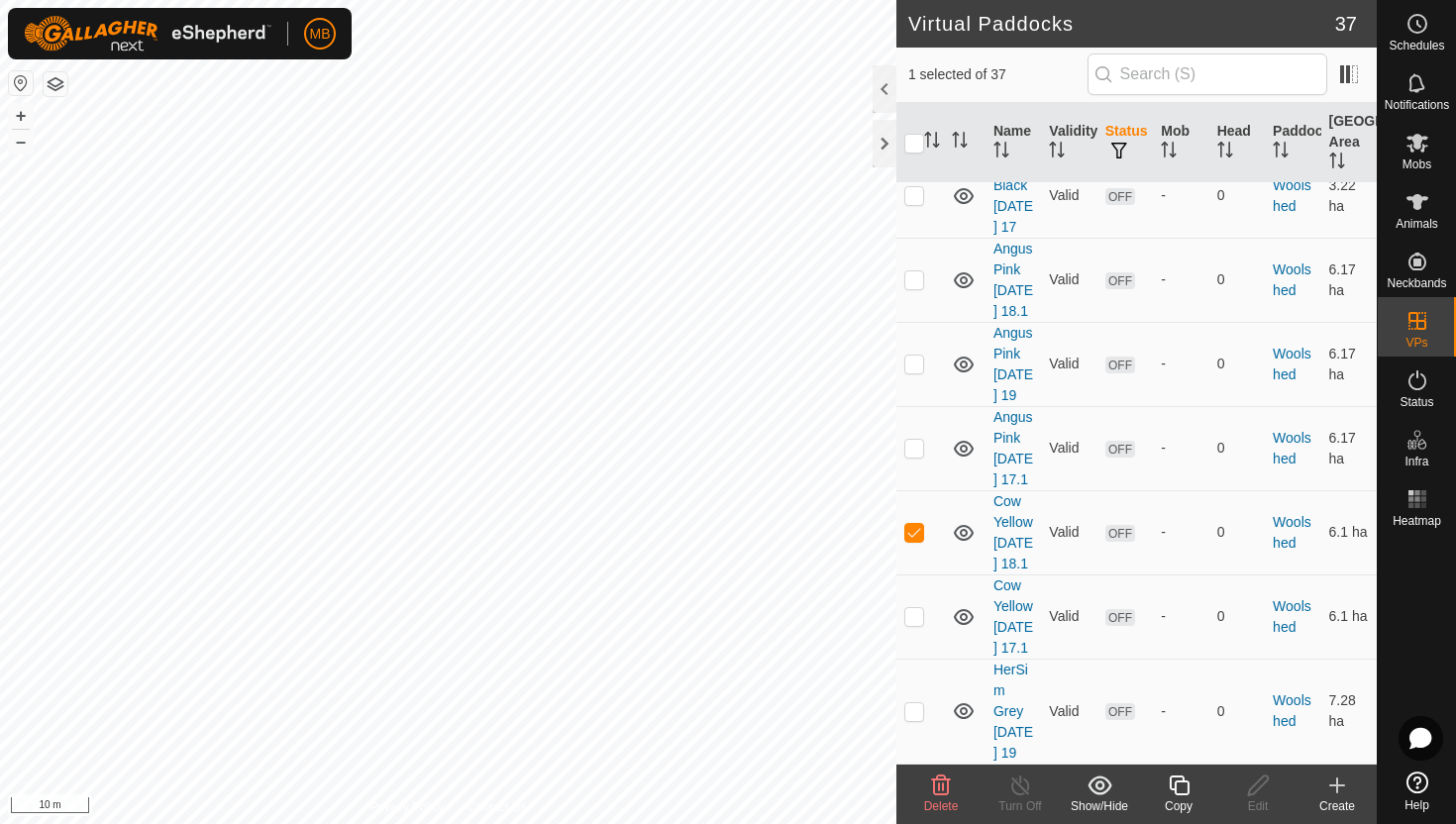 click 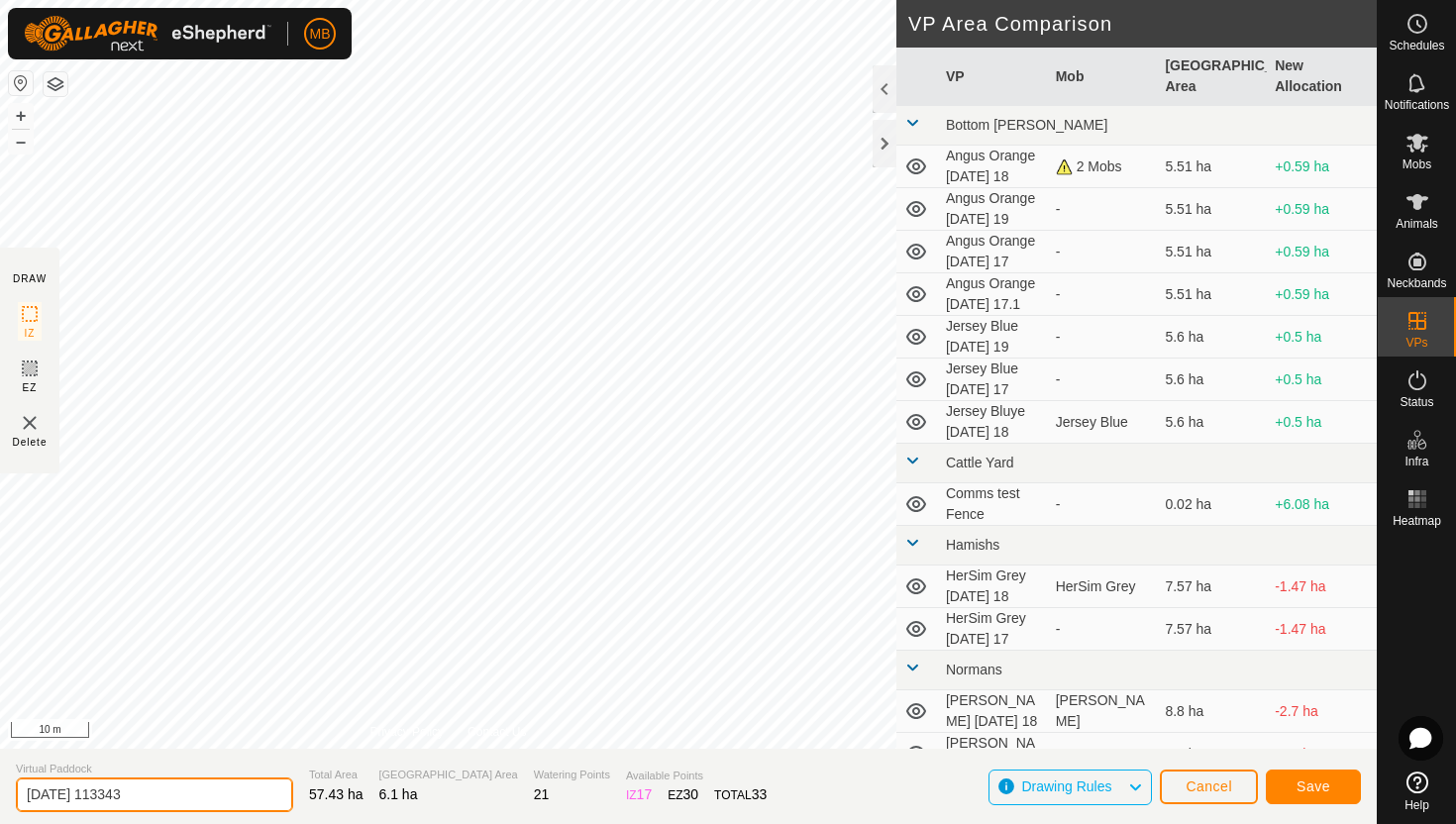 click on "2025-07-18 113343" 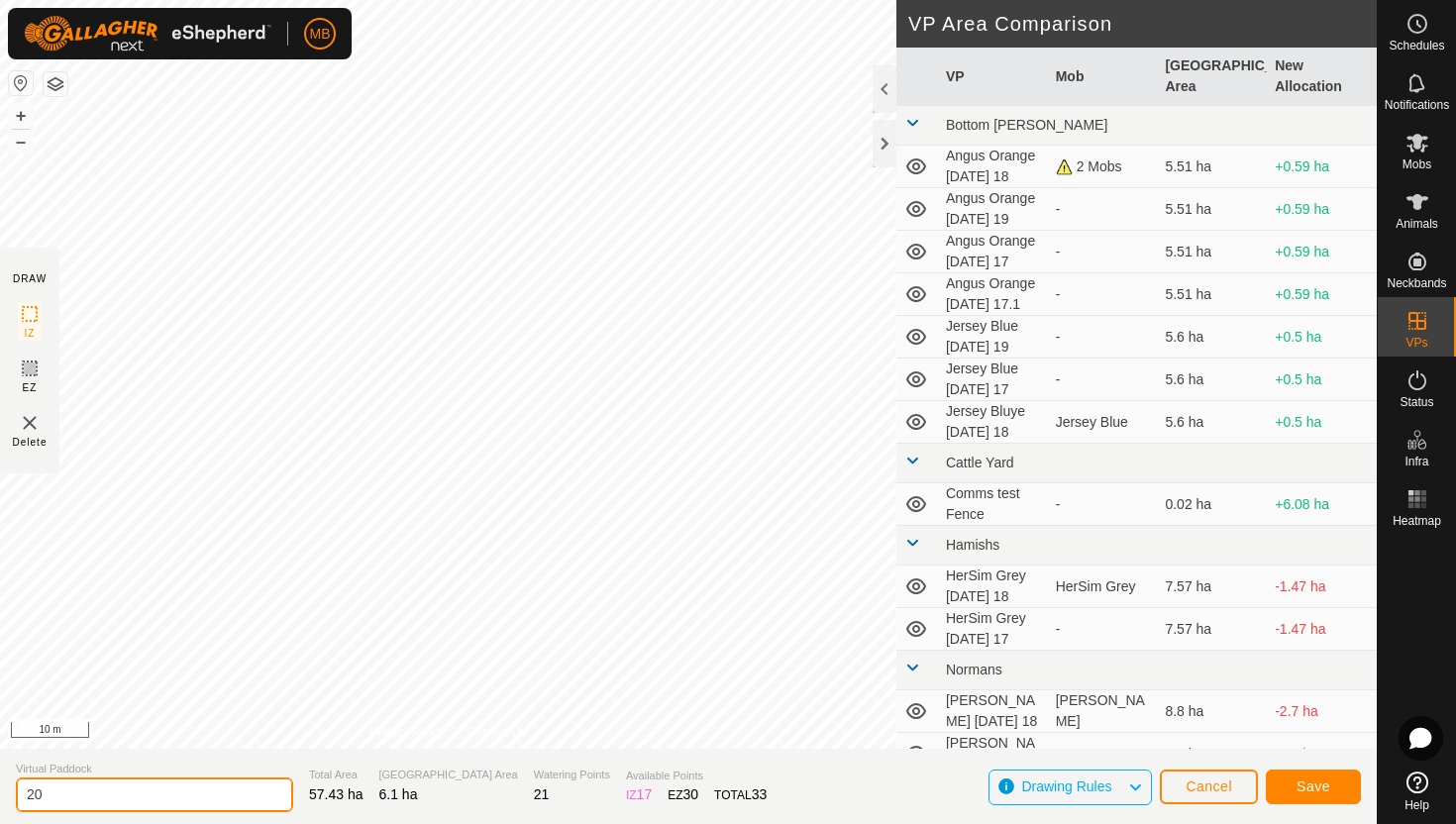 type on "2" 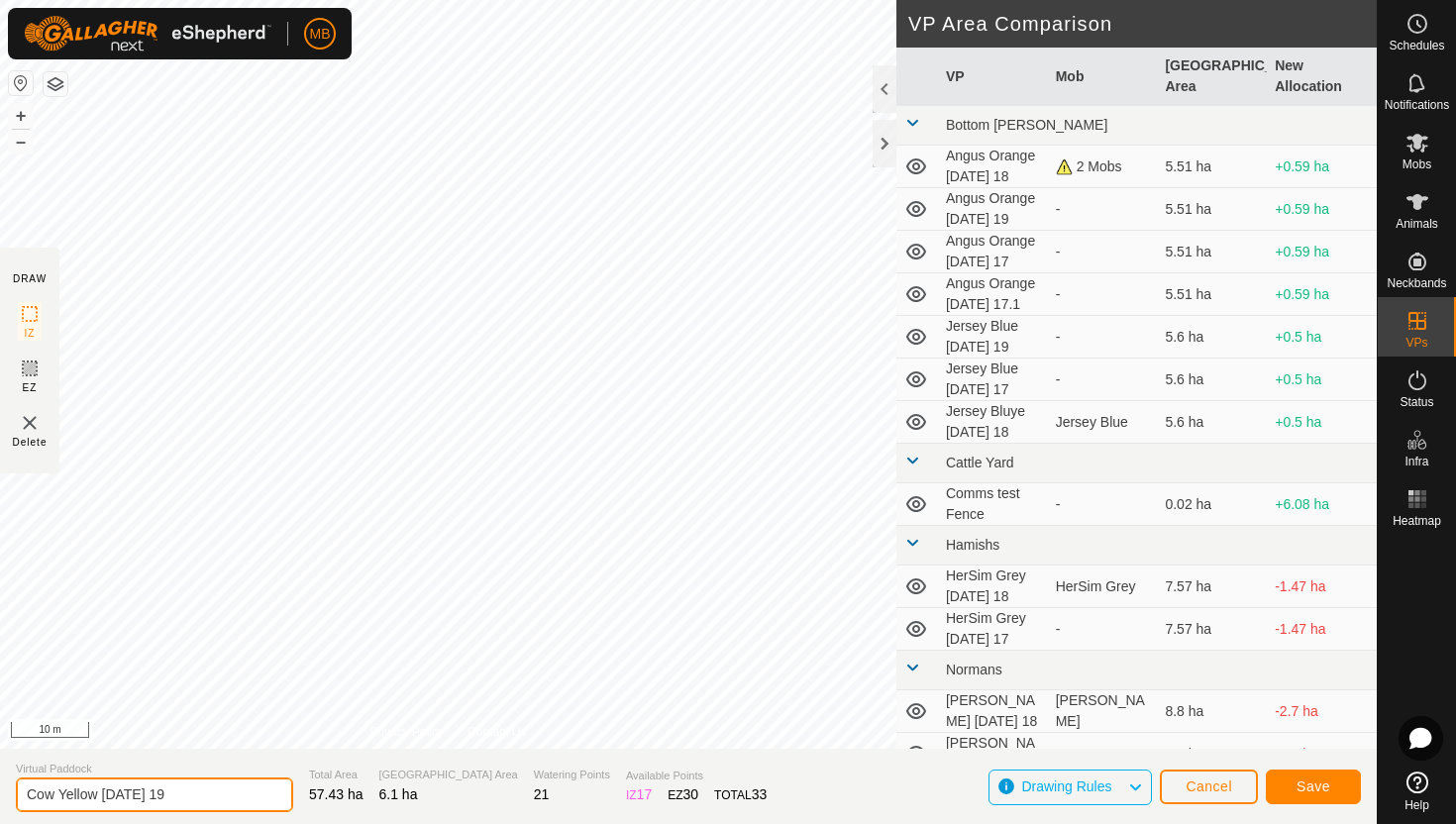 type on "Cow Yellow Saturday 19" 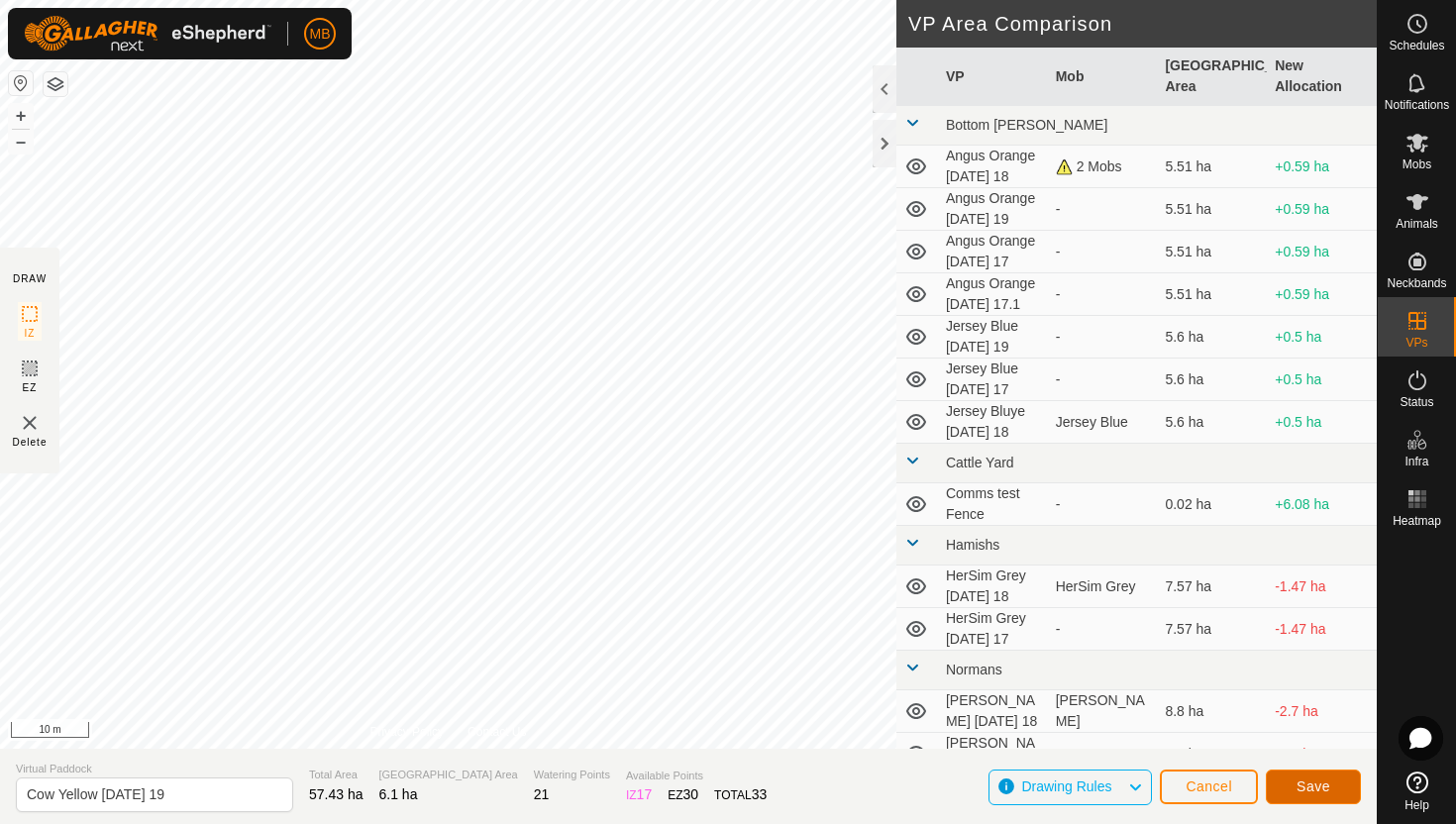 click on "Save" 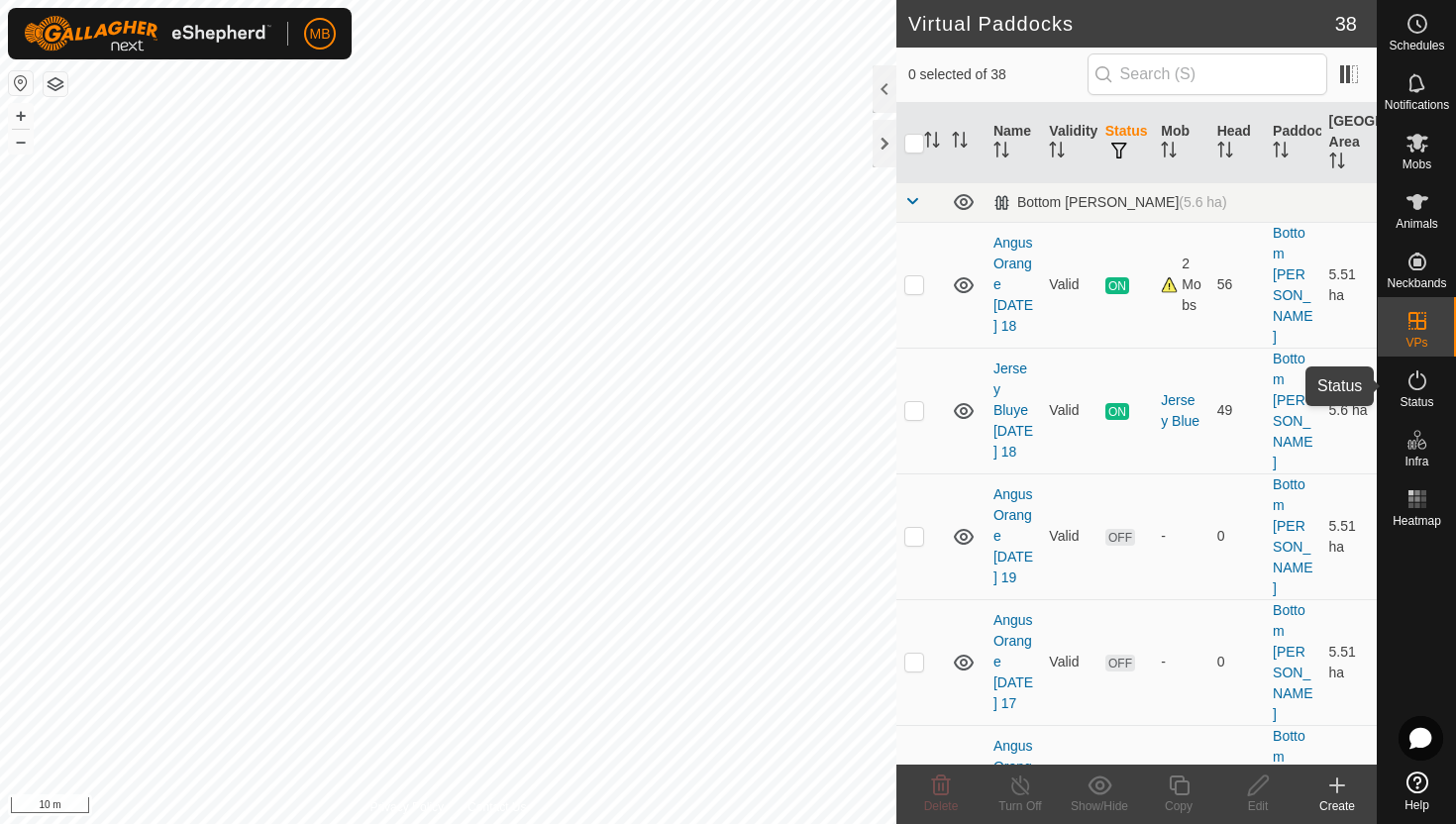 click 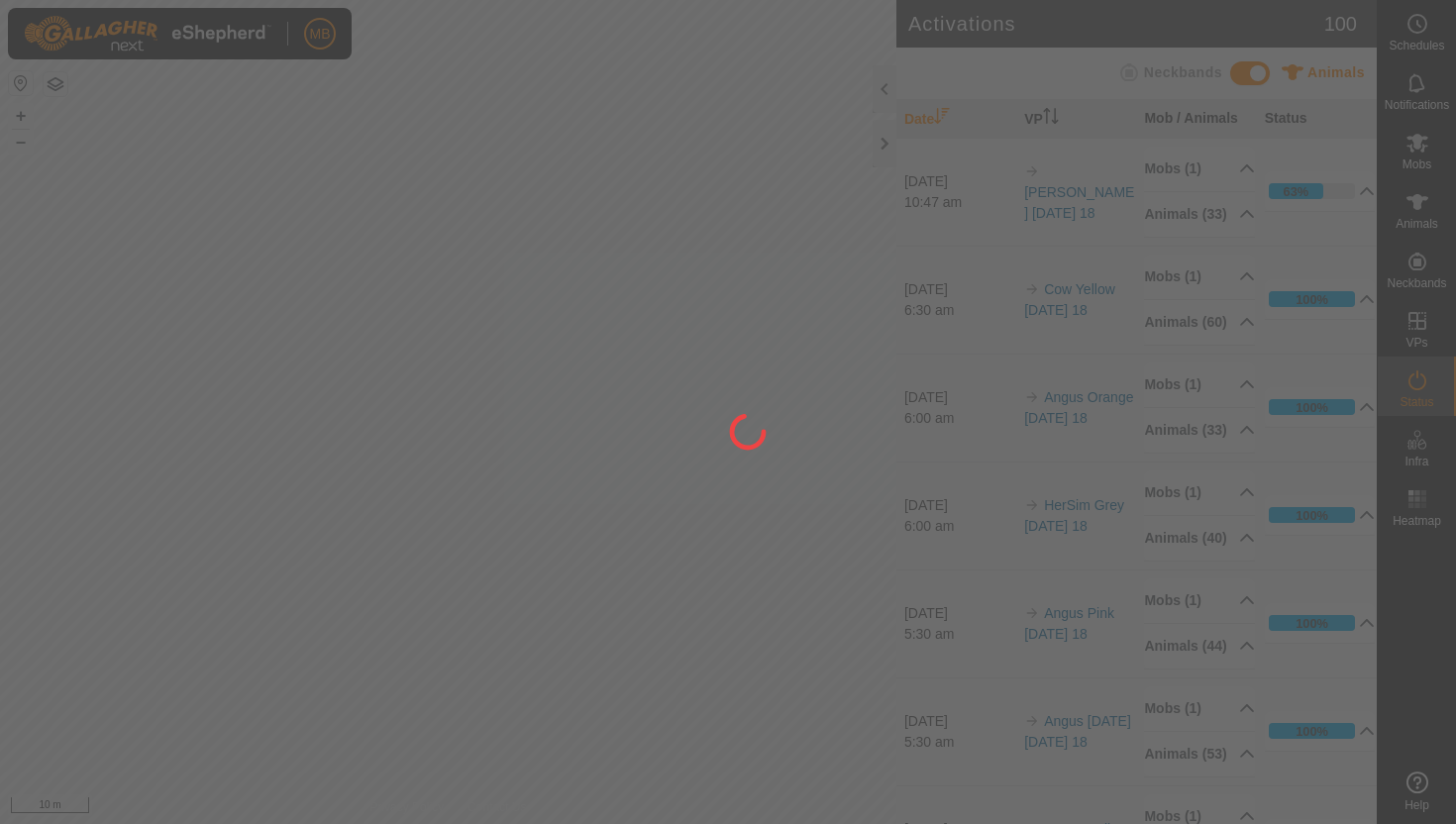 scroll, scrollTop: 0, scrollLeft: 0, axis: both 